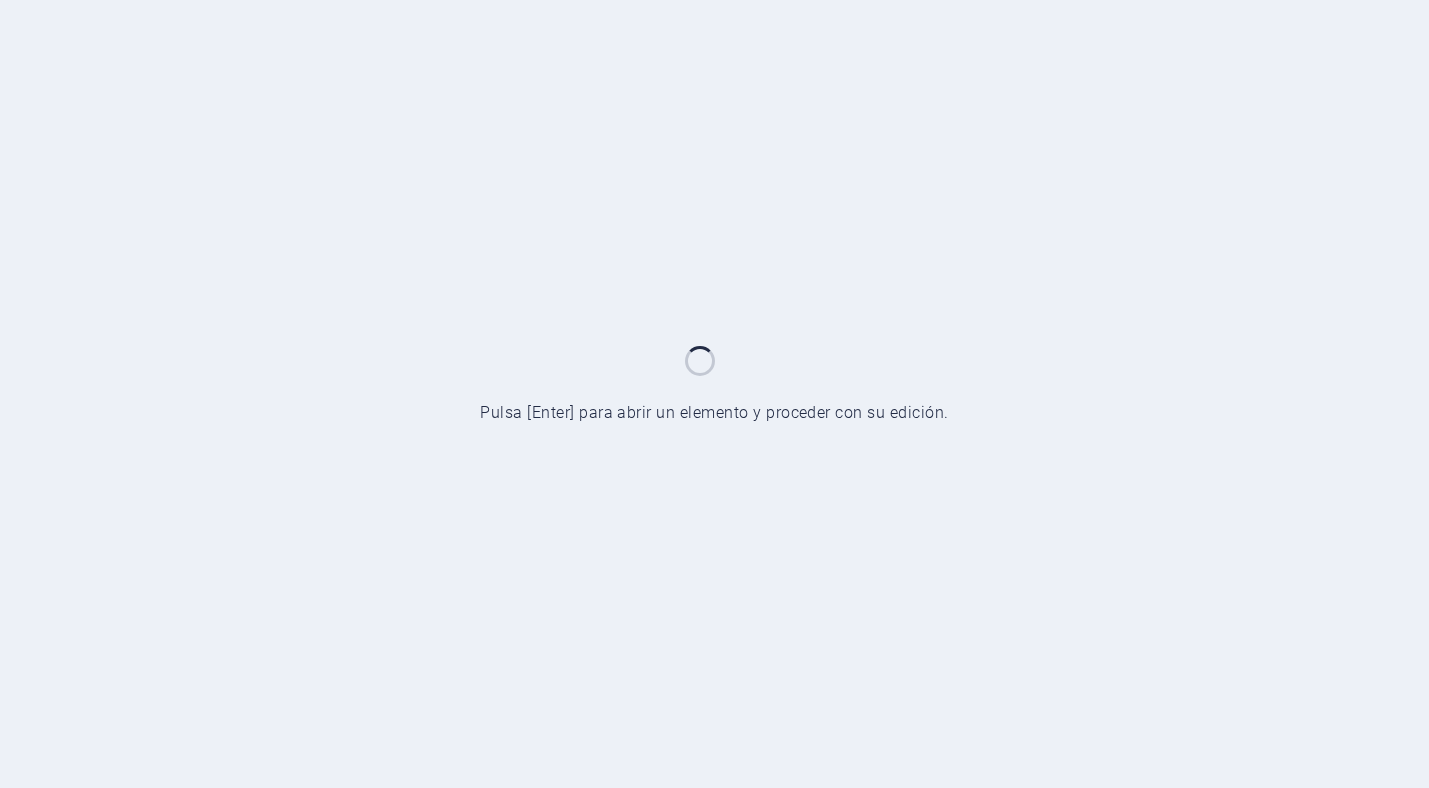 scroll, scrollTop: 0, scrollLeft: 0, axis: both 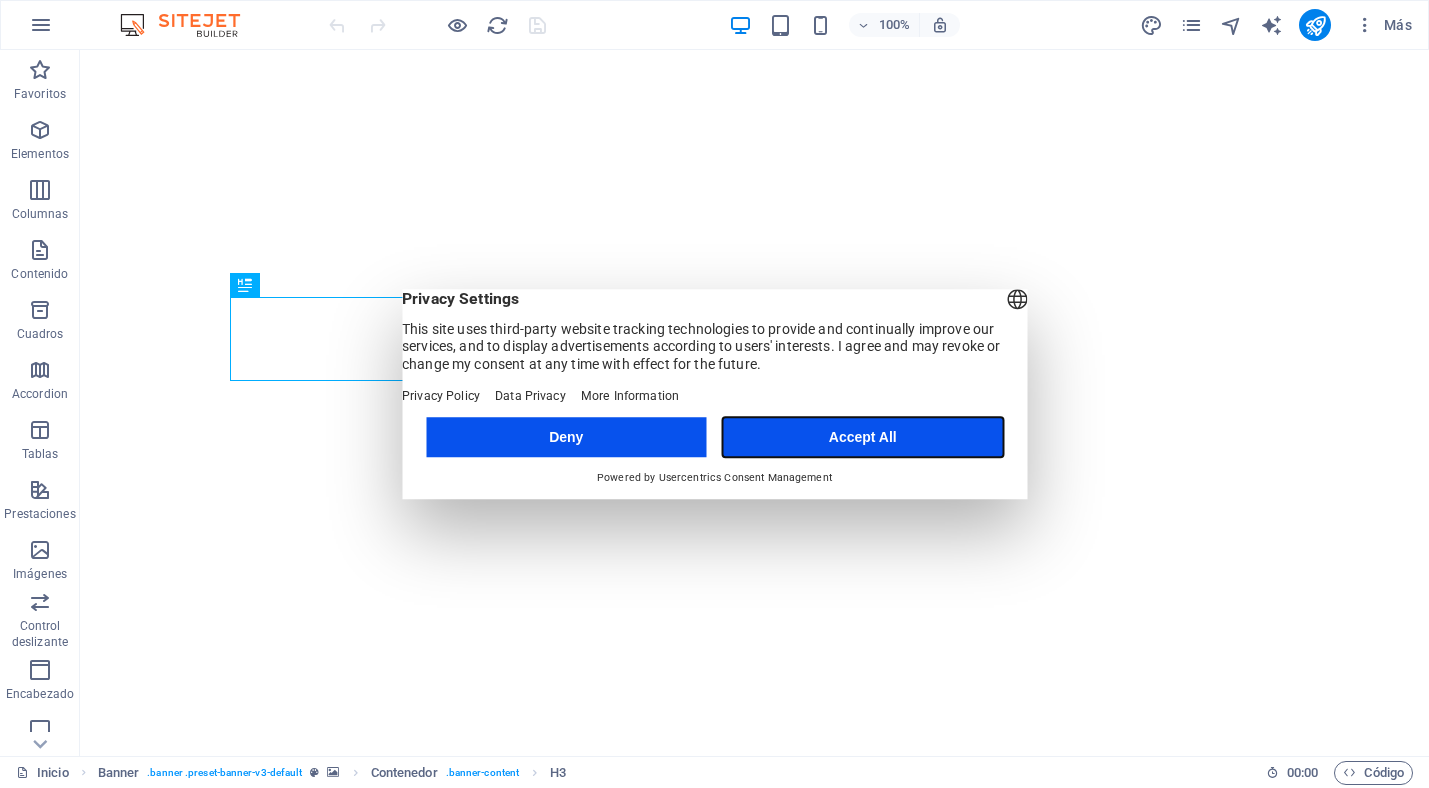 click on "Accept All" at bounding box center [863, 437] 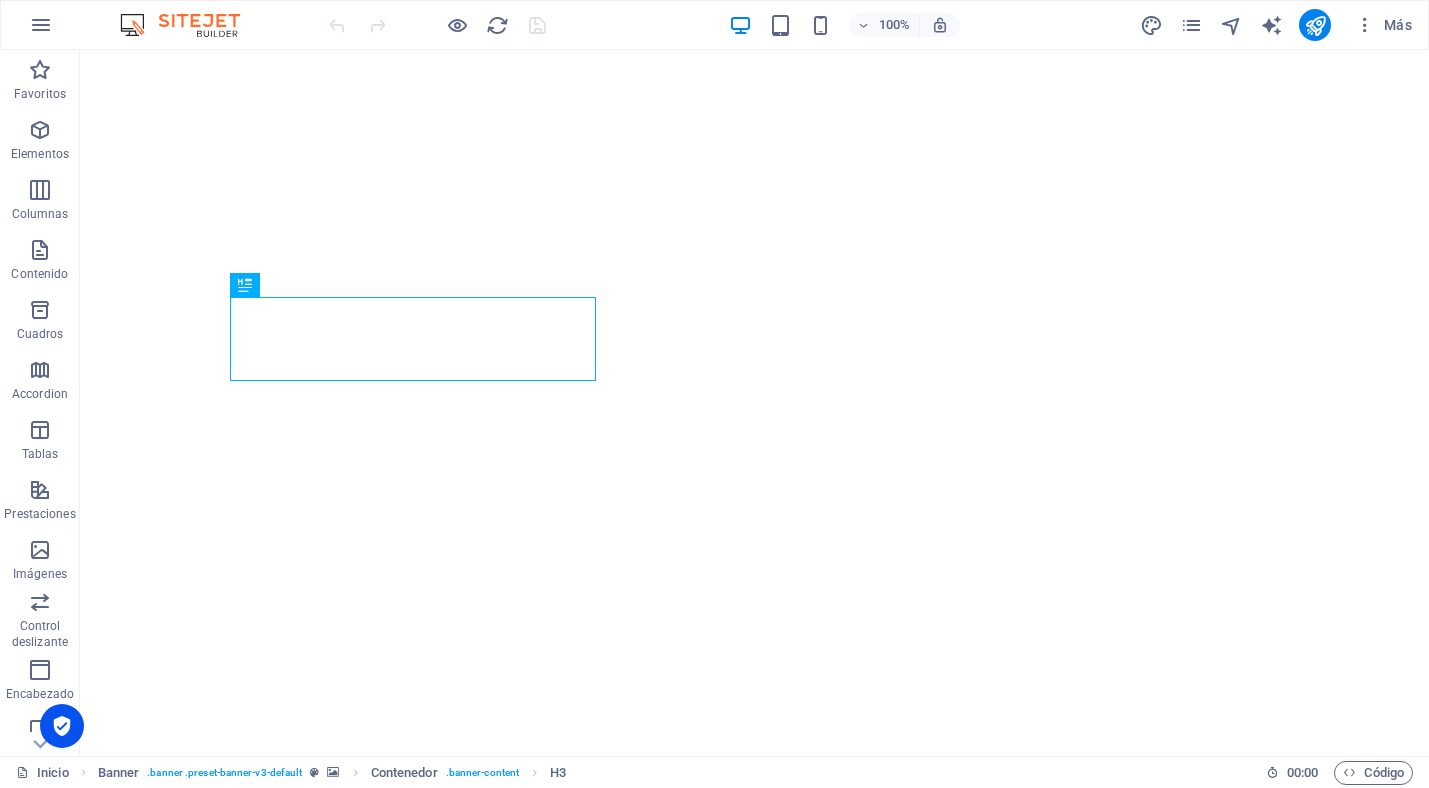 click on "Más" at bounding box center (1279, 25) 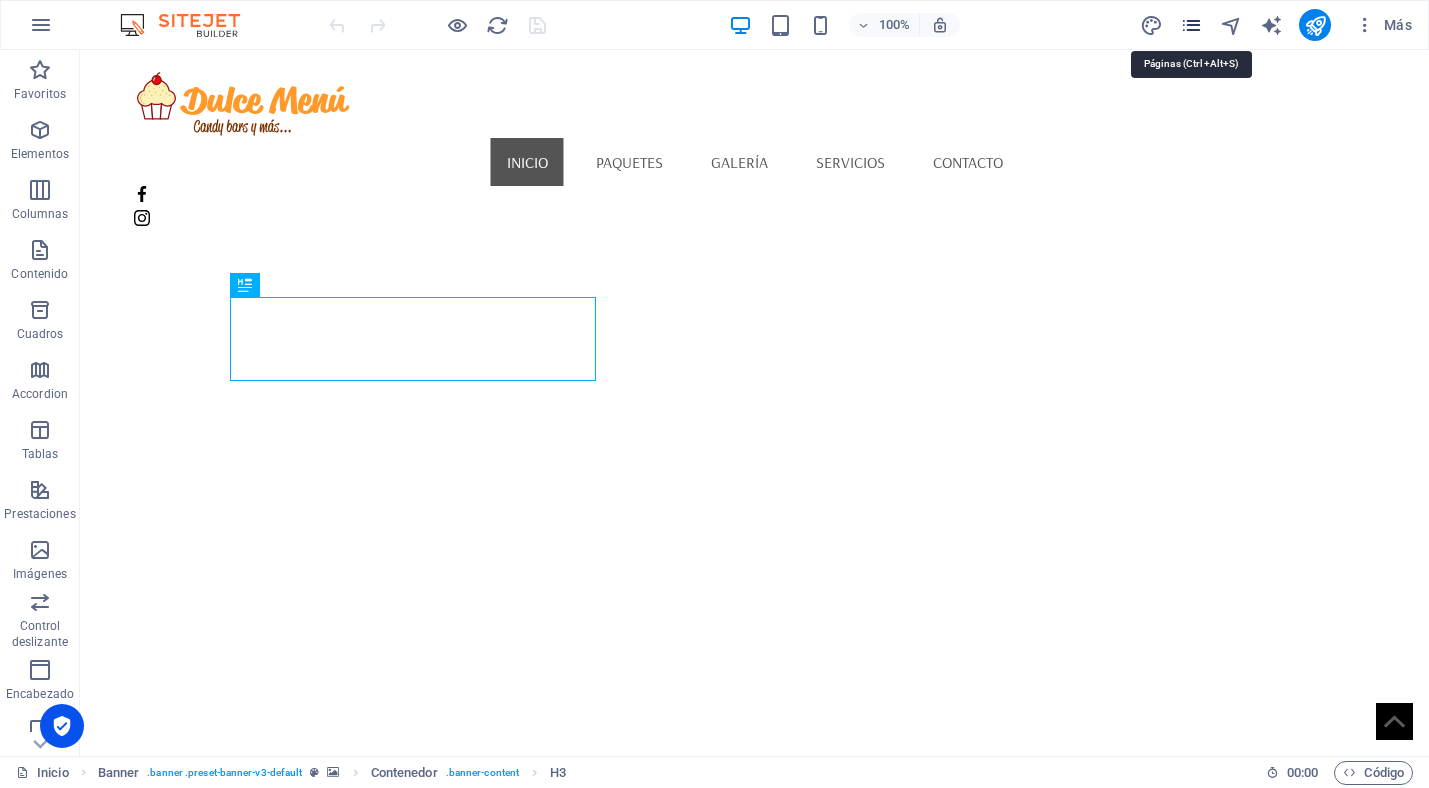 scroll, scrollTop: 0, scrollLeft: 0, axis: both 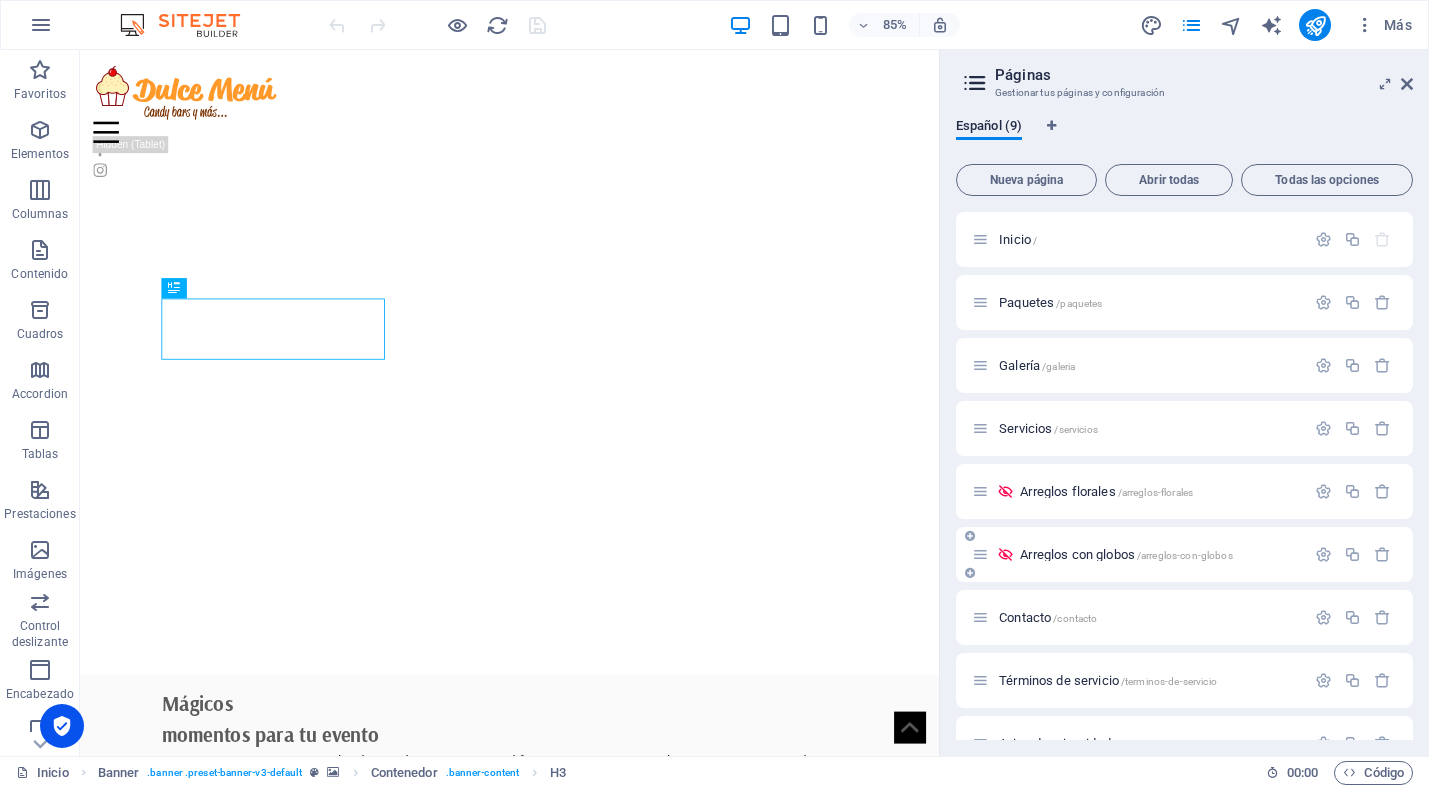click on "Arreglos con globos /arreglos-con-globos" at bounding box center (1126, 554) 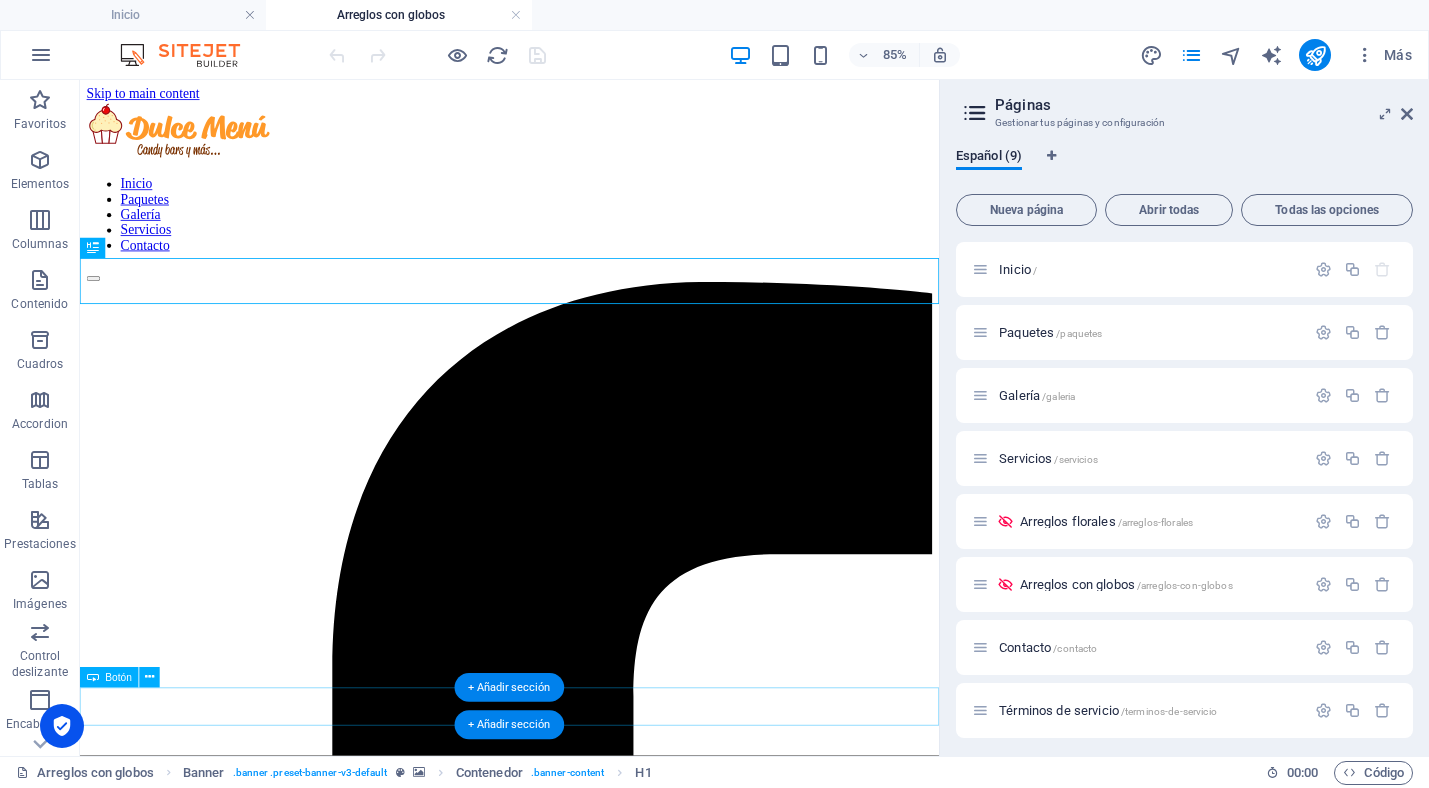 scroll, scrollTop: 0, scrollLeft: 0, axis: both 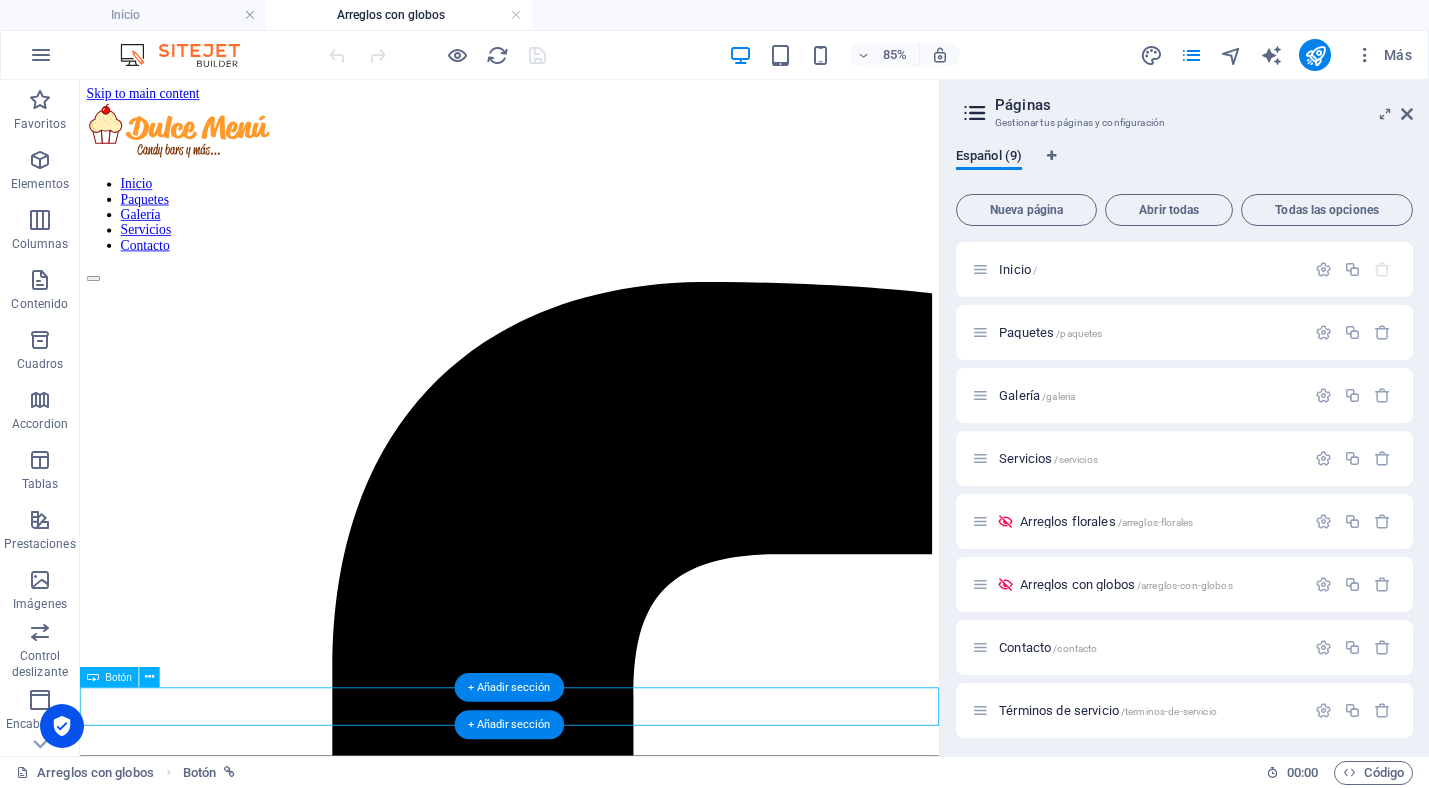 click on "Solicita una cotización" at bounding box center [585, 4347] 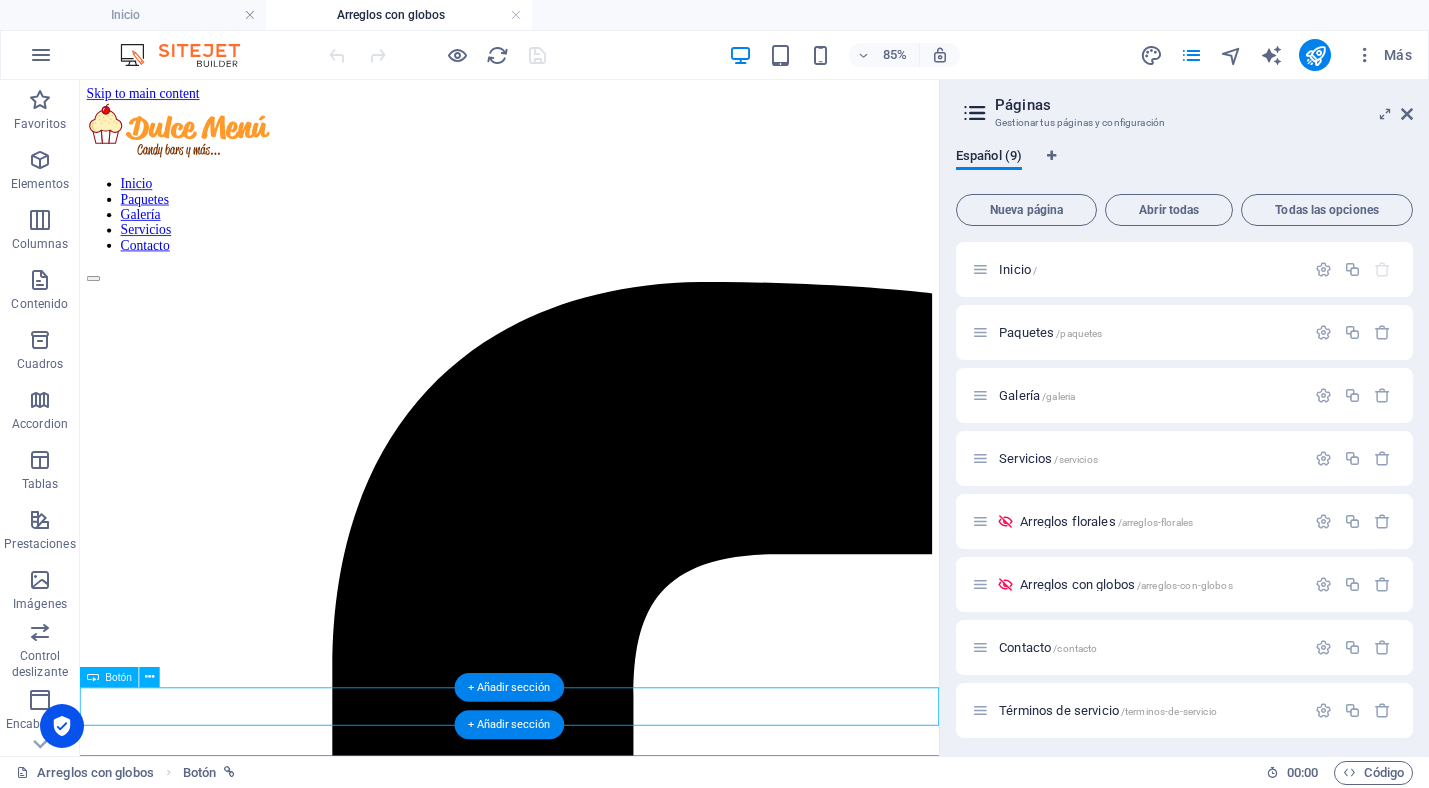 click on "Solicita una cotización" at bounding box center [585, 4347] 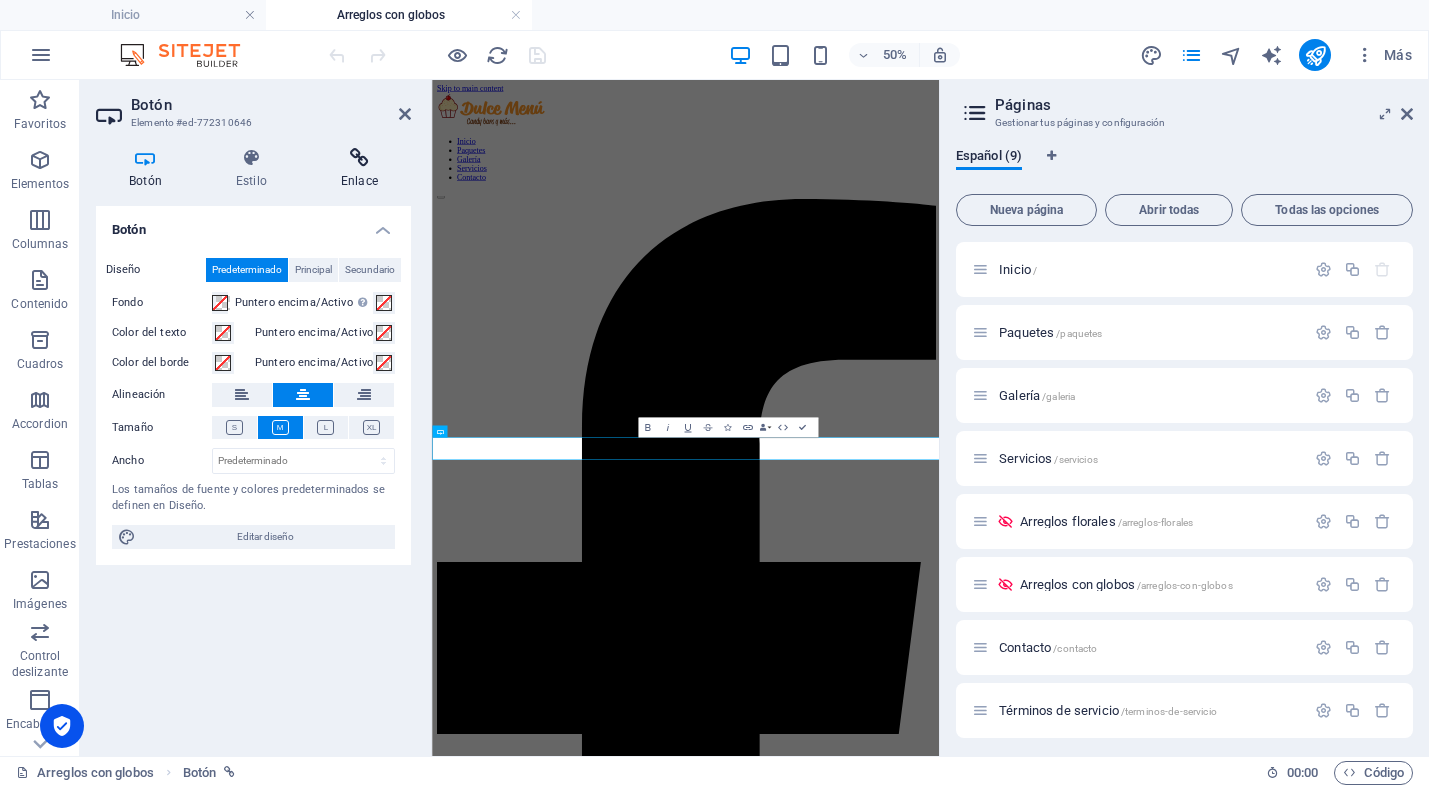 click at bounding box center (359, 158) 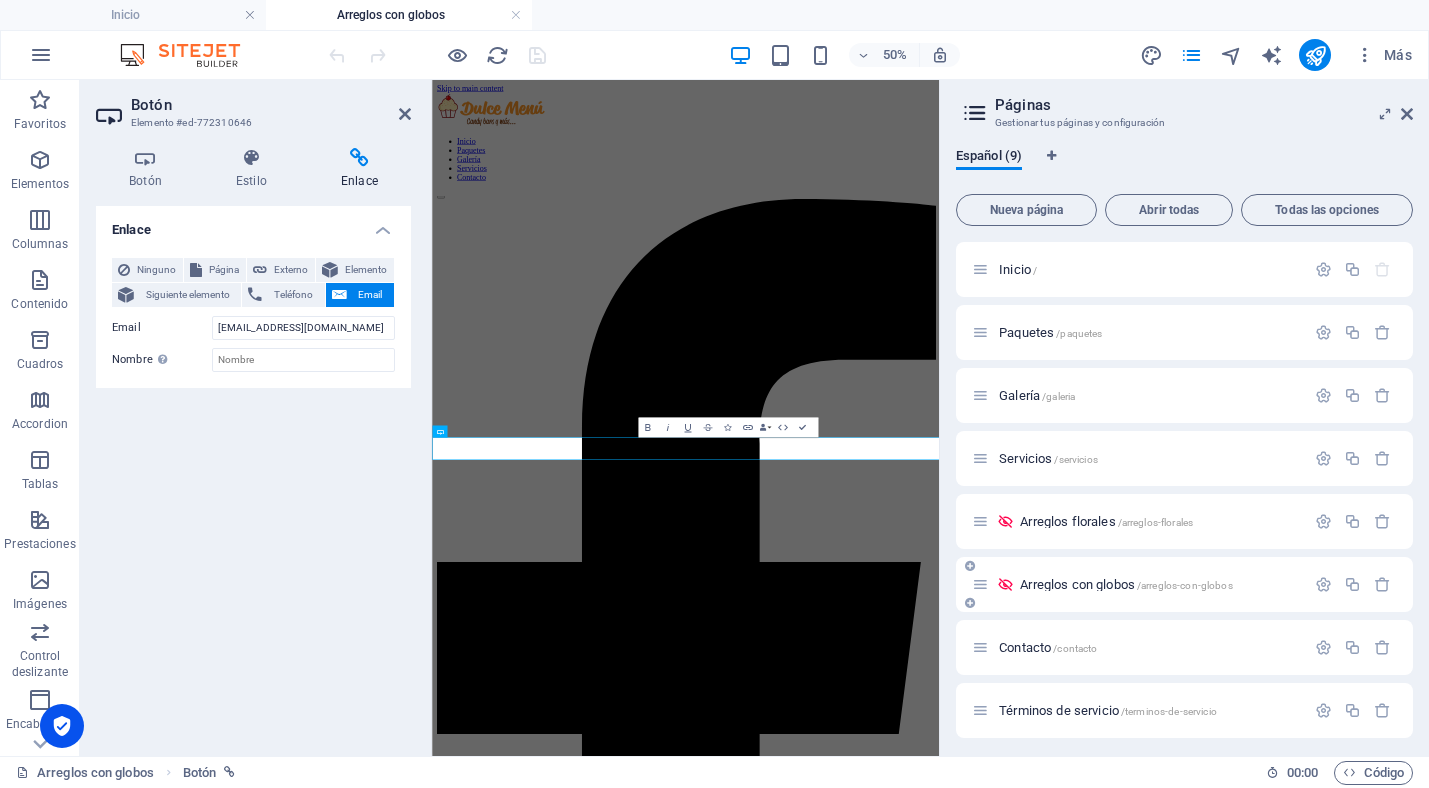 click on "Arreglos florales /arreglos-florales" at bounding box center [1106, 521] 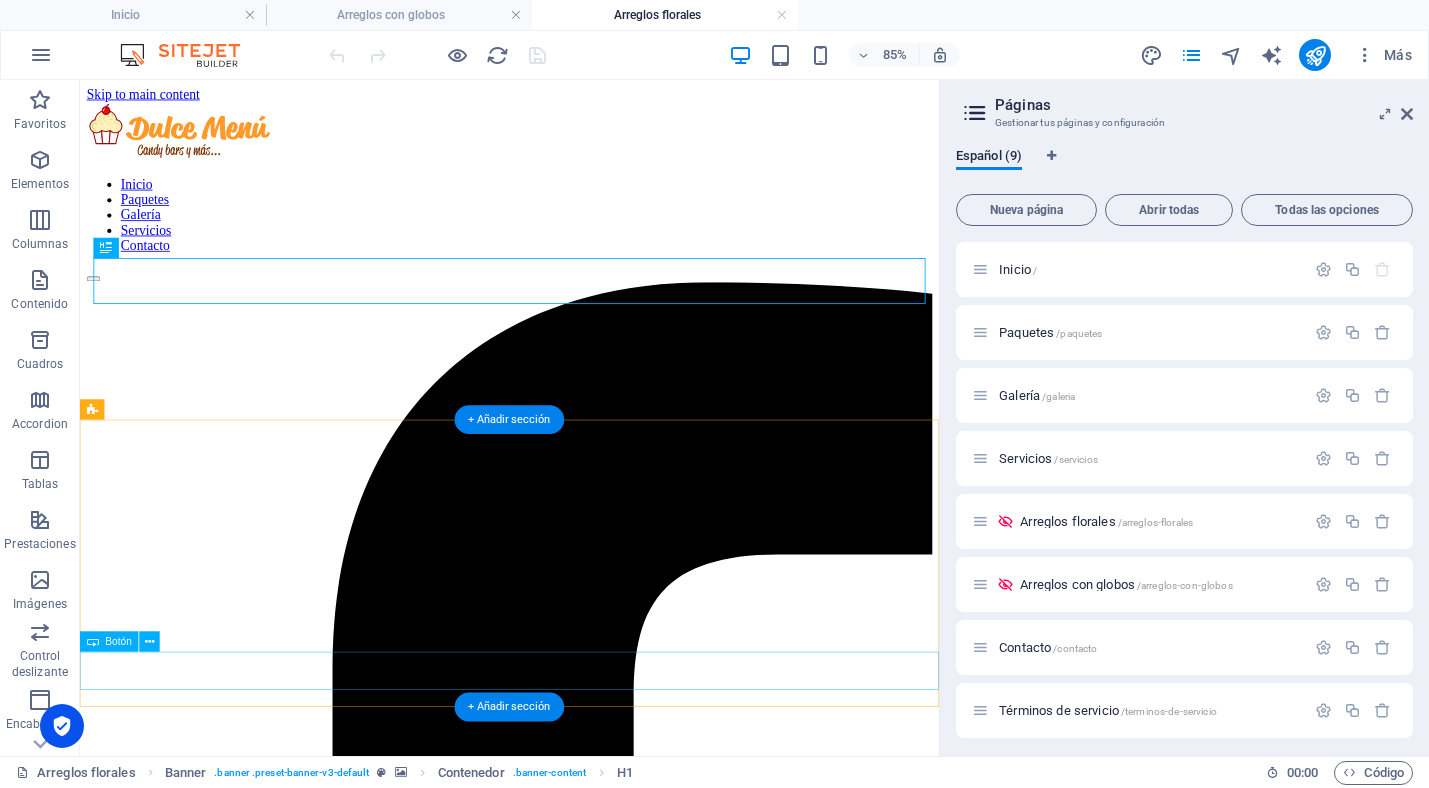 scroll, scrollTop: 0, scrollLeft: 0, axis: both 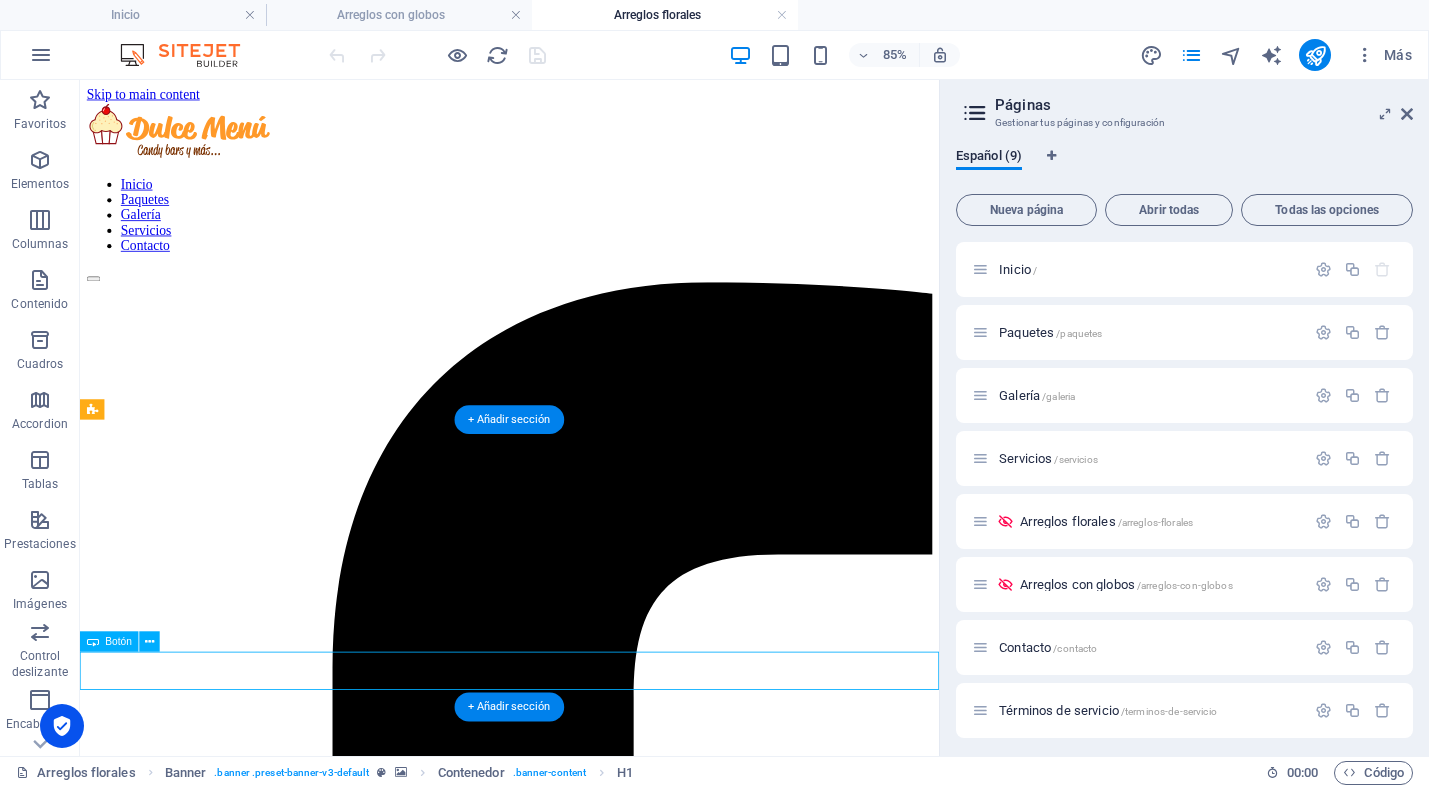 click on "Contáctanos" at bounding box center [585, 4317] 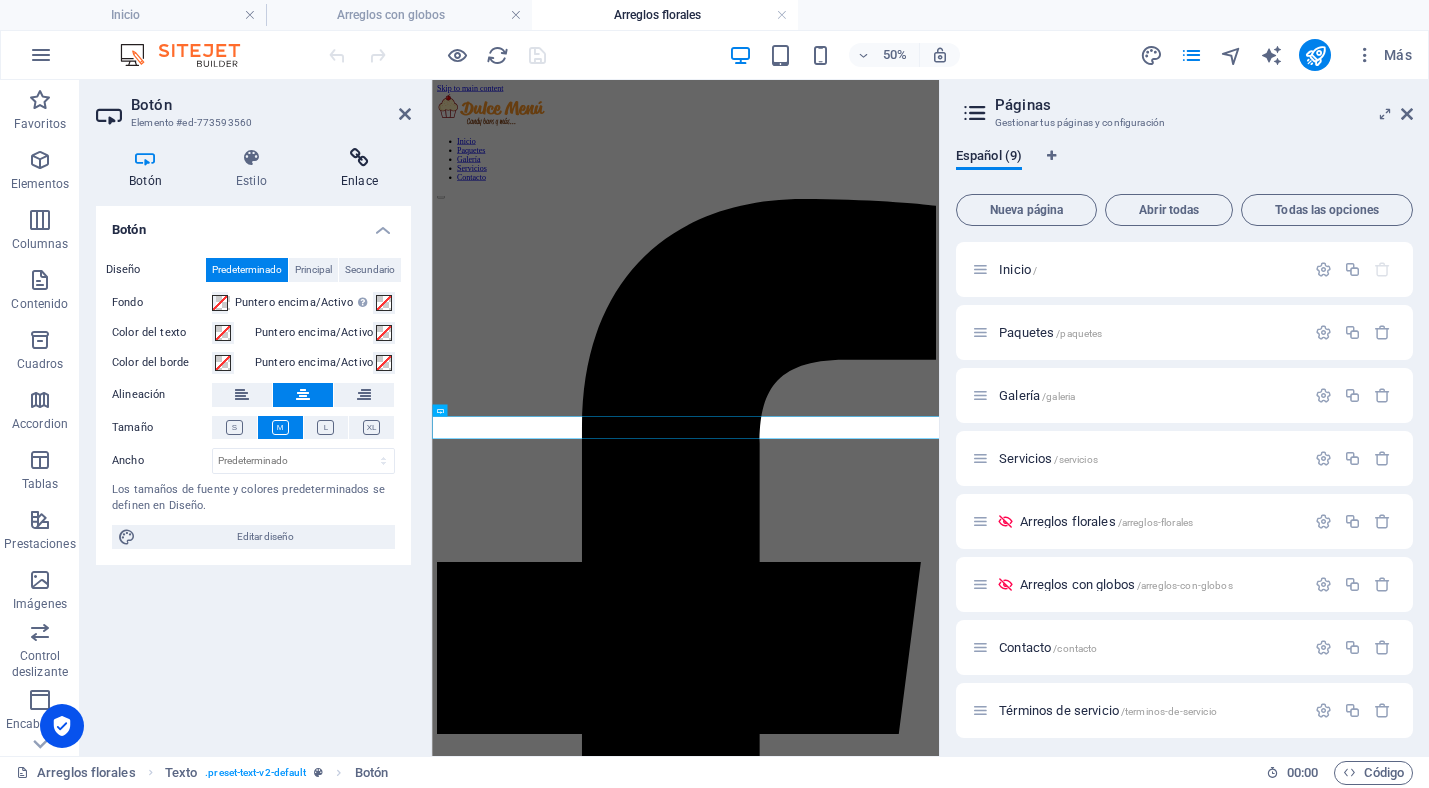 click on "Enlace" at bounding box center [359, 169] 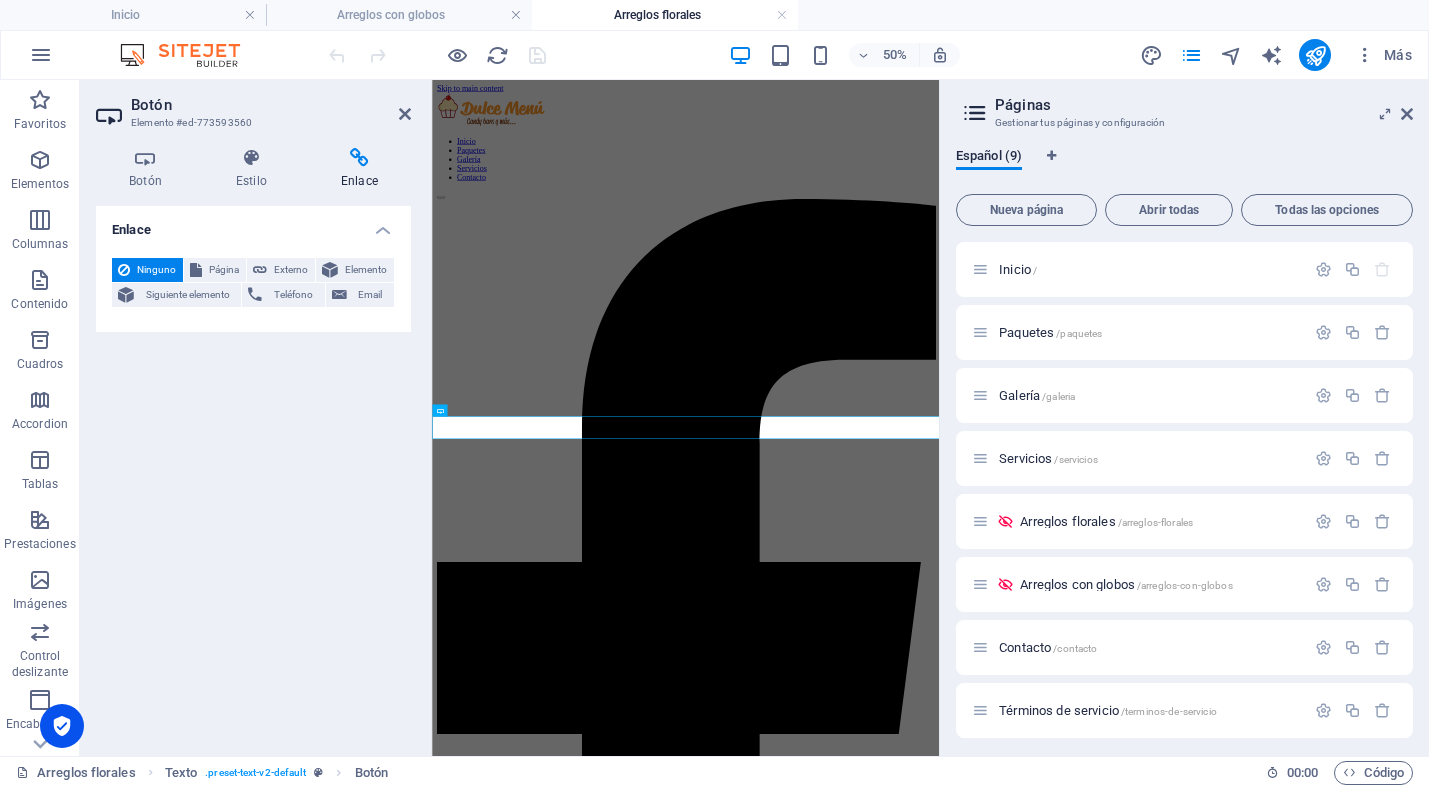 click at bounding box center (359, 158) 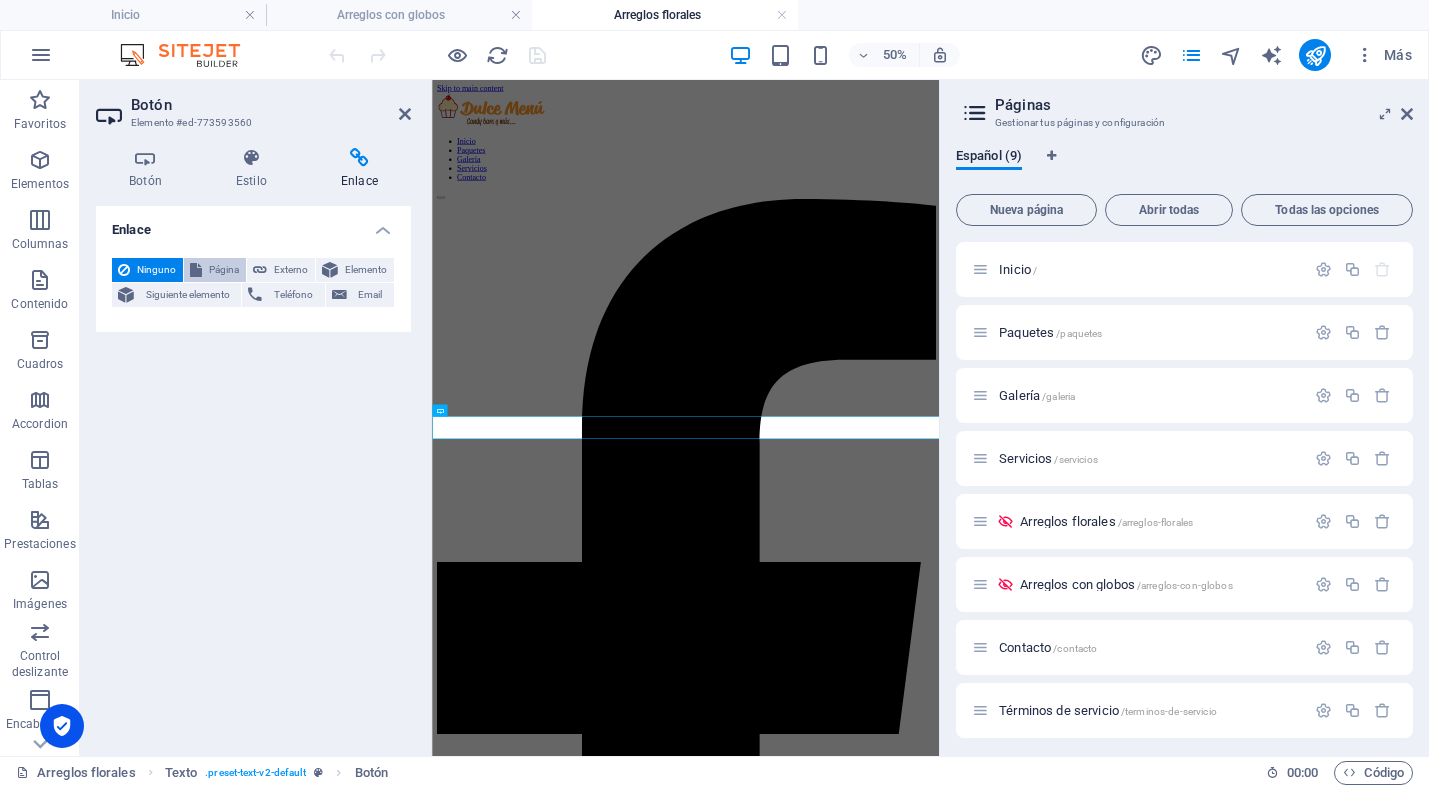 click on "Página" at bounding box center (224, 270) 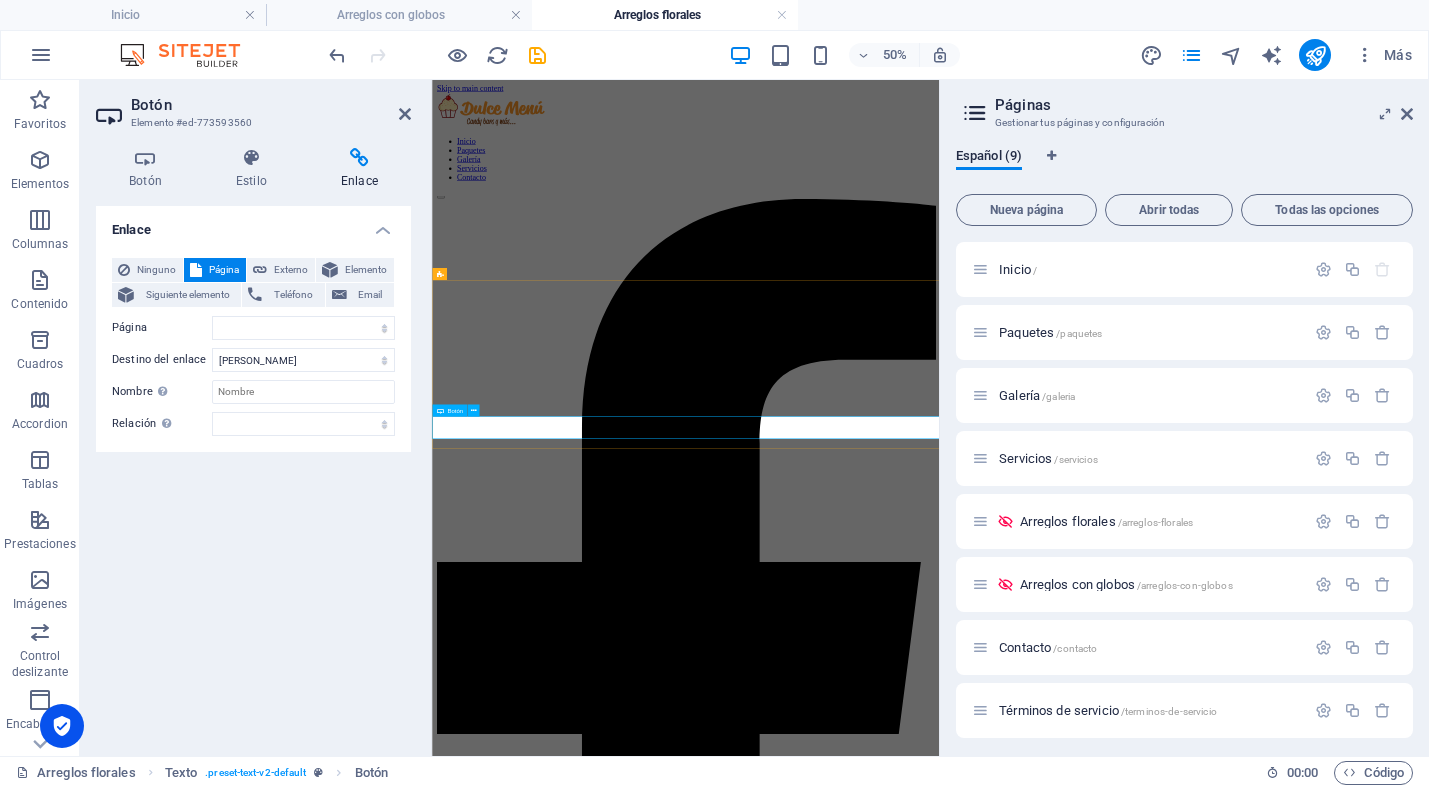 click on "Contáctanos" at bounding box center (939, 4827) 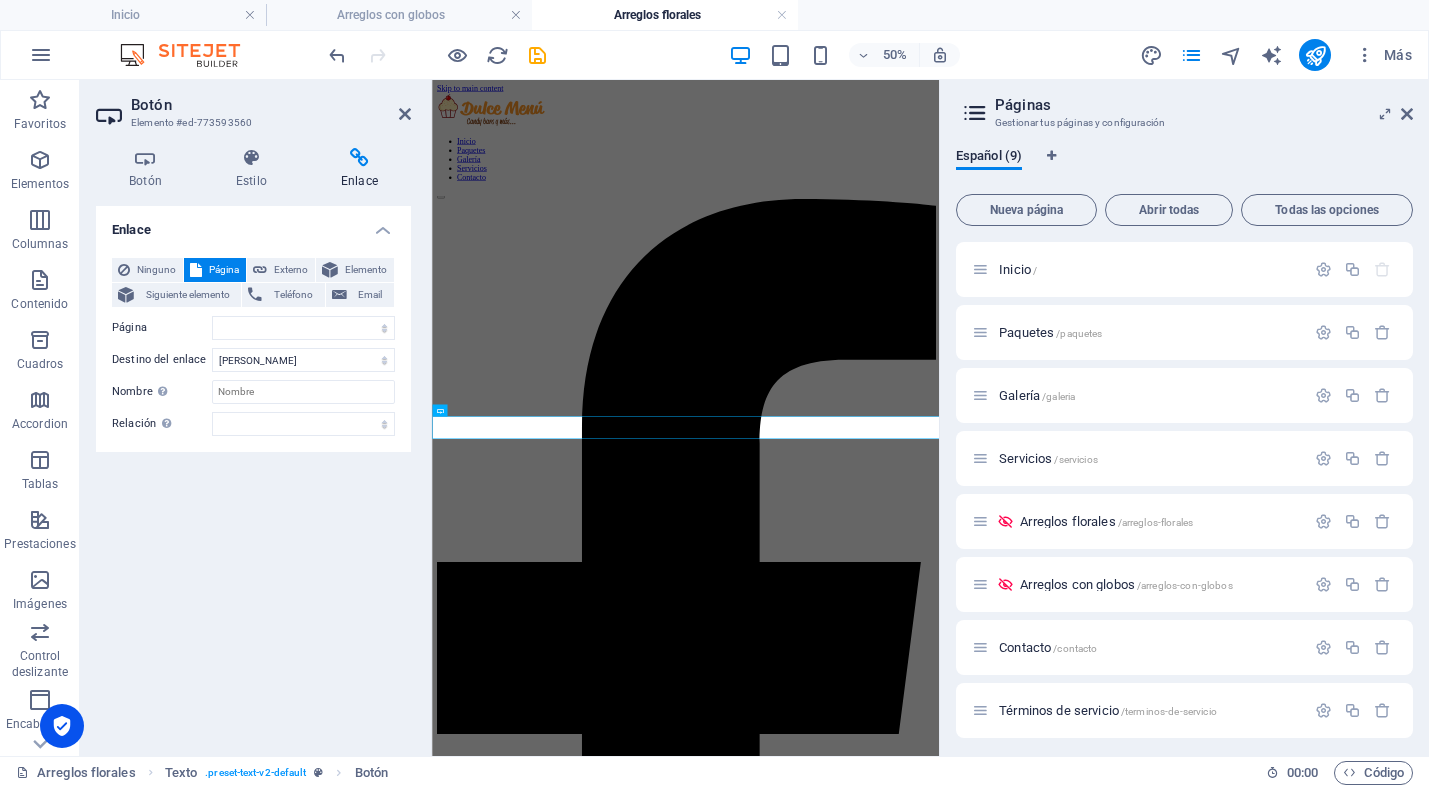 click on "Enlace" at bounding box center [359, 169] 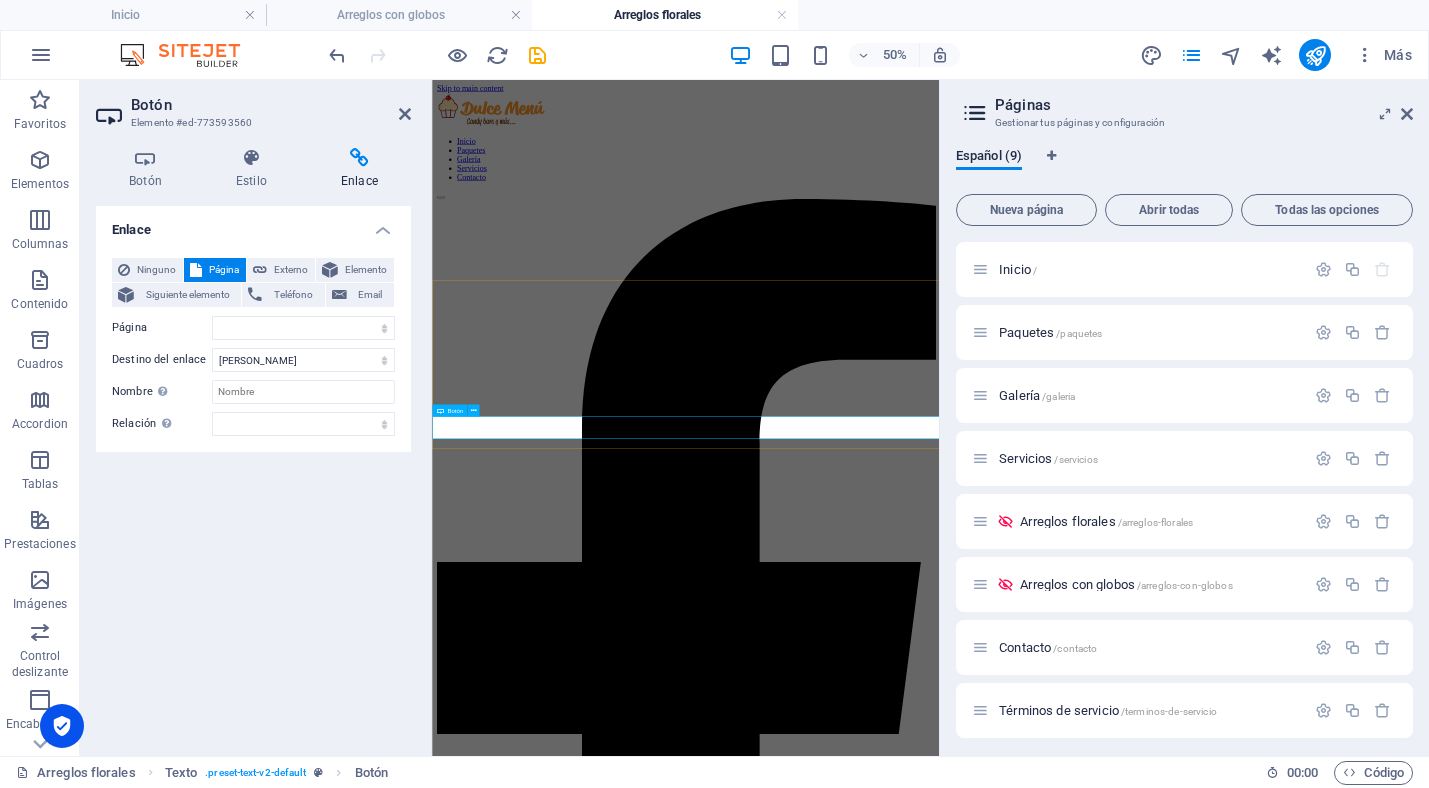 drag, startPoint x: 1131, startPoint y: 792, endPoint x: 1118, endPoint y: 790, distance: 13.152946 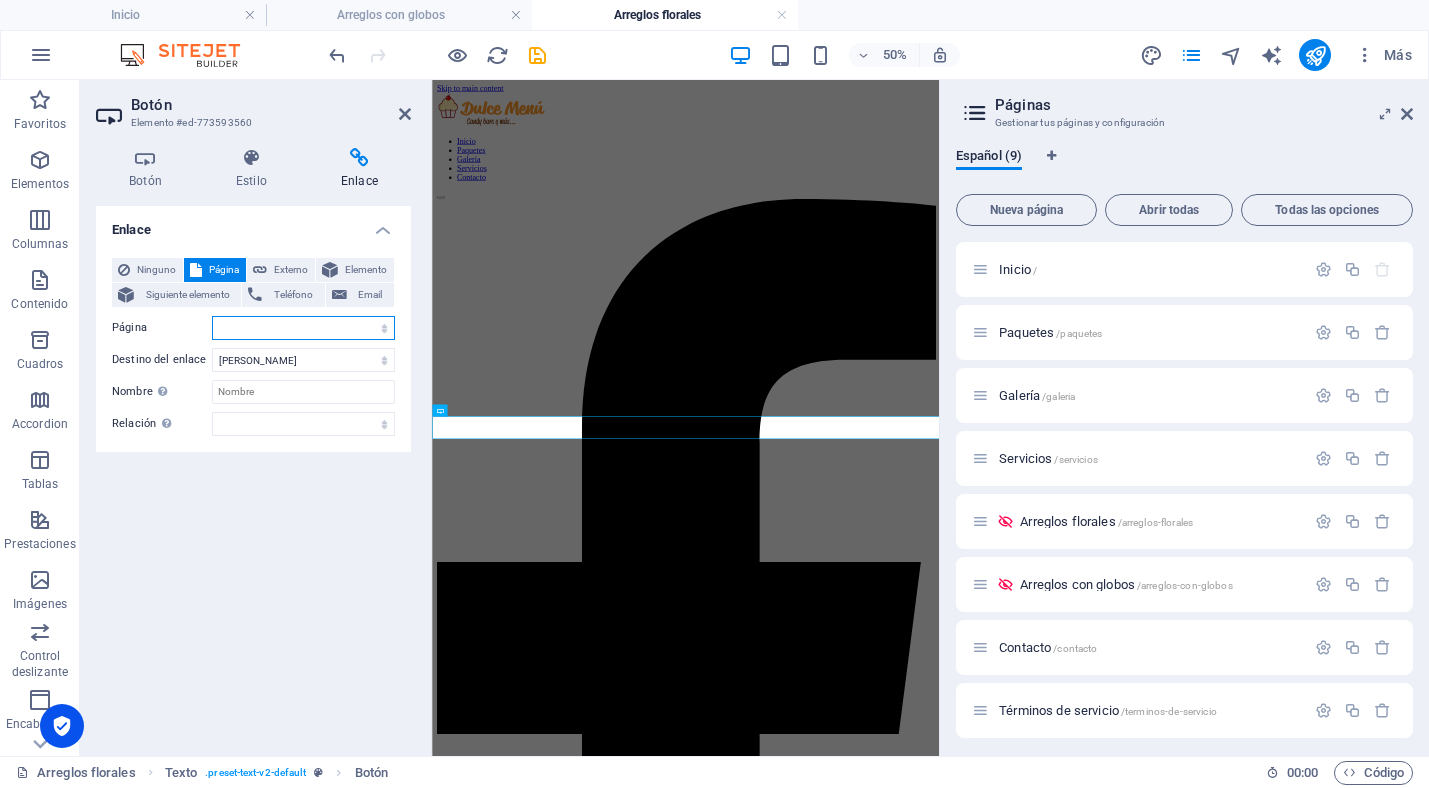 click on "Inicio Paquetes Galería Servicios Arreglos florales Arreglos con globos Contacto Términos de servicio Aviso de privacidad" at bounding box center [303, 328] 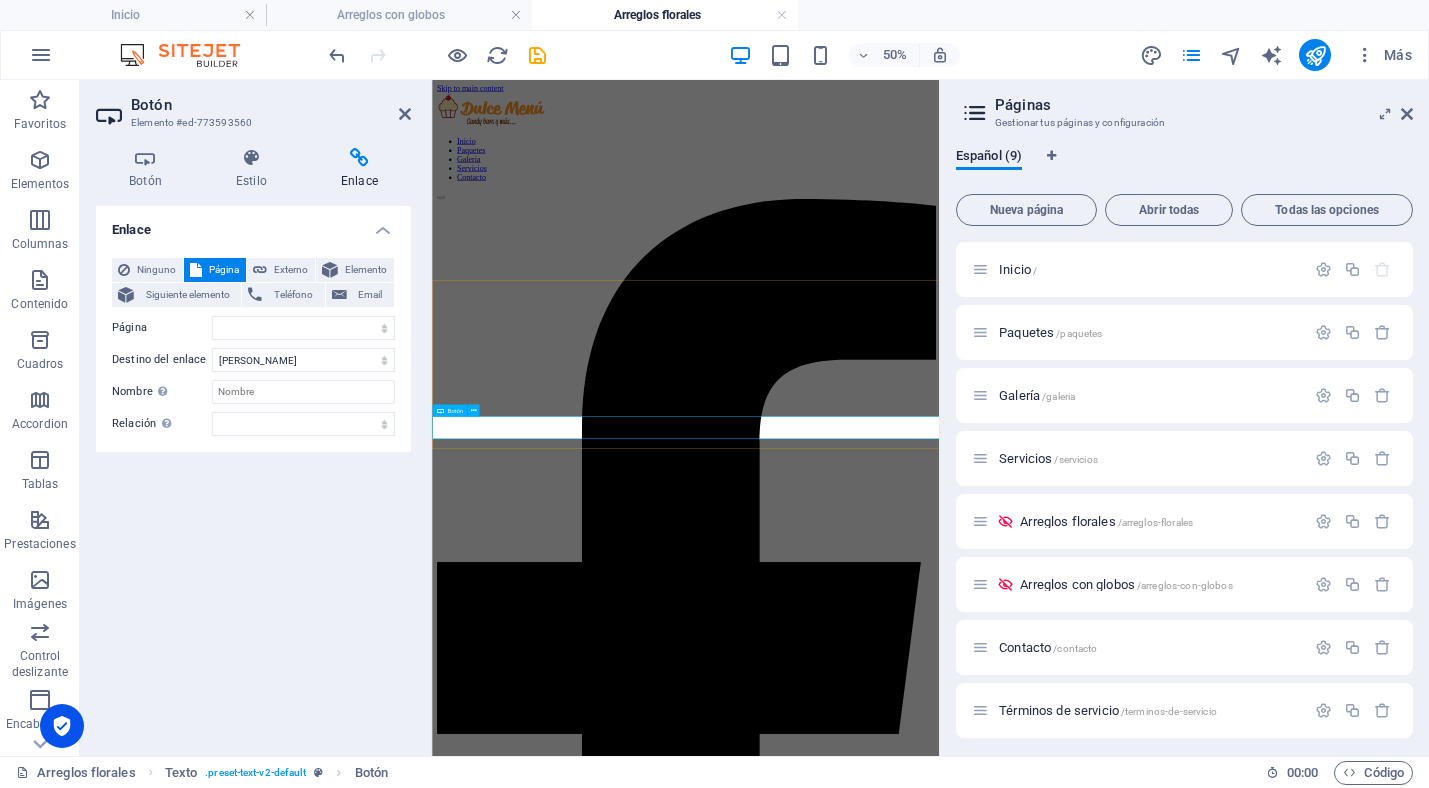 drag, startPoint x: 705, startPoint y: 401, endPoint x: 962, endPoint y: 773, distance: 452.14267 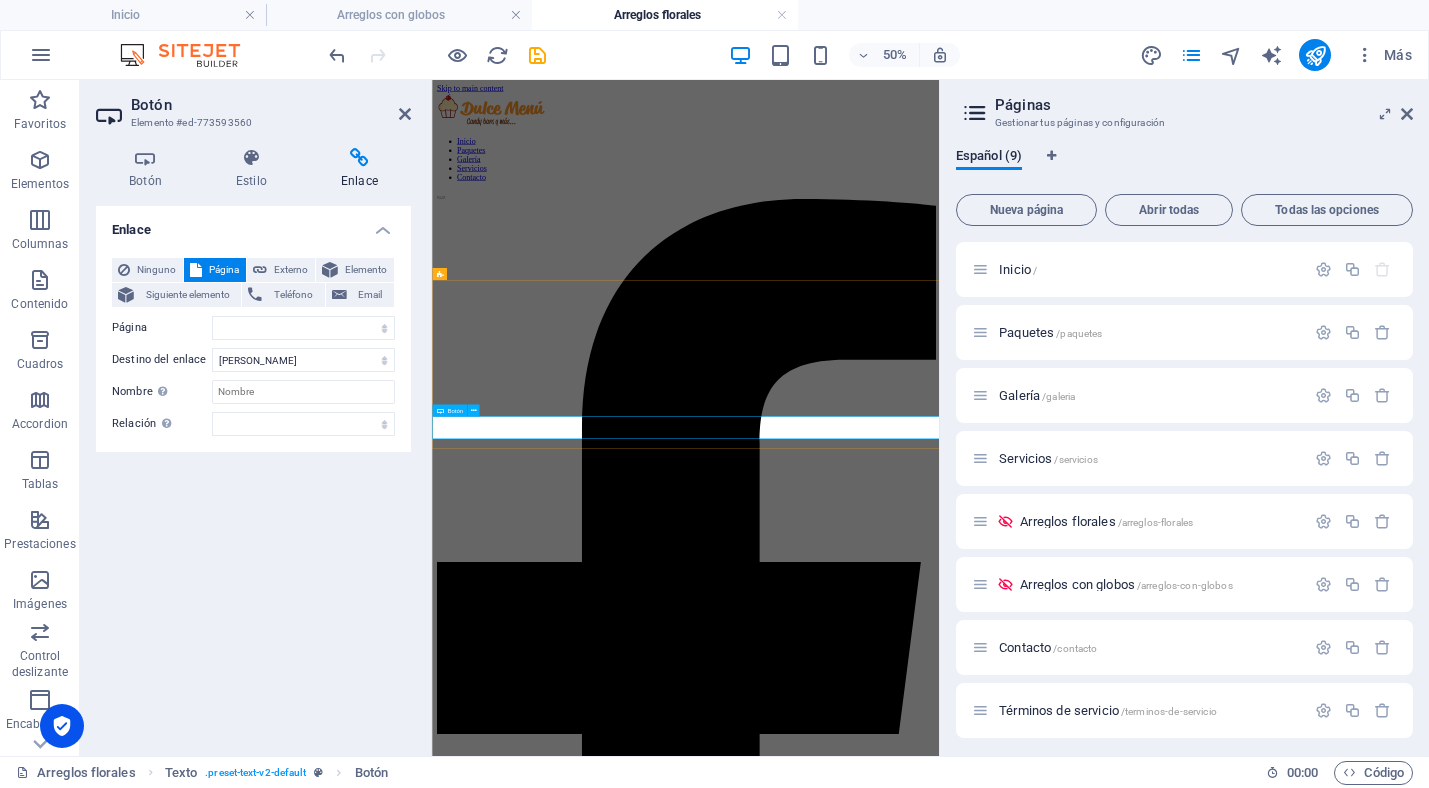 click on "Solicita un cotización" at bounding box center [939, 4826] 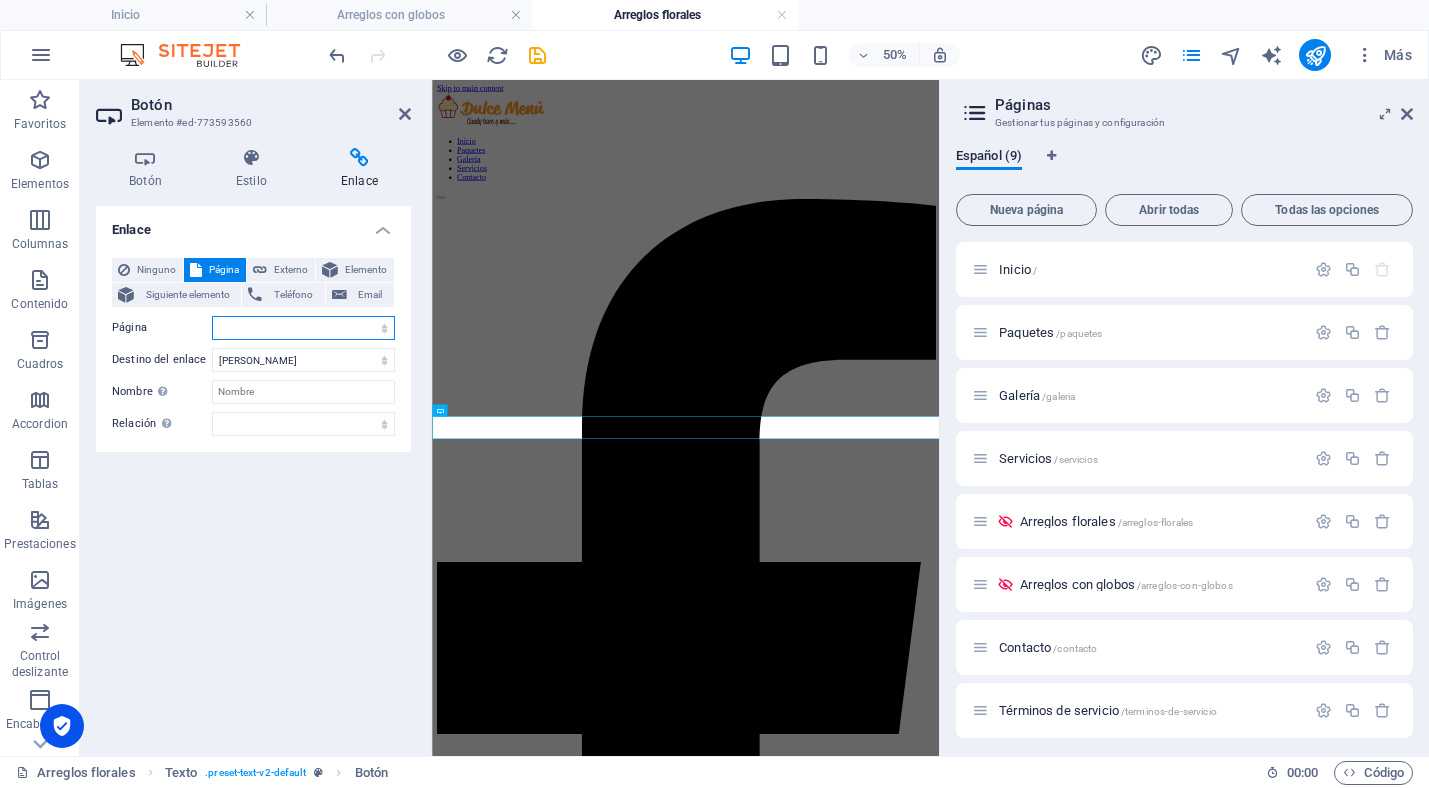 click on "Inicio Paquetes Galería Servicios Arreglos florales Arreglos con globos Contacto Términos de servicio Aviso de privacidad" at bounding box center [303, 328] 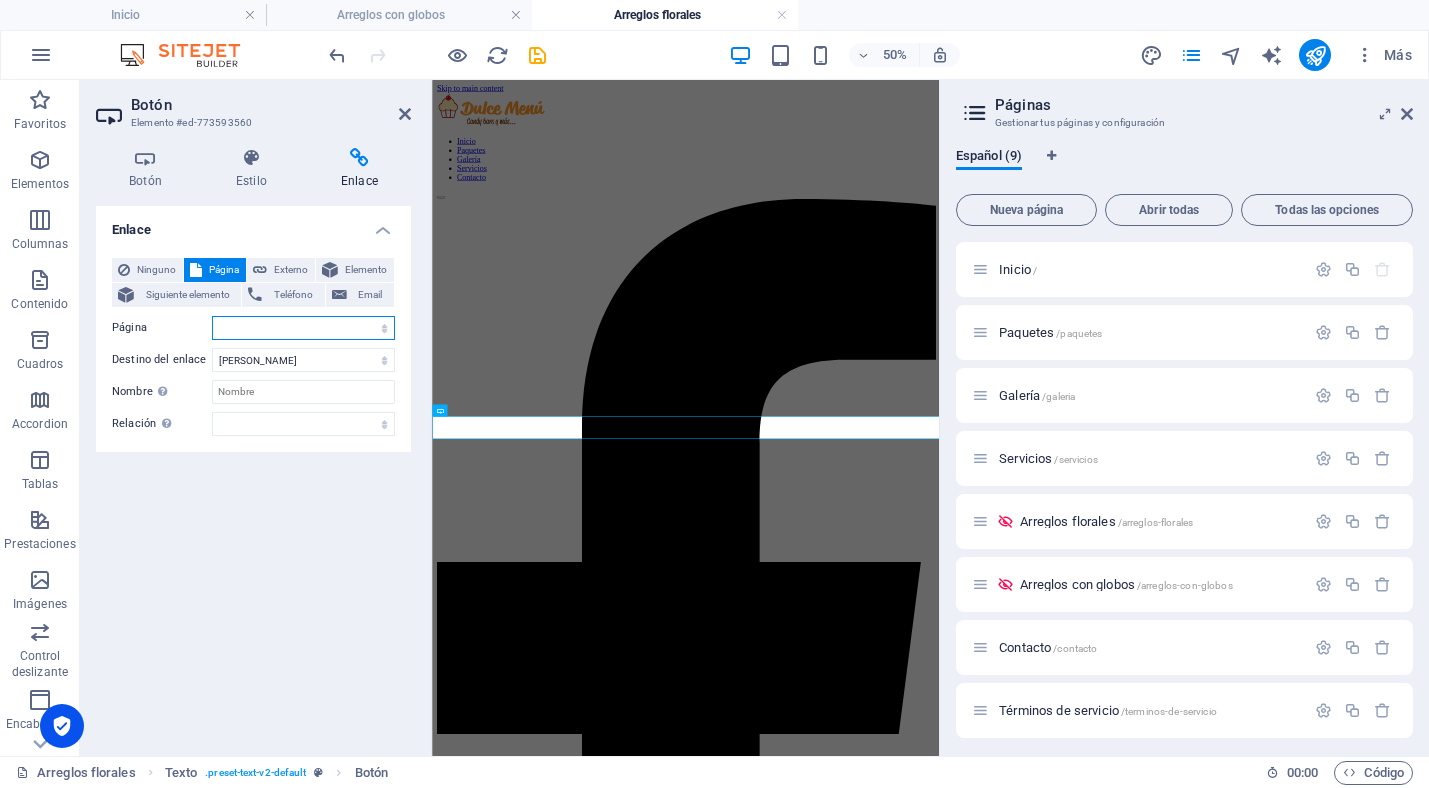 select on "6" 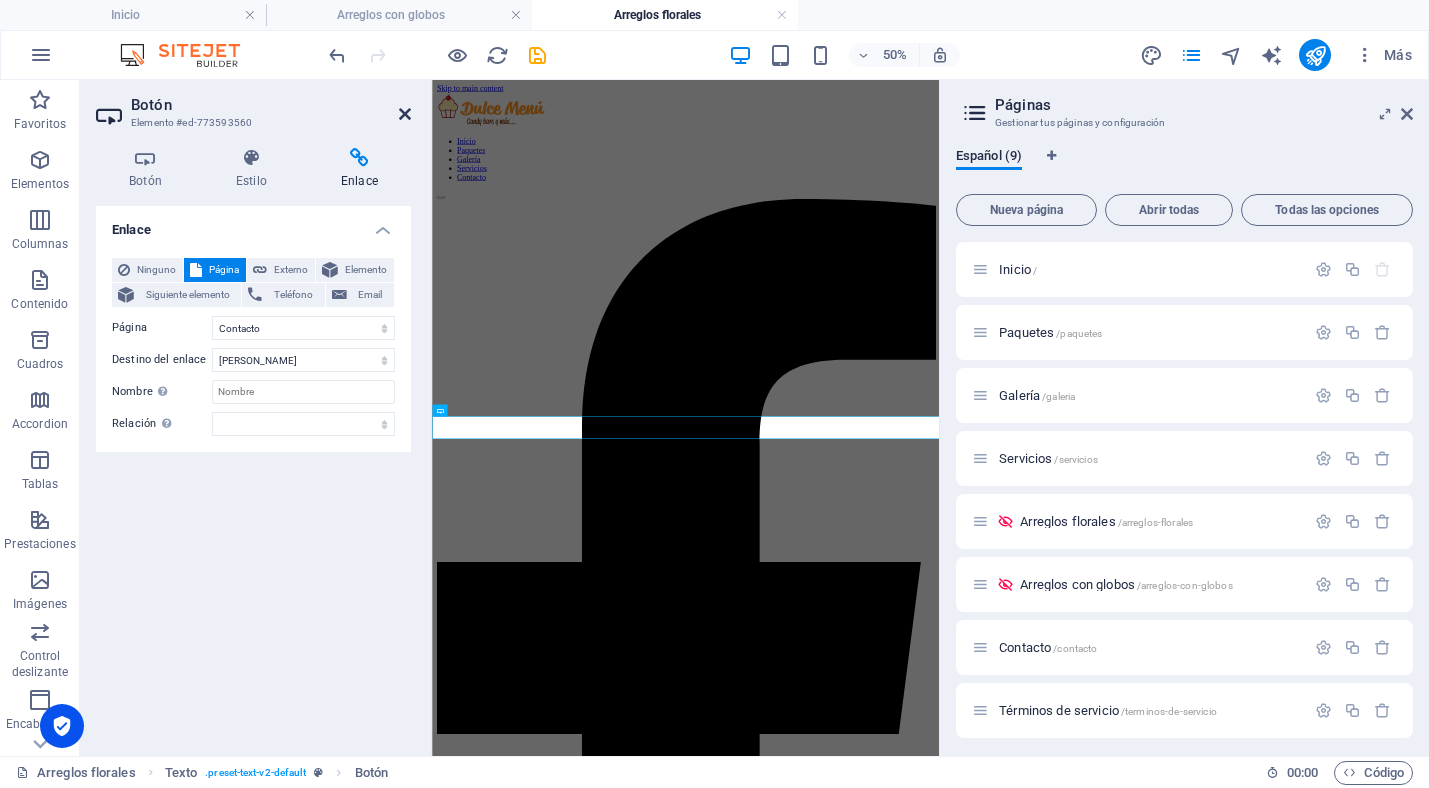 click at bounding box center [405, 114] 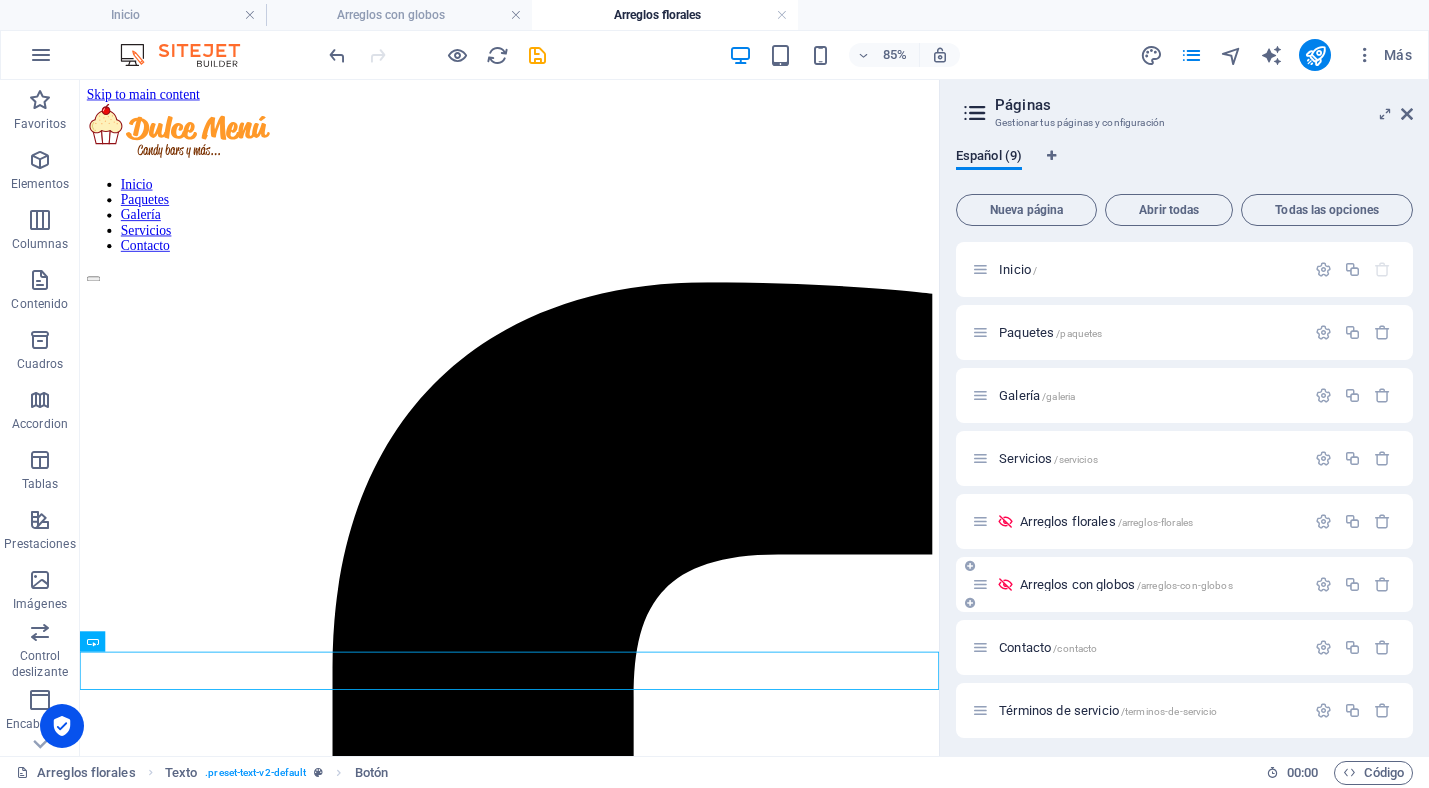 click on "Arreglos con globos /arreglos-con-globos" at bounding box center (1126, 584) 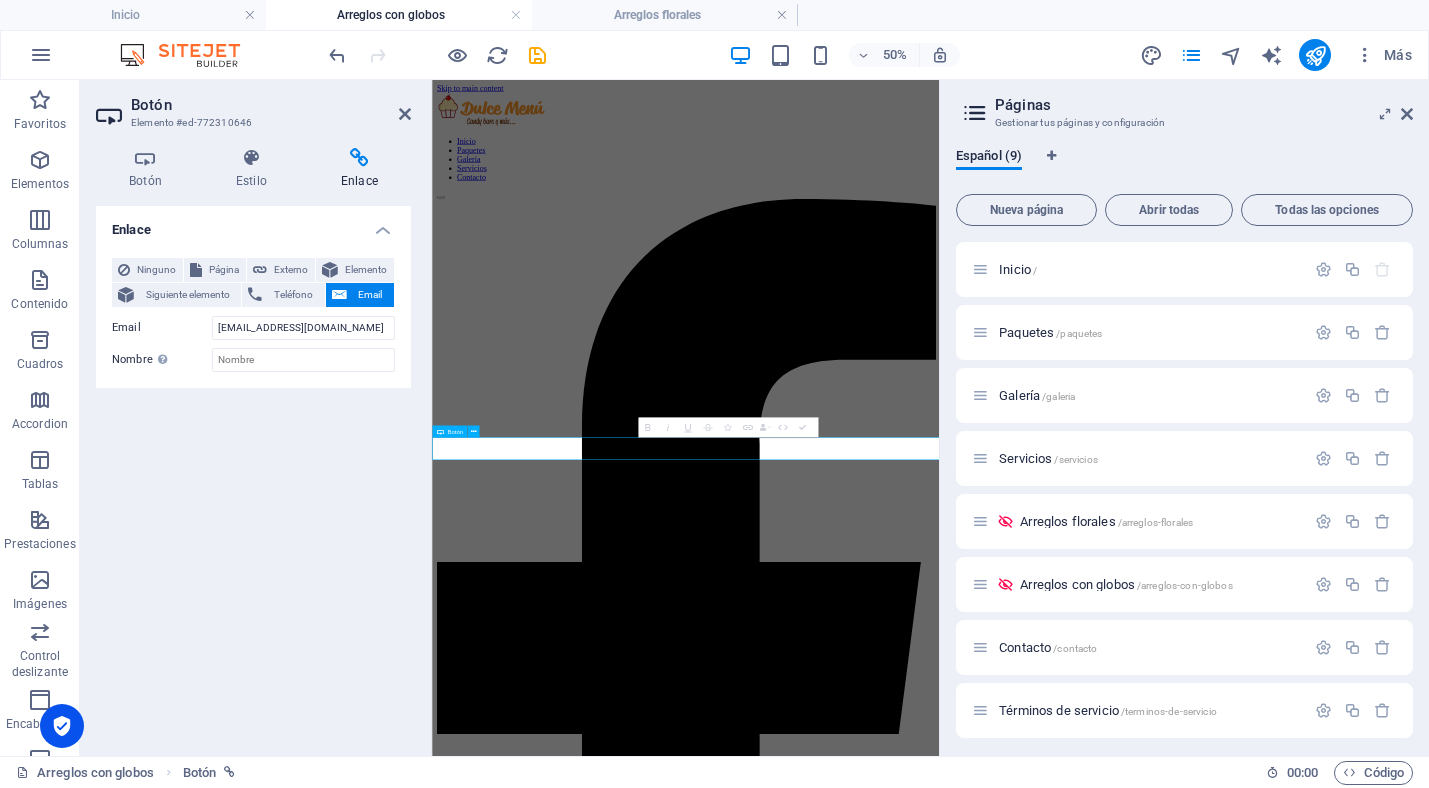 click on "Solicita una cotización" at bounding box center (939, 4856) 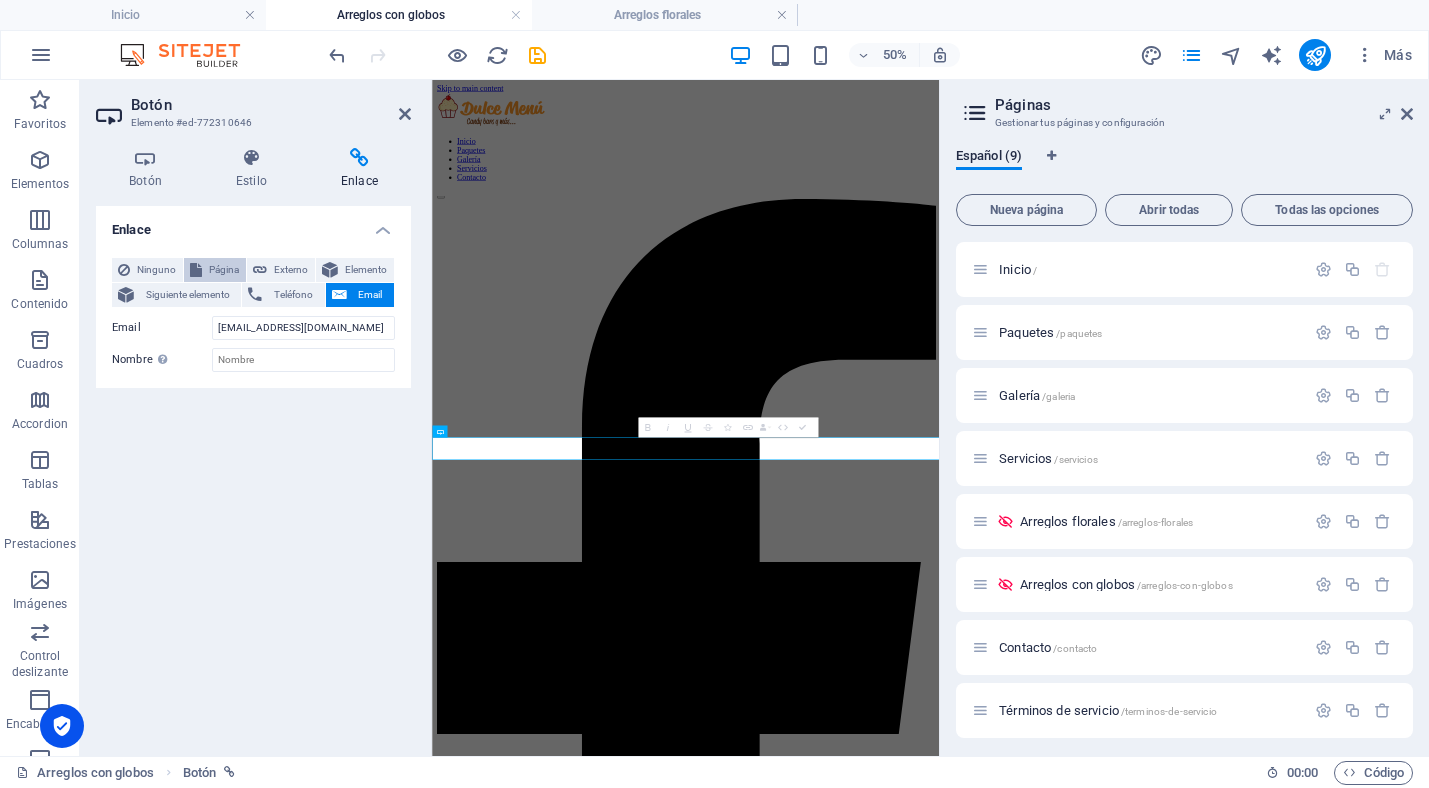 click on "Página" at bounding box center (224, 270) 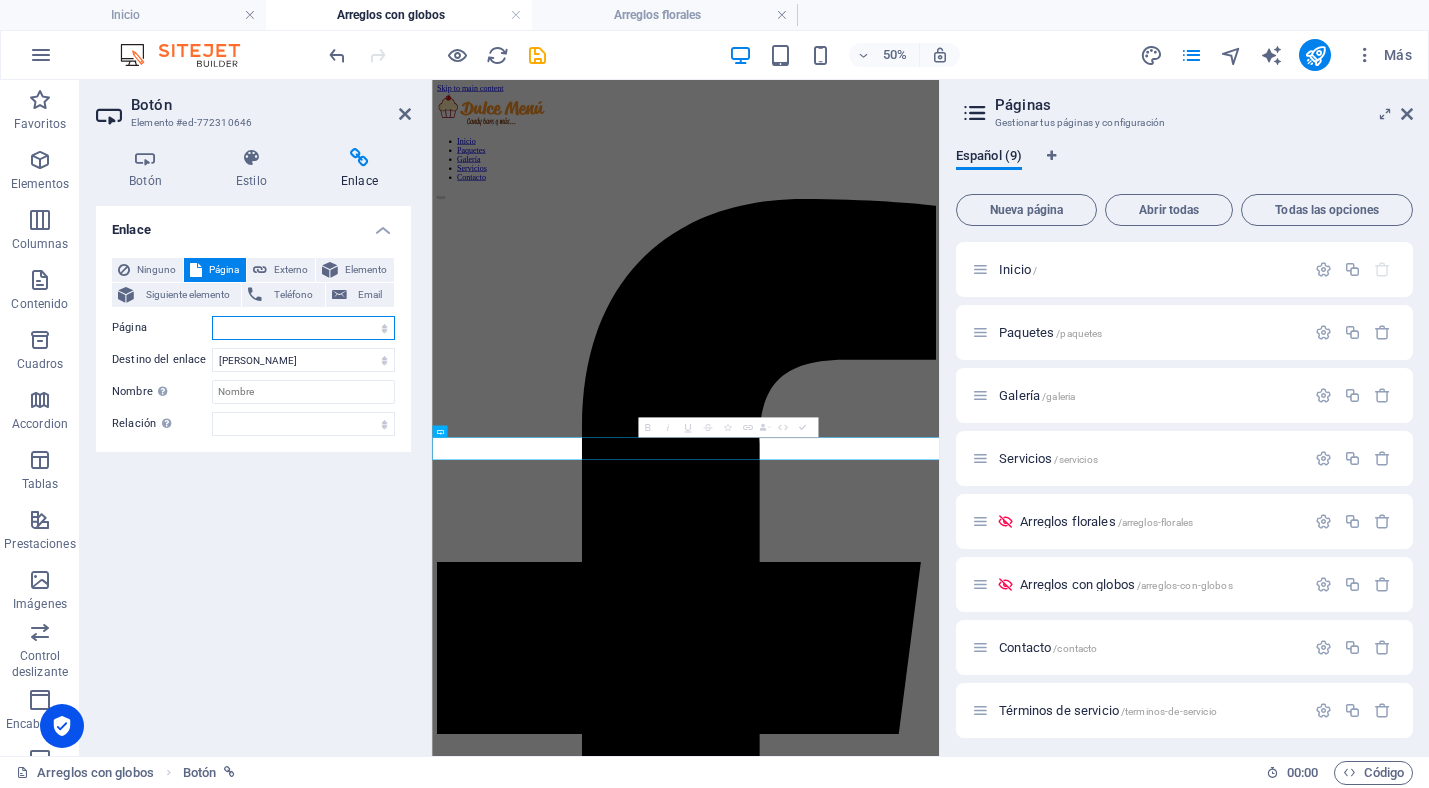 click on "Inicio Paquetes Galería Servicios Arreglos florales Arreglos con globos Contacto Términos de servicio Aviso de privacidad" at bounding box center [303, 328] 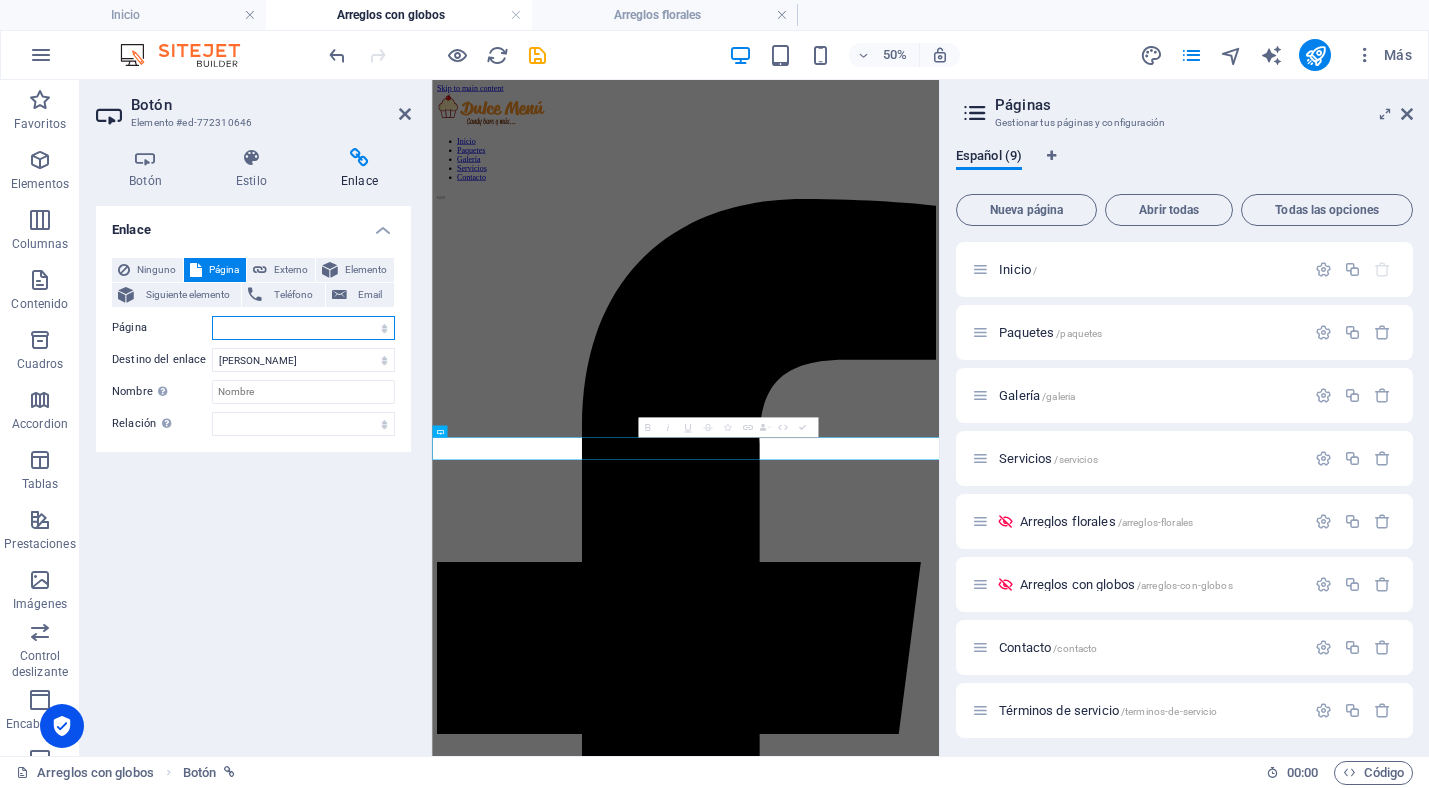 select on "6" 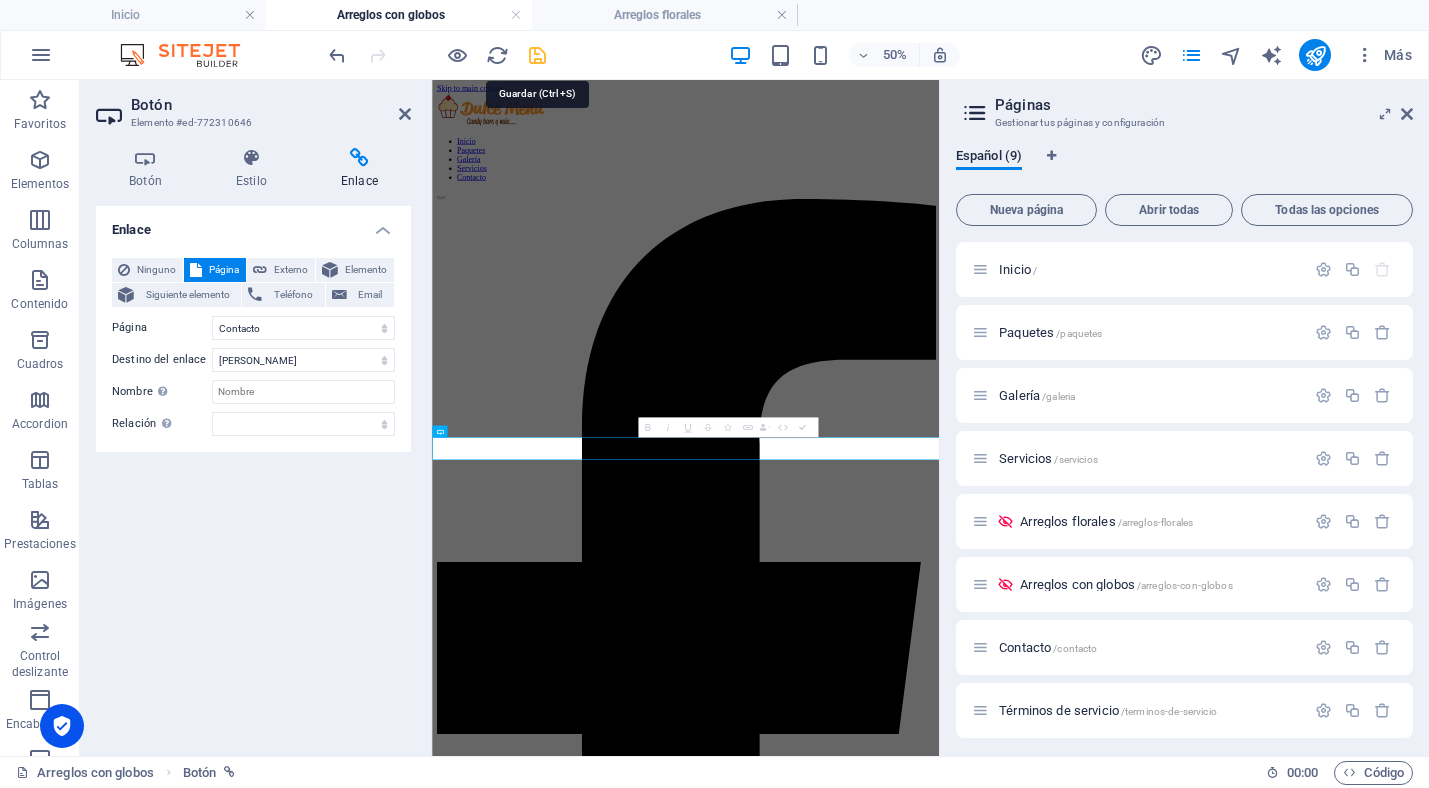 click at bounding box center (537, 55) 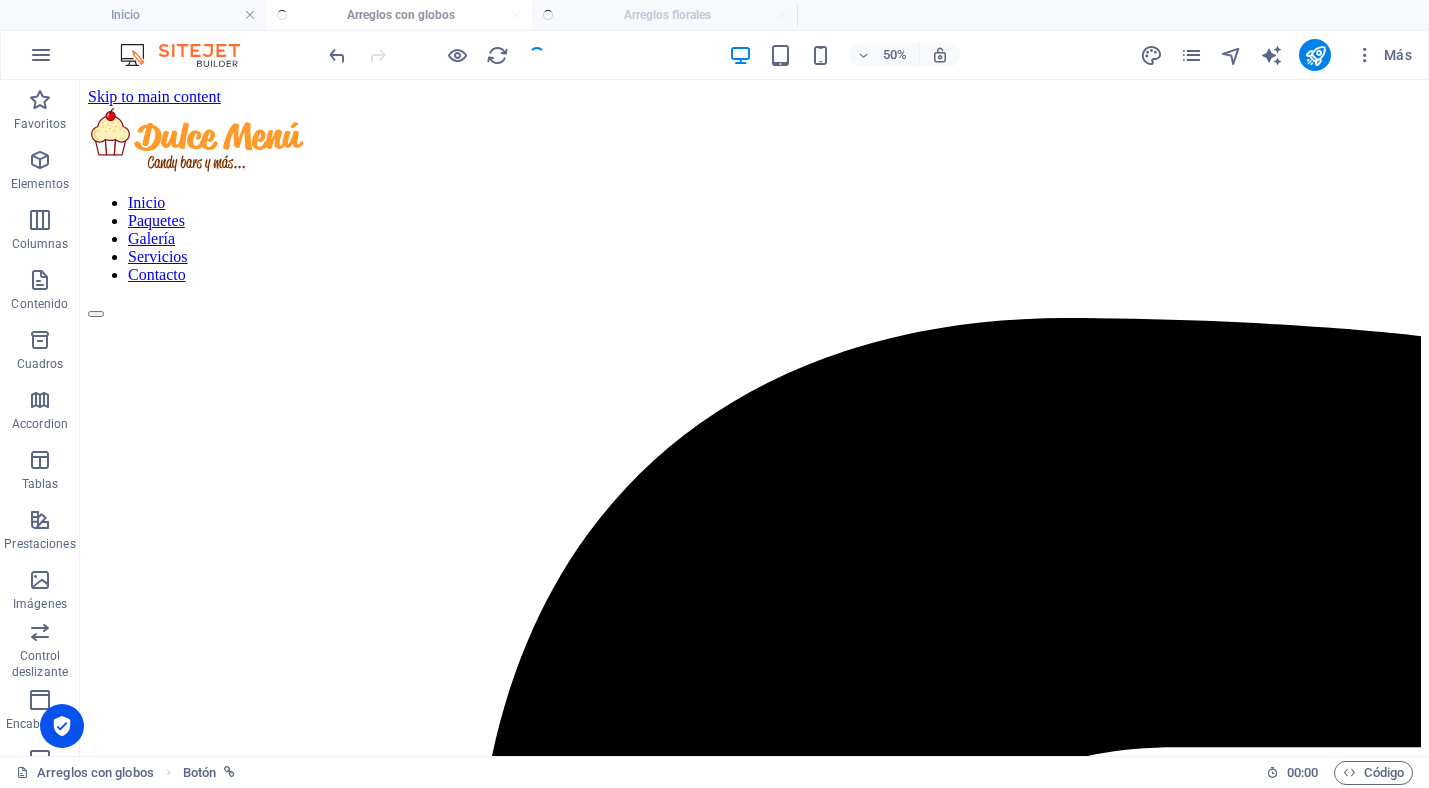 scroll, scrollTop: 399, scrollLeft: 0, axis: vertical 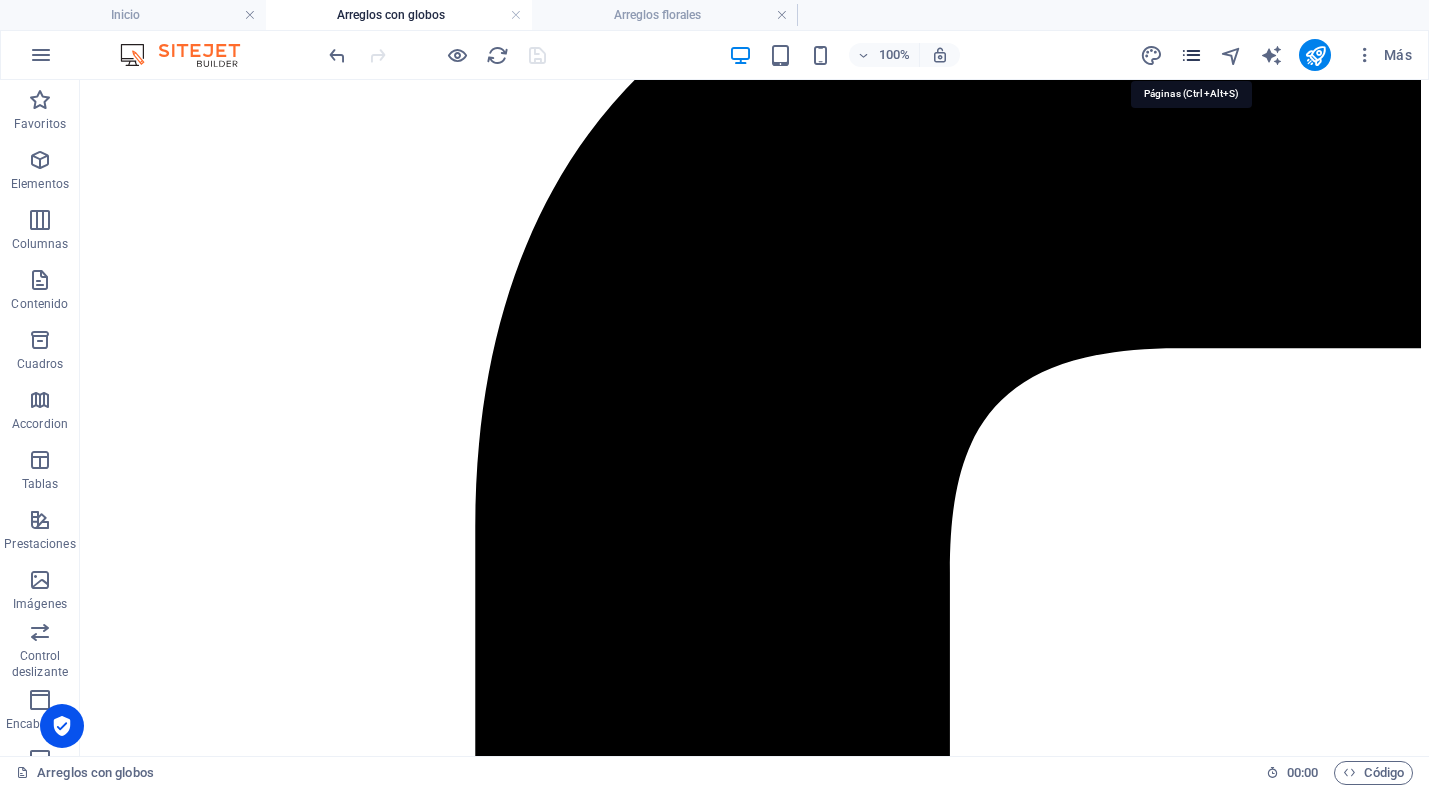click at bounding box center (1191, 55) 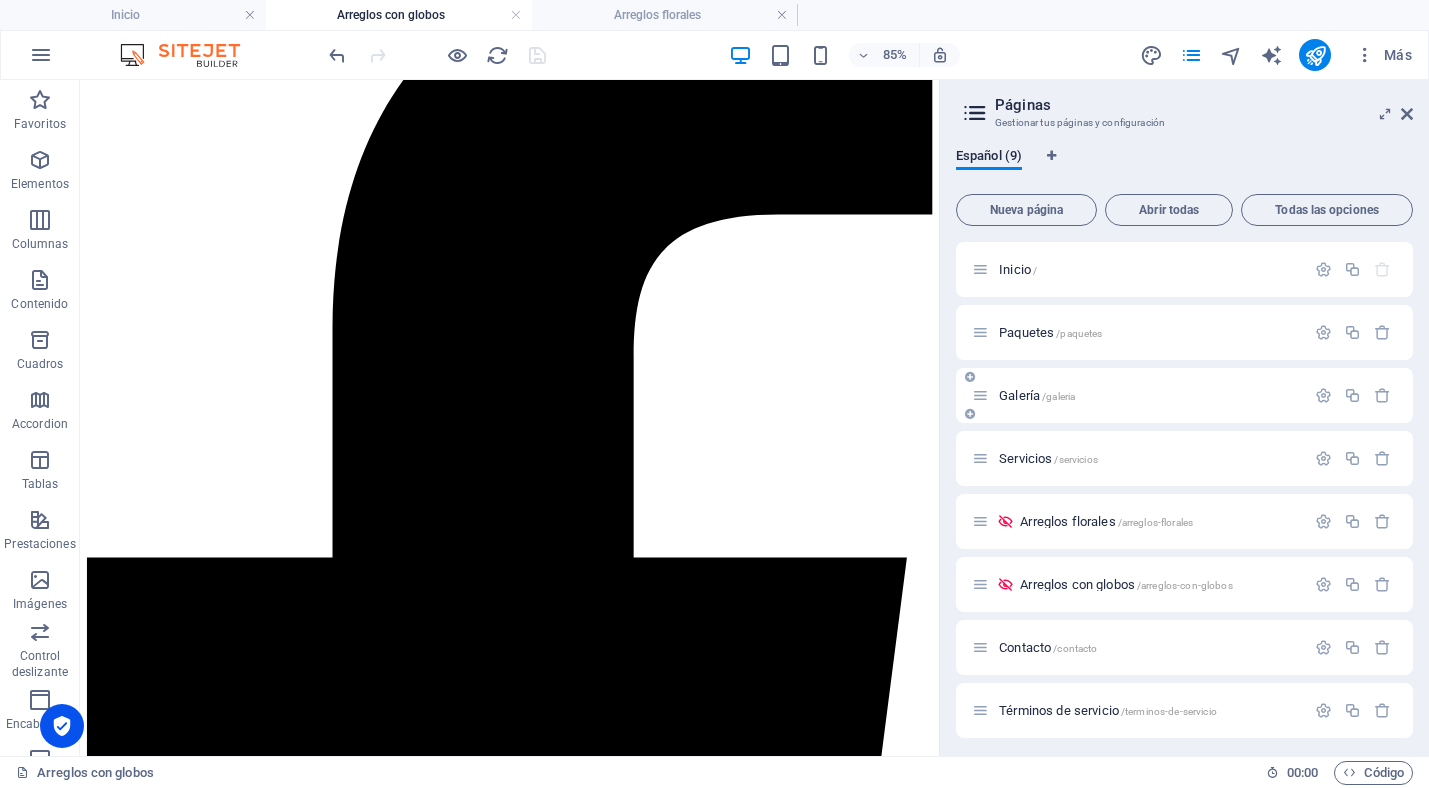 click on "Galería /galeria" at bounding box center (1037, 395) 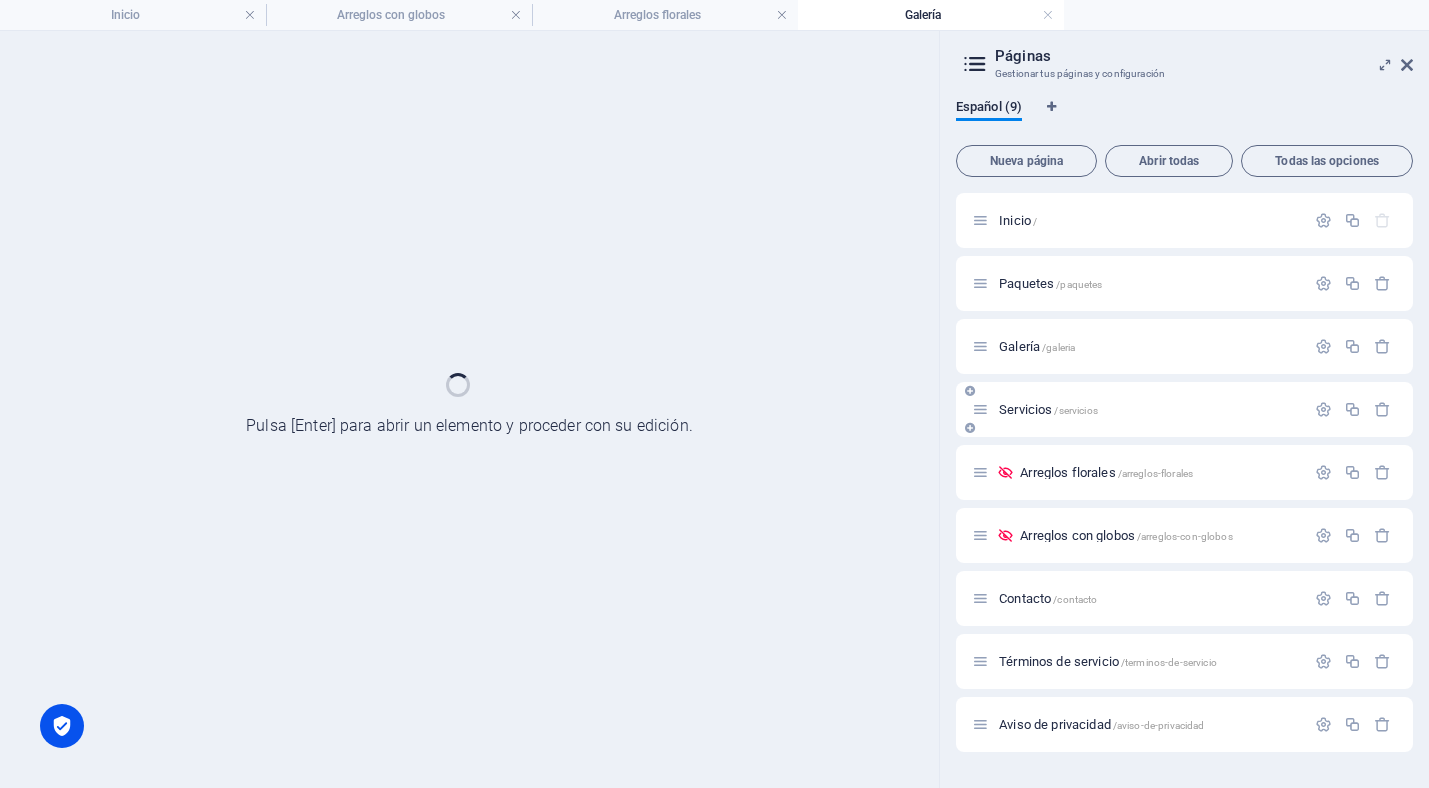 scroll, scrollTop: 0, scrollLeft: 0, axis: both 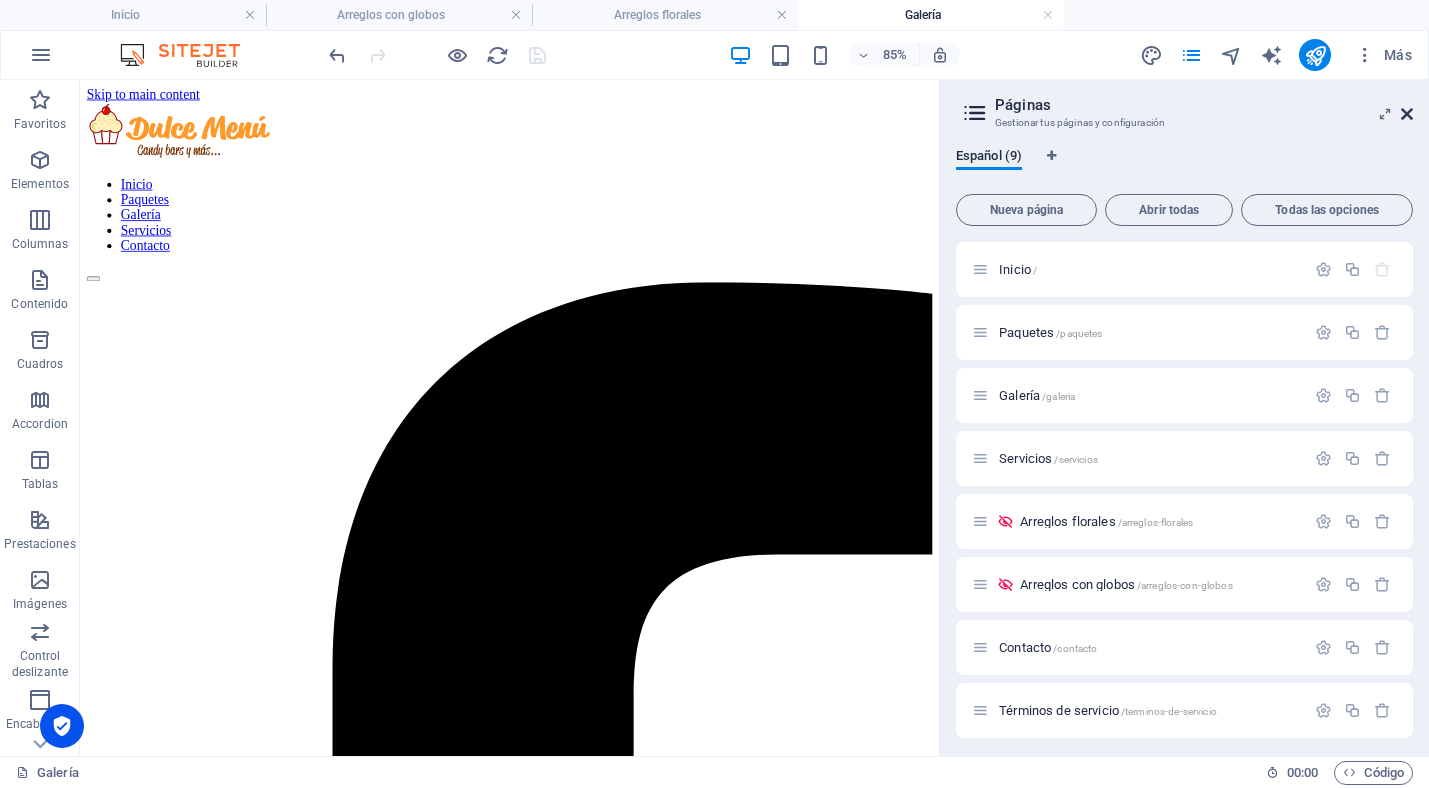 drag, startPoint x: 1406, startPoint y: 115, endPoint x: 1087, endPoint y: 121, distance: 319.05643 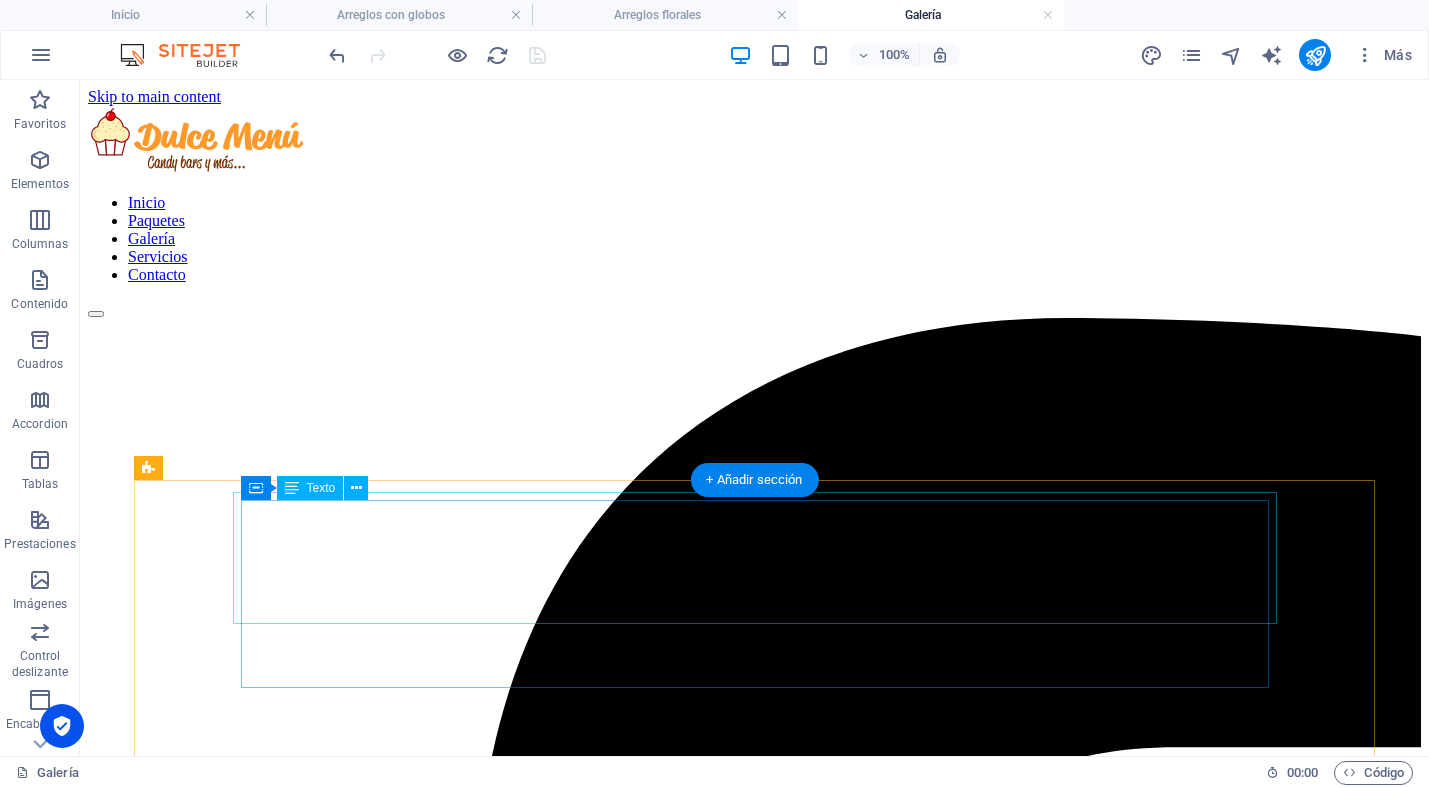 click on "Diseñamos y producimos nuestros servicios a la medida de cada cliente. Cuidamos cada detalle del montaje con el mismo esmero y dedicación como si fuésemos los anfitriones, lo que se refleja en la calidad de nuestra propuesta de valor y en la satisfacción de los invitados.   ¡Te presentamos algunos de los montajes que hemos realizado para diferentes eventos!" at bounding box center [754, 4964] 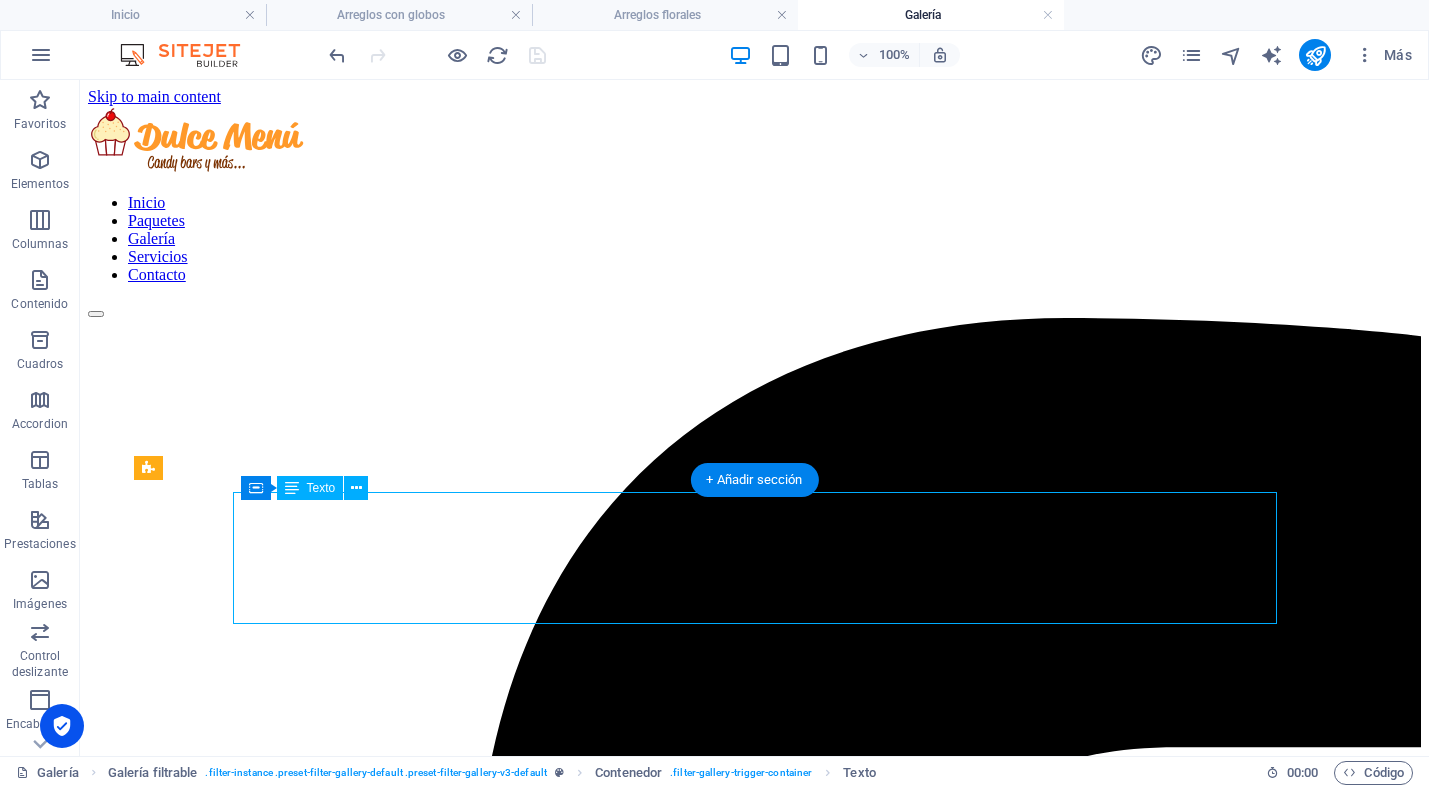 click on "Diseñamos y producimos nuestros servicios a la medida de cada cliente. Cuidamos cada detalle del montaje con el mismo esmero y dedicación como si fuésemos los anfitriones, lo que se refleja en la calidad de nuestra propuesta de valor y en la satisfacción de los invitados.   ¡Te presentamos algunos de los montajes que hemos realizado para diferentes eventos!" at bounding box center (754, 4964) 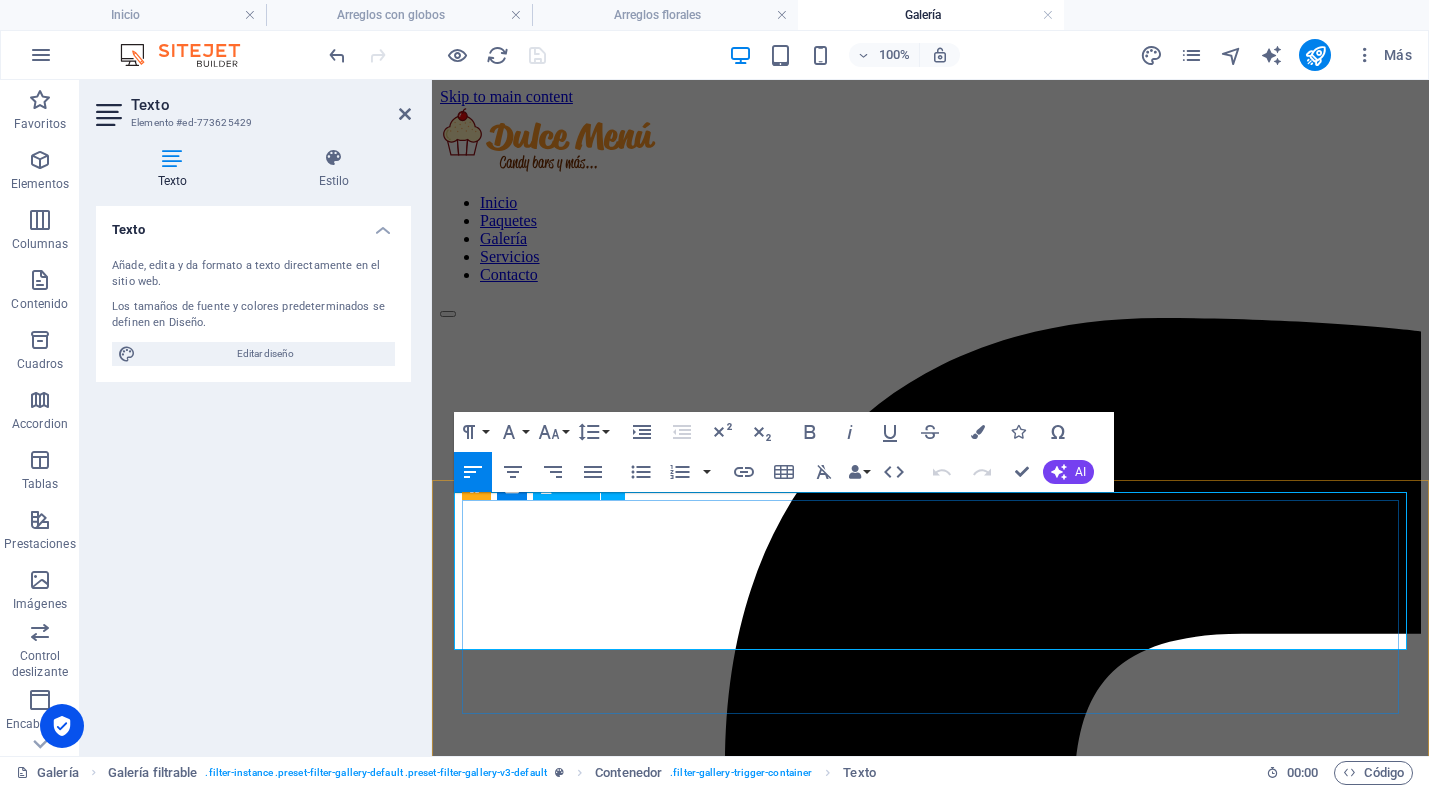 click on "Diseñamos y producimos nuestros servicios a la medida de cada cliente. Cuidamos cada detalle del montaje con el mismo esmero y dedicación como si fuésemos los anfitriones, lo que se refleja en la calidad de nuestra propuesta de valor y en la satisfacción de los invitados." at bounding box center [930, 3887] 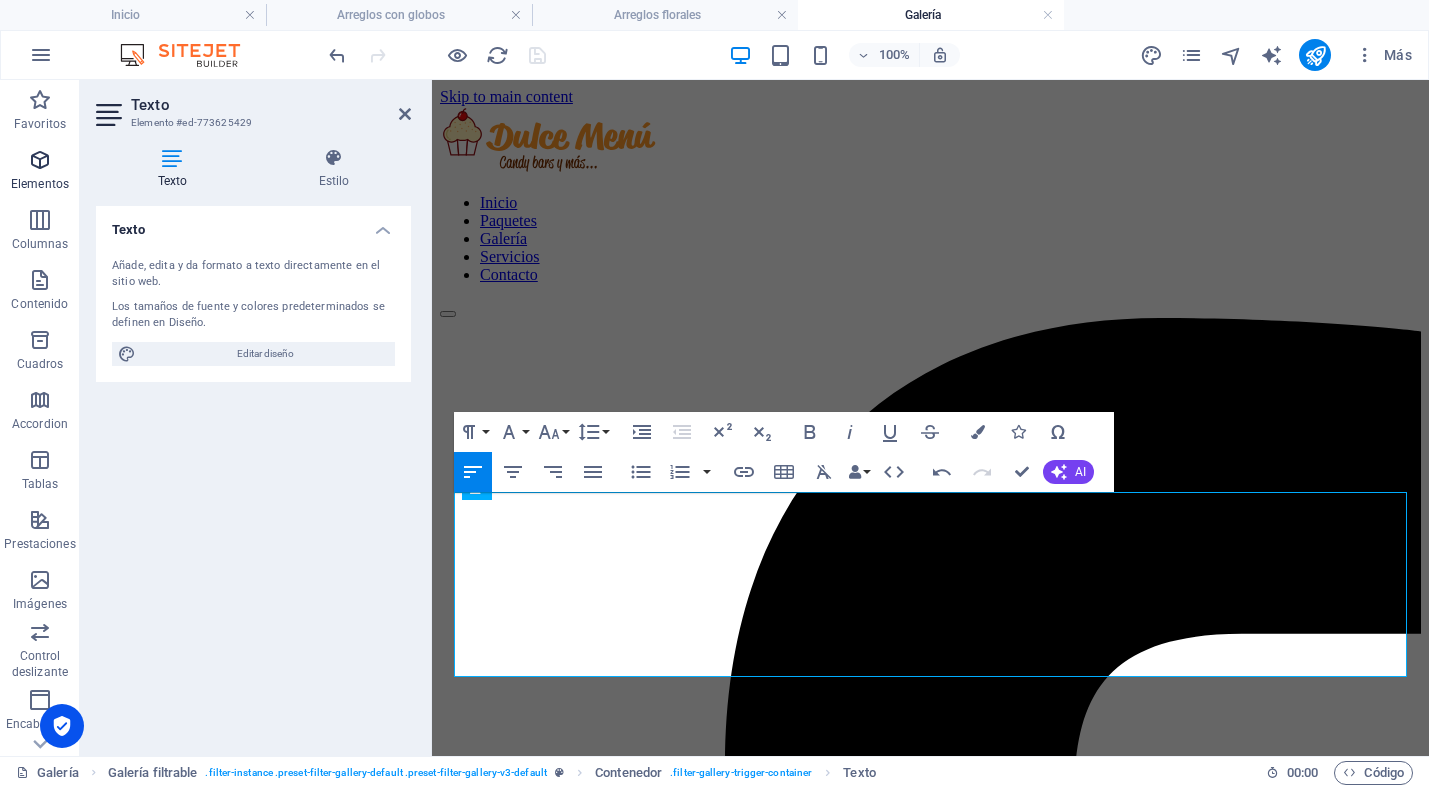click at bounding box center [40, 160] 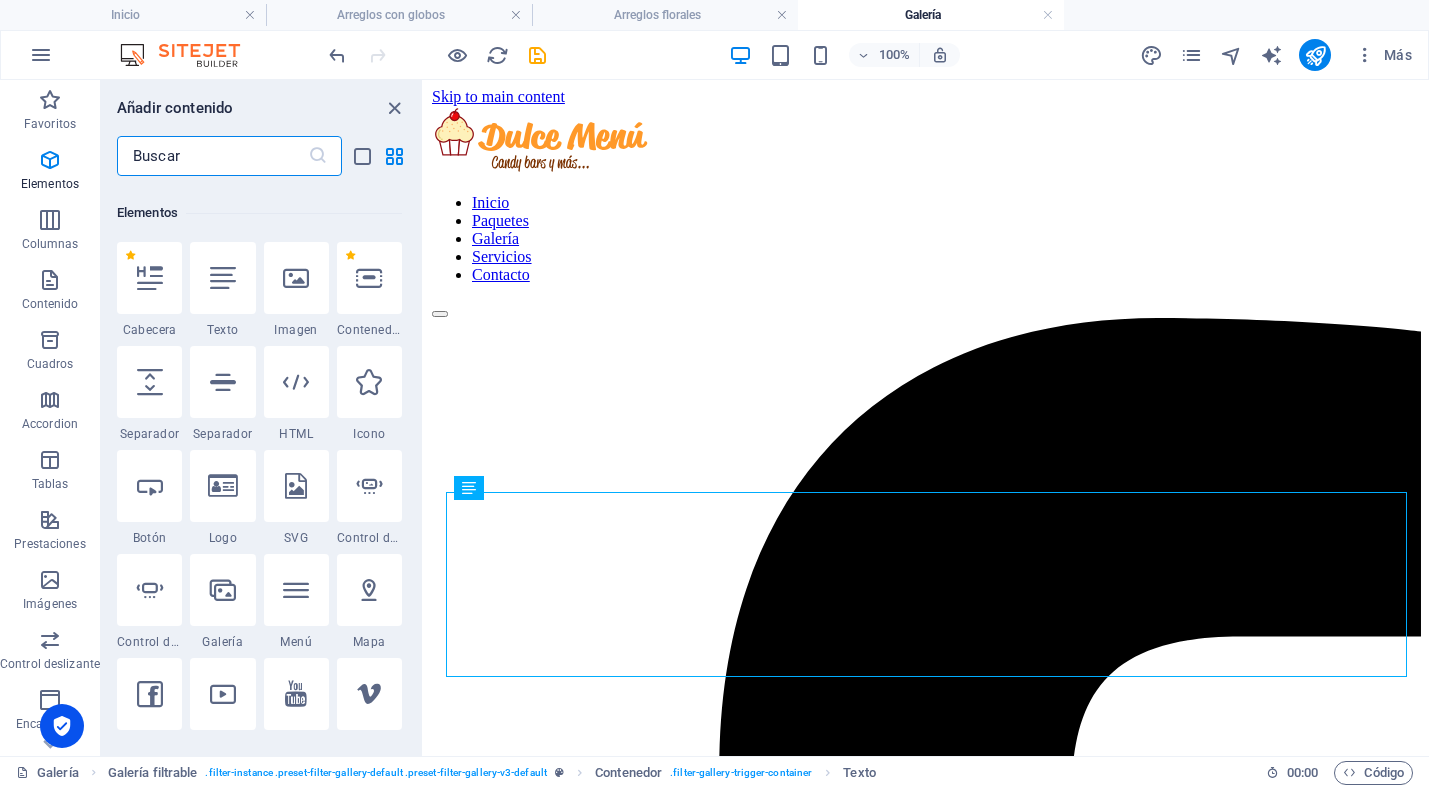 scroll, scrollTop: 377, scrollLeft: 0, axis: vertical 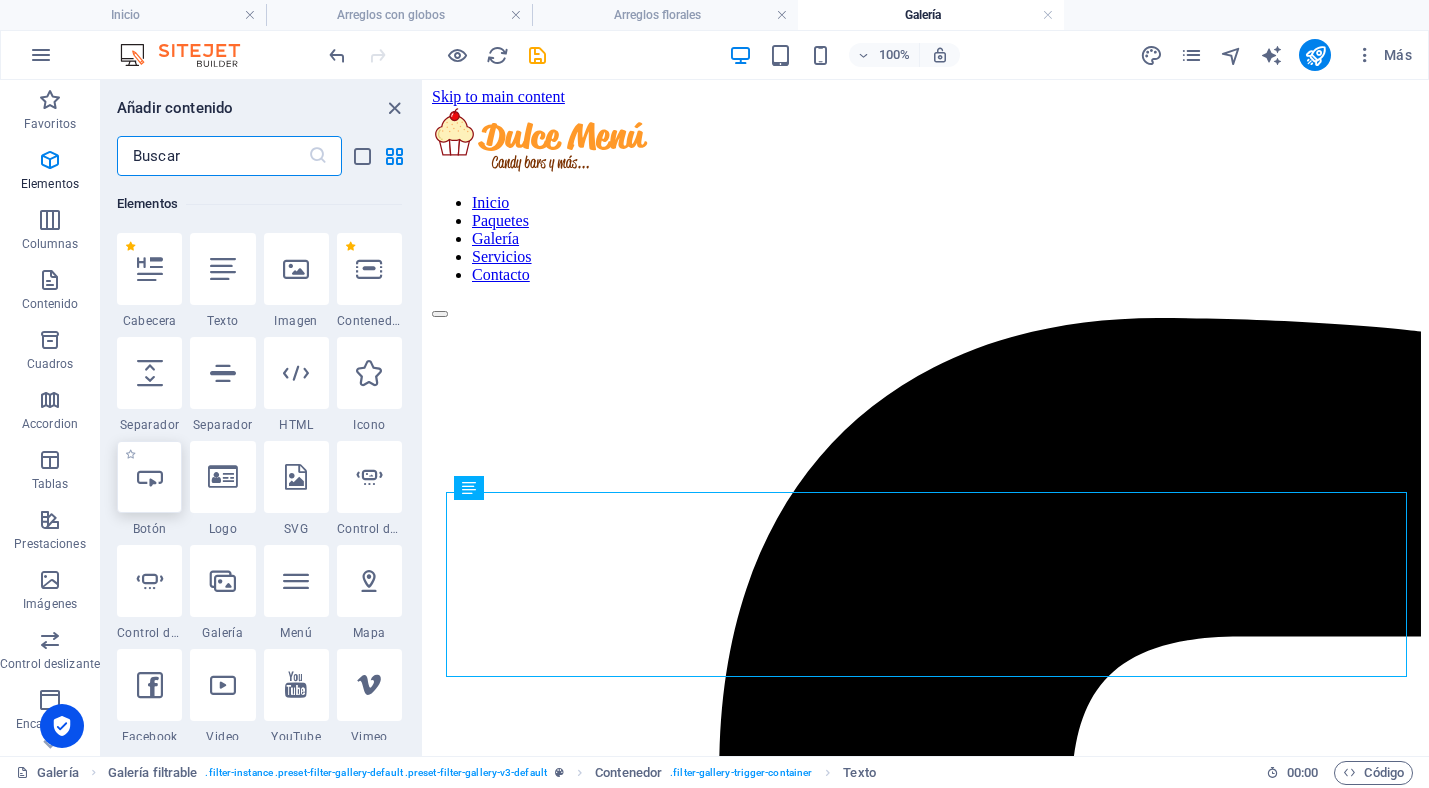 click at bounding box center (150, 477) 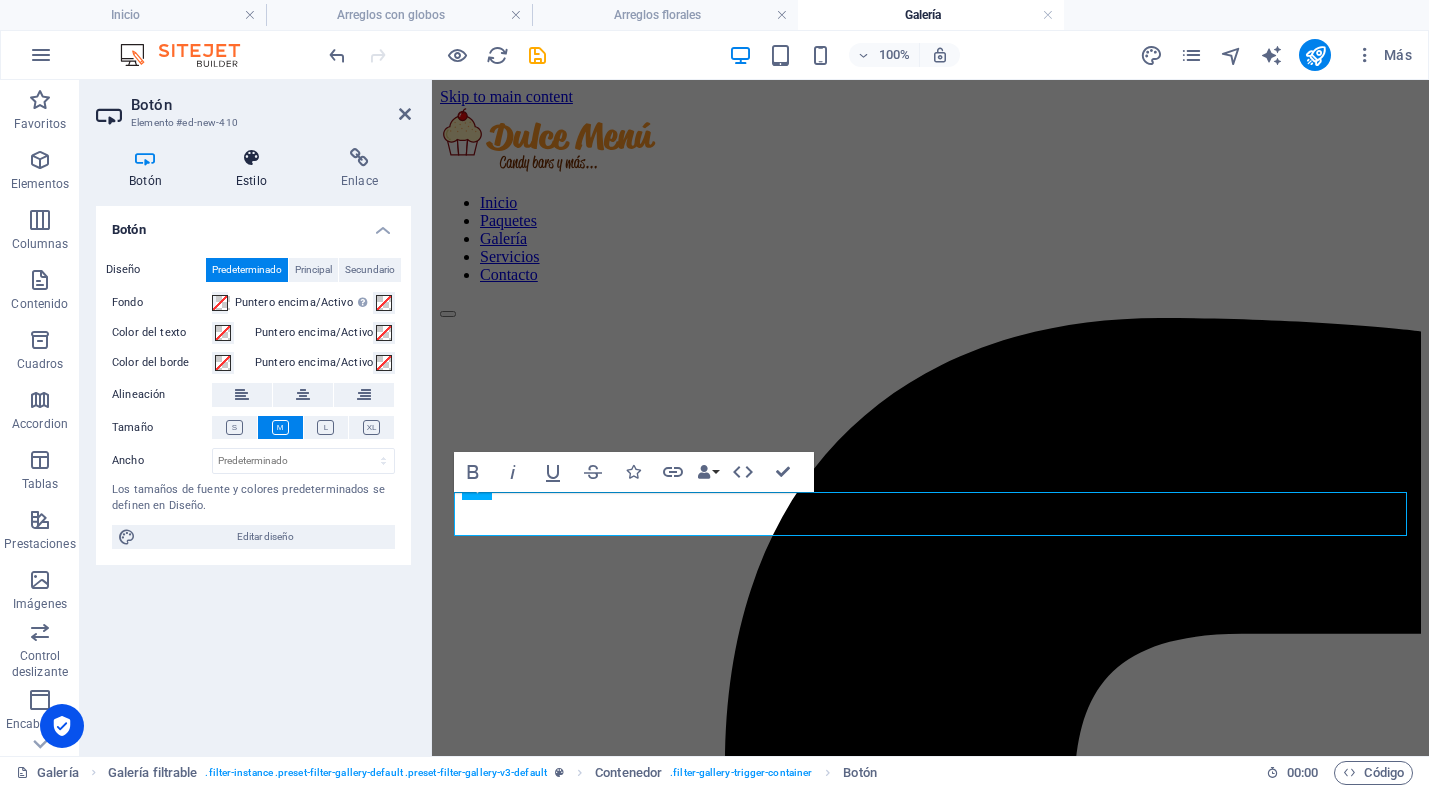 click at bounding box center [251, 158] 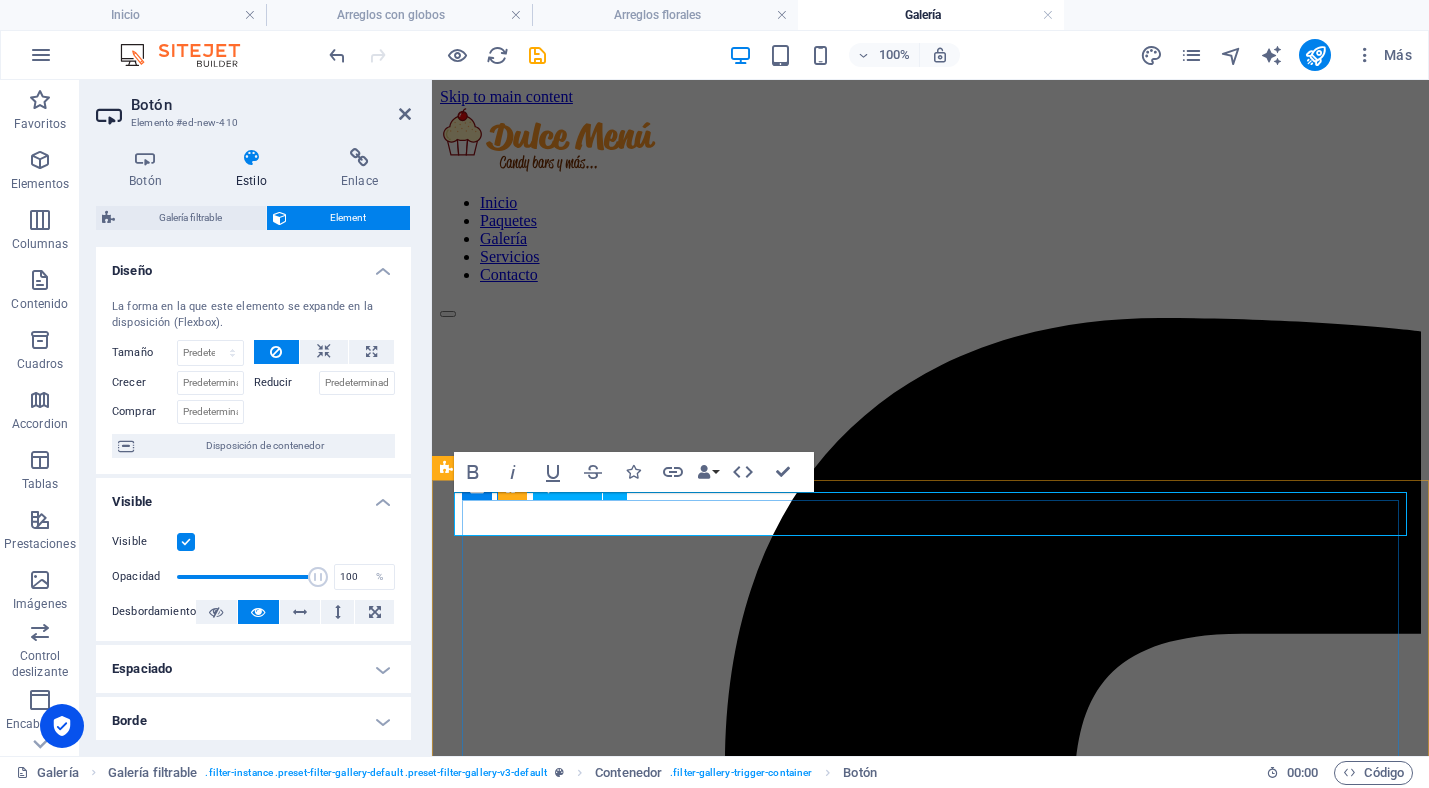 click on "Etiqueta del botón" at bounding box center [930, 3847] 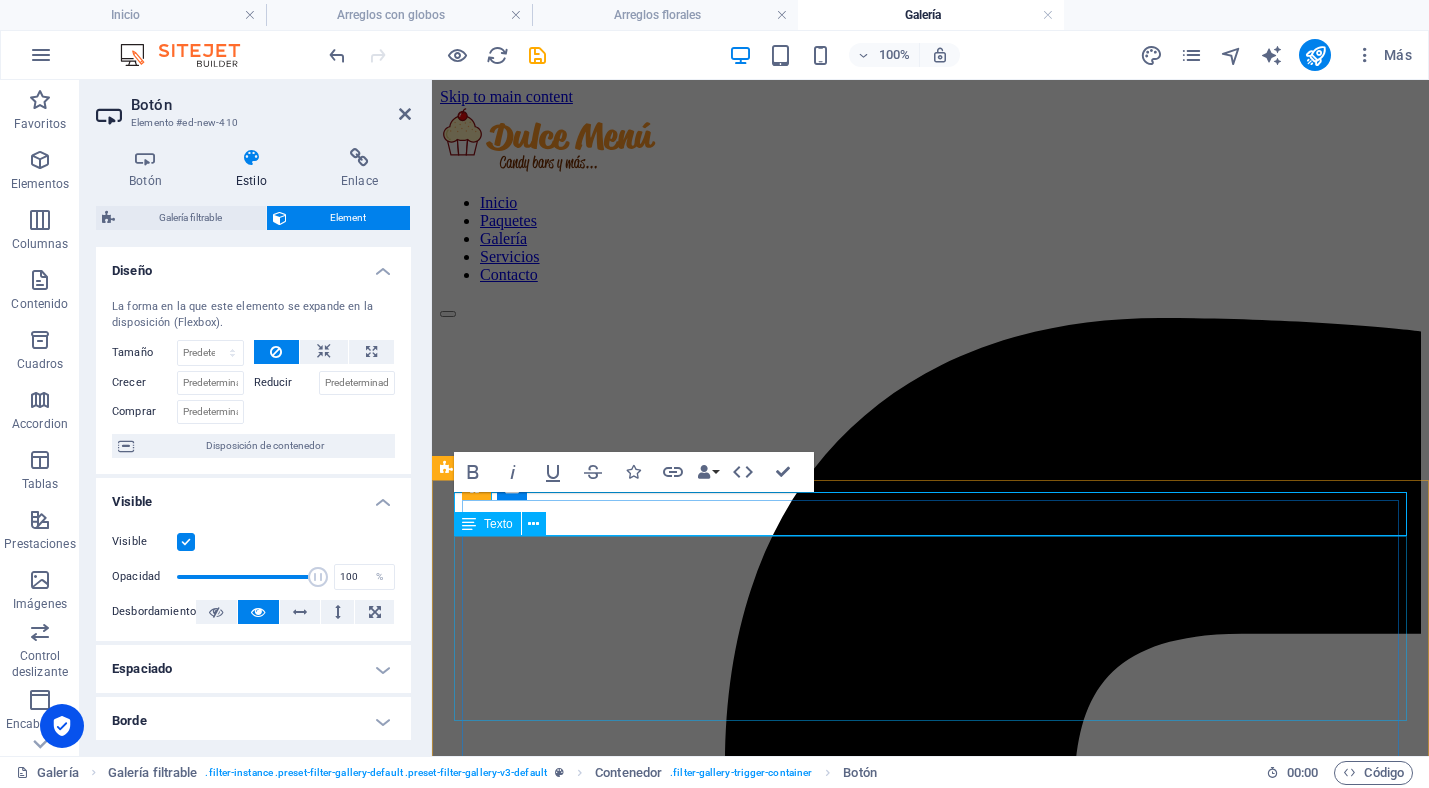 click on "Diseñamos y producimos nuestros servicios a la medida de cada cliente. Cuidamos cada detalle del montaje con el mismo esmero y dedicación como si fuésemos los anfitriones, lo que se refleja en la calidad de nuestra propuesta de valor y en la satisfacción de los invitados.   ¡Te presentamos algunos de los montajes que hemos realizado para diferentes eventos!" at bounding box center [930, 3975] 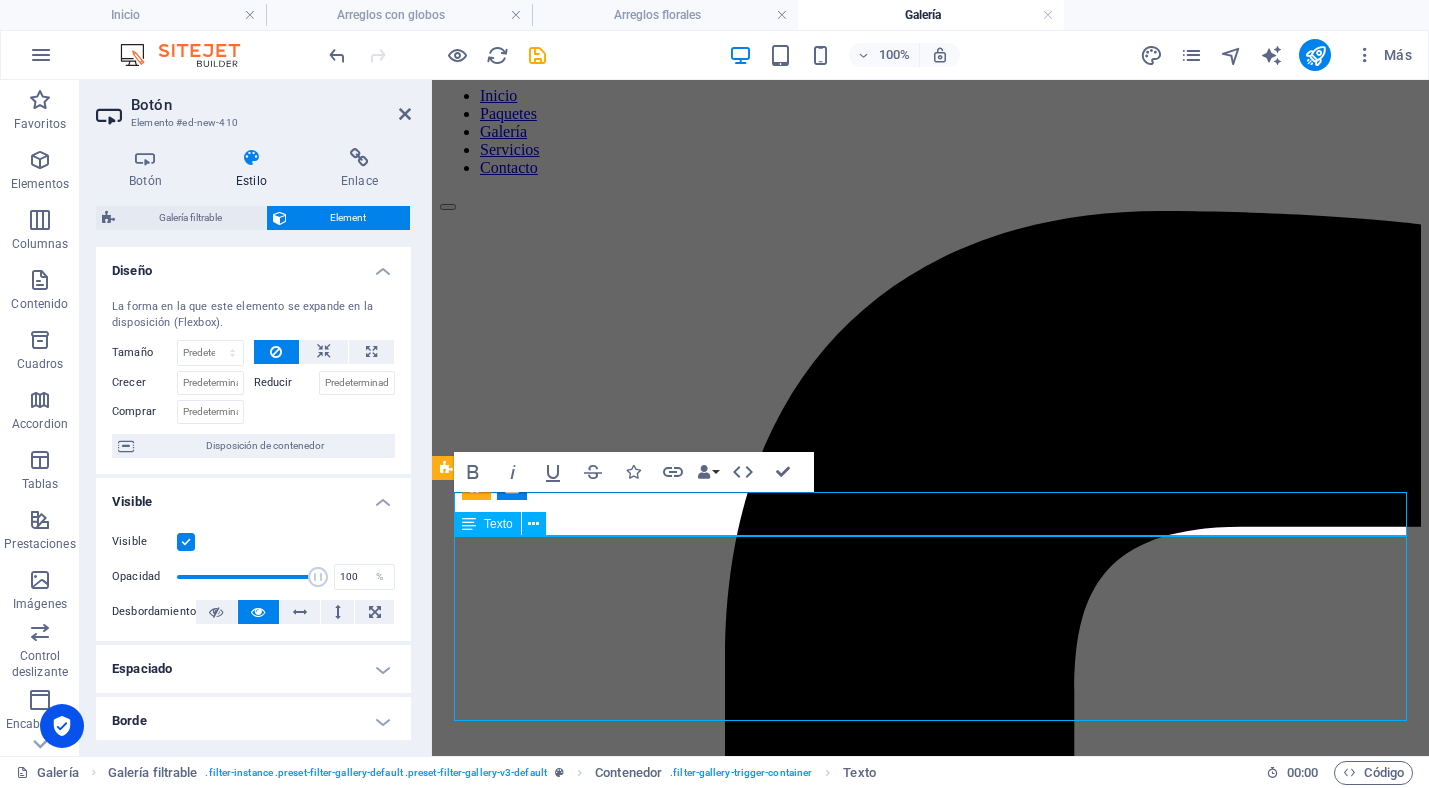 scroll, scrollTop: 192, scrollLeft: 0, axis: vertical 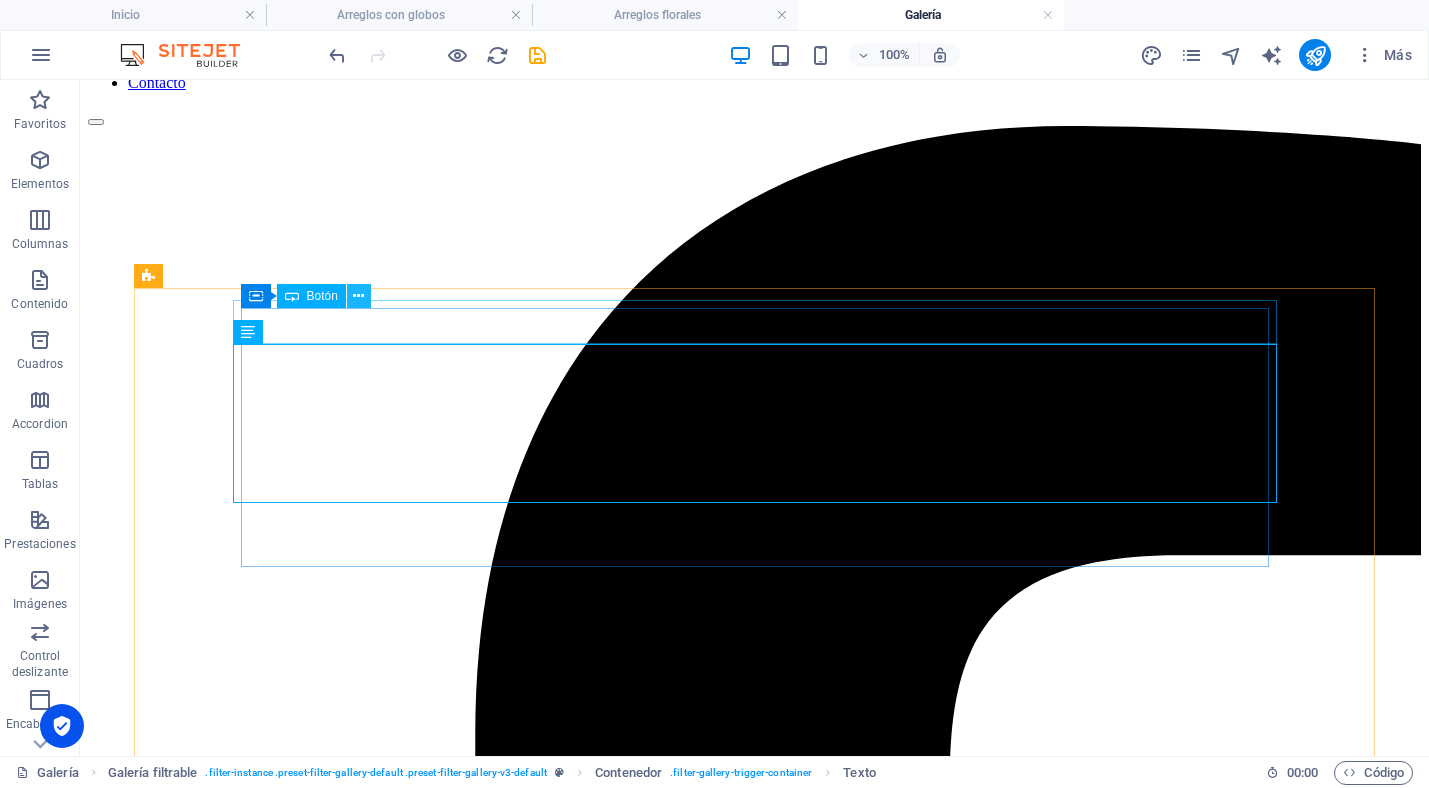 click at bounding box center (358, 296) 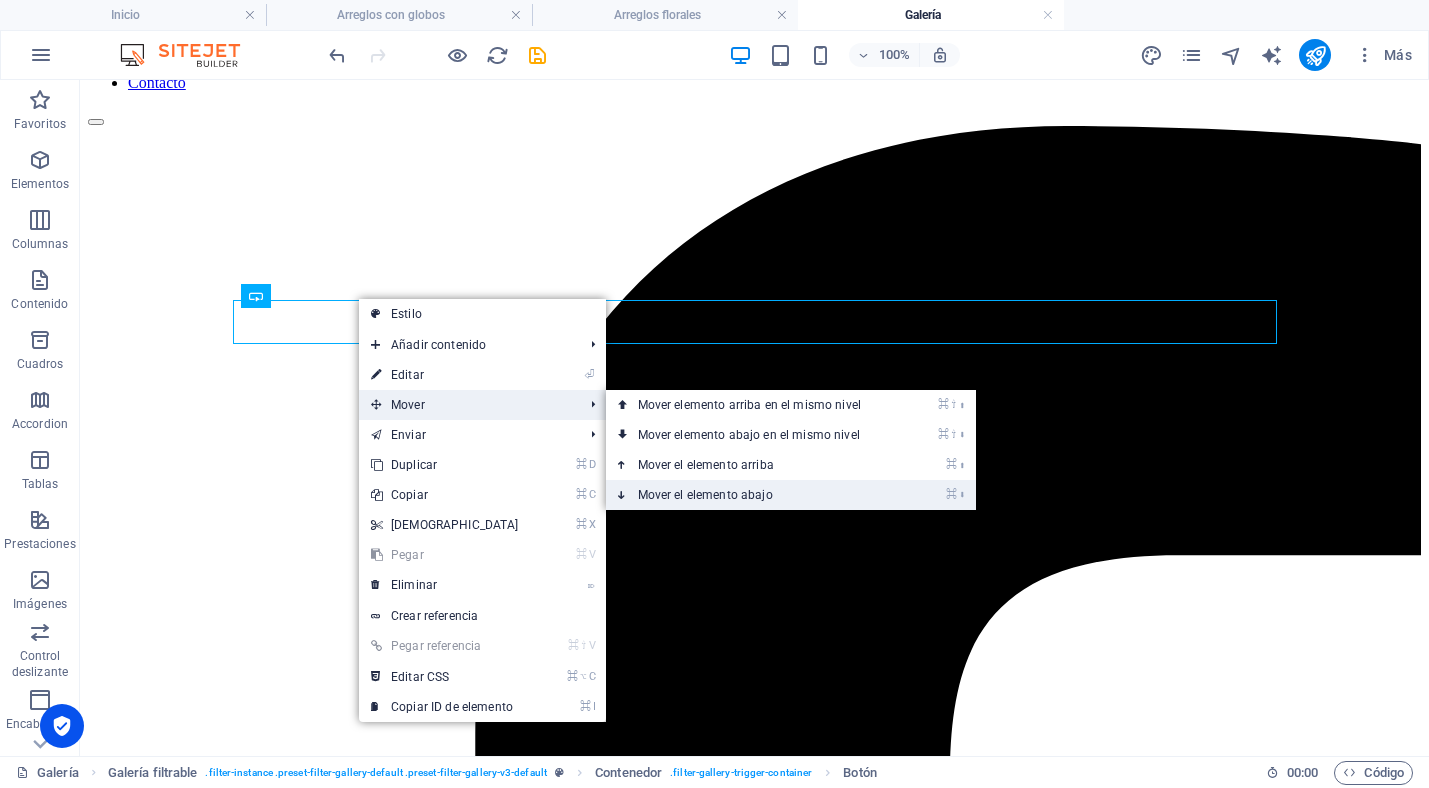 drag, startPoint x: 688, startPoint y: 493, endPoint x: 607, endPoint y: 413, distance: 113.84639 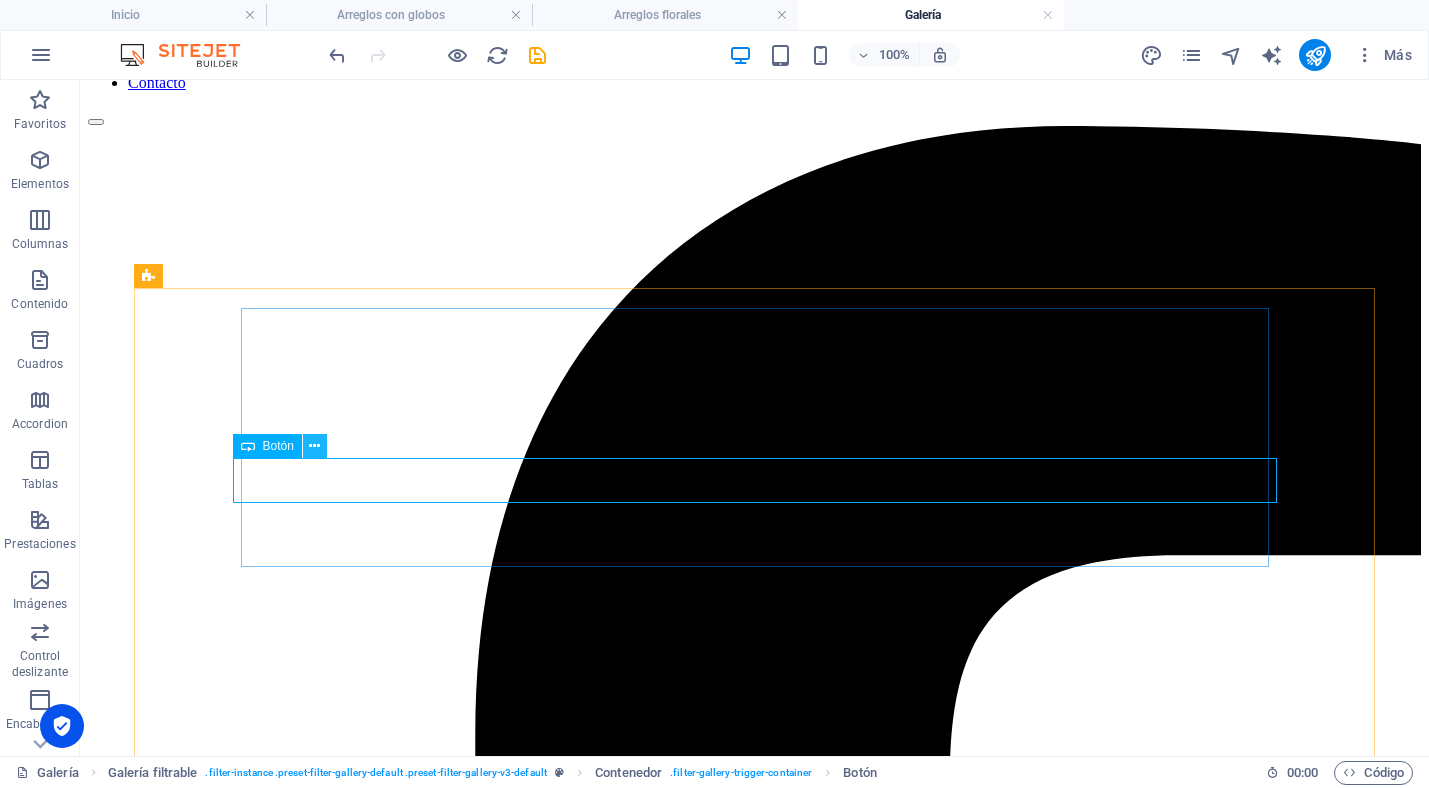 click at bounding box center (314, 446) 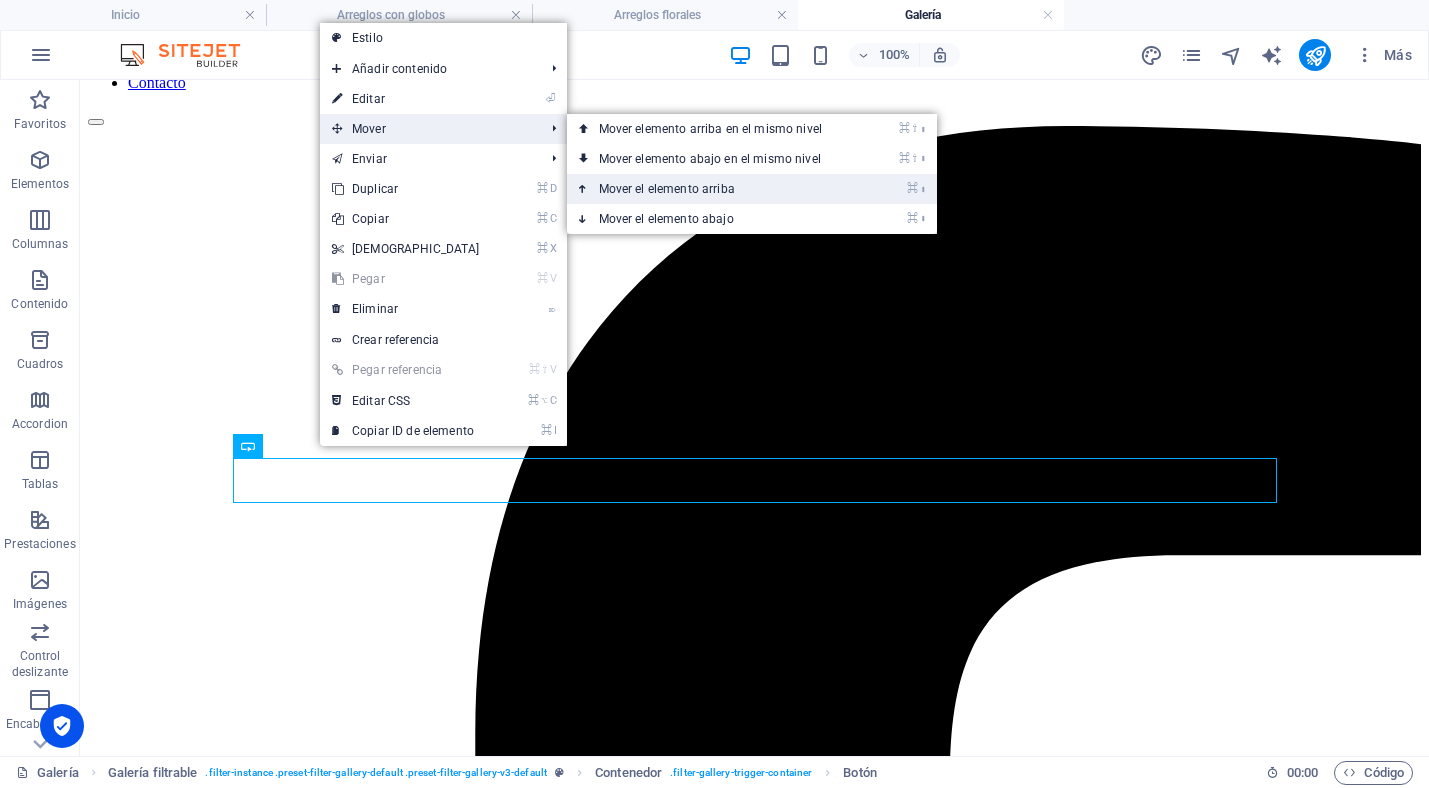 click on "⌘ ⬆  Mover el elemento arriba" at bounding box center (714, 189) 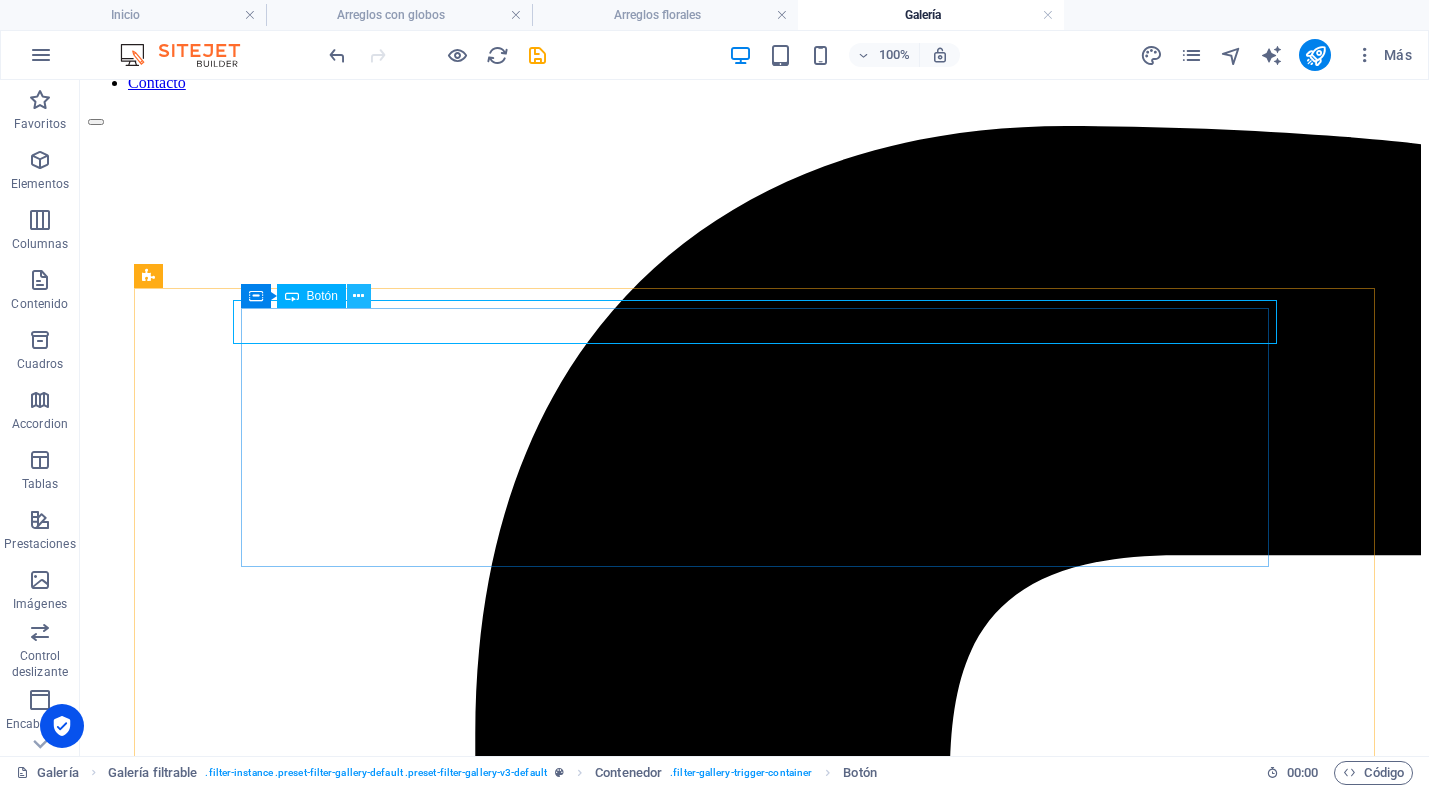 click at bounding box center (358, 296) 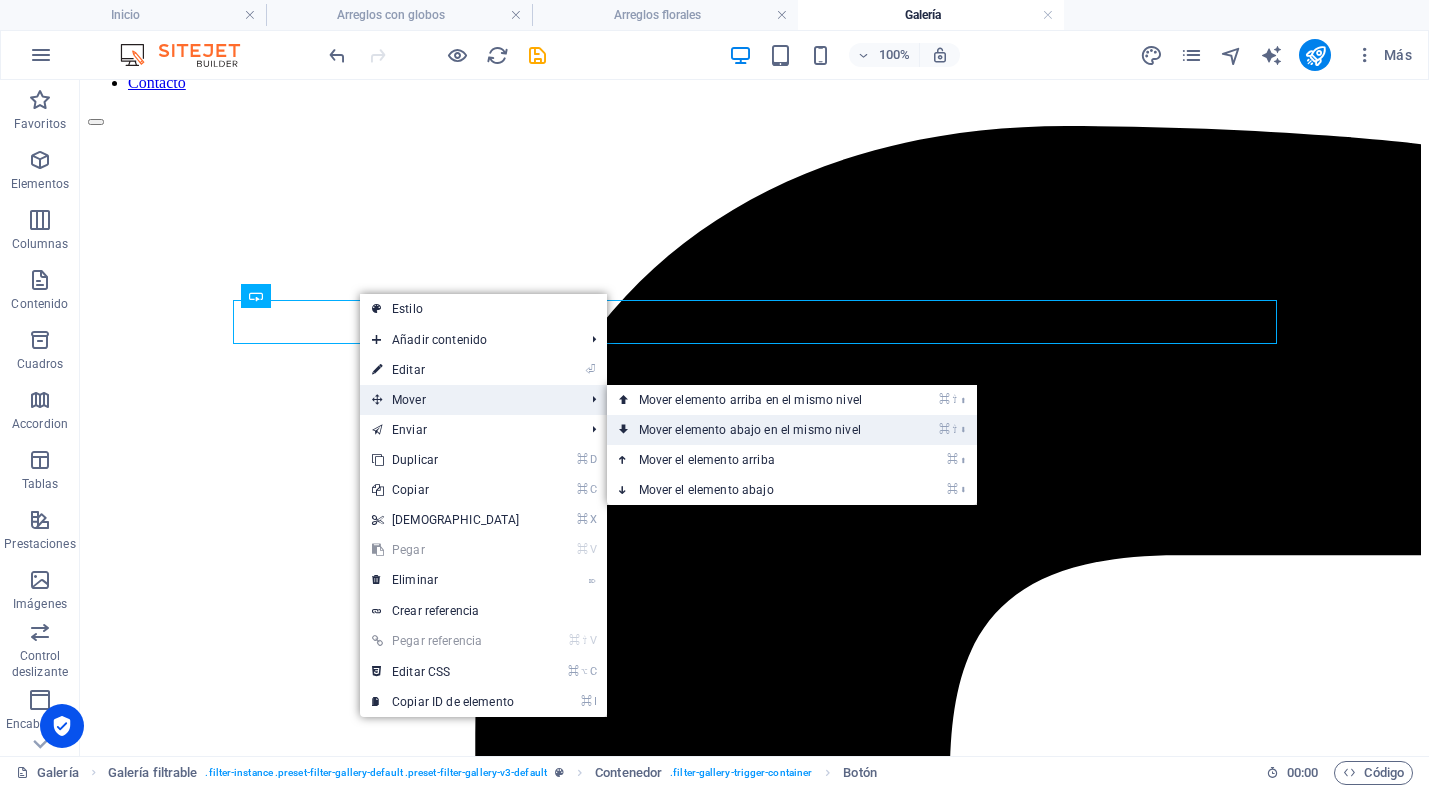 click on "⌘ ⇧ ⬇  Mover elemento abajo en el mismo nivel" at bounding box center (754, 430) 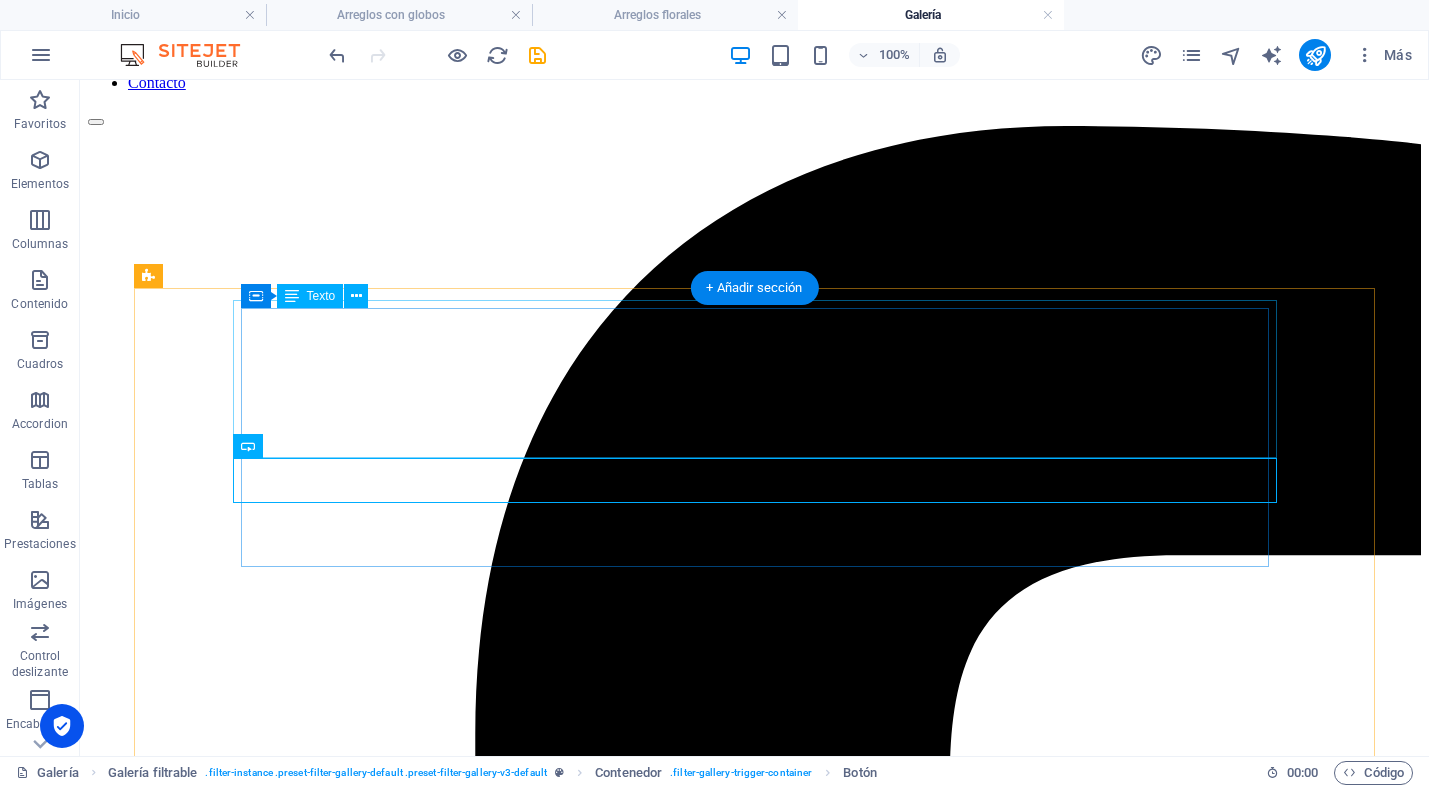 click on "Diseñamos y producimos nuestros servicios a la medida de cada cliente. Cuidamos cada detalle del montaje con el mismo esmero y dedicación como si fuésemos los anfitriones, lo que se refleja en la calidad de nuestra propuesta de valor y en la satisfacción de los invitados.   ¡Te presentamos algunos de los montajes que hemos realizado para diferentes eventos!" at bounding box center (754, 4789) 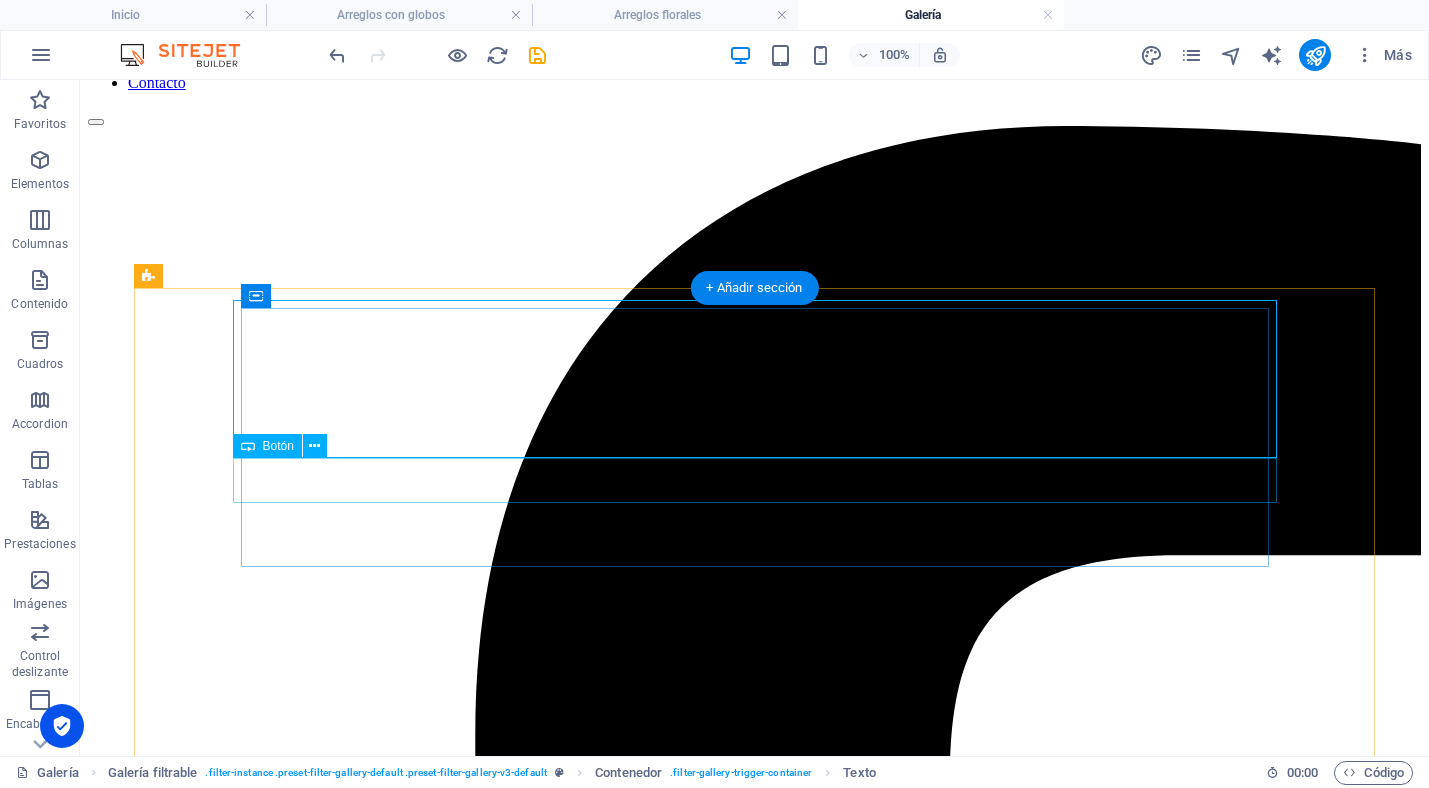 click on "Etiqueta del botón" at bounding box center [754, 4906] 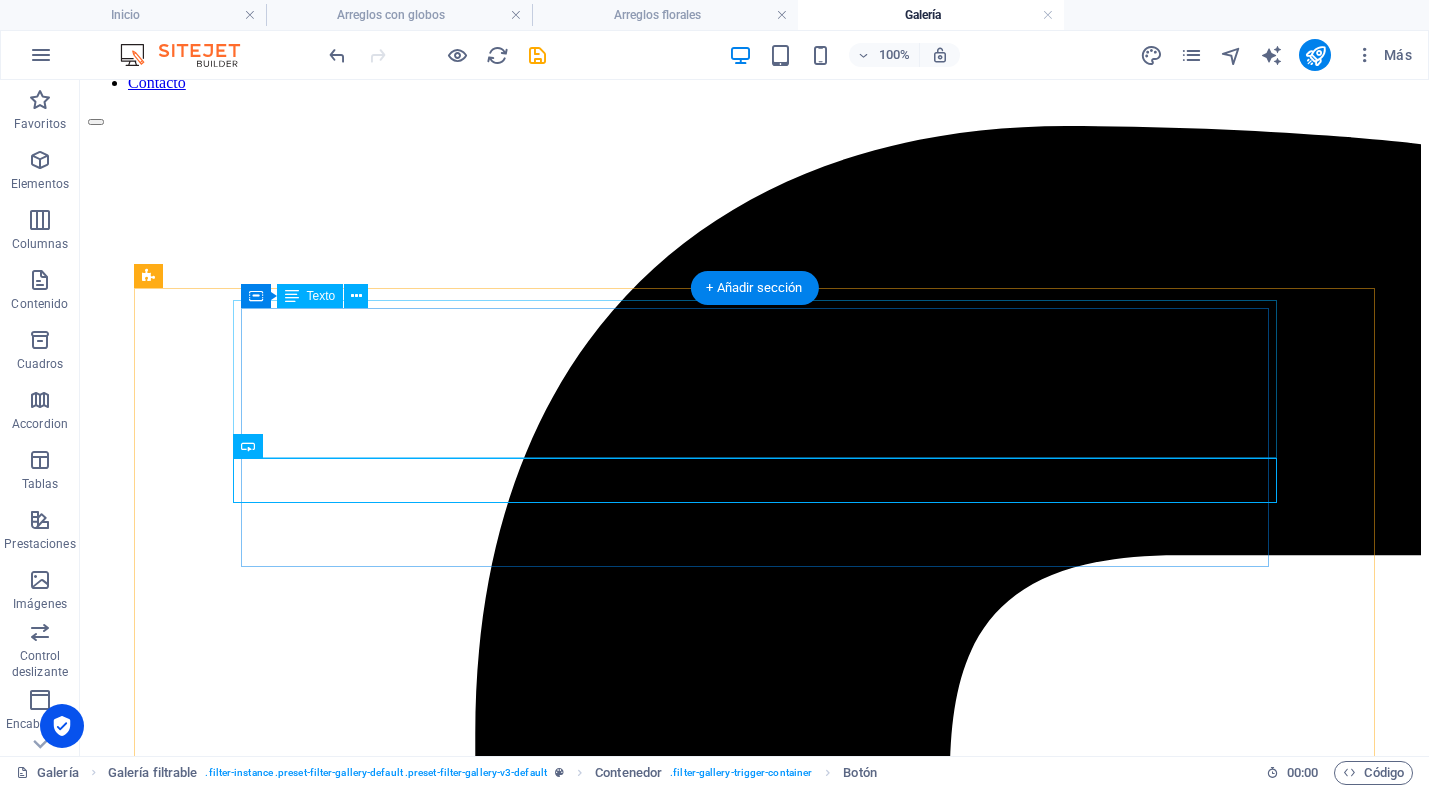 click on "Diseñamos y producimos nuestros servicios a la medida de cada cliente. Cuidamos cada detalle del montaje con el mismo esmero y dedicación como si fuésemos los anfitriones, lo que se refleja en la calidad de nuestra propuesta de valor y en la satisfacción de los invitados.   ¡Te presentamos algunos de los montajes que hemos realizado para diferentes eventos!" at bounding box center [754, 4789] 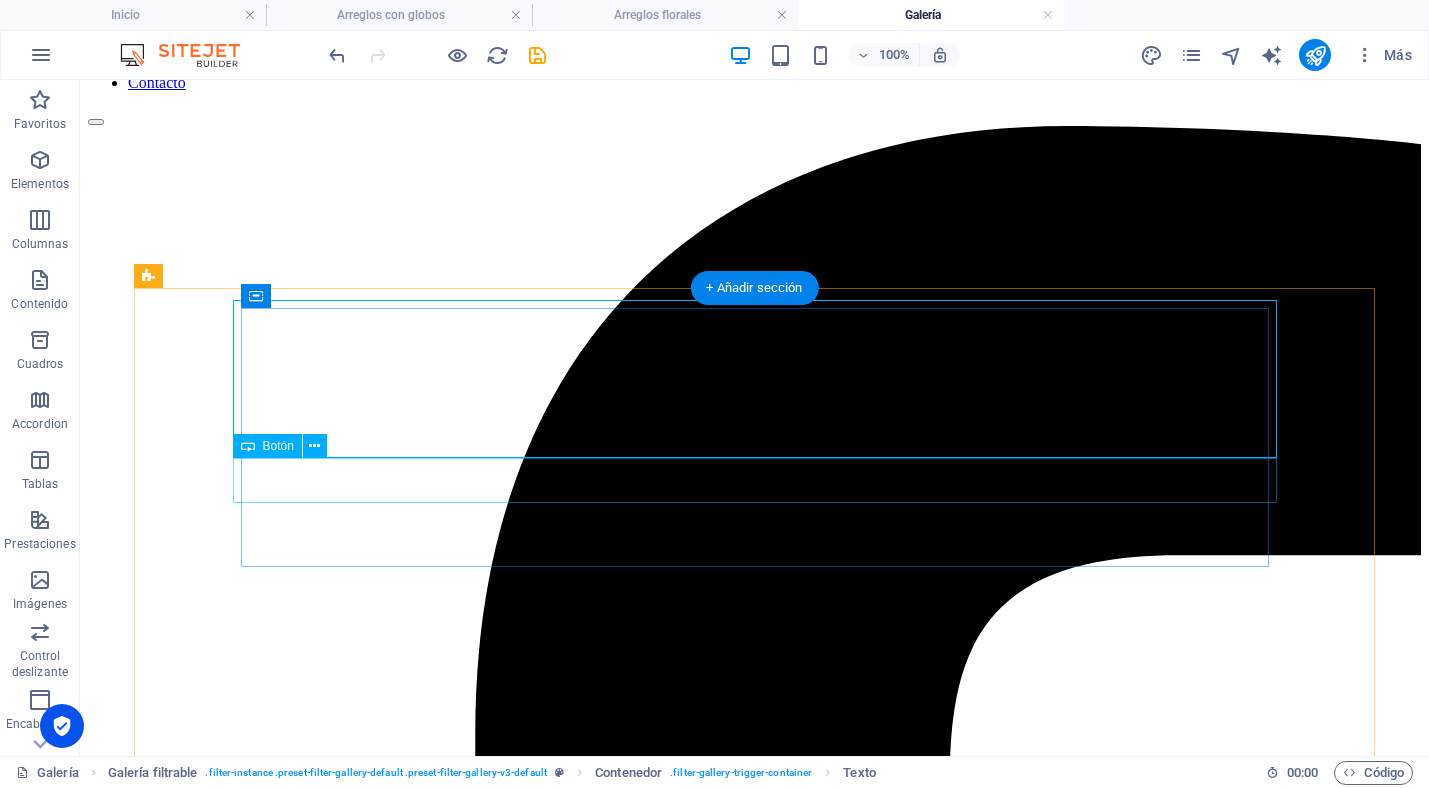 click on "Etiqueta del botón" at bounding box center (754, 4906) 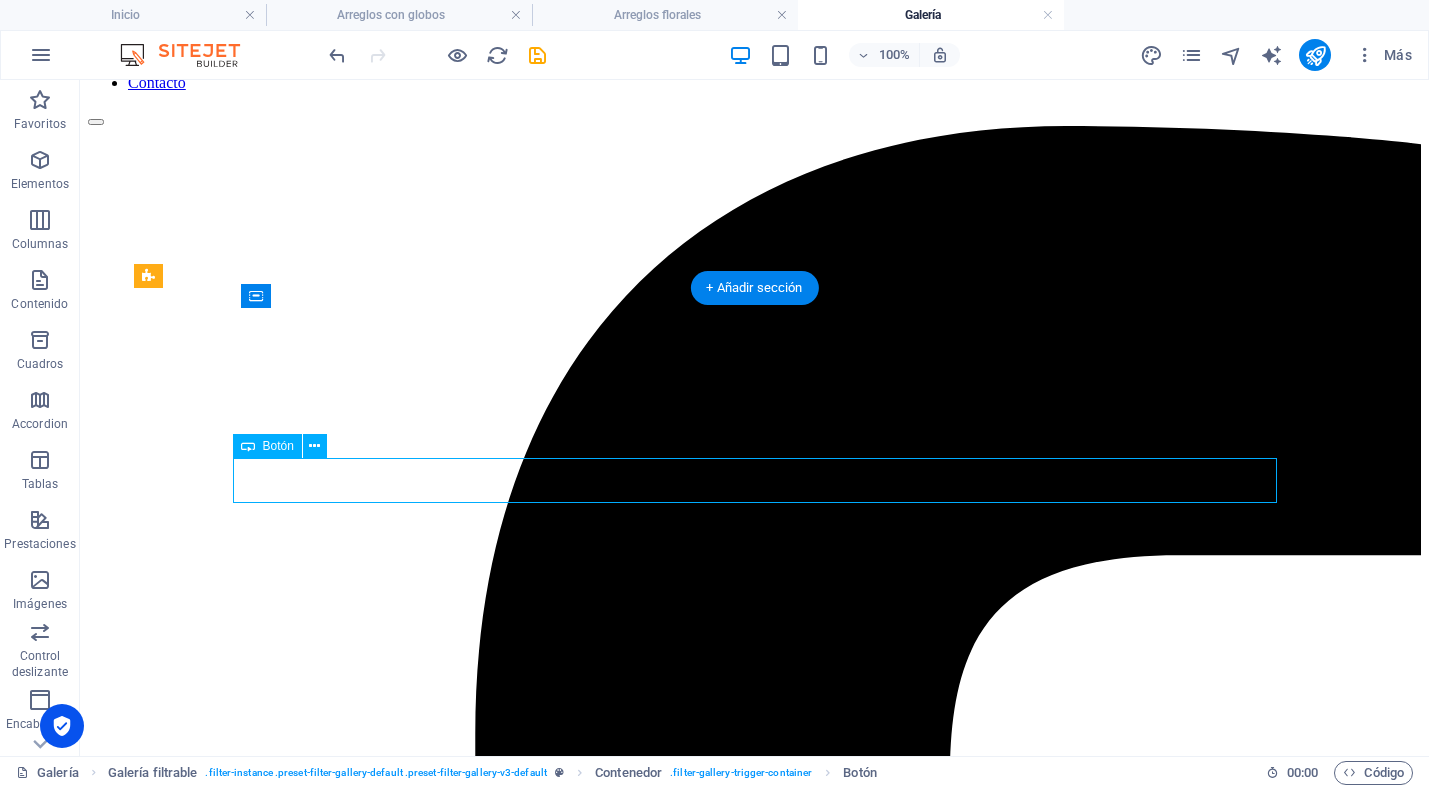click on "Etiqueta del botón" at bounding box center (754, 4906) 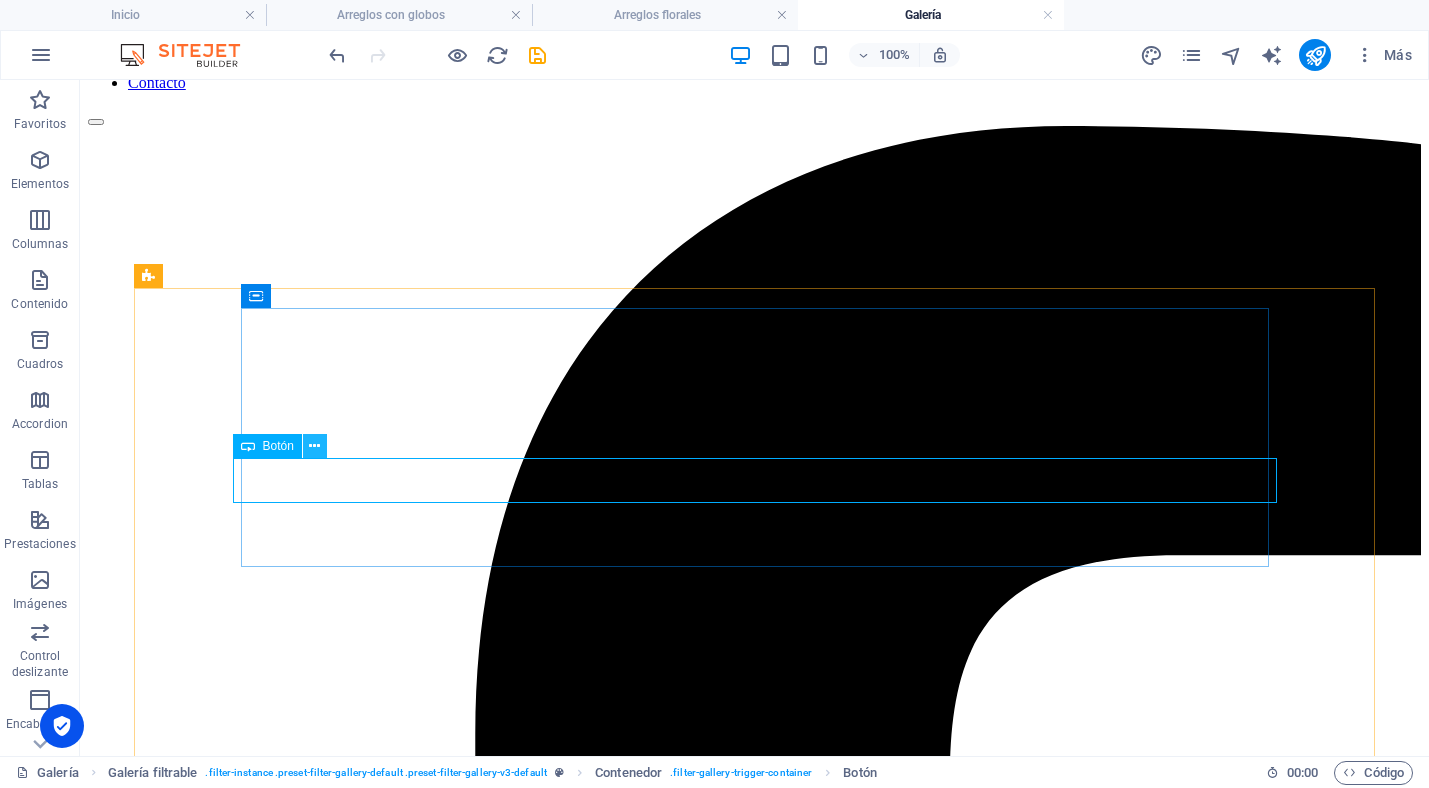 click at bounding box center (314, 446) 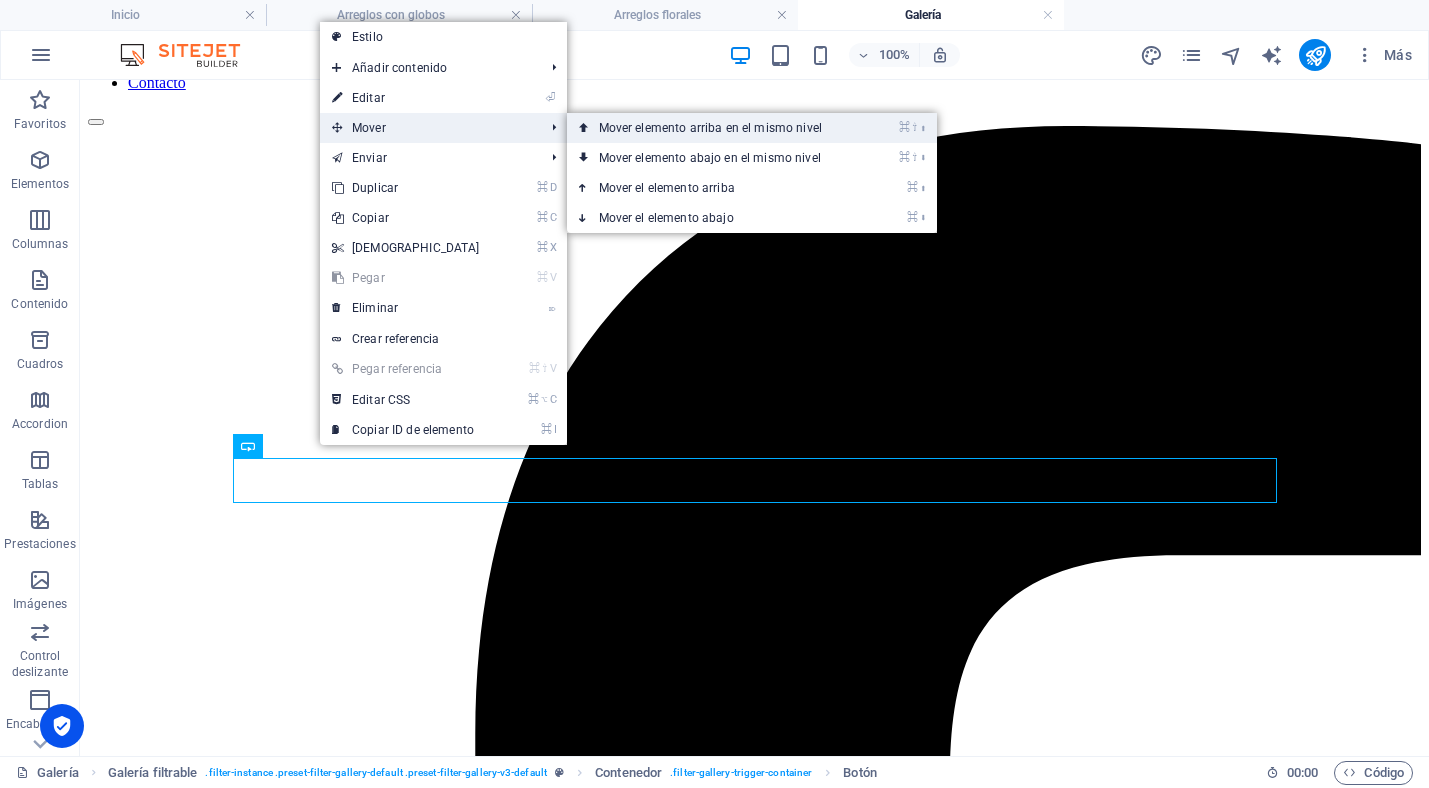 click on "⌘ ⇧ ⬆  Mover elemento arriba en el mismo nivel" at bounding box center (714, 128) 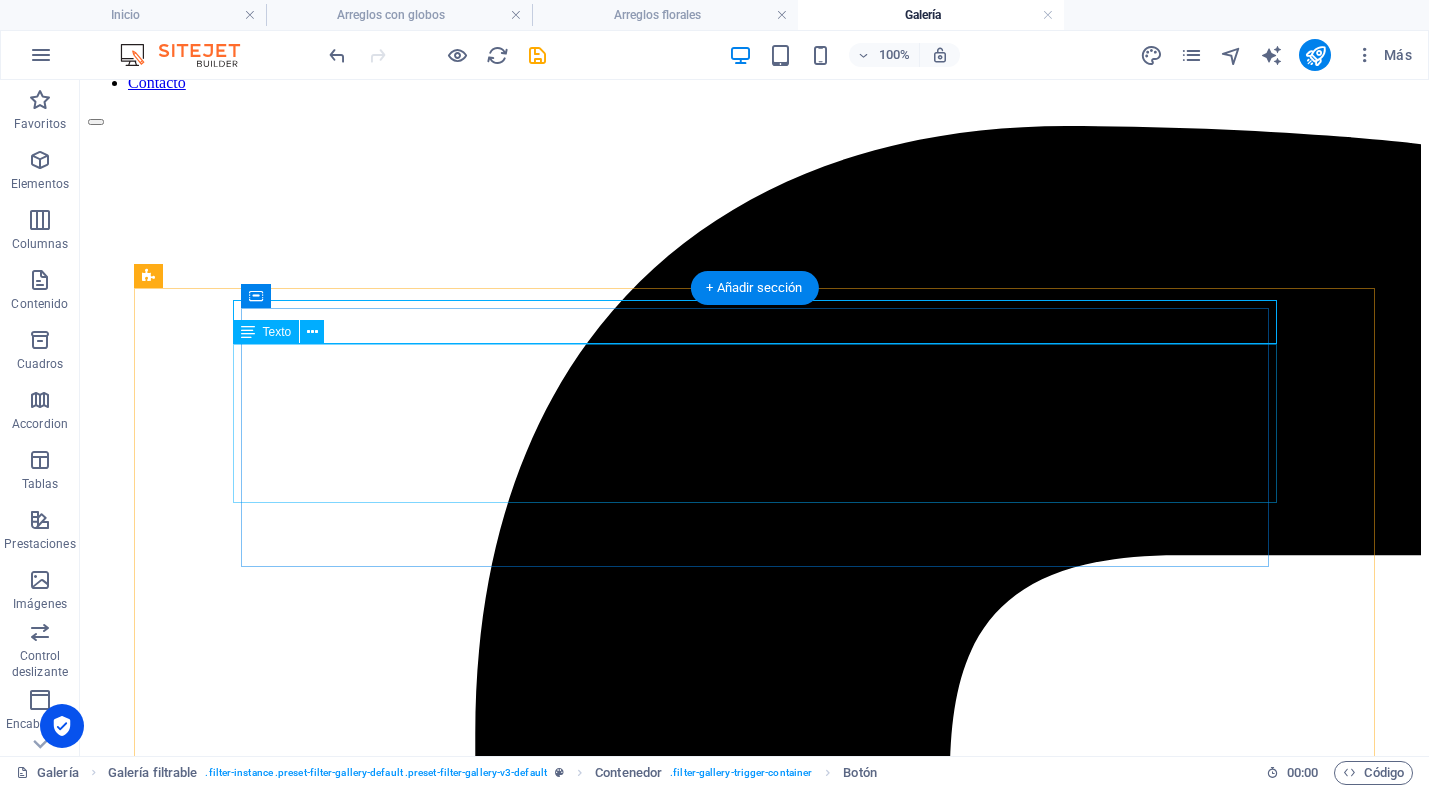 click on "Diseñamos y producimos nuestros servicios a la medida de cada cliente. Cuidamos cada detalle del montaje con el mismo esmero y dedicación como si fuésemos los anfitriones, lo que se refleja en la calidad de nuestra propuesta de valor y en la satisfacción de los invitados.   ¡Te presentamos algunos de los montajes que hemos realizado para diferentes eventos!" at bounding box center [754, 4807] 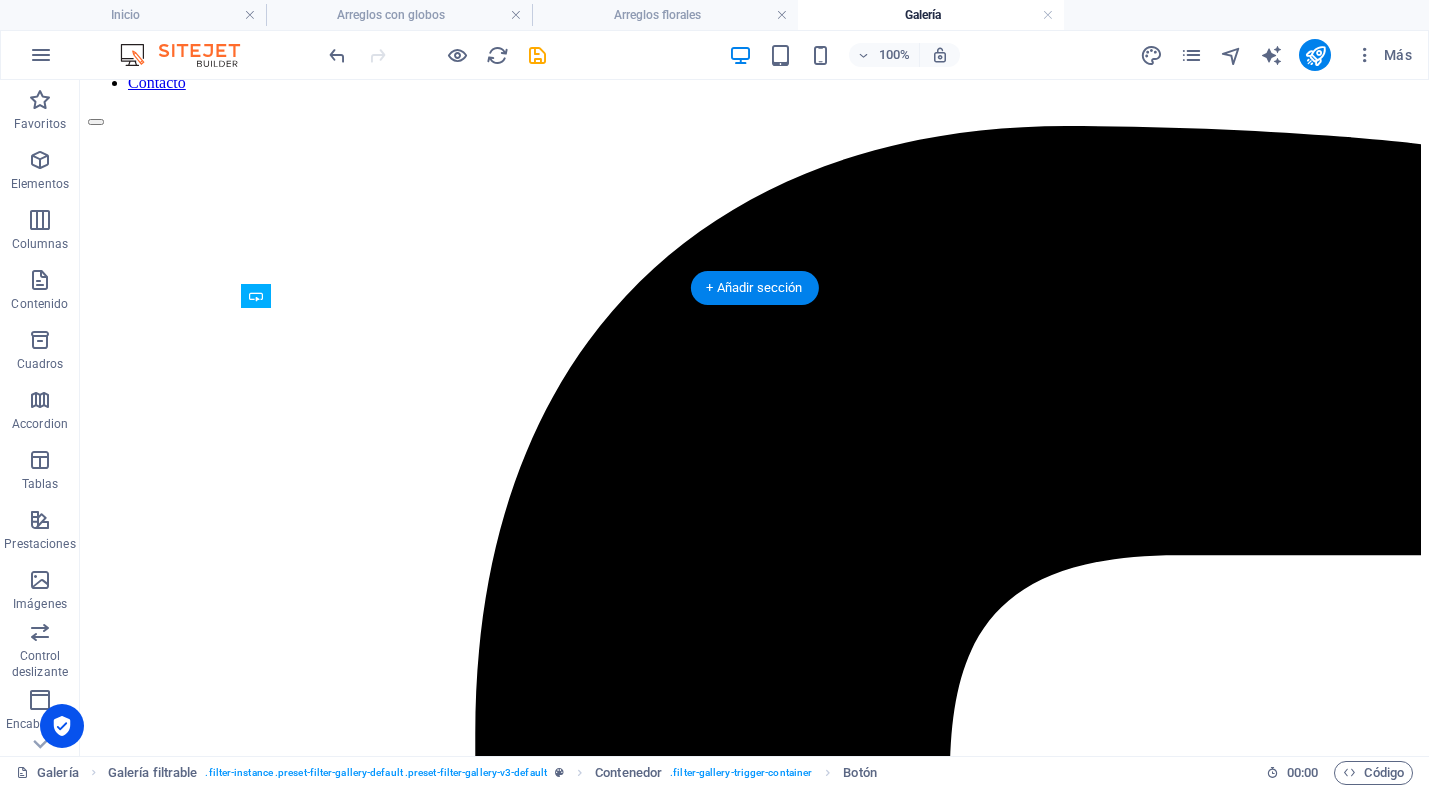 drag, startPoint x: 410, startPoint y: 374, endPoint x: 308, endPoint y: 414, distance: 109.56277 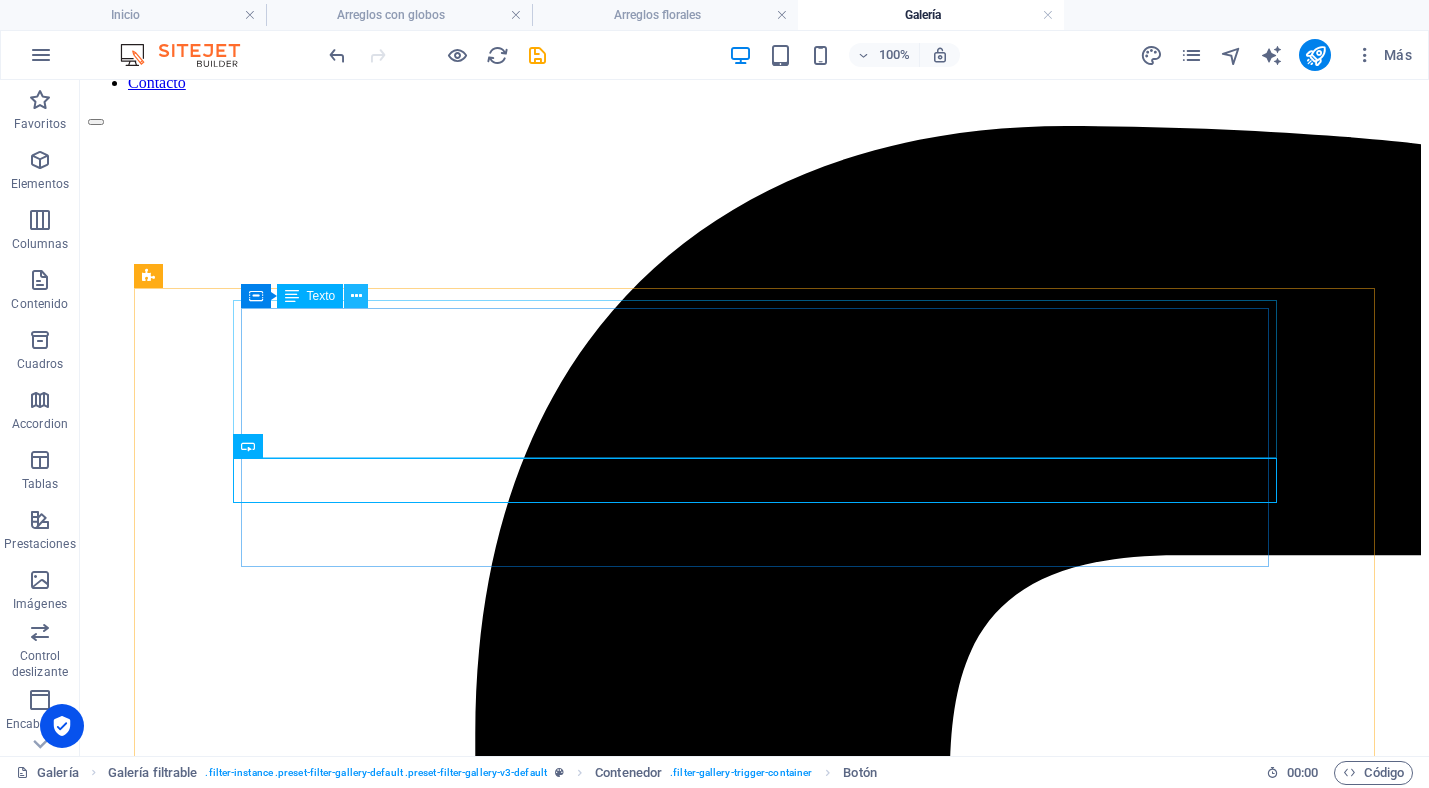 click at bounding box center (356, 296) 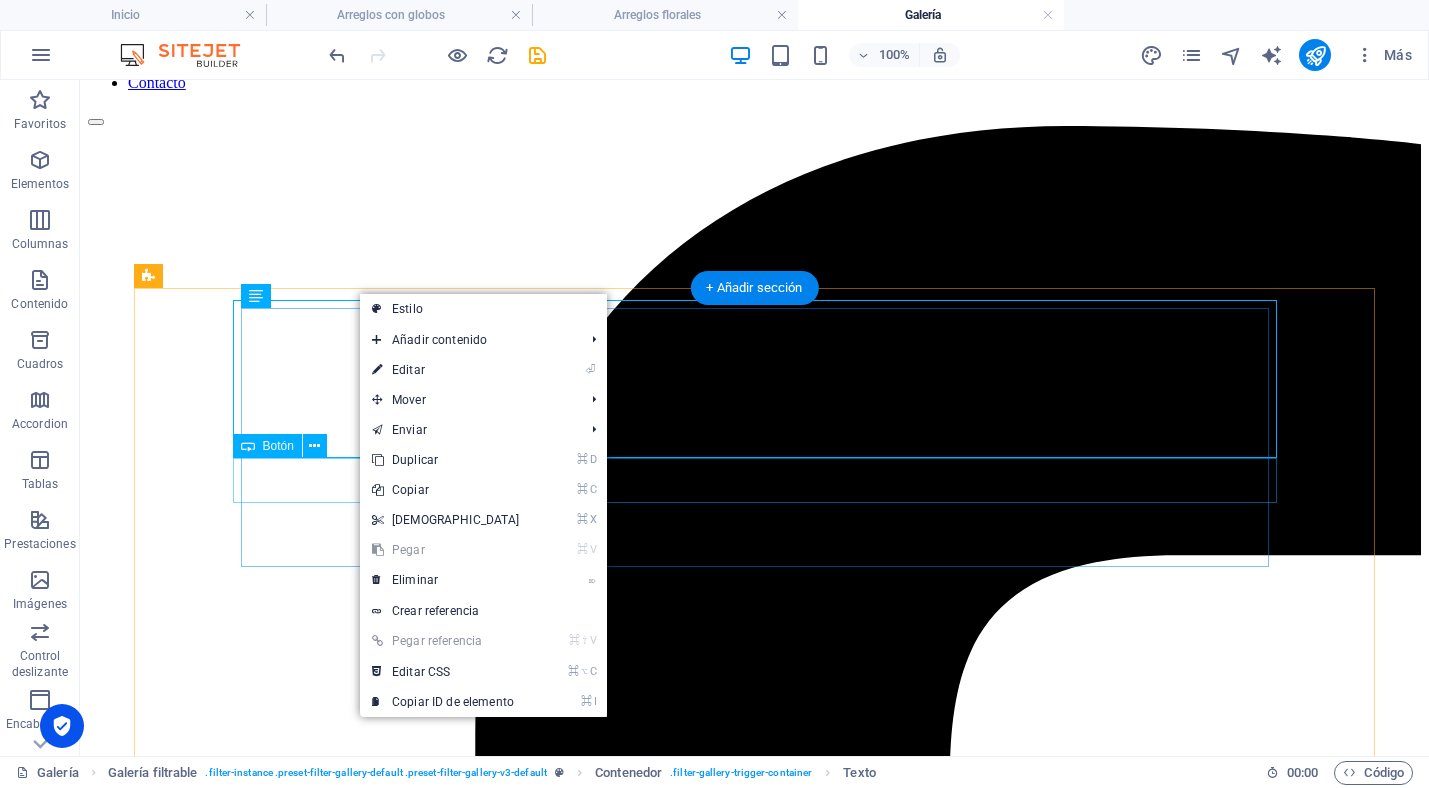 click on "Etiqueta del botón" at bounding box center [754, 4906] 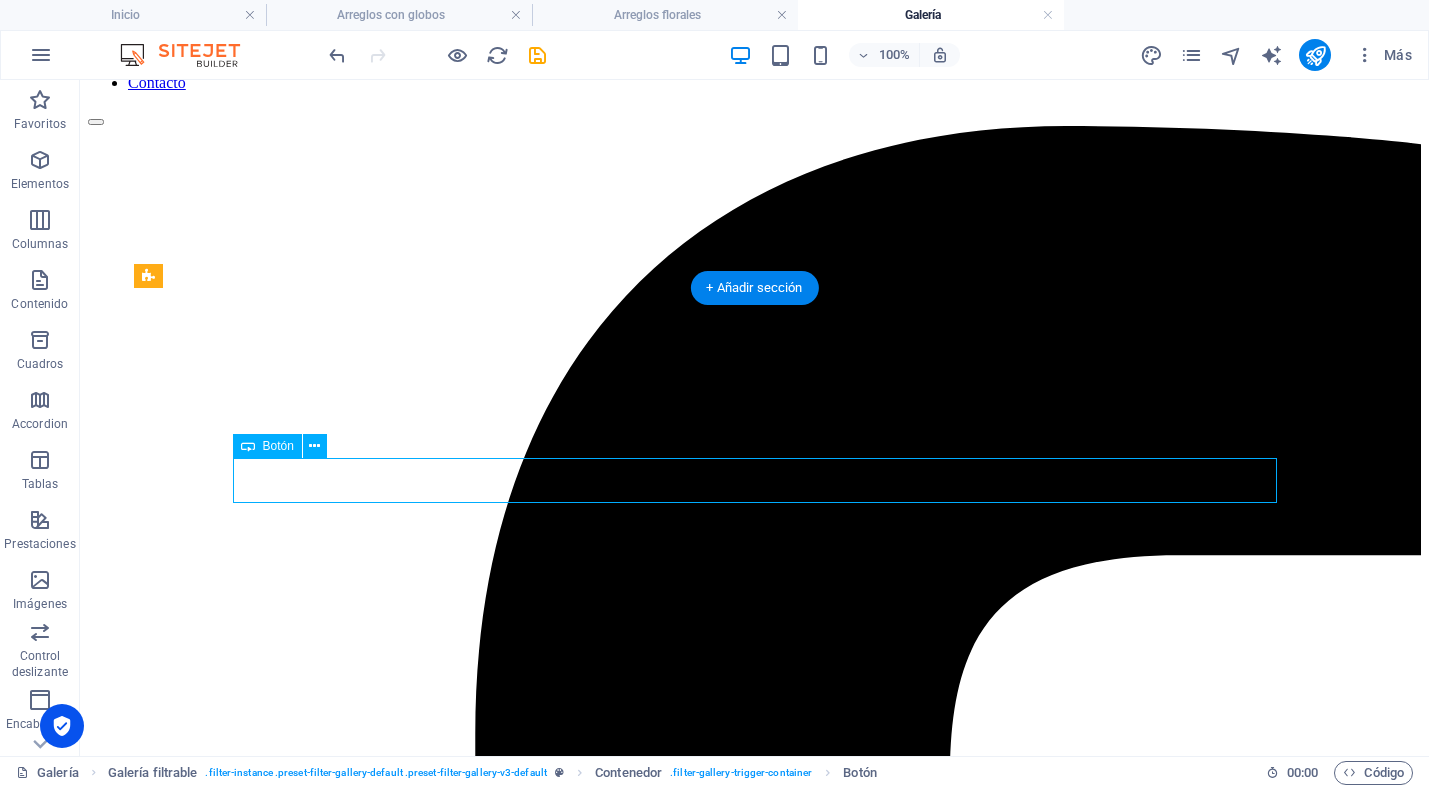 click on "Etiqueta del botón" at bounding box center (754, 4906) 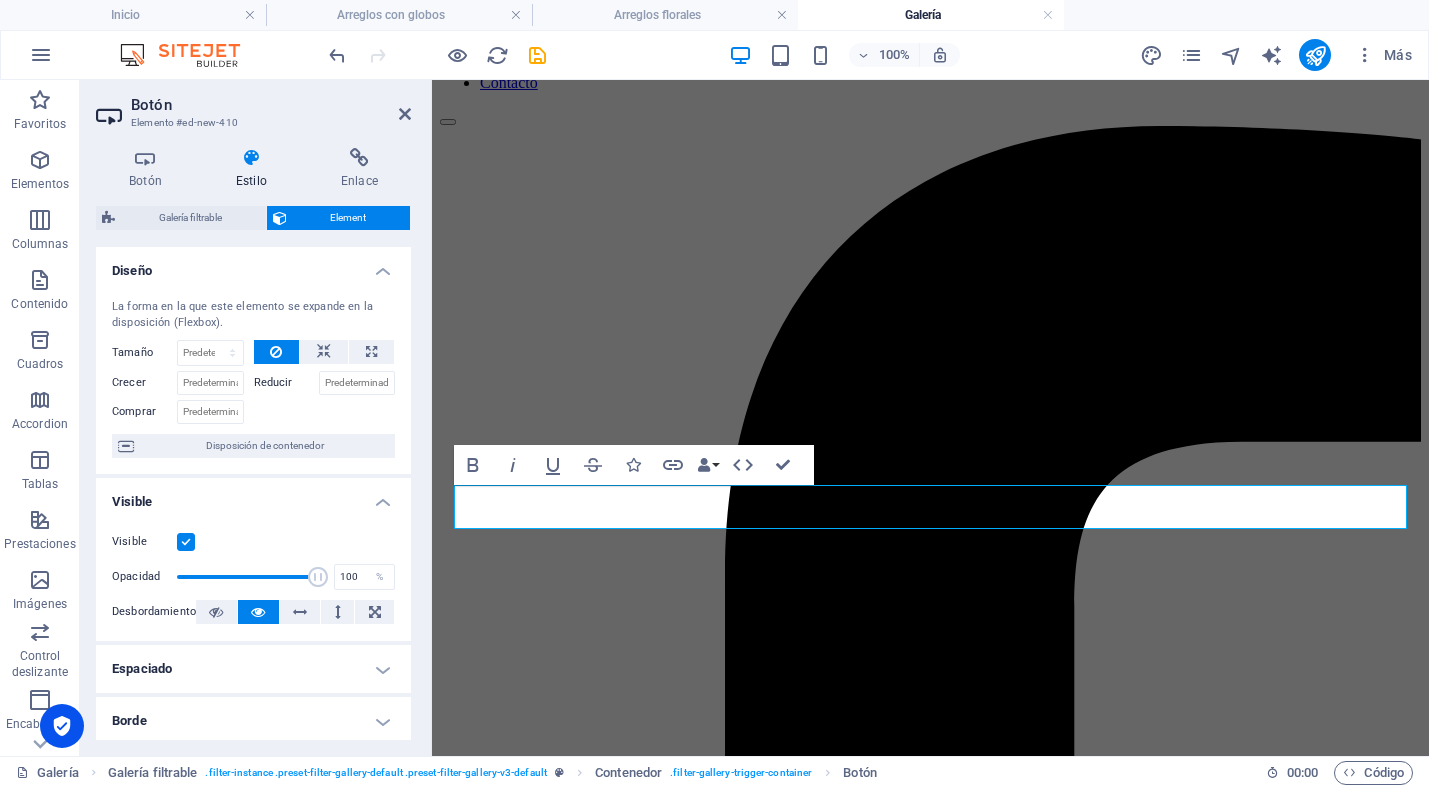 click at bounding box center (251, 158) 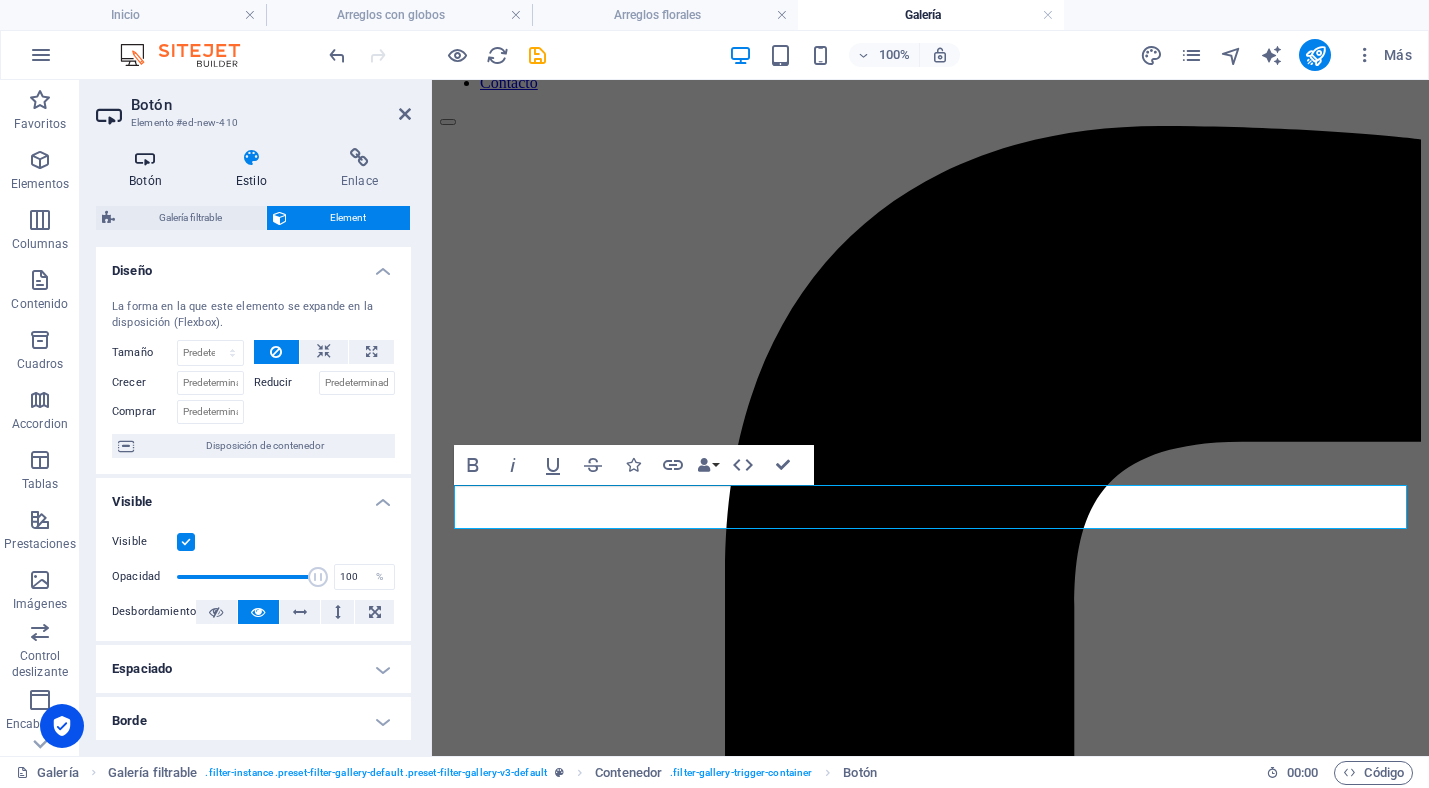 click at bounding box center (145, 158) 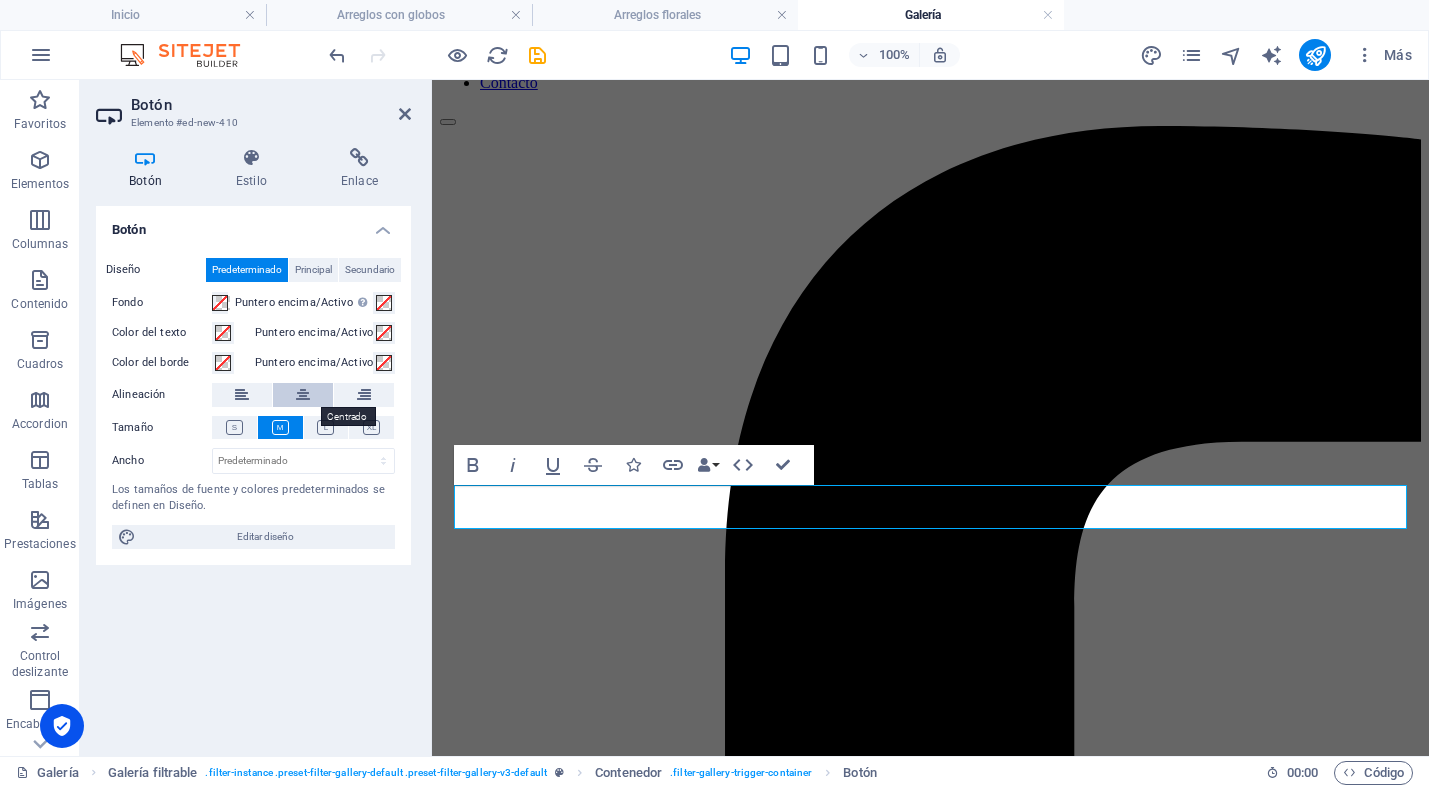 click at bounding box center (303, 395) 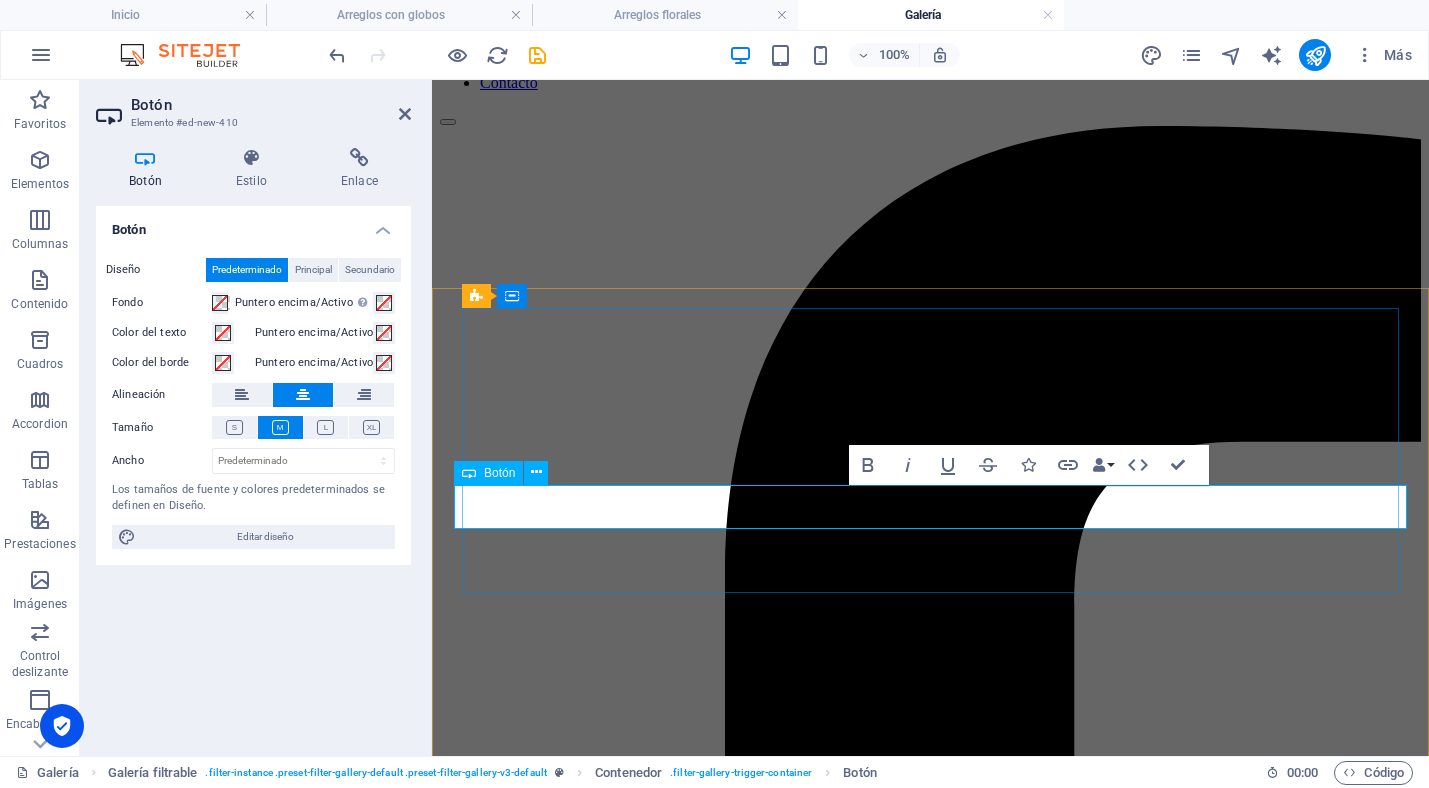 type 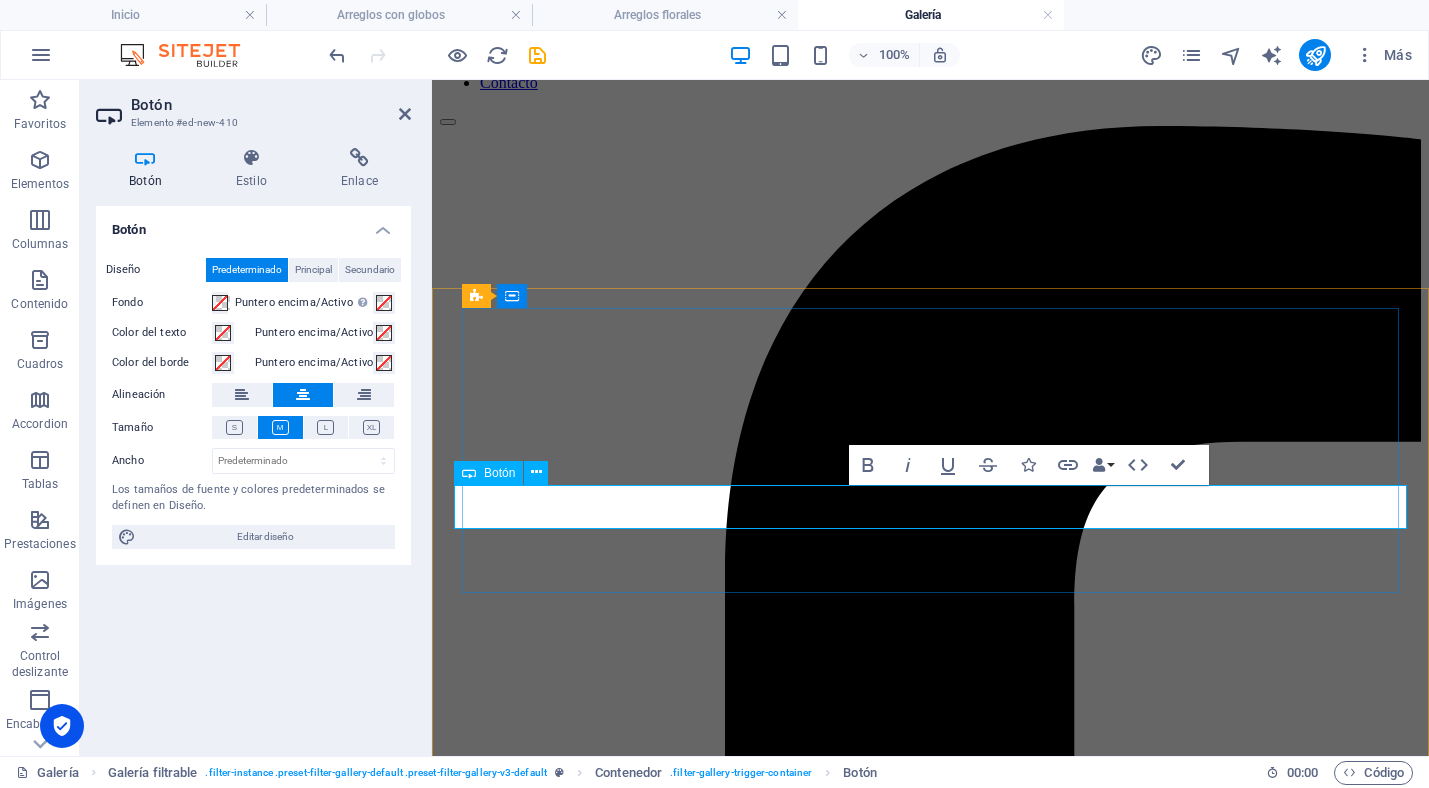 click on "Etiqueta del botón" at bounding box center [930, 3892] 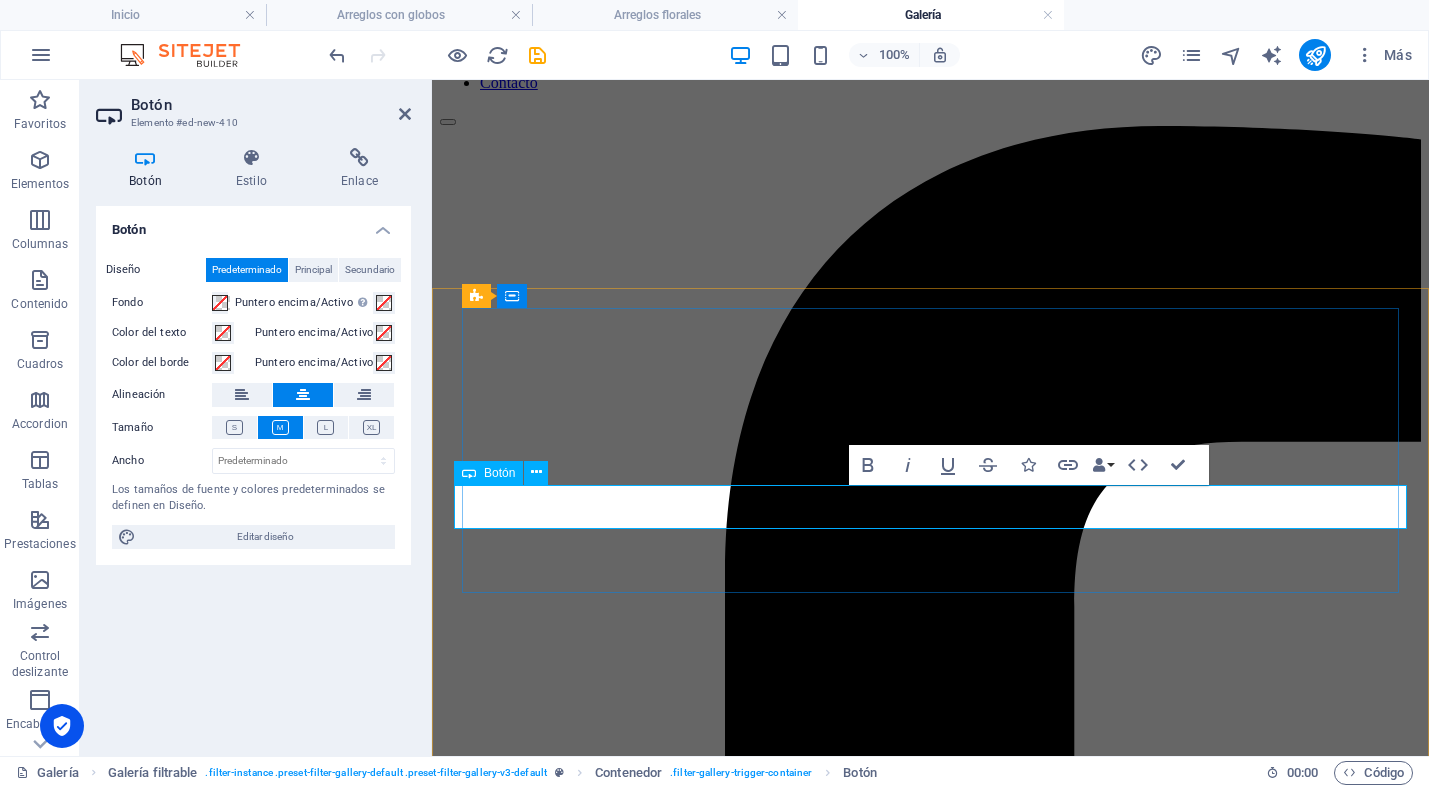 drag, startPoint x: 993, startPoint y: 504, endPoint x: 860, endPoint y: 510, distance: 133.13527 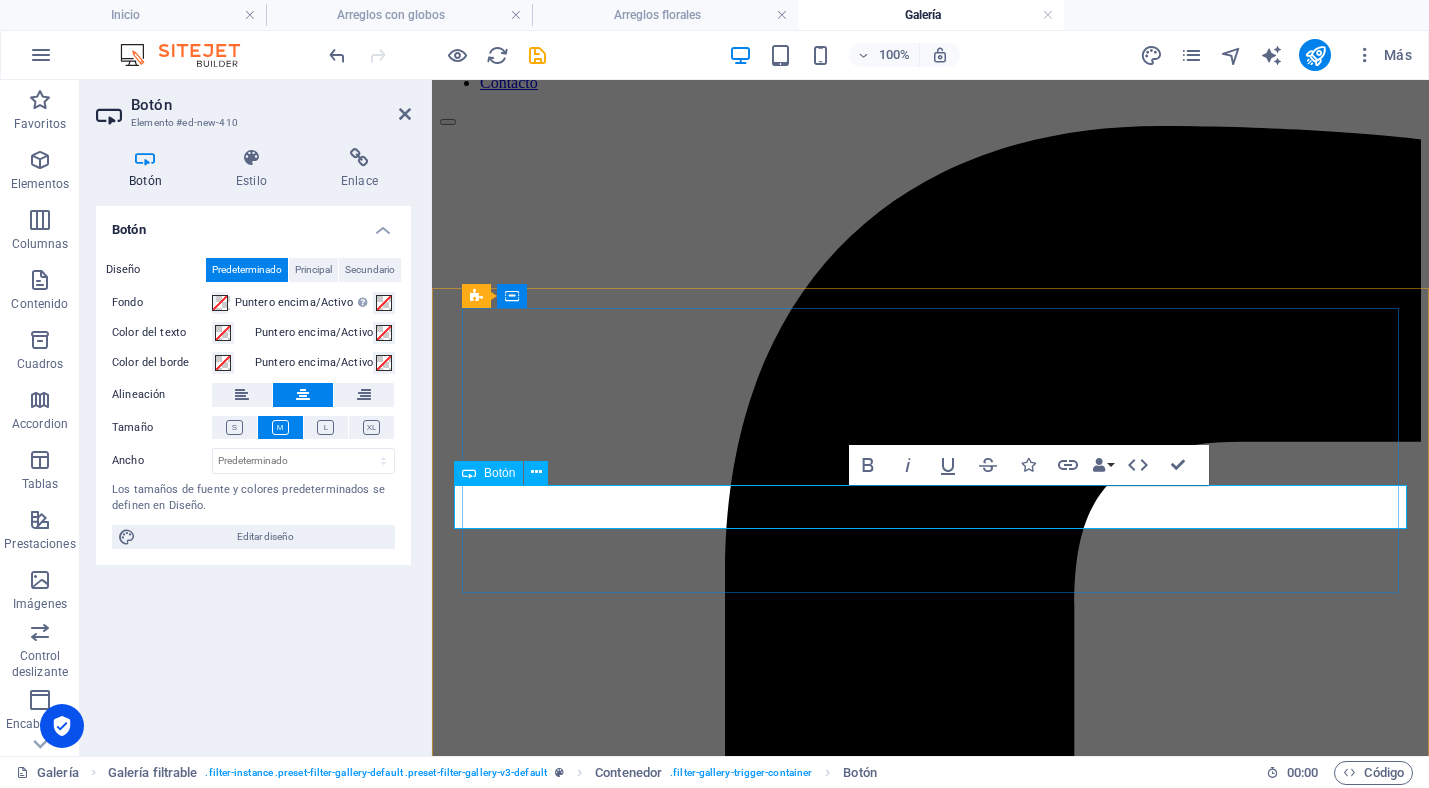 click on "Etiqueta del botón" at bounding box center (930, 3892) 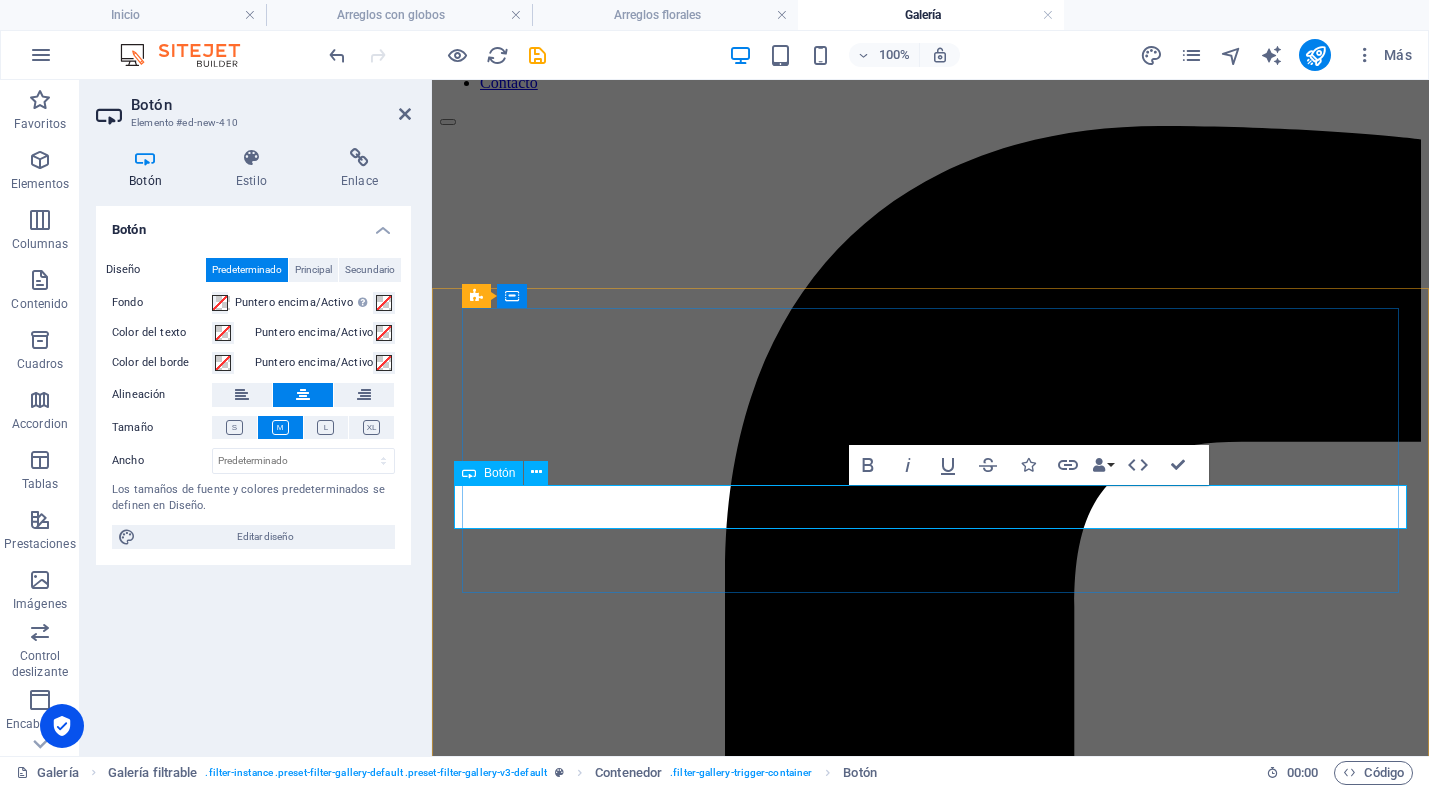 type 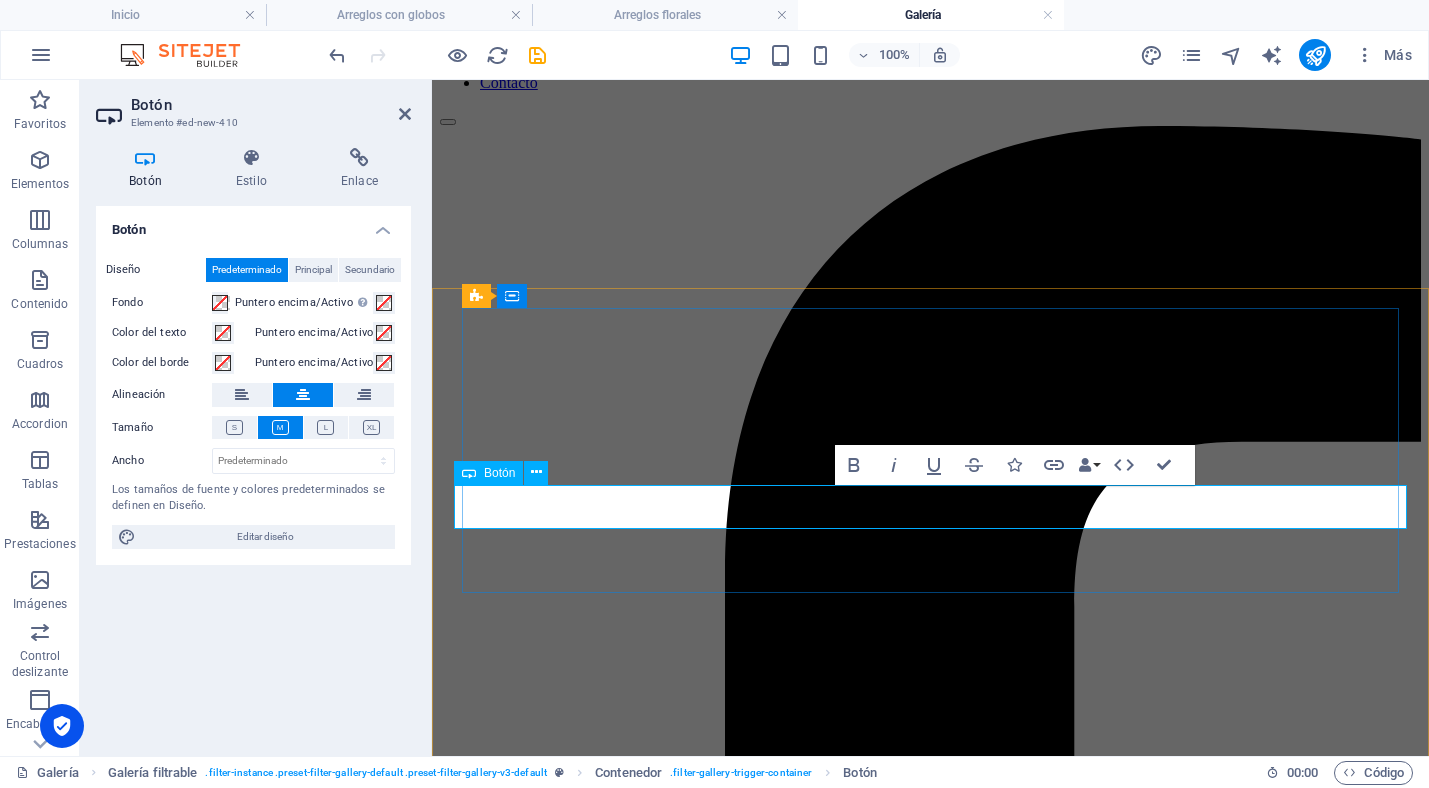 click on "Solicita una cotización" at bounding box center (931, 3892) 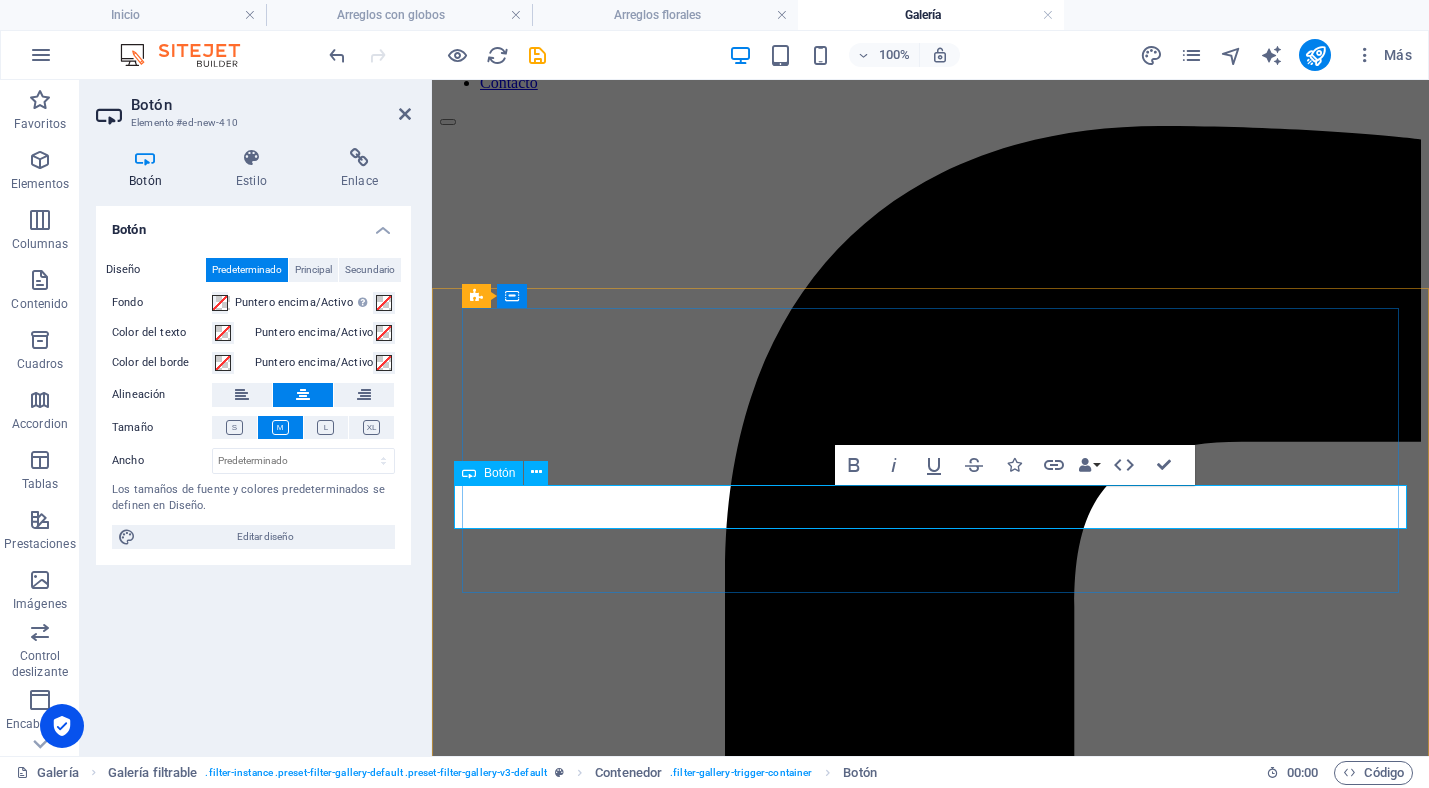 click on "Solicita una cotización" at bounding box center (930, 3893) 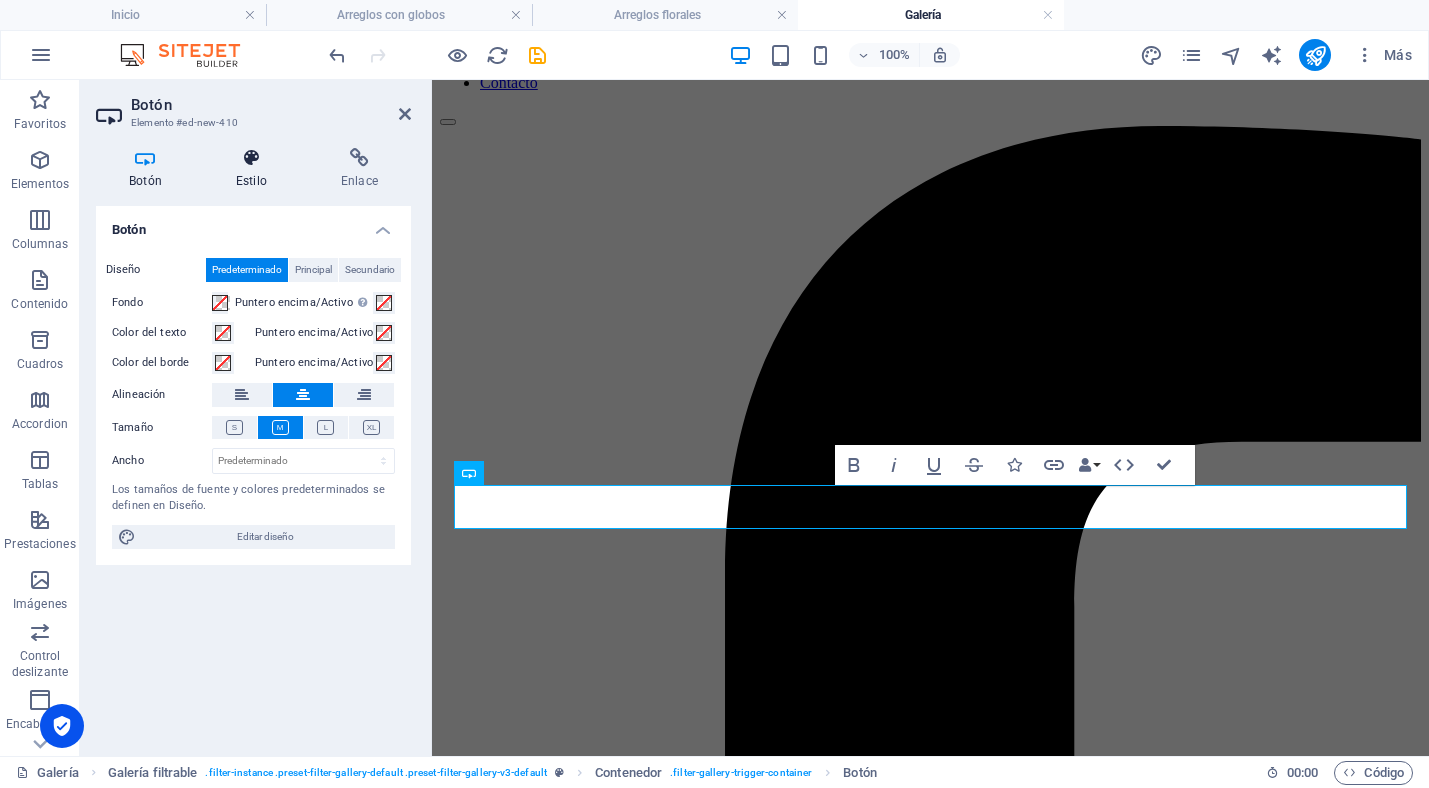 click at bounding box center (251, 158) 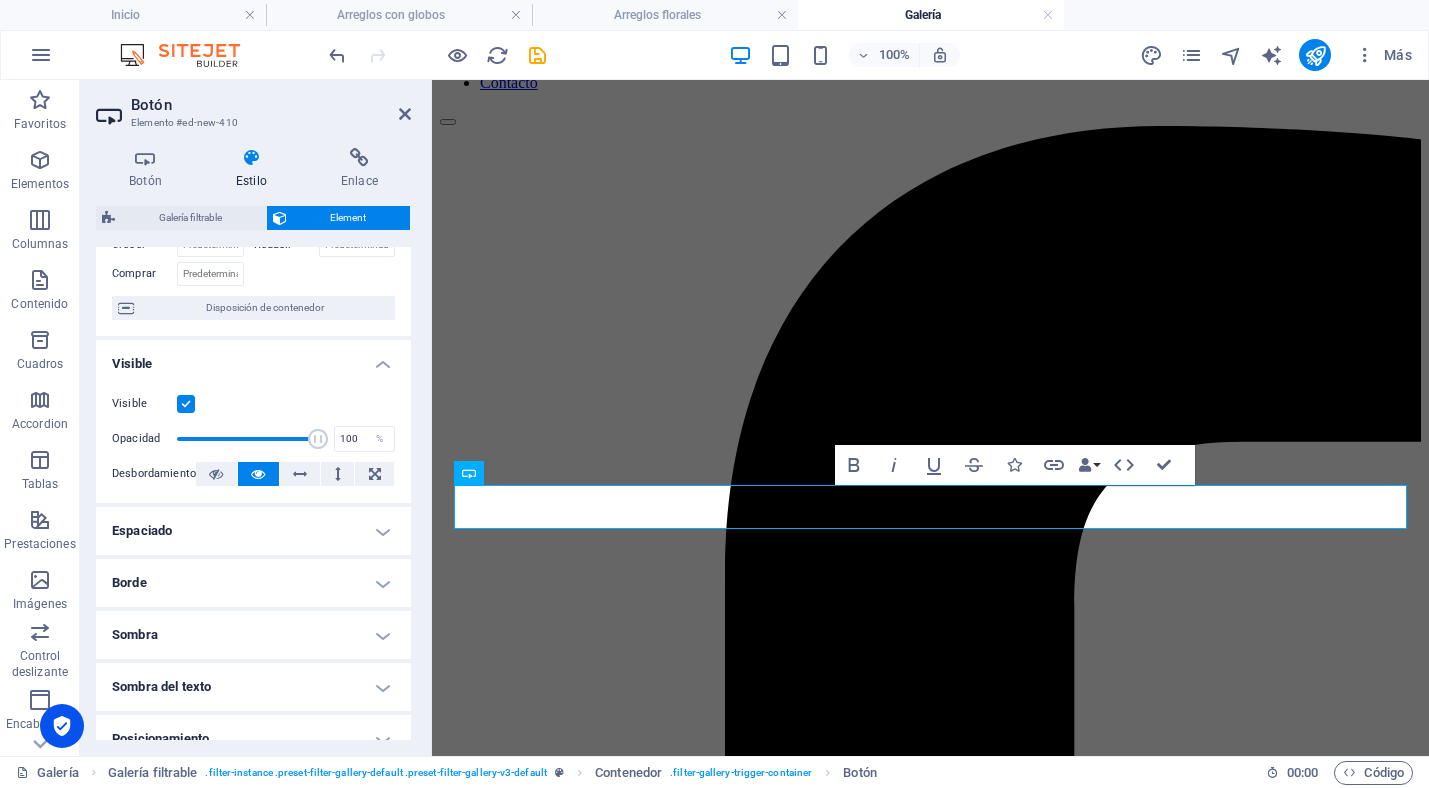 scroll, scrollTop: 139, scrollLeft: 0, axis: vertical 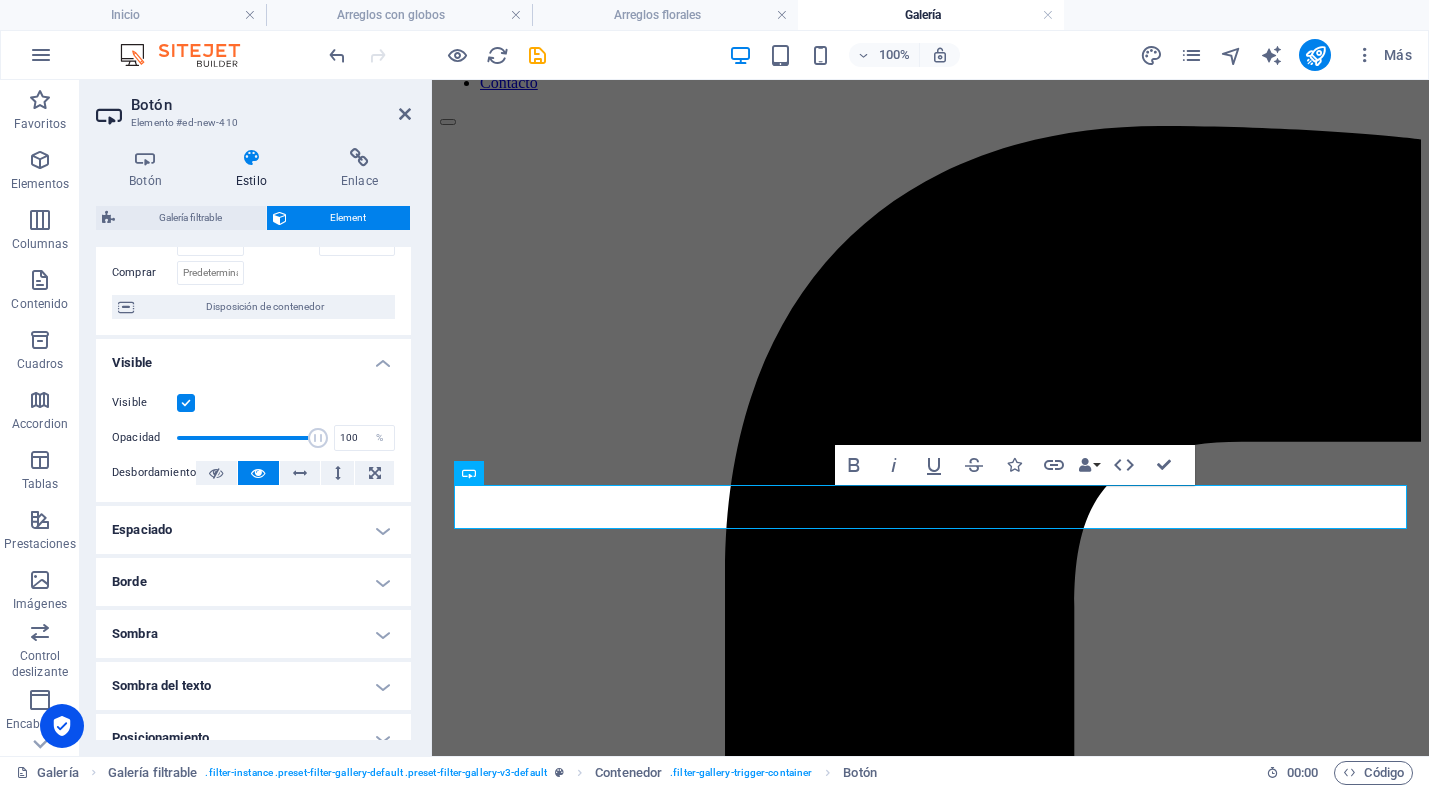 click on "Espaciado" at bounding box center (253, 530) 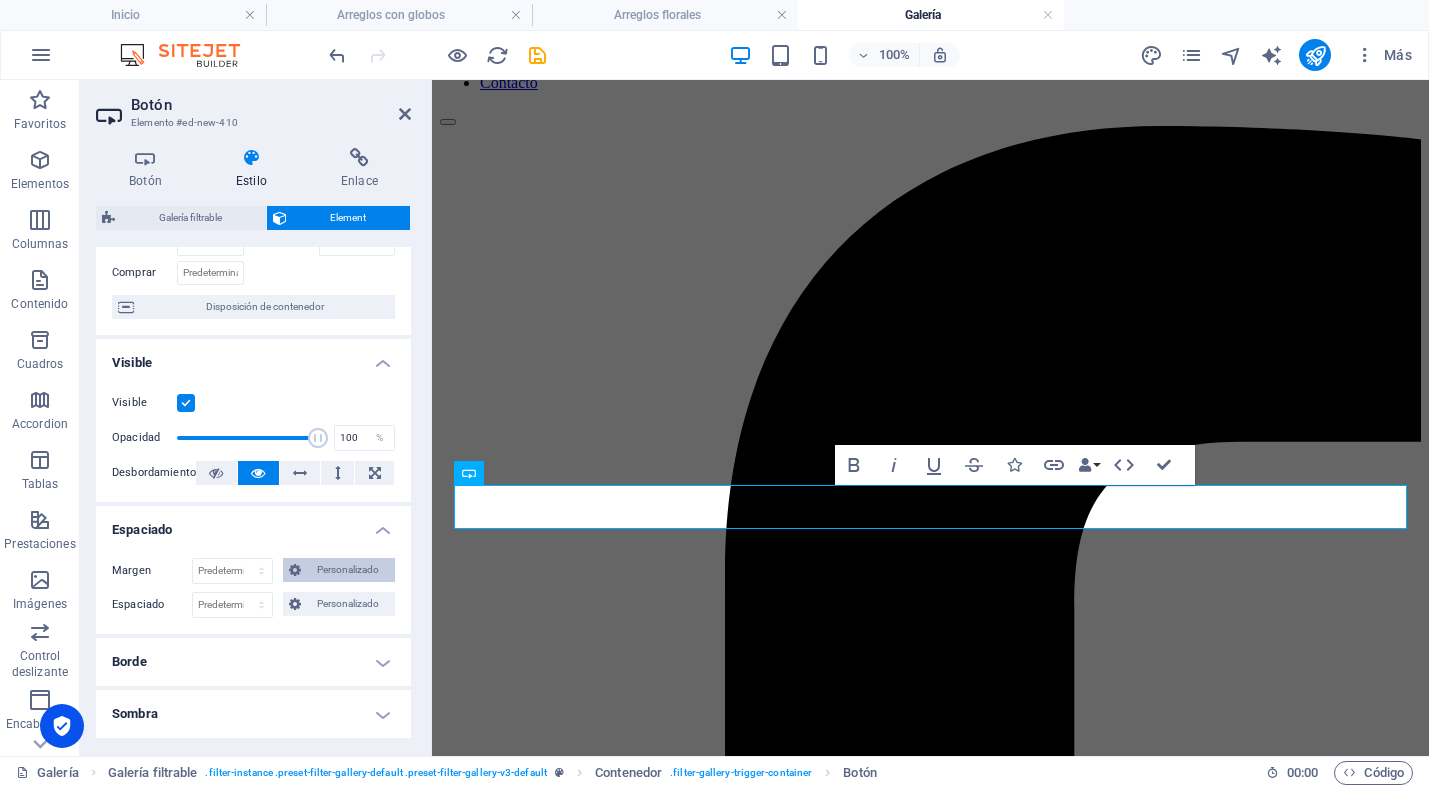 click on "Personalizado" at bounding box center [348, 570] 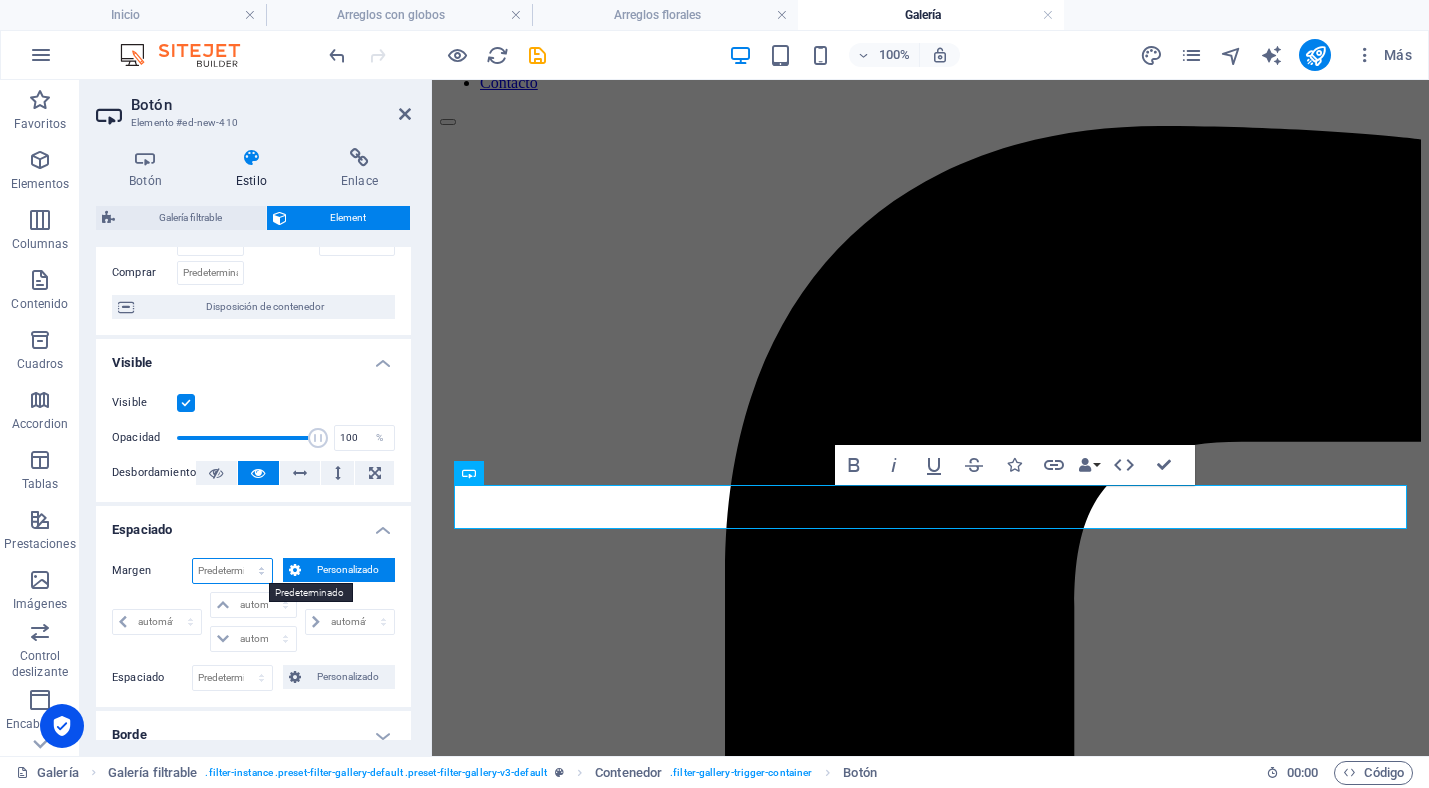 click on "Predeterminado automático px % rem vw vh Personalizado" at bounding box center (232, 571) 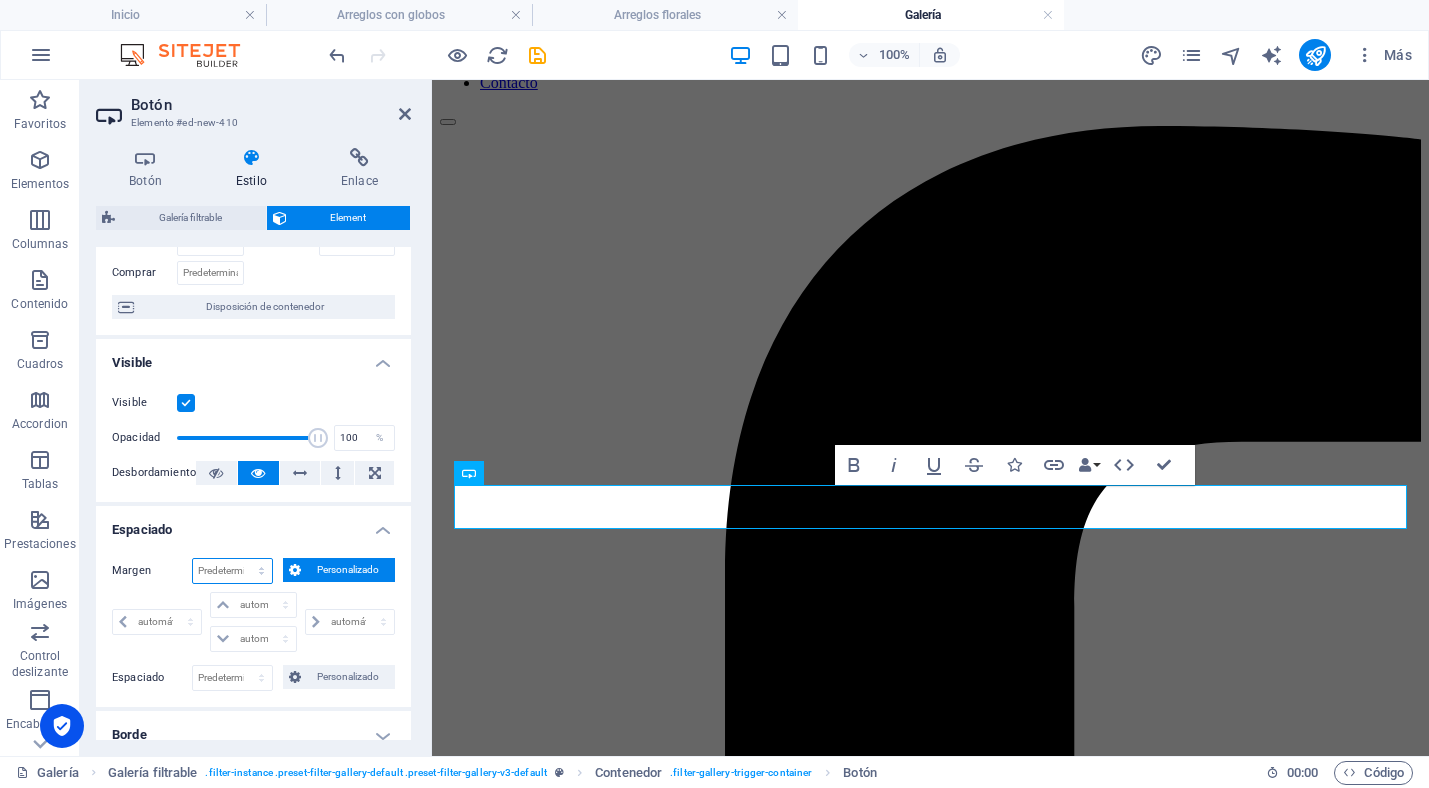 select on "px" 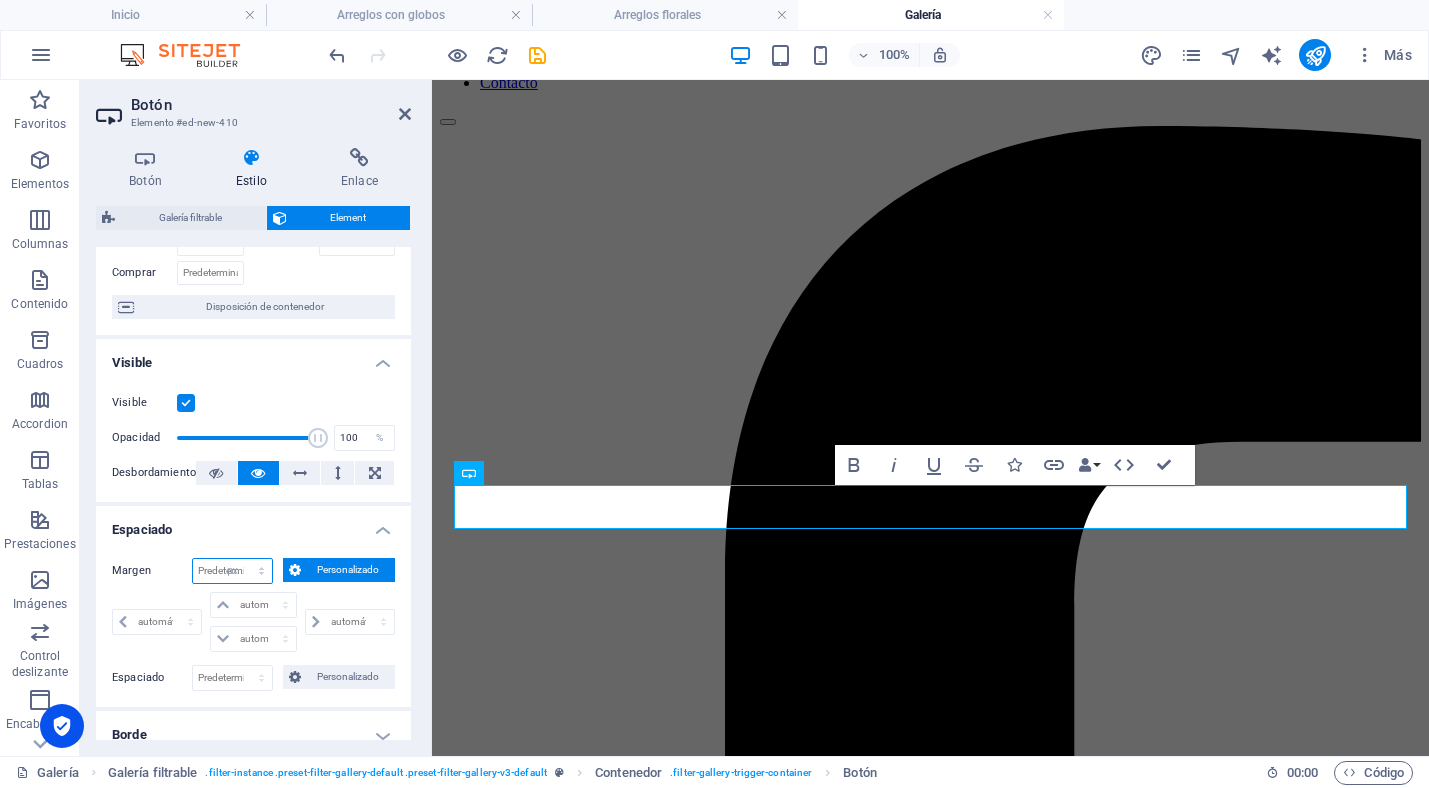 type on "0" 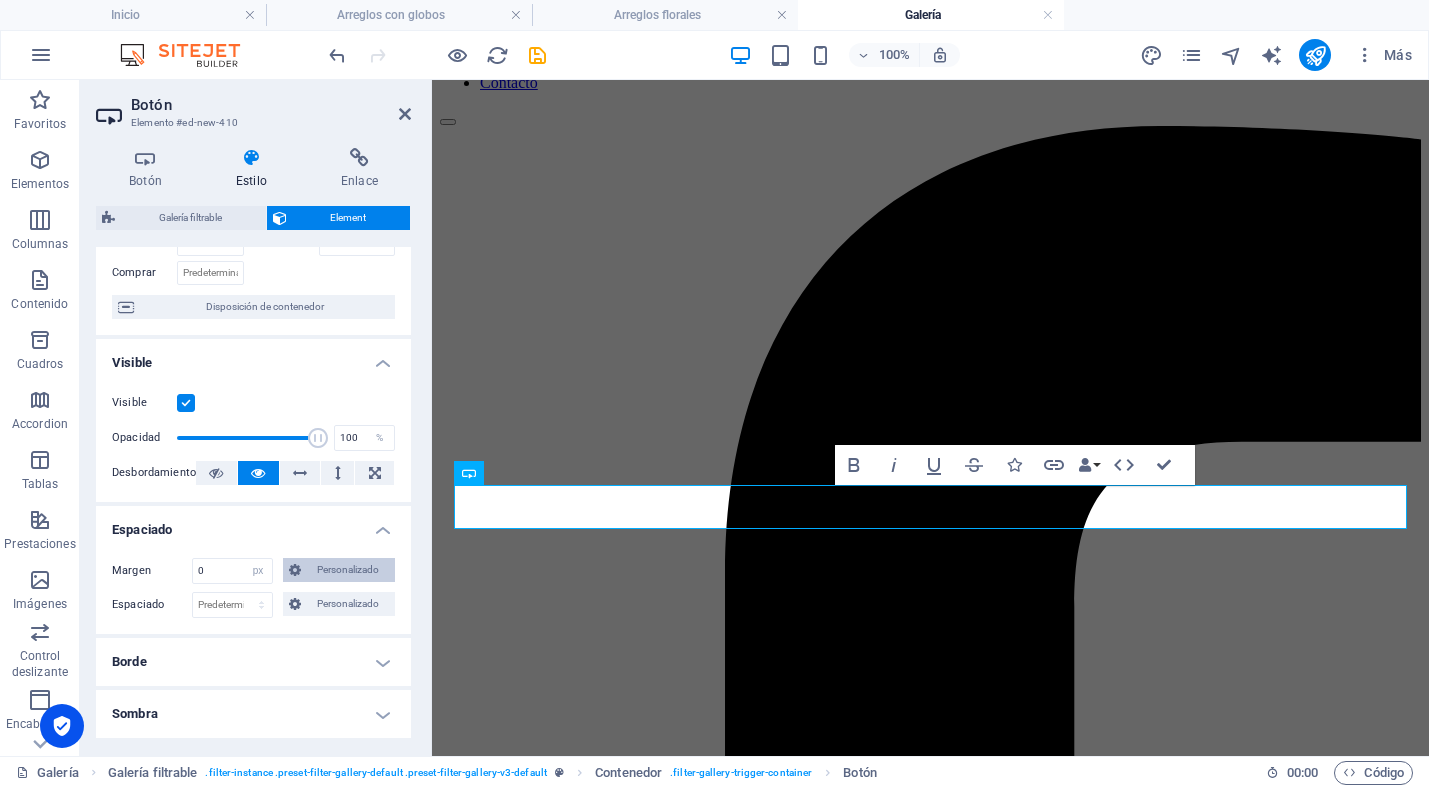 click on "Personalizado" at bounding box center [348, 570] 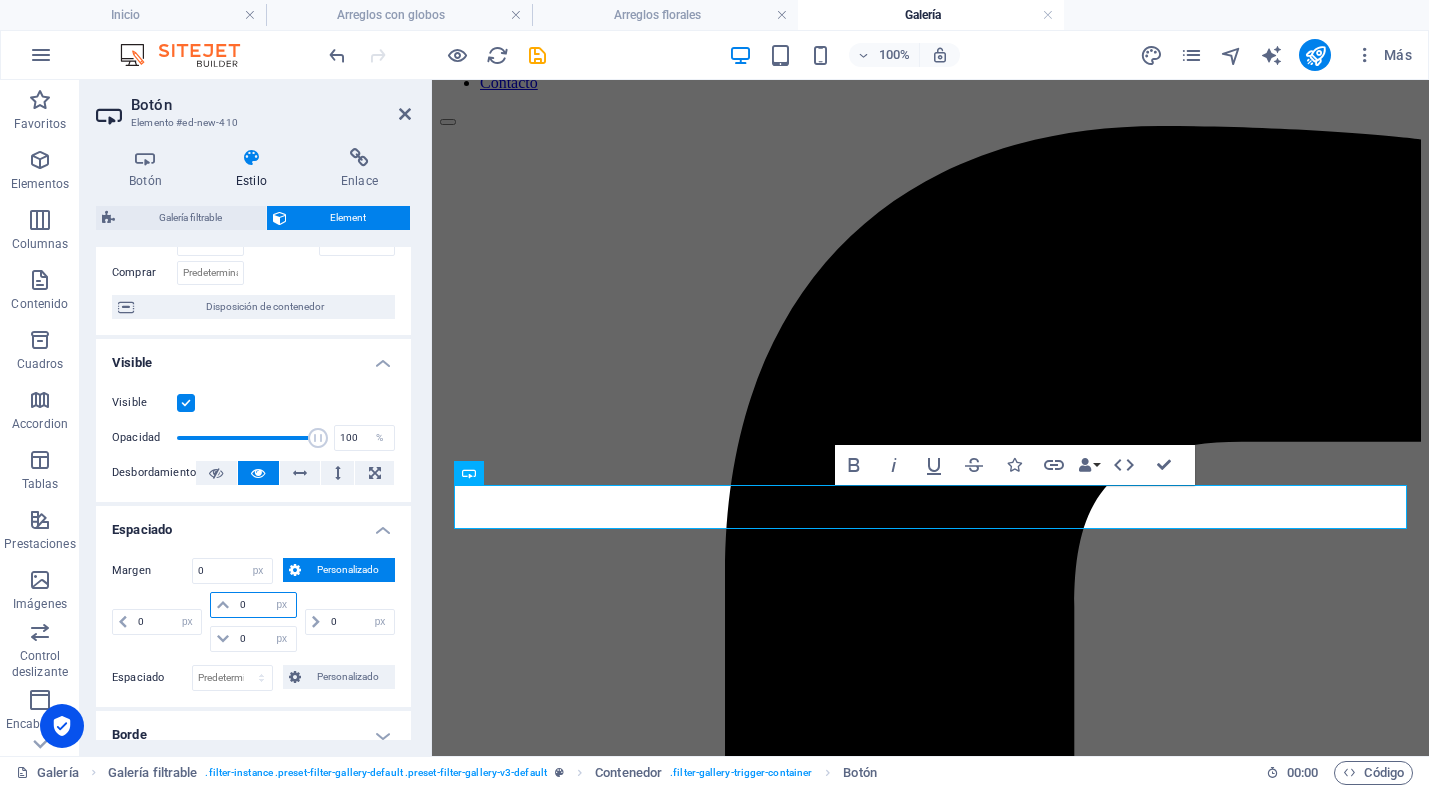 drag, startPoint x: 241, startPoint y: 604, endPoint x: 230, endPoint y: 605, distance: 11.045361 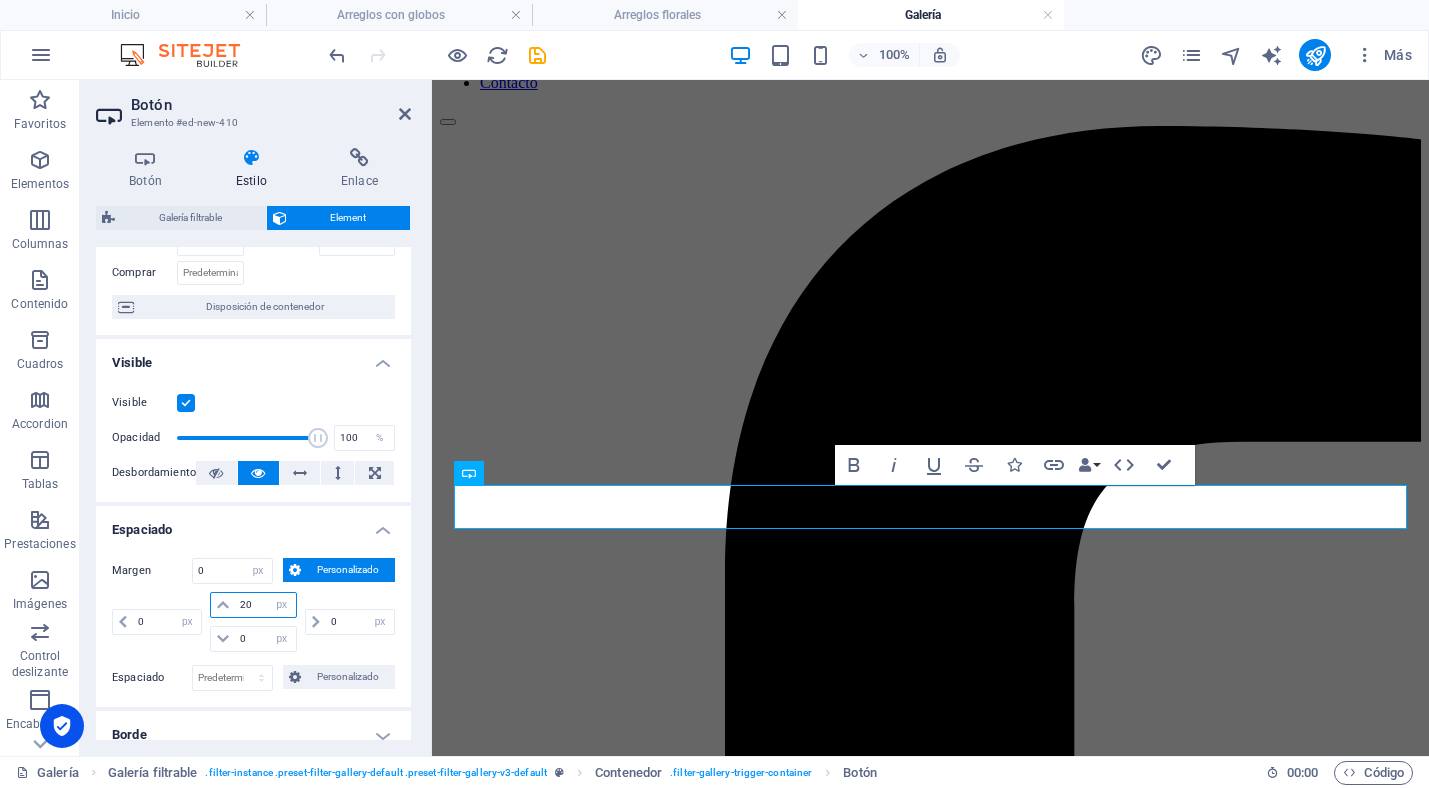 type on "20" 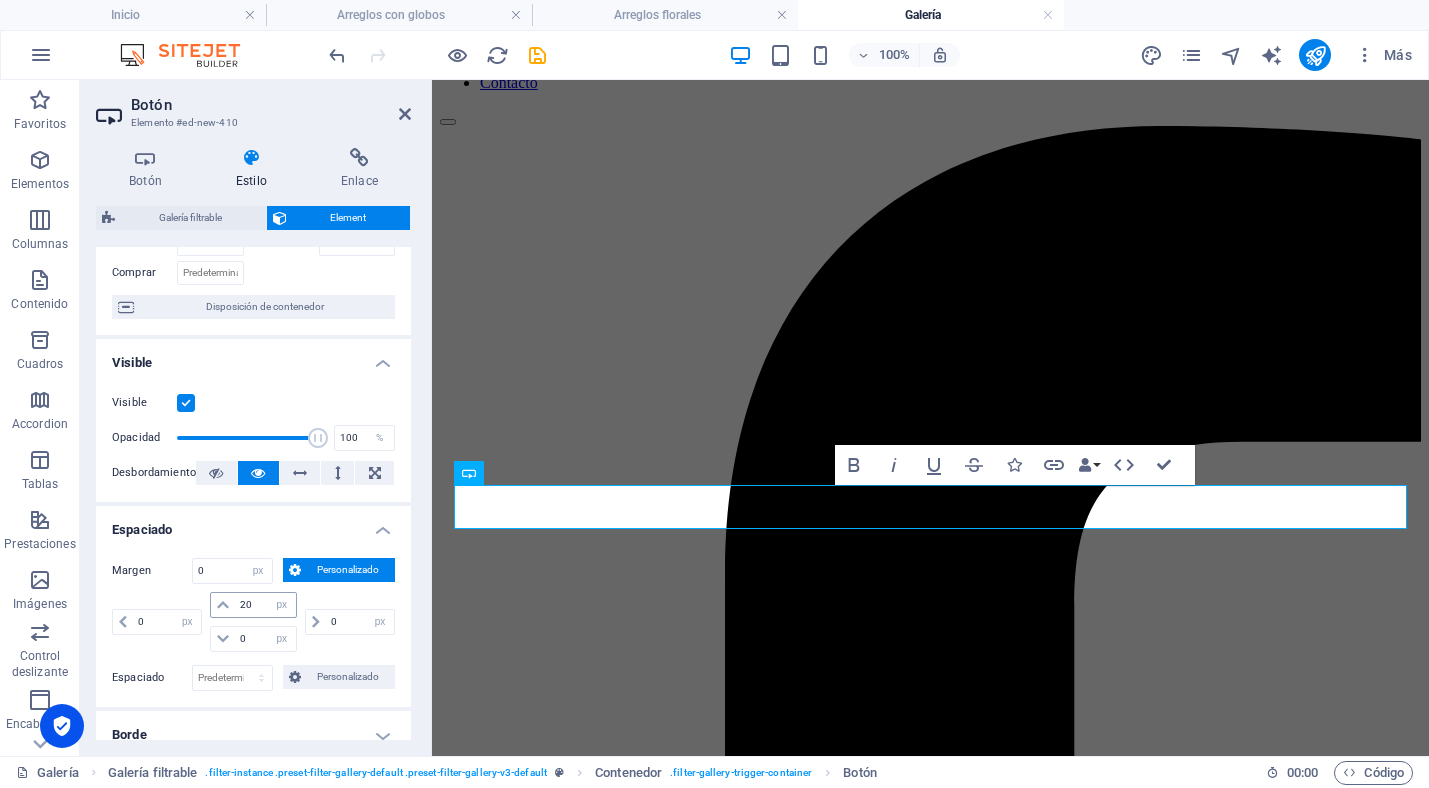 type 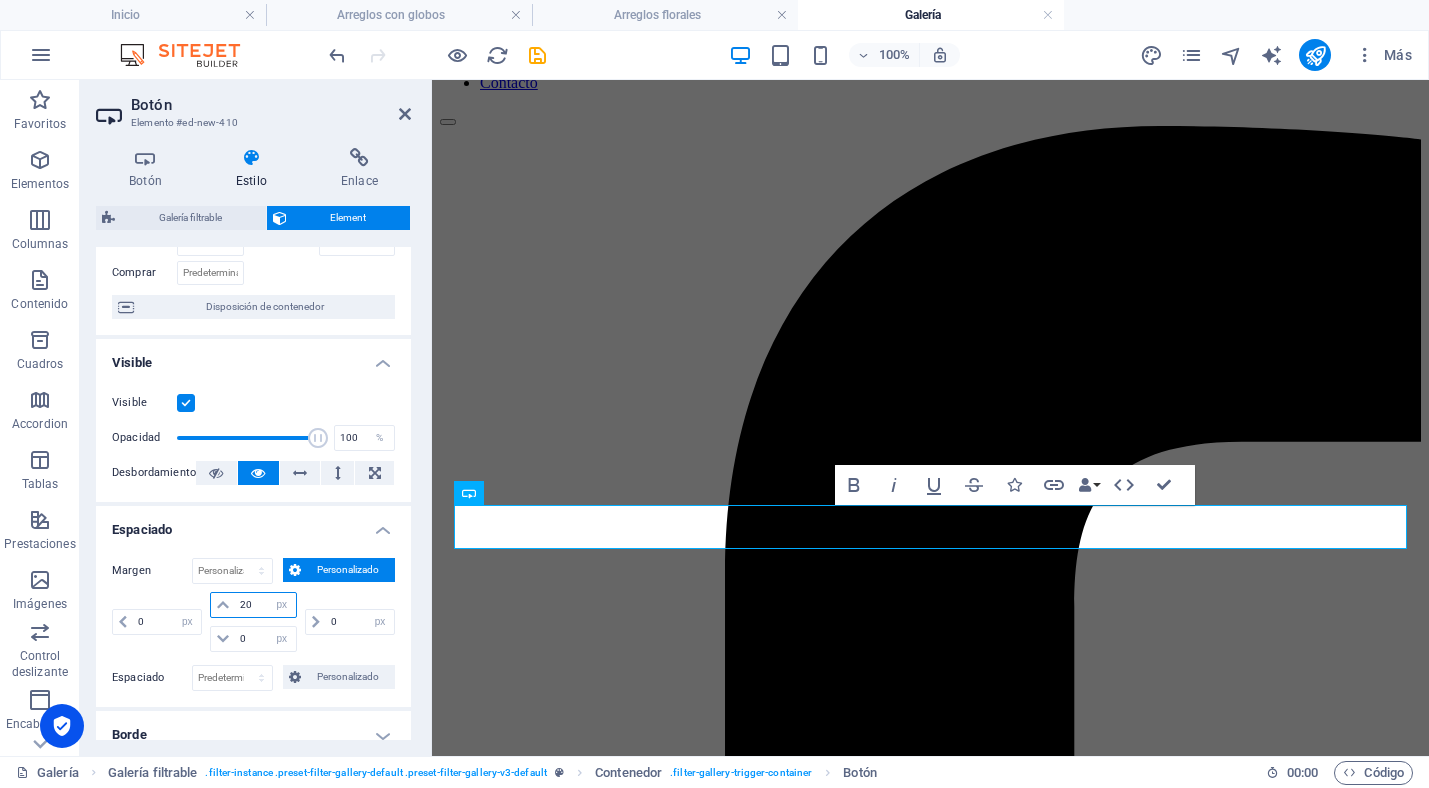drag, startPoint x: 252, startPoint y: 598, endPoint x: 226, endPoint y: 603, distance: 26.476404 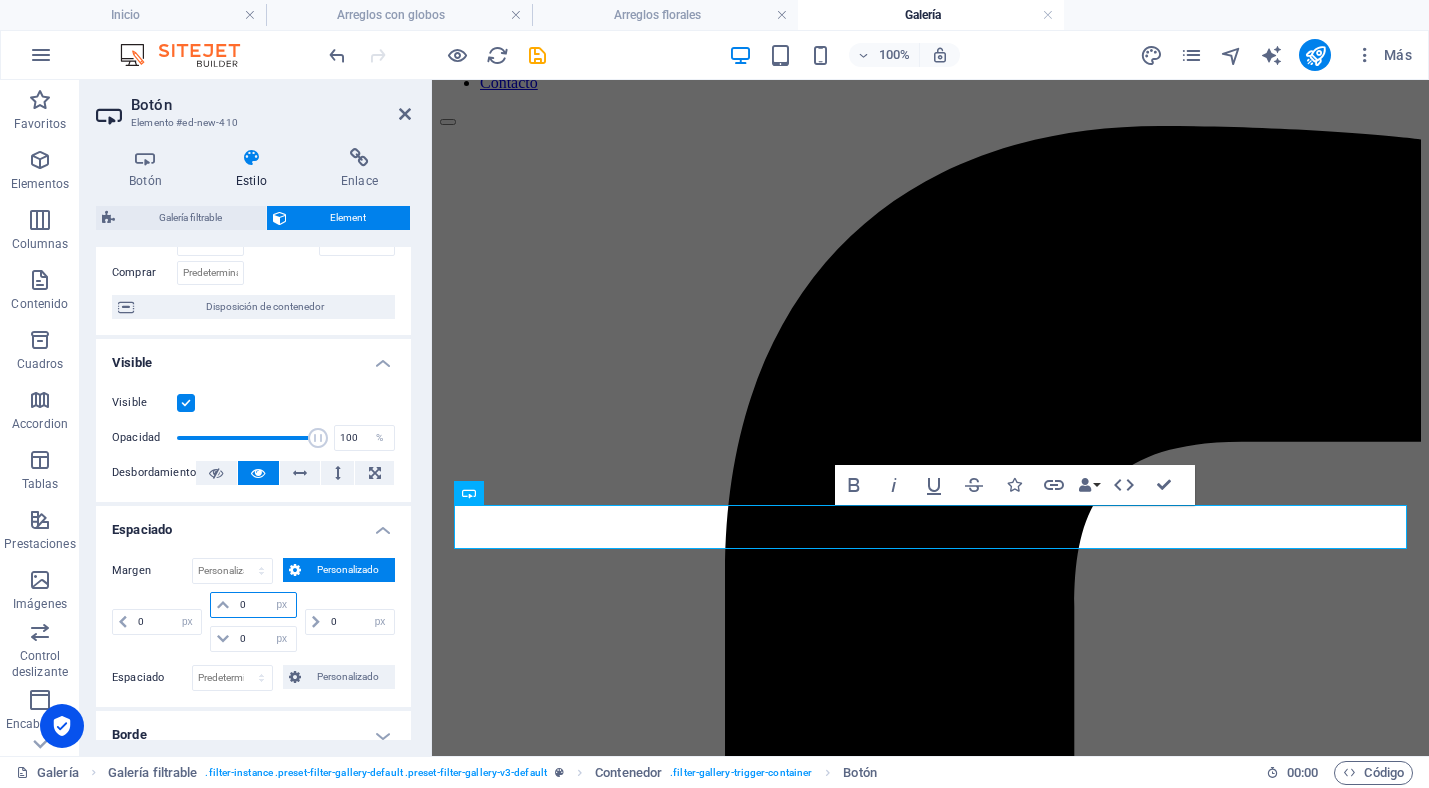 type on "0" 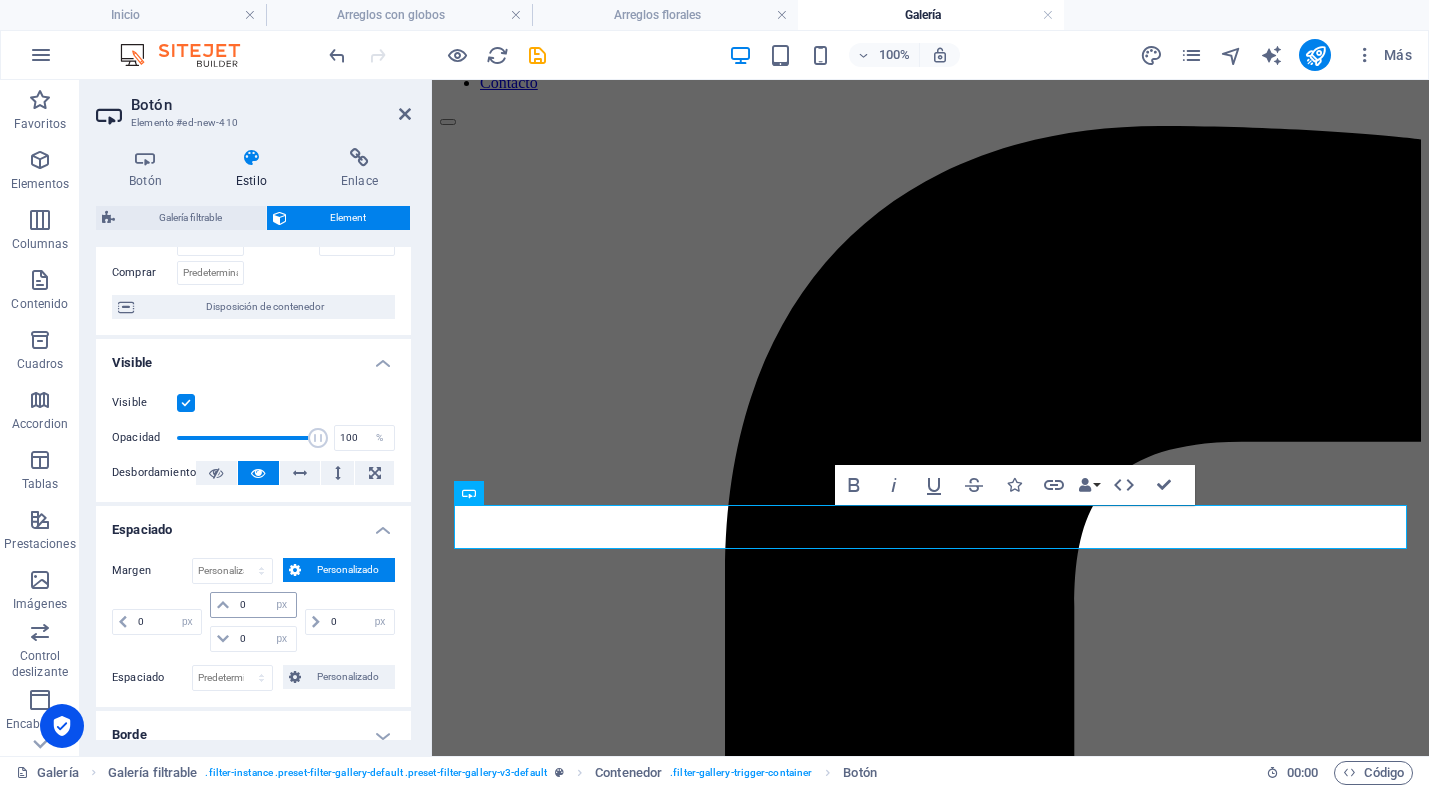 type on "0" 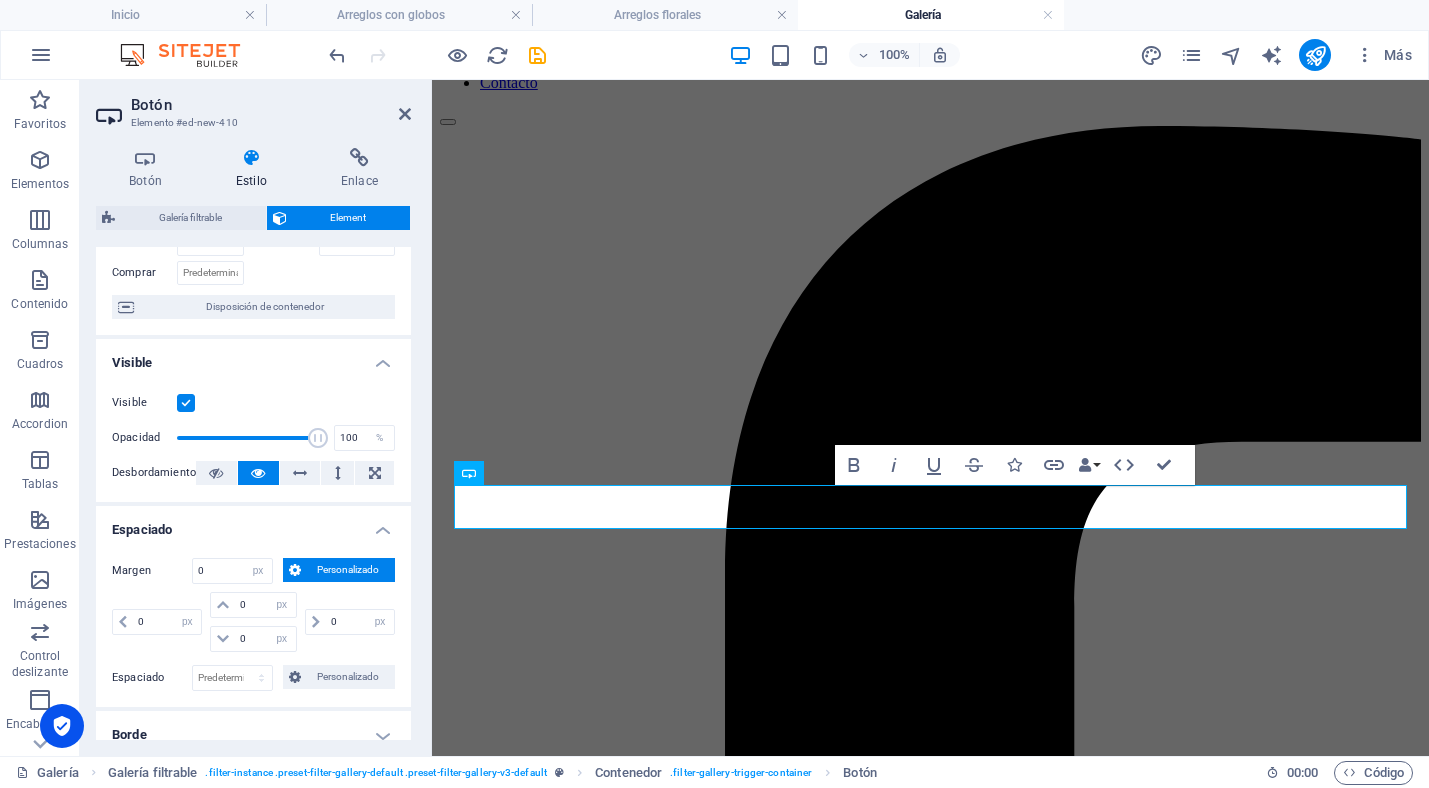 click on "Espaciado" at bounding box center [253, 524] 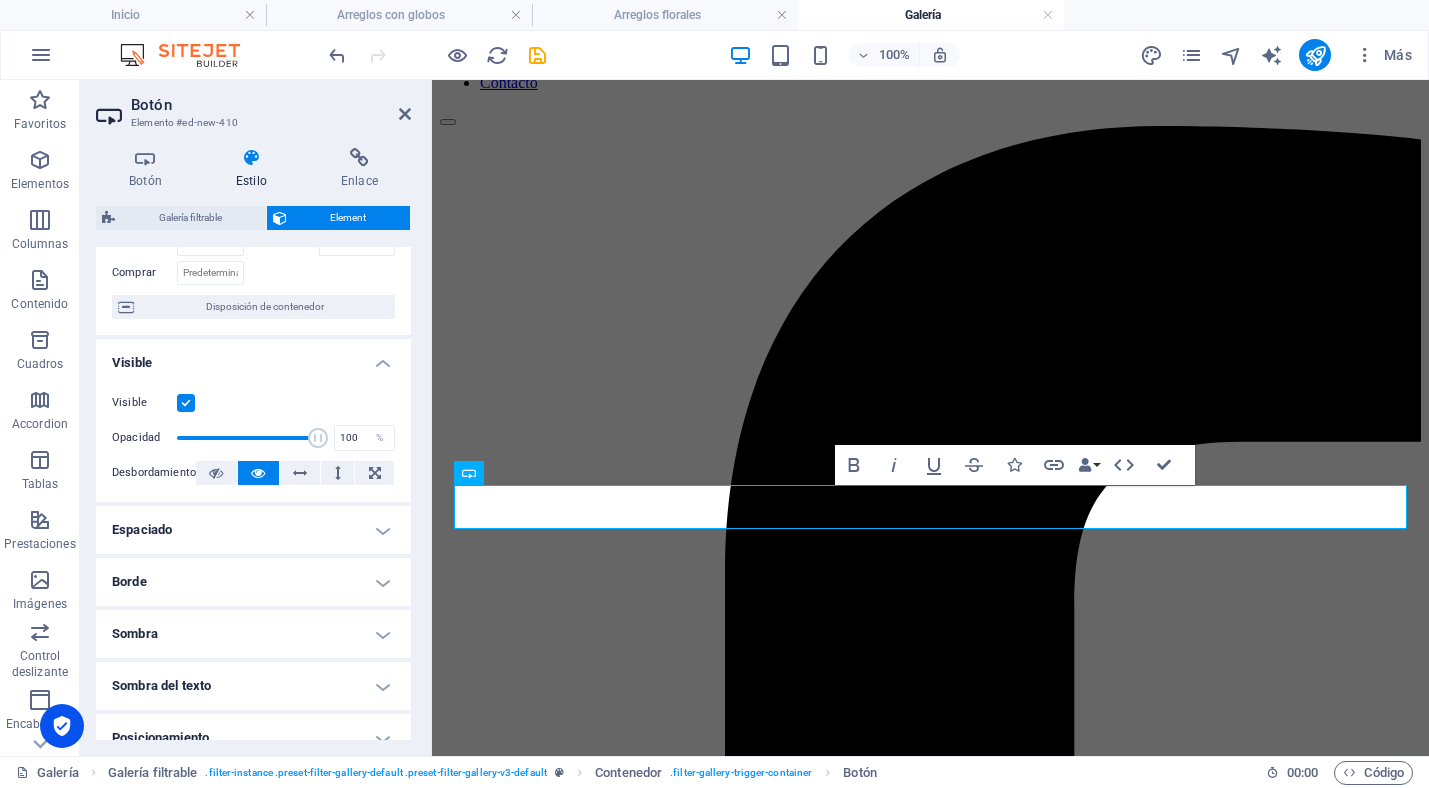 click on "Espaciado" at bounding box center (253, 530) 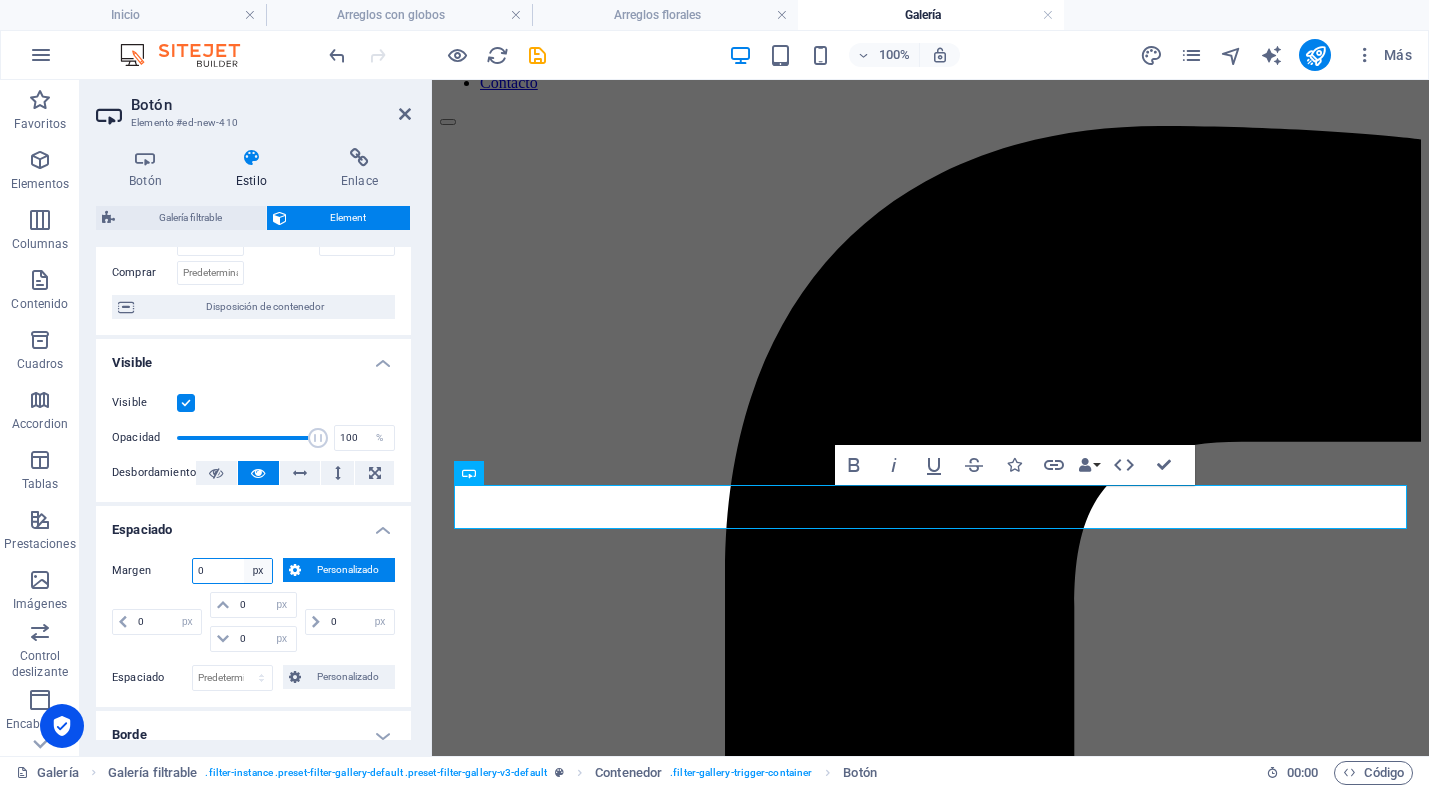 click on "Predeterminado automático px % rem vw vh Personalizado" at bounding box center [258, 571] 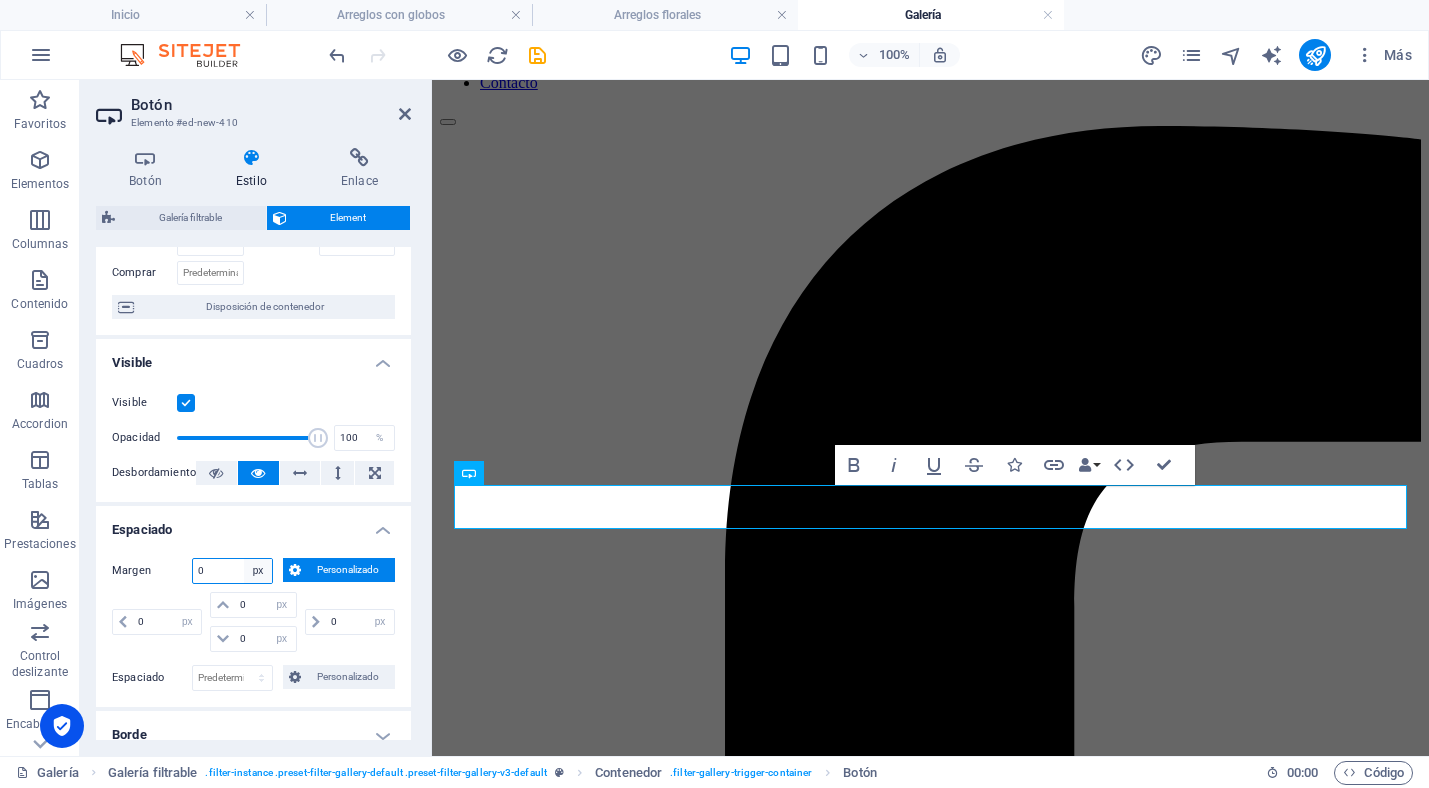 select on "default" 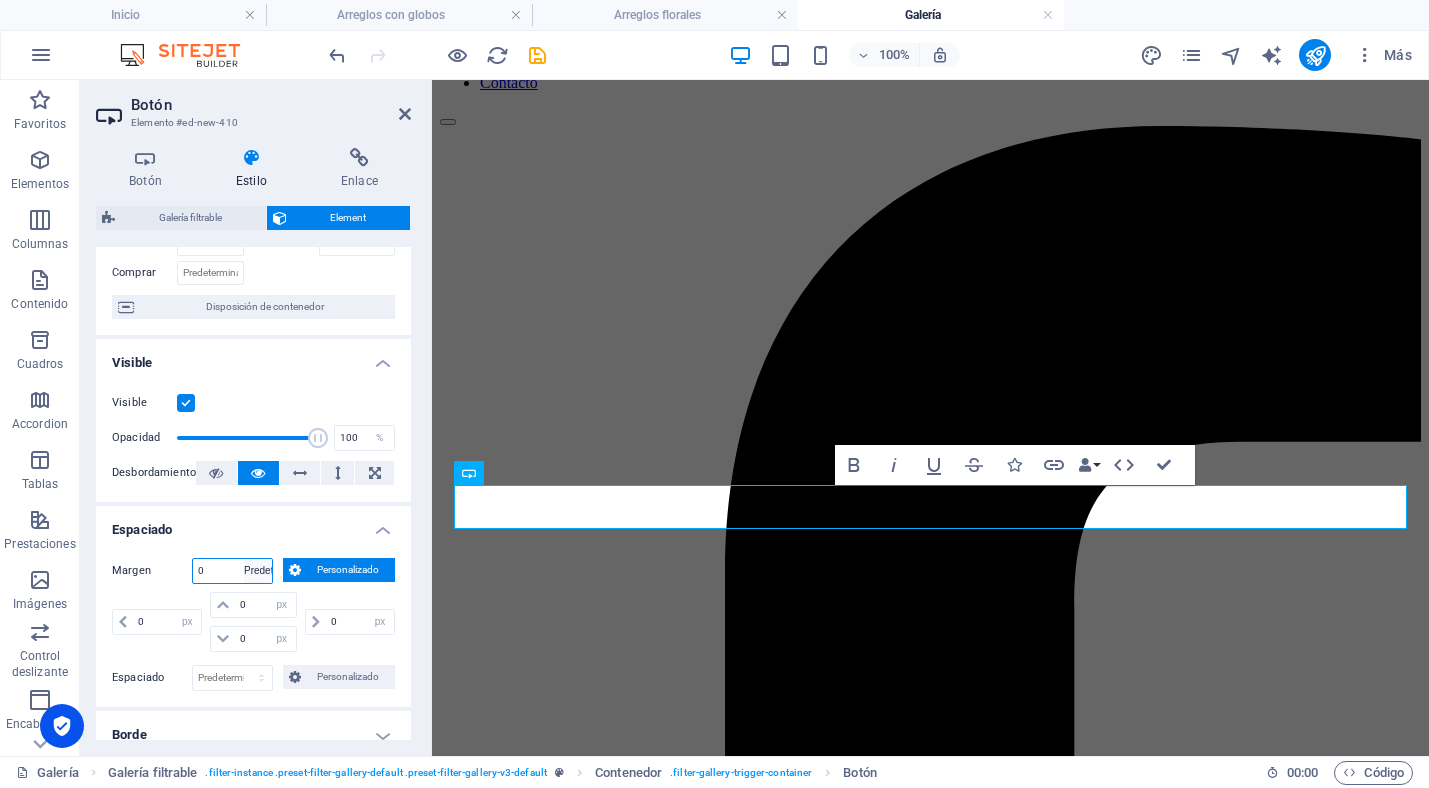 type 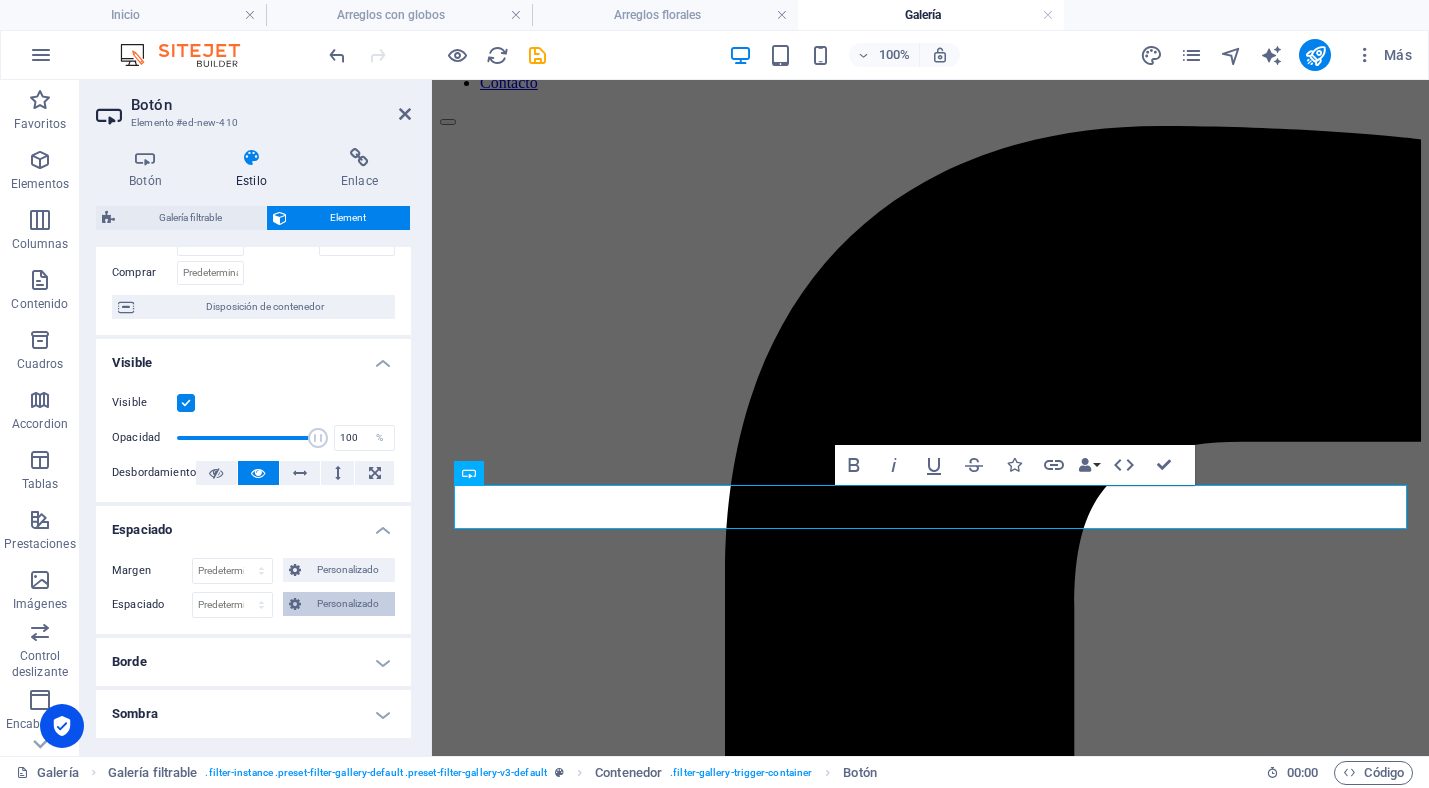 click on "Personalizado" at bounding box center [348, 604] 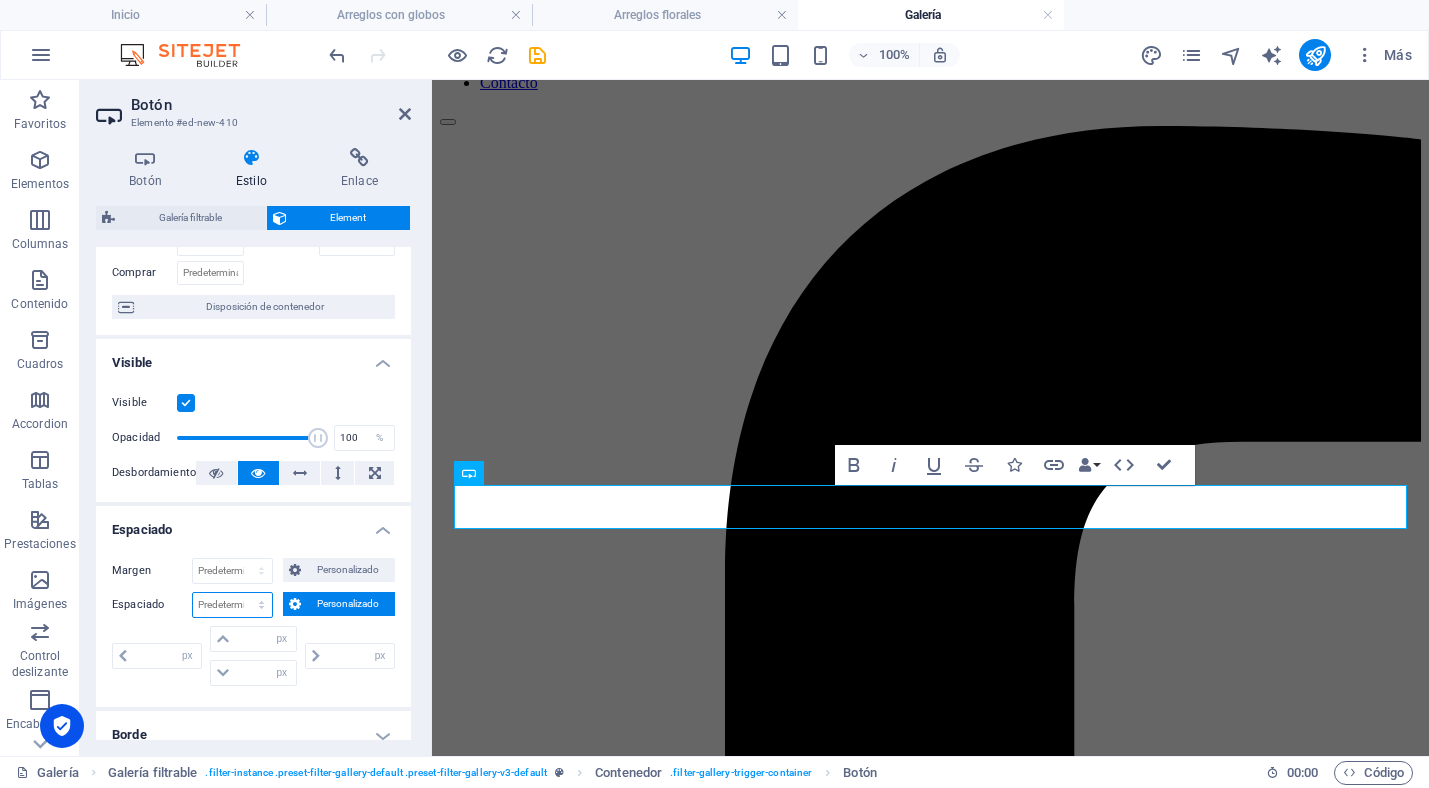 click on "Predeterminado px rem % vh vw Personalizado" at bounding box center [232, 605] 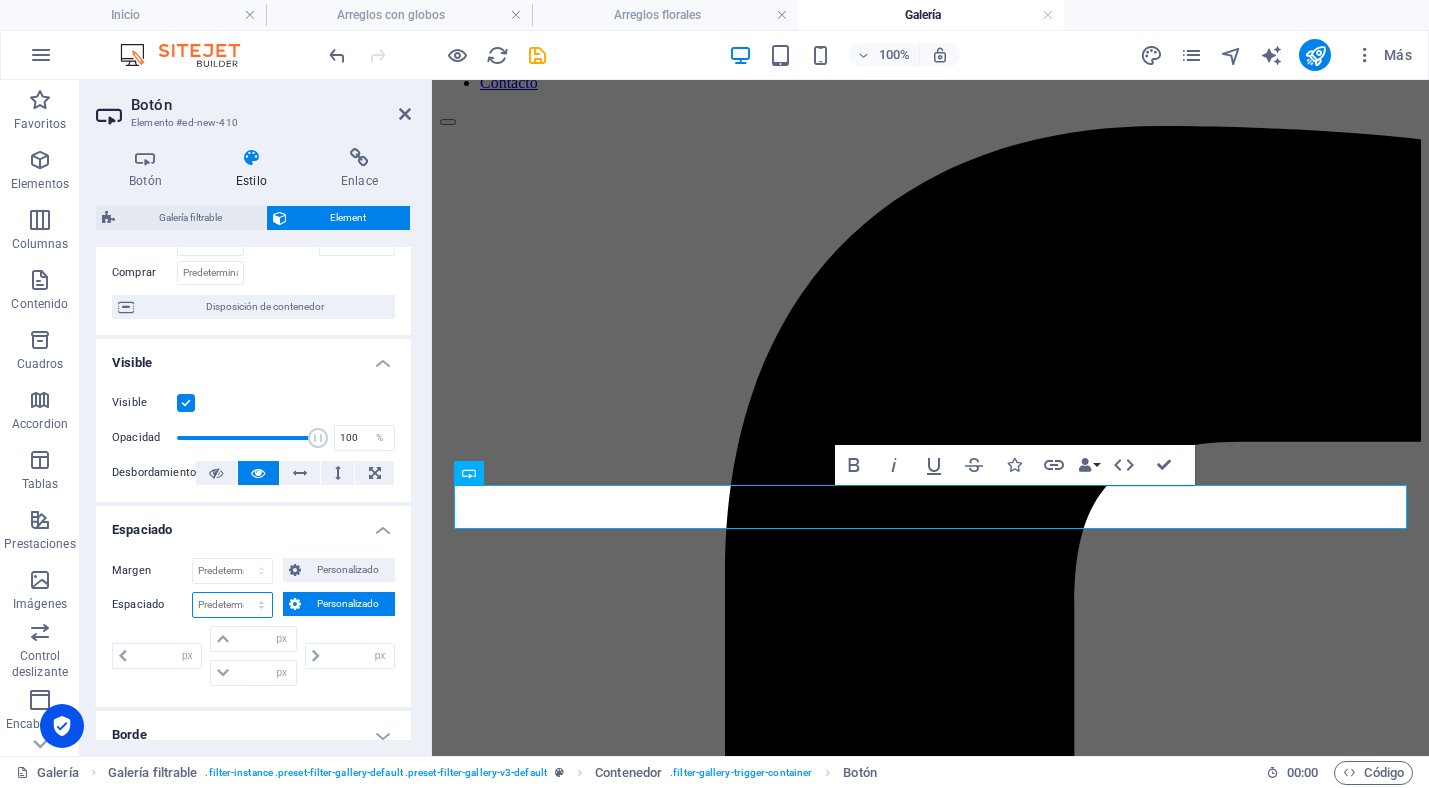 select on "px" 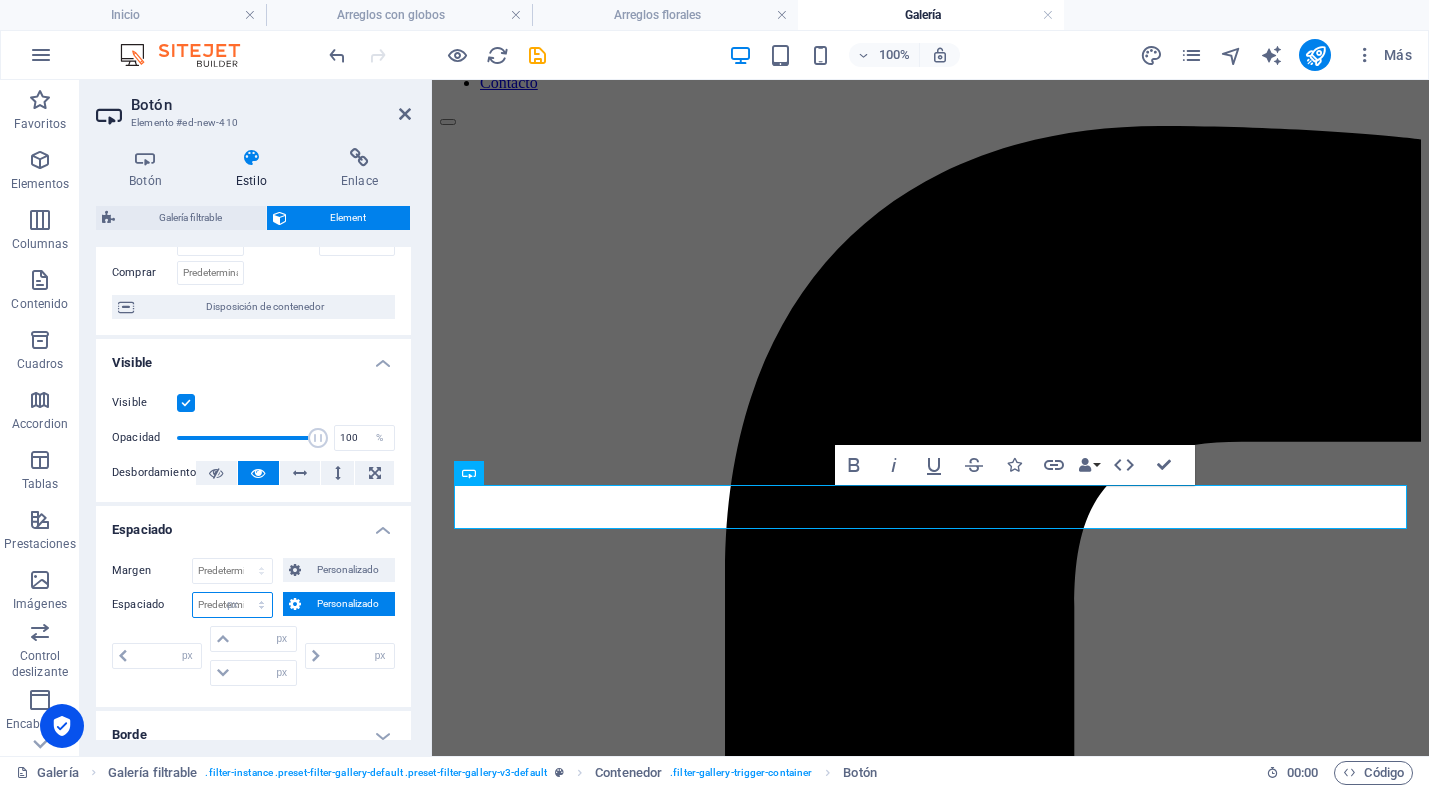 type on "0" 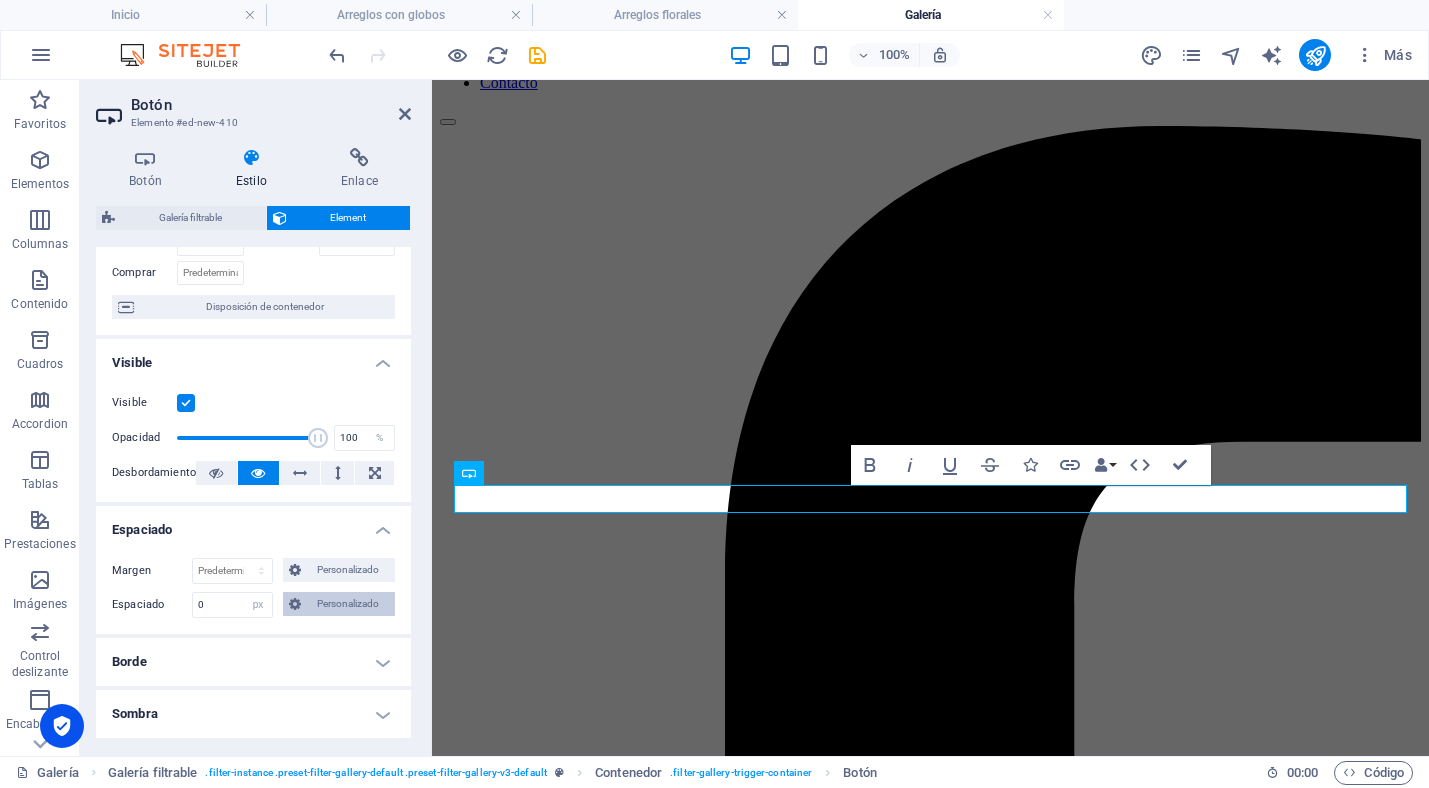 click on "Personalizado" at bounding box center [348, 604] 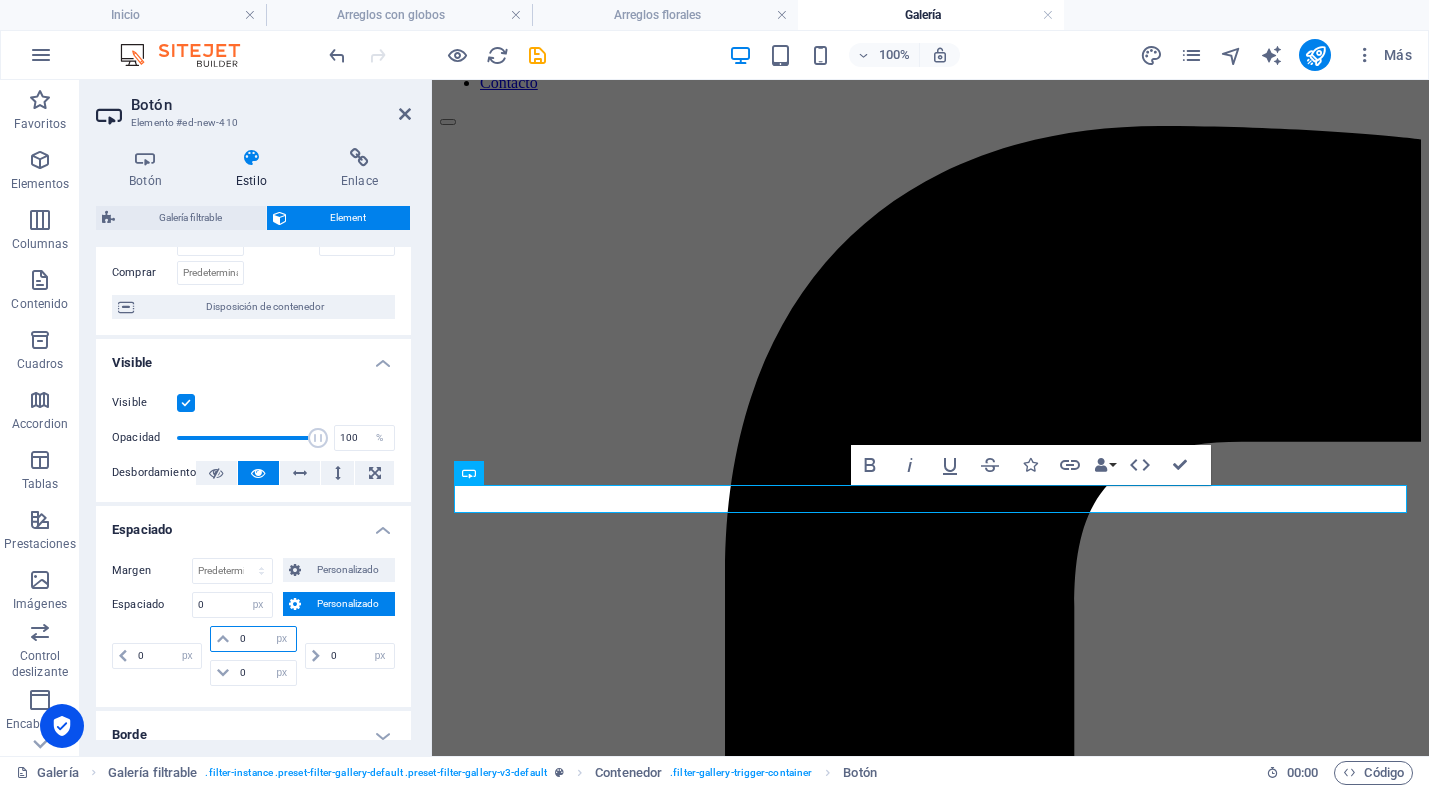 drag, startPoint x: 255, startPoint y: 637, endPoint x: 232, endPoint y: 637, distance: 23 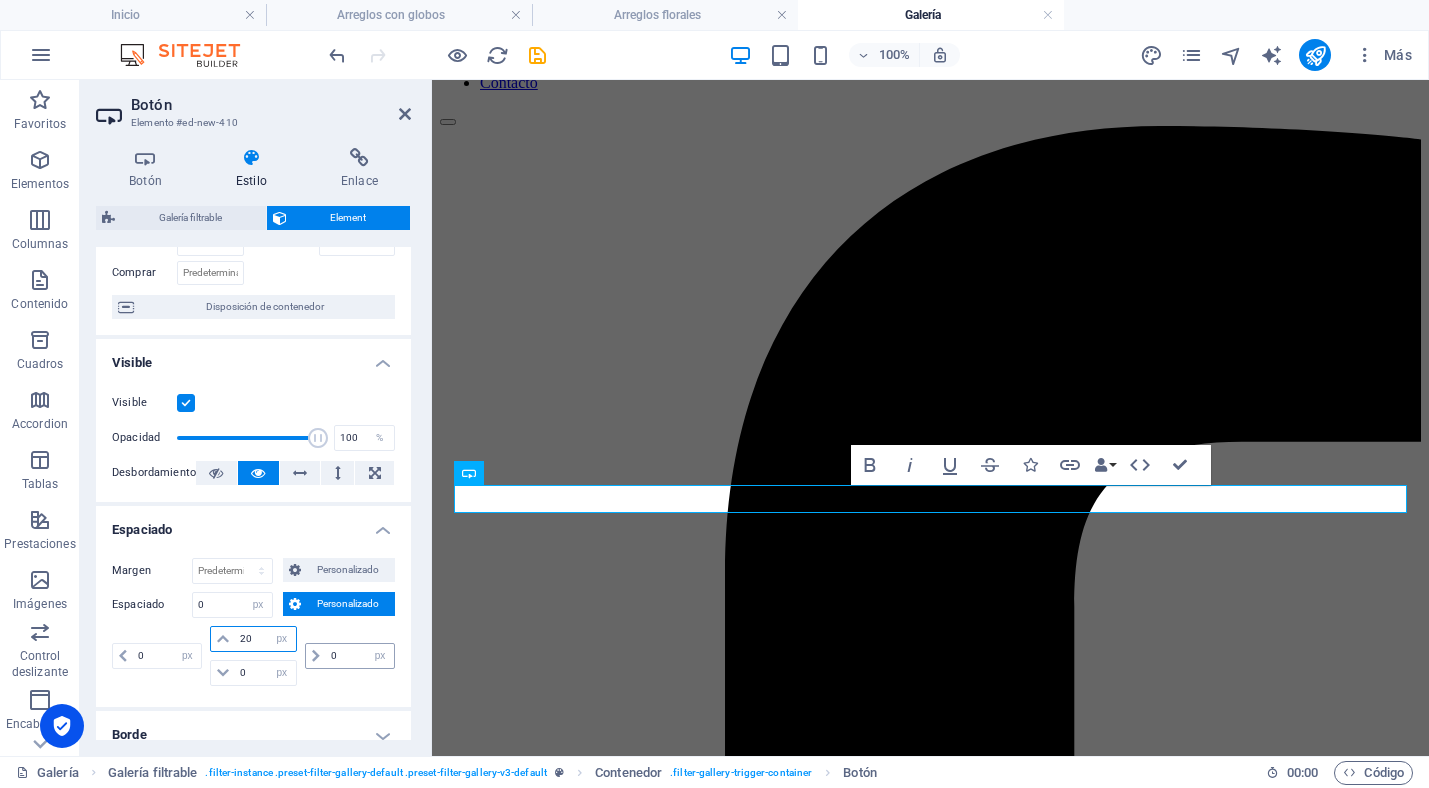 type on "20" 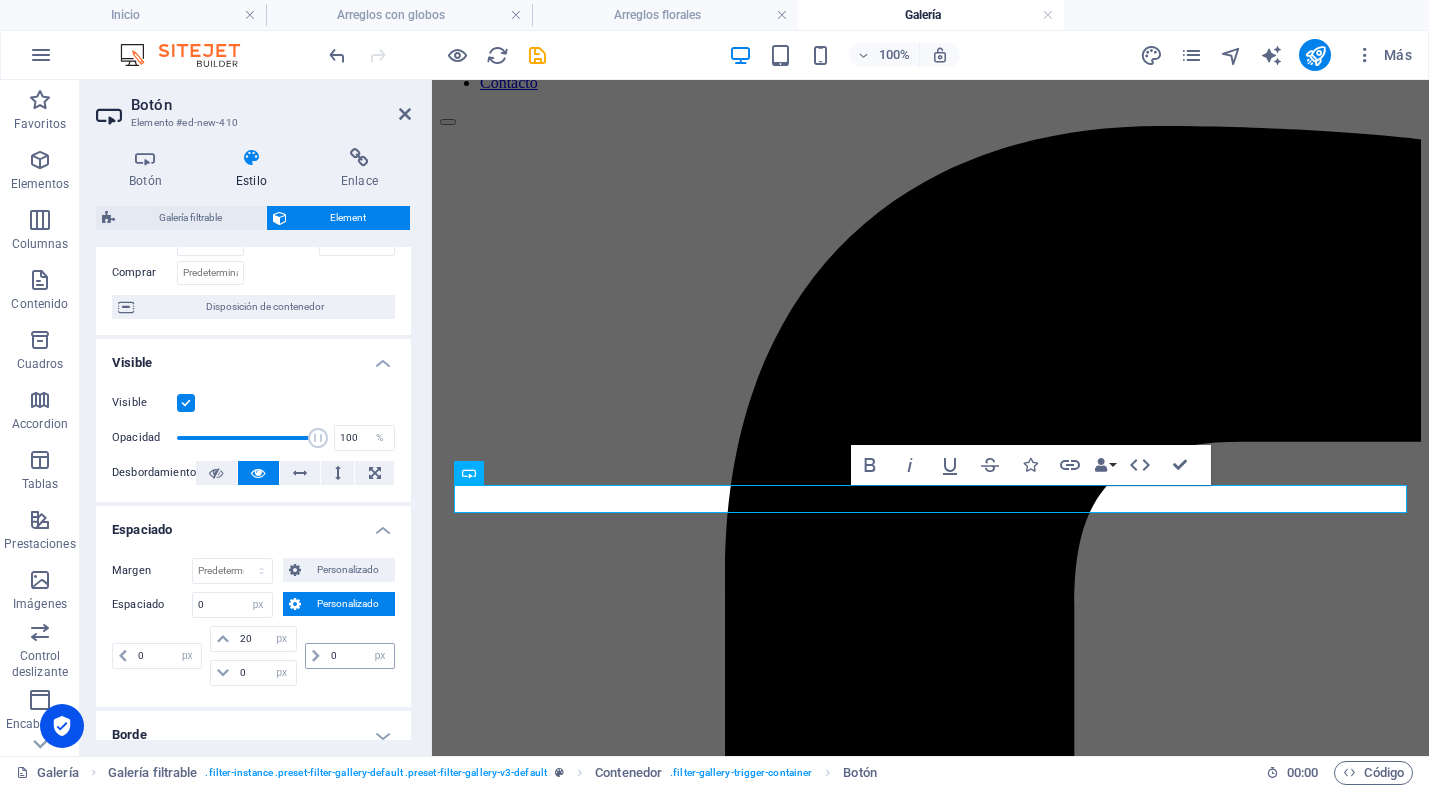 type 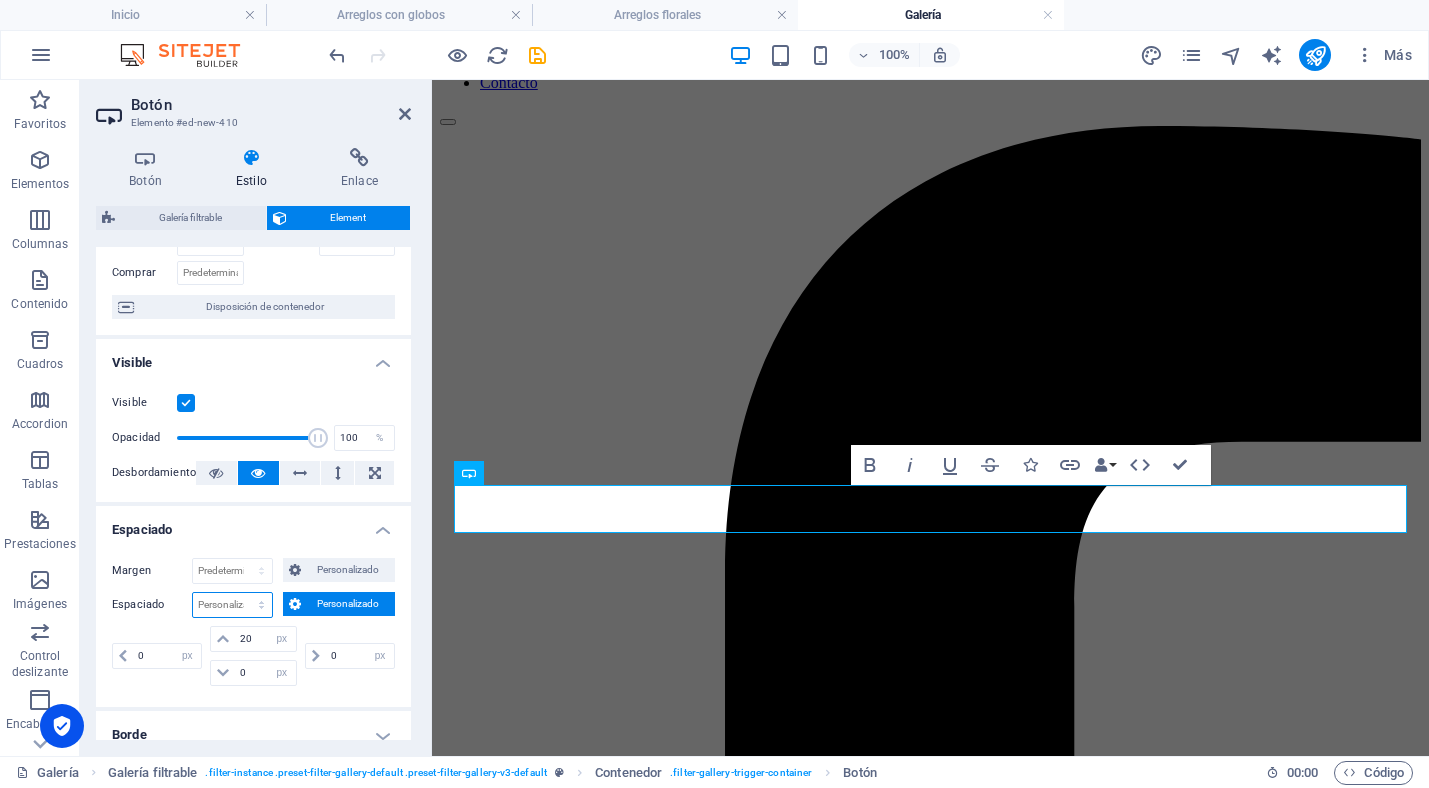 click on "Predeterminado px rem % vh vw Personalizado" at bounding box center (232, 605) 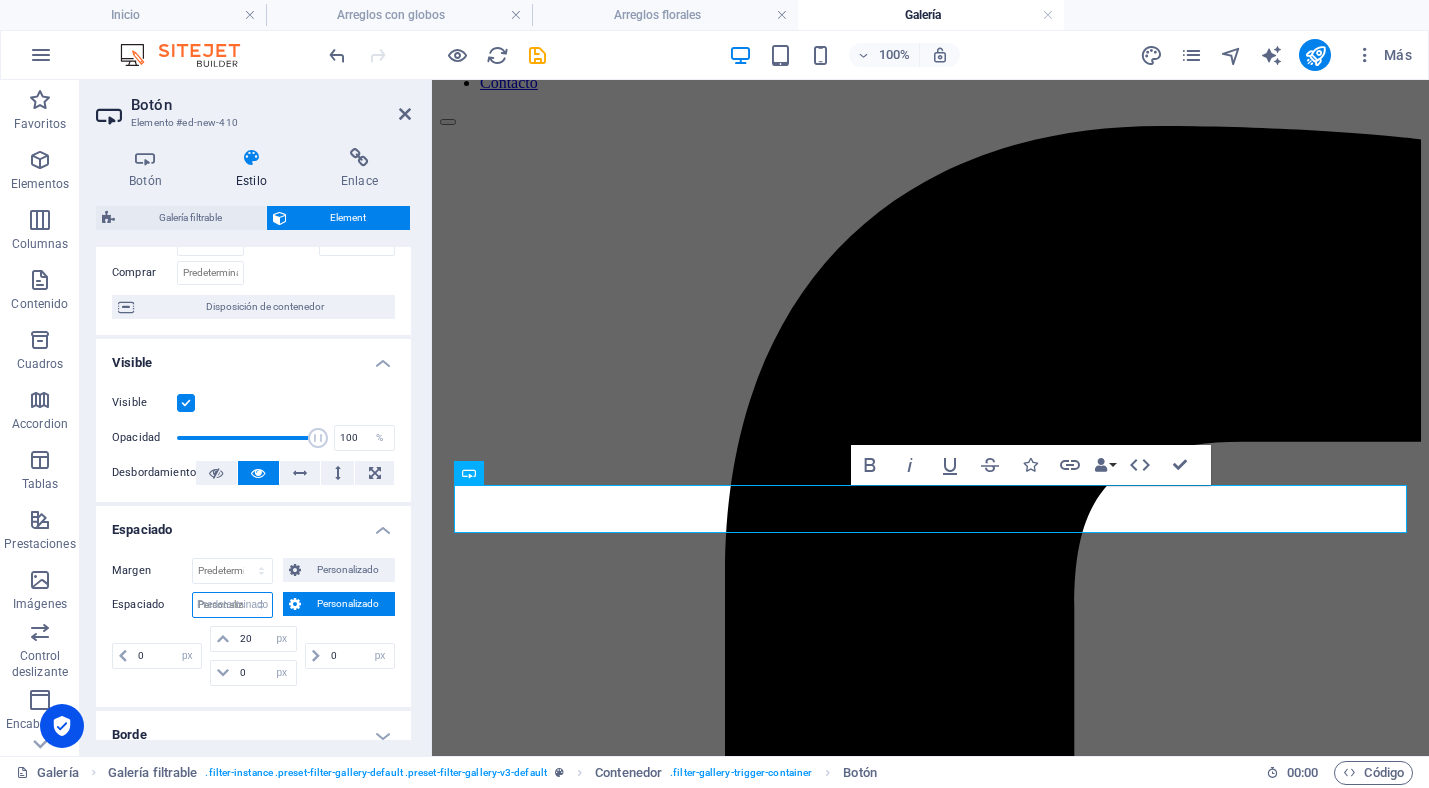 select on "DISABLED_OPTION_VALUE" 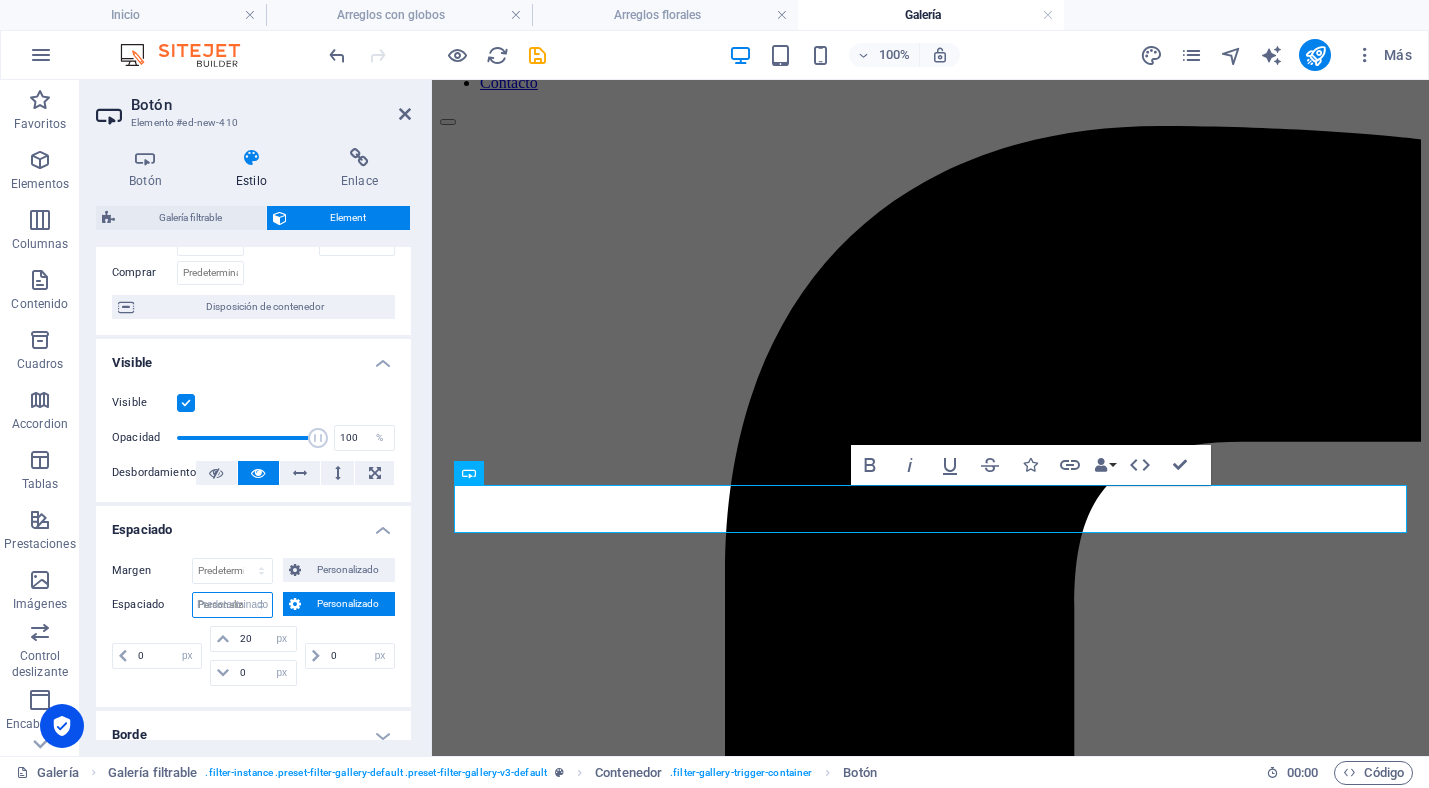 type 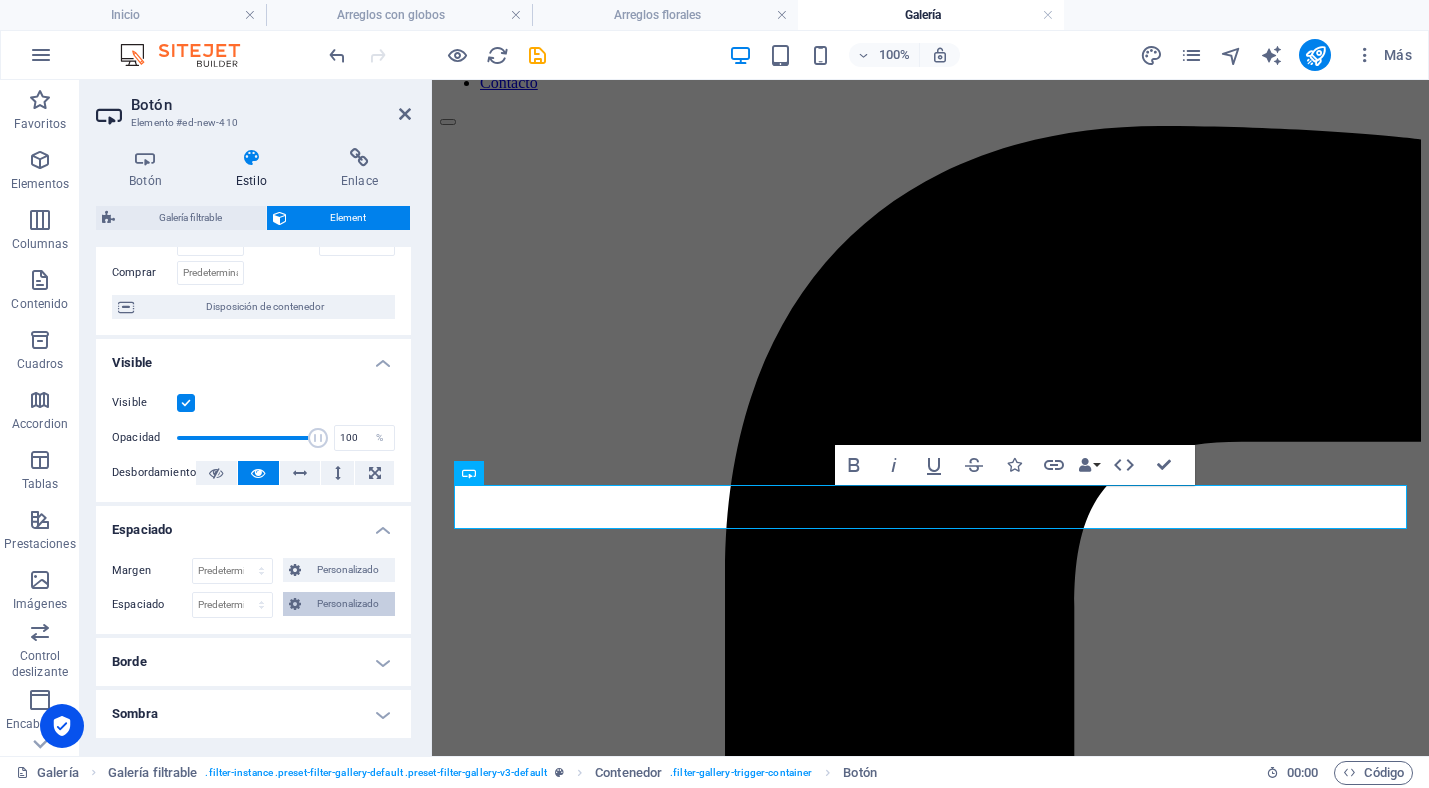 click on "Personalizado" at bounding box center [348, 604] 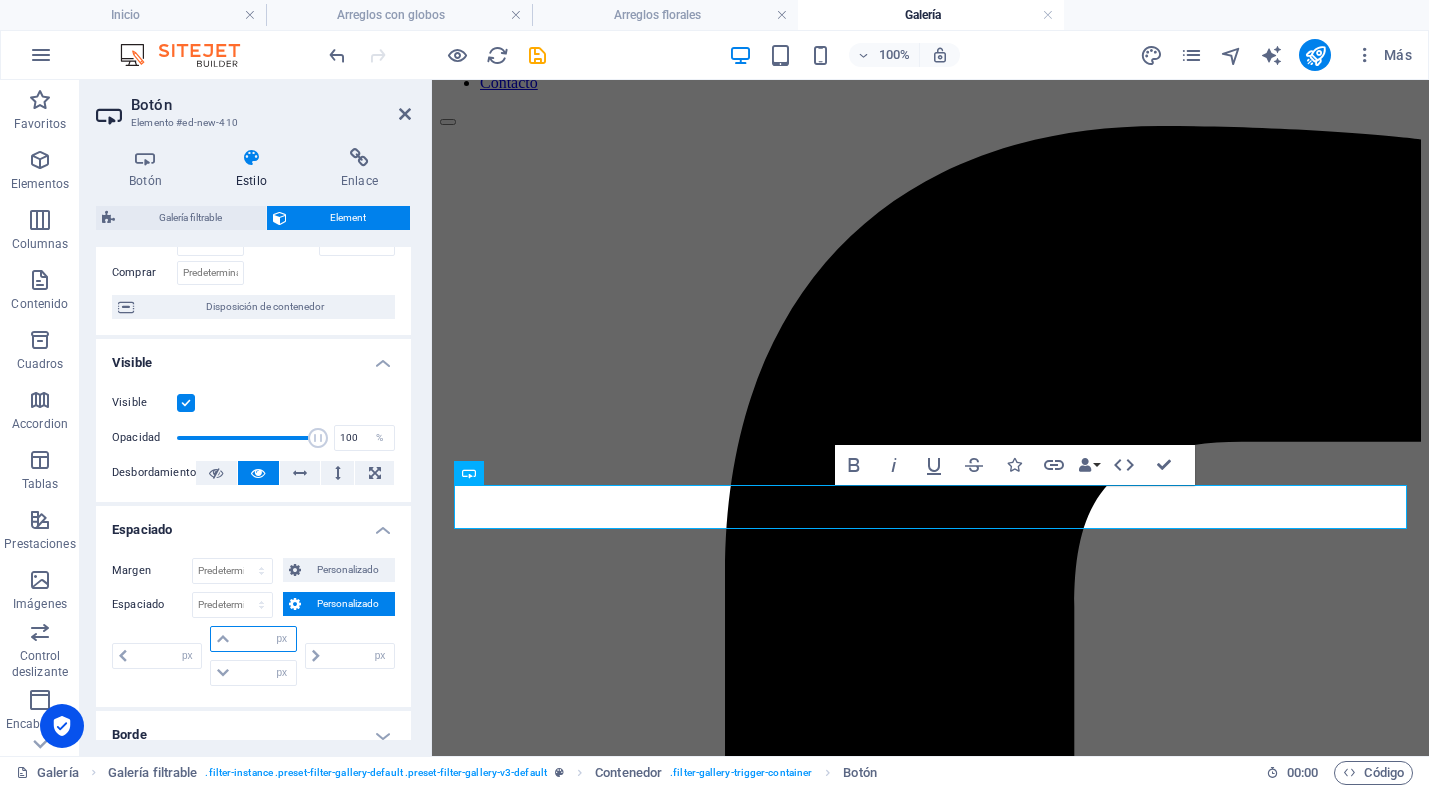 click at bounding box center (265, 639) 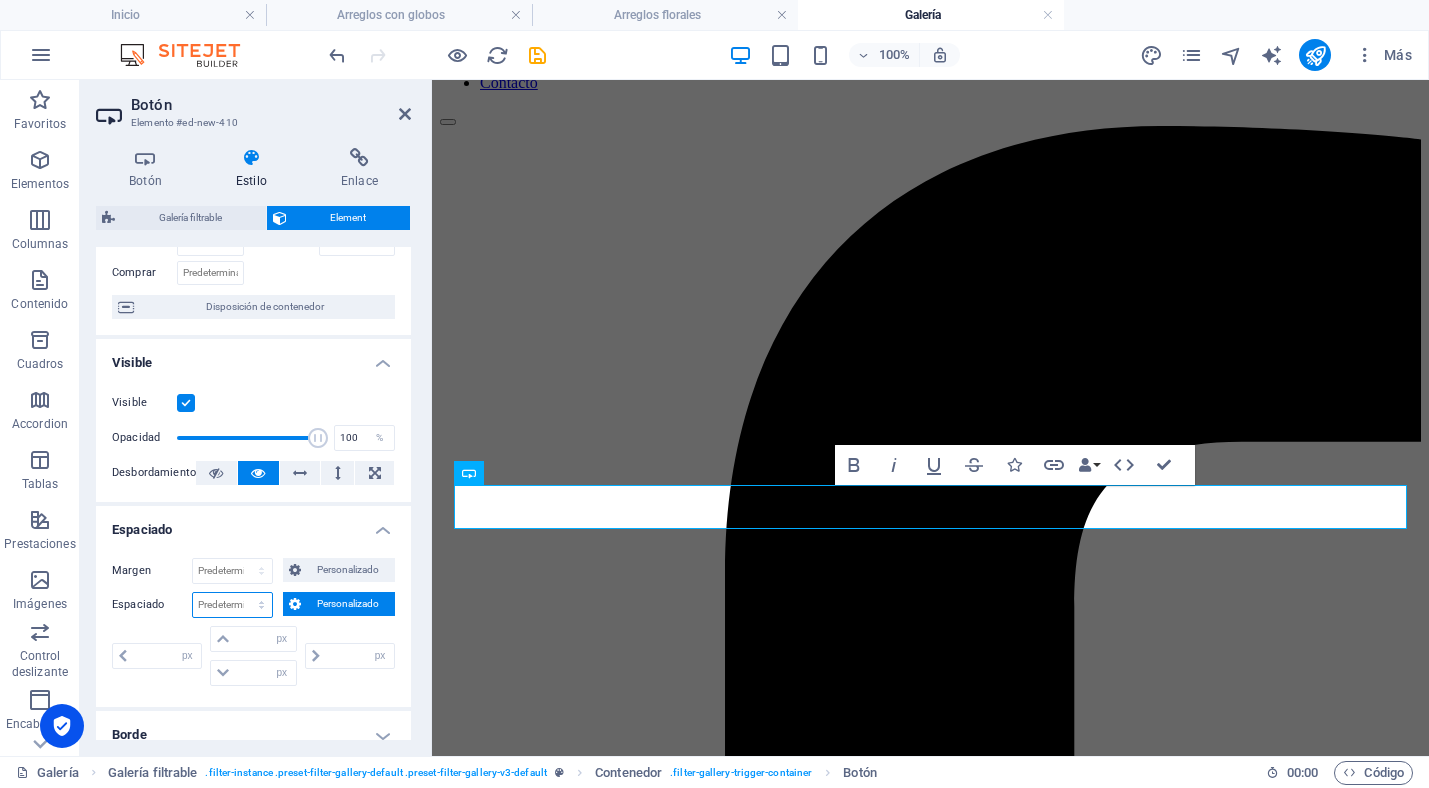 click on "Predeterminado px rem % vh vw Personalizado" at bounding box center (232, 605) 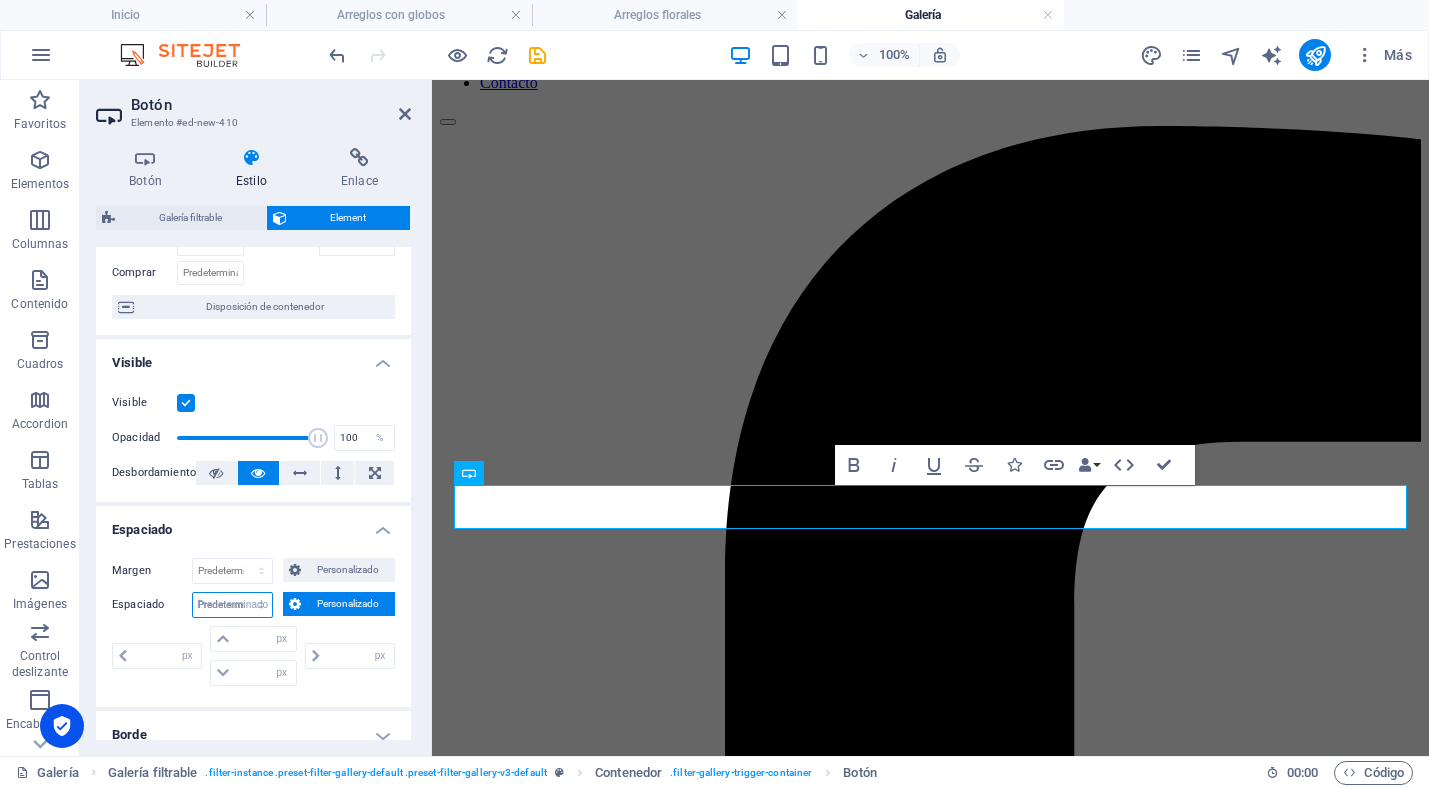 select on "DISABLED_OPTION_VALUE" 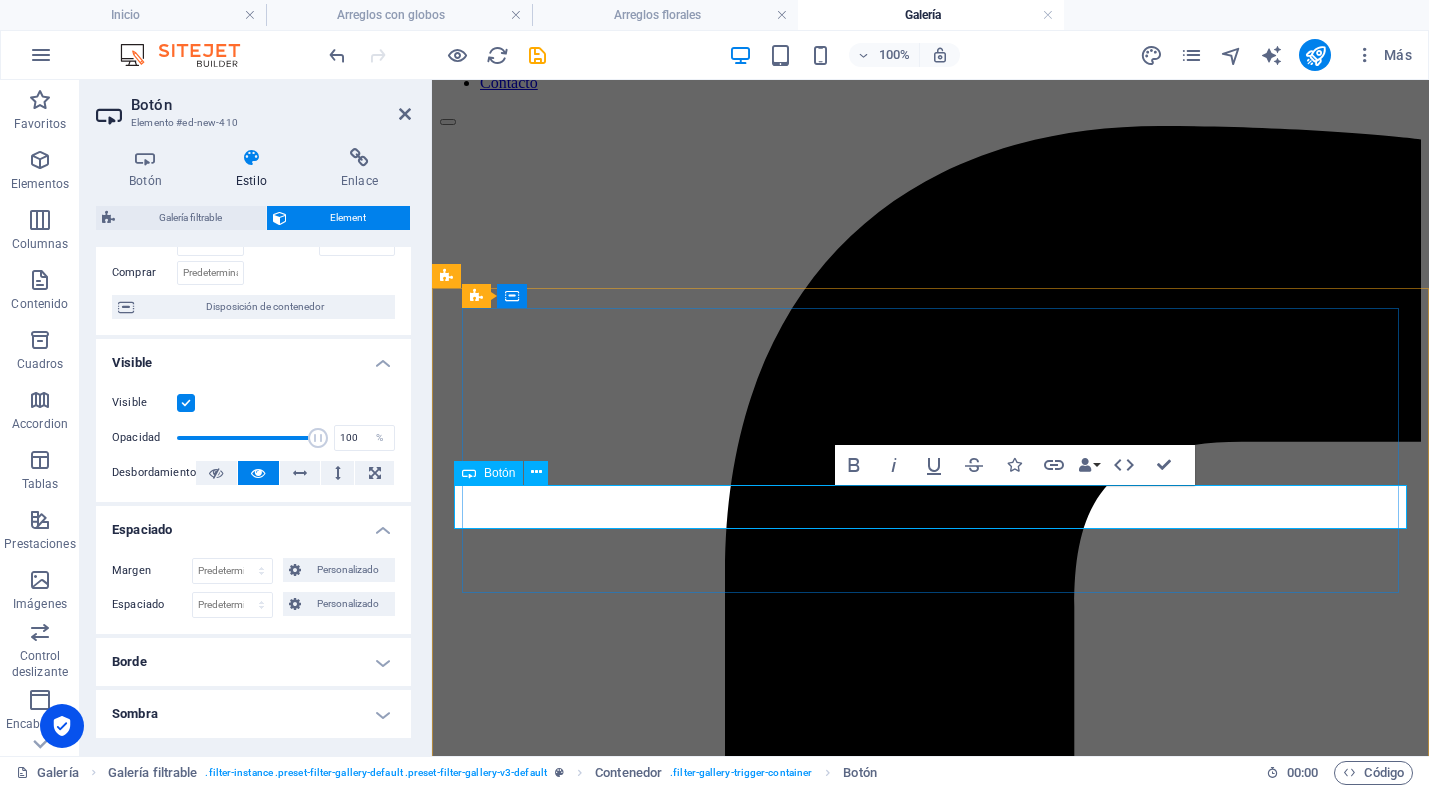 click on "Solicita una cotización" at bounding box center [930, 3893] 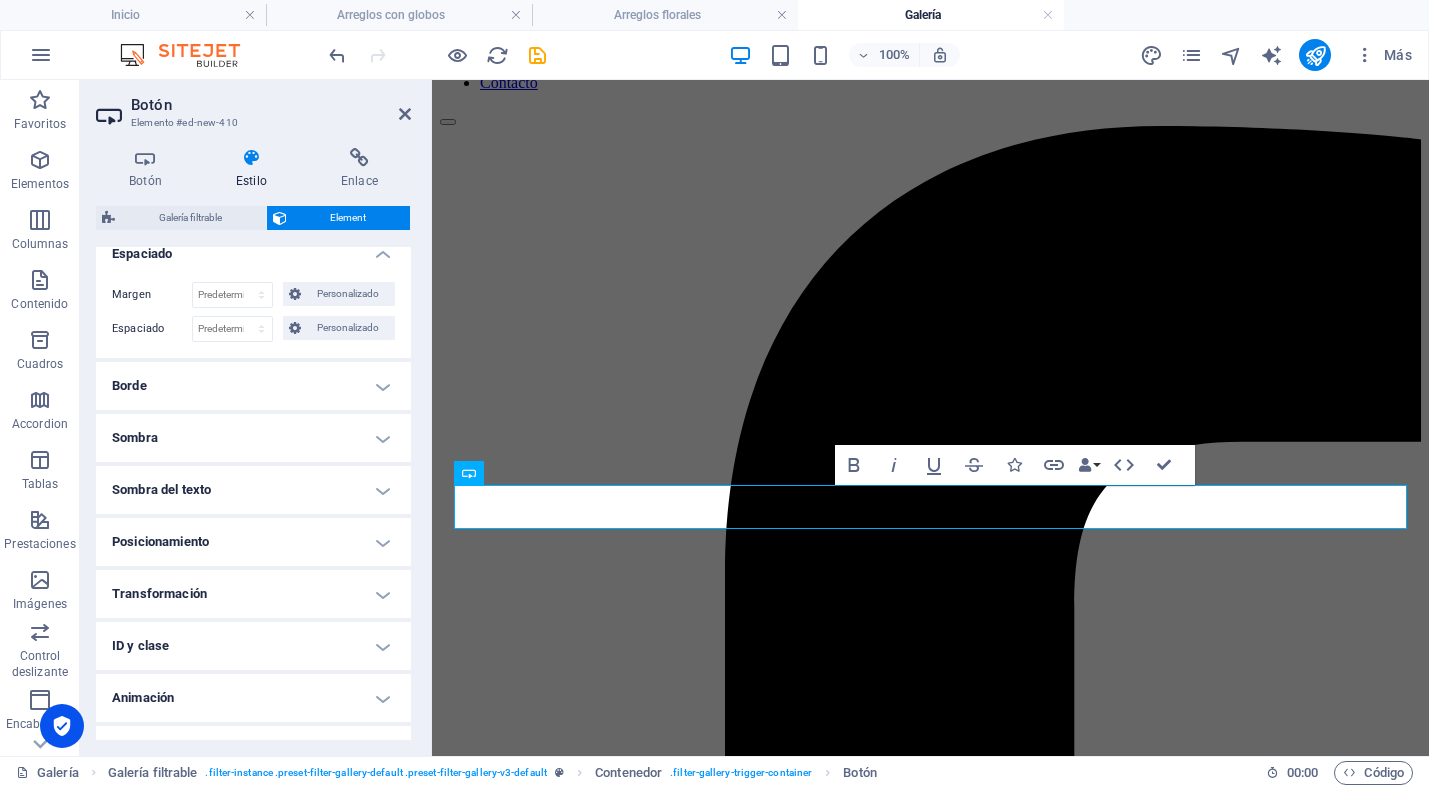 scroll, scrollTop: 448, scrollLeft: 0, axis: vertical 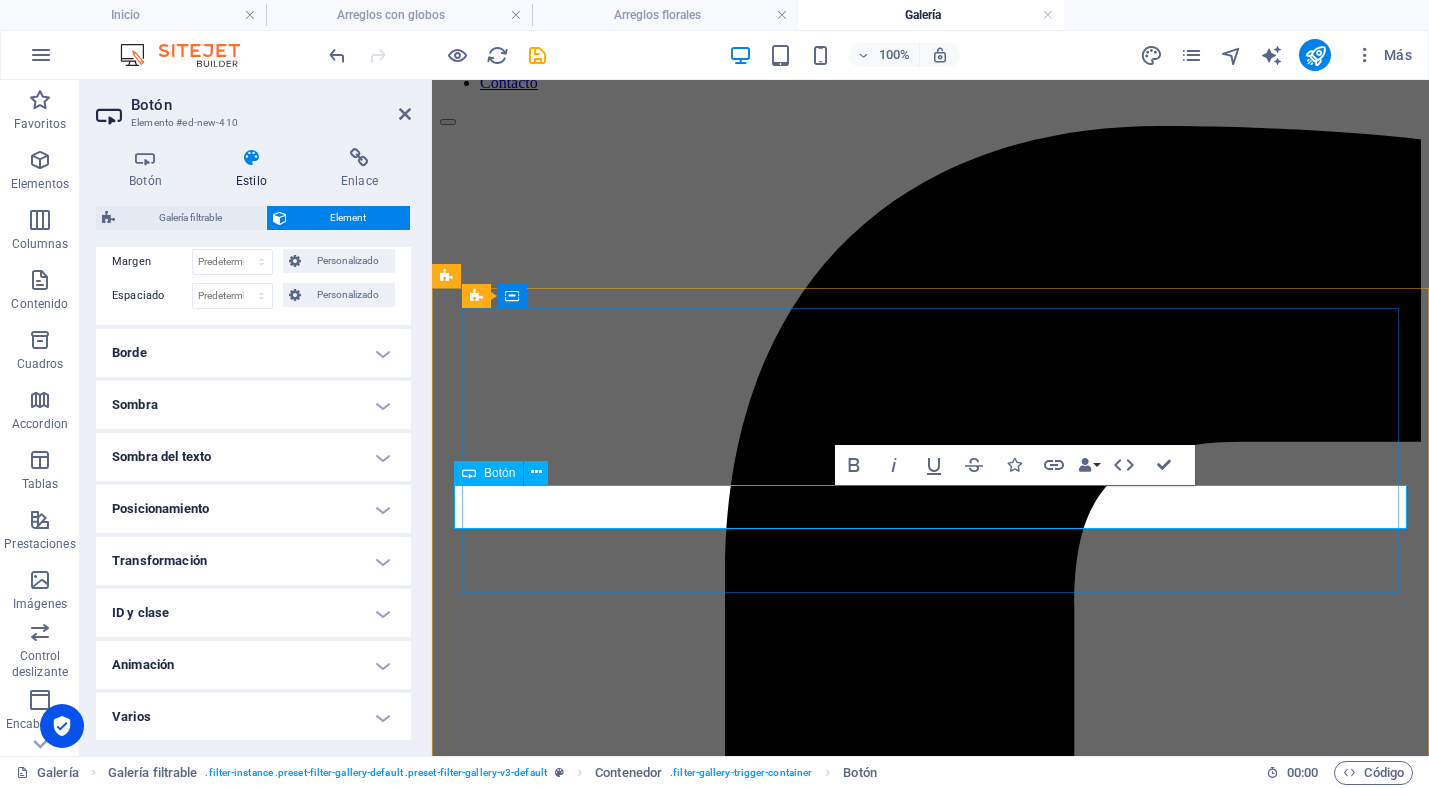 click on "Solicita una cotización" at bounding box center [930, 3893] 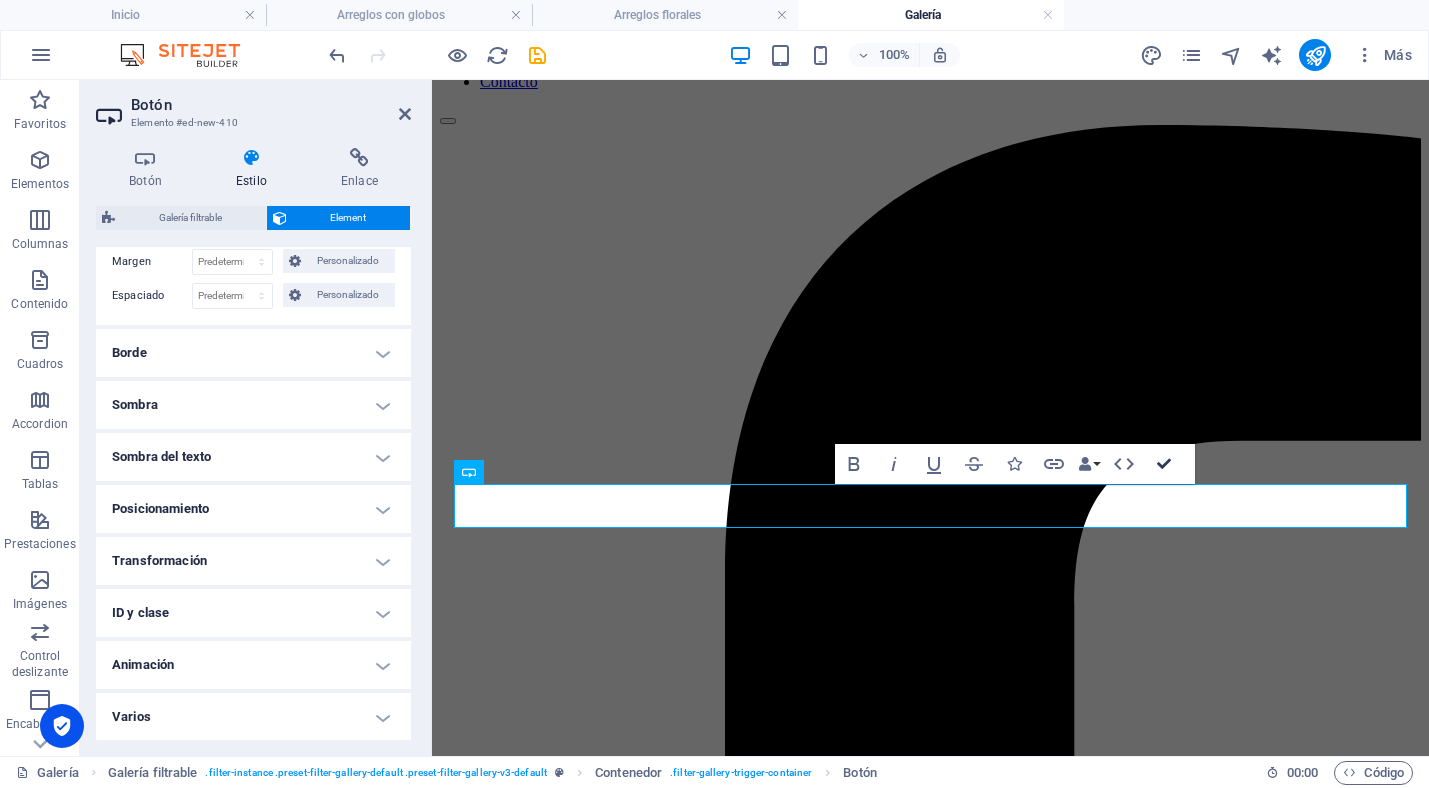 drag, startPoint x: 1169, startPoint y: 462, endPoint x: 1089, endPoint y: 382, distance: 113.137085 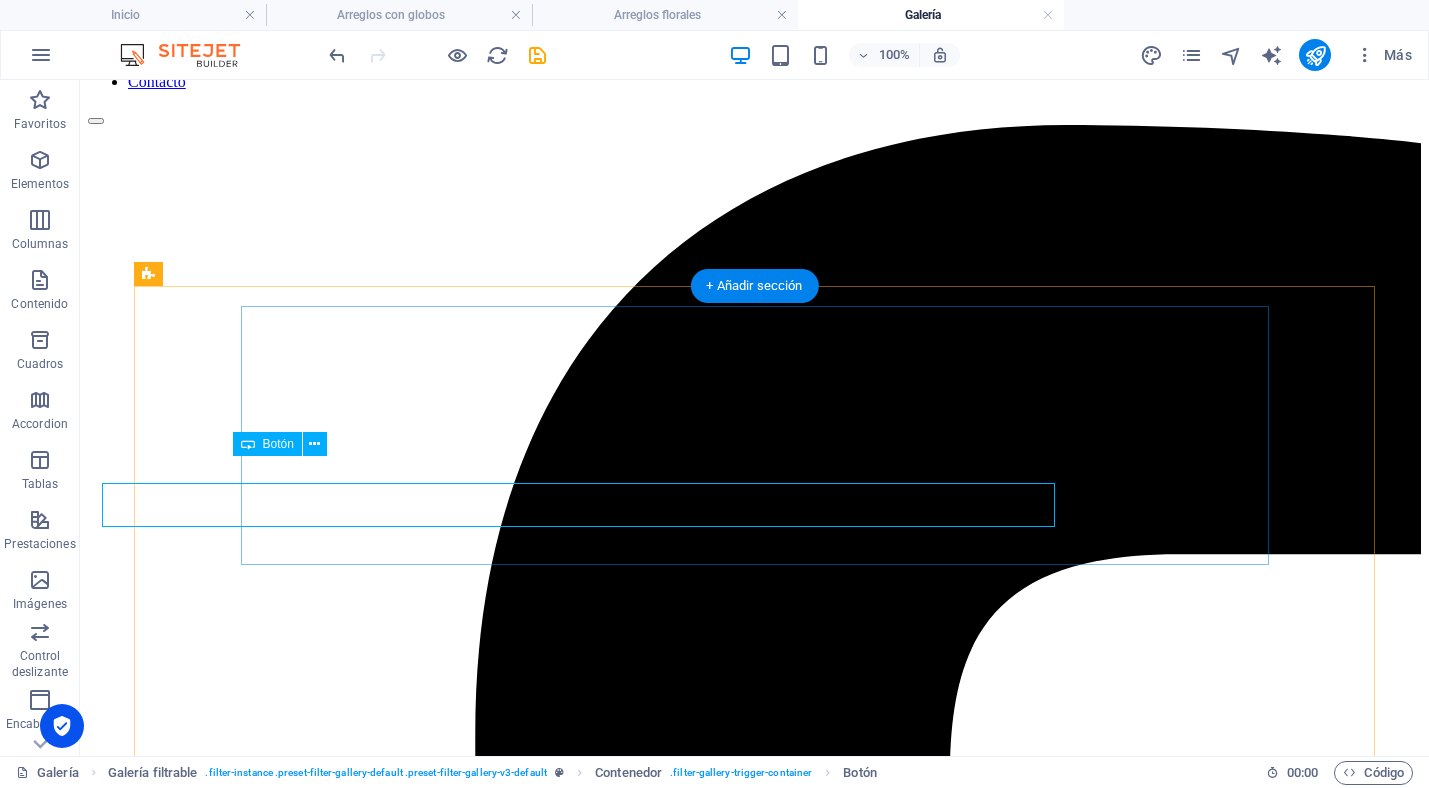 scroll, scrollTop: 194, scrollLeft: 0, axis: vertical 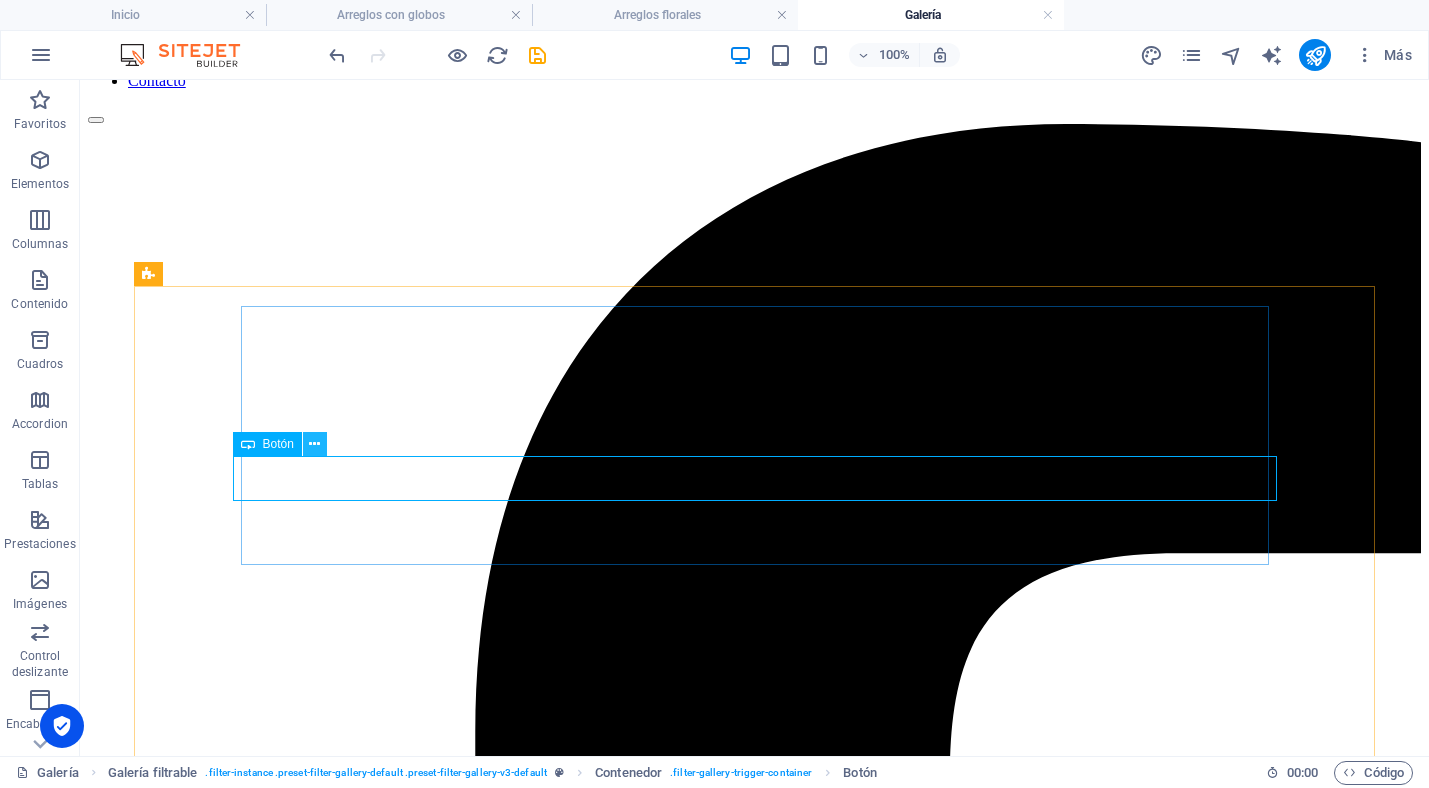 click at bounding box center [314, 444] 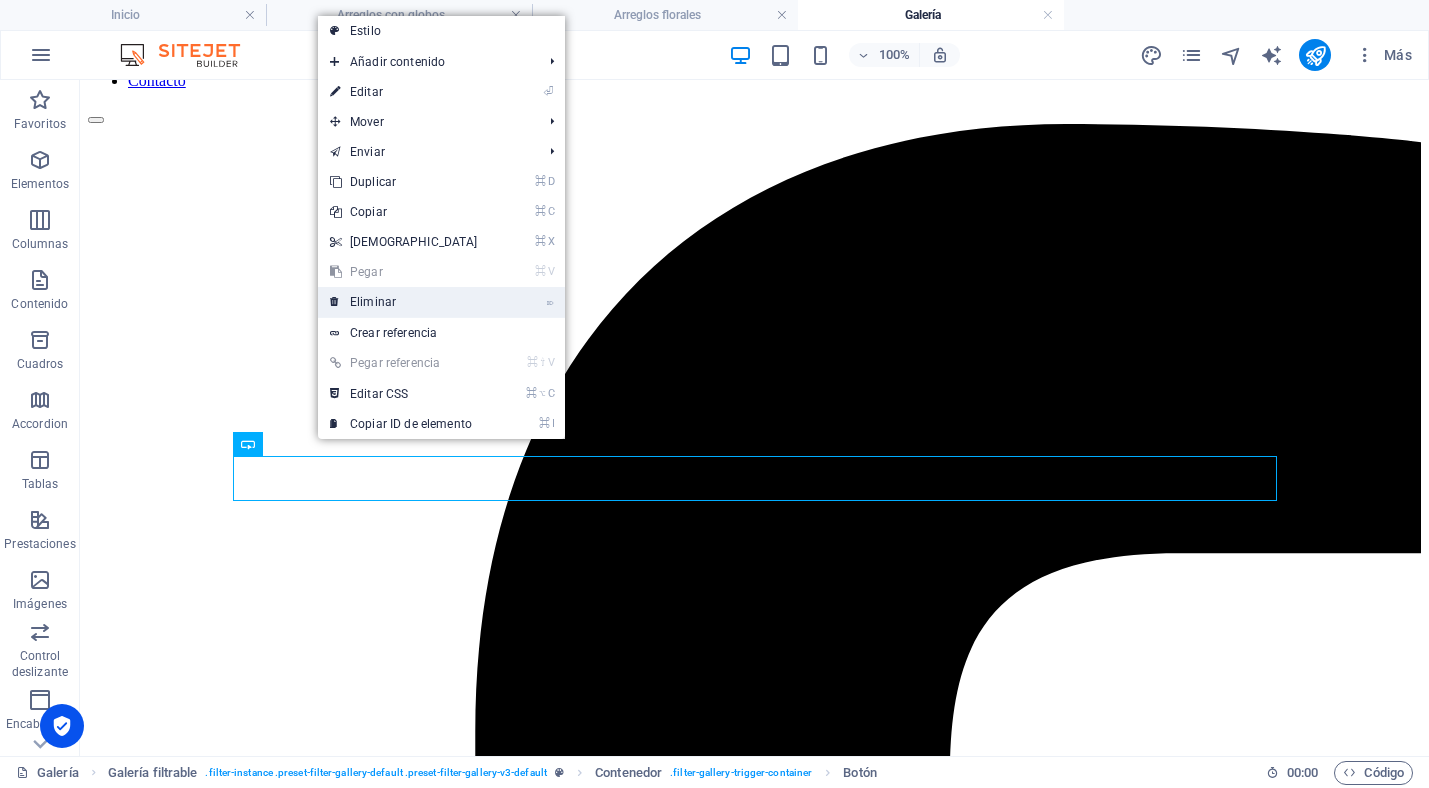 drag, startPoint x: 405, startPoint y: 298, endPoint x: 325, endPoint y: 218, distance: 113.137085 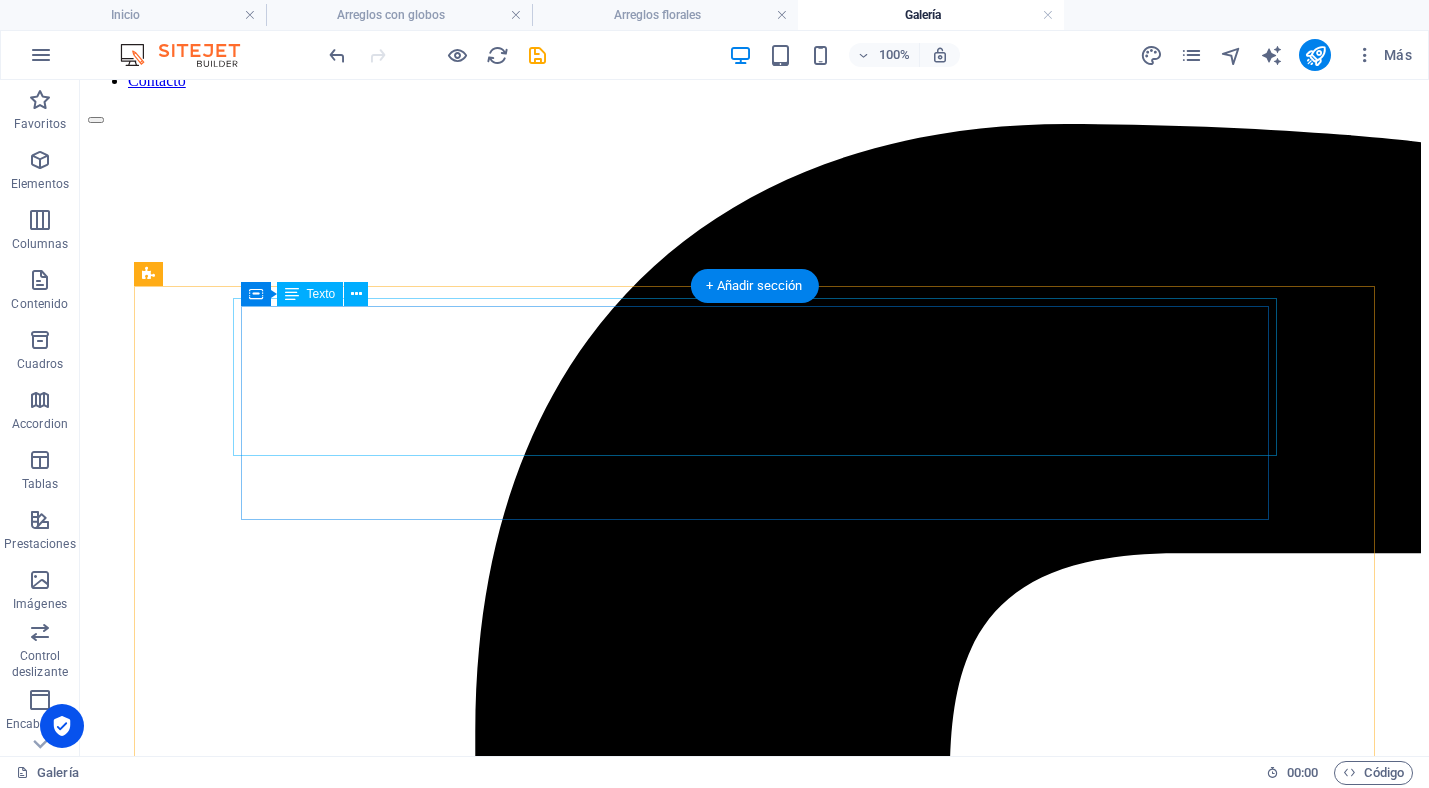 click on "Diseñamos y producimos nuestros servicios a la medida de cada cliente. Cuidamos cada detalle del montaje con el mismo esmero y dedicación como si fuésemos los anfitriones, lo que se refleja en la calidad de nuestra propuesta de valor y en la satisfacción de los invitados.   ¡Te presentamos algunos de los montajes que hemos realizado para diferentes eventos!" at bounding box center (754, 4787) 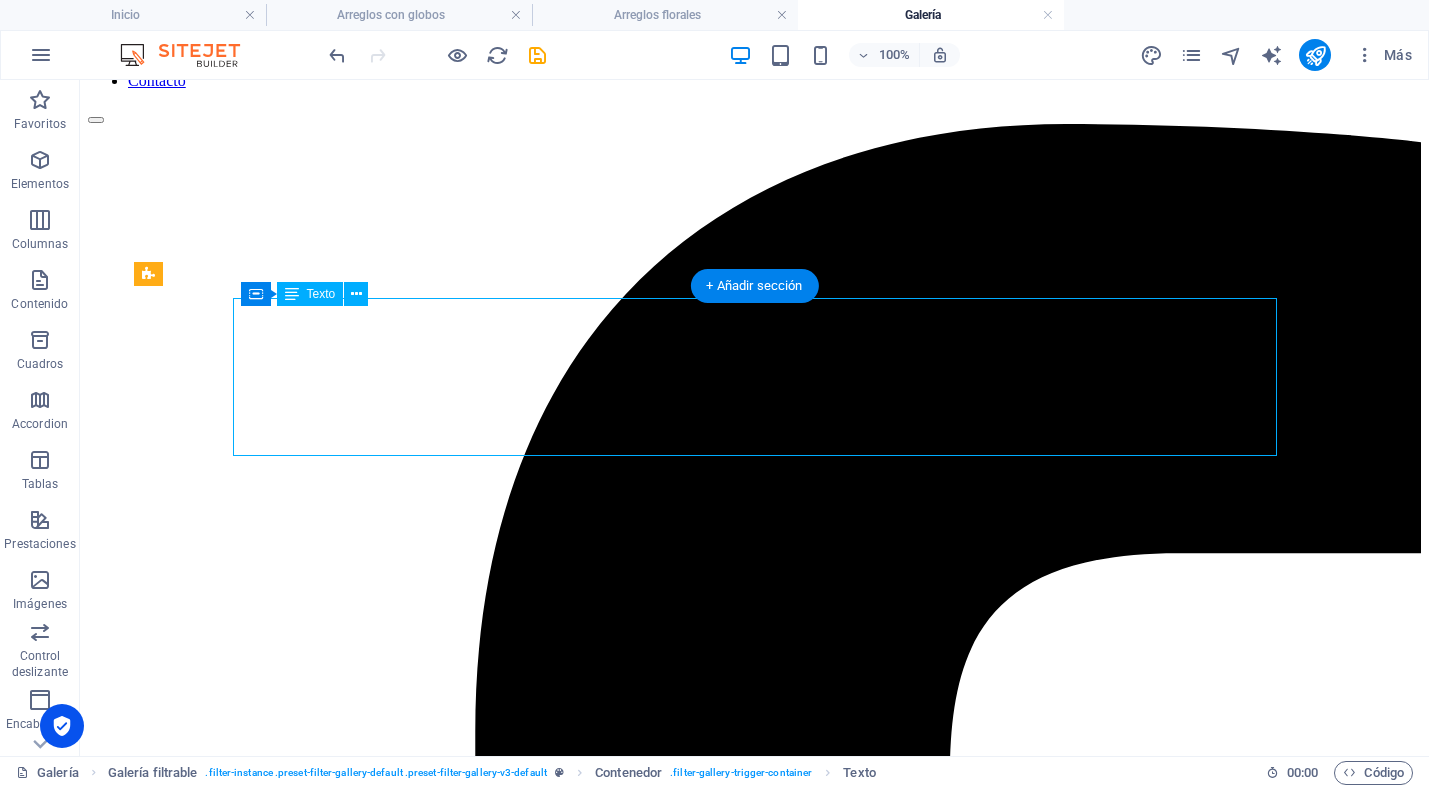 click on "Diseñamos y producimos nuestros servicios a la medida de cada cliente. Cuidamos cada detalle del montaje con el mismo esmero y dedicación como si fuésemos los anfitriones, lo que se refleja en la calidad de nuestra propuesta de valor y en la satisfacción de los invitados.   ¡Te presentamos algunos de los montajes que hemos realizado para diferentes eventos!" at bounding box center (754, 4787) 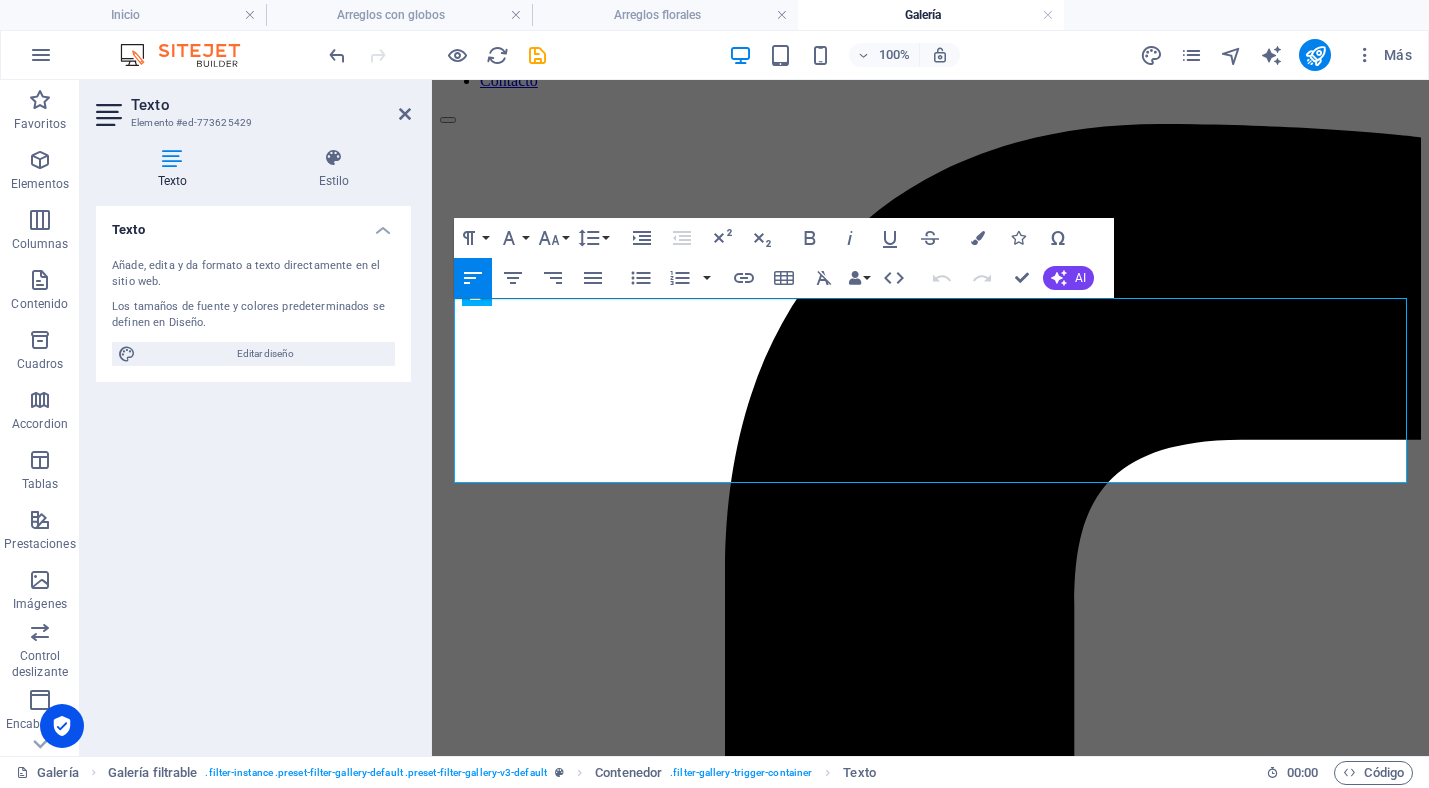 drag, startPoint x: 1120, startPoint y: 447, endPoint x: 448, endPoint y: 445, distance: 672.003 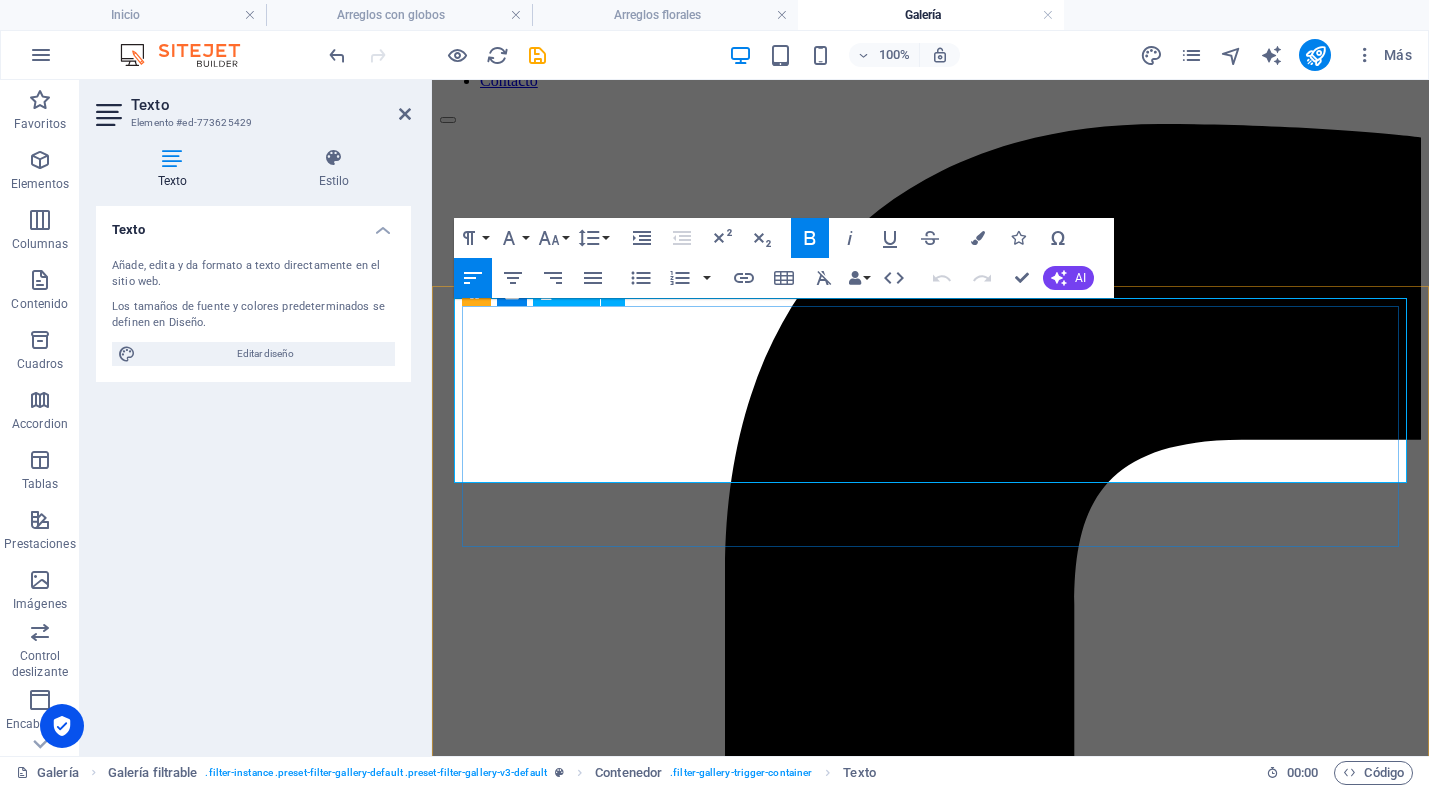 type 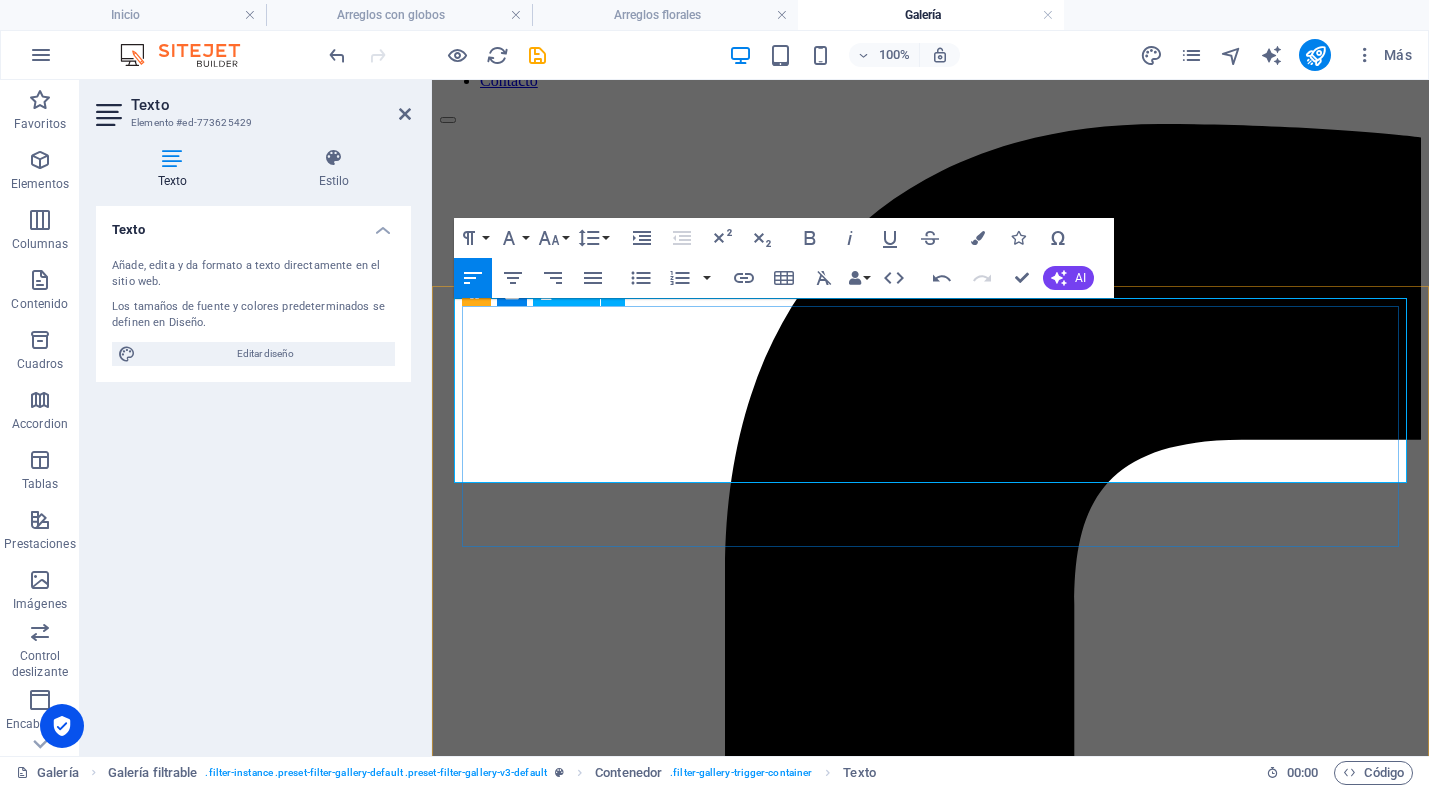 click at bounding box center [930, 3853] 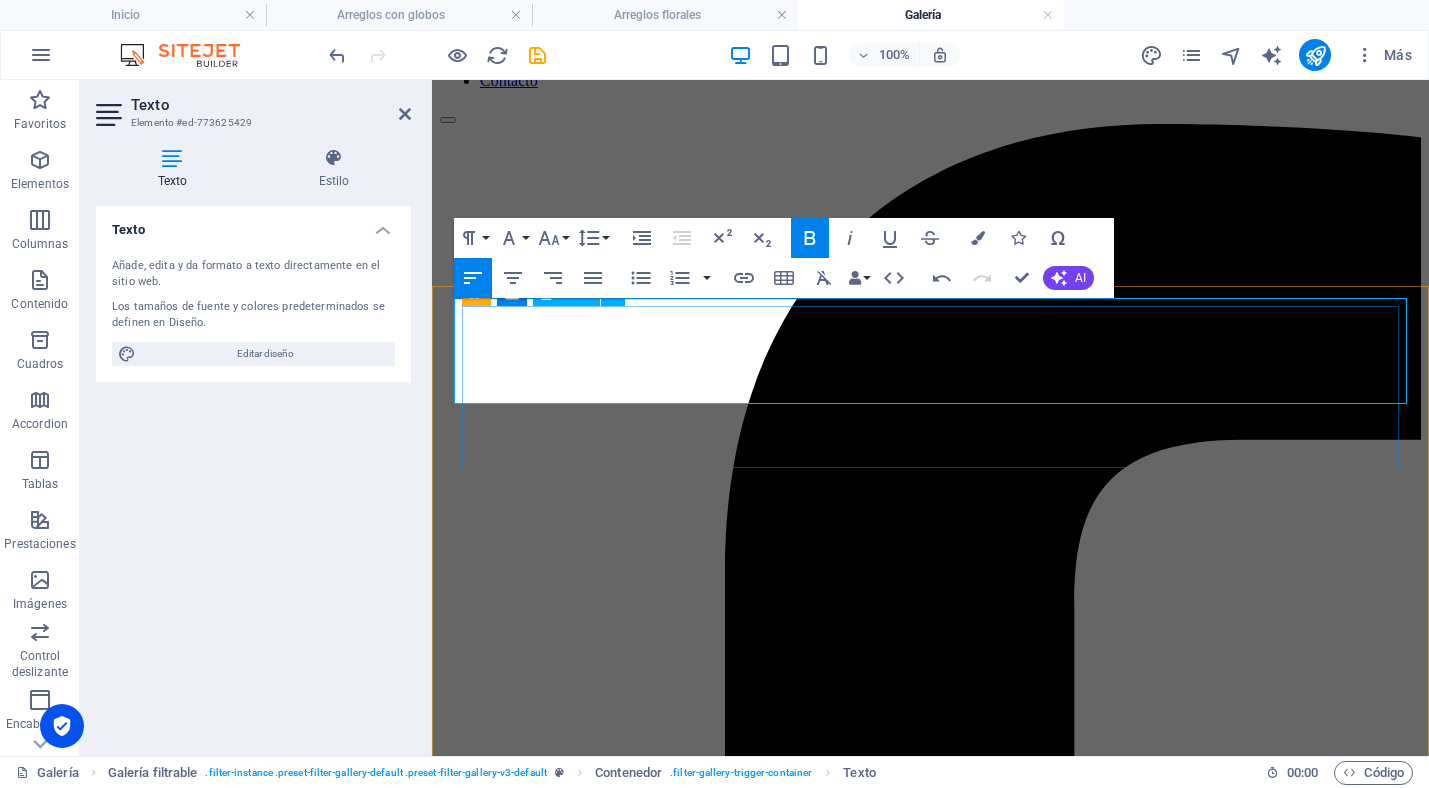 click at bounding box center (930, 3751) 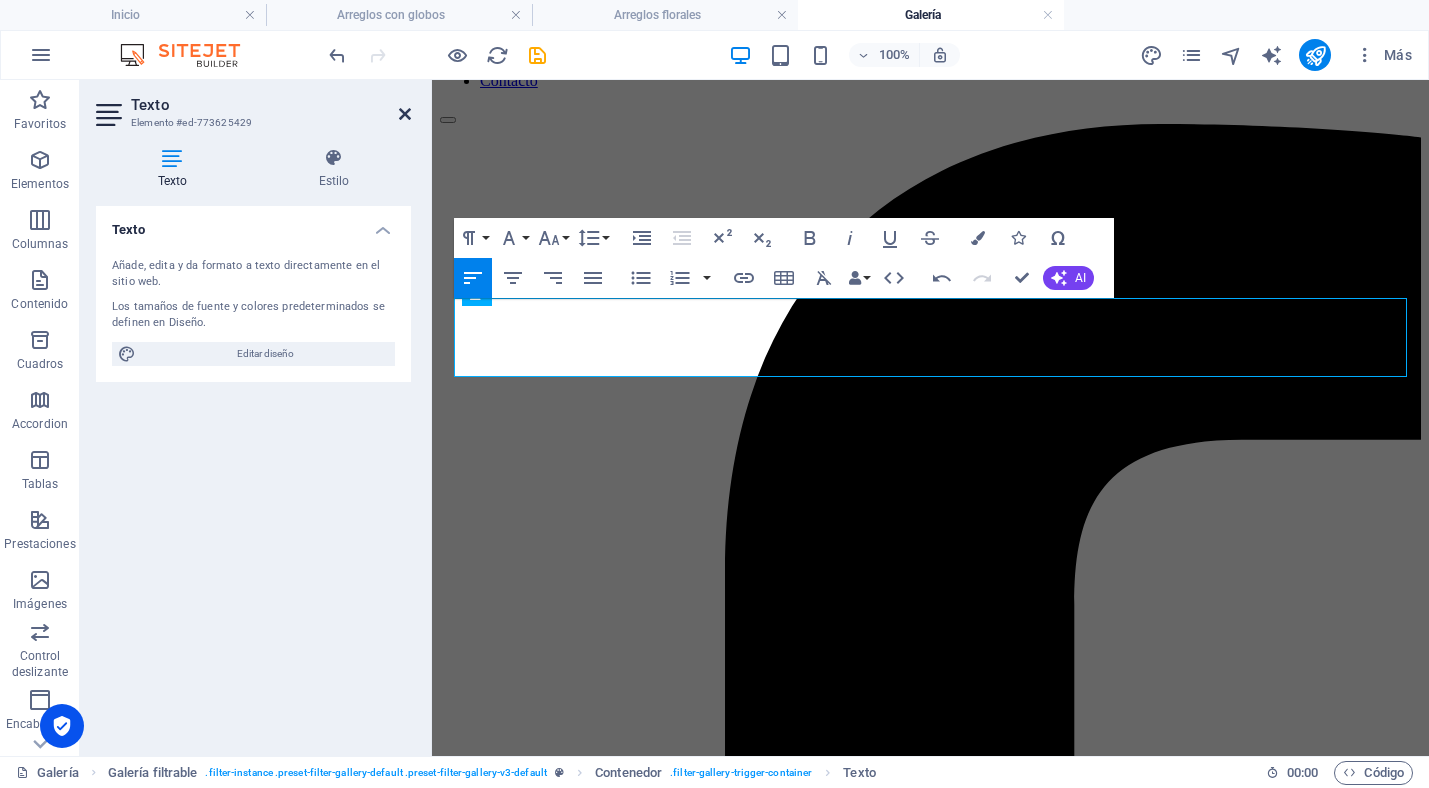 click at bounding box center (405, 114) 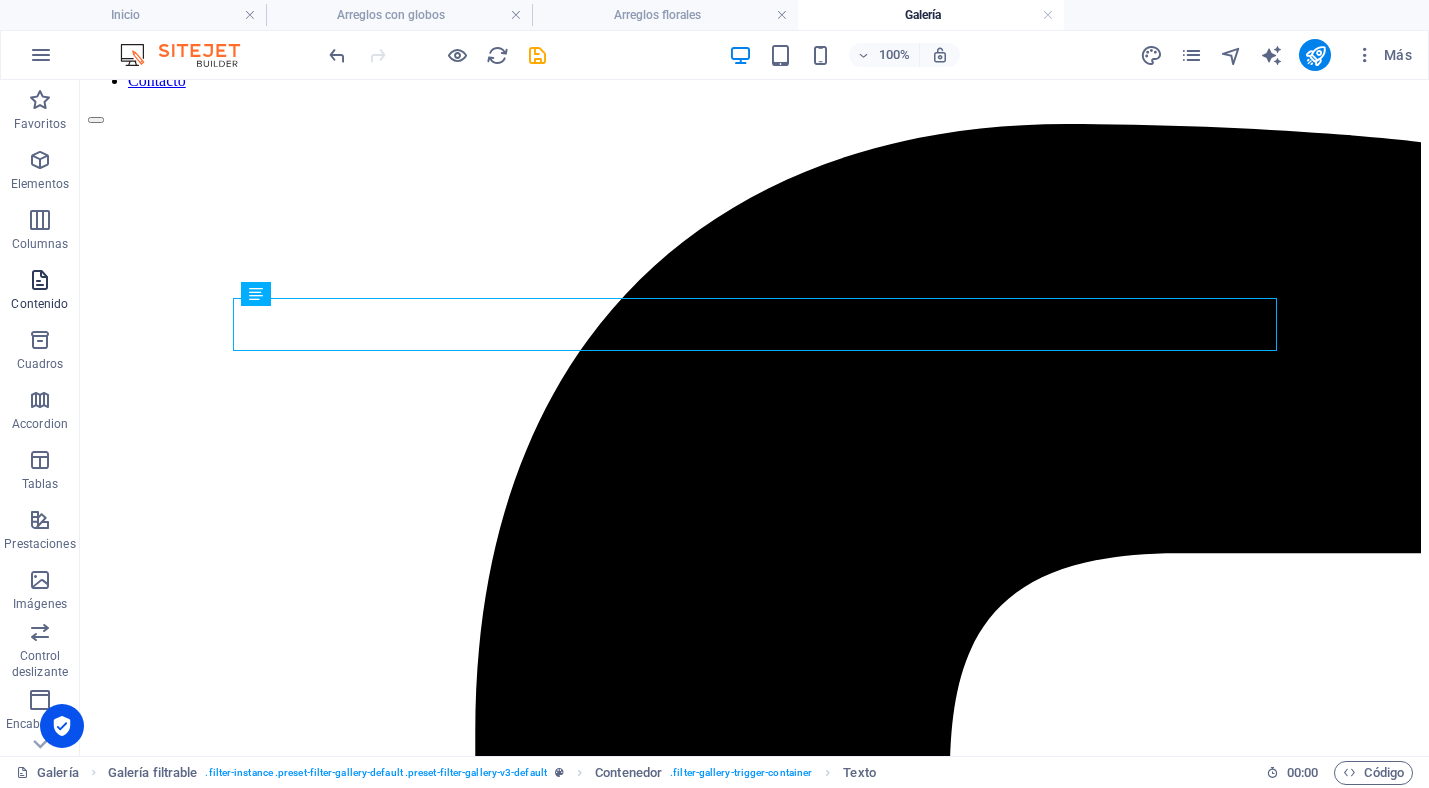 click at bounding box center [40, 280] 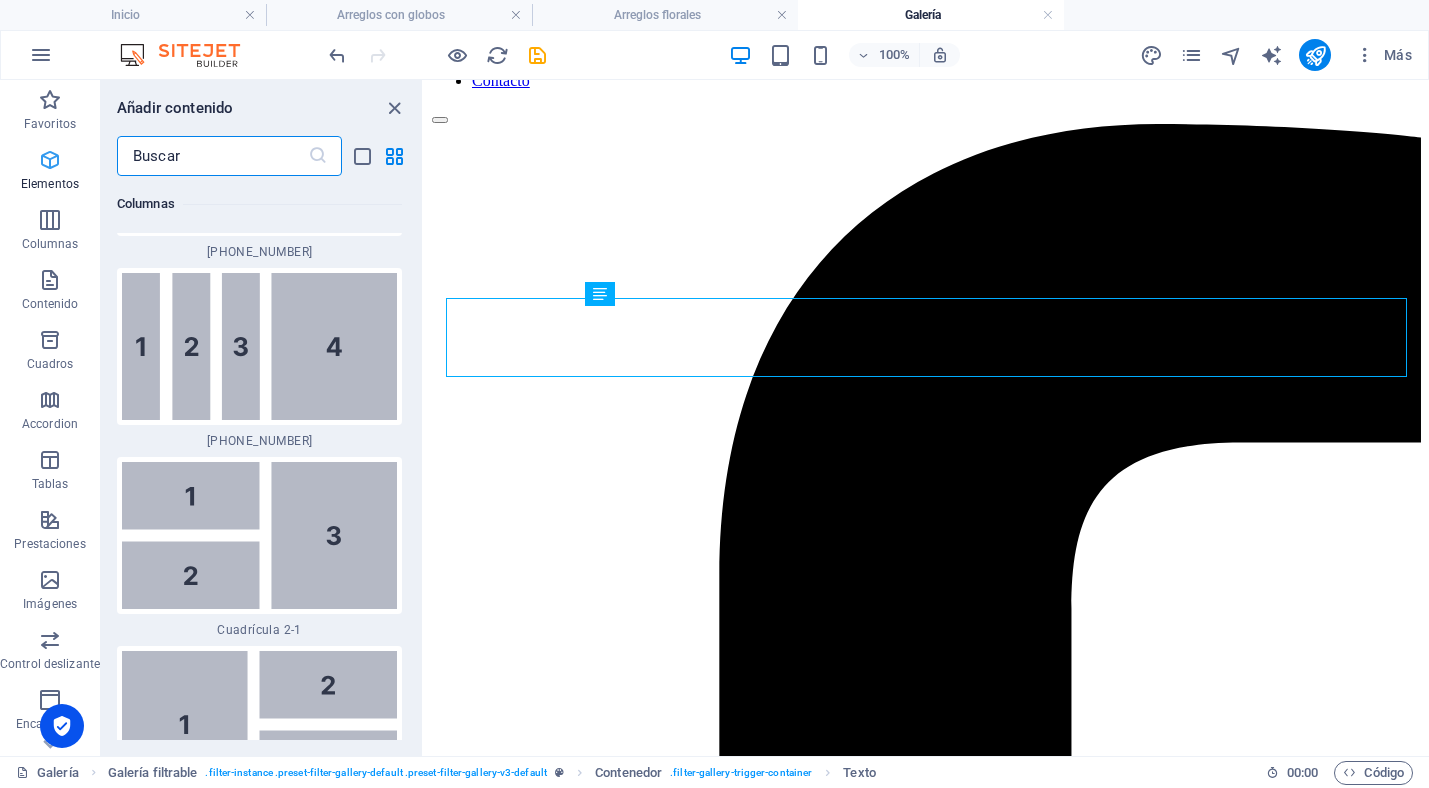 scroll, scrollTop: 6808, scrollLeft: 0, axis: vertical 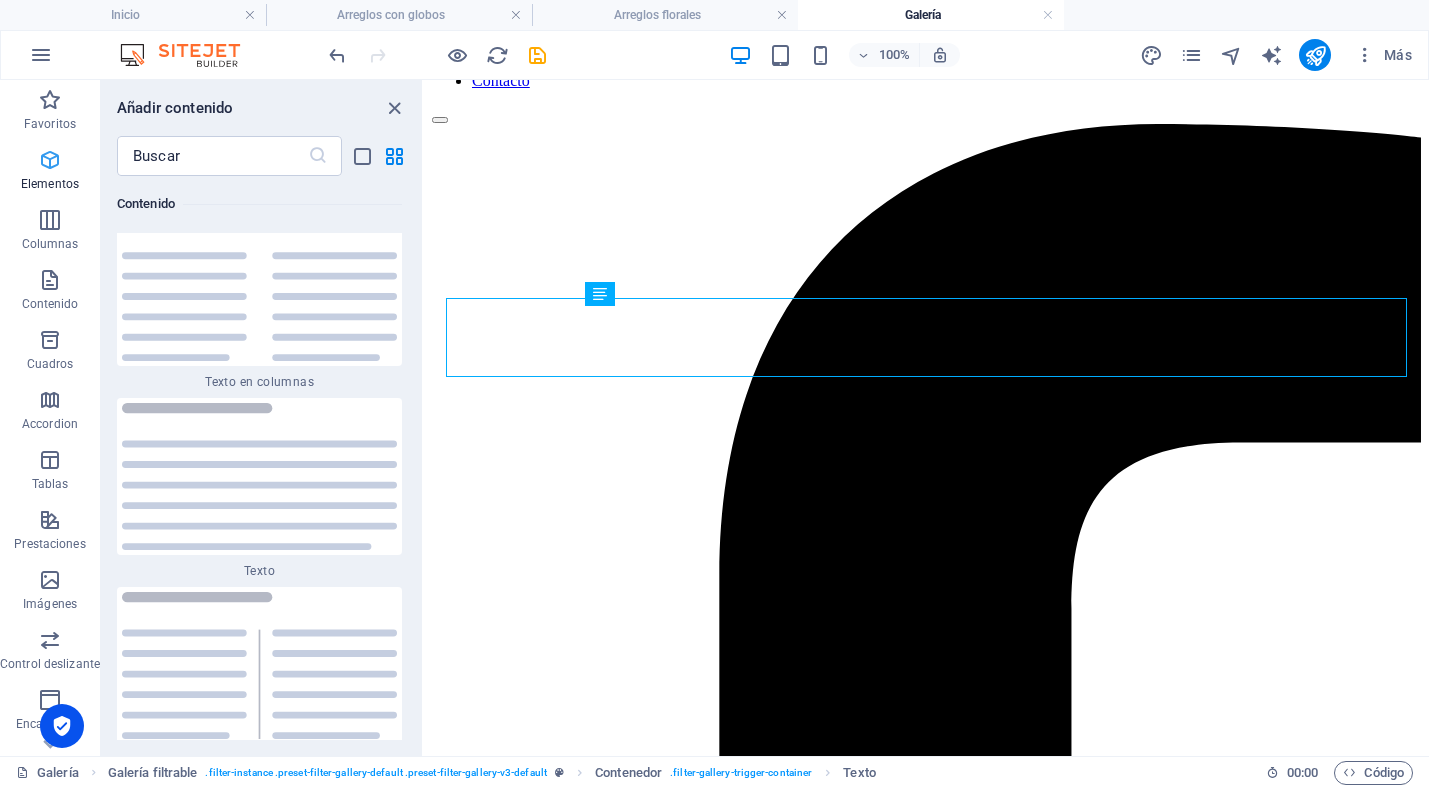 click at bounding box center [50, 160] 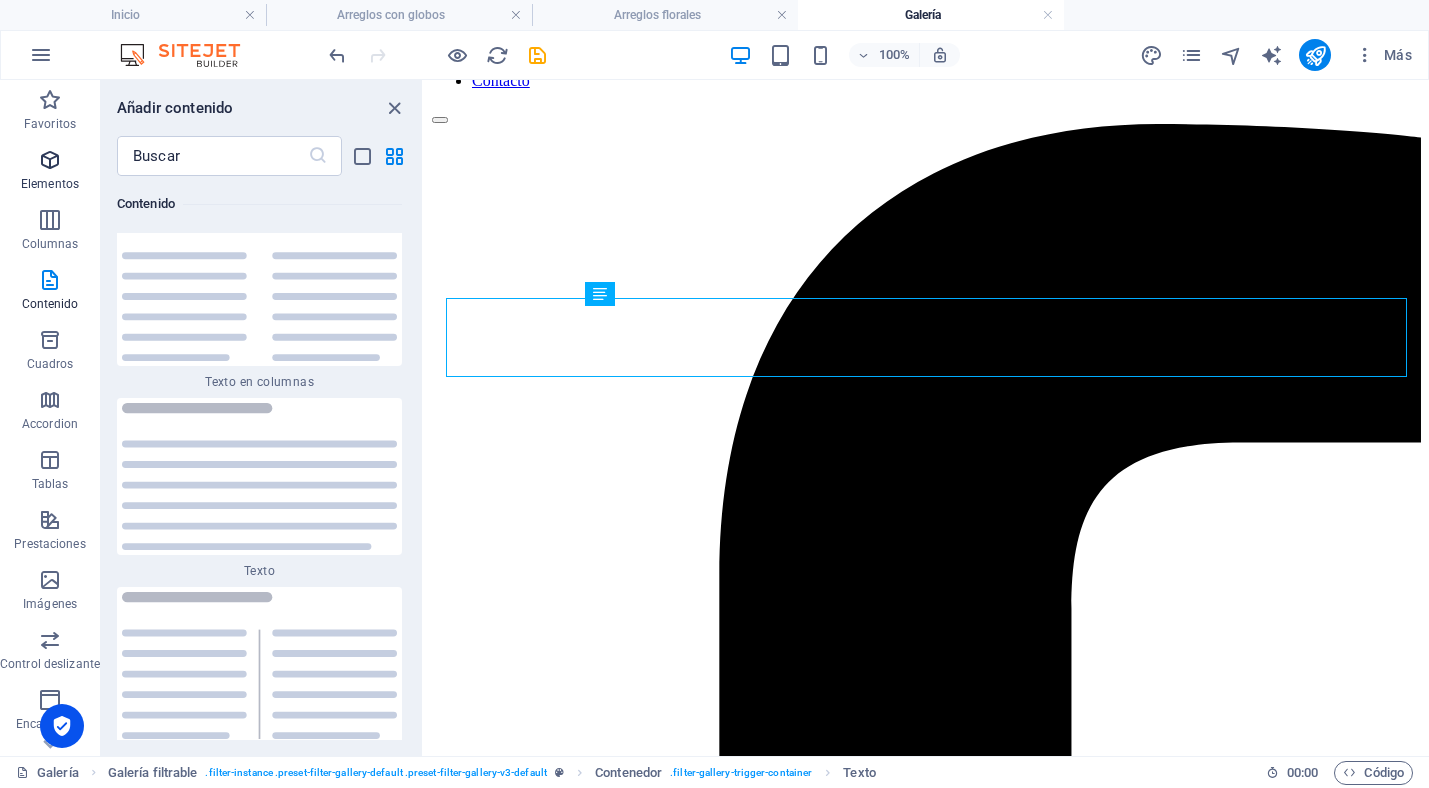 click at bounding box center (50, 160) 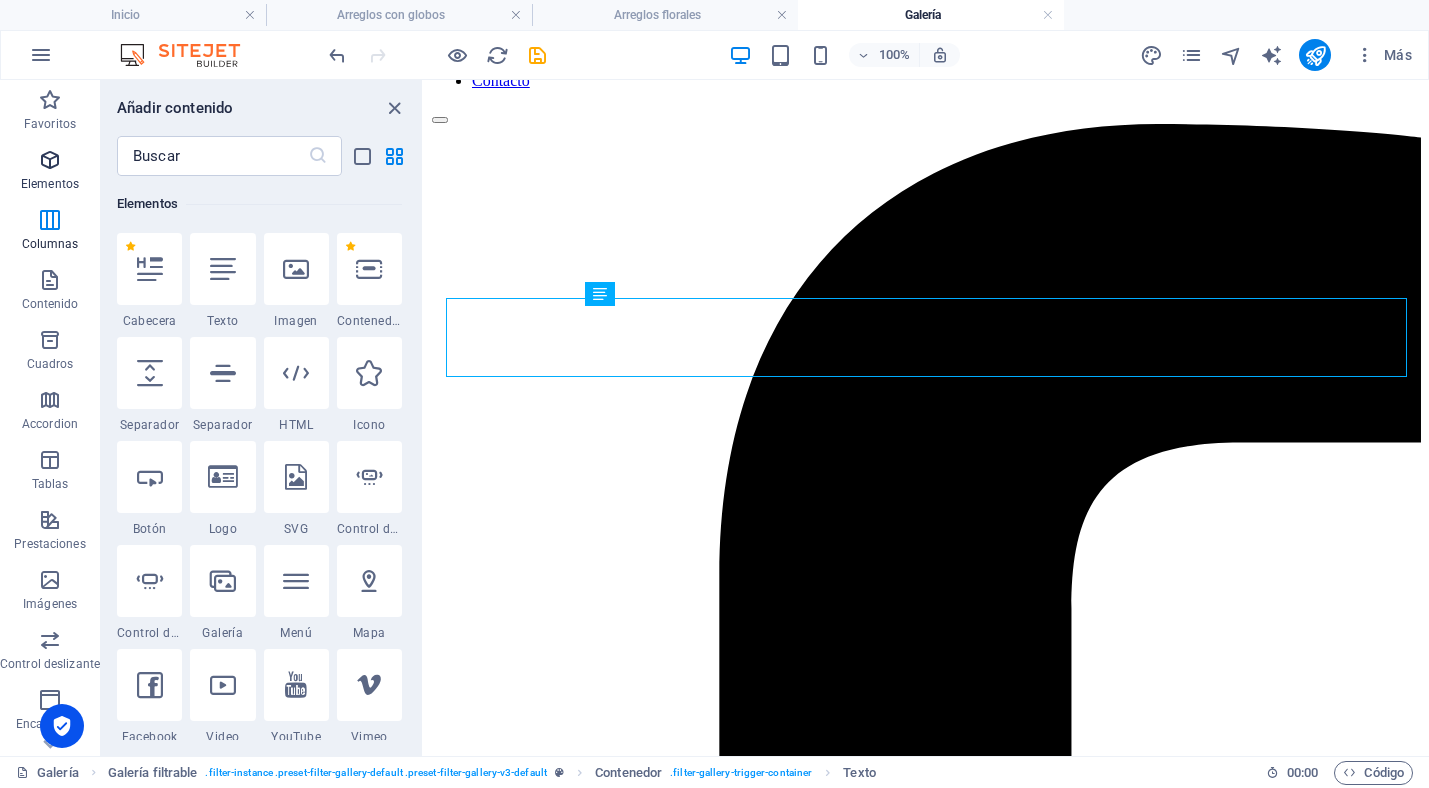 scroll, scrollTop: 377, scrollLeft: 0, axis: vertical 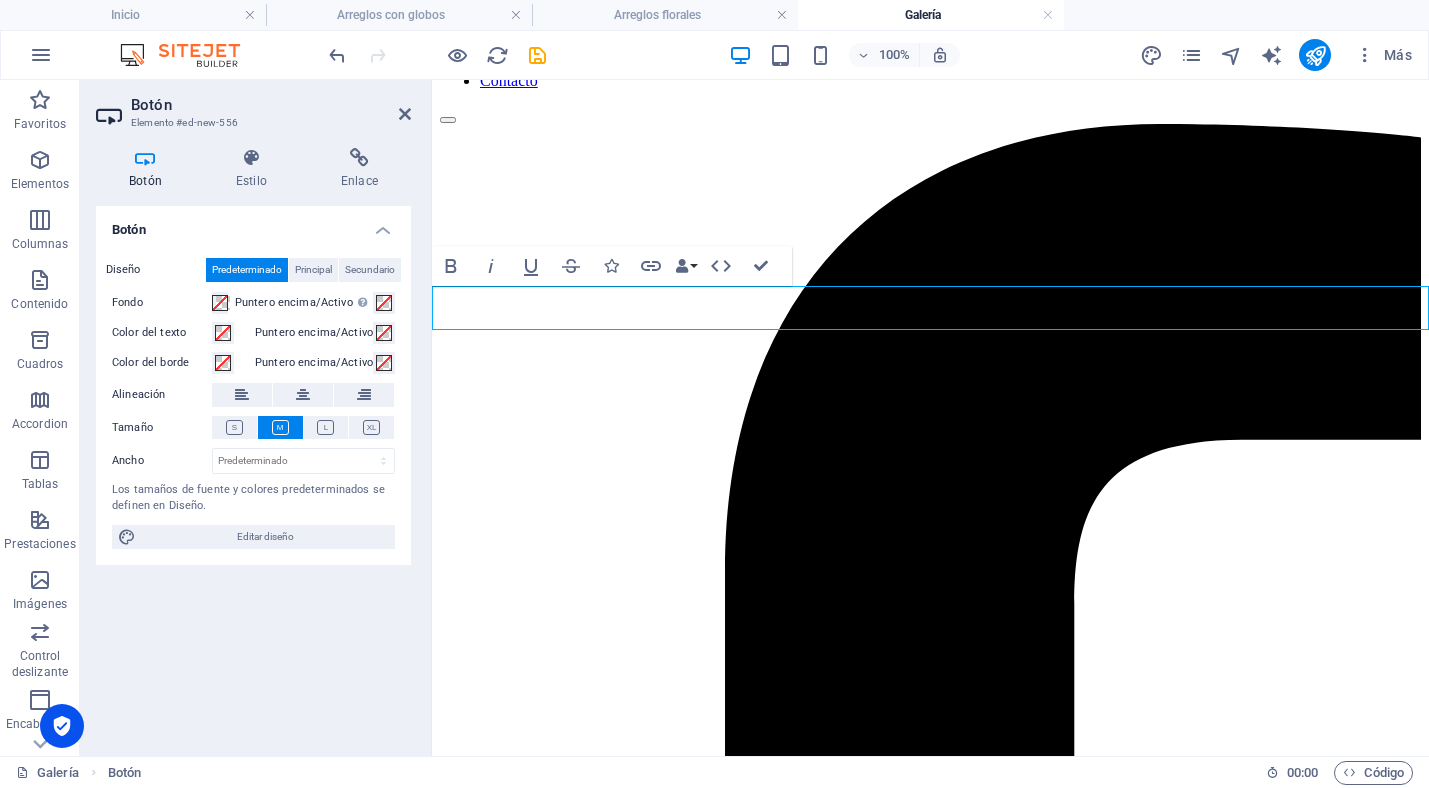 click on "Etiqueta del botón" at bounding box center [930, 3633] 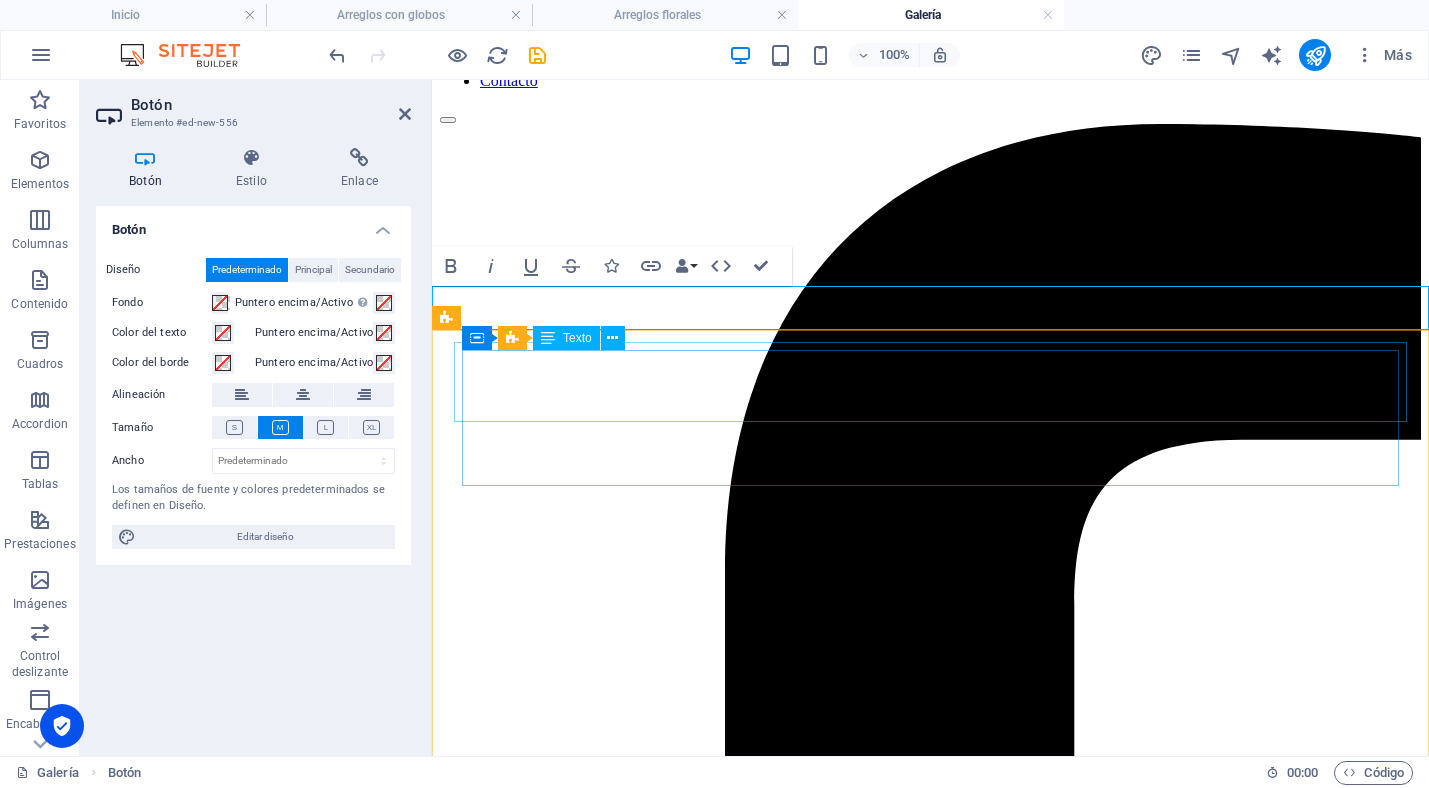 drag, startPoint x: 612, startPoint y: 376, endPoint x: 596, endPoint y: 358, distance: 24.083189 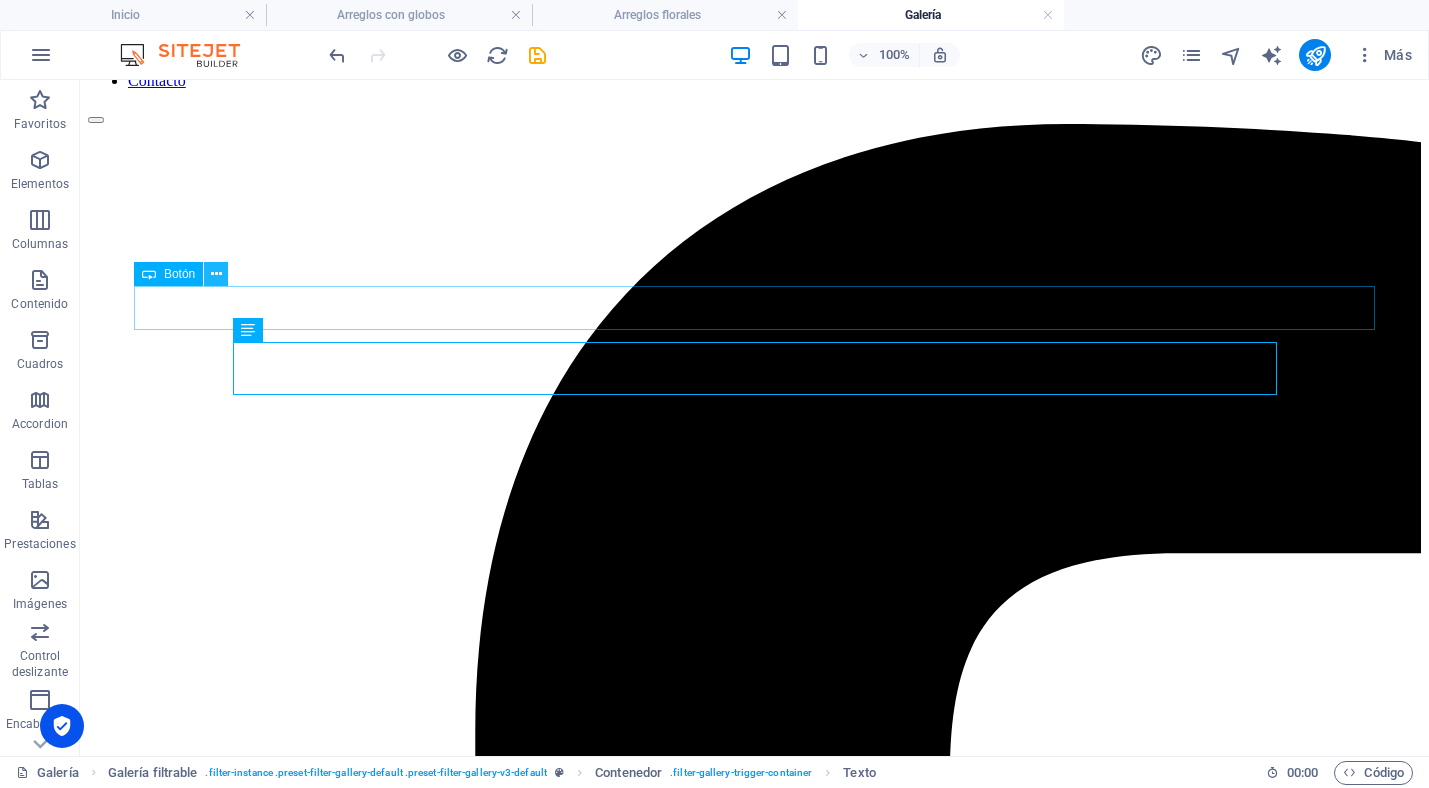 click at bounding box center (216, 274) 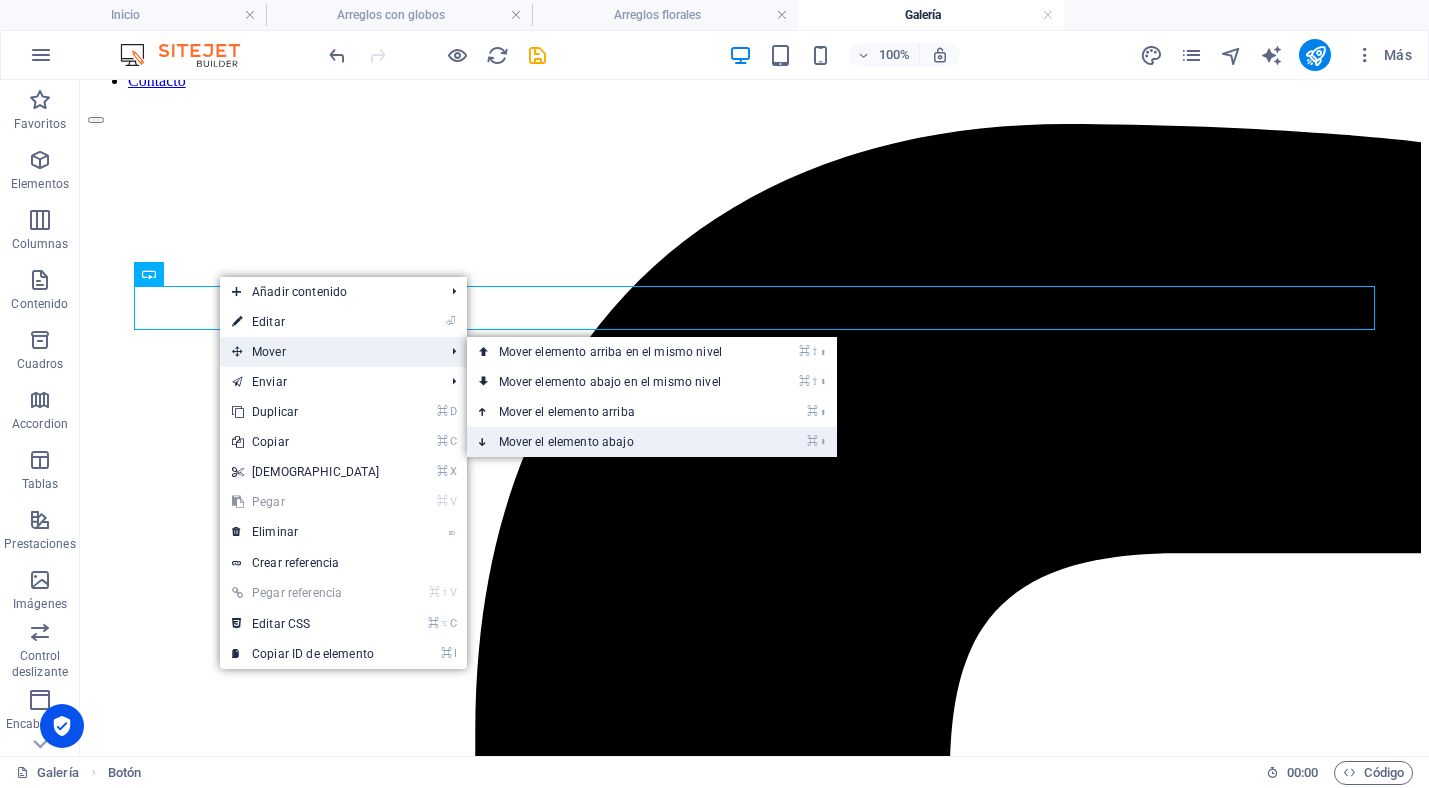 click on "⌘ ⬇  Mover el elemento abajo" at bounding box center (614, 442) 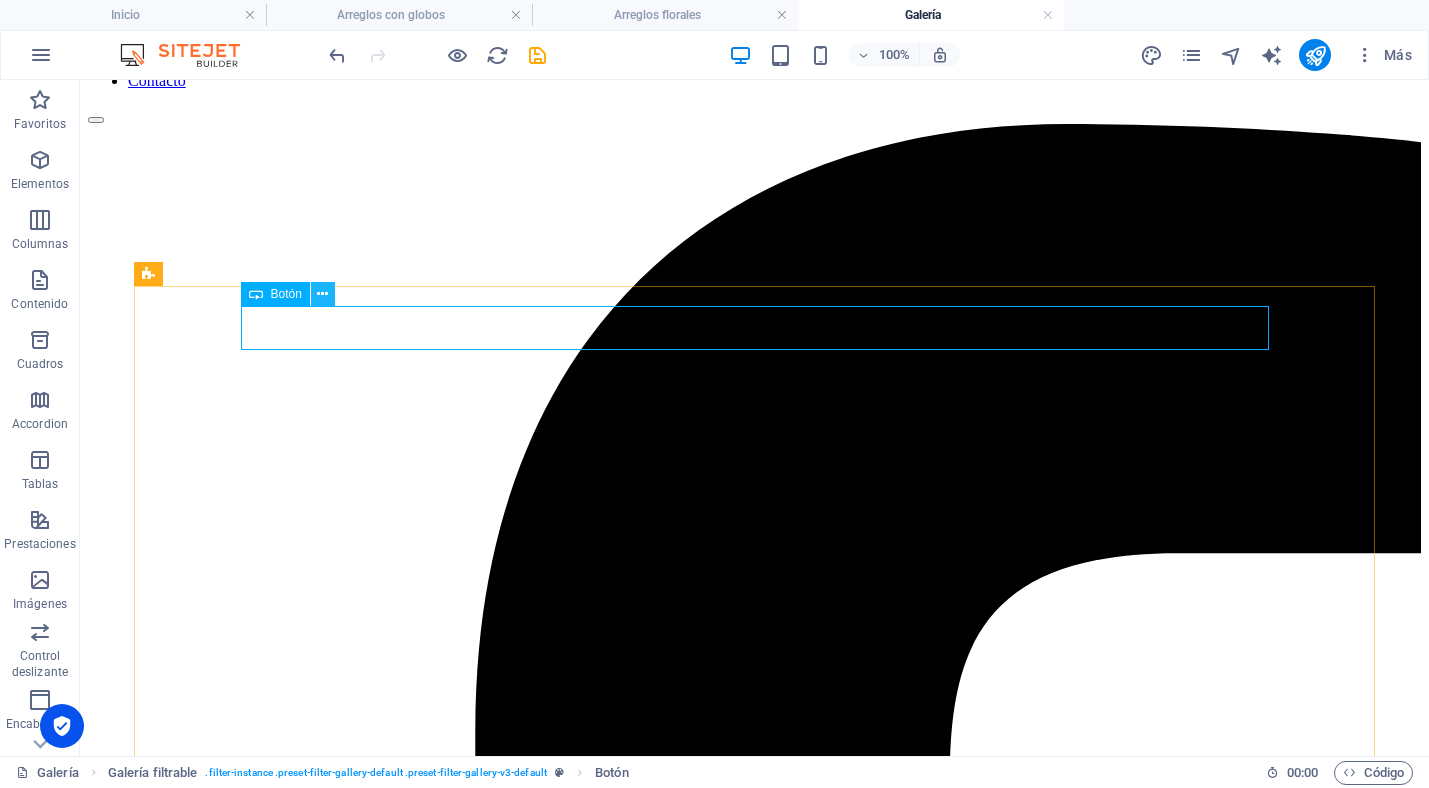 click at bounding box center (322, 294) 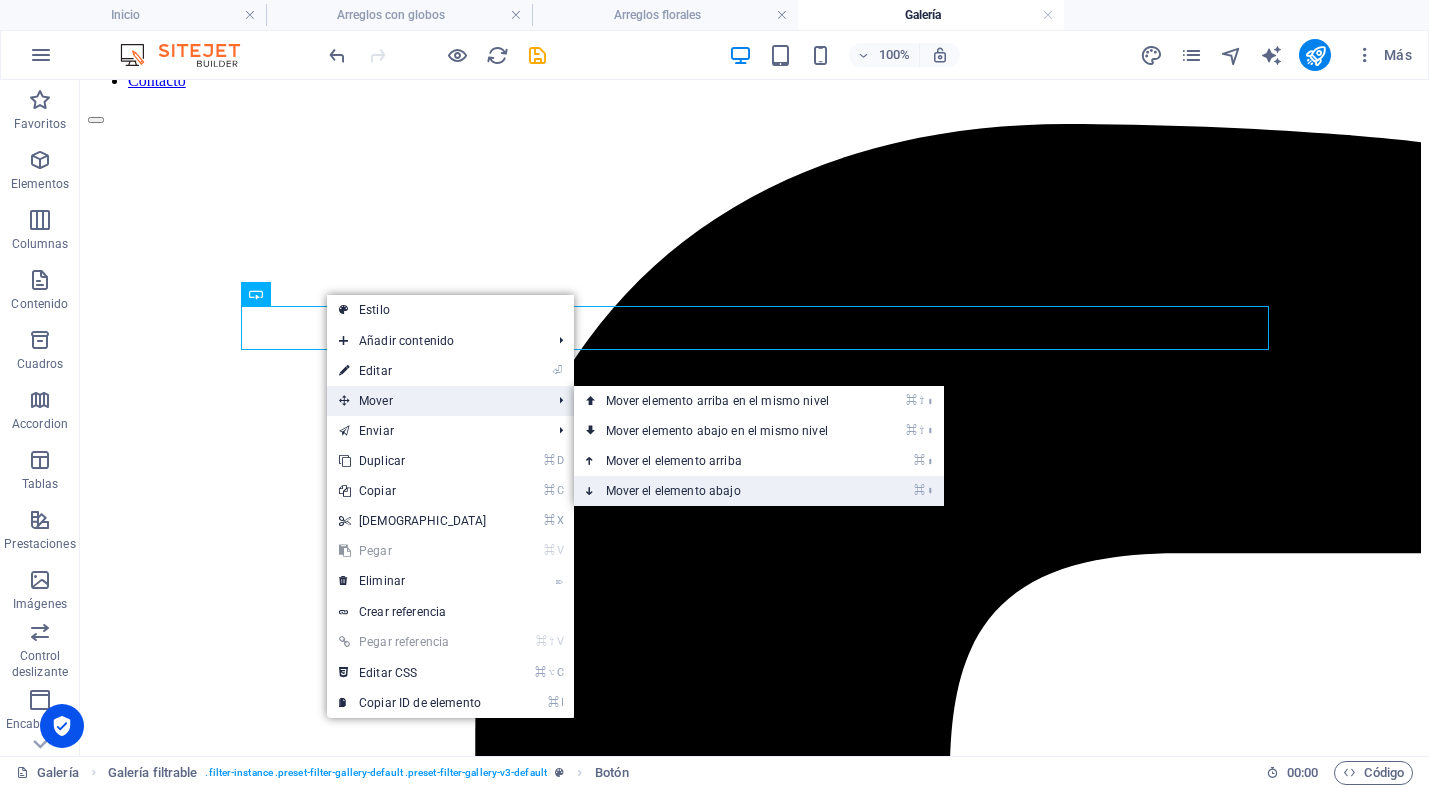 drag, startPoint x: 633, startPoint y: 405, endPoint x: 713, endPoint y: 485, distance: 113.137085 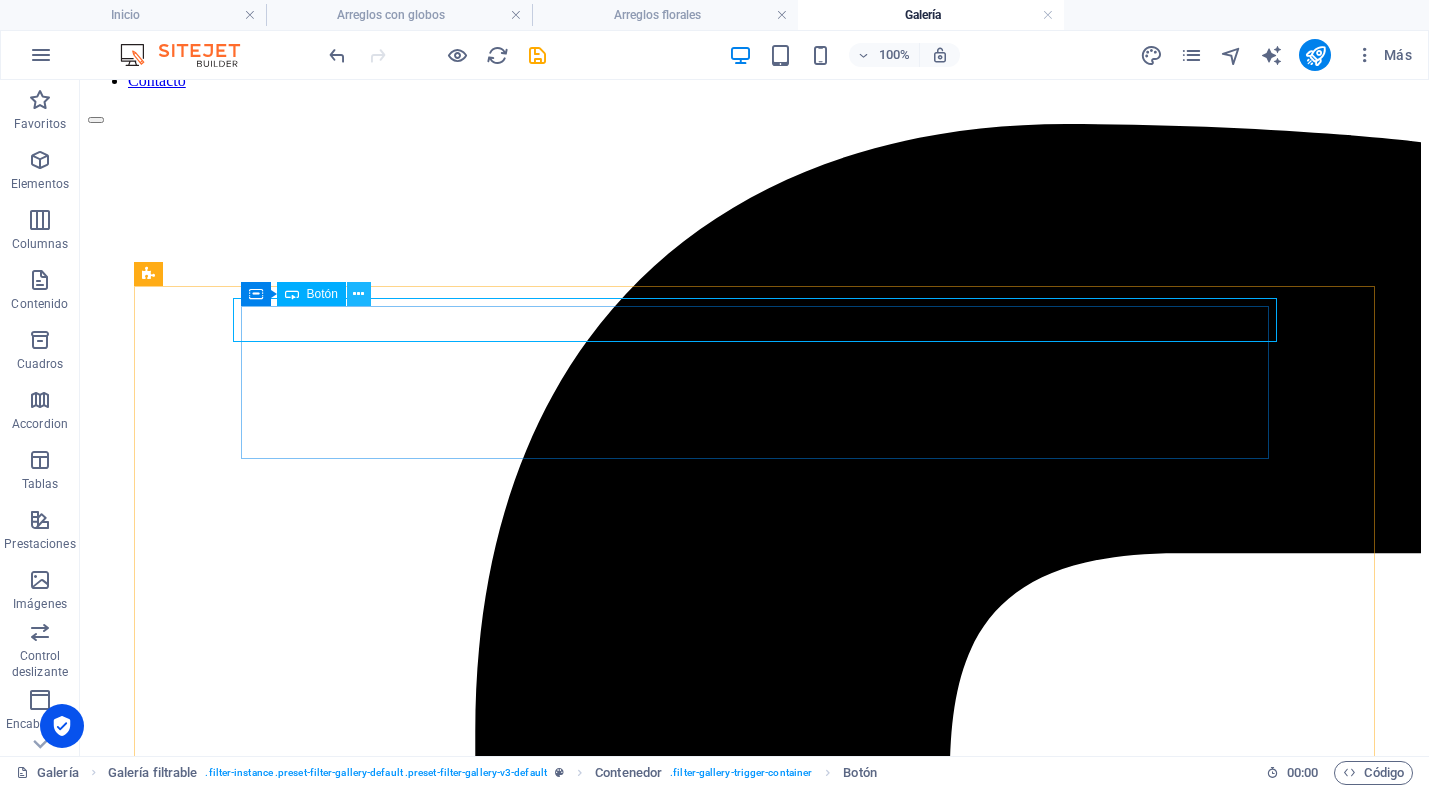 click at bounding box center [358, 294] 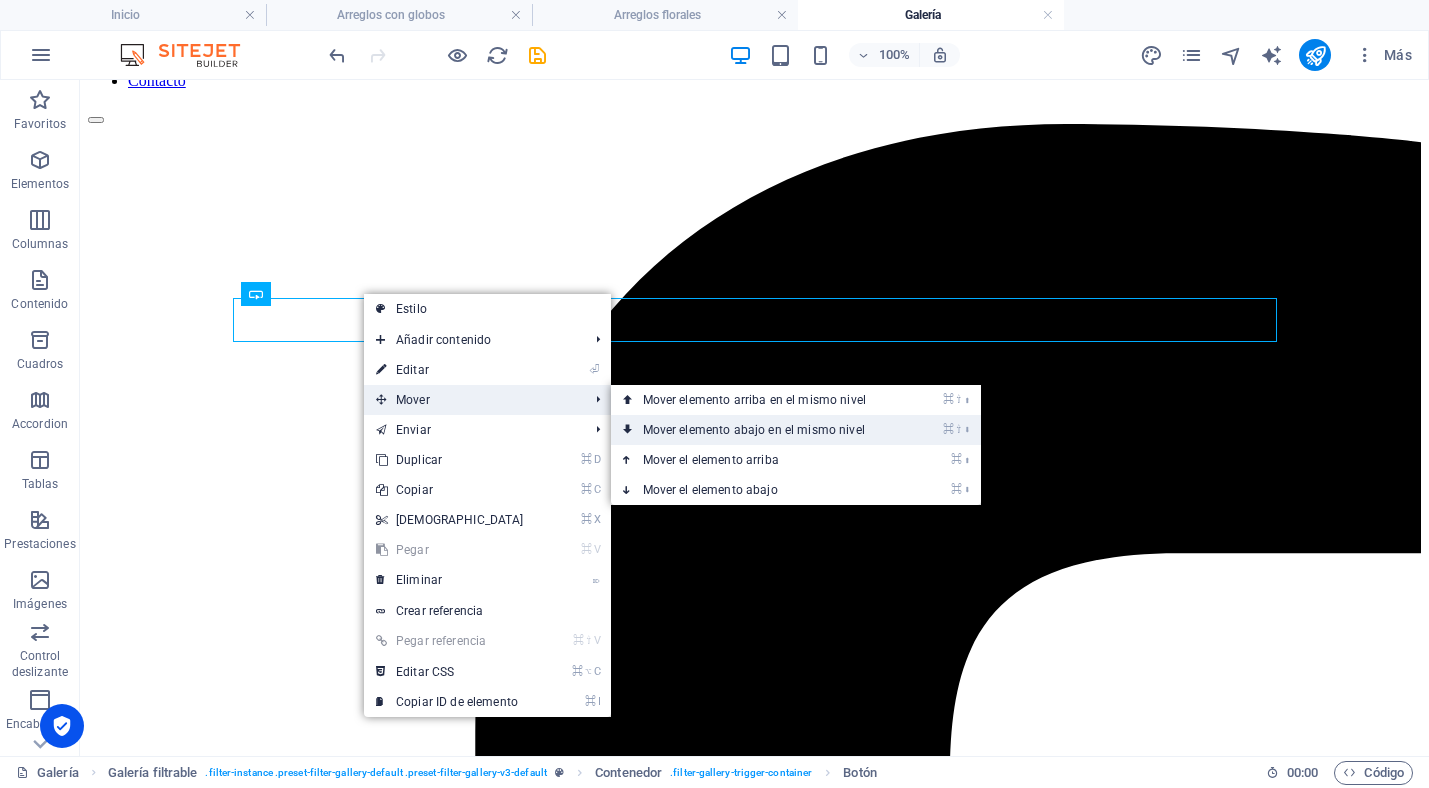 click on "⌘ ⇧ ⬇  Mover elemento abajo en el mismo nivel" at bounding box center (758, 430) 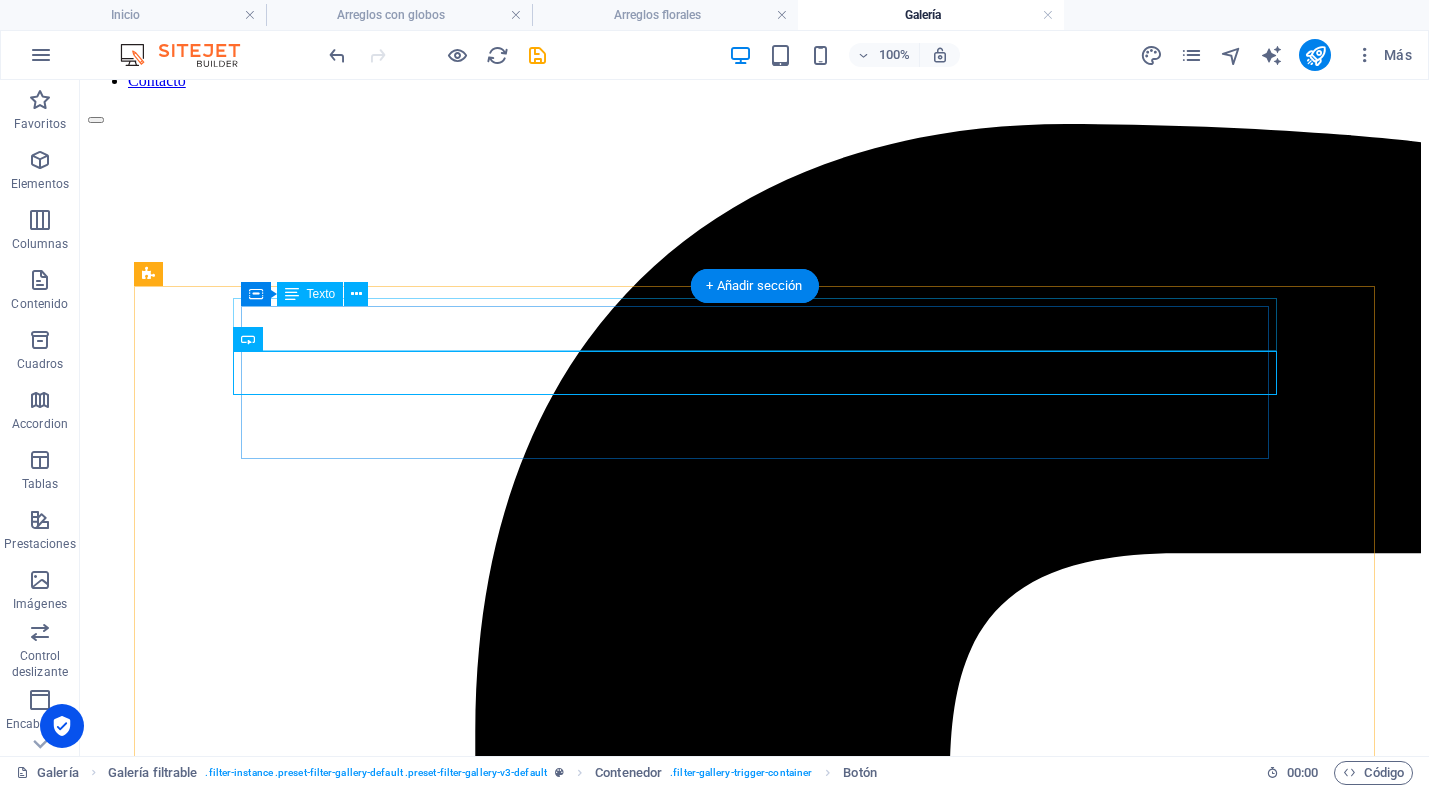 click on "Diseñamos y producimos nuestros servicios a la medida de cada cliente. Cuidamos cada detalle del montaje con el mismo esmero y dedicación como si fuésemos los anfitriones, lo que se refleja en la calidad de nuestra propuesta de valor y en la satisfacción de los invitados." at bounding box center (754, 4717) 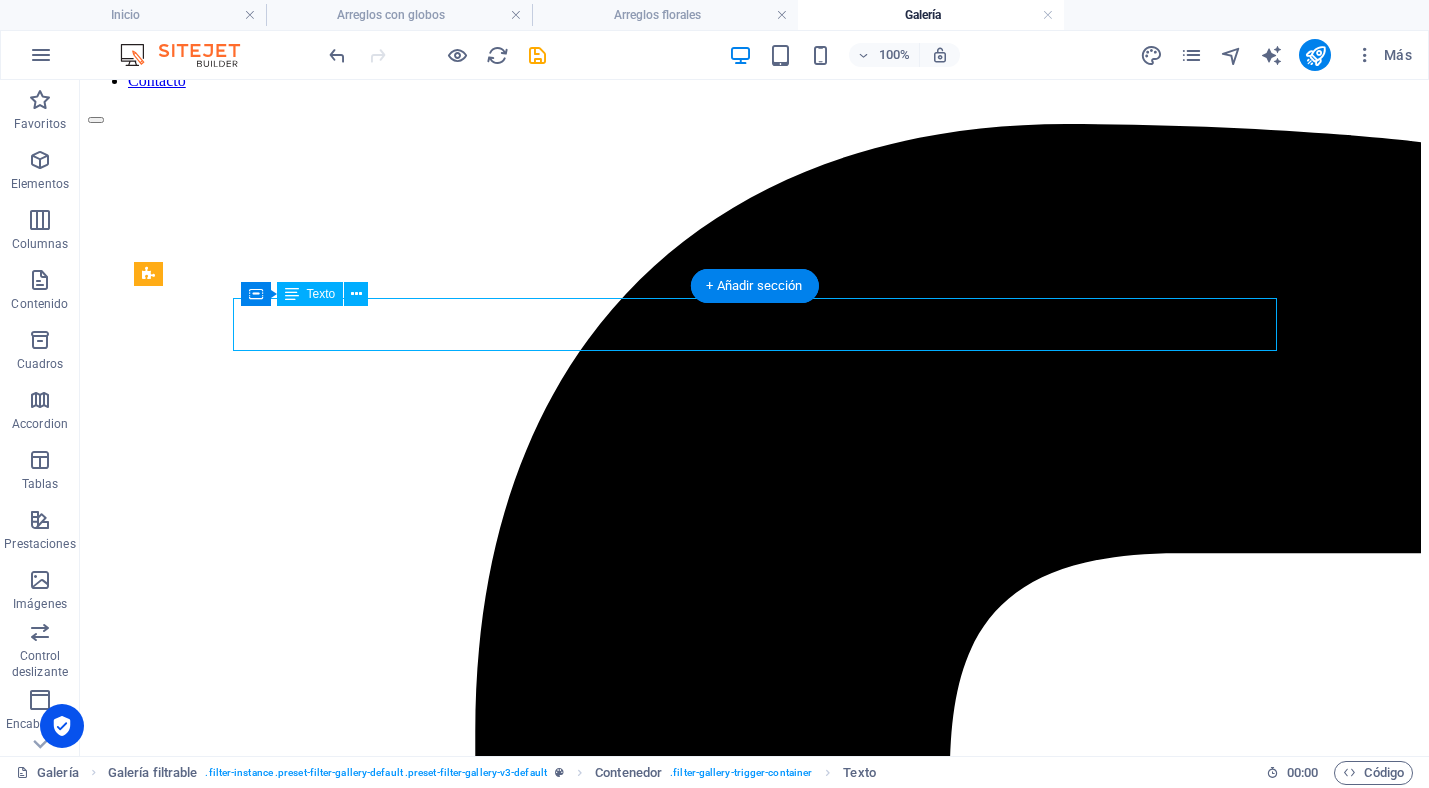 click on "Diseñamos y producimos nuestros servicios a la medida de cada cliente. Cuidamos cada detalle del montaje con el mismo esmero y dedicación como si fuésemos los anfitriones, lo que se refleja en la calidad de nuestra propuesta de valor y en la satisfacción de los invitados." at bounding box center [754, 4717] 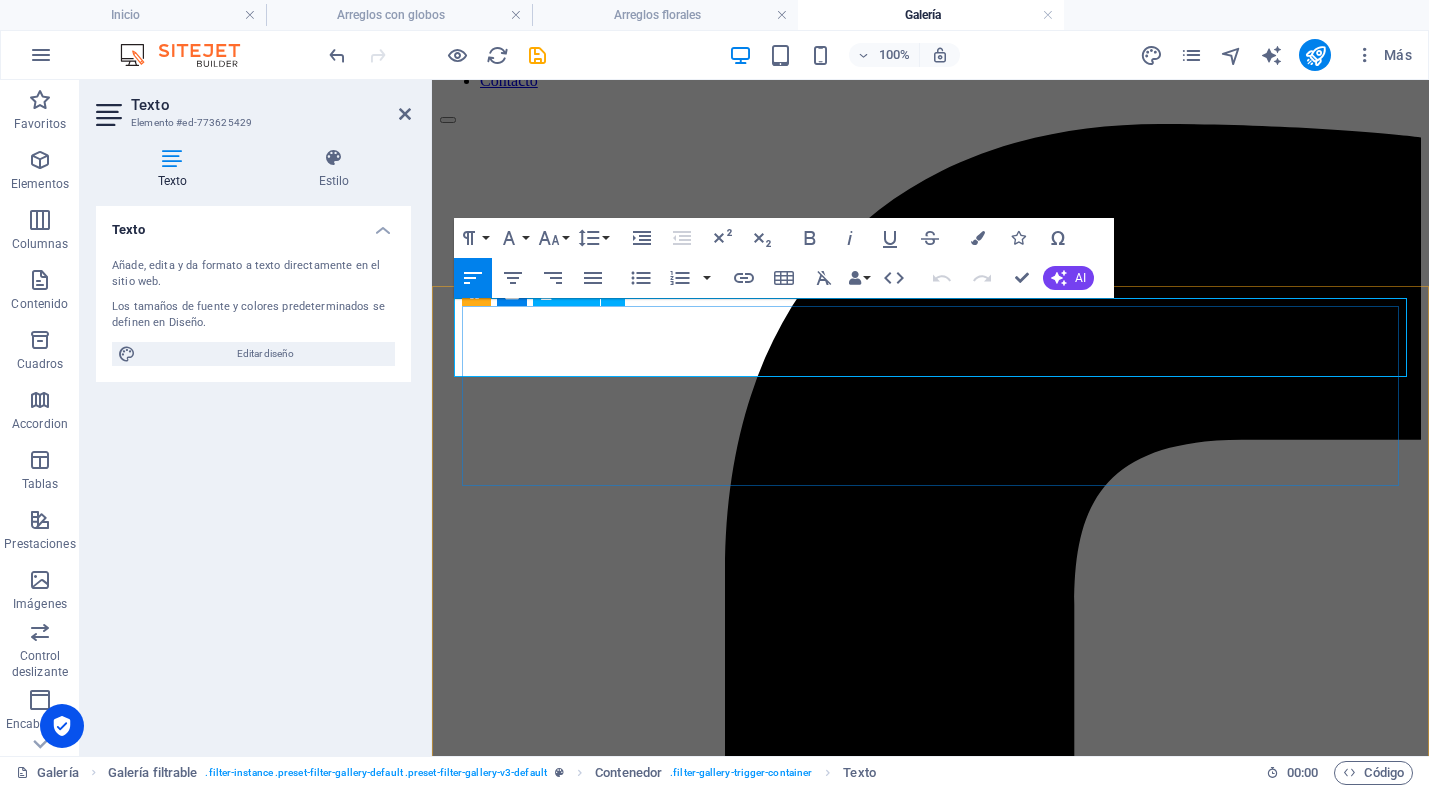 click on "Diseñamos y producimos nuestros servicios a la medida de cada cliente. Cuidamos cada detalle del montaje con el mismo esmero y dedicación como si fuésemos los anfitriones, lo que se refleja en la calidad de nuestra propuesta de valor y en la satisfacción de los invitados." at bounding box center (930, 3693) 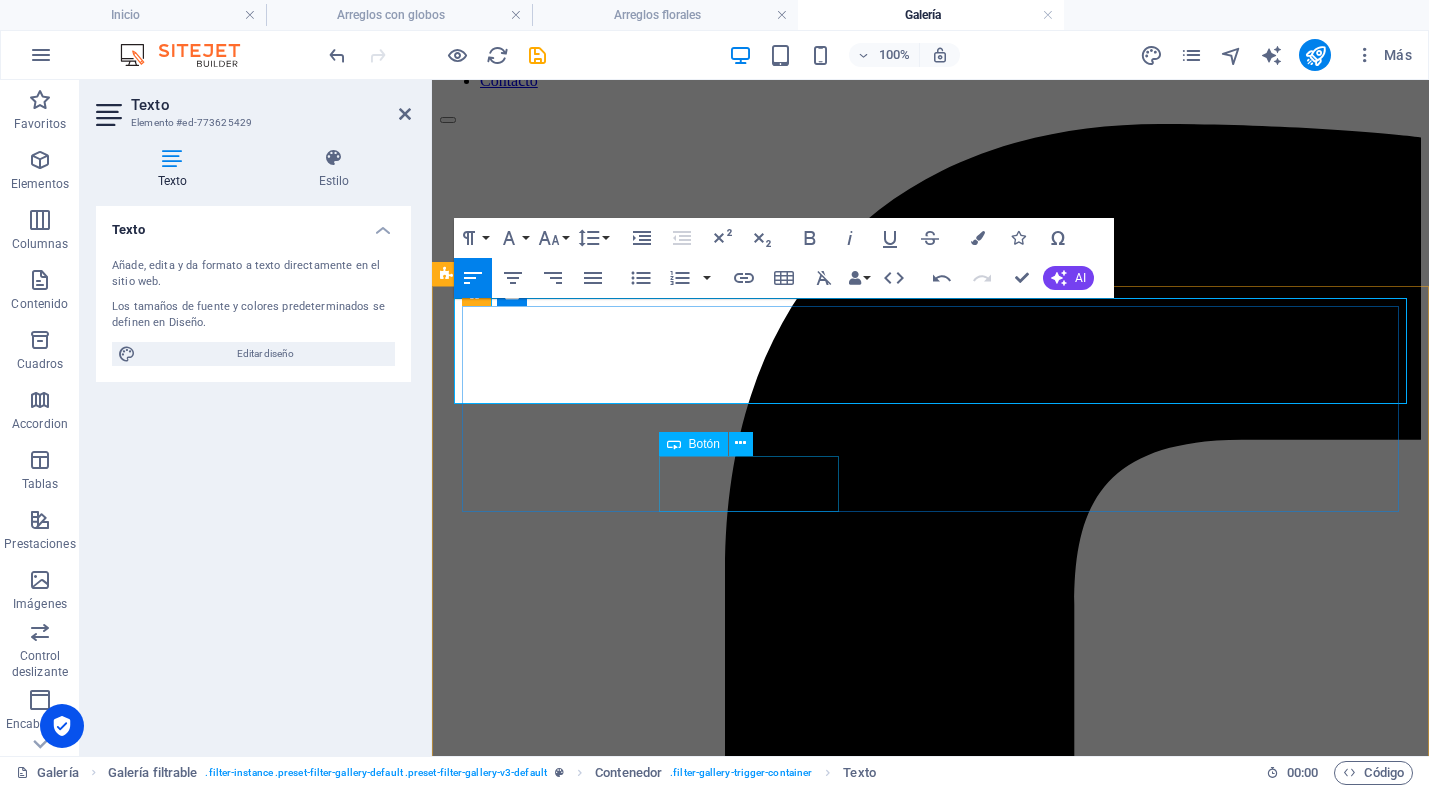 click on "Bodas" at bounding box center [930, 3825] 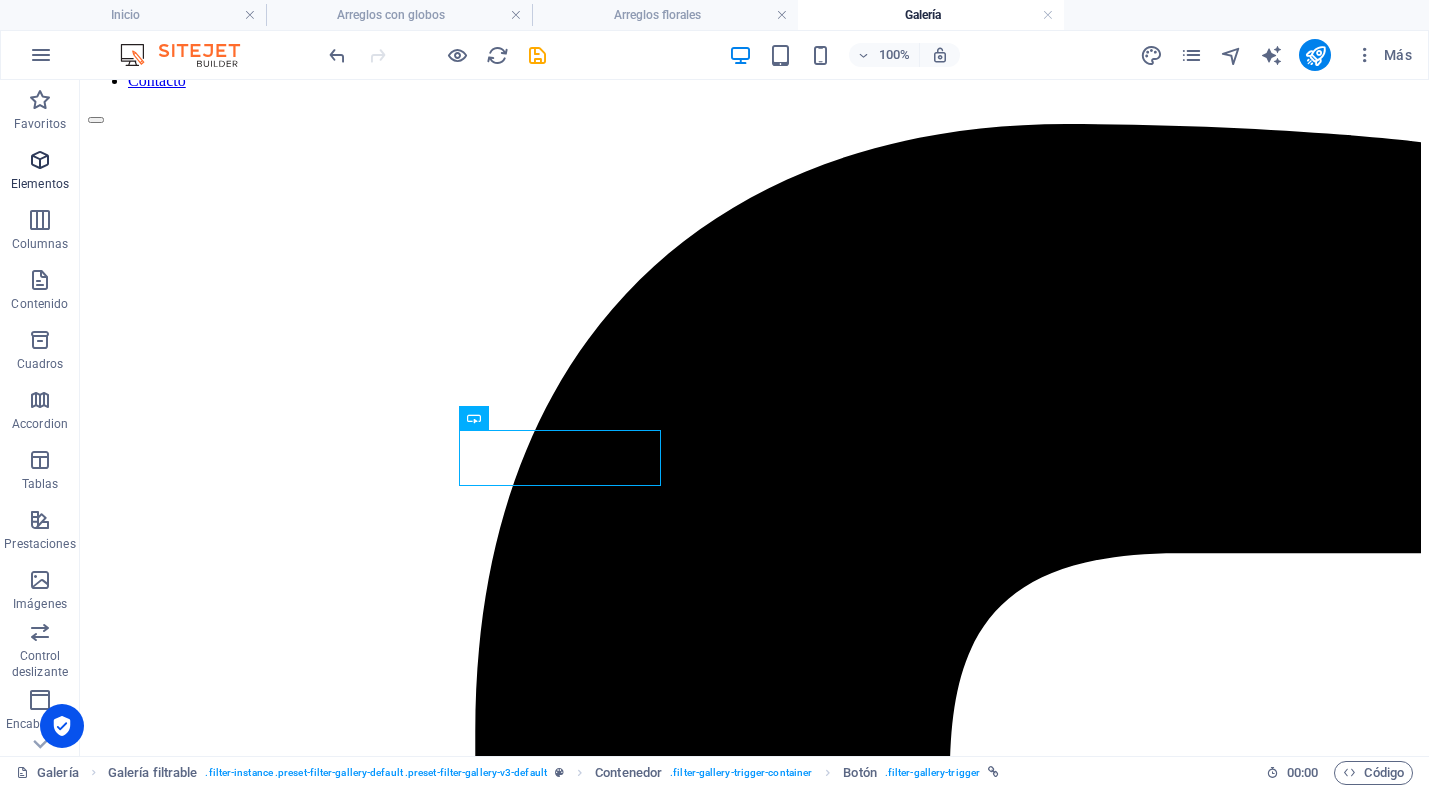 click at bounding box center (40, 160) 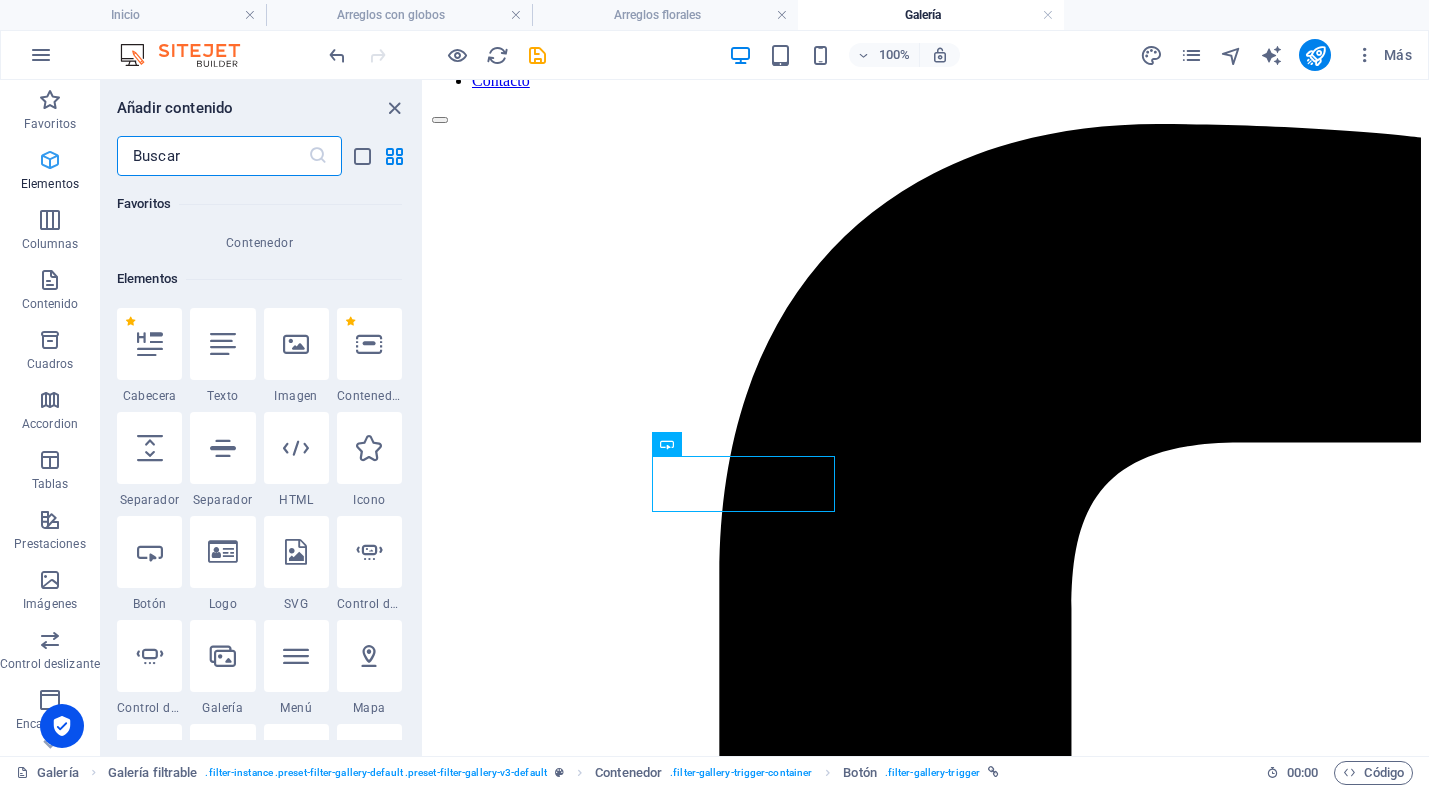 scroll, scrollTop: 377, scrollLeft: 0, axis: vertical 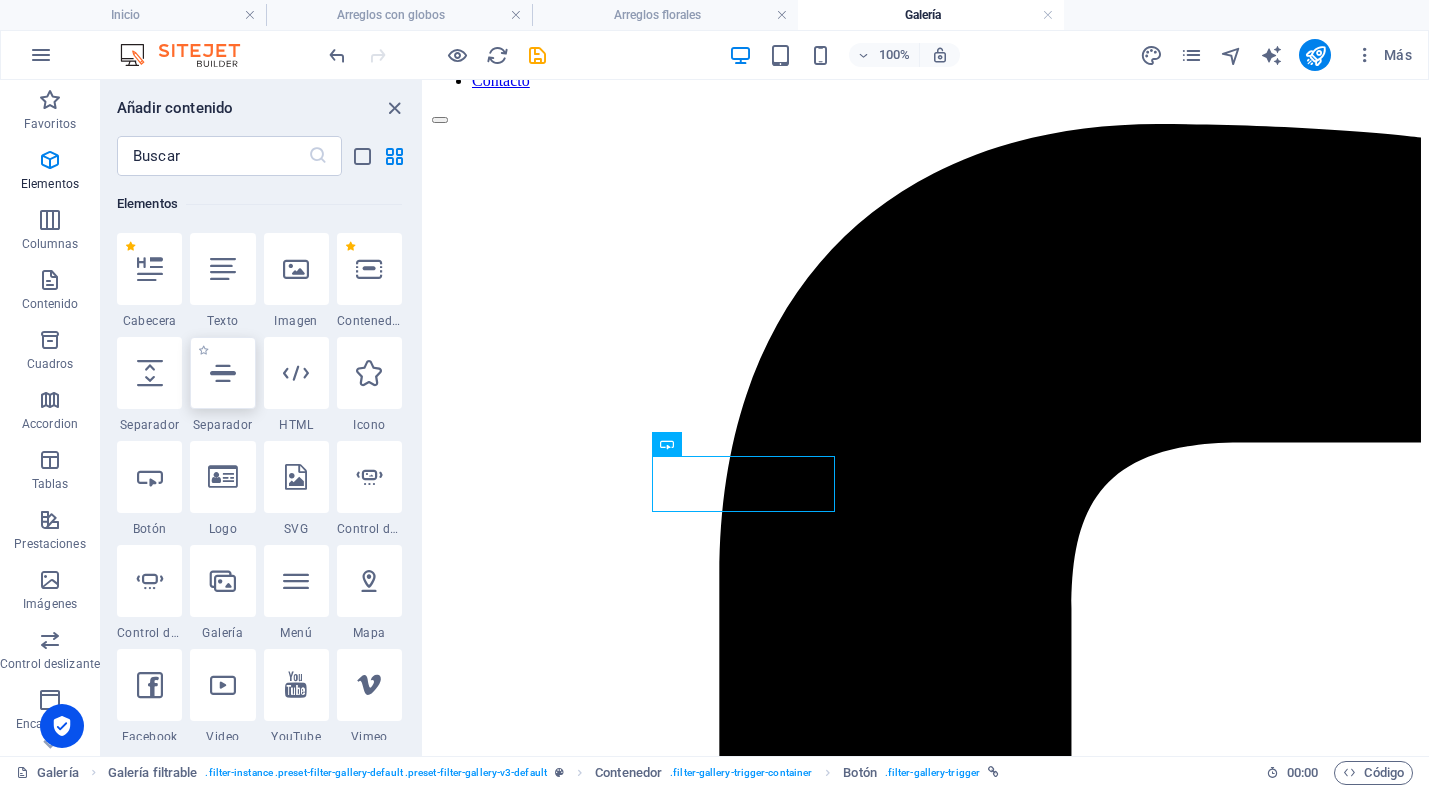 click at bounding box center (223, 373) 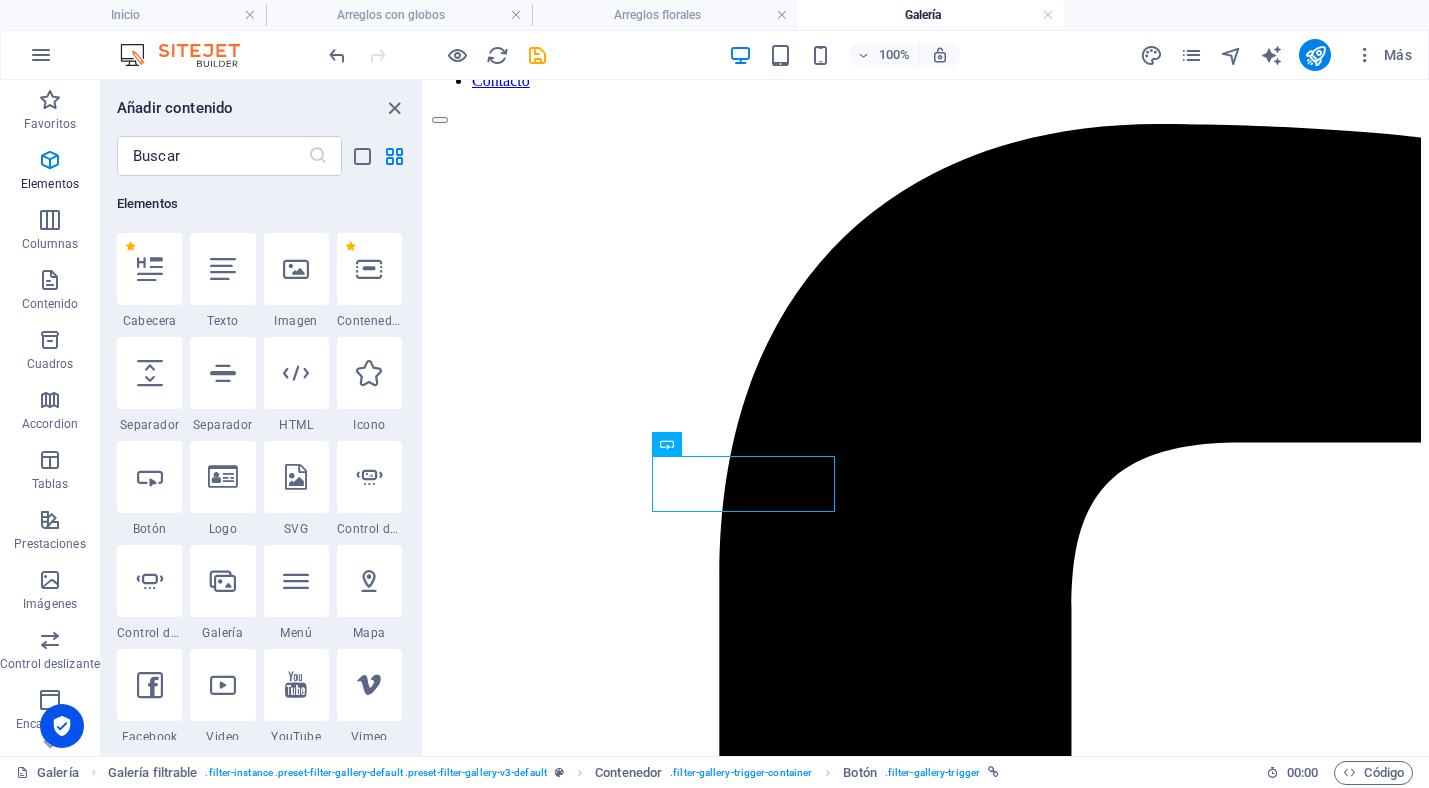 select on "%" 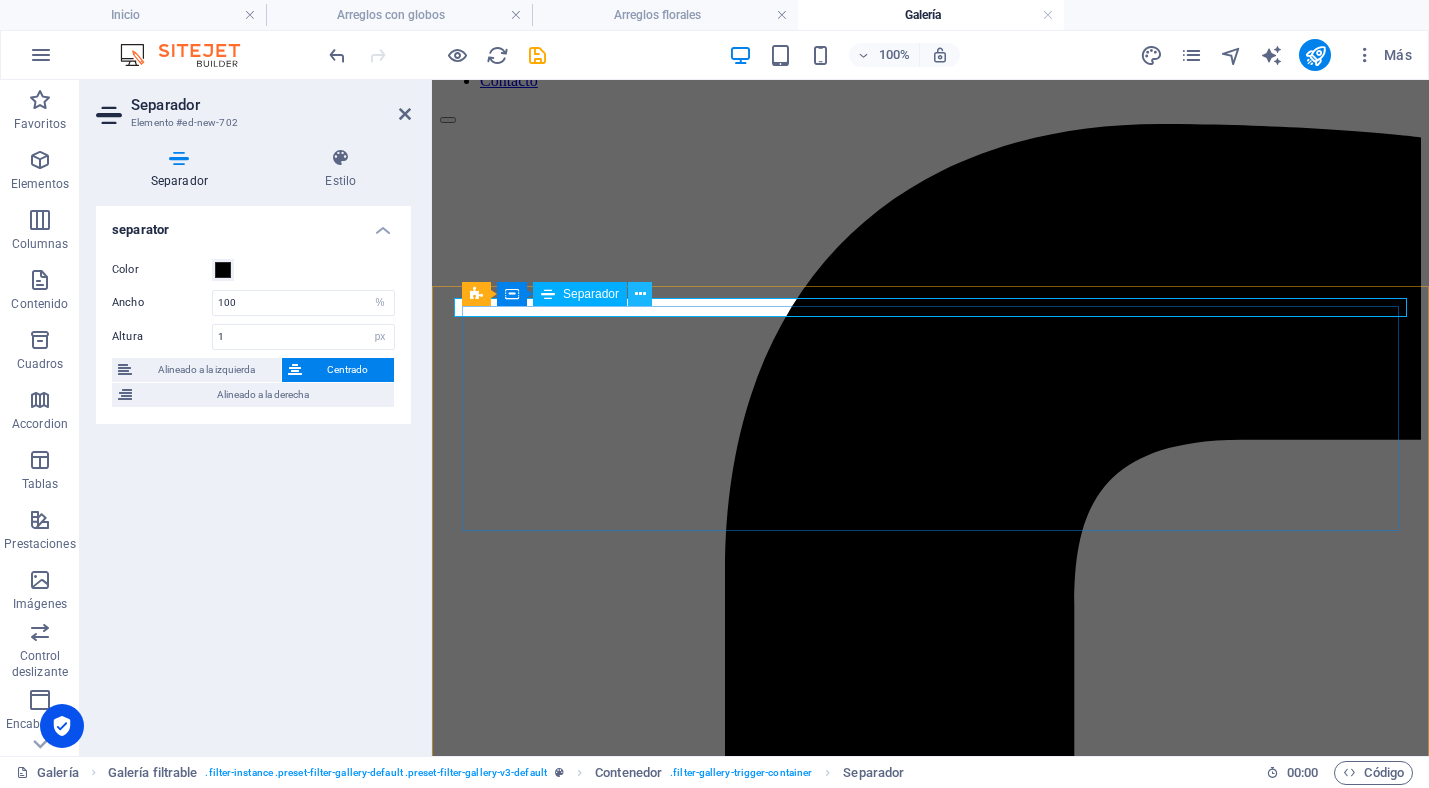 click at bounding box center [640, 294] 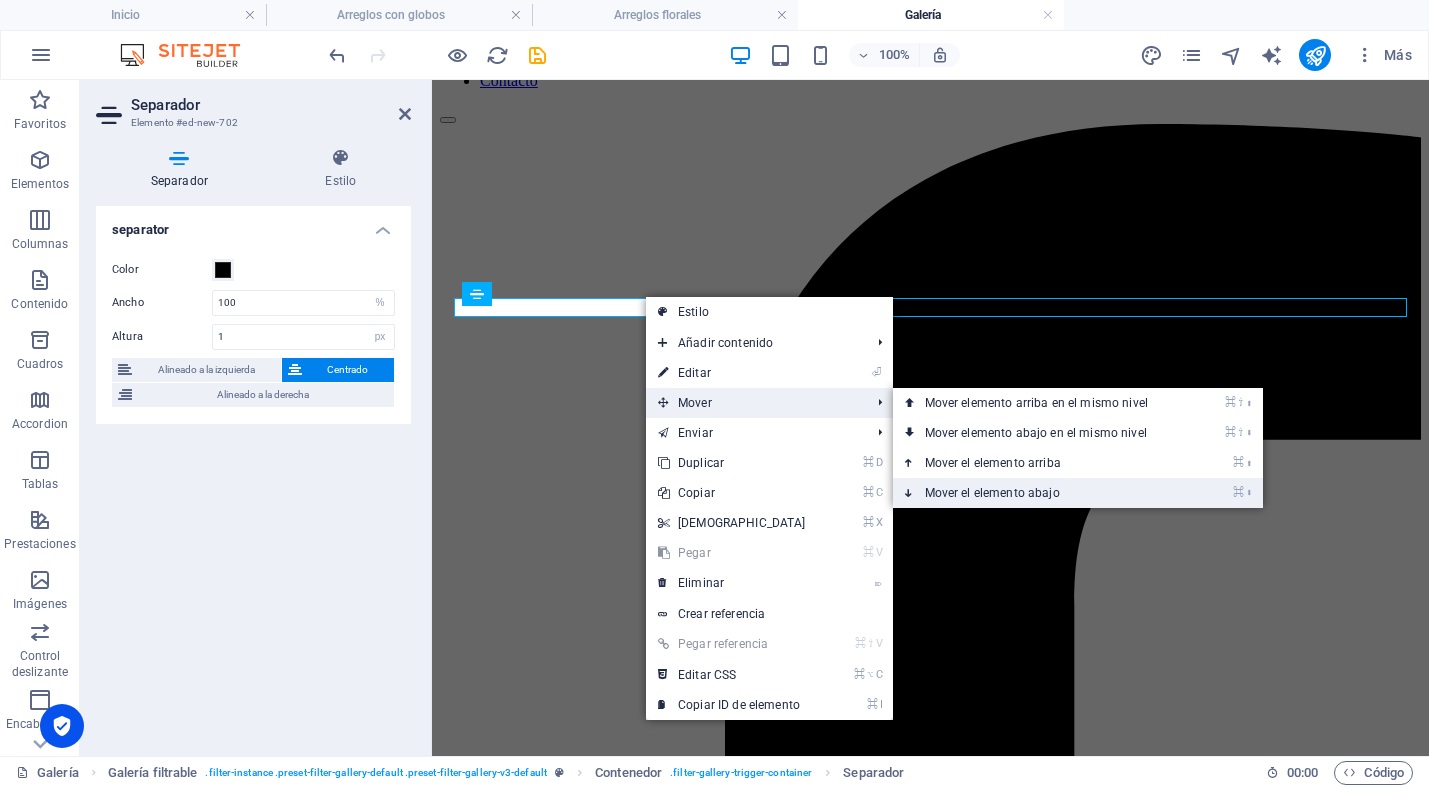 click on "⌘ ⬇  Mover el elemento abajo" at bounding box center (1040, 493) 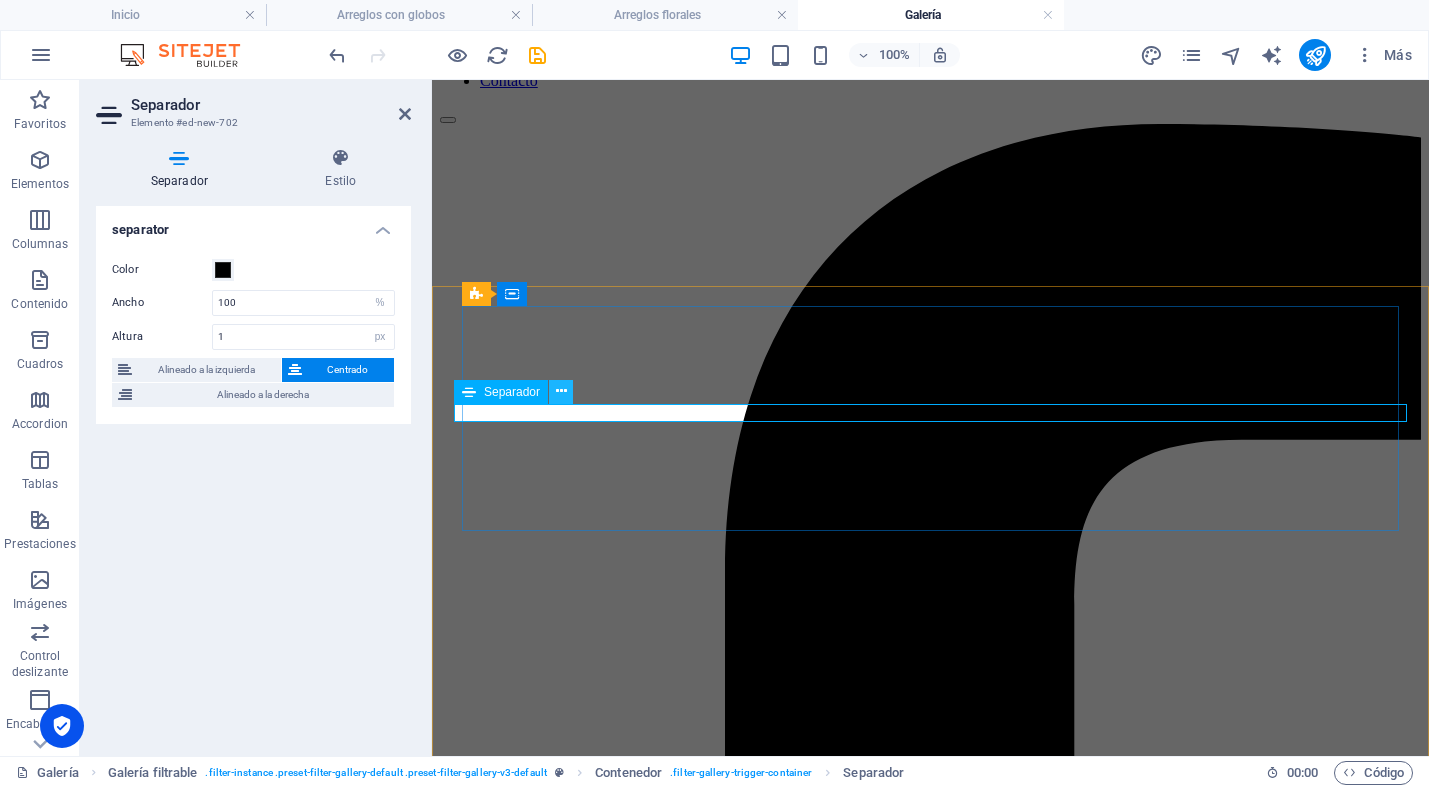 click at bounding box center (561, 392) 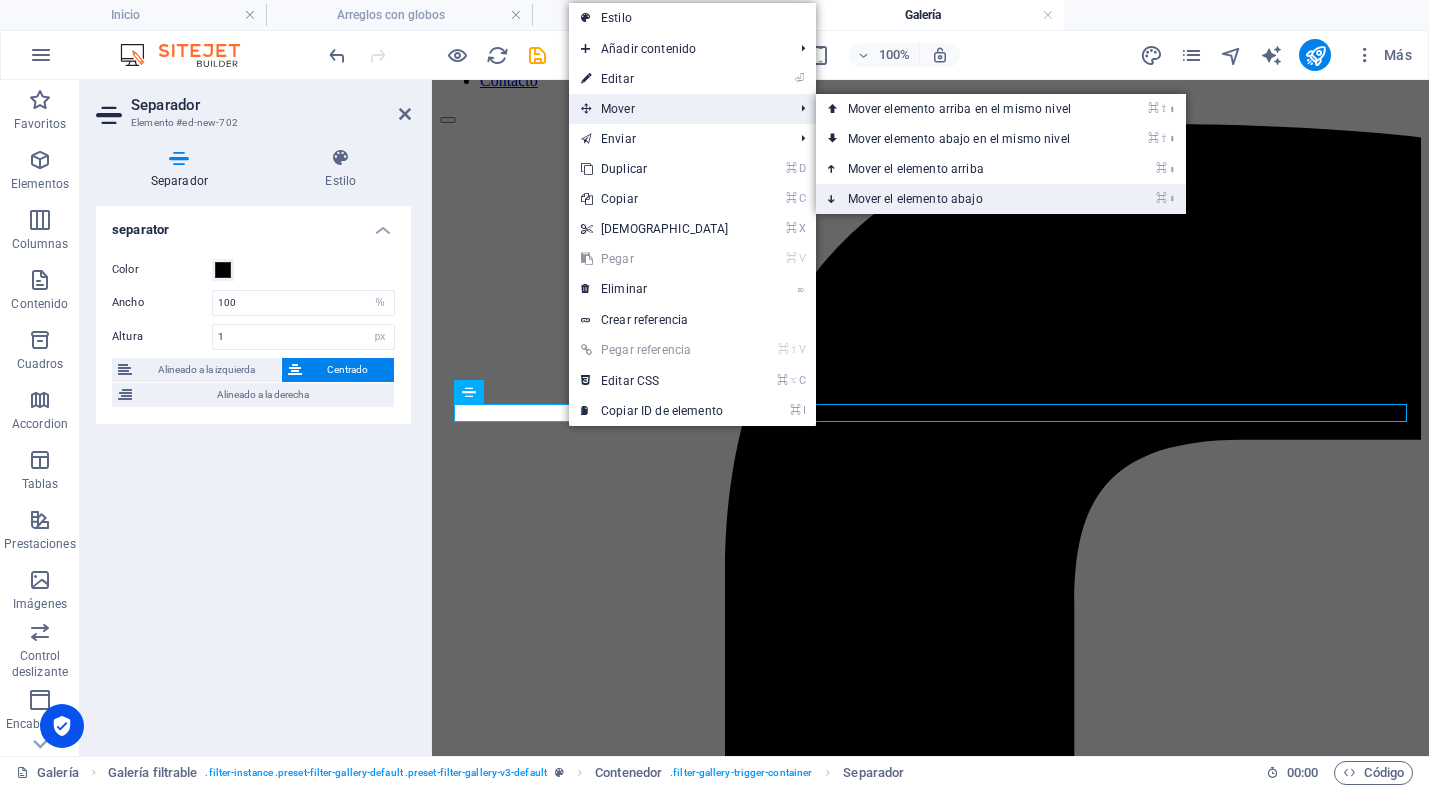 click on "⌘ ⬇  Mover el elemento abajo" at bounding box center (963, 199) 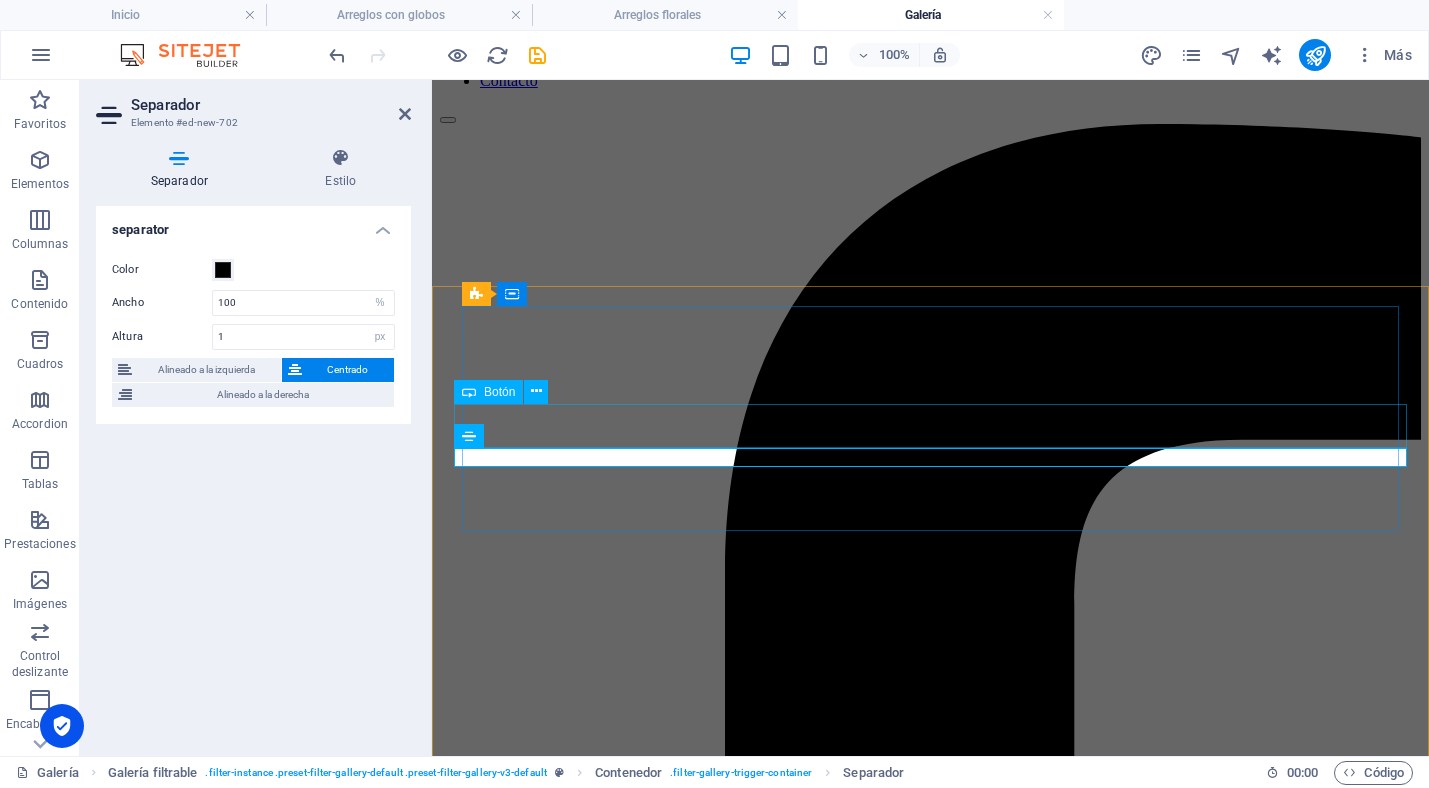 click on "Etiqueta del botón" at bounding box center (930, 3785) 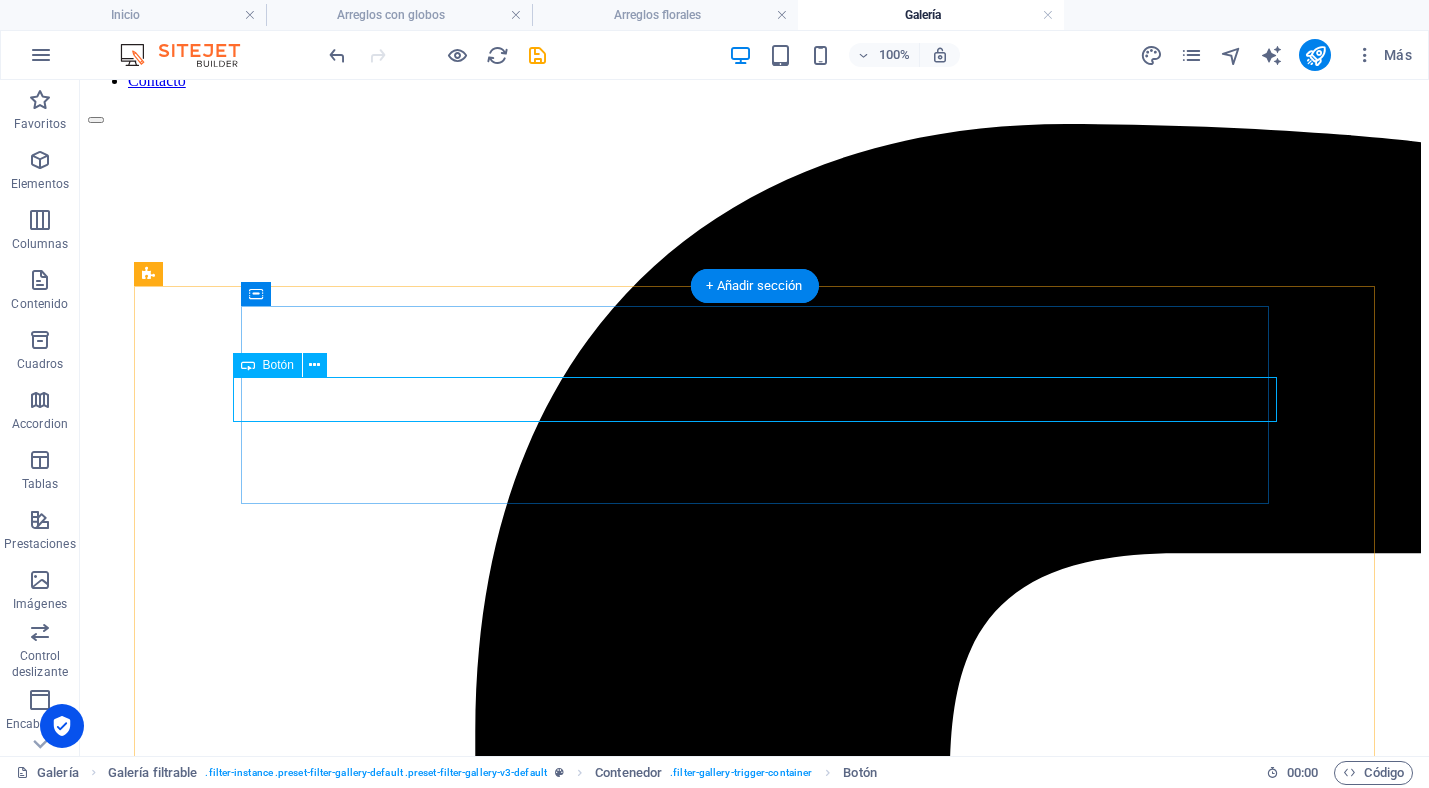 click on "Etiqueta del botón" at bounding box center (754, 4798) 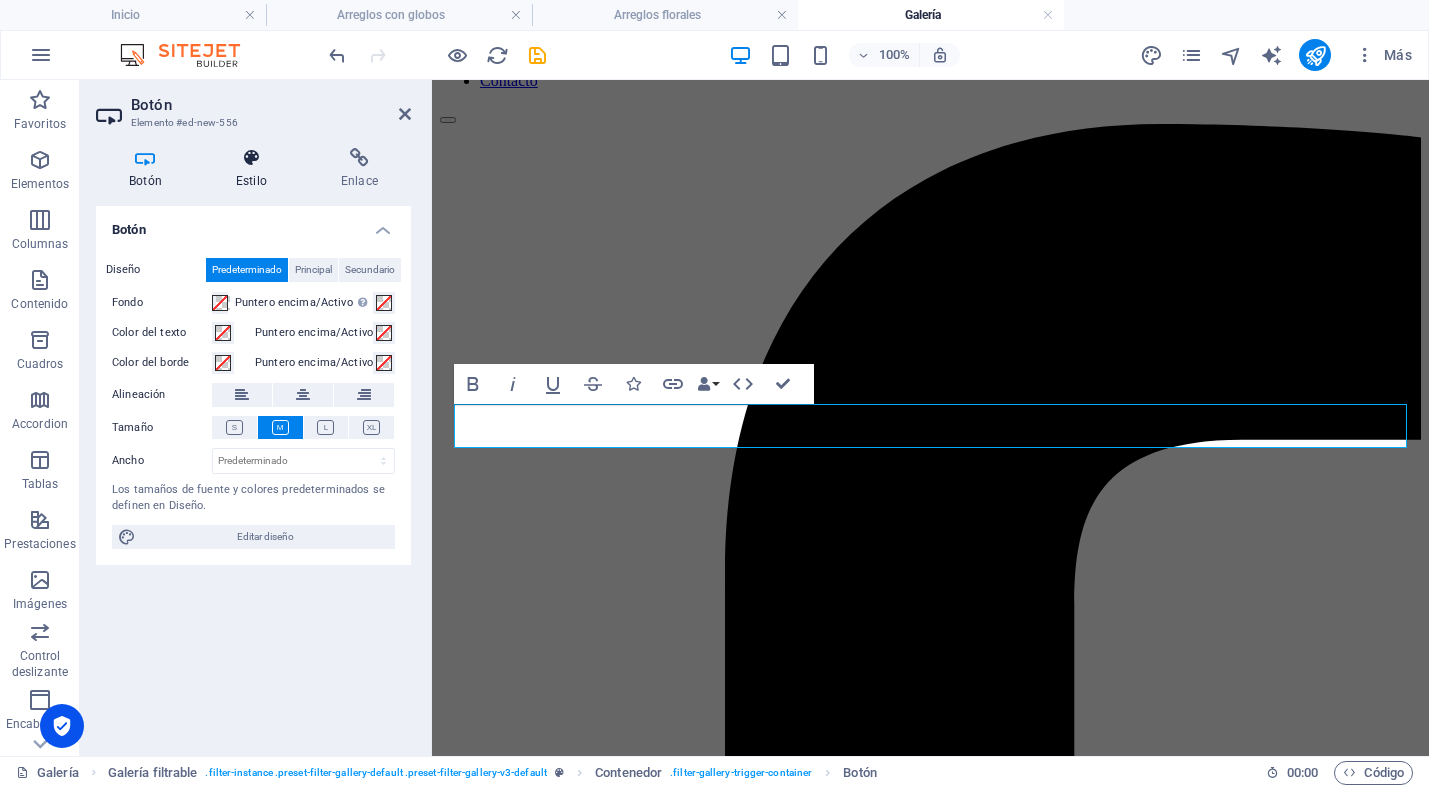 click at bounding box center [251, 158] 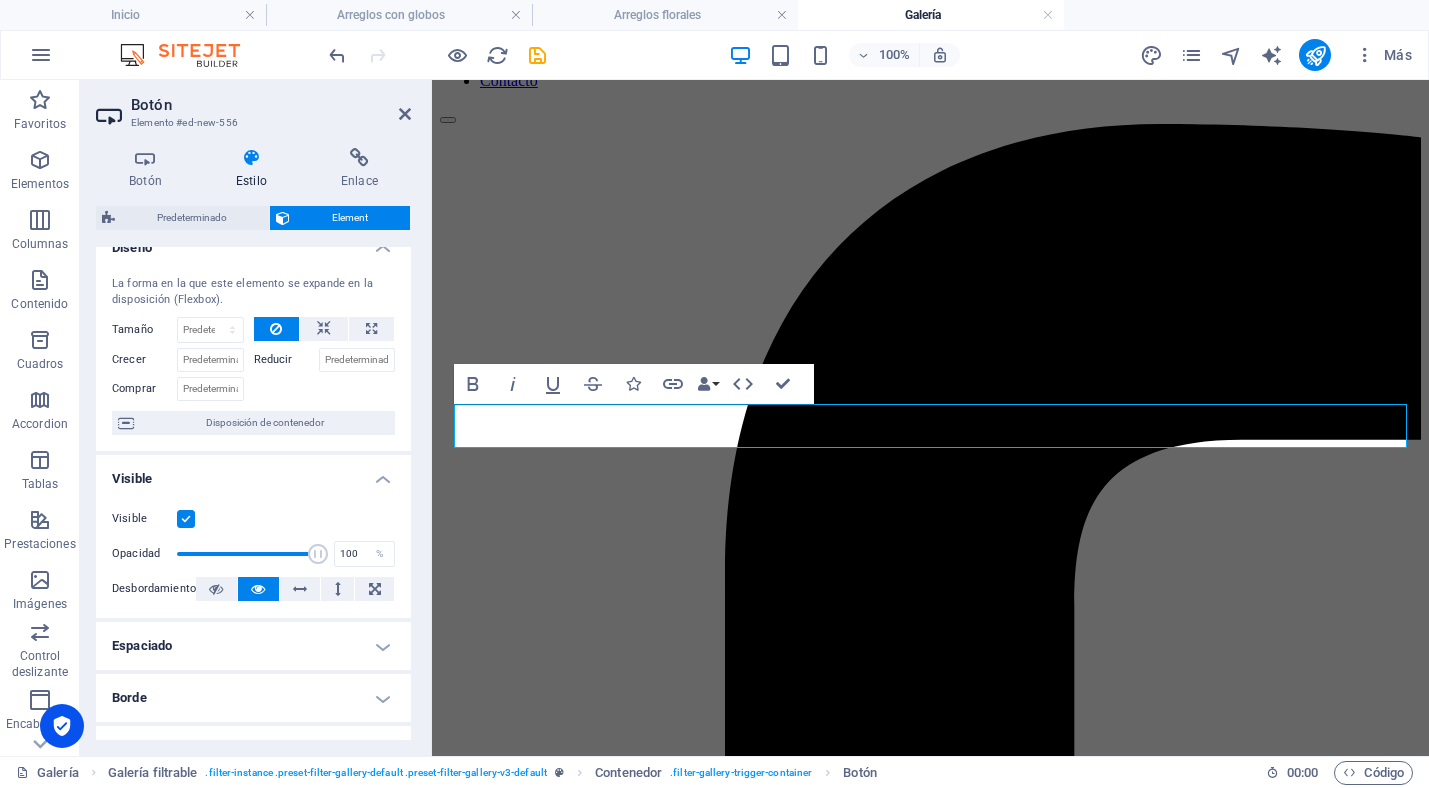 scroll, scrollTop: 25, scrollLeft: 0, axis: vertical 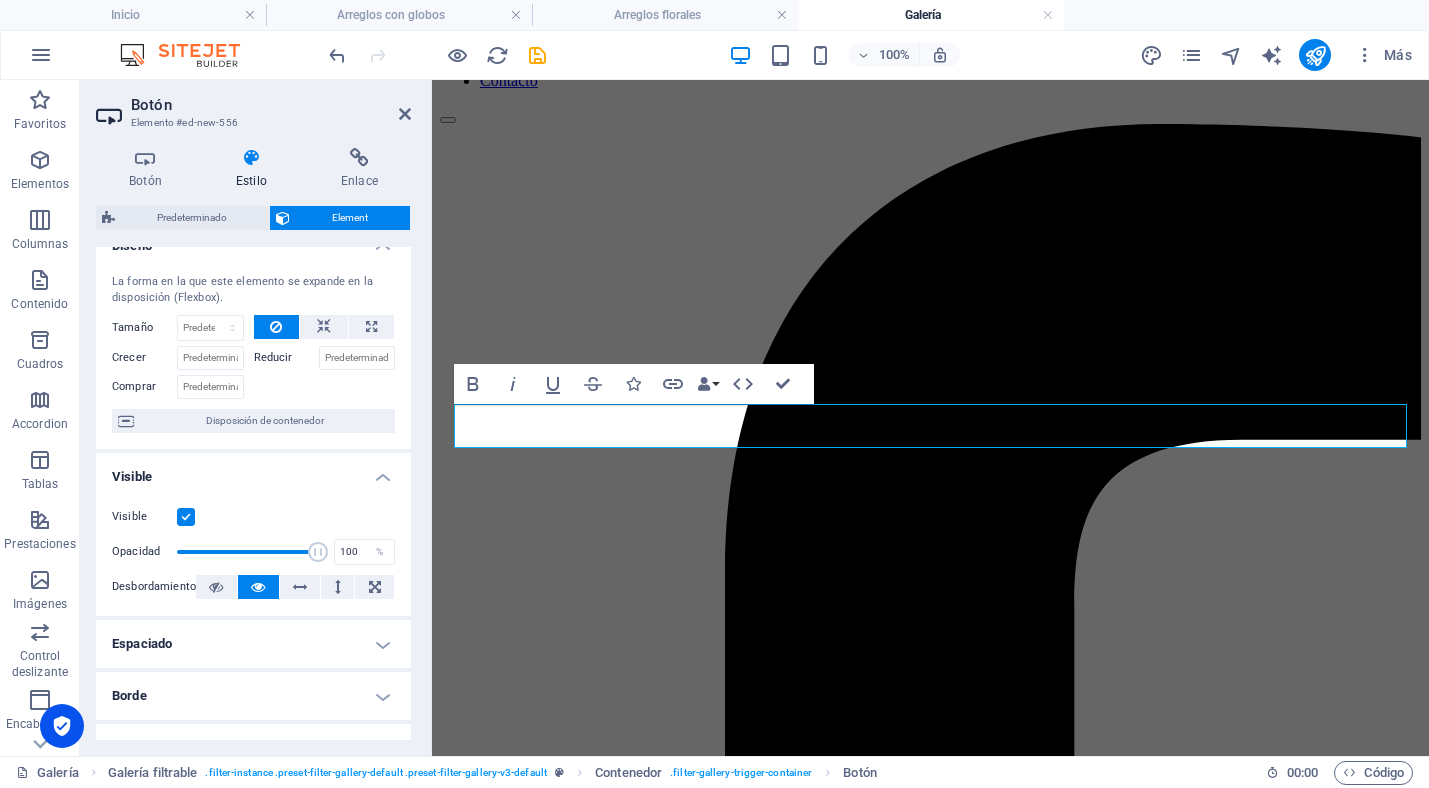 click at bounding box center (251, 158) 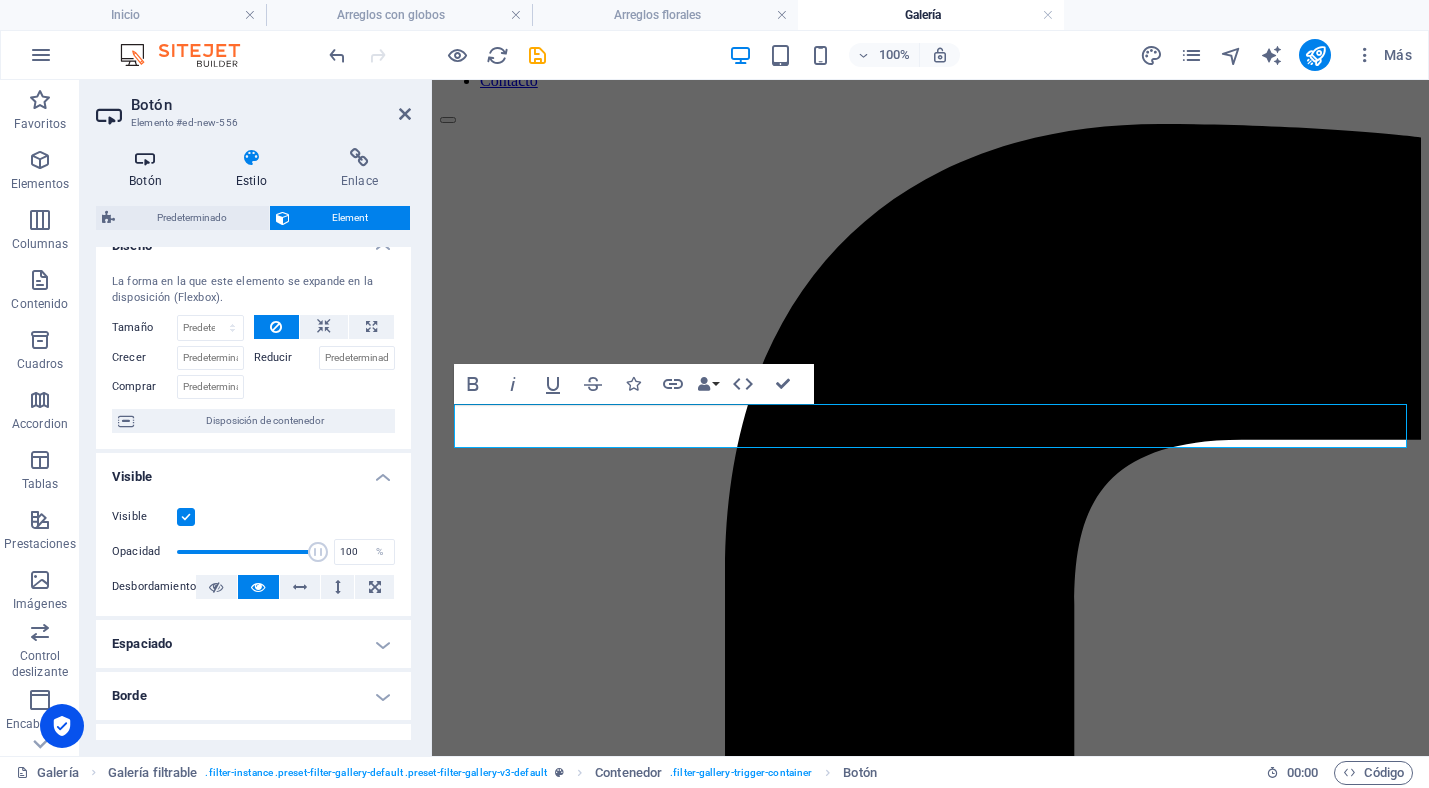 click at bounding box center [145, 158] 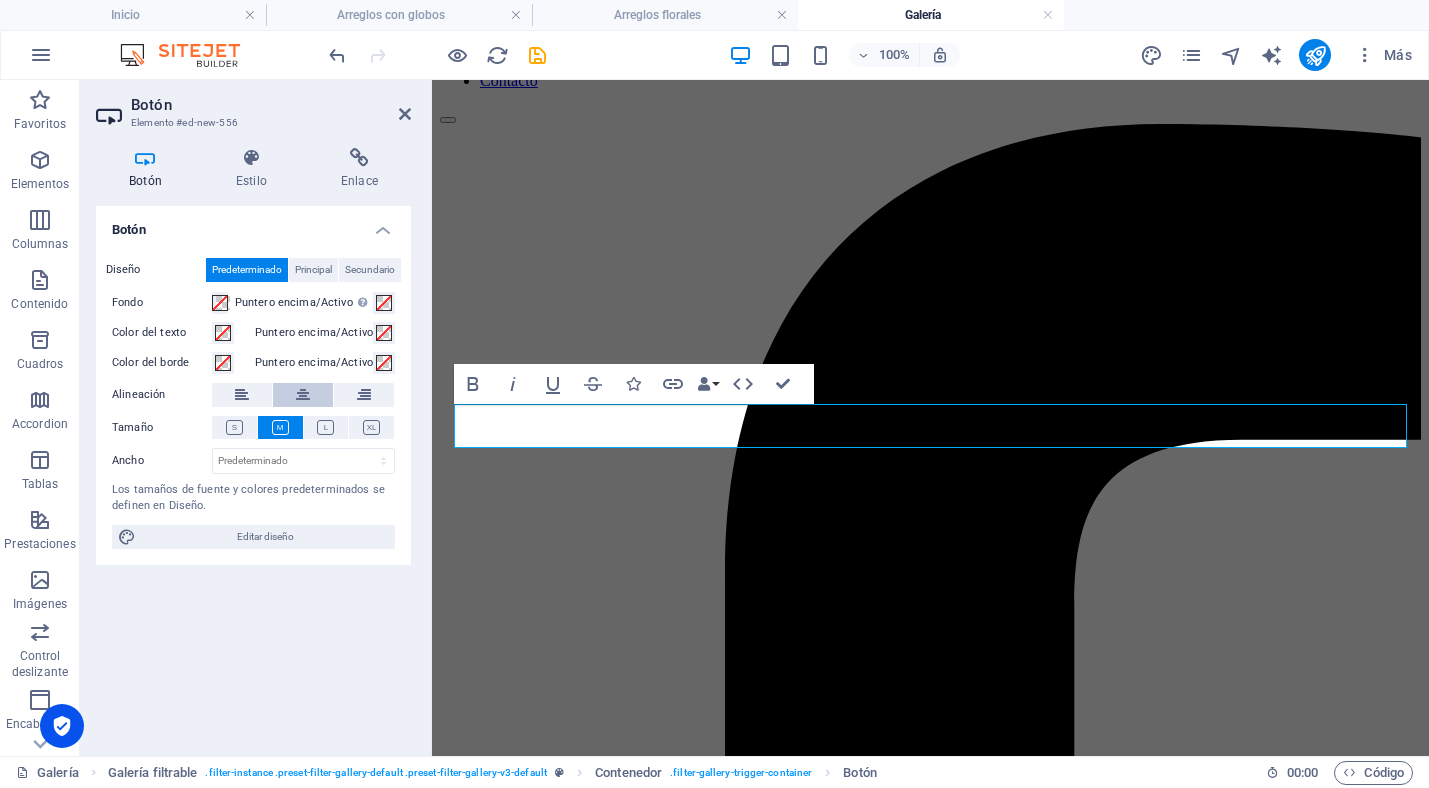 click at bounding box center [303, 395] 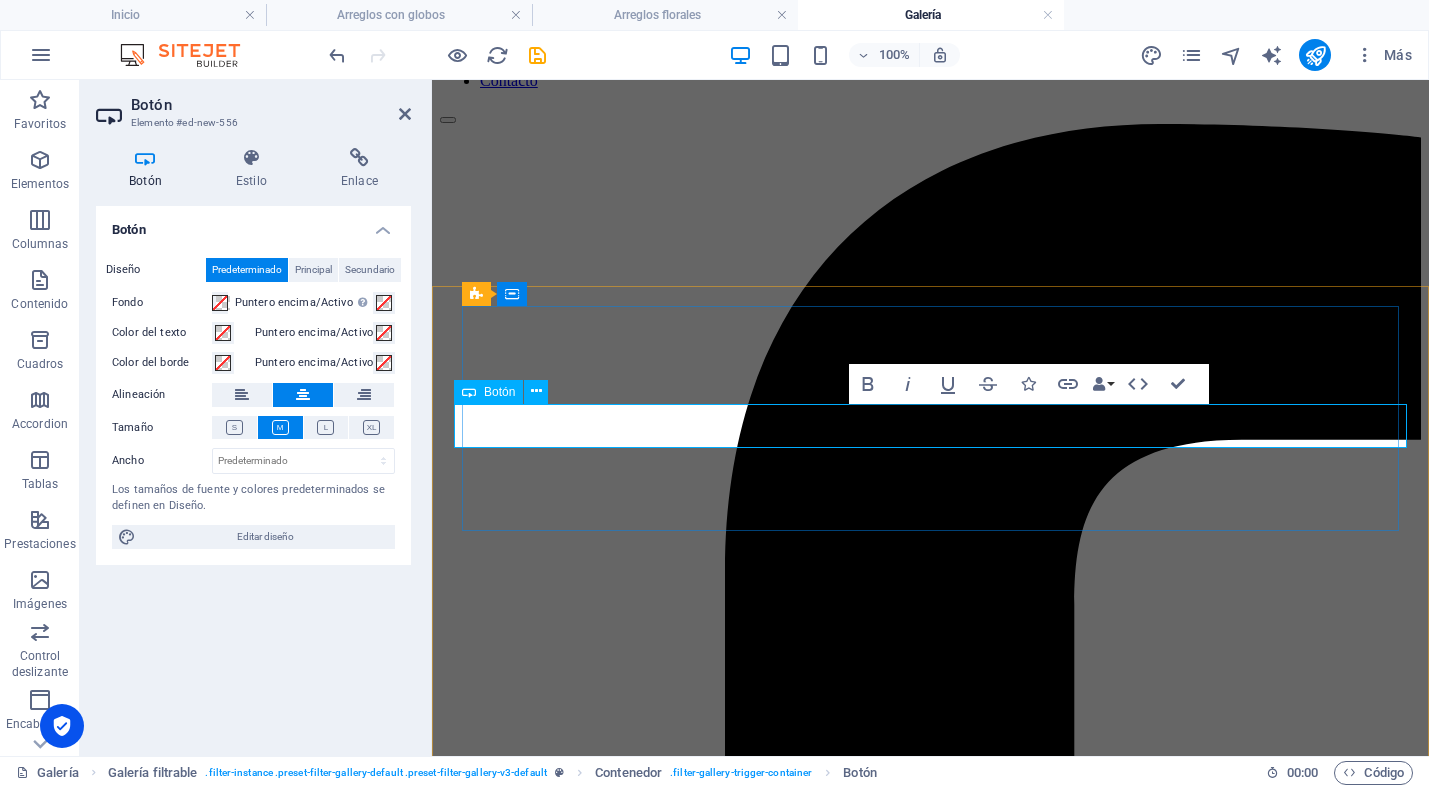 type 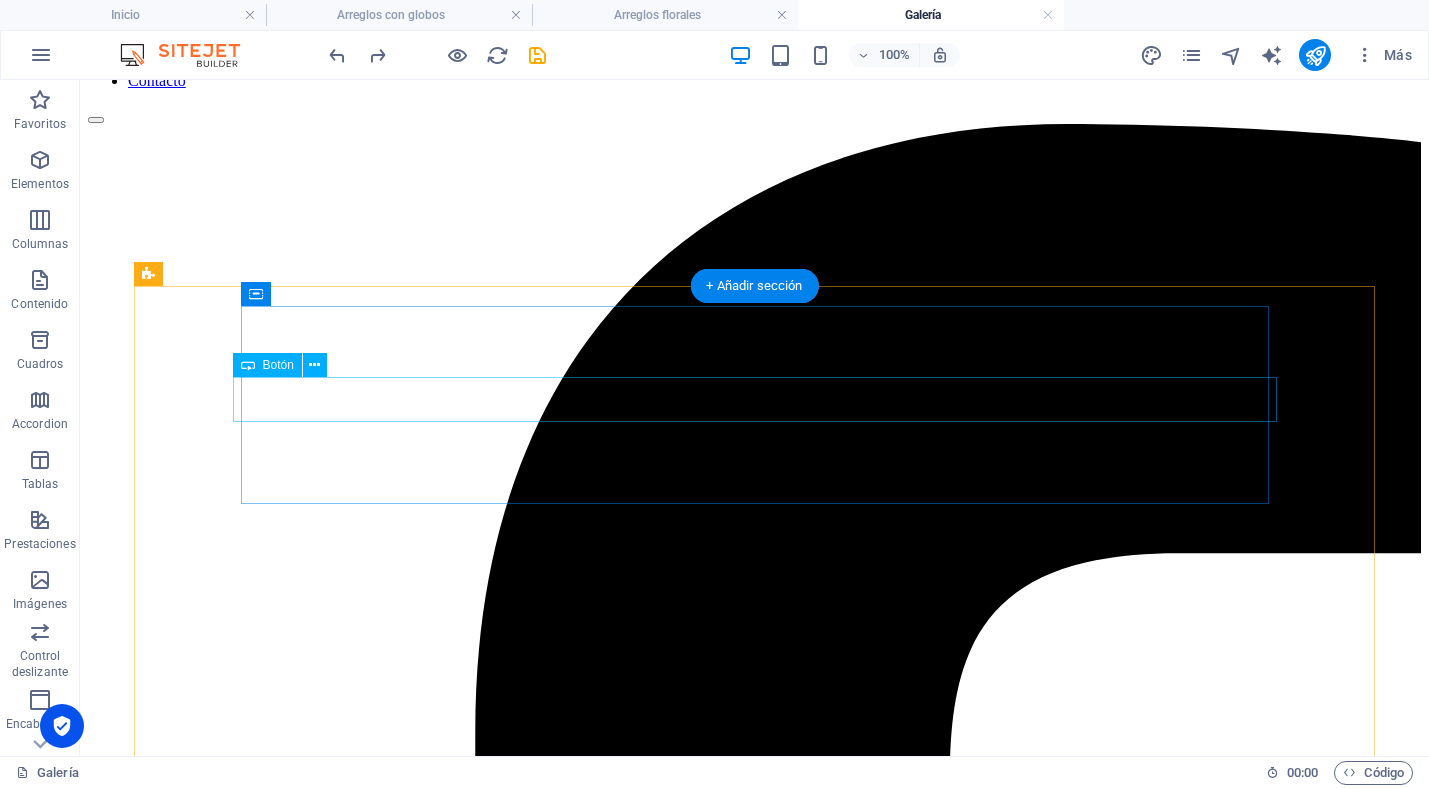 click on "Etiqueta del botón" at bounding box center [754, 4798] 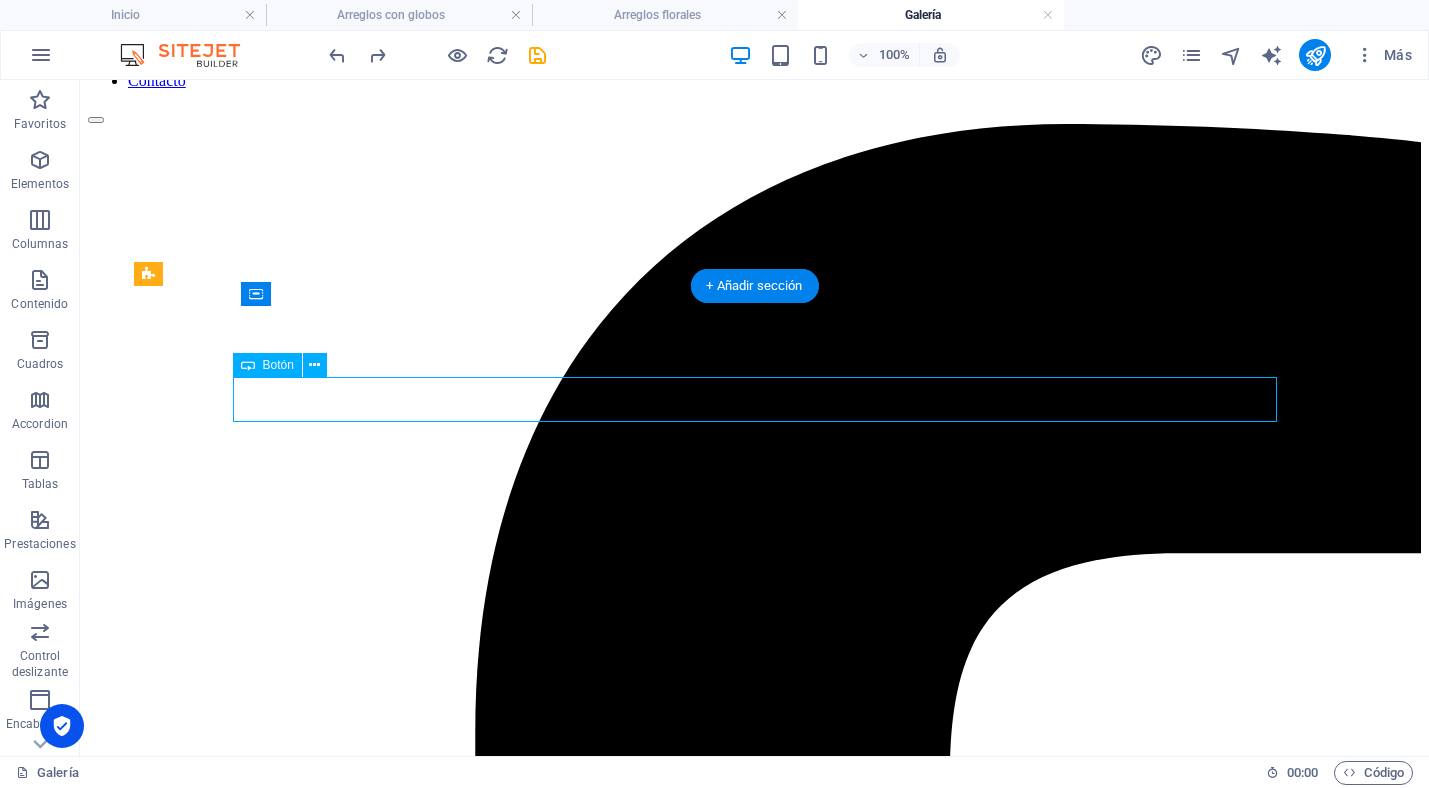click on "Etiqueta del botón" at bounding box center [754, 4798] 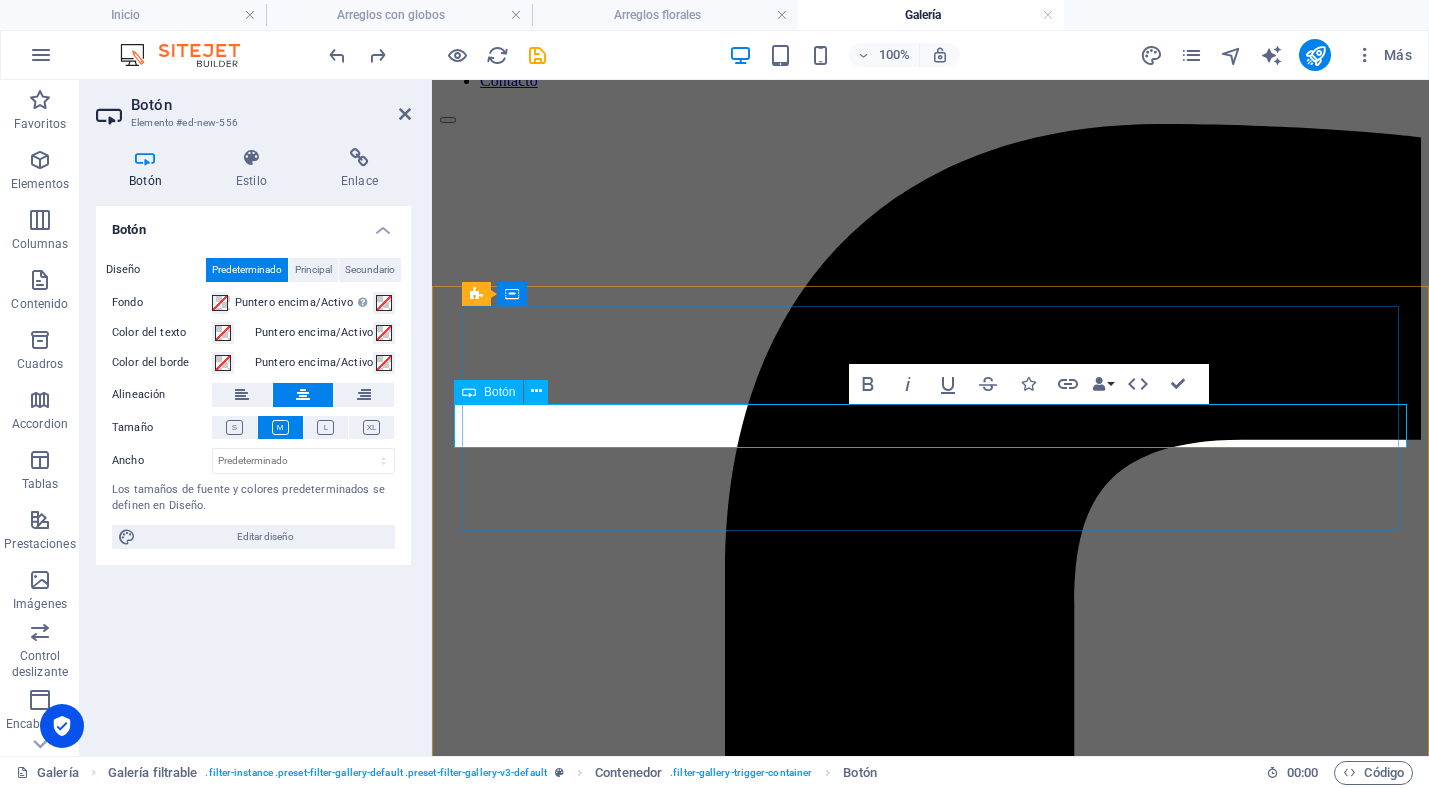 type 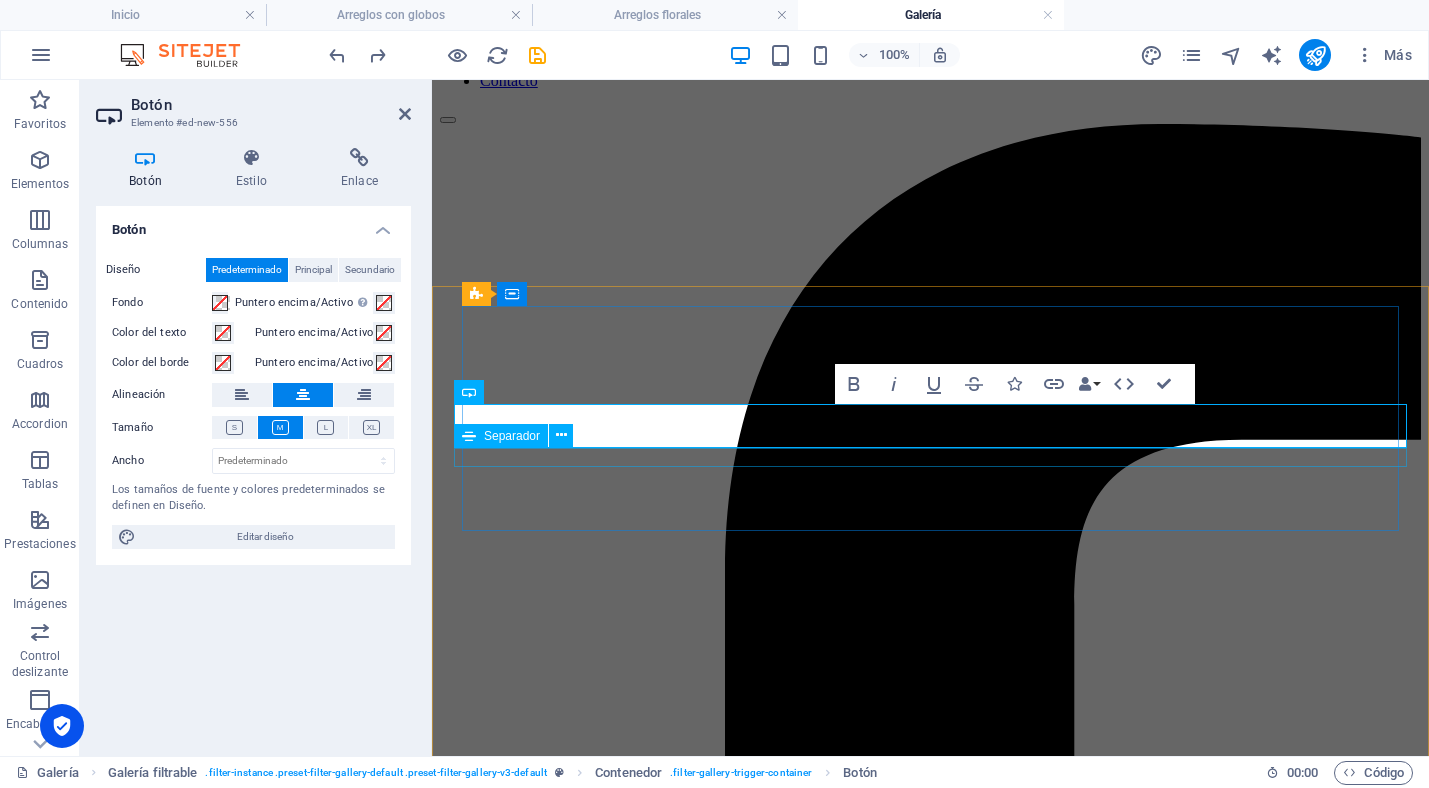 drag, startPoint x: 1046, startPoint y: 461, endPoint x: 1389, endPoint y: 450, distance: 343.17633 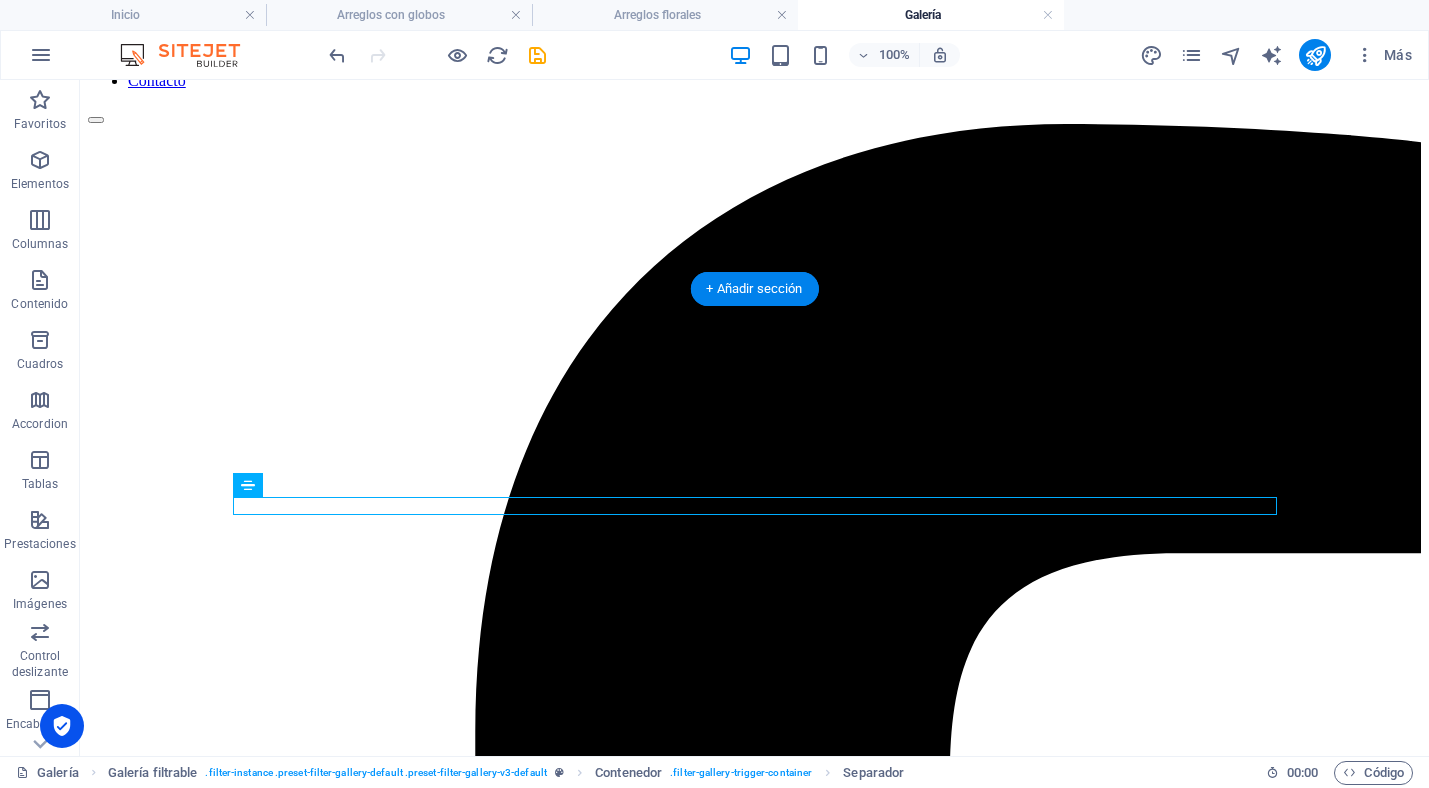 scroll, scrollTop: 191, scrollLeft: 0, axis: vertical 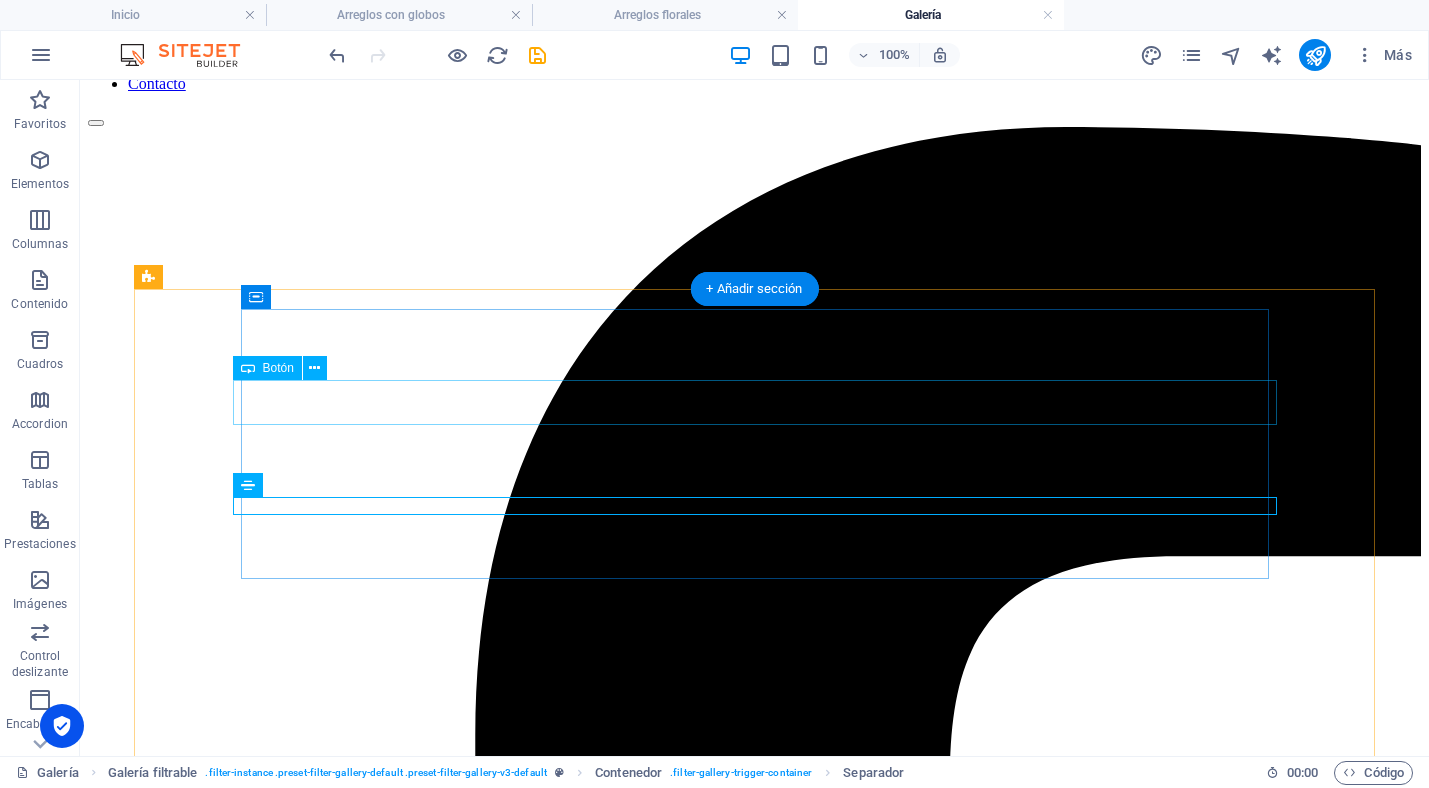 click on "Solicita una cotización" at bounding box center [754, 4801] 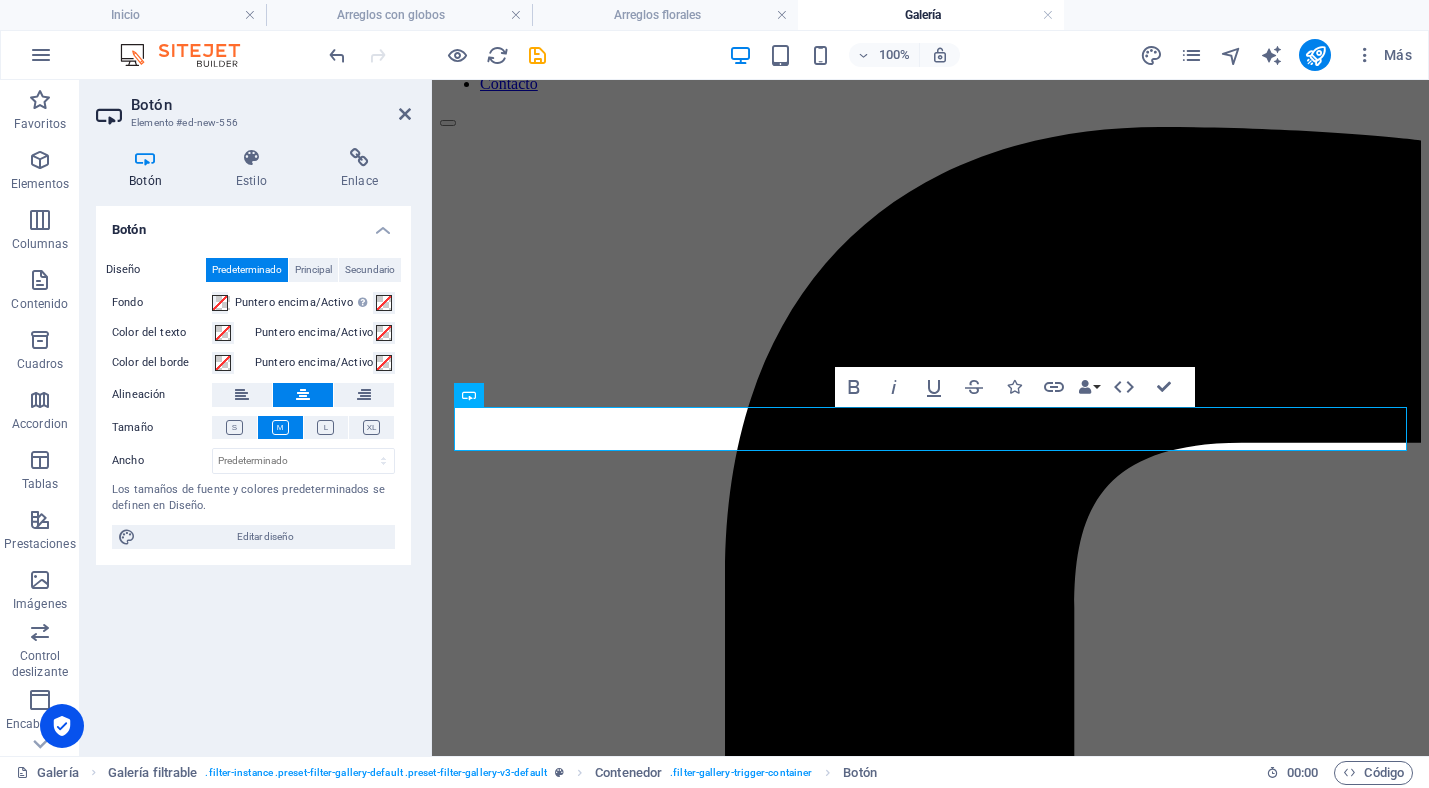 click on "Botón Elemento #ed-new-556 Botón Estilo Enlace Botón Diseño Predeterminado Principal Secundario Fondo Puntero encima/Activo Cambia al modo de previsualización para probar el estado activo/puntero encima Color del texto Puntero encima/Activo Color del borde Puntero encima/Activo Alineación Tamaño Ancho Predeterminado px rem % em vh vw Los tamaños de fuente y colores predeterminados se definen en Diseño. Editar diseño Predeterminado Element Diseño La forma en la que este elemento se expande en la disposición (Flexbox). Tamaño Predeterminado automático px % 1/1 1/2 1/3 1/4 1/5 1/6 1/7 1/8 1/9 1/10 Crecer Reducir Comprar Disposición de contenedor Visible Visible Opacidad 100 % Desbordamiento Espaciado Margen Predeterminado automático px % rem vw vh Personalizado Personalizado automático px % rem vw vh automático px % rem vw vh automático px % rem vw vh automático px % rem vw vh Espaciado Predeterminado px rem % vh vw Personalizado Personalizado px rem % vh vw px rem % vh vw px rem % vh vw px %" at bounding box center [256, 418] 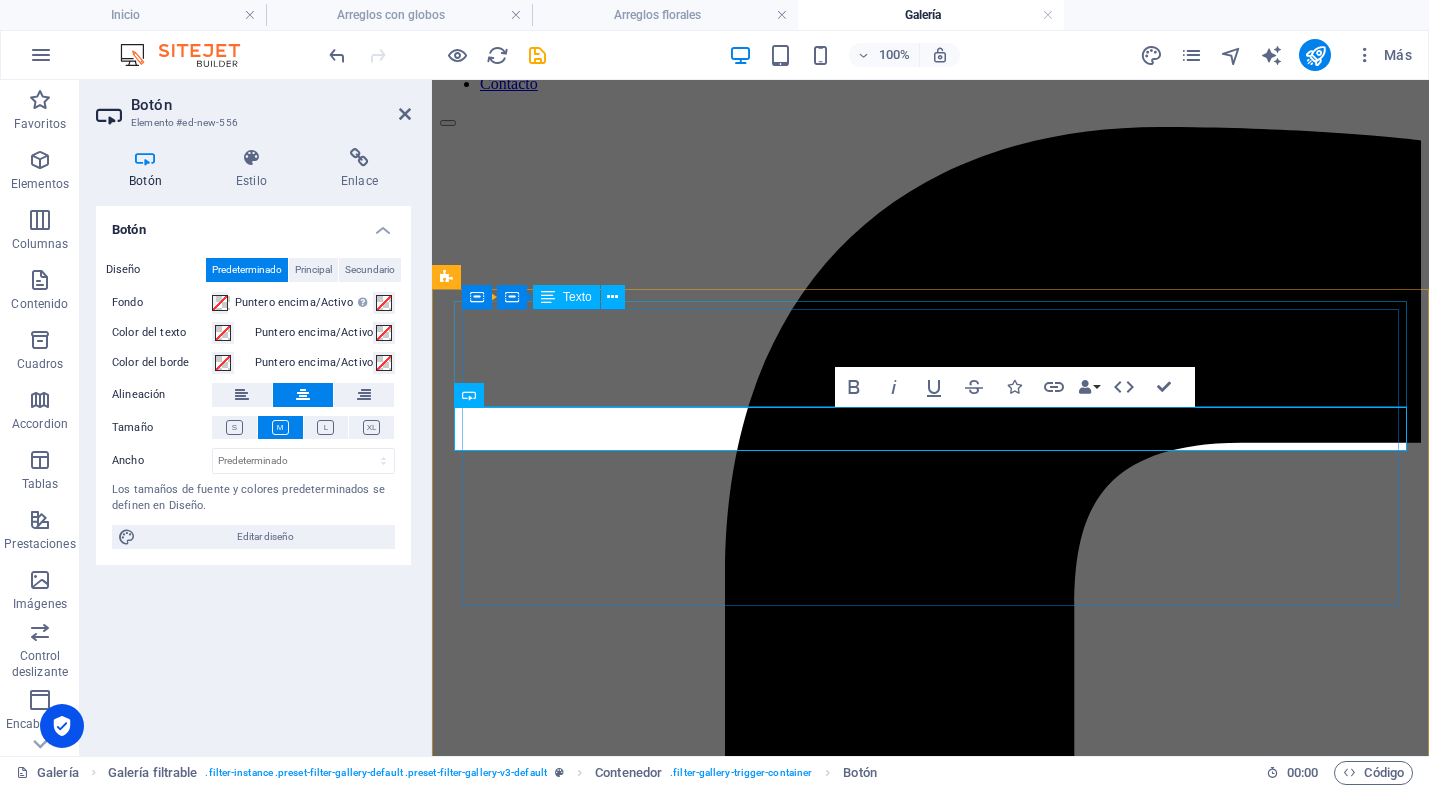 click on "Diseñamos y producimos nuestros servicios a la medida de cada cliente. Cuidamos cada detalle del montaje con el mismo esmero y dedicación como si fuésemos los anfitriones, lo que se refleja en la calidad de nuestra propuesta de valor y en la satisfacción de los invitados." at bounding box center [930, 3713] 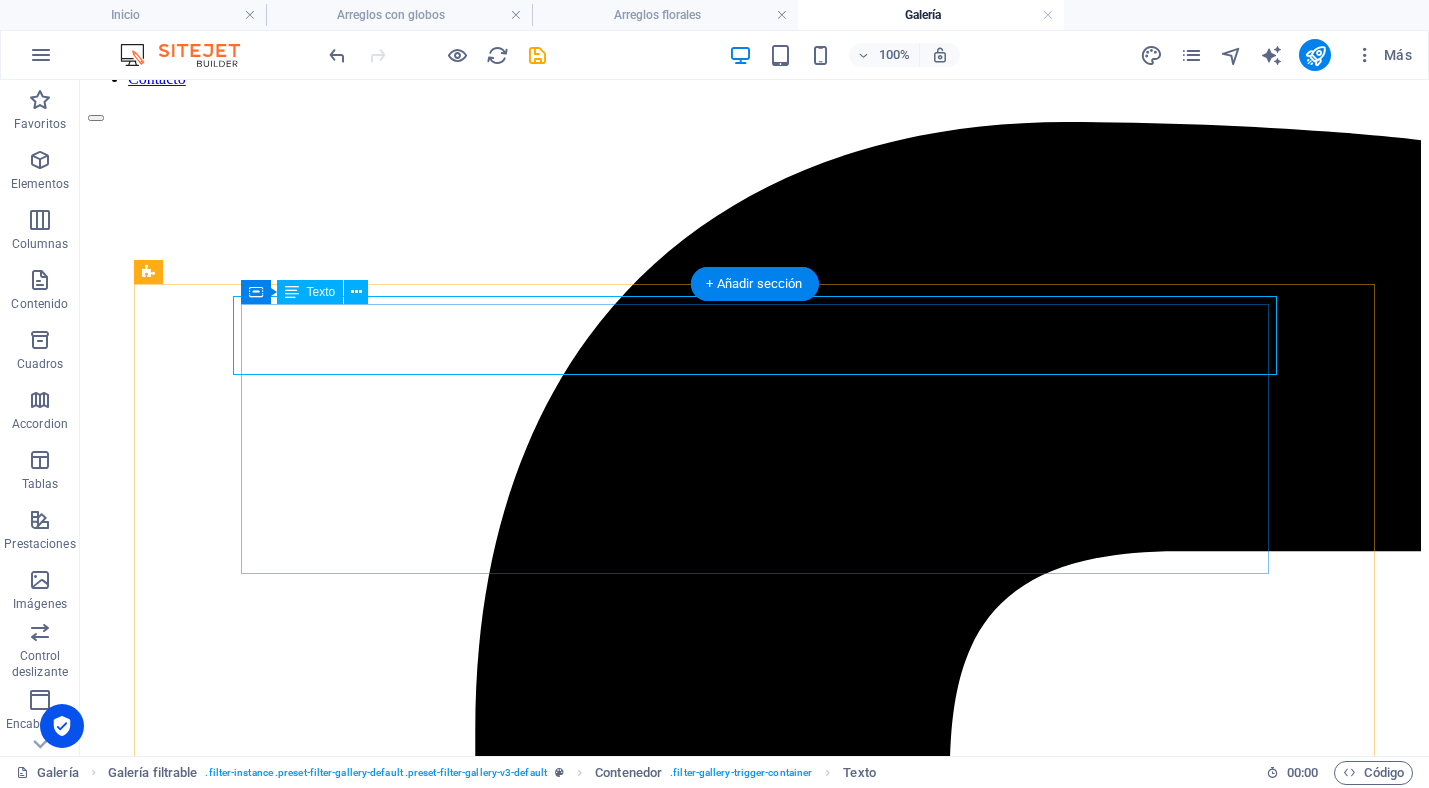 scroll, scrollTop: 201, scrollLeft: 0, axis: vertical 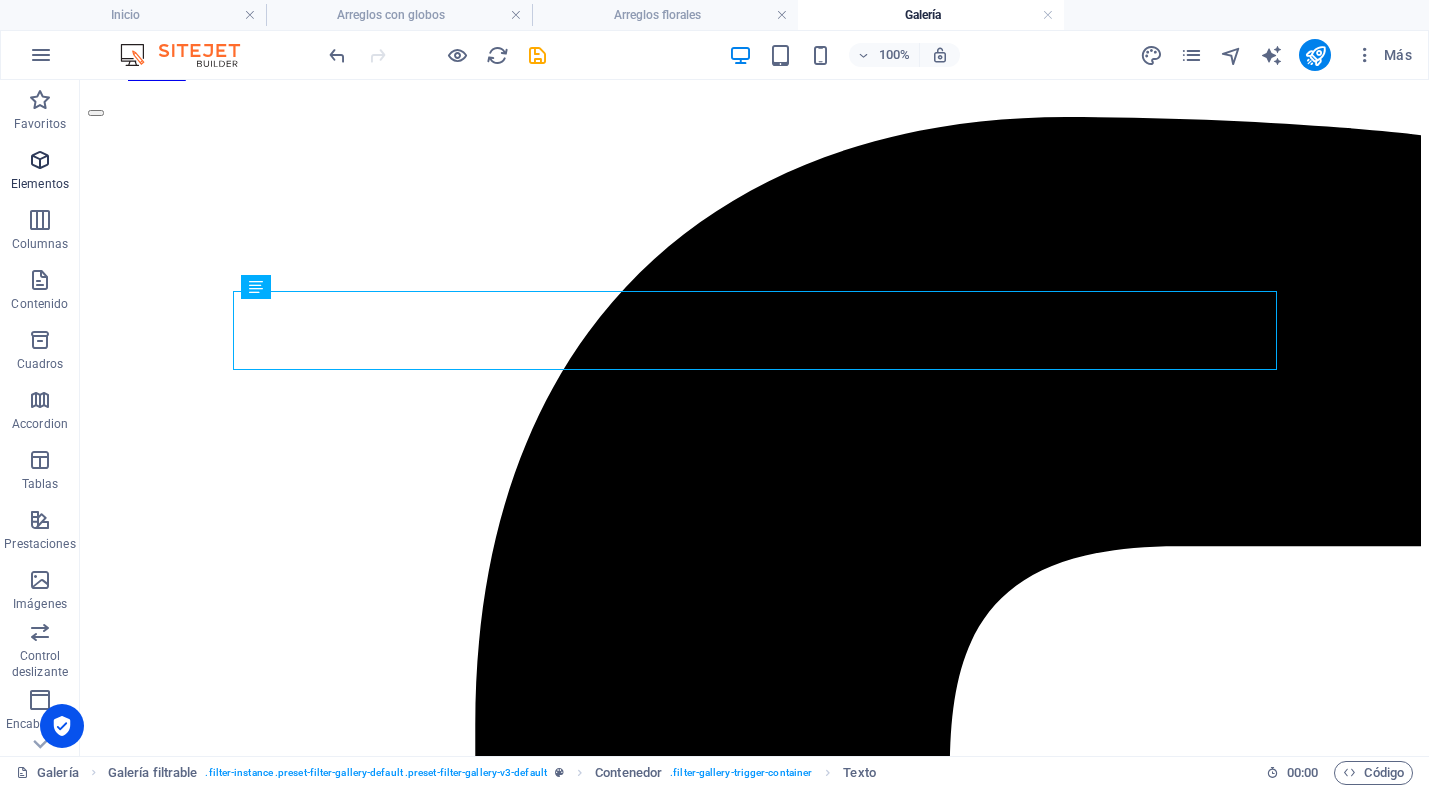 click at bounding box center (40, 160) 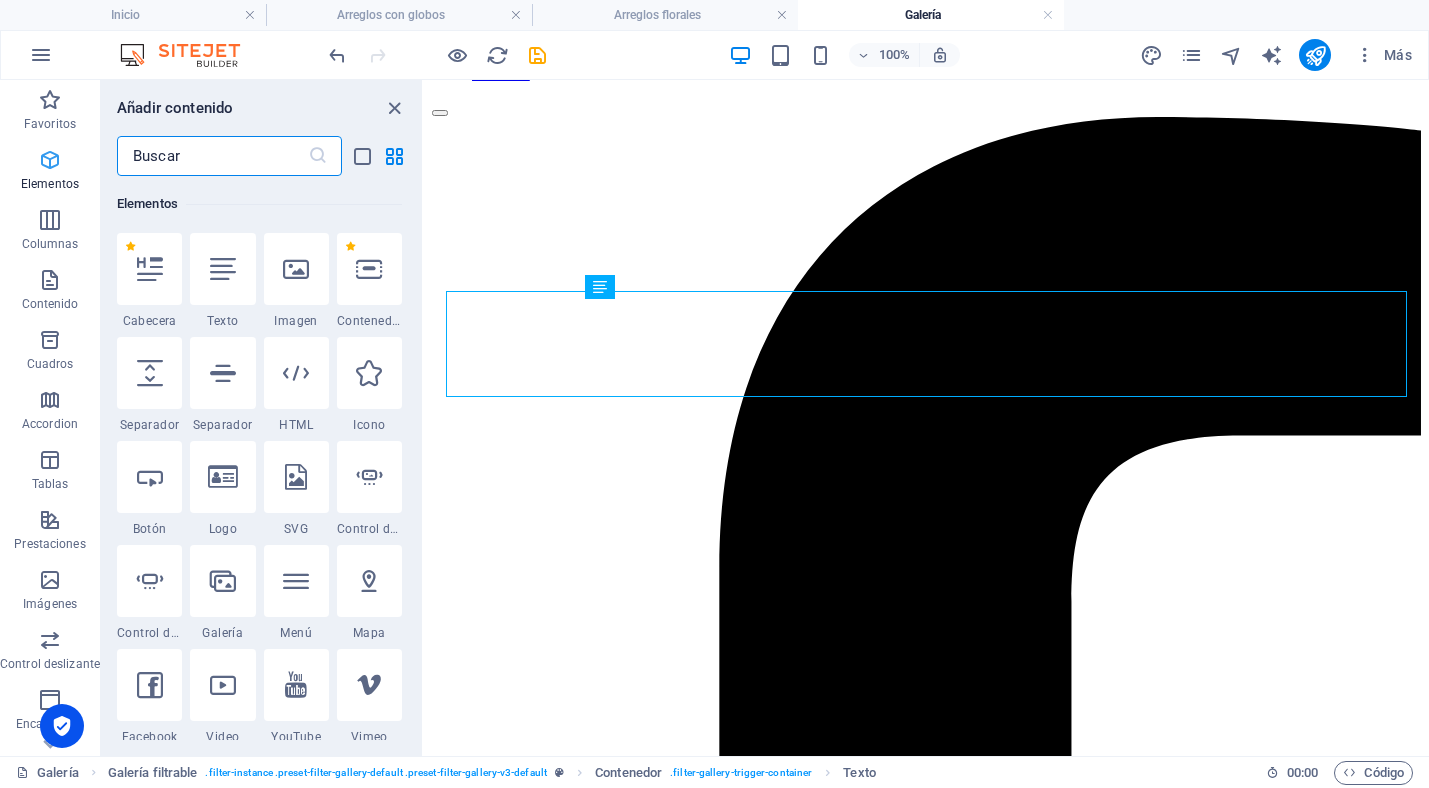 scroll, scrollTop: 377, scrollLeft: 0, axis: vertical 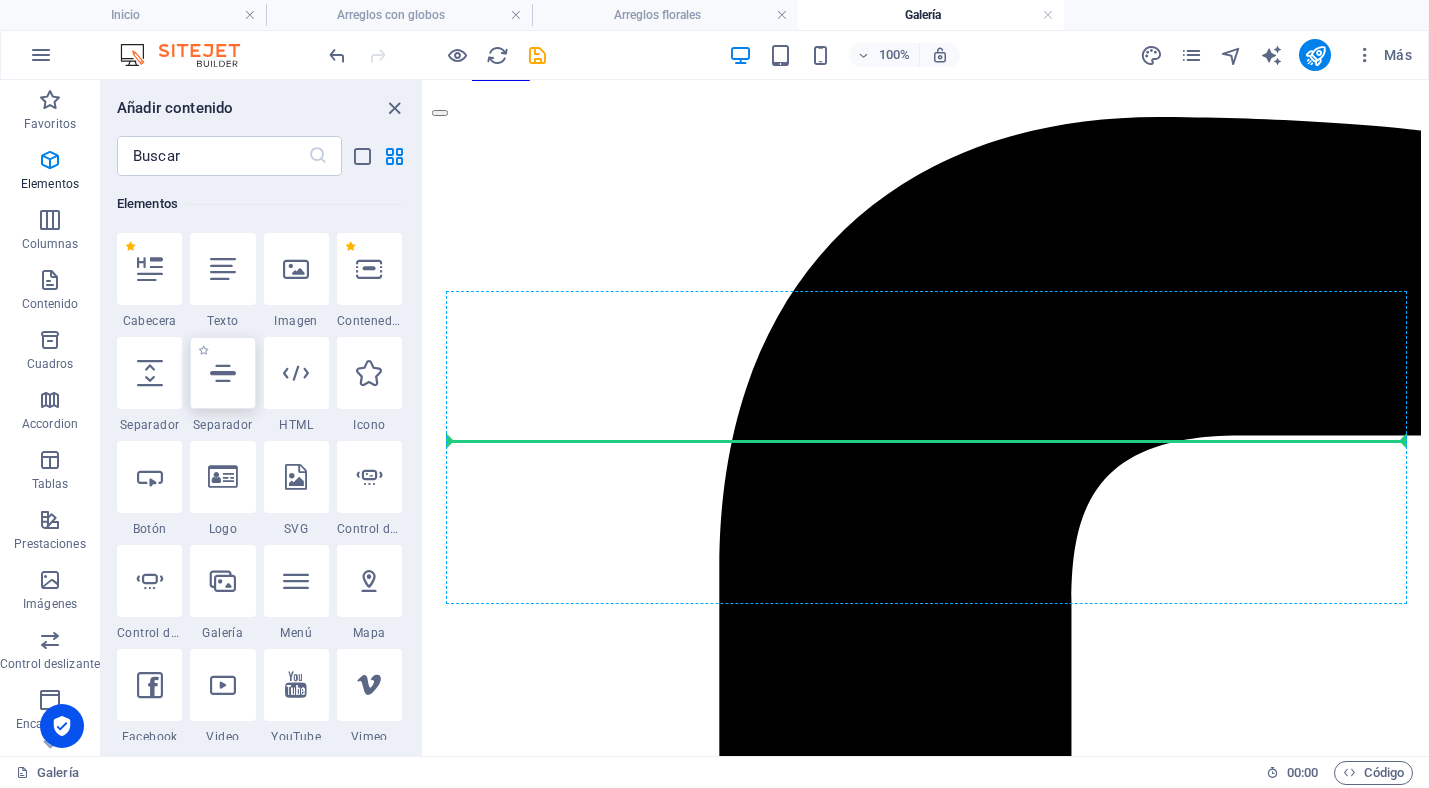 select on "%" 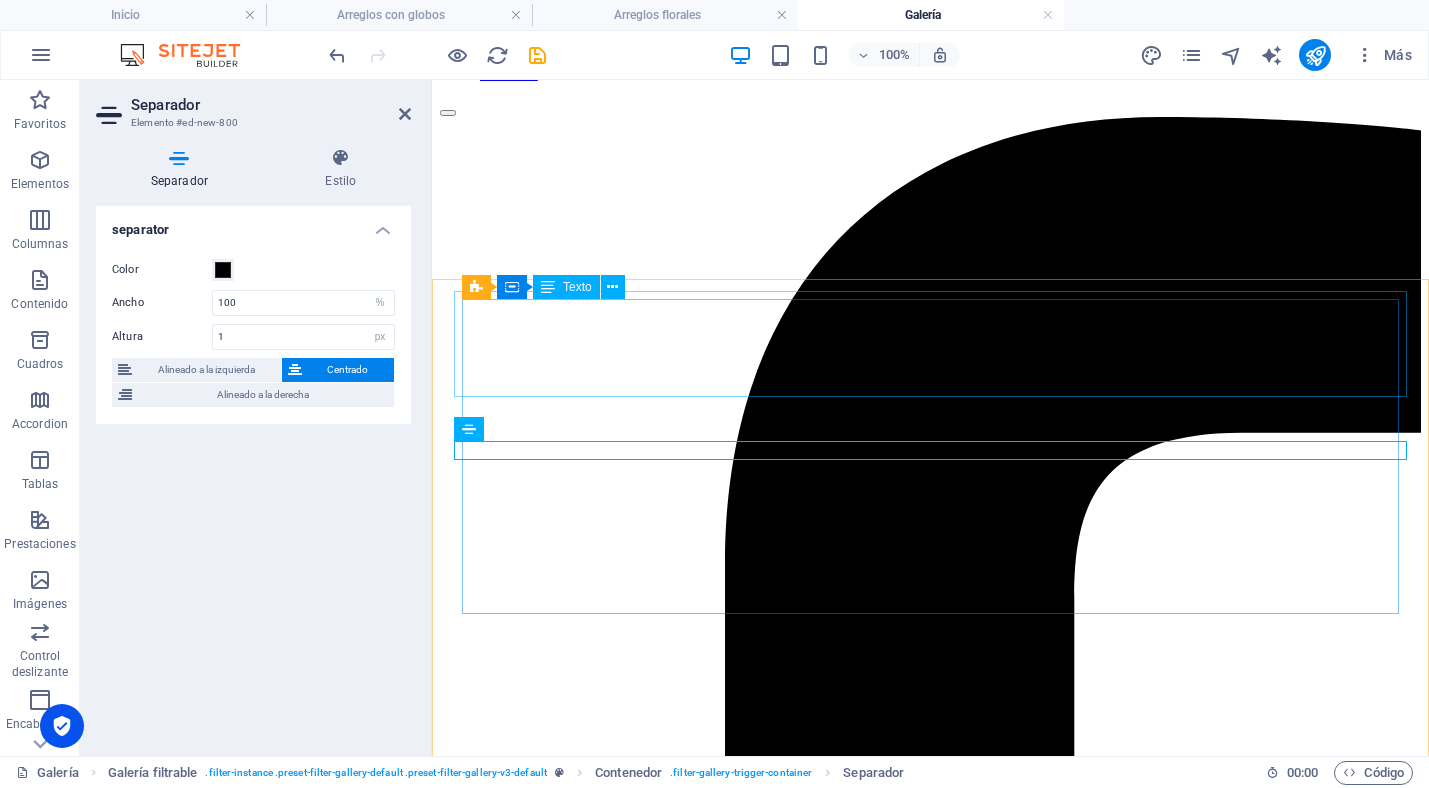 drag, startPoint x: 1158, startPoint y: 325, endPoint x: 1141, endPoint y: 326, distance: 17.029387 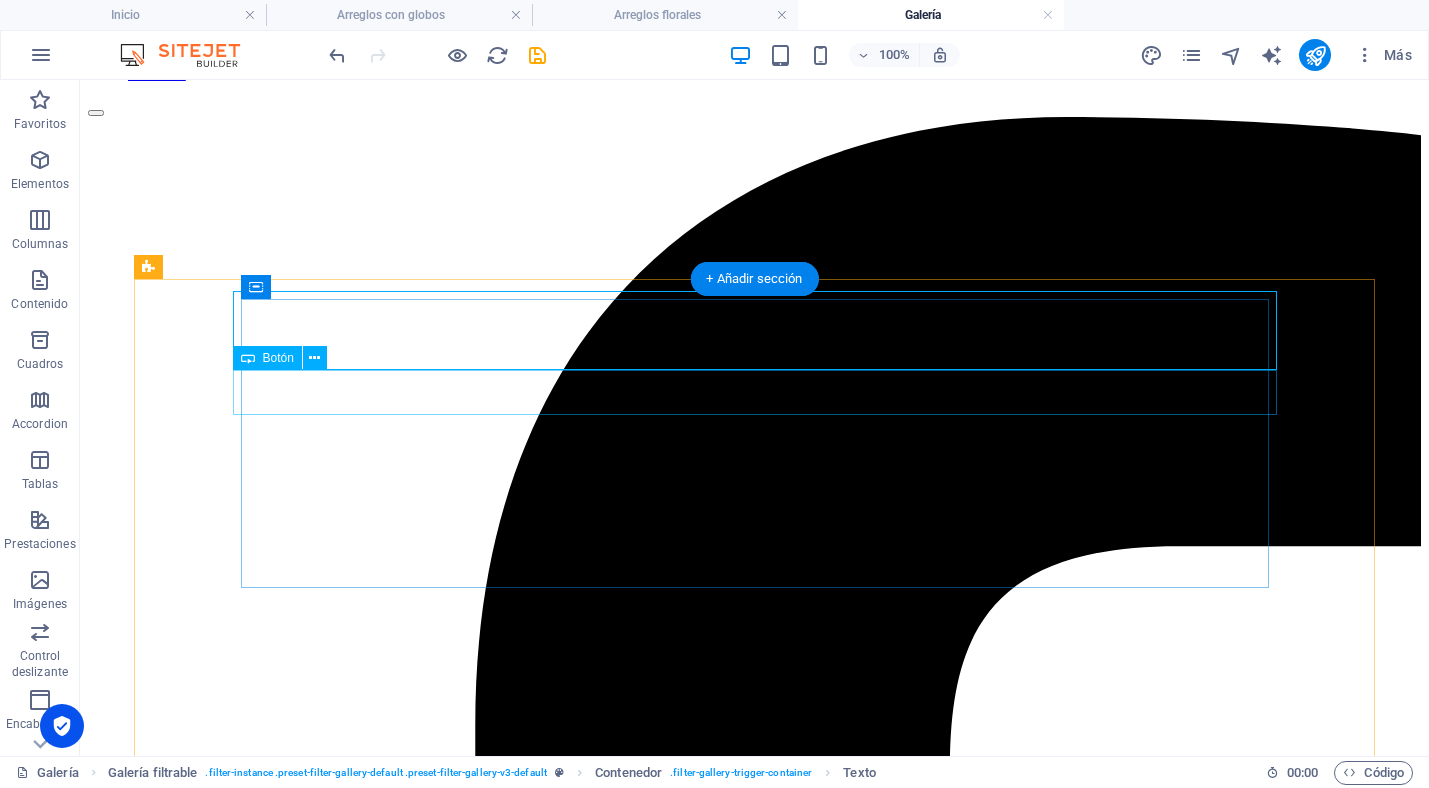 click on "Solicita una cotización" at bounding box center [754, 4791] 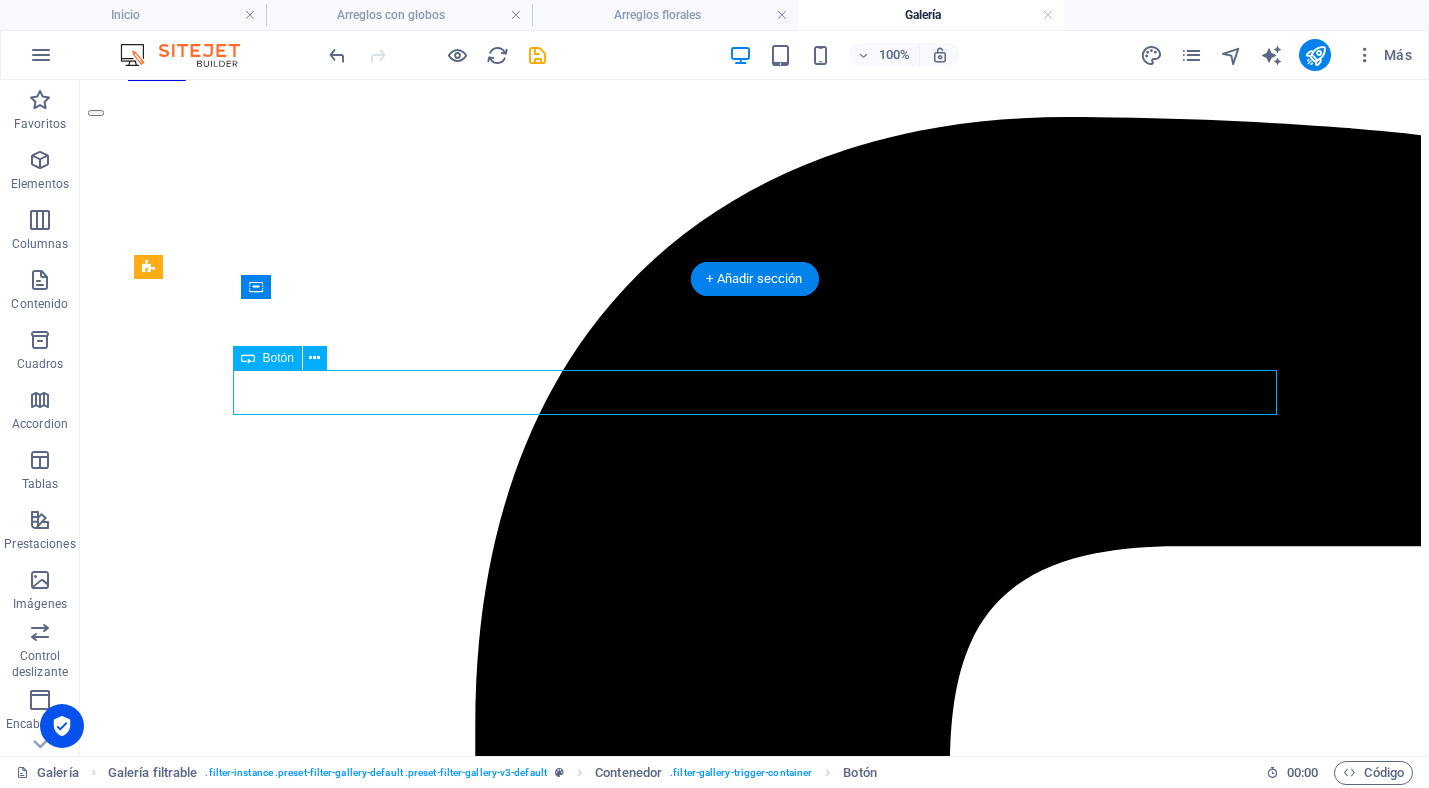 click on "Solicita una cotización" at bounding box center (754, 4791) 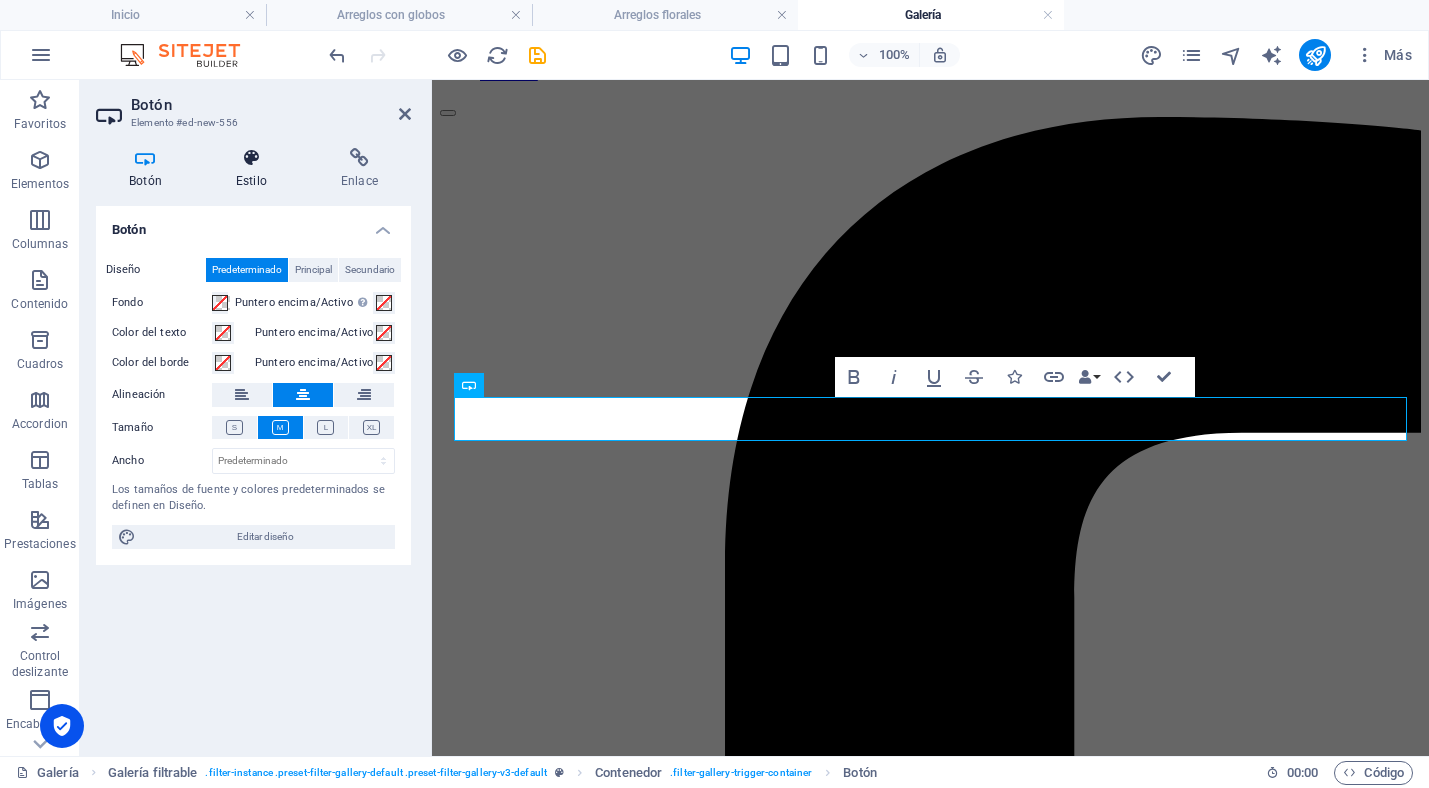 click at bounding box center (251, 158) 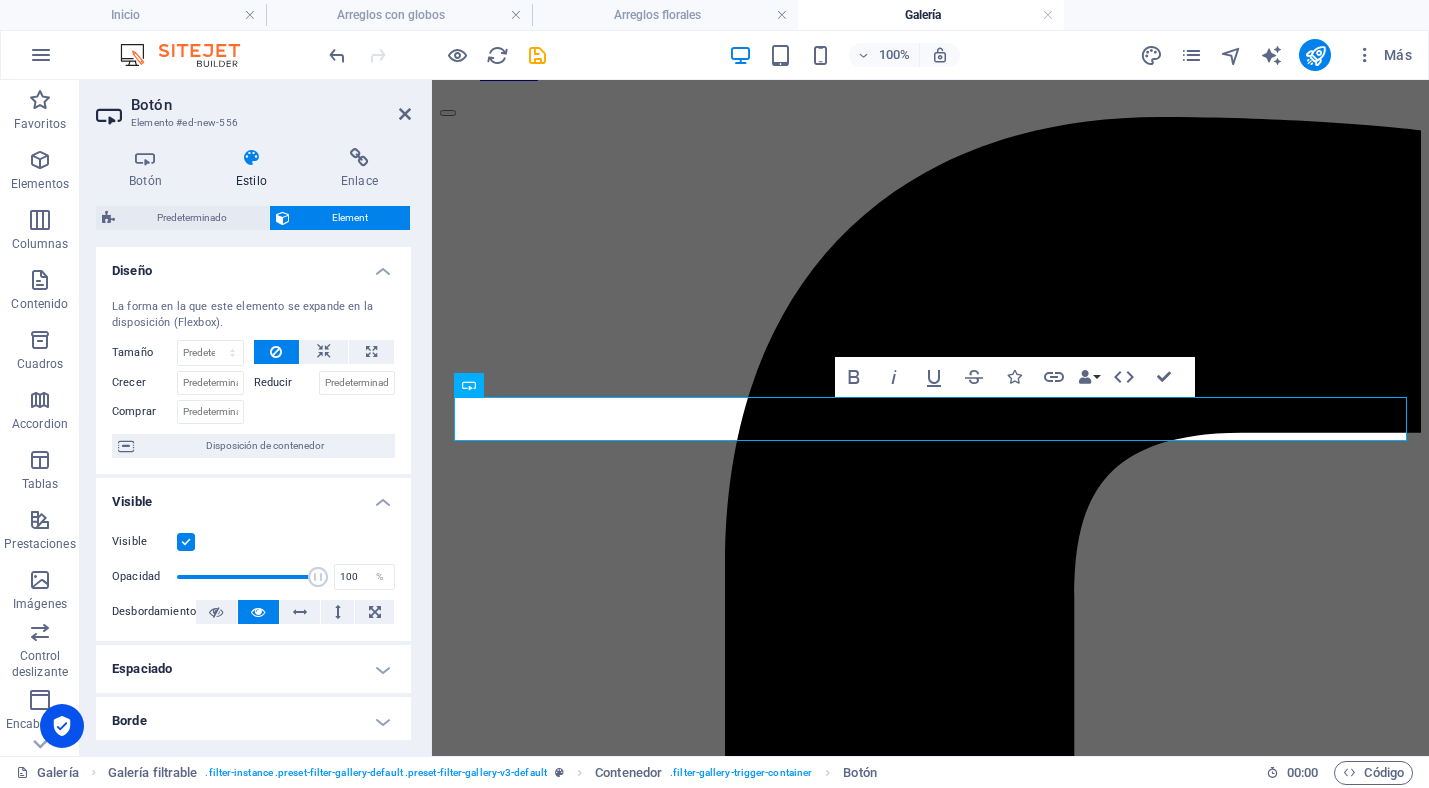 click at bounding box center [251, 158] 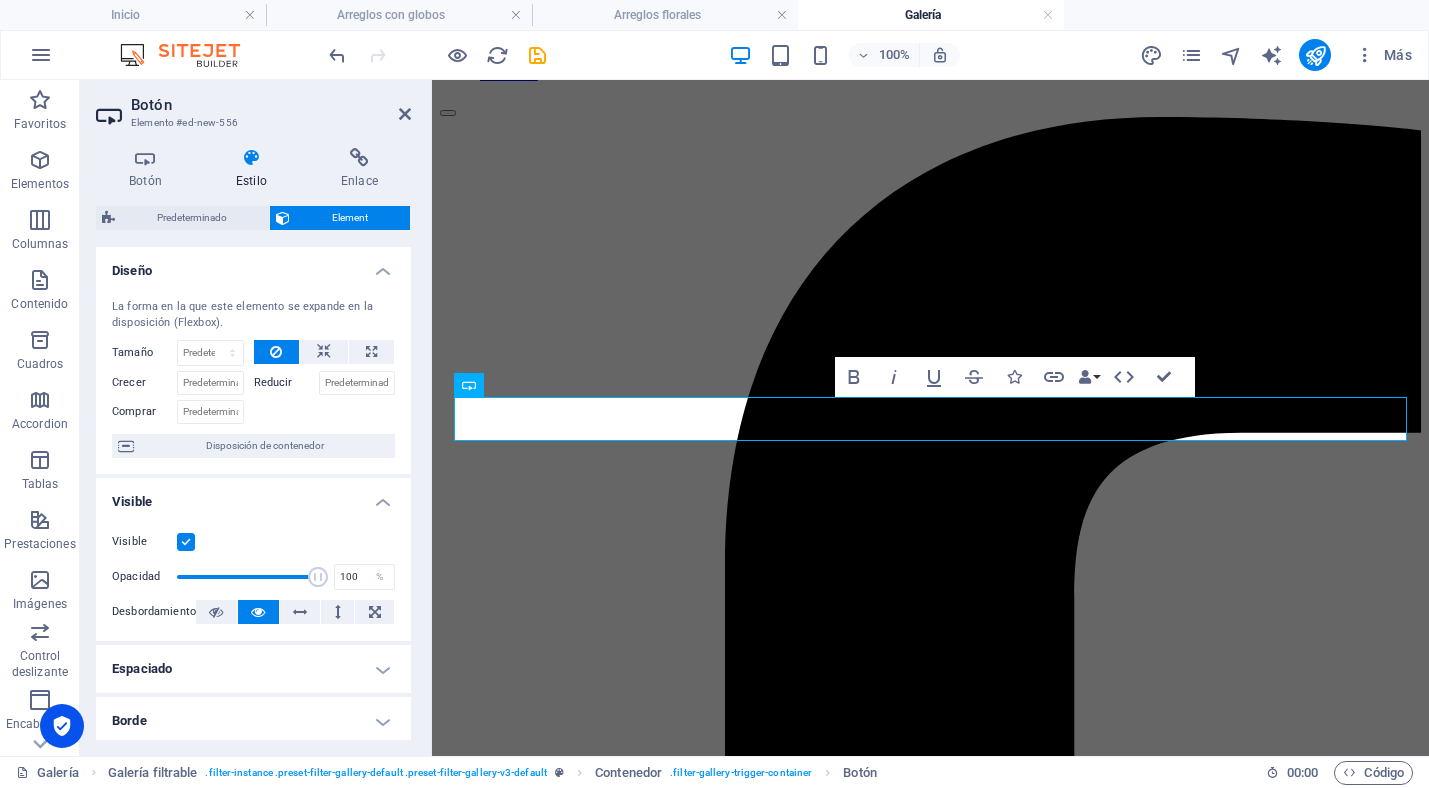 click at bounding box center (251, 158) 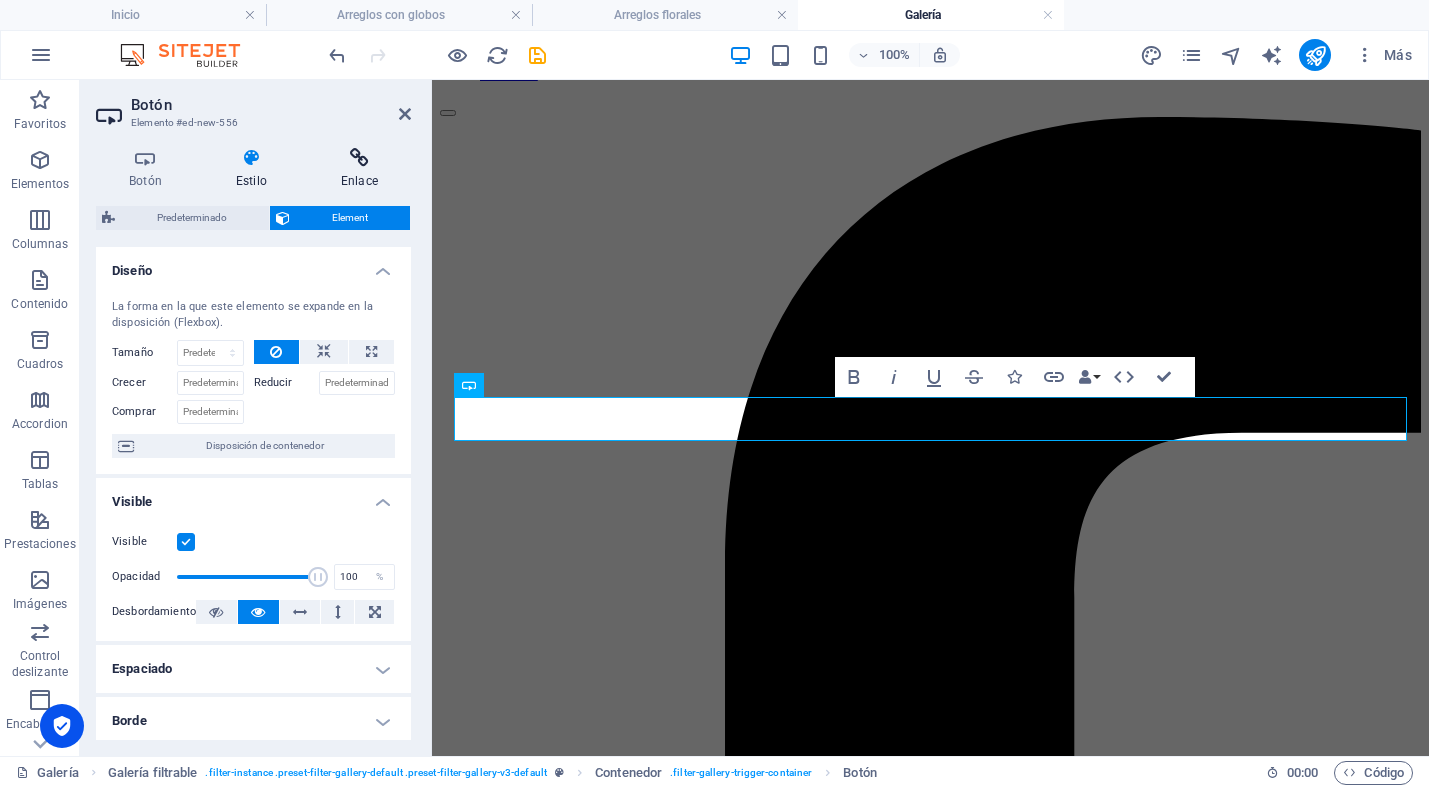 drag, startPoint x: 367, startPoint y: 160, endPoint x: 334, endPoint y: 161, distance: 33.01515 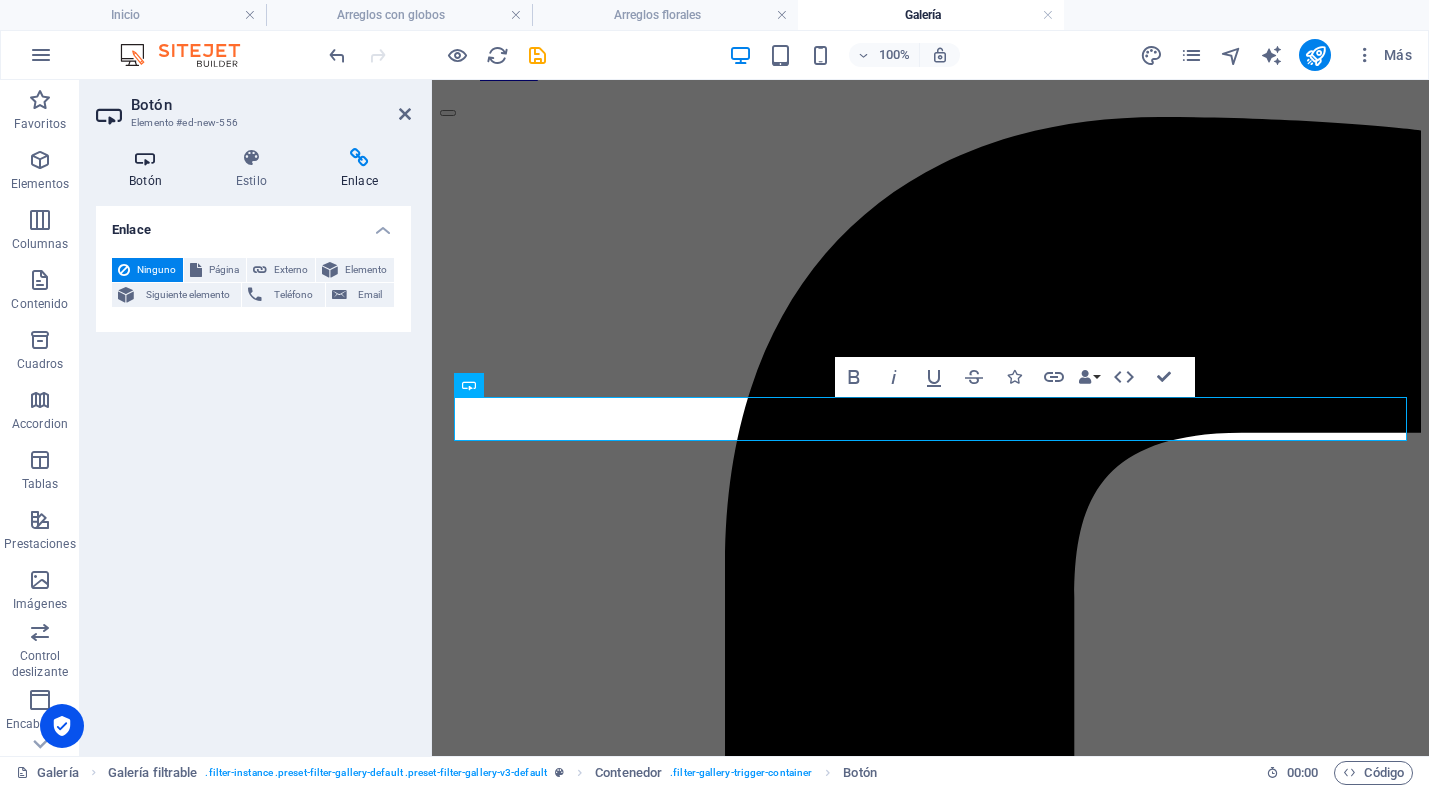 click at bounding box center [145, 158] 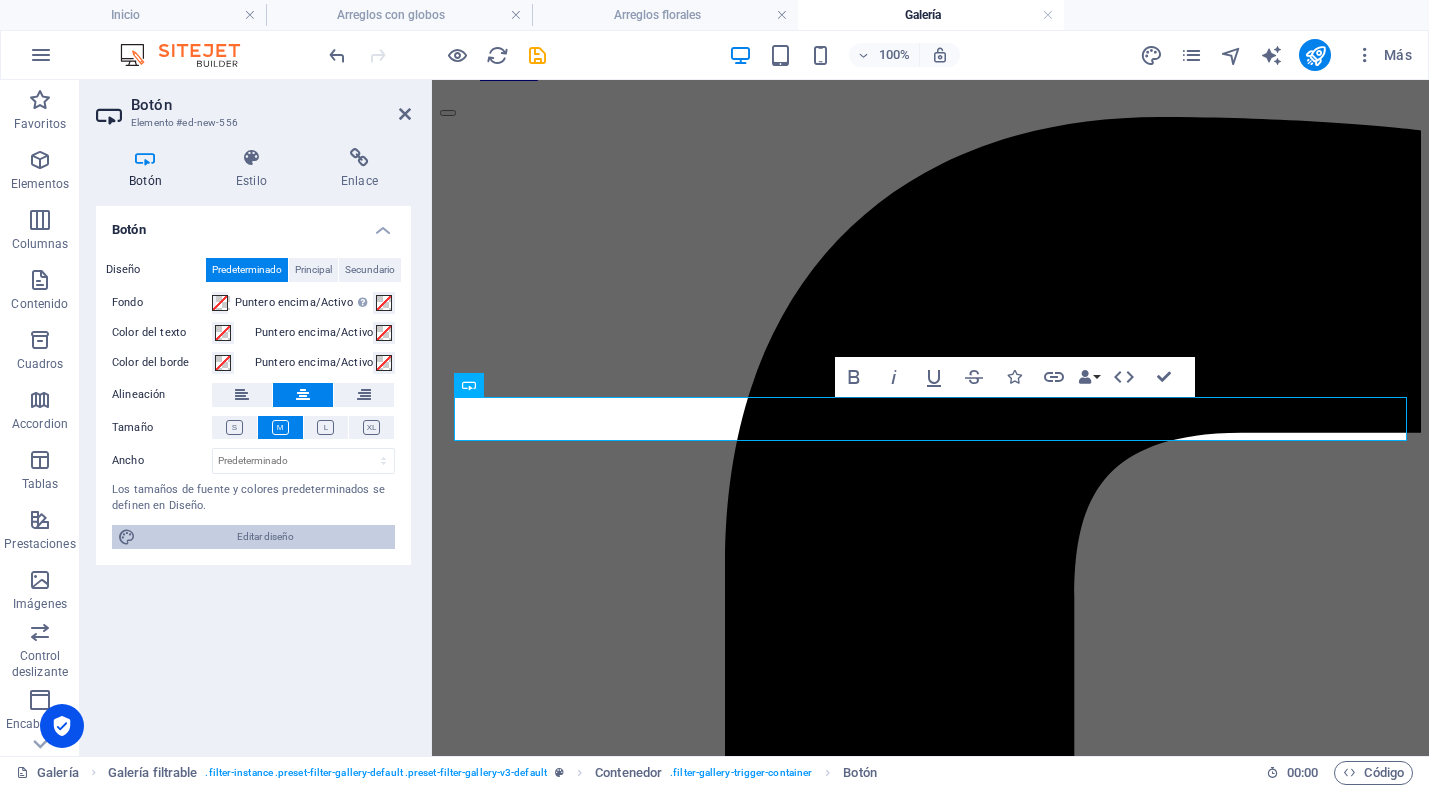 click on "Editar diseño" at bounding box center [265, 537] 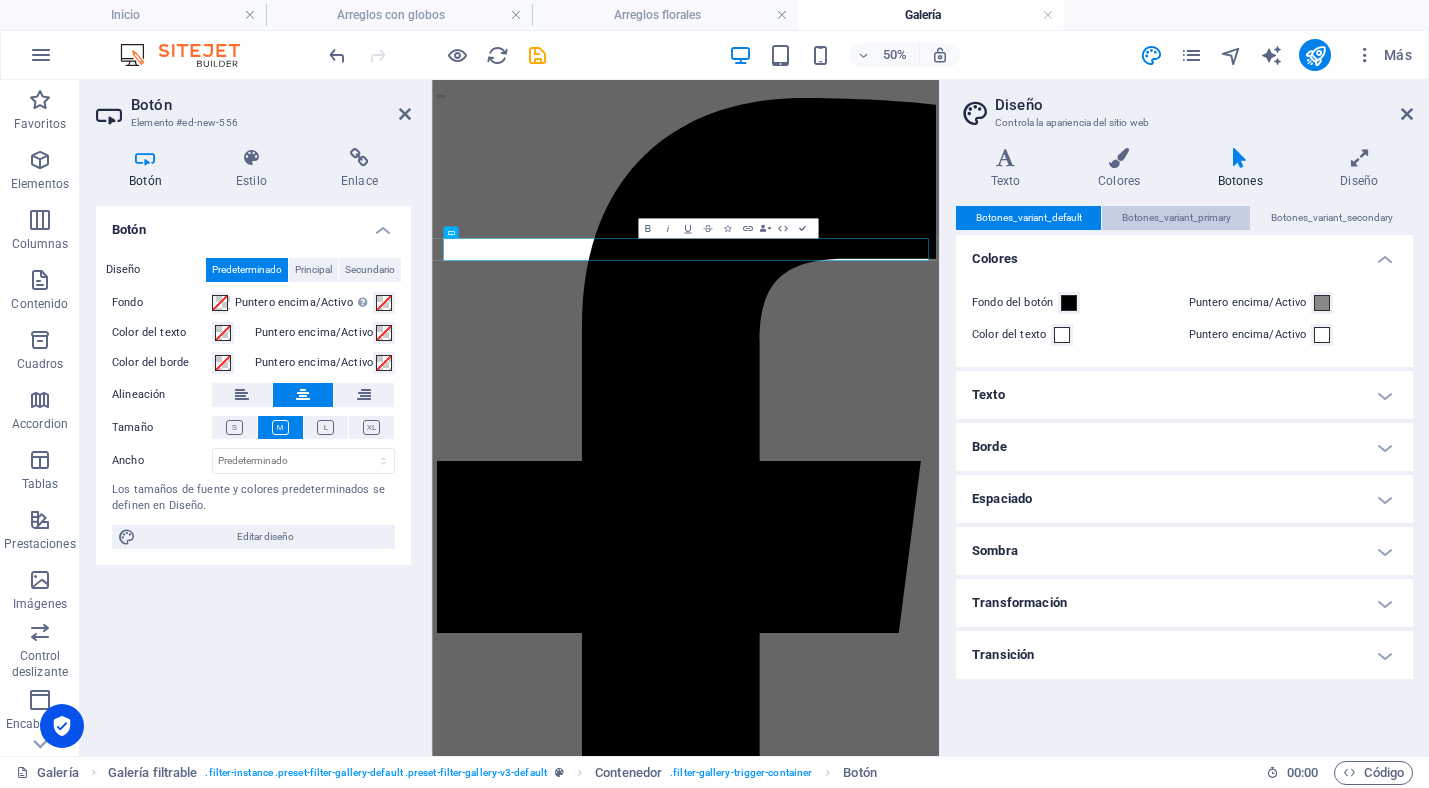 click on "Botones_variant_primary" at bounding box center [1176, 218] 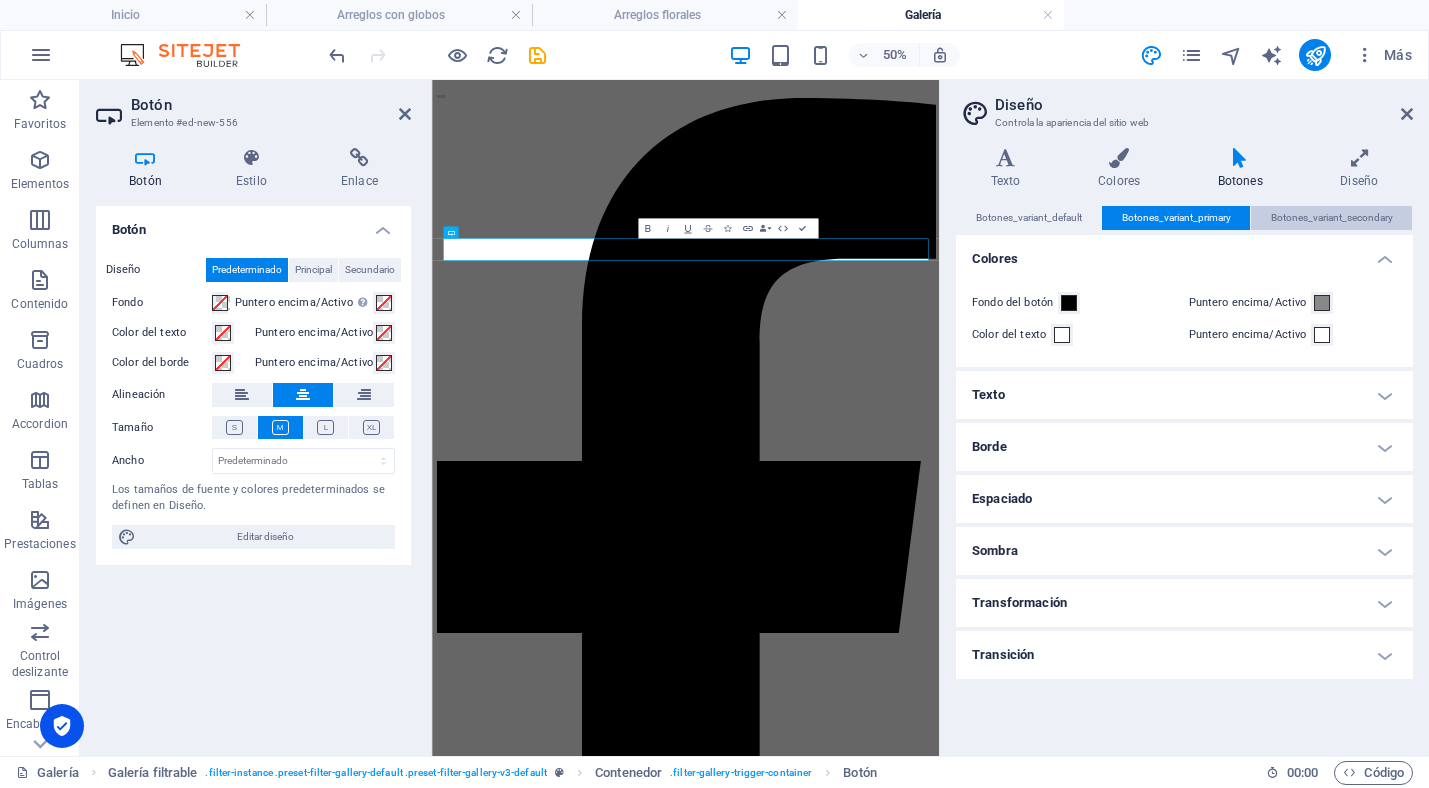 click on "Botones_variant_secondary" at bounding box center (1332, 218) 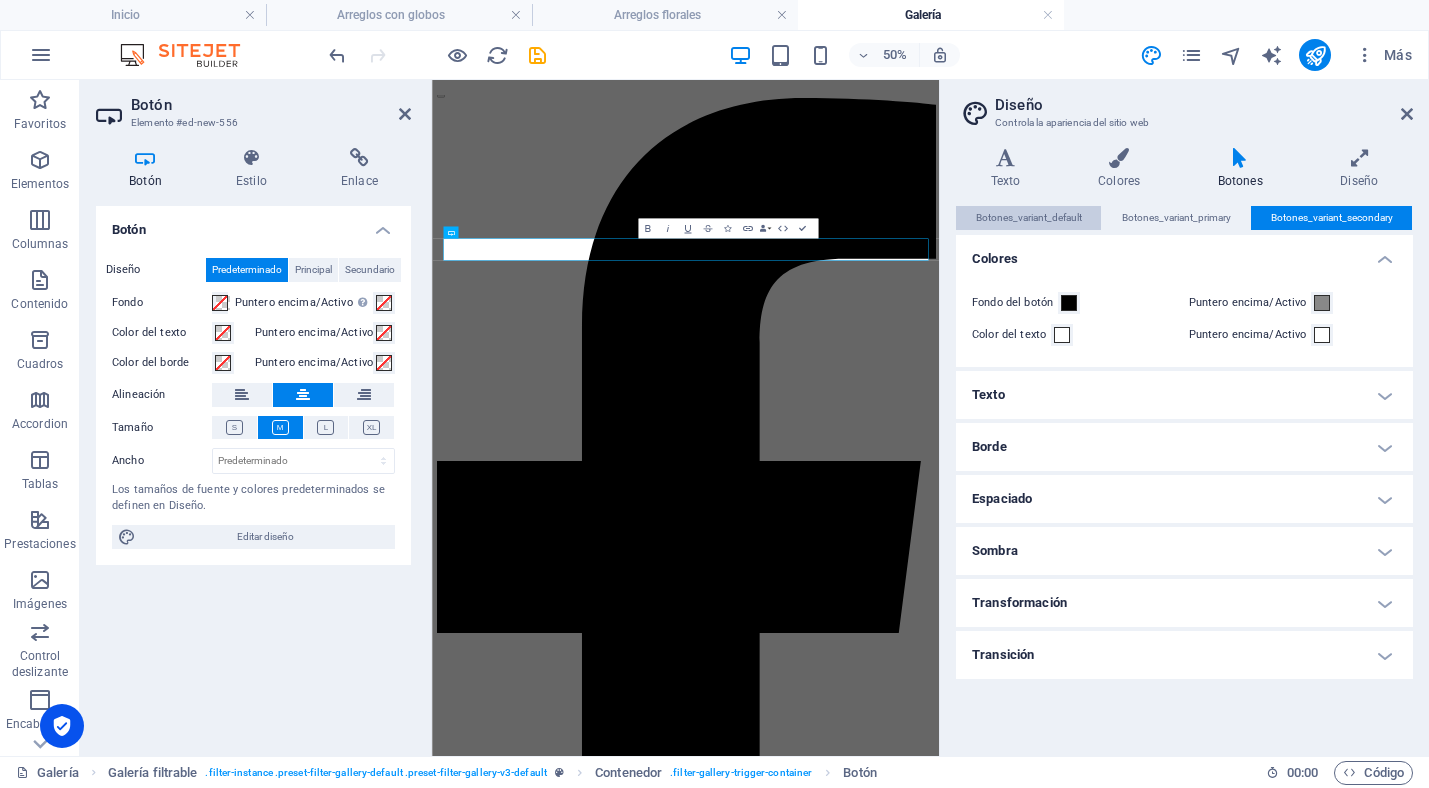 click on "Botones_variant_default" at bounding box center [1029, 218] 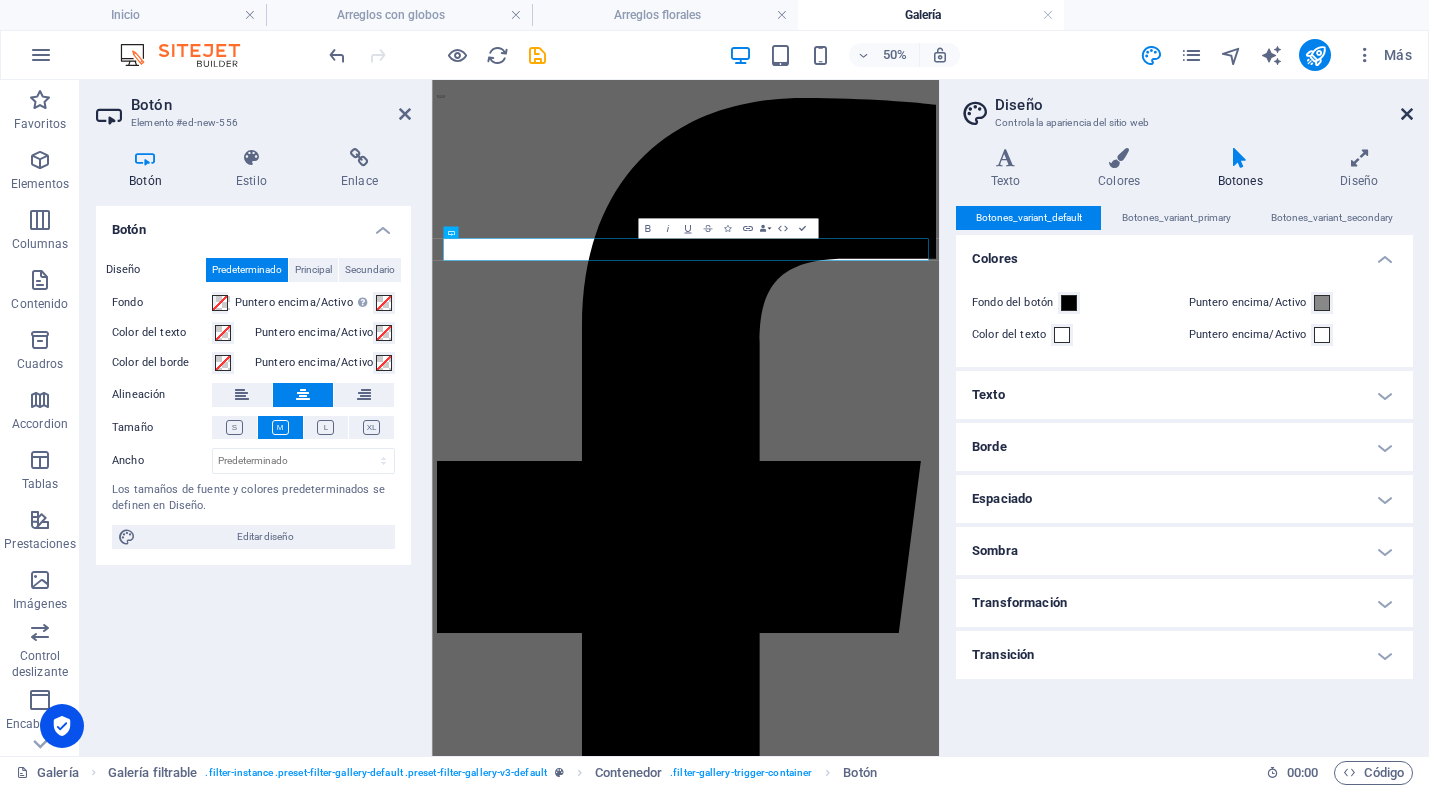 click at bounding box center [1407, 114] 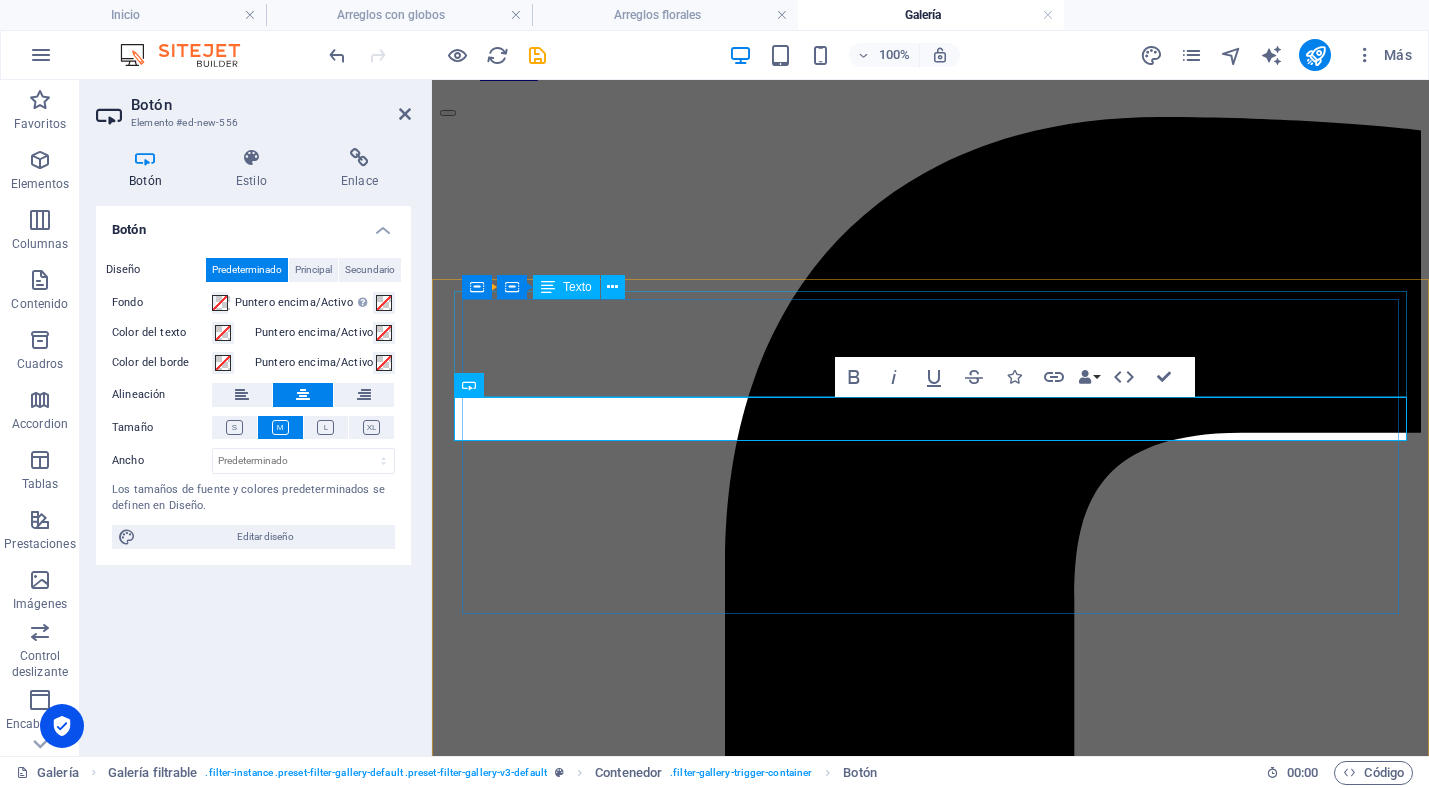 click on "Diseñamos y producimos nuestros servicios a la medida de cada cliente. Cuidamos cada detalle del montaje con el mismo esmero y dedicación como si fuésemos los anfitriones, lo que se refleja en la calidad de nuestra propuesta de valor y en la satisfacción de los invitados." at bounding box center [930, 3703] 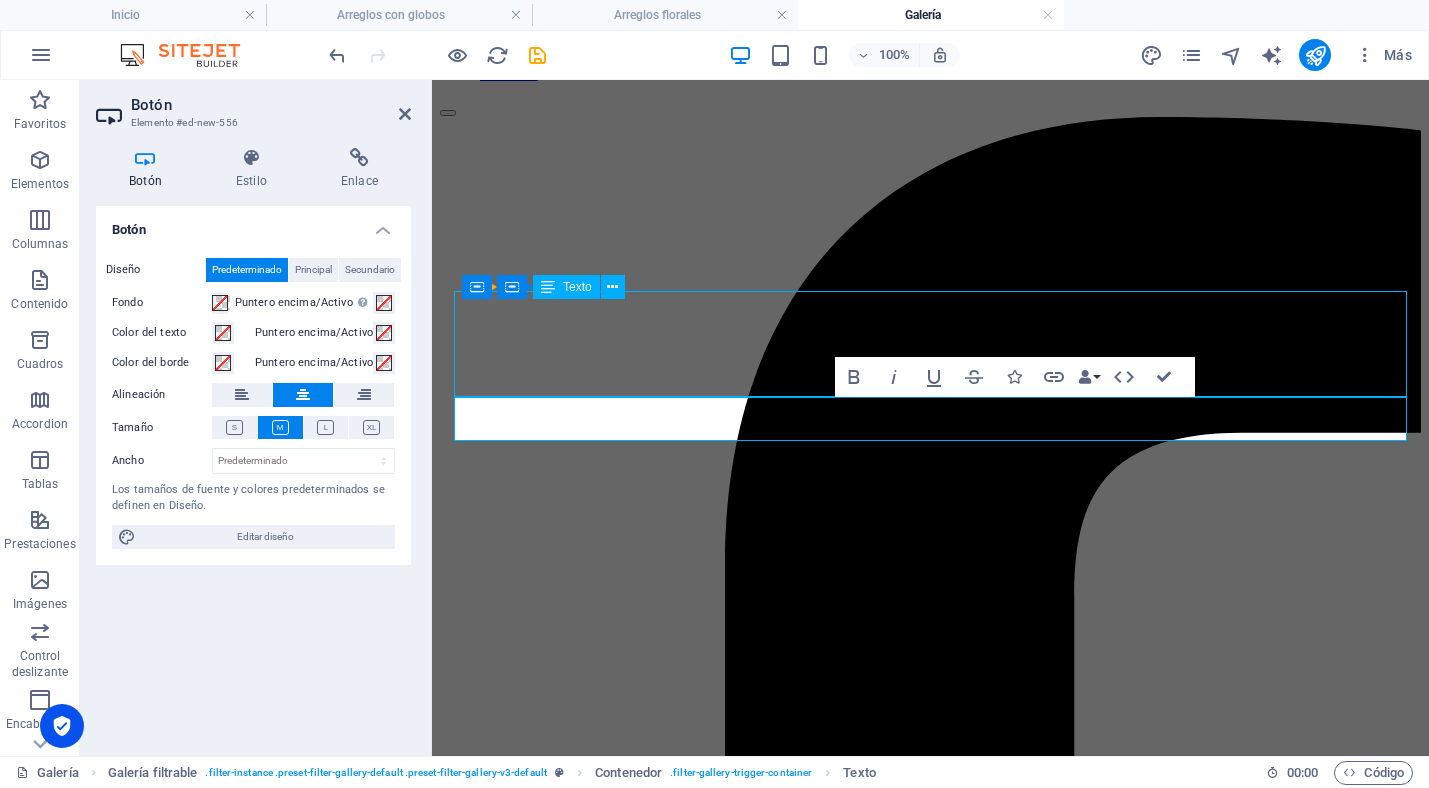 click on "Diseñamos y producimos nuestros servicios a la medida de cada cliente. Cuidamos cada detalle del montaje con el mismo esmero y dedicación como si fuésemos los anfitriones, lo que se refleja en la calidad de nuestra propuesta de valor y en la satisfacción de los invitados." at bounding box center [930, 3703] 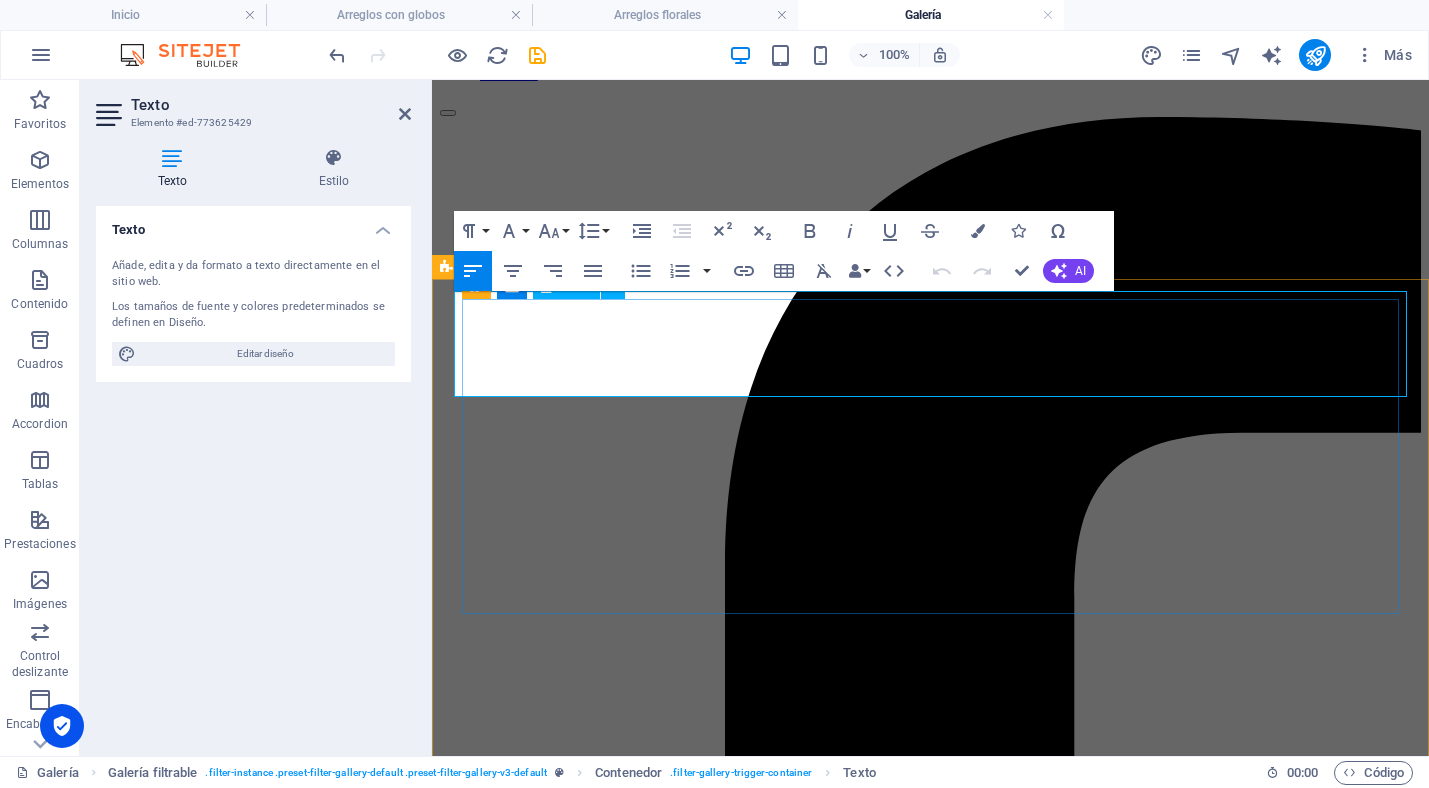 click at bounding box center [930, 3744] 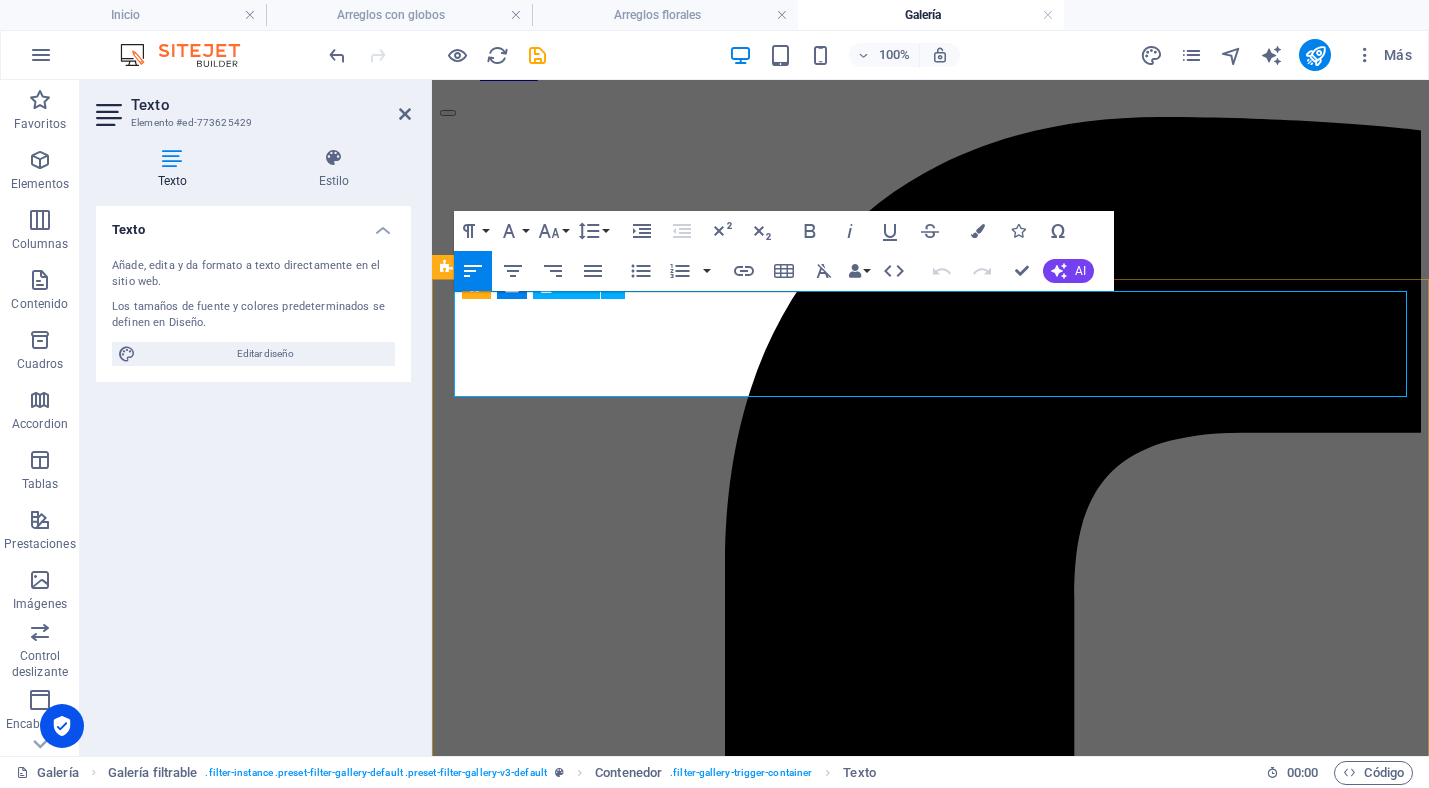 click on "Diseñamos y producimos nuestros servicios a la medida de cada cliente. Cuidamos cada detalle del montaje con el mismo esmero y dedicación como si fuésemos los anfitriones, lo que se refleja en la calidad de nuestra propuesta de valor y en la satisfacción de los invitados. Solicita una cotización Ver todo Bodas Eventos religiosos Cumples, showers... Empresariales" at bounding box center [930, 19978] 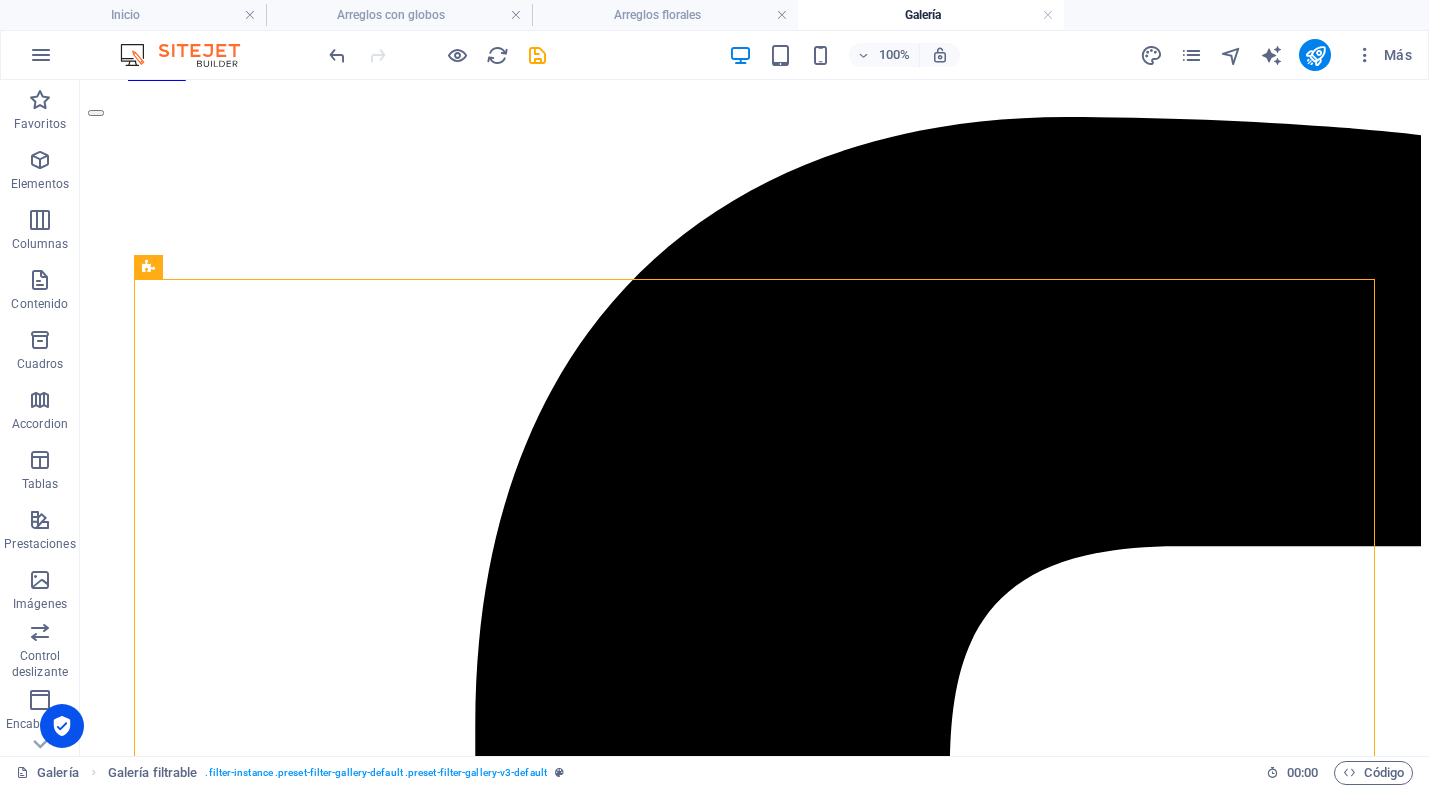 click on "100%" at bounding box center (844, 55) 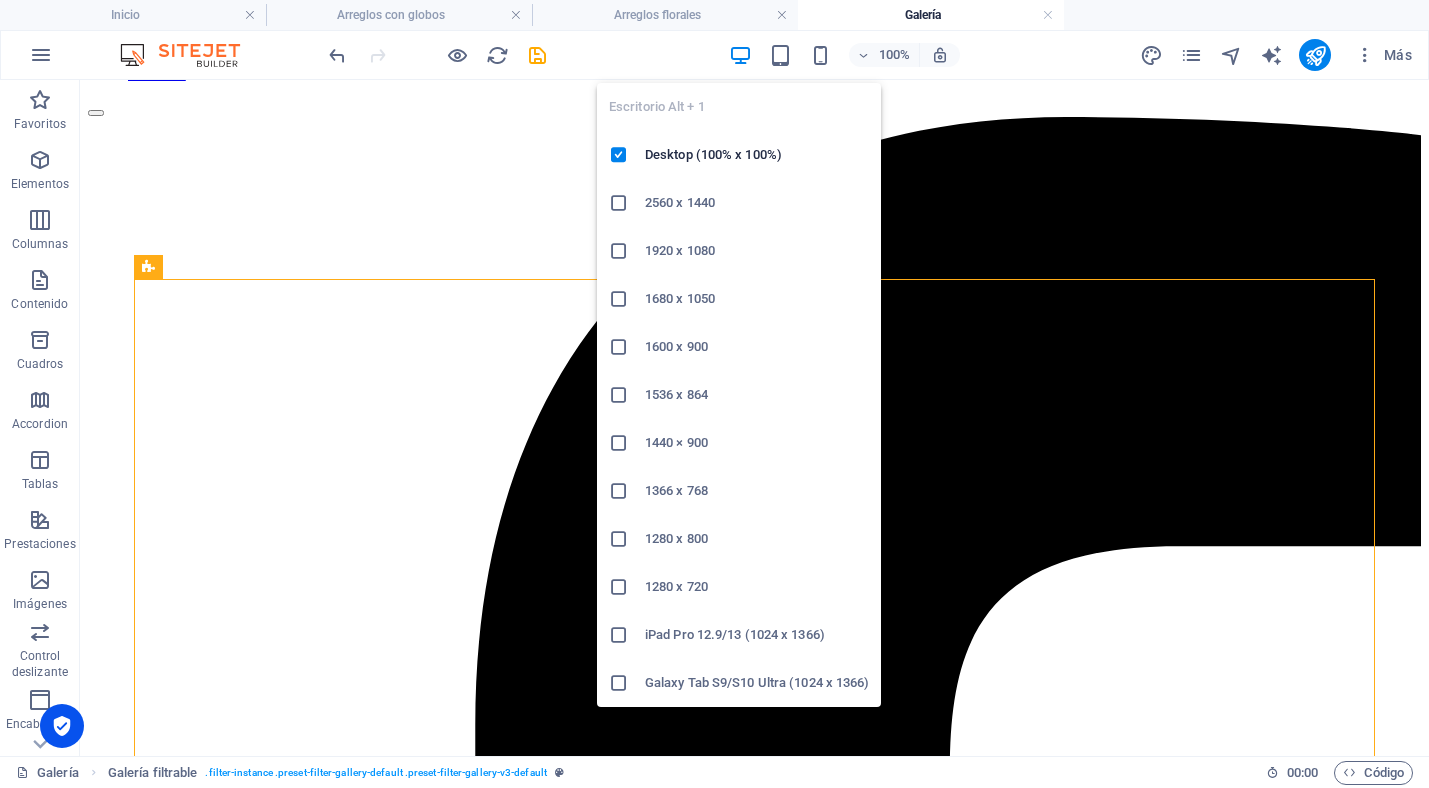 click at bounding box center (740, 55) 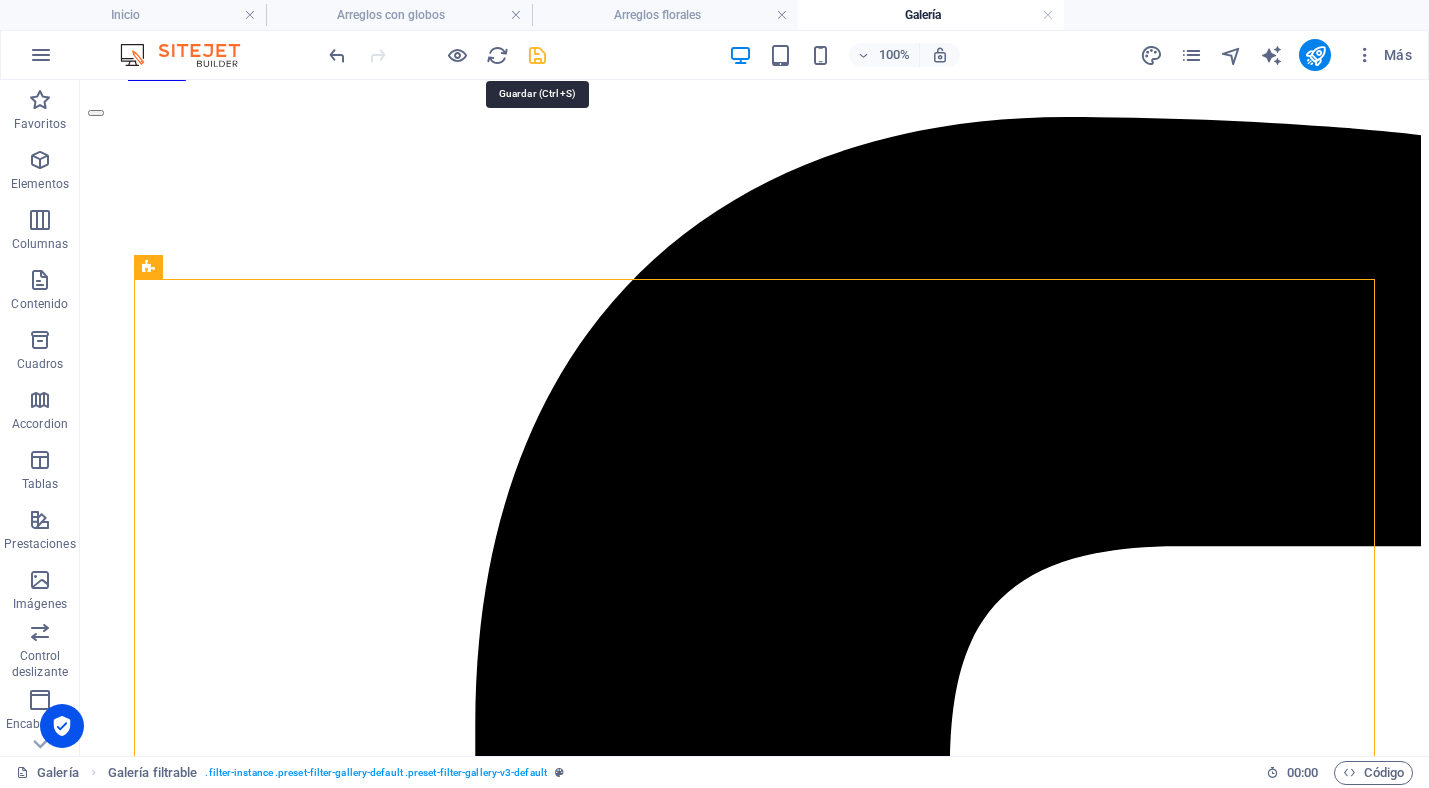 click at bounding box center [537, 55] 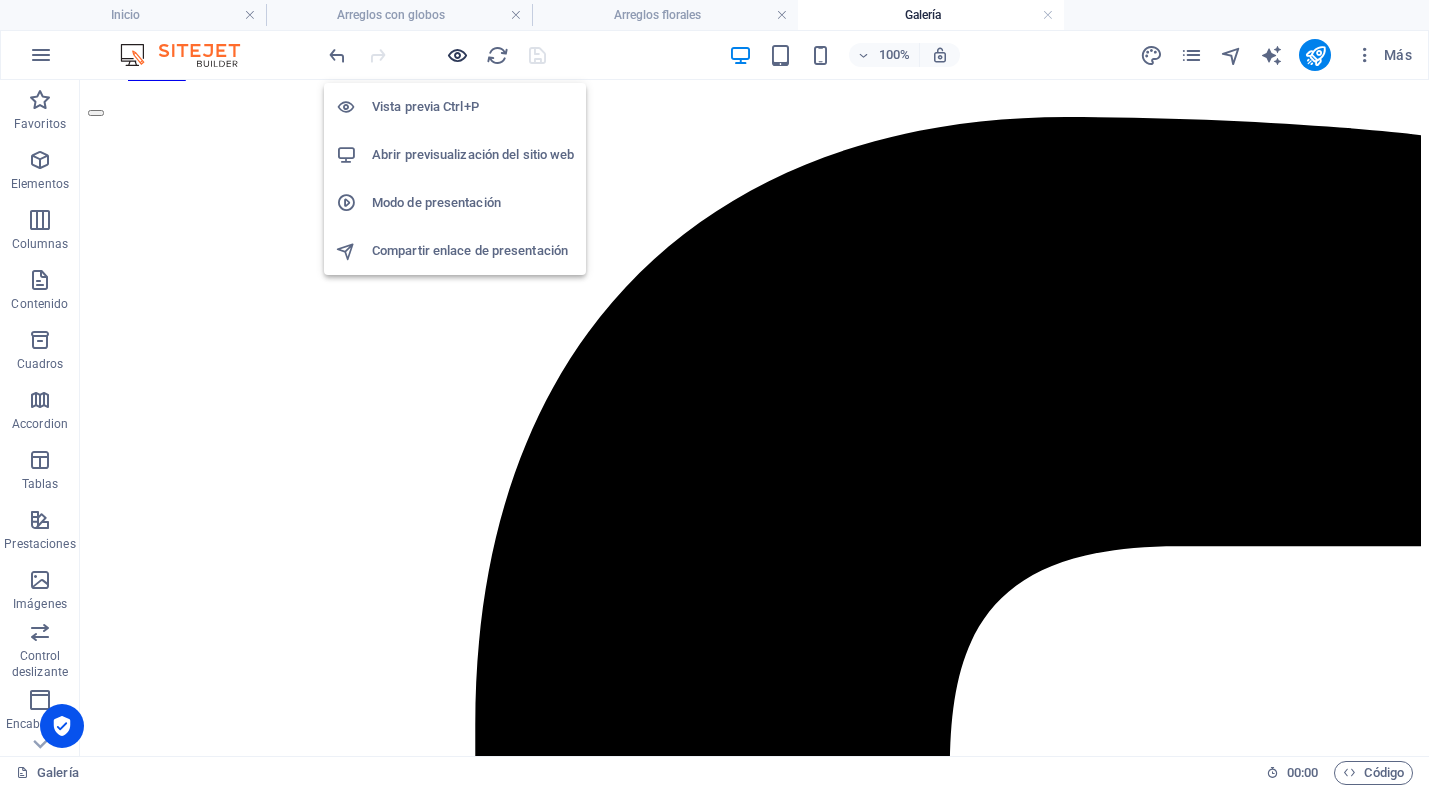 click at bounding box center (457, 55) 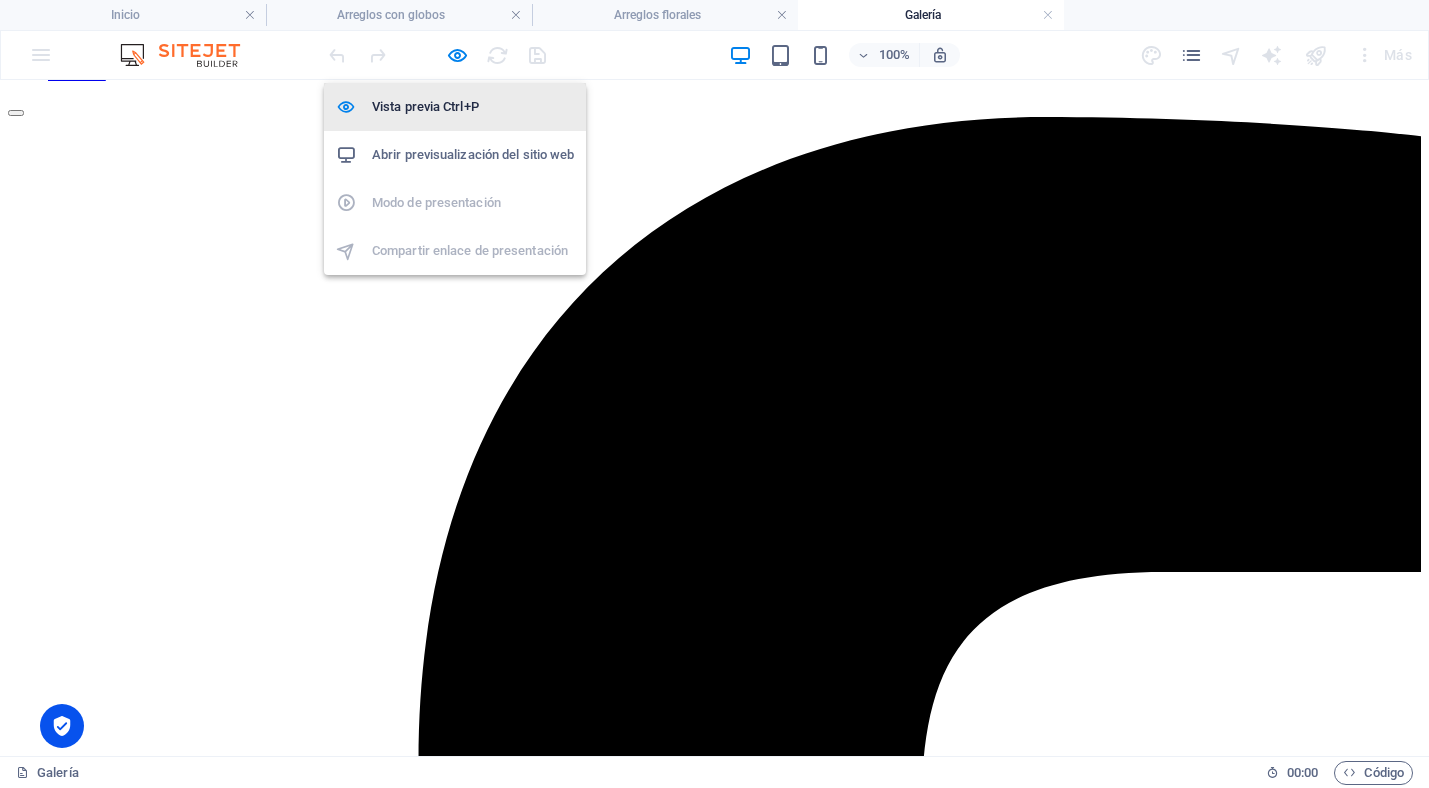 click on "Vista previa Ctrl+P" at bounding box center (473, 107) 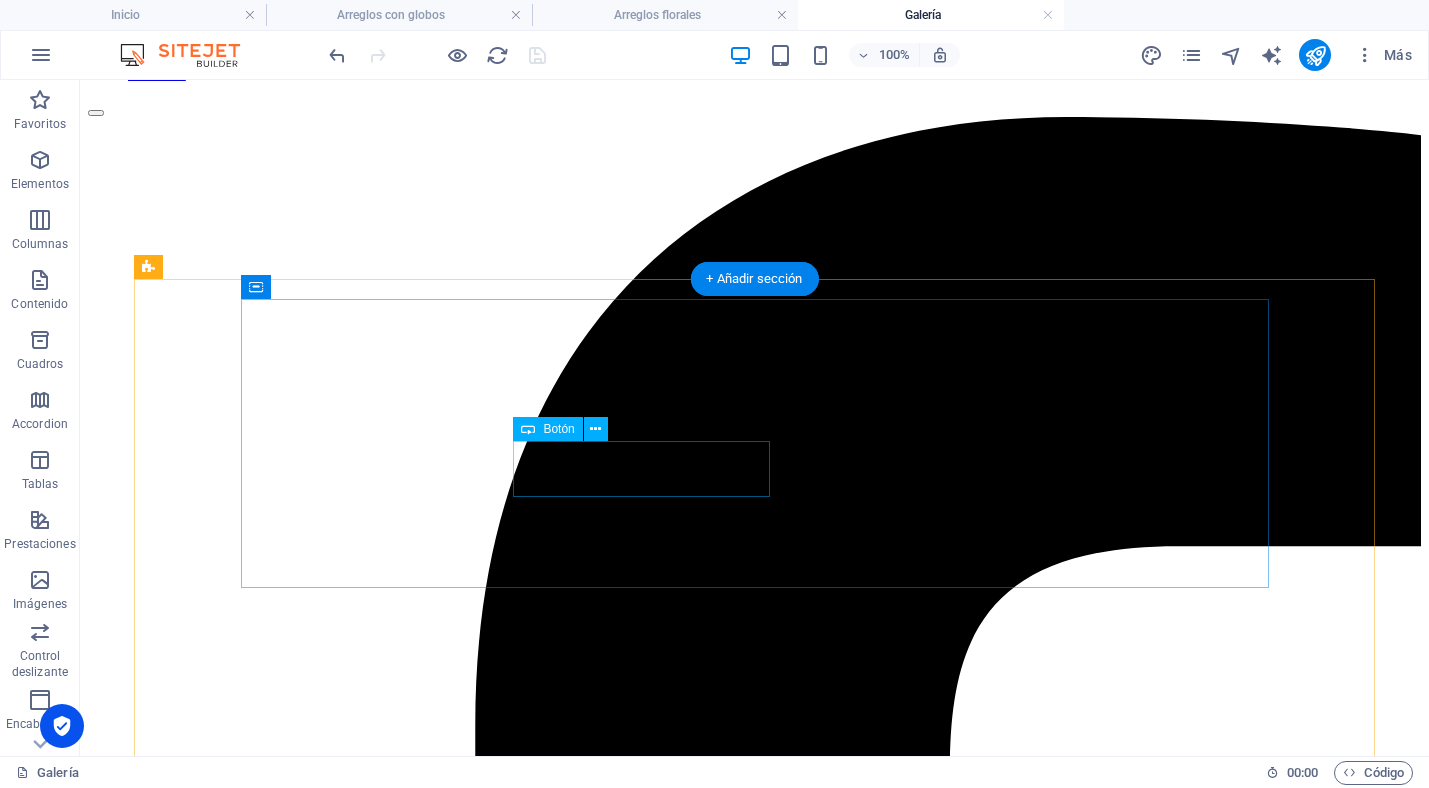 click on "Bodas" at bounding box center [754, 4846] 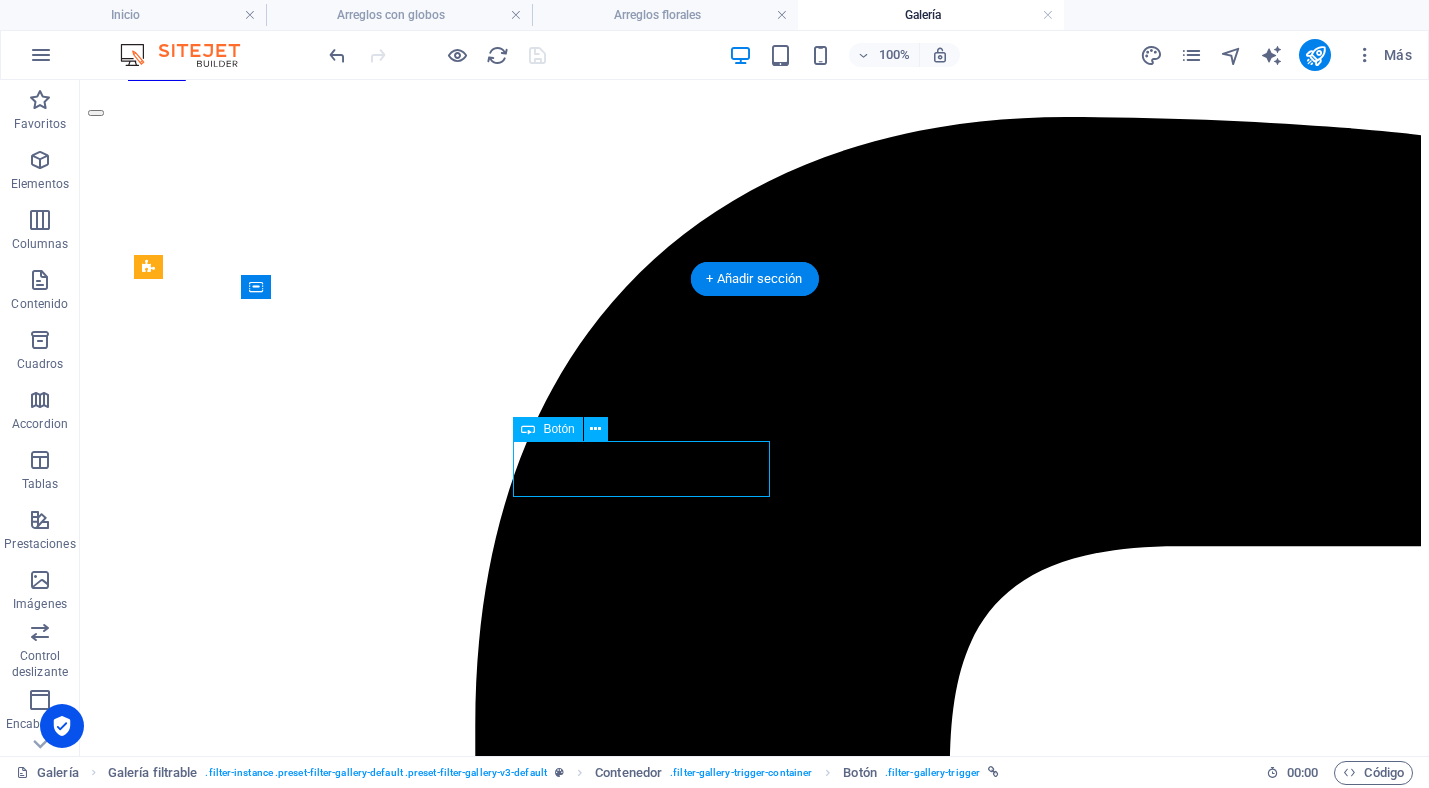 click on "Bodas" at bounding box center [754, 4846] 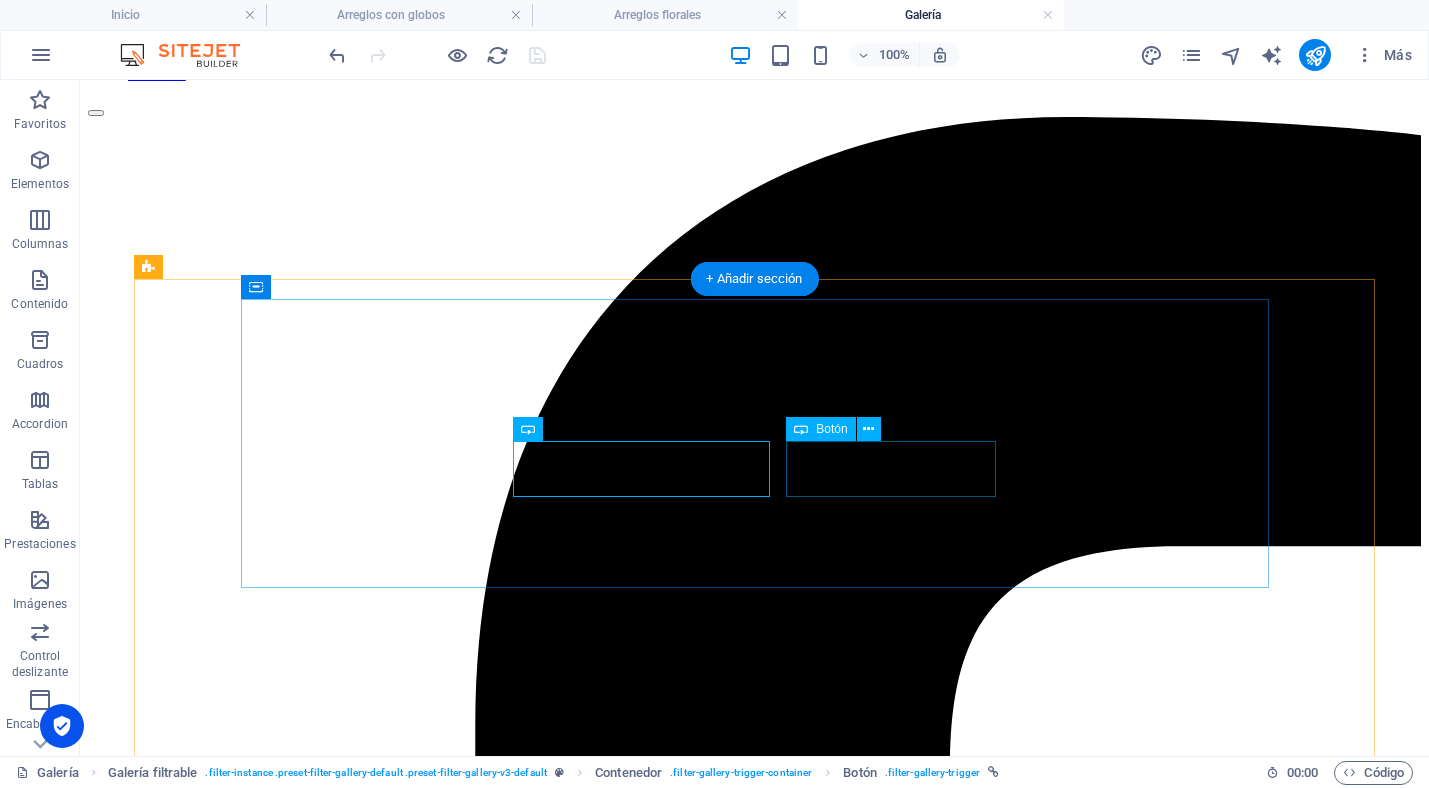 click on "Eventos religiosos" at bounding box center [754, 4864] 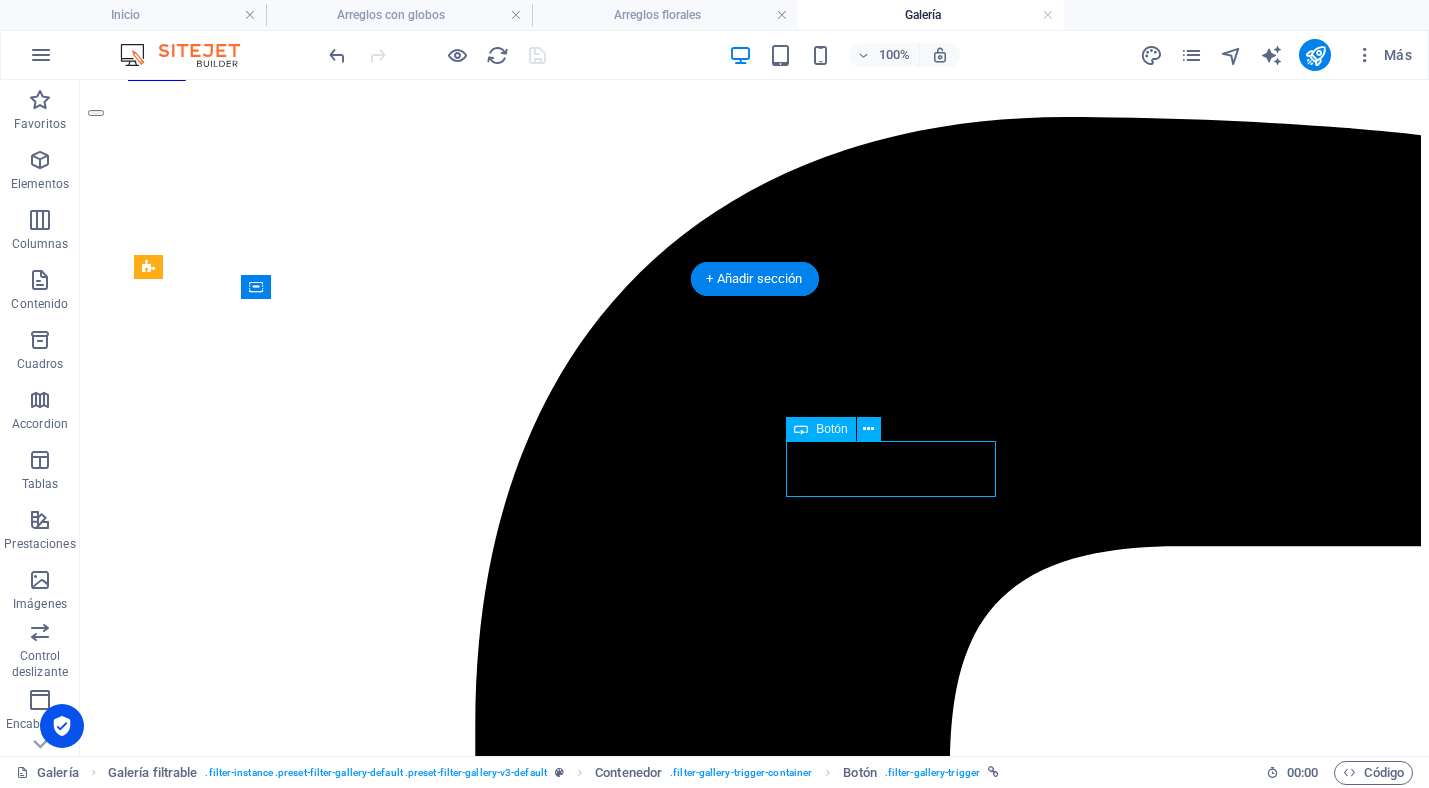 click on "Eventos religiosos" at bounding box center (754, 4864) 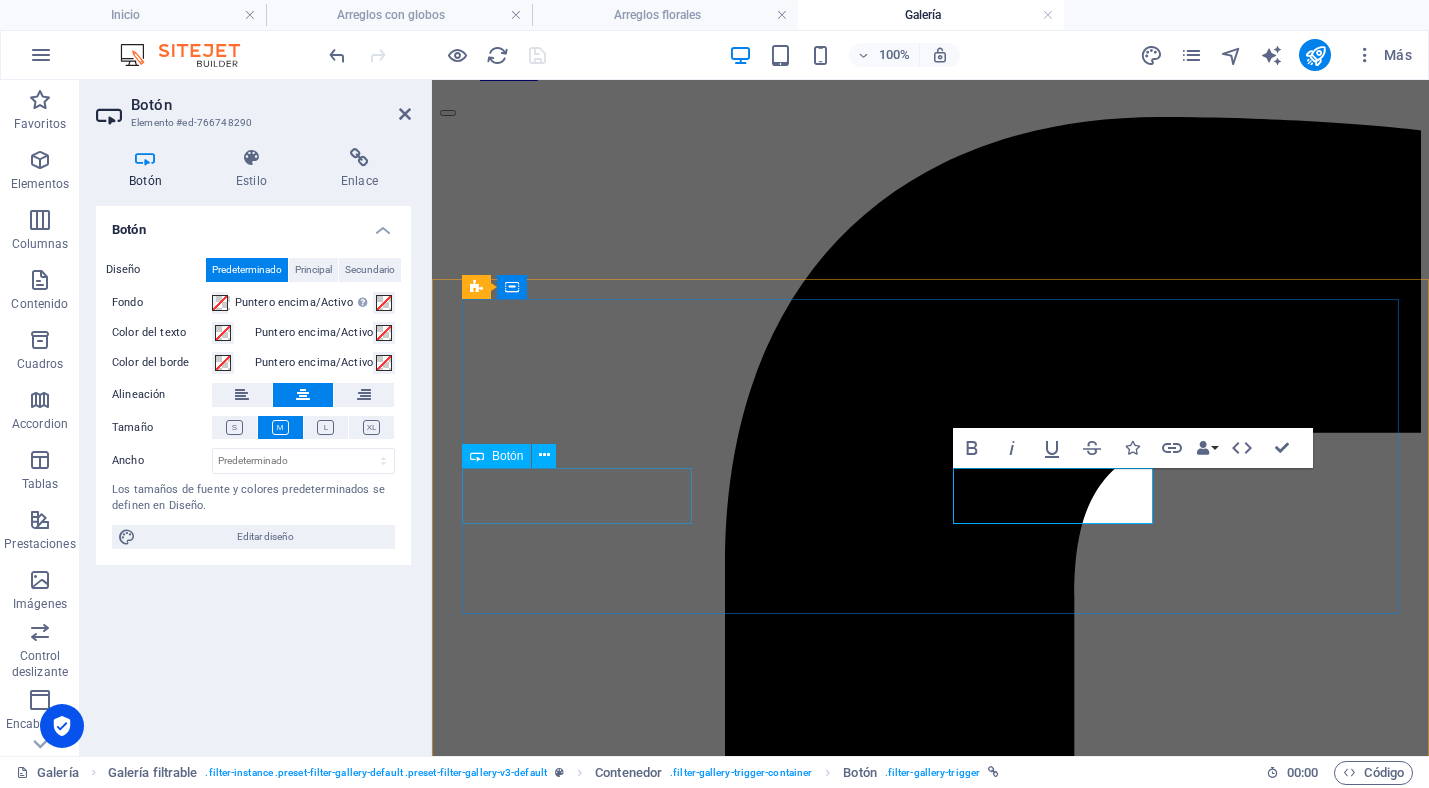 click on "Ver todo" at bounding box center (930, 3815) 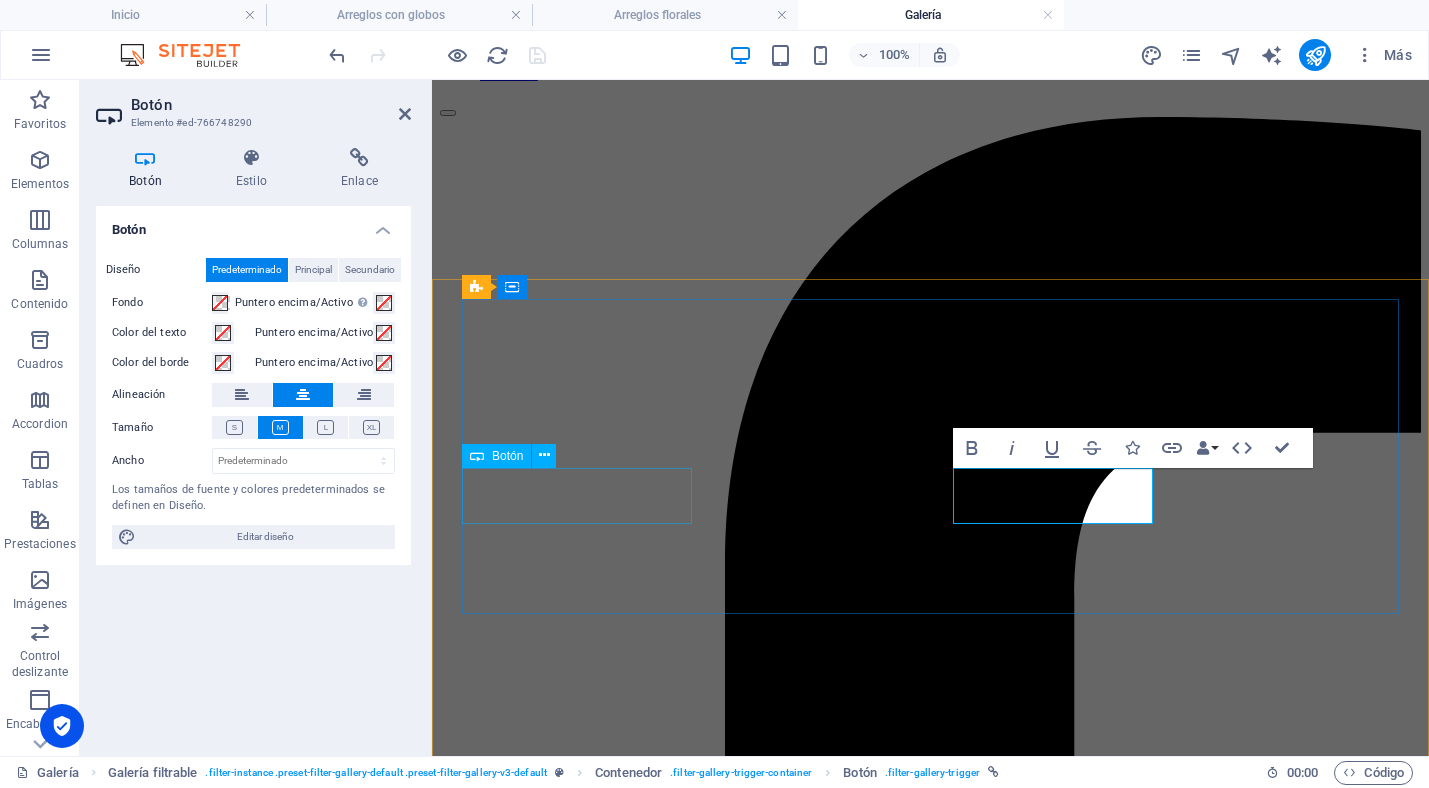 click on "Ver todo" at bounding box center [930, 3815] 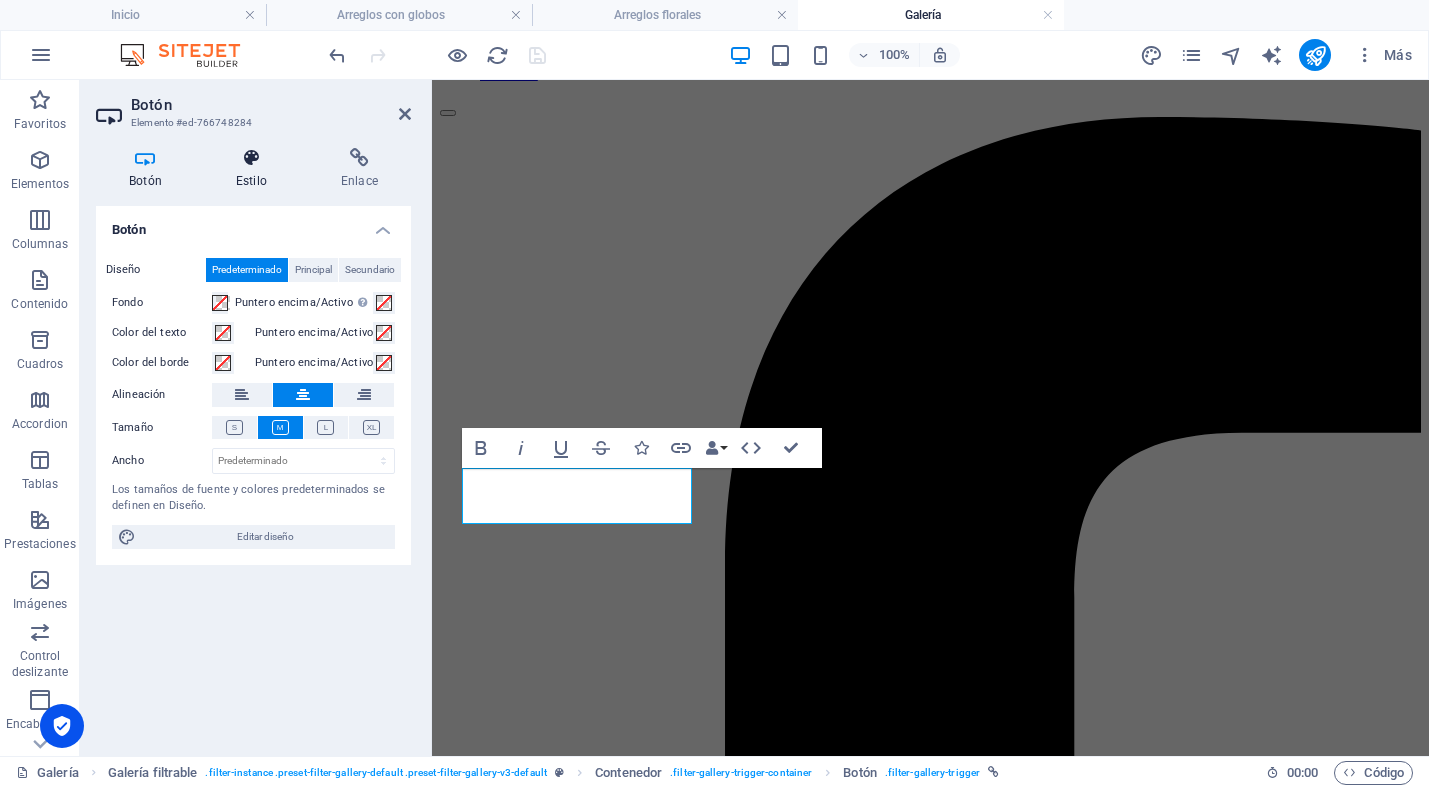 click at bounding box center (251, 158) 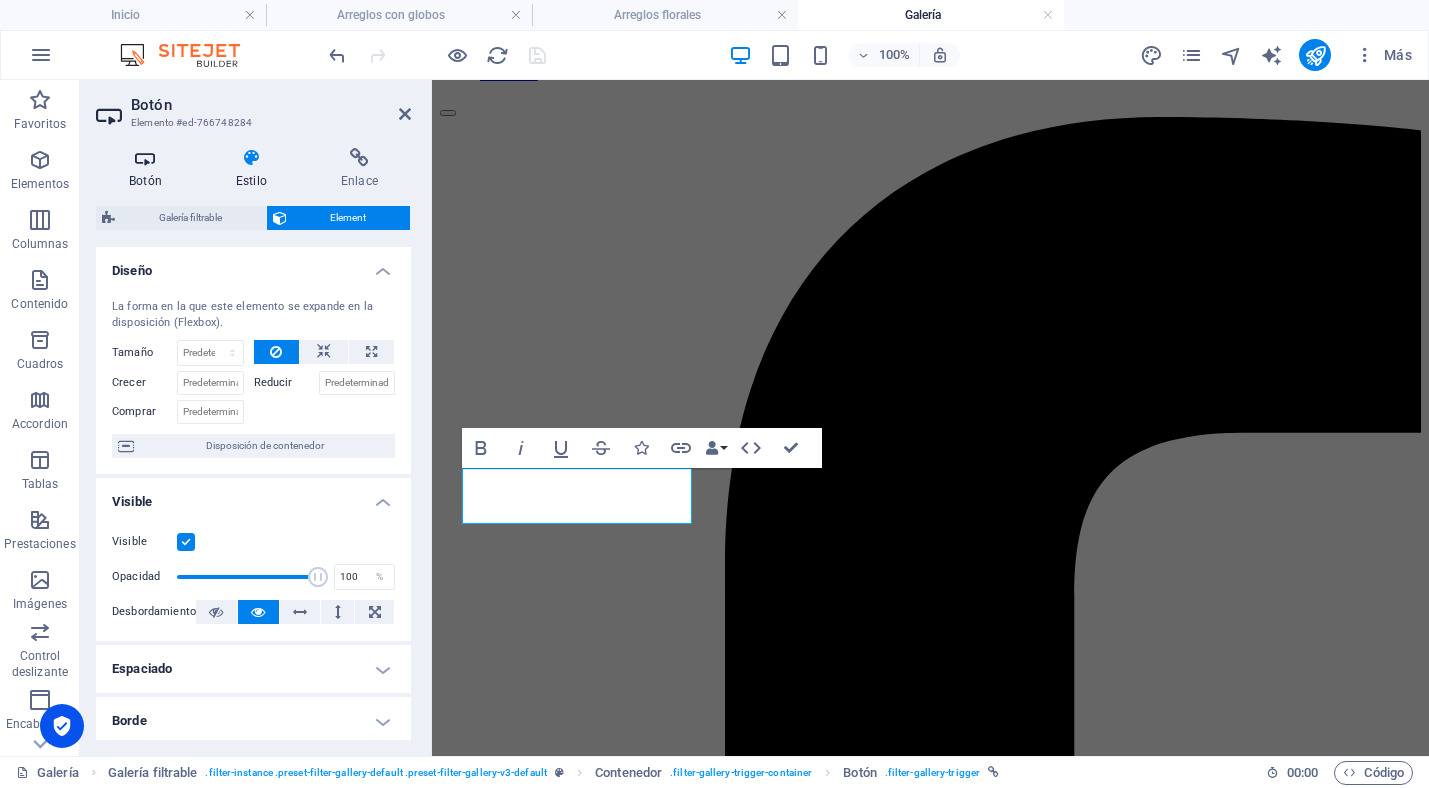 click at bounding box center [145, 158] 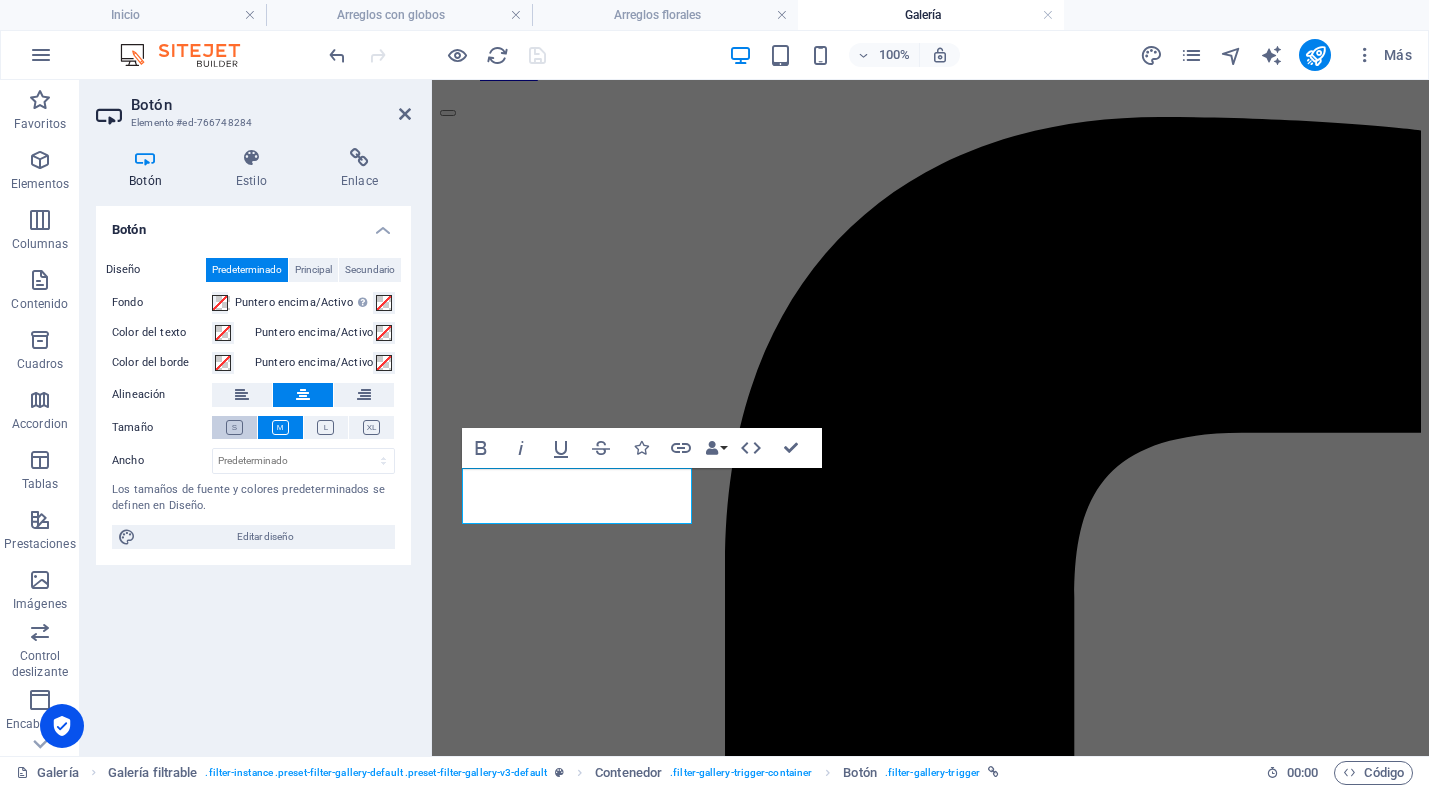 click at bounding box center (234, 427) 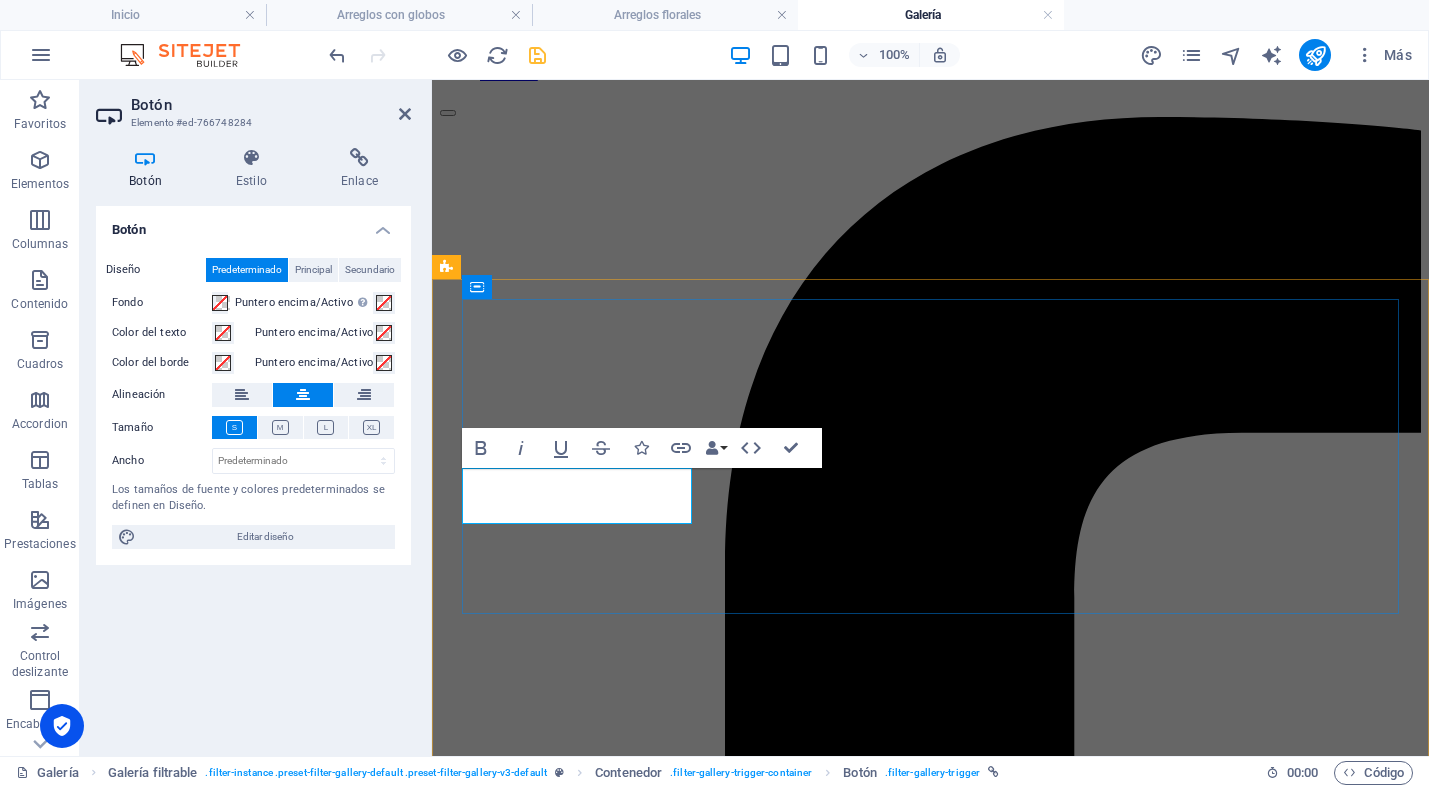 click on "Ver todo" at bounding box center [930, 3814] 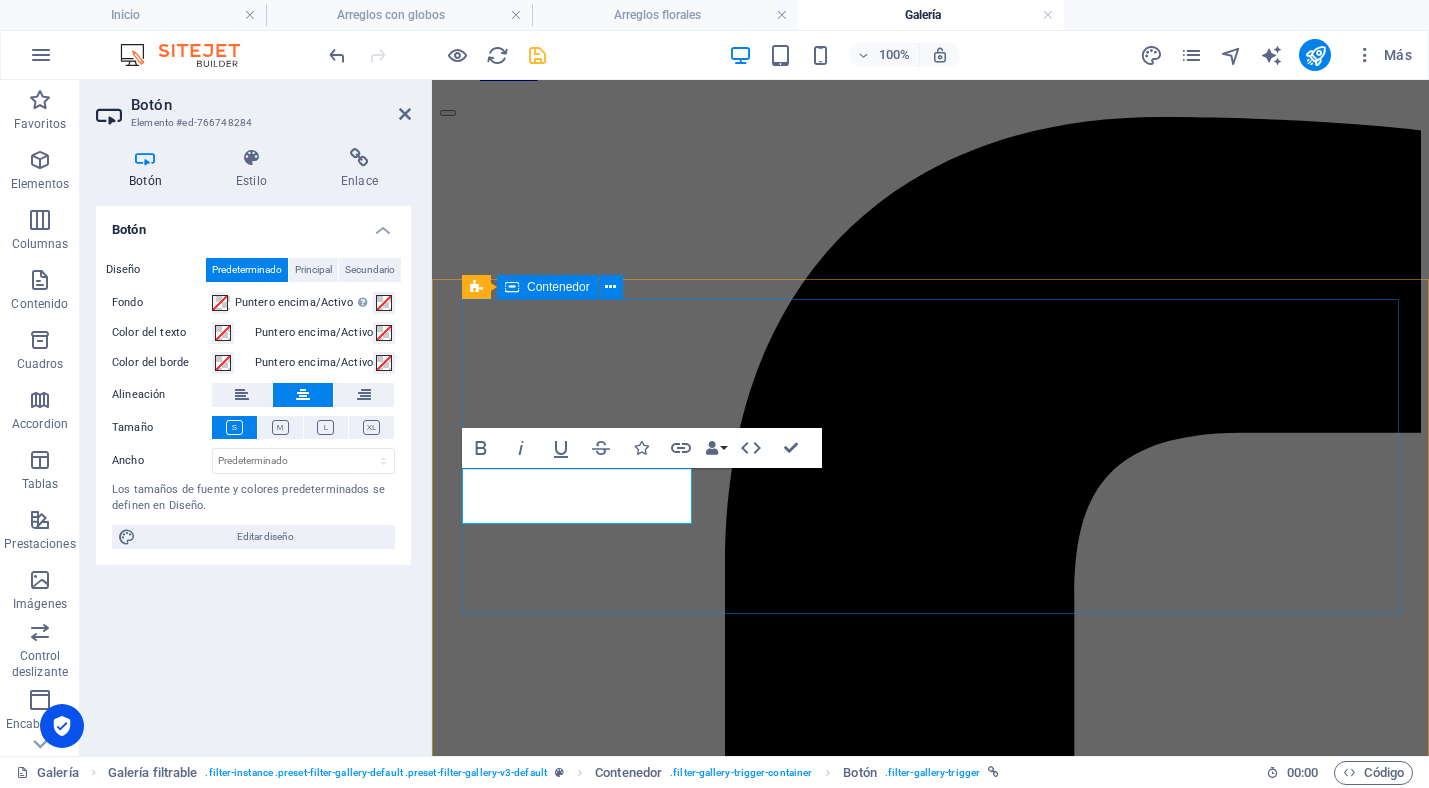 click on "Diseñamos y producimos nuestros servicios a la medida de cada cliente. Cuidamos cada detalle del montaje con el mismo esmero y dedicación como si fuésemos los anfitriones, lo que se refleja en la calidad de nuestra propuesta de valor y en la satisfacción de los invitados. Solicita una cotización Ver todo Bodas Eventos religiosos Cumples, showers... Empresariales" at bounding box center (930, 3784) 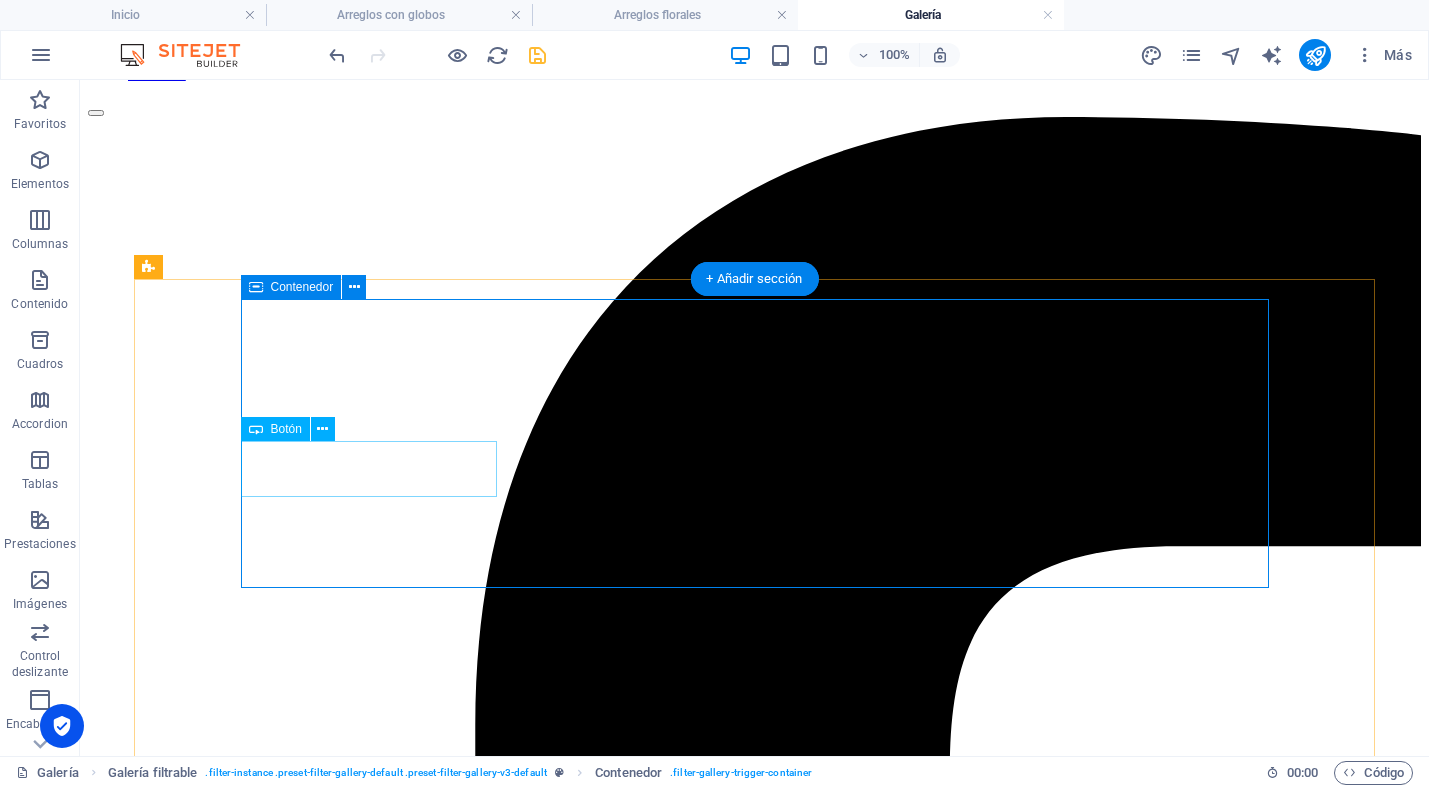 click on "Diseñamos y producimos nuestros servicios a la medida de cada cliente. Cuidamos cada detalle del montaje con el mismo esmero y dedicación como si fuésemos los anfitriones, lo que se refleja en la calidad de nuestra propuesta de valor y en la satisfacción de los invitados. Solicita una cotización Ver todo Bodas Eventos religiosos Cumples, showers... Empresariales" at bounding box center [754, 4808] 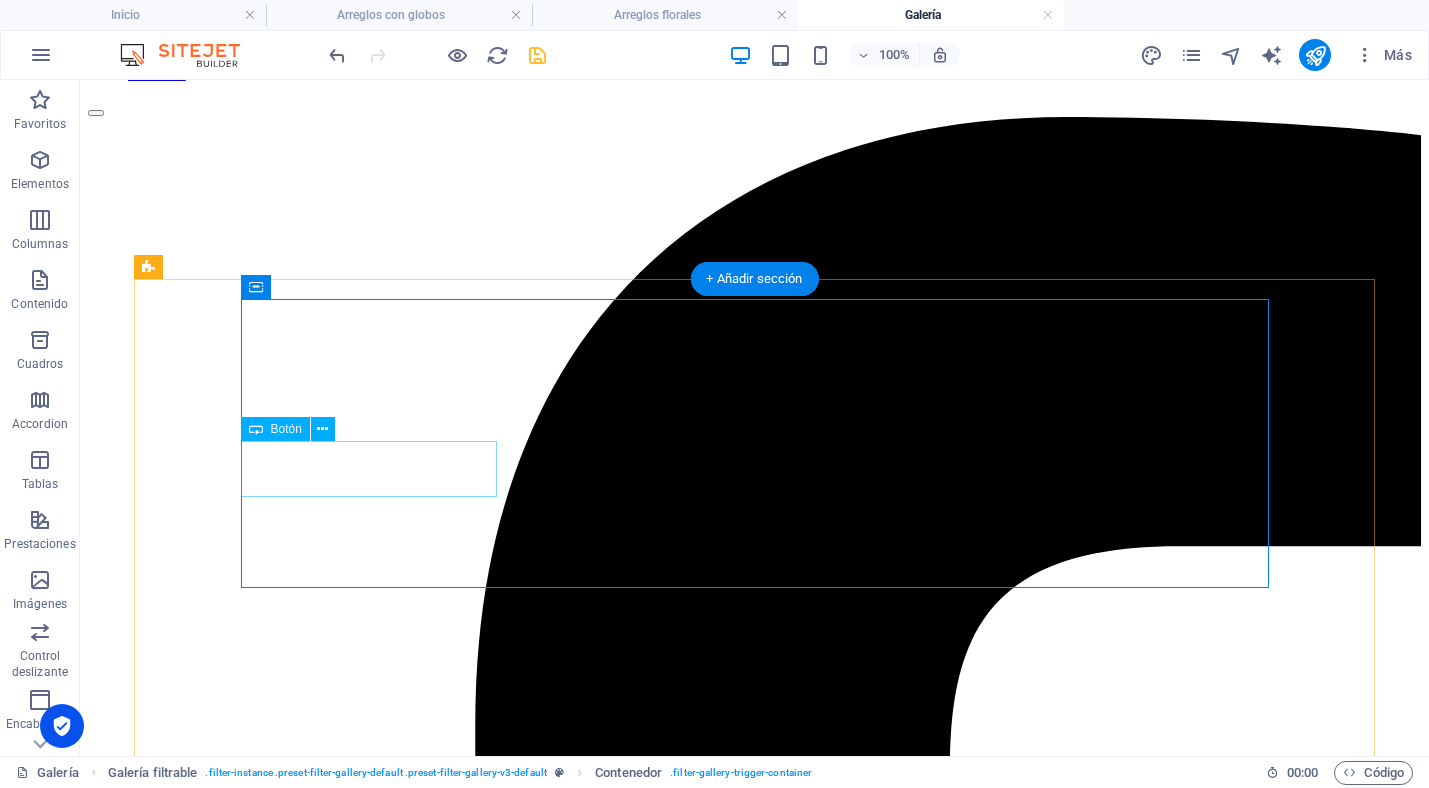 click on "Ver todo" at bounding box center (754, 4828) 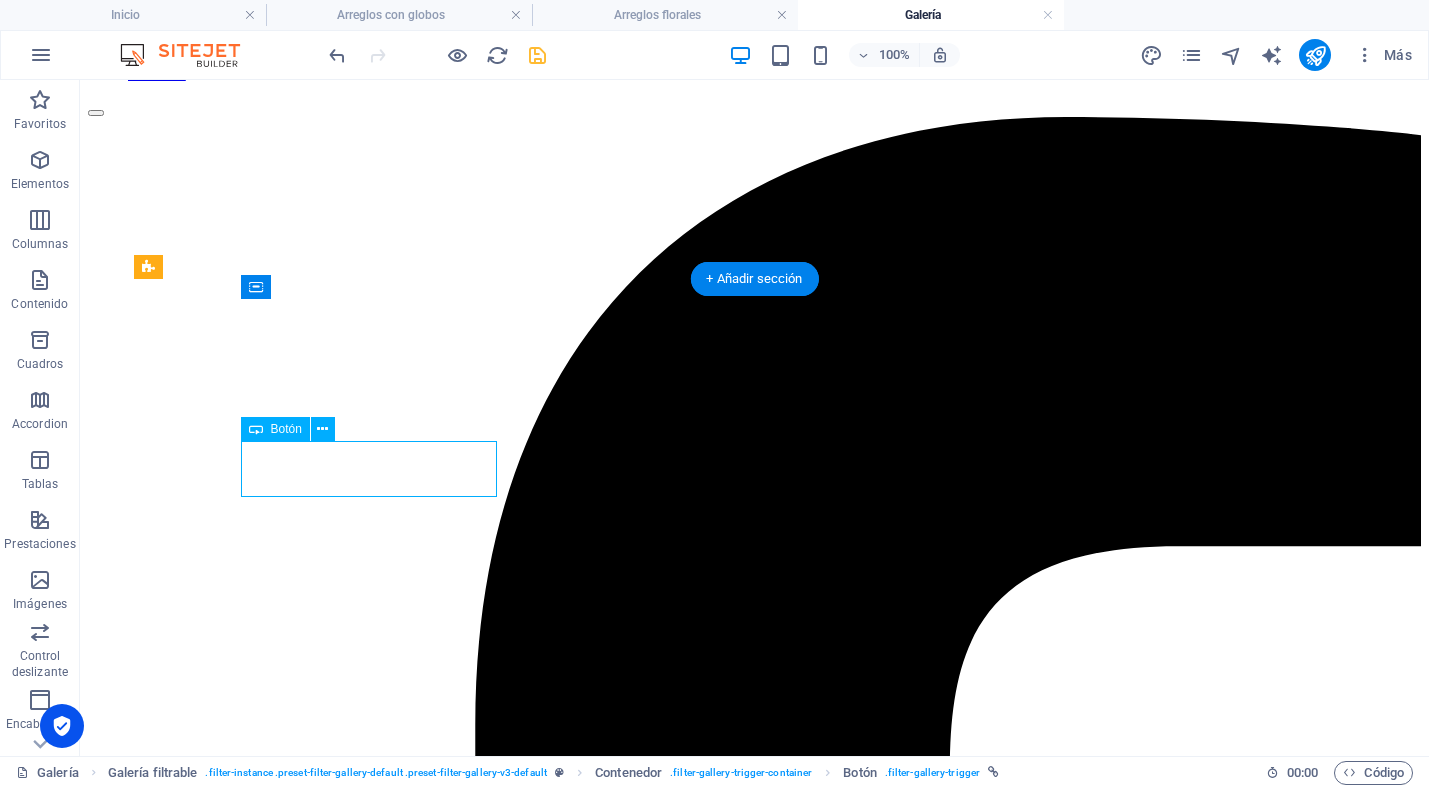 click on "Ver todo" at bounding box center [754, 4828] 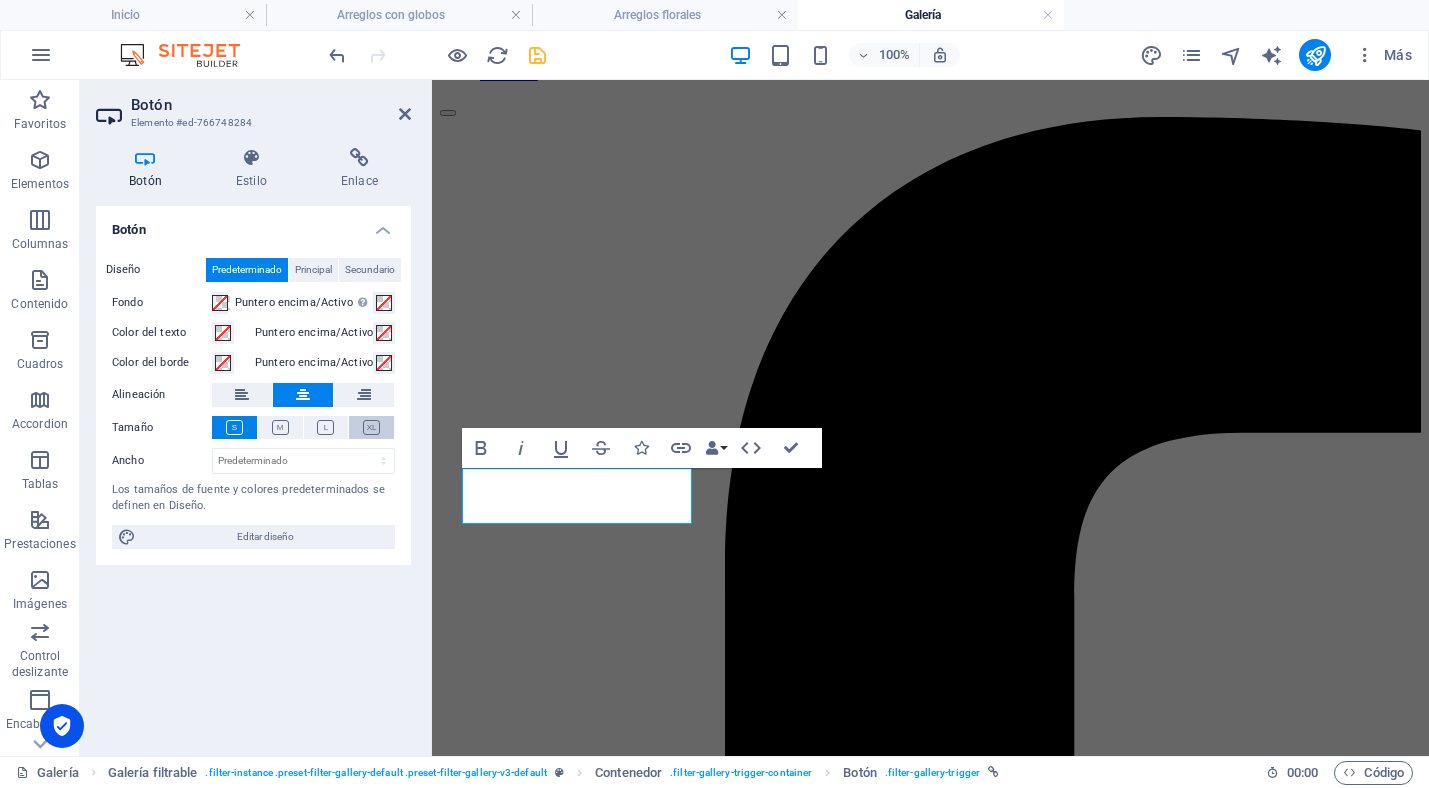 click at bounding box center [371, 427] 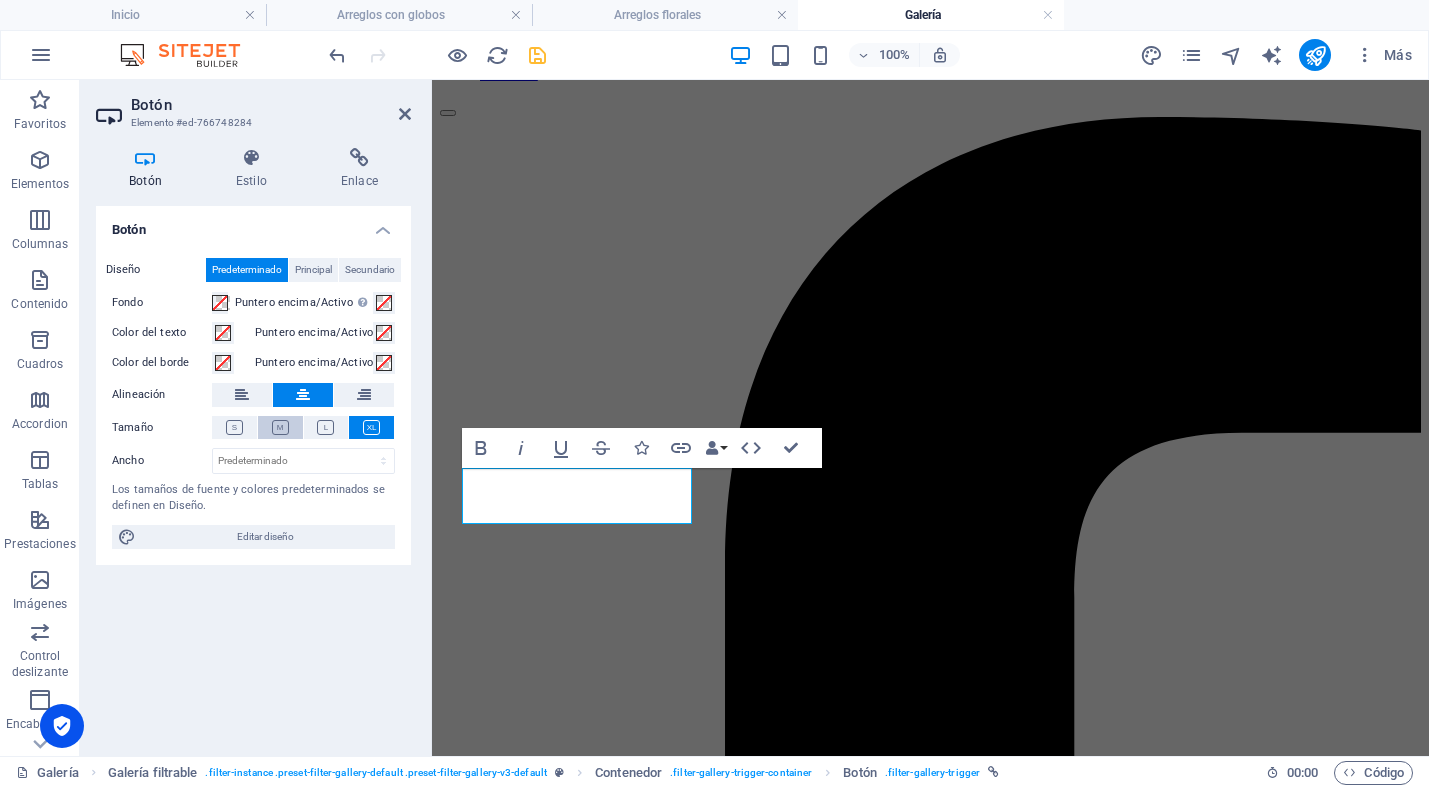 click at bounding box center [280, 427] 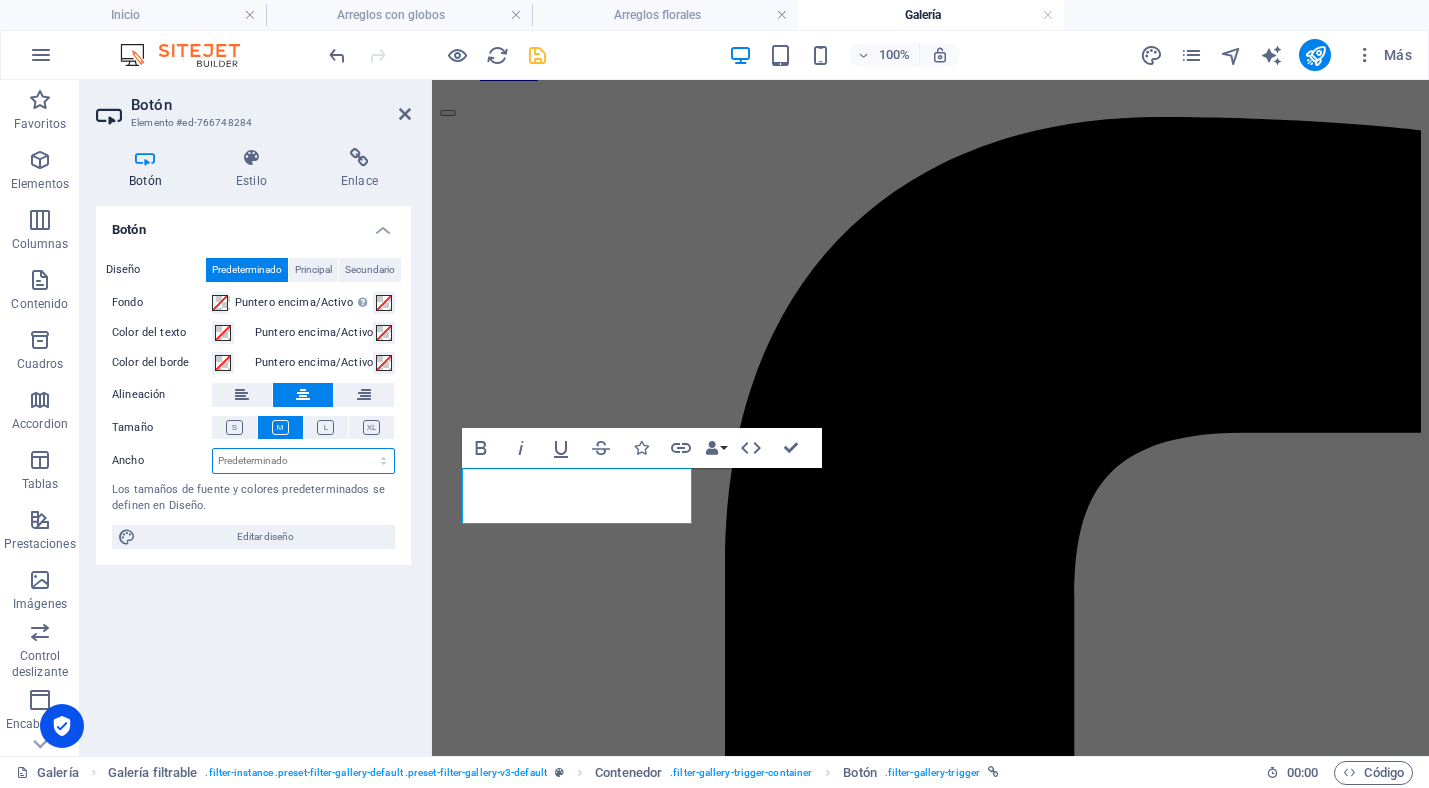 click on "Predeterminado px rem % em vh vw" at bounding box center [303, 461] 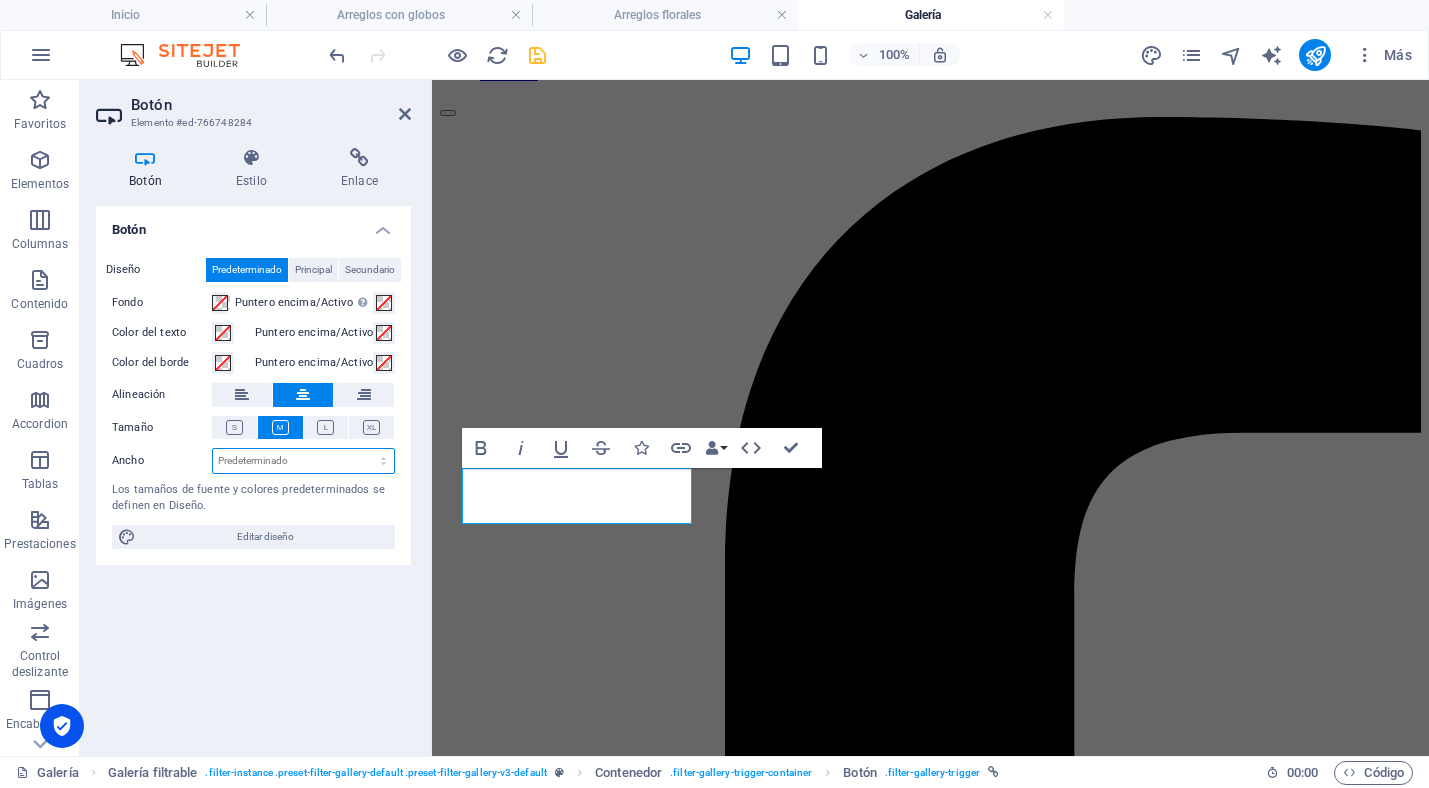 select on "px" 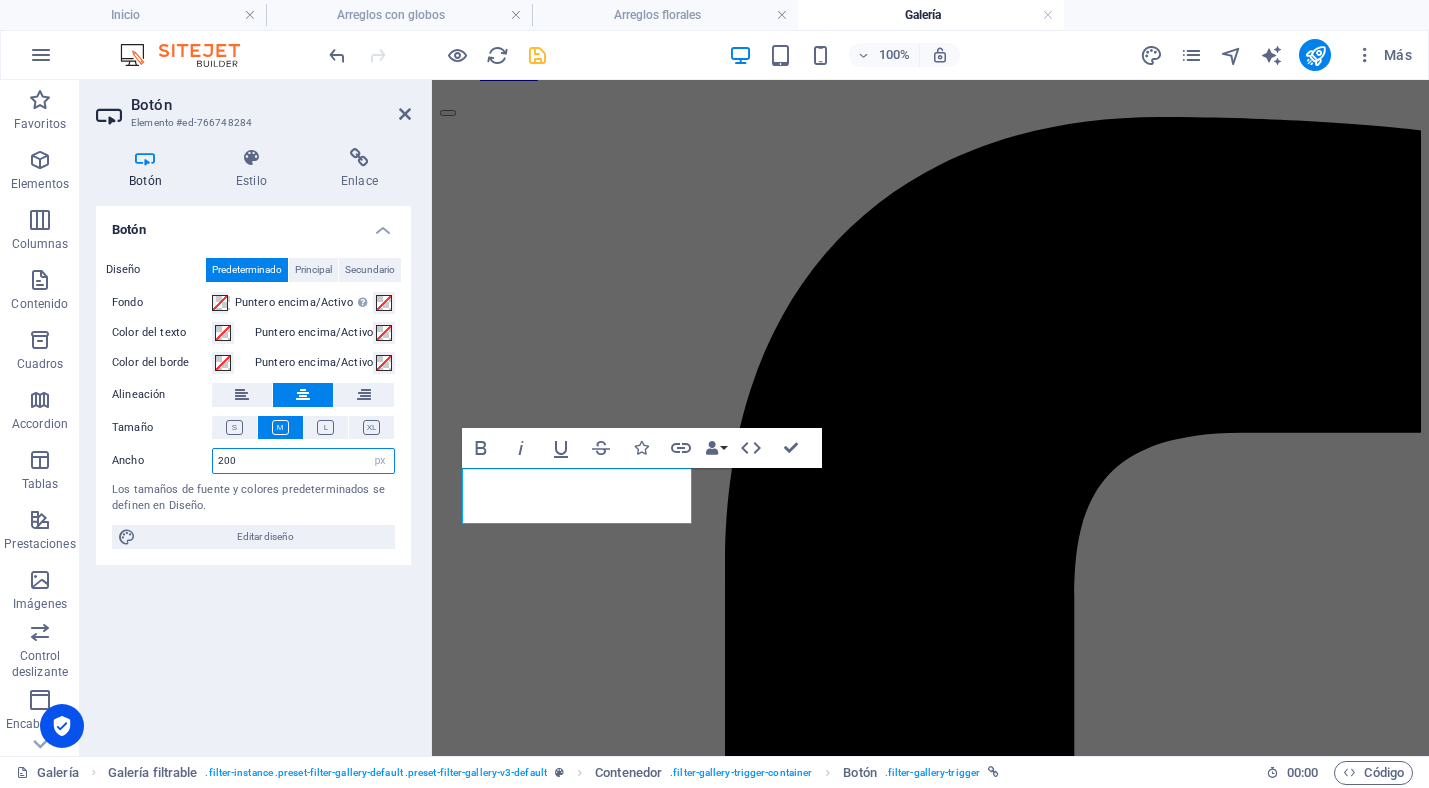type on "200" 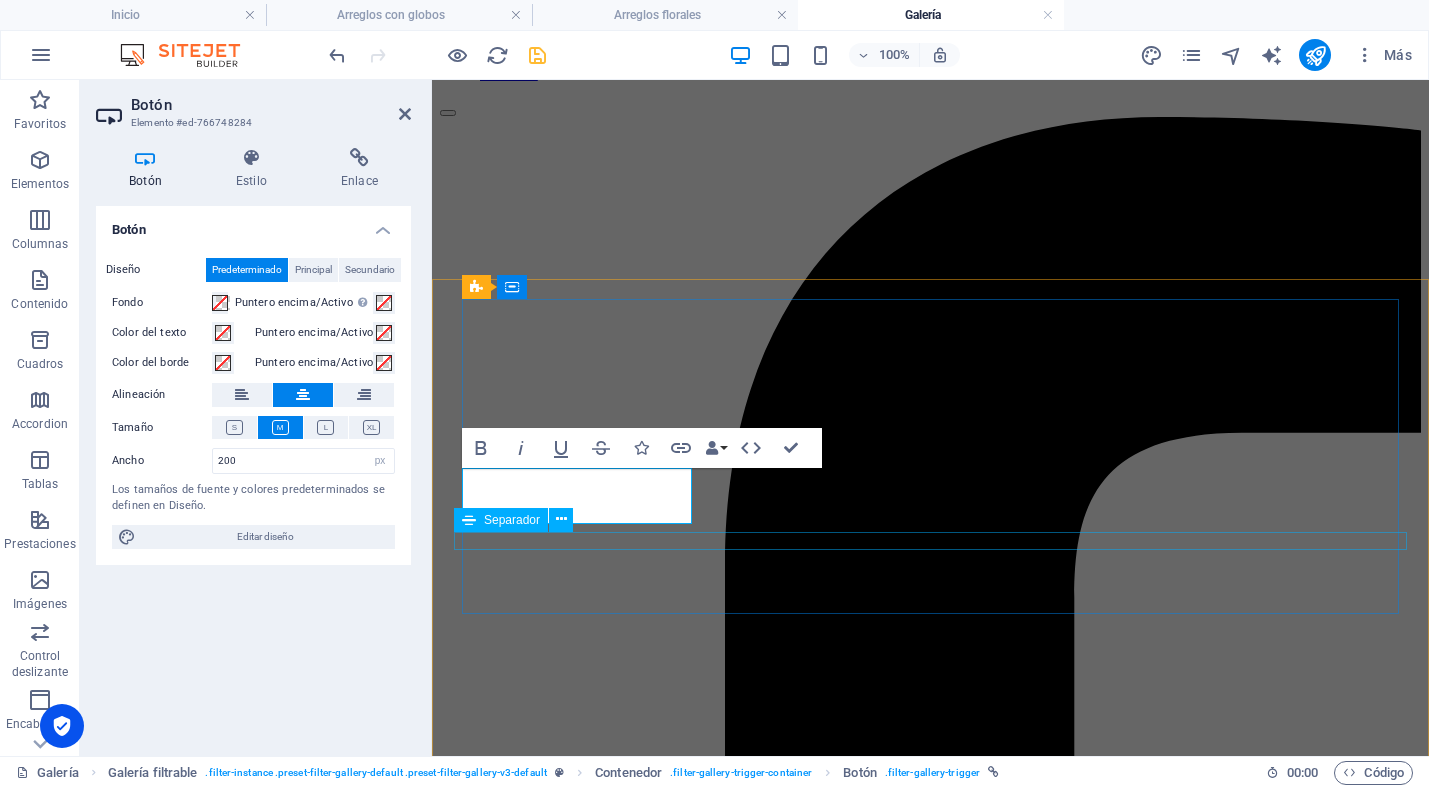 click at bounding box center [930, 3887] 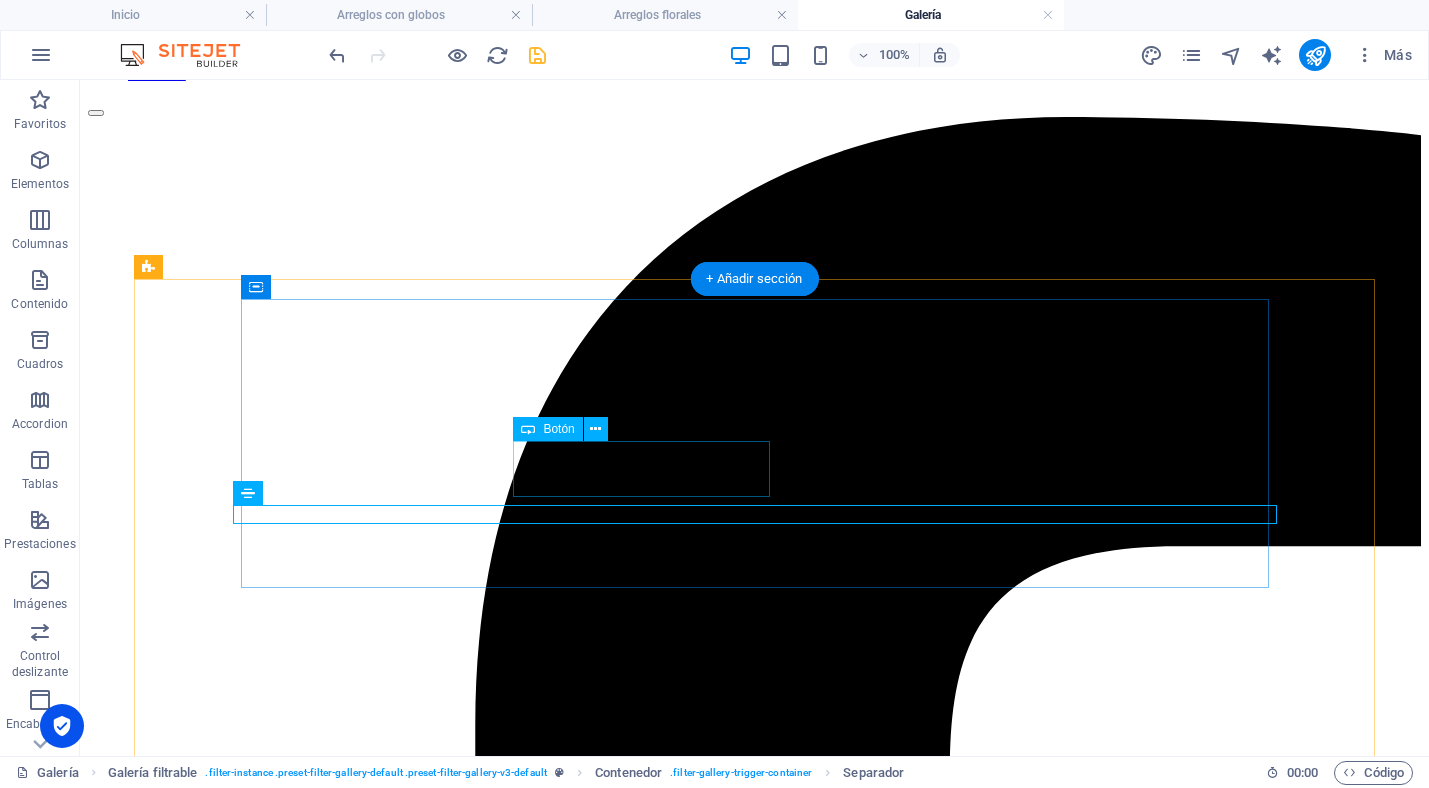 click on "Bodas" at bounding box center [754, 4846] 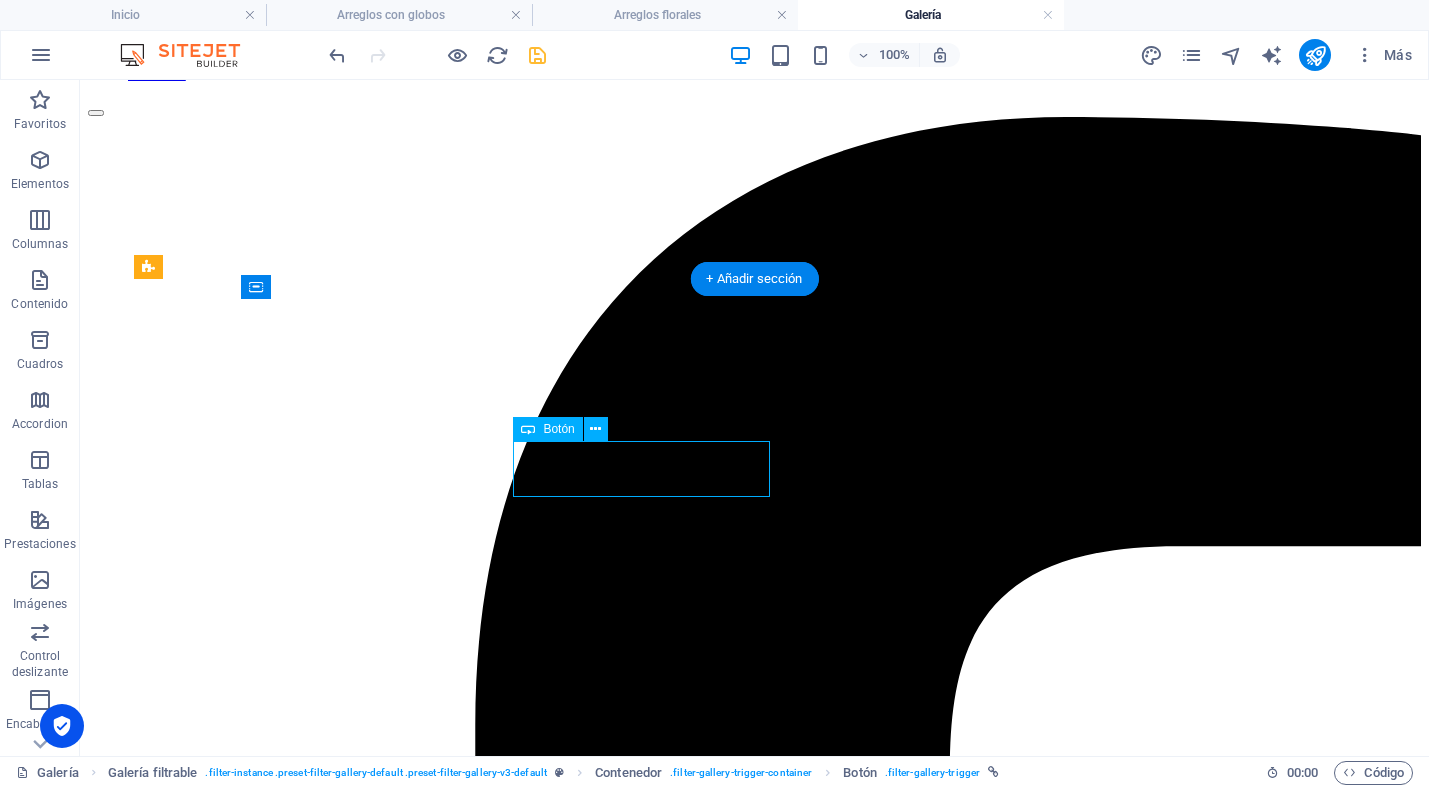 click on "Bodas" at bounding box center (754, 4846) 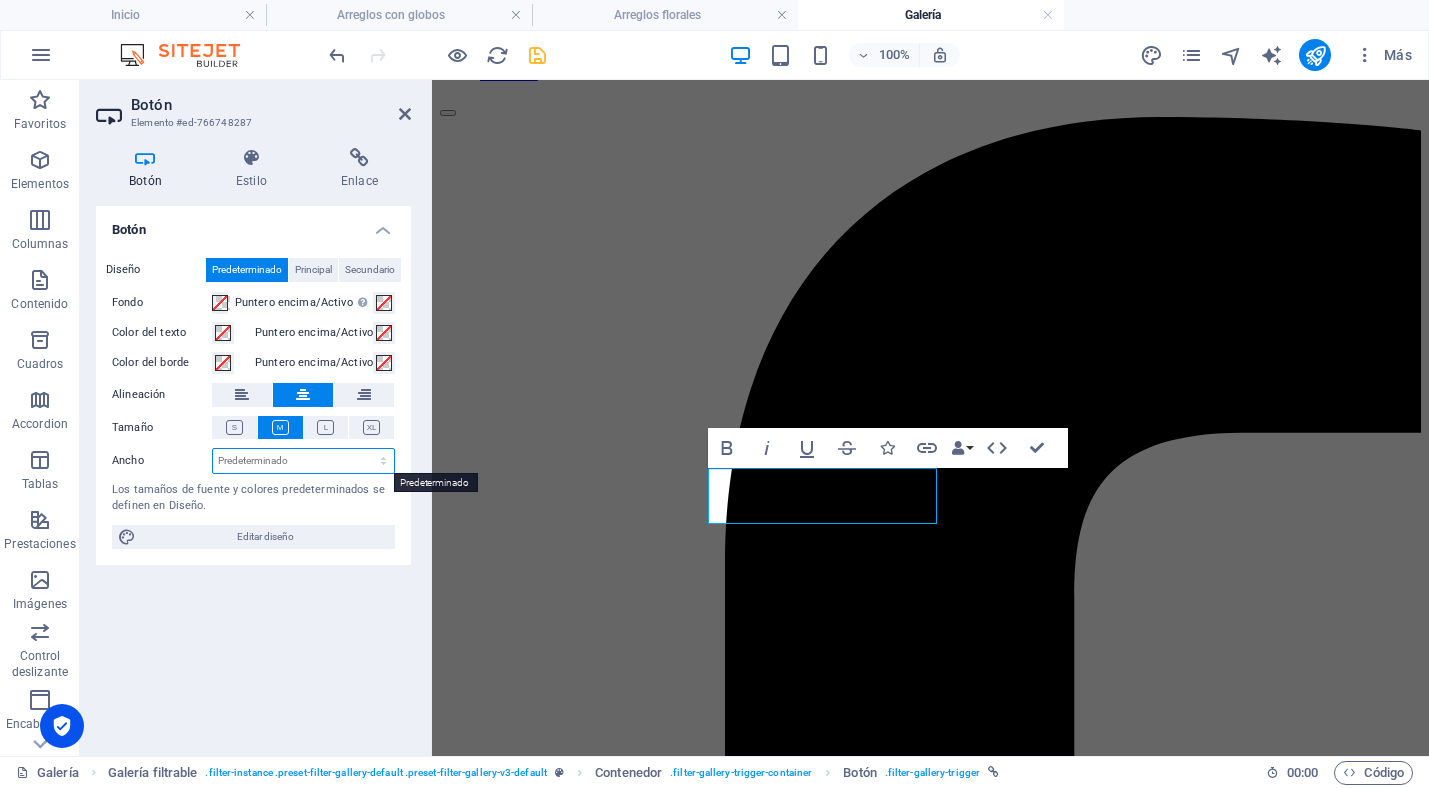 click on "Predeterminado px rem % em vh vw" at bounding box center [303, 461] 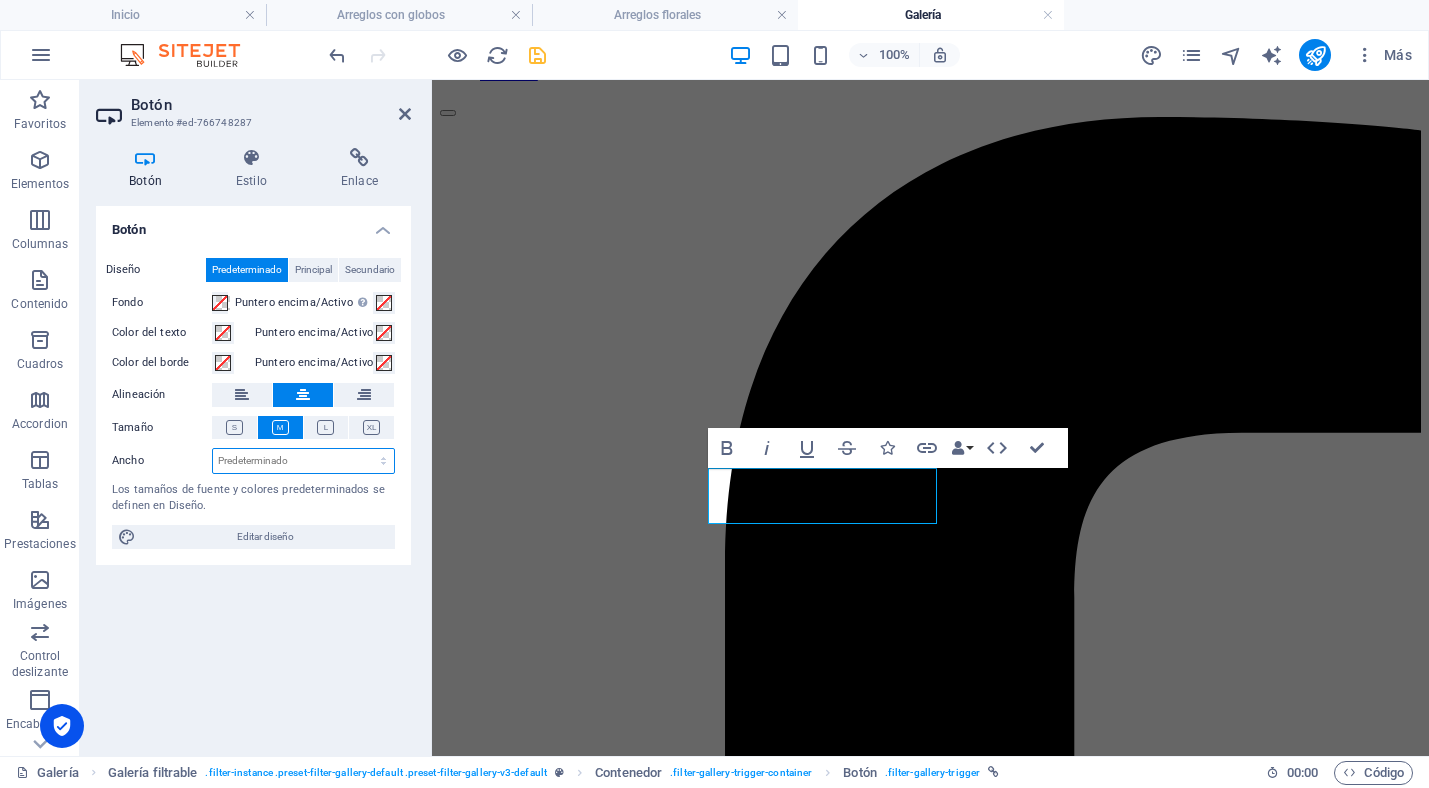 select on "px" 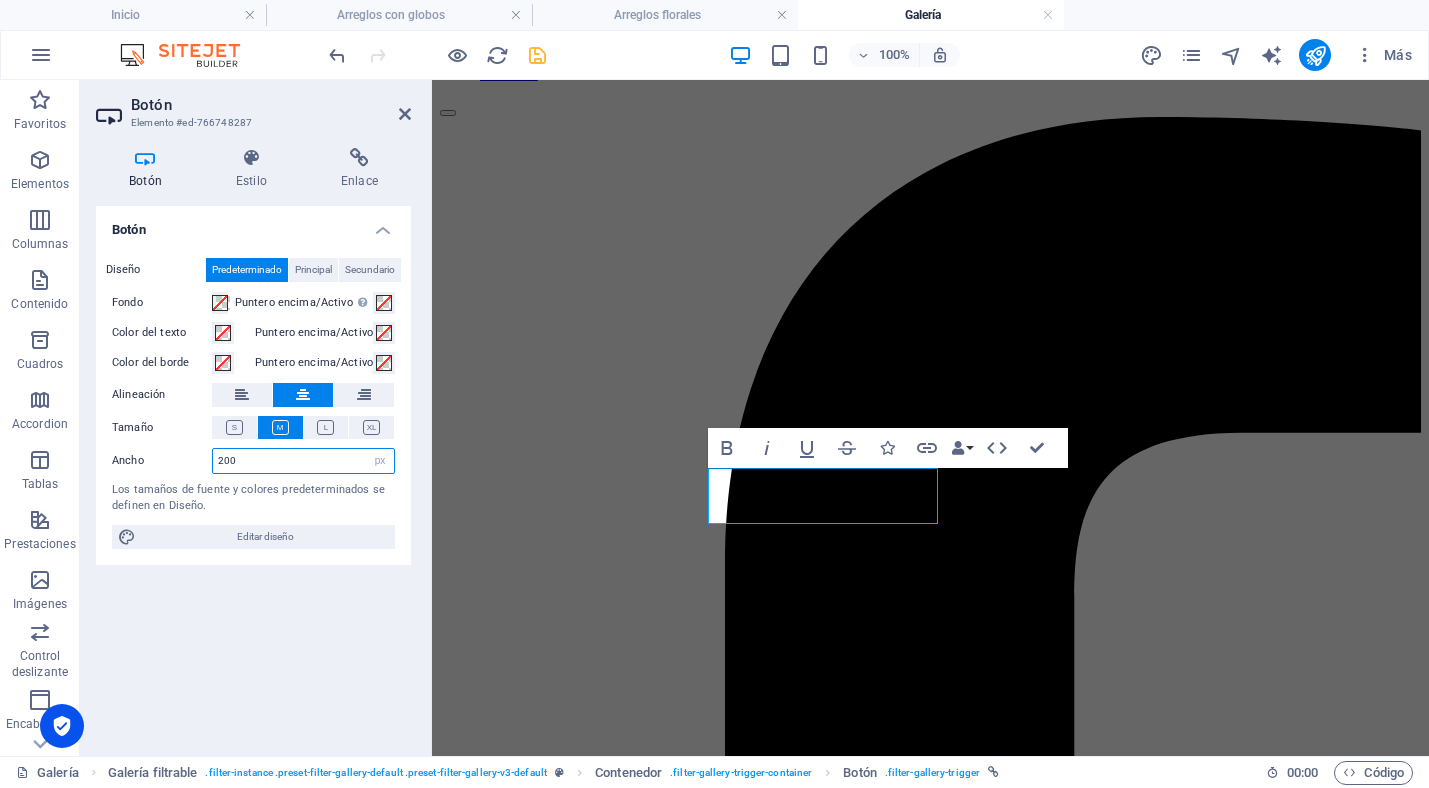 type on "200" 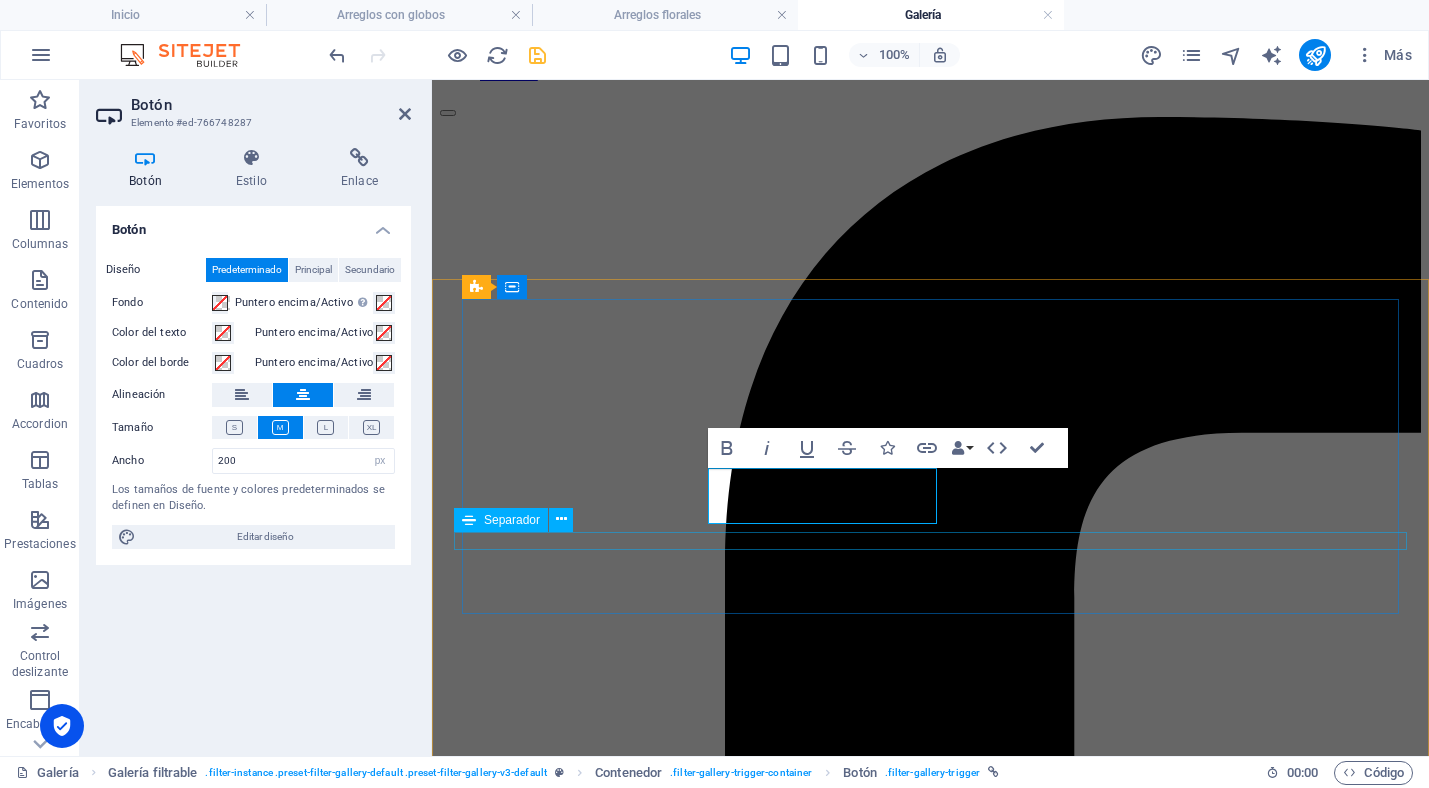 click at bounding box center (930, 3887) 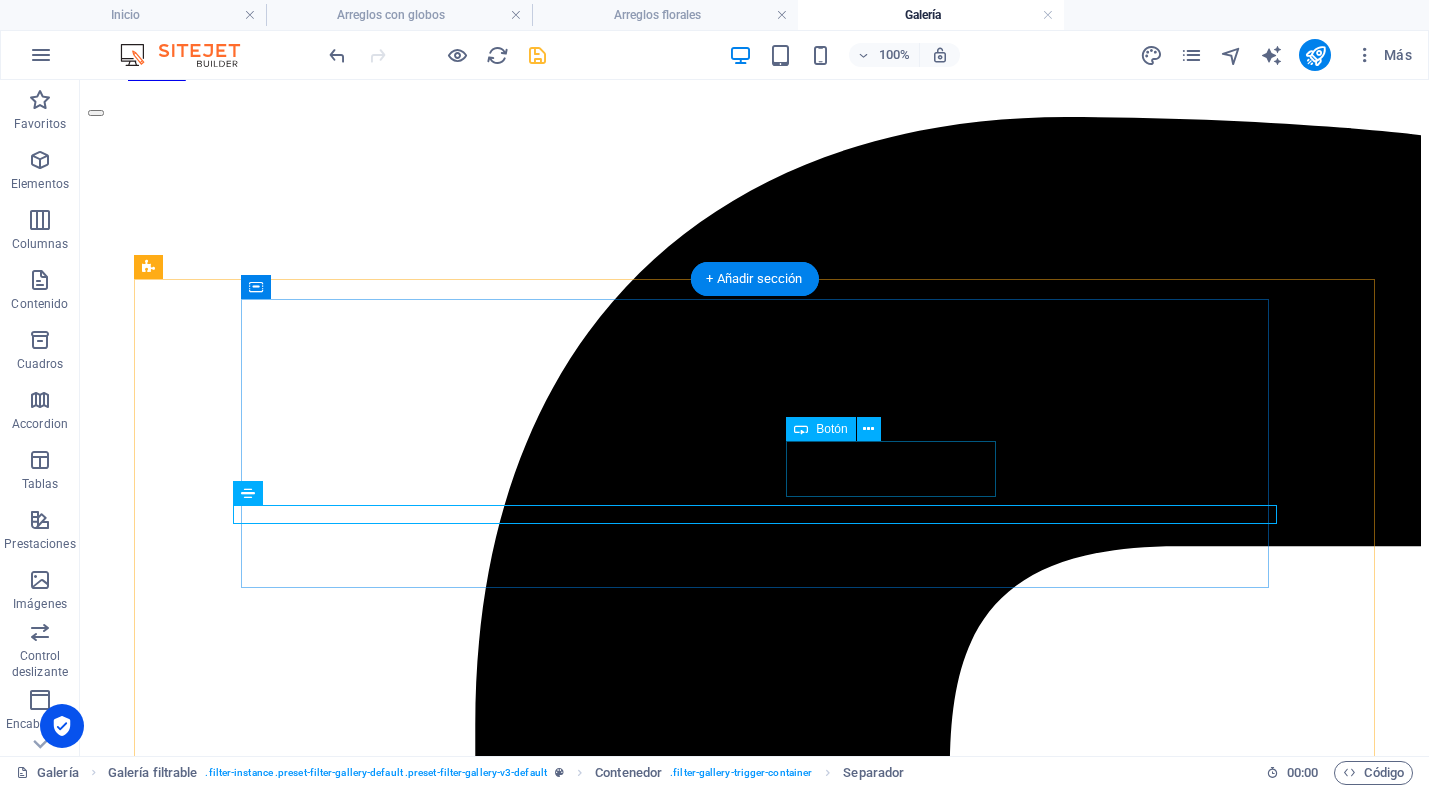 click on "Eventos religiosos" at bounding box center (754, 4864) 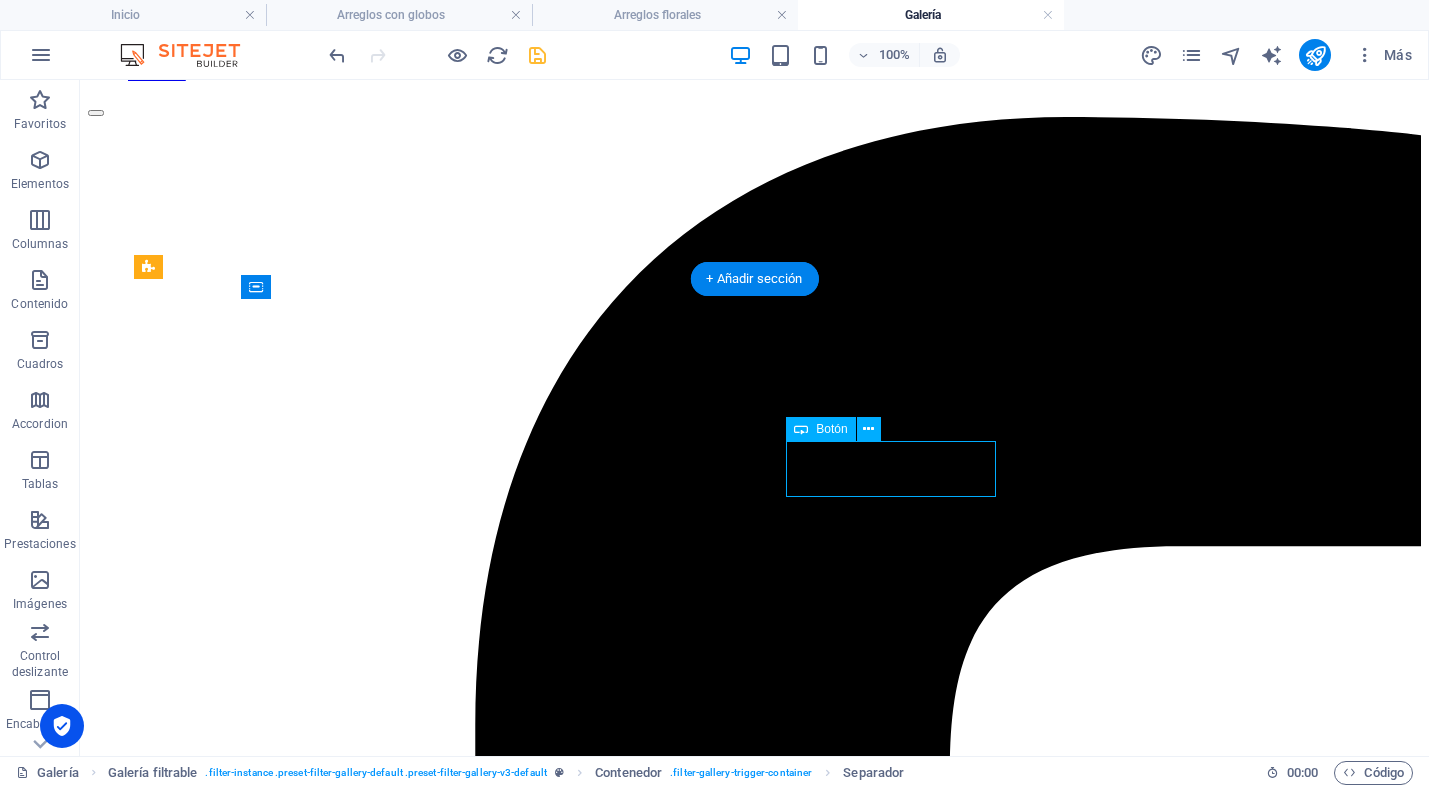 click on "Eventos religiosos" at bounding box center [754, 4864] 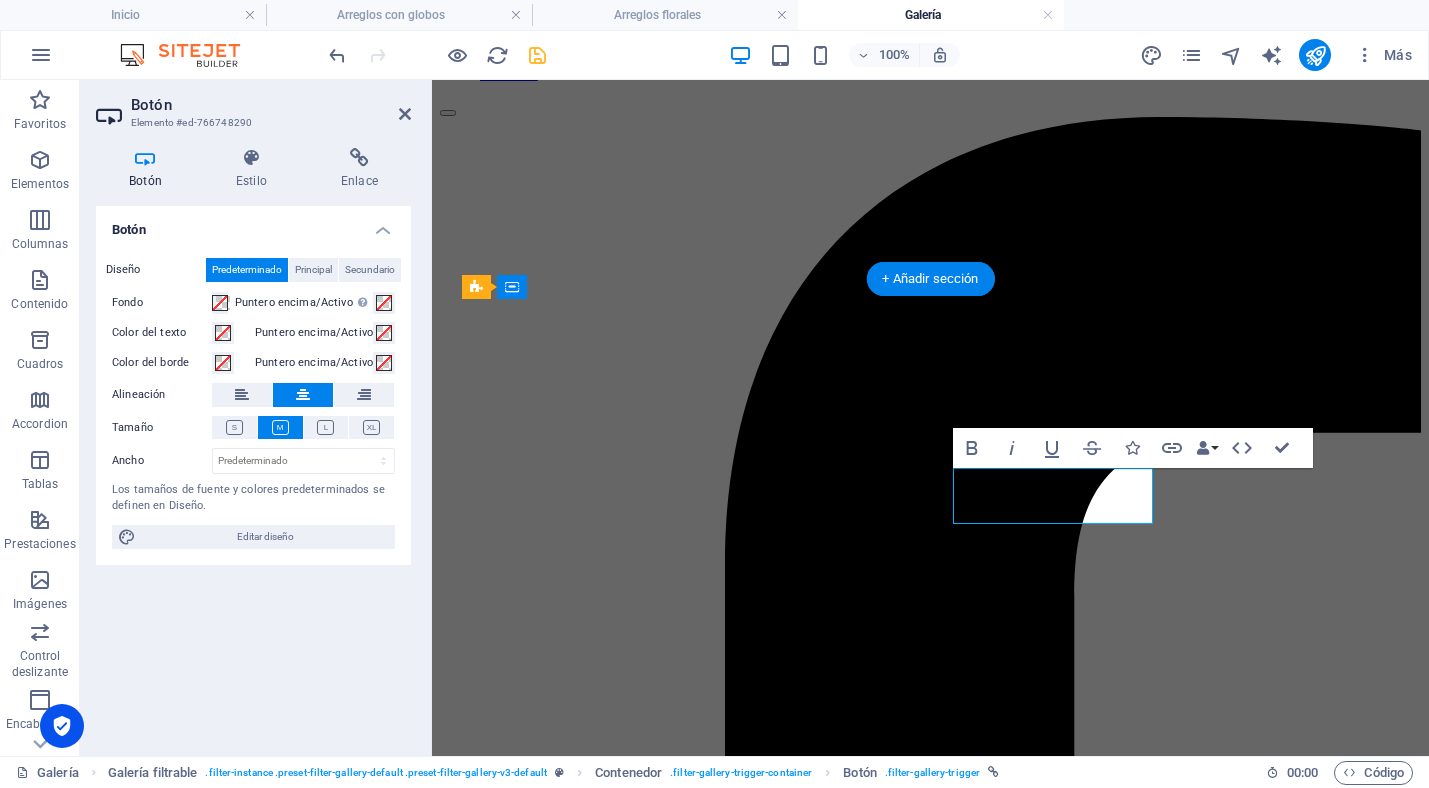 click on "Eventos religiosos" at bounding box center [931, 3850] 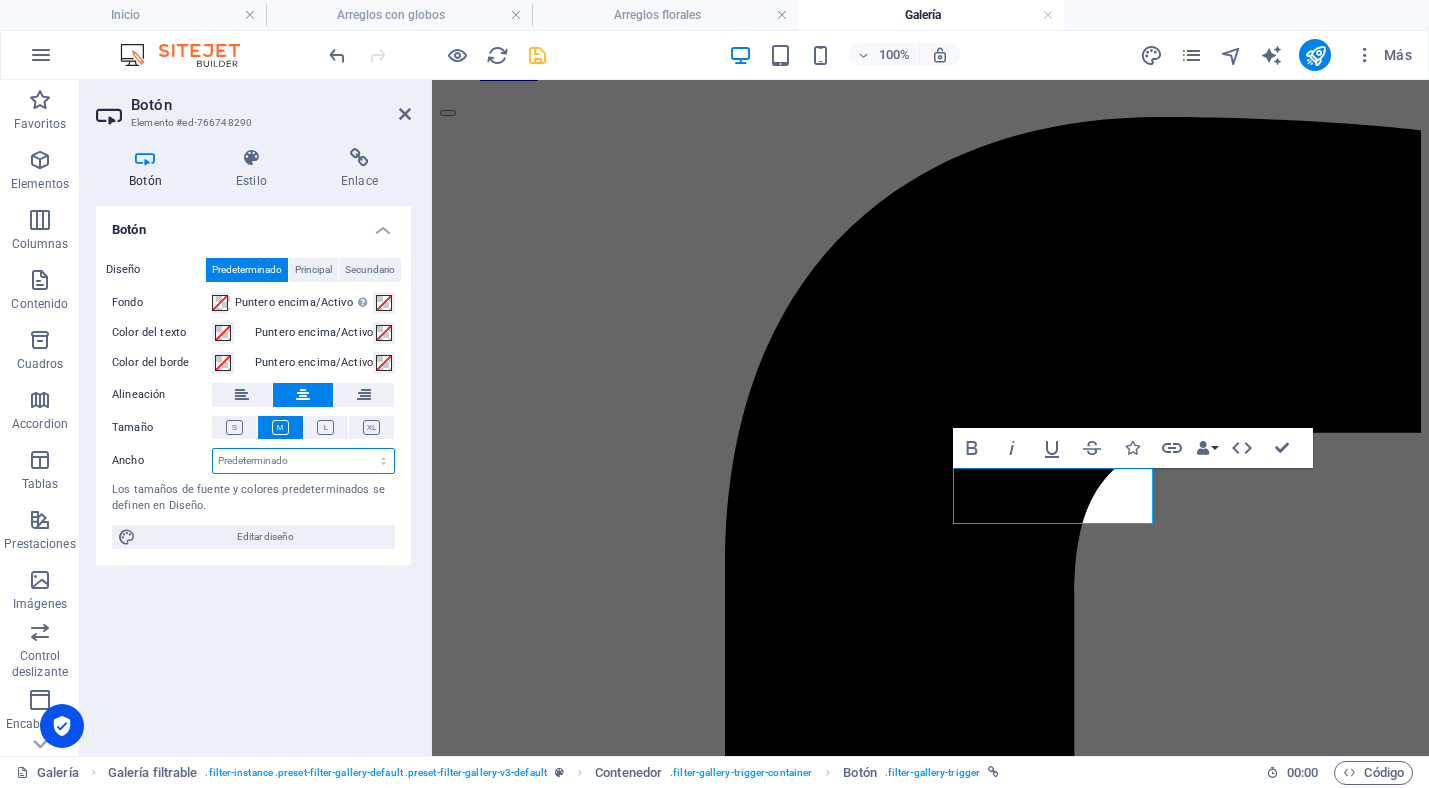 click on "Predeterminado px rem % em vh vw" at bounding box center [303, 461] 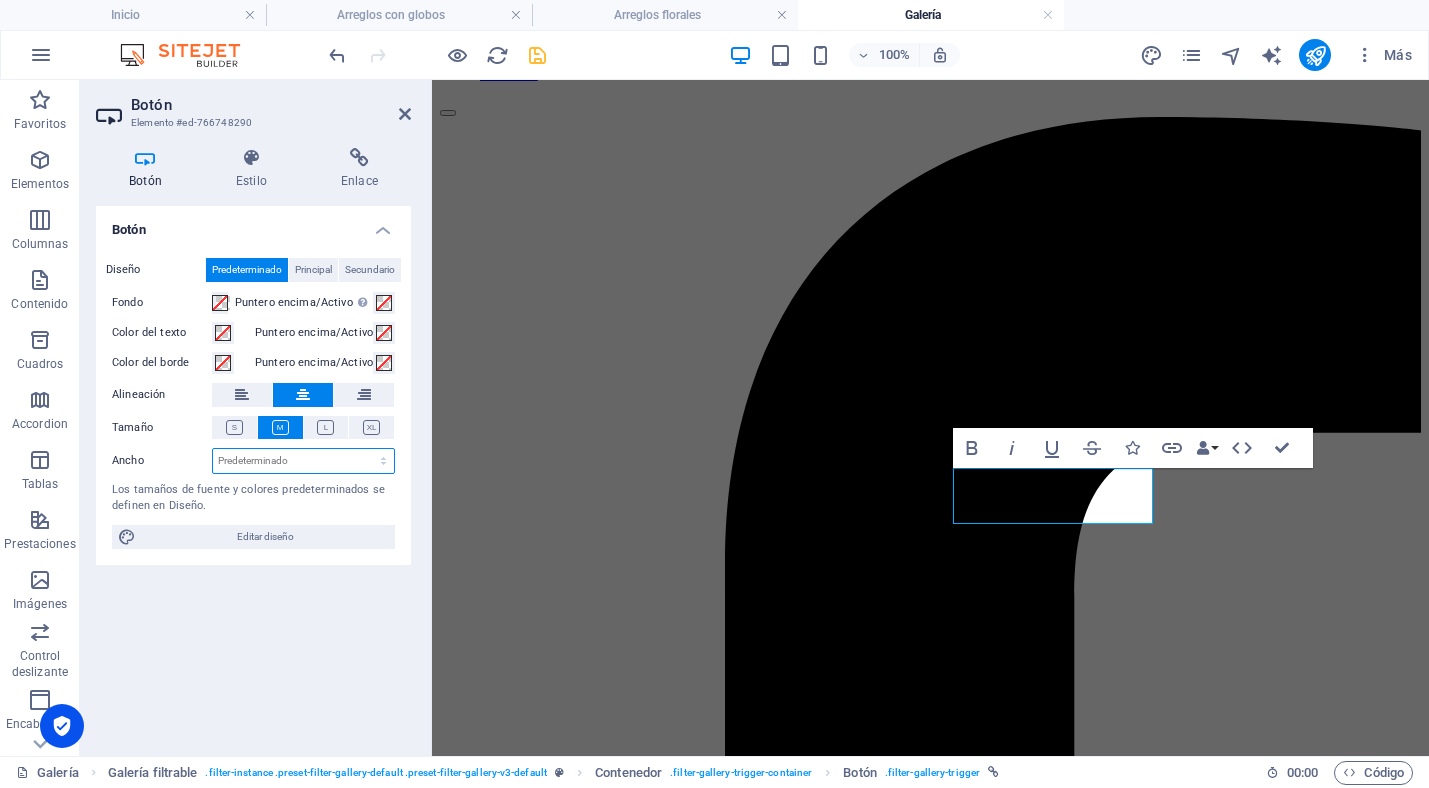 select on "px" 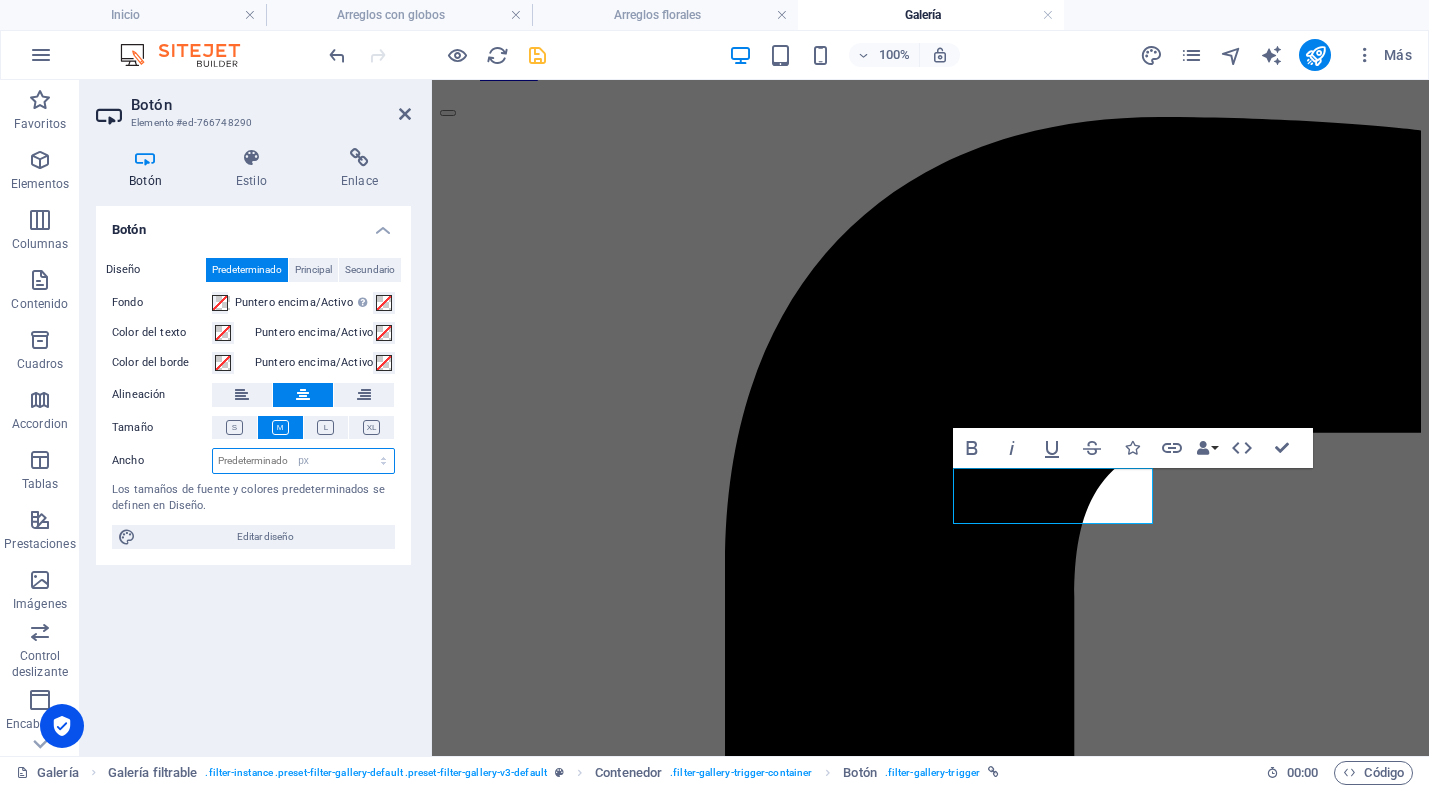 type on "200" 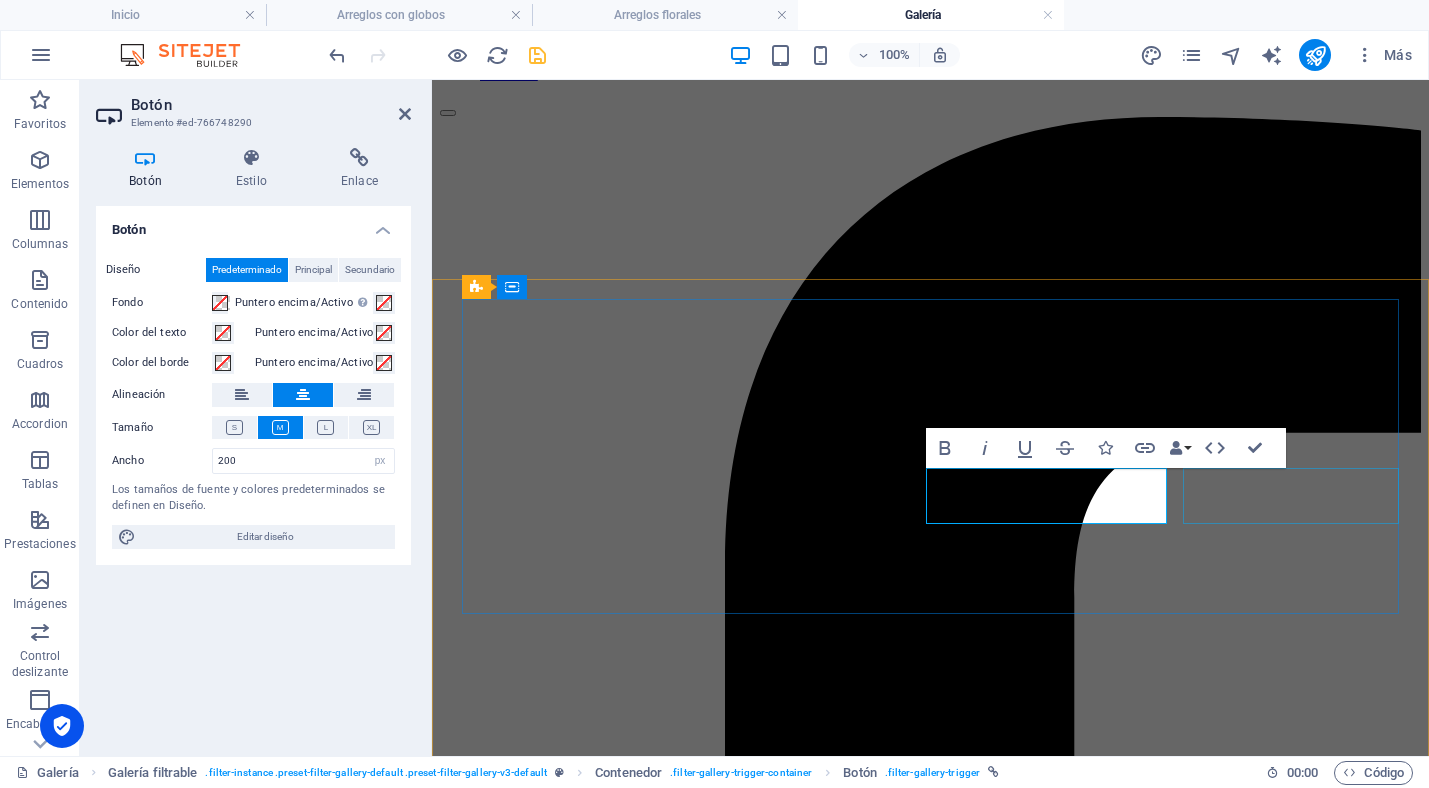 click on "Cumples, showers..." at bounding box center [930, 3869] 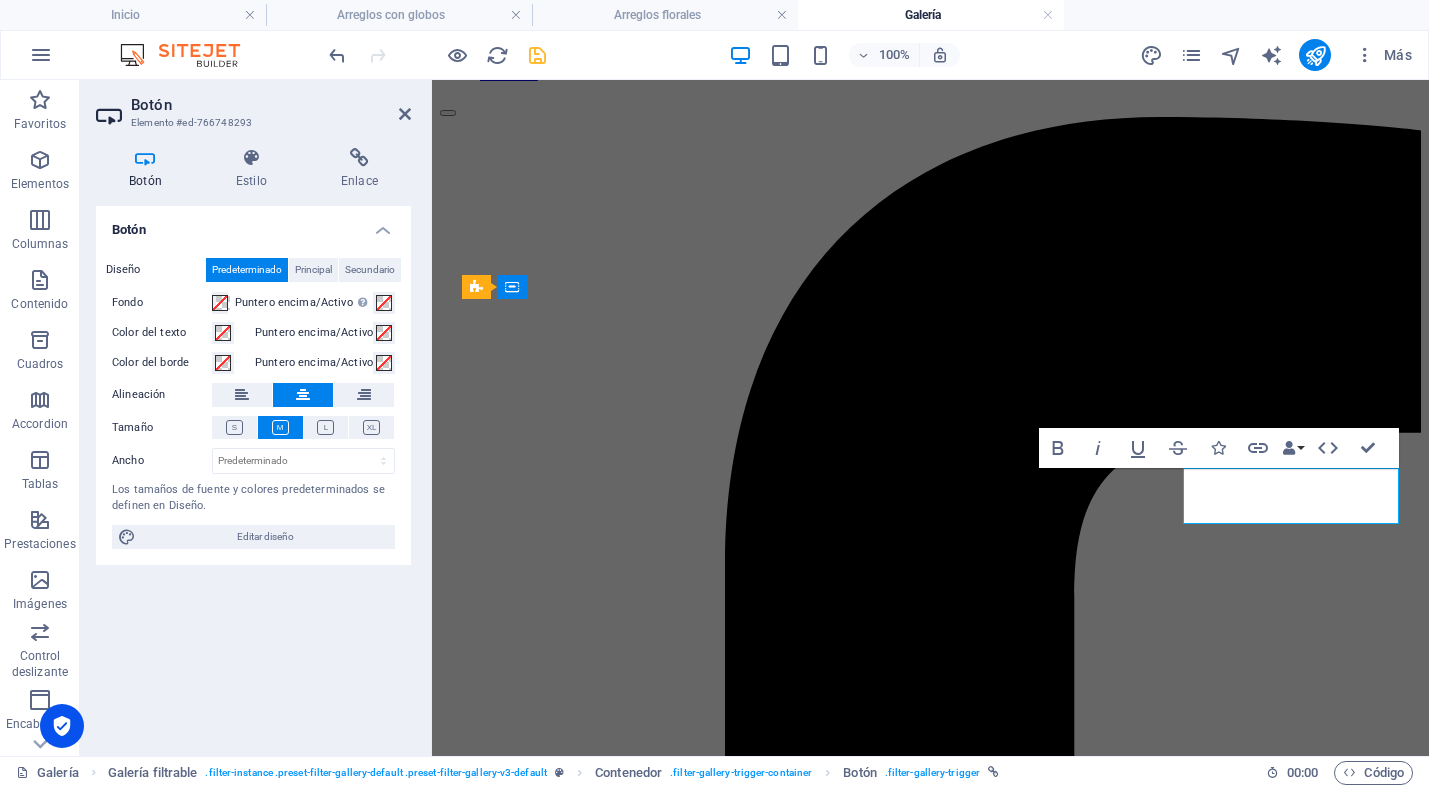 click on "Cumples, showers..." at bounding box center [930, 3868] 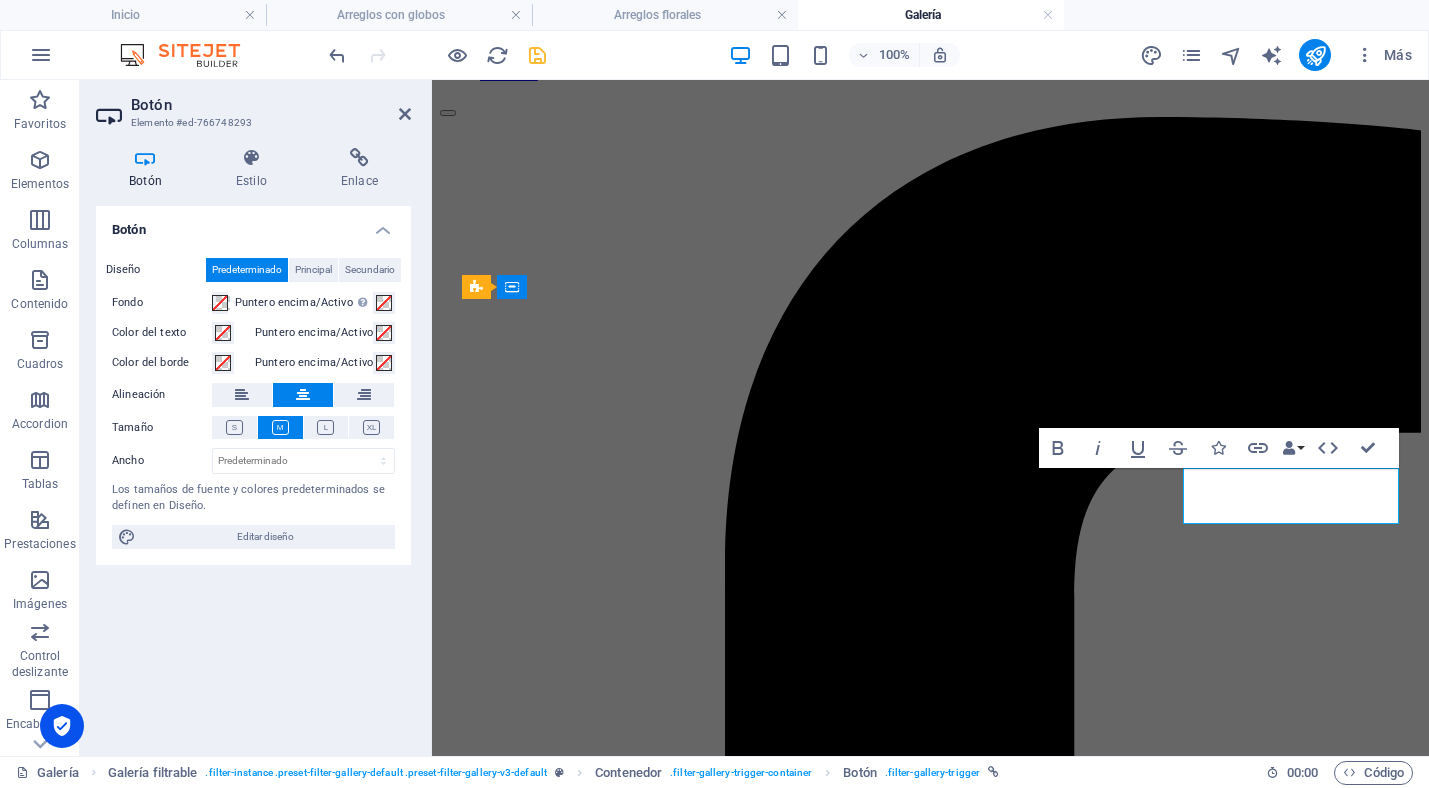 click on "Cumples, showers..." at bounding box center (930, 3868) 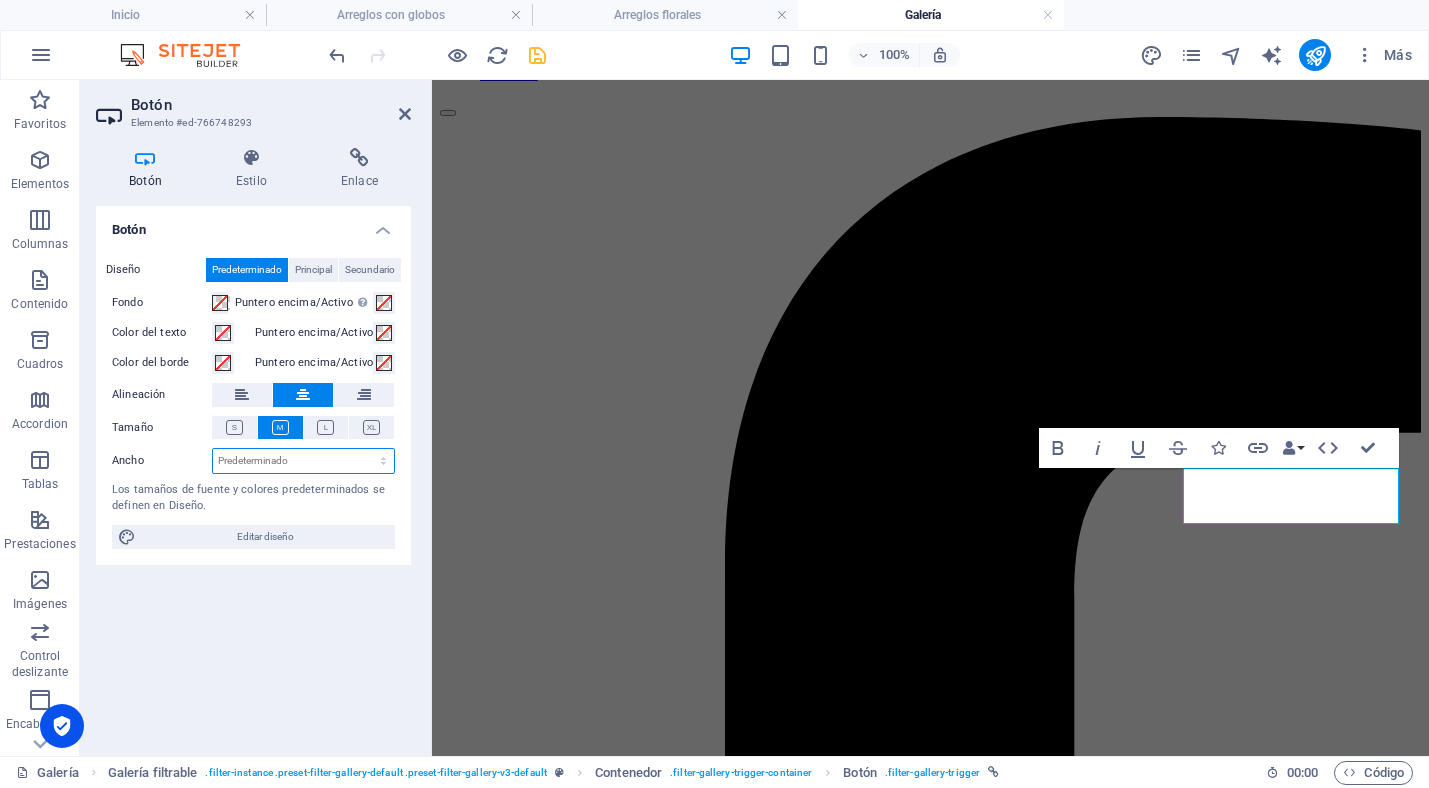 click on "Predeterminado px rem % em vh vw" at bounding box center (303, 461) 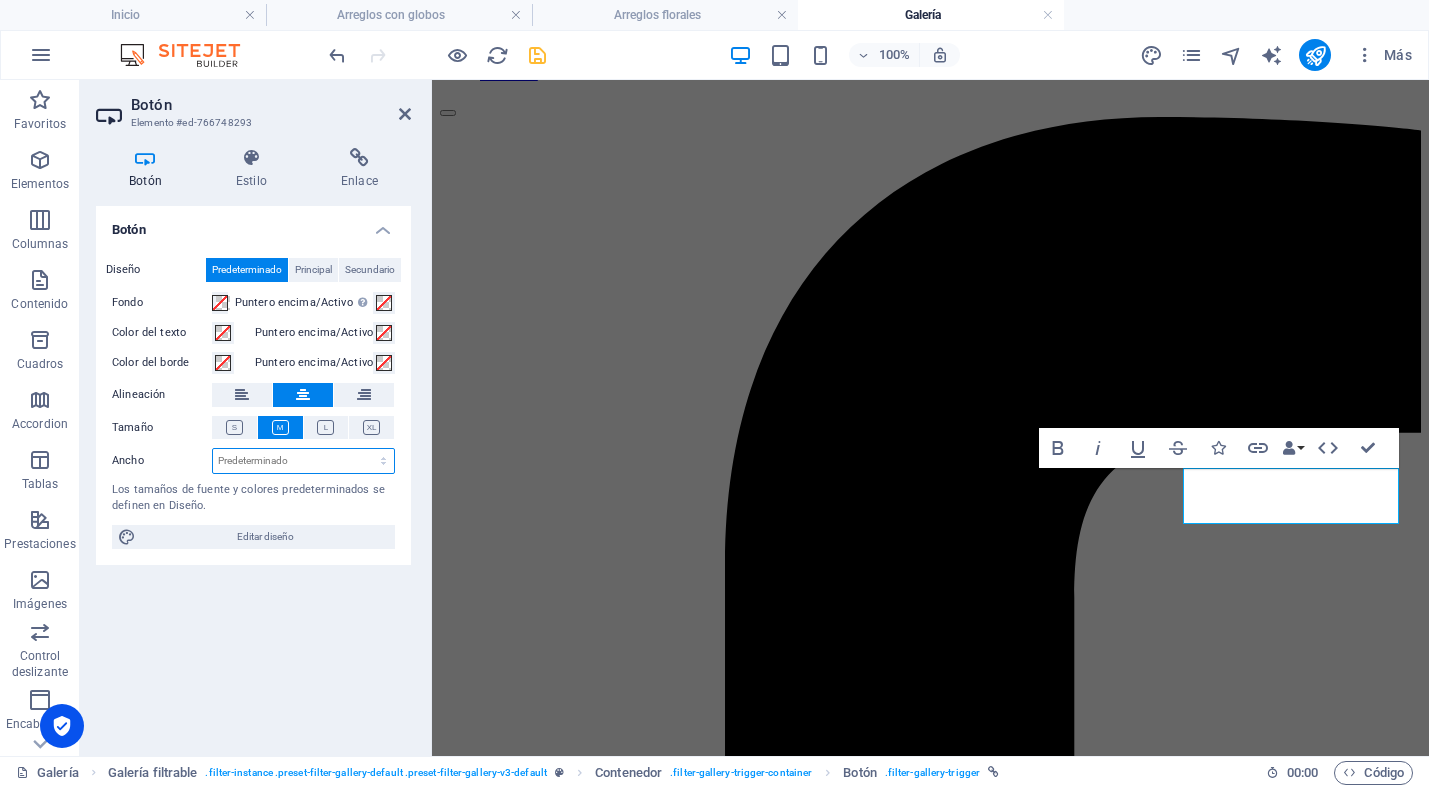 select on "px" 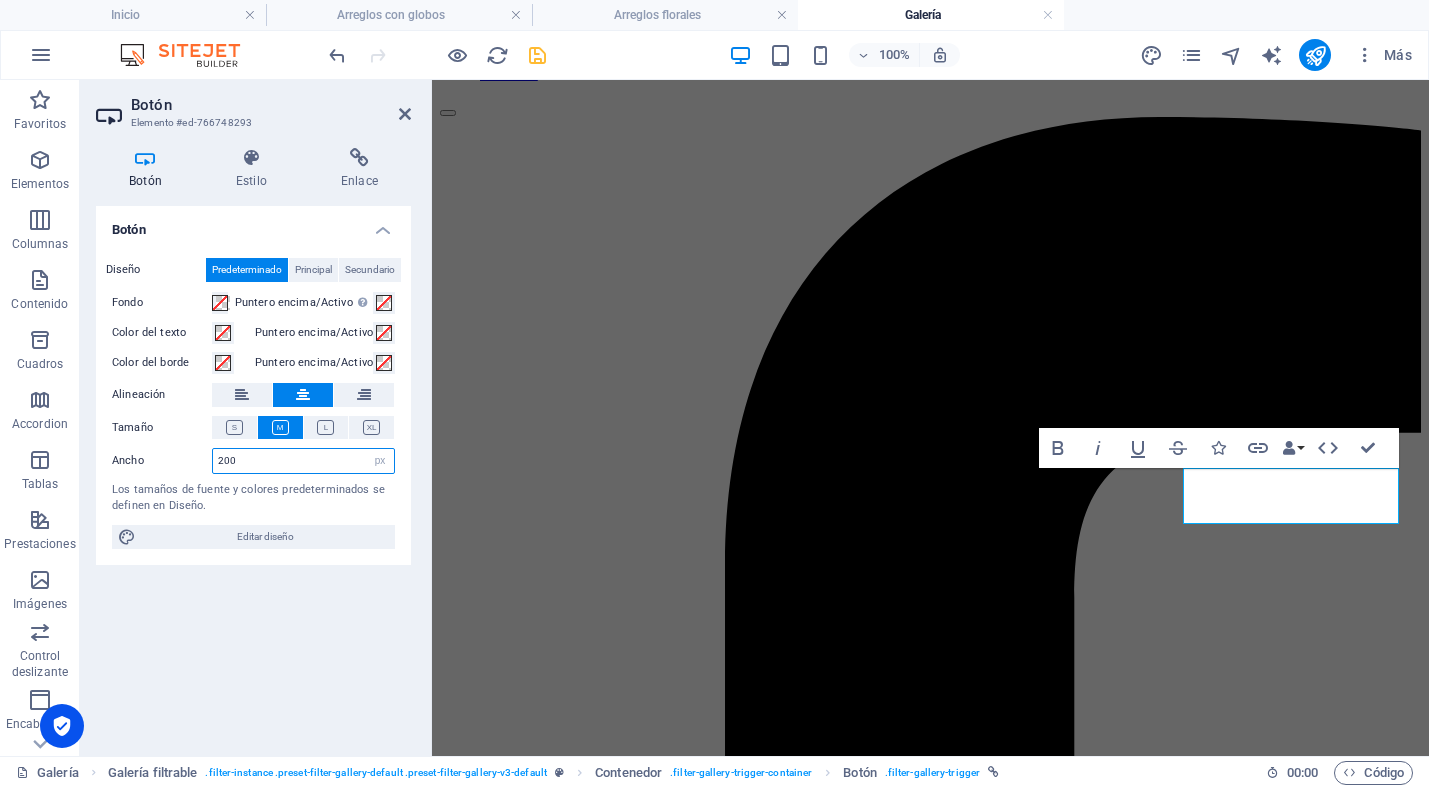 type on "200" 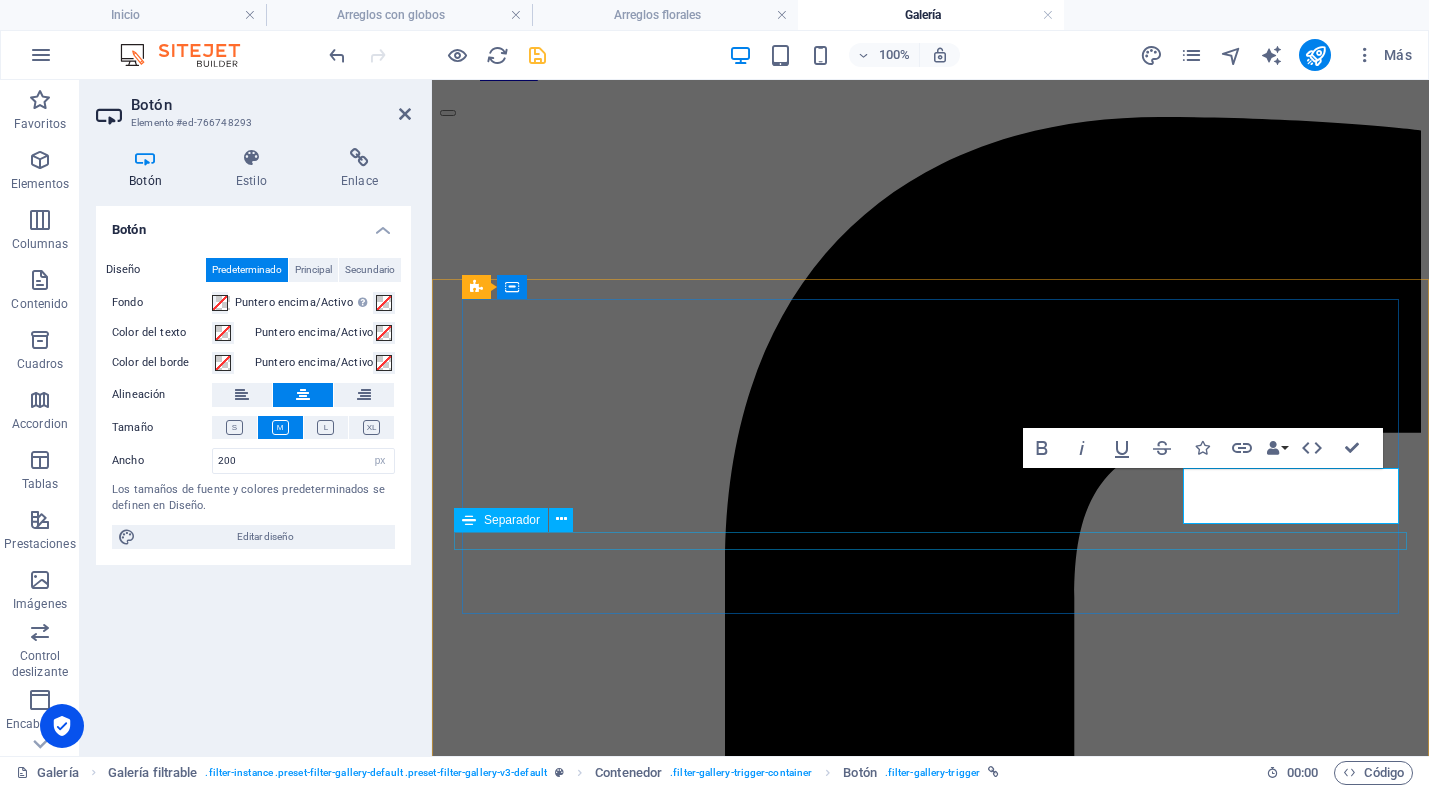 click at bounding box center [930, 3887] 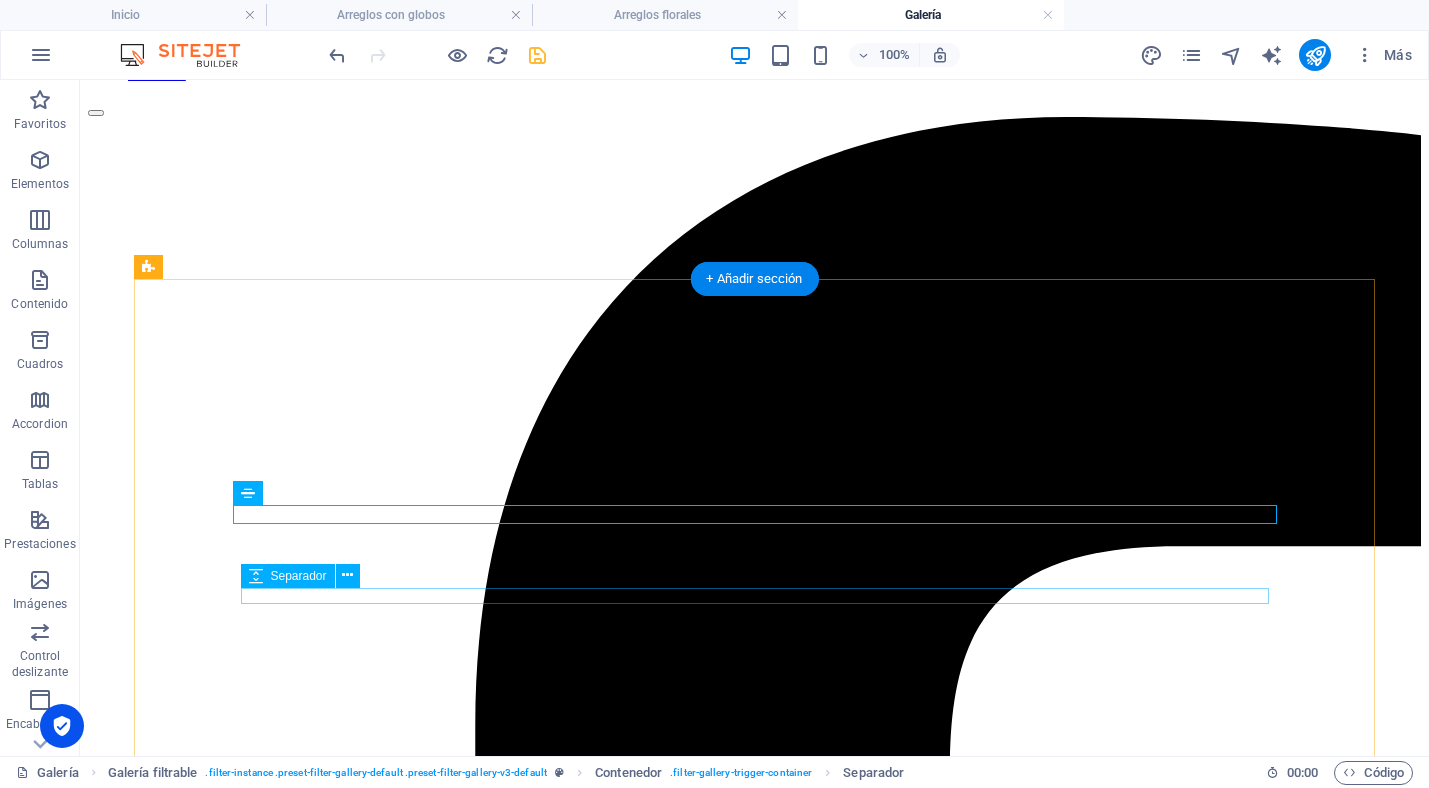 click on "Diseñamos y producimos nuestros servicios a la medida de cada cliente. Cuidamos cada detalle del montaje con el mismo esmero y dedicación como si fuésemos los anfitriones, lo que se refleja en la calidad de nuestra propuesta de valor y en la satisfacción de los invitados. Solicita una cotización Ver todo Bodas Eventos religiosos Cumples, showers... Empresariales" at bounding box center [754, 27164] 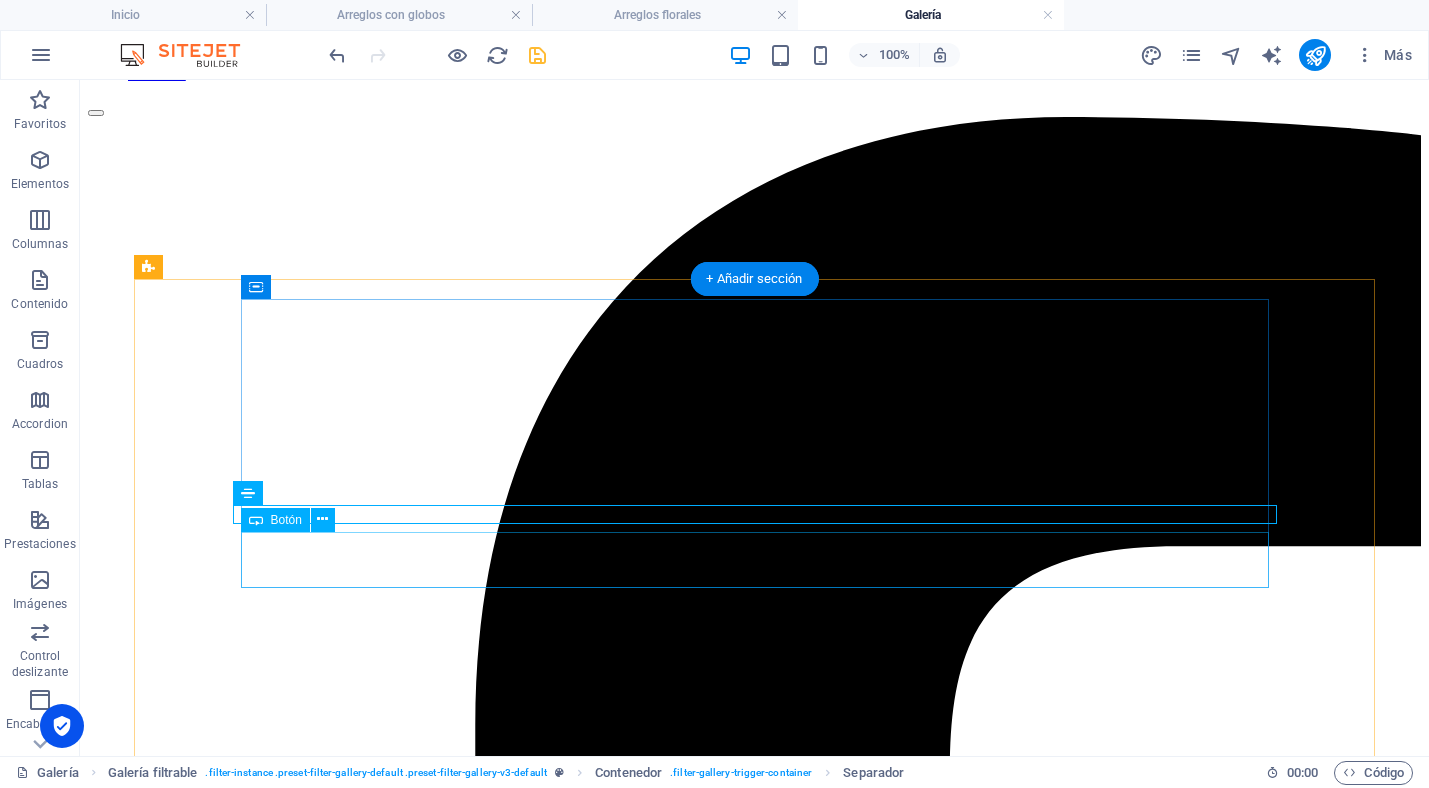 click on "Empresariales" at bounding box center [754, 4919] 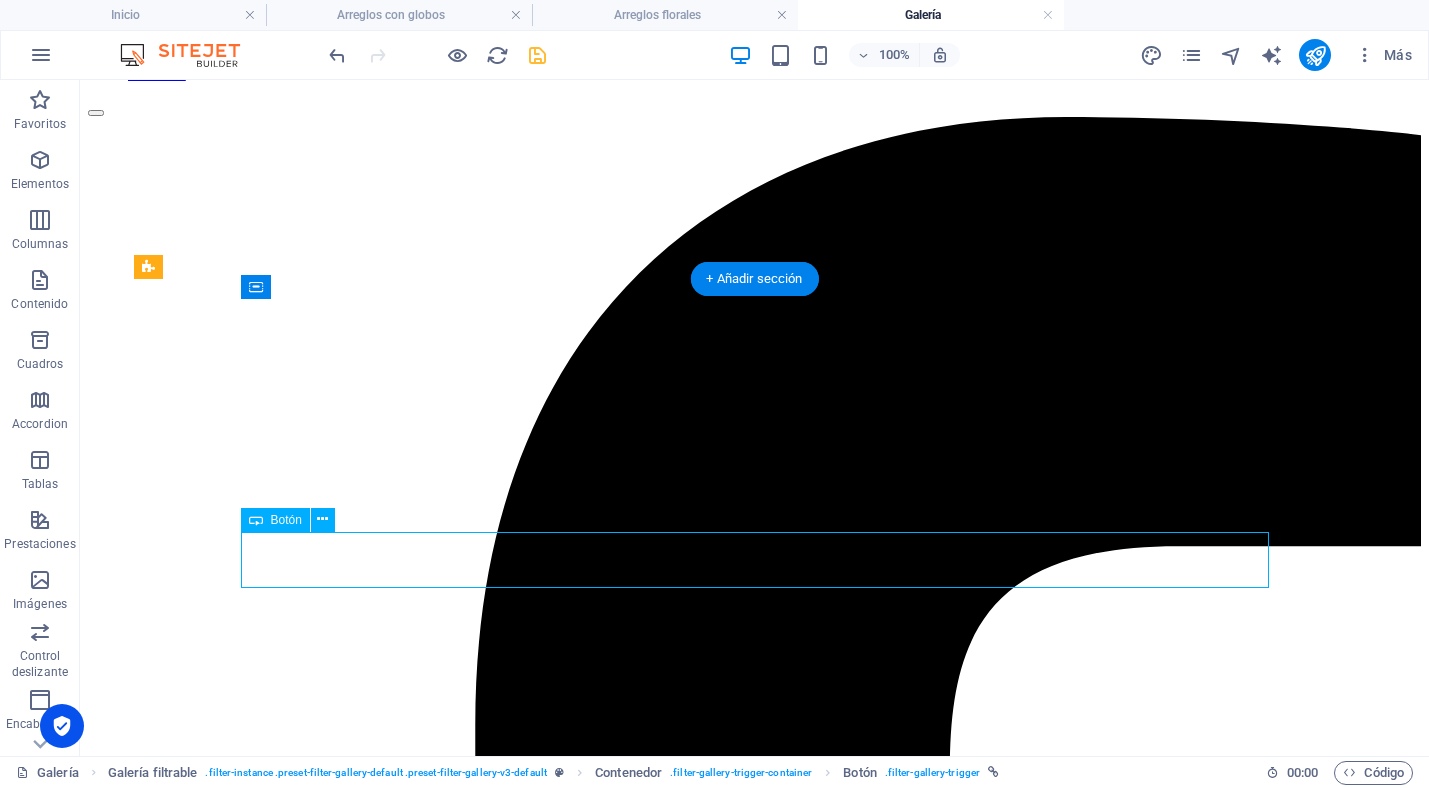 click on "Empresariales" at bounding box center [754, 4919] 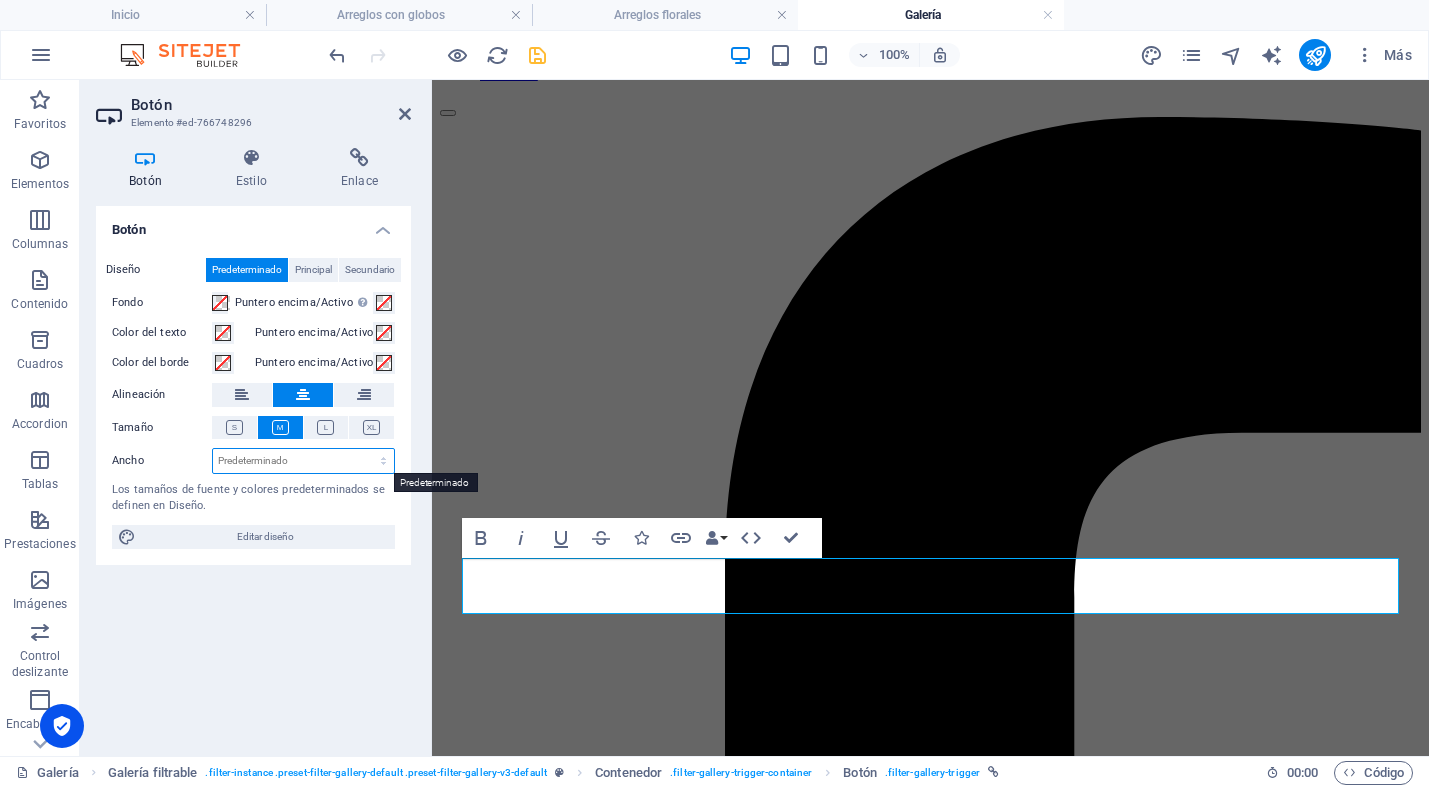 click on "Predeterminado px rem % em vh vw" at bounding box center (303, 461) 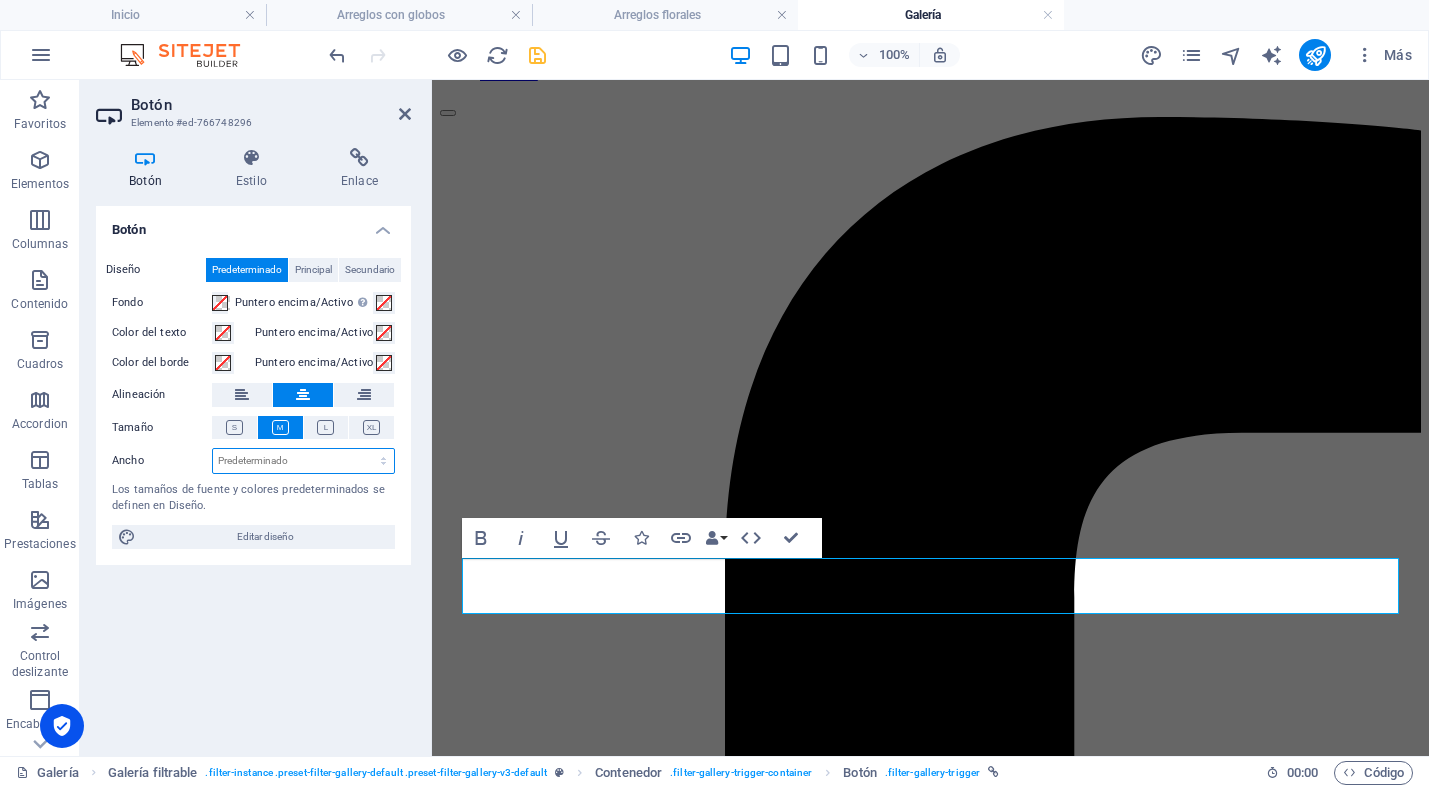 select on "px" 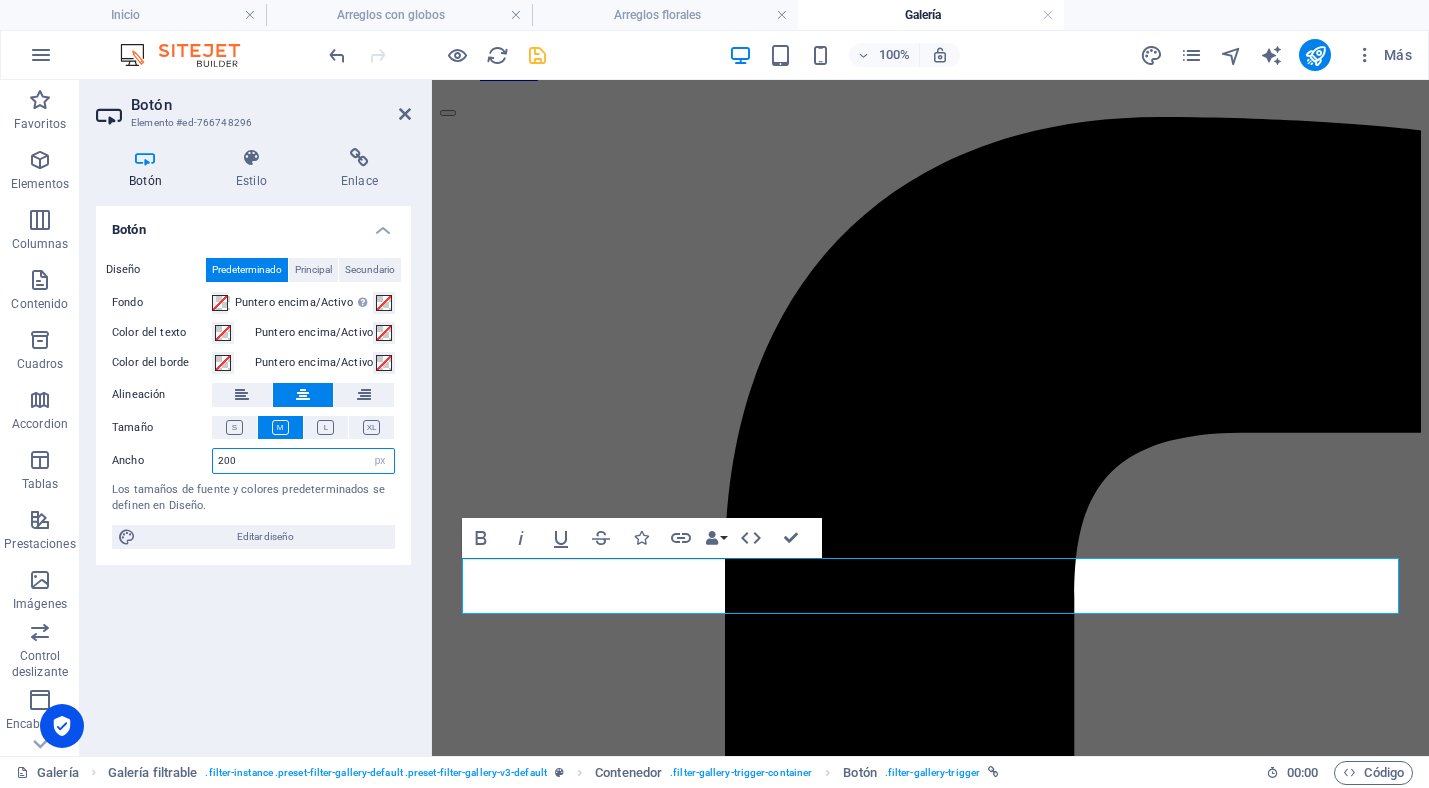 type on "200" 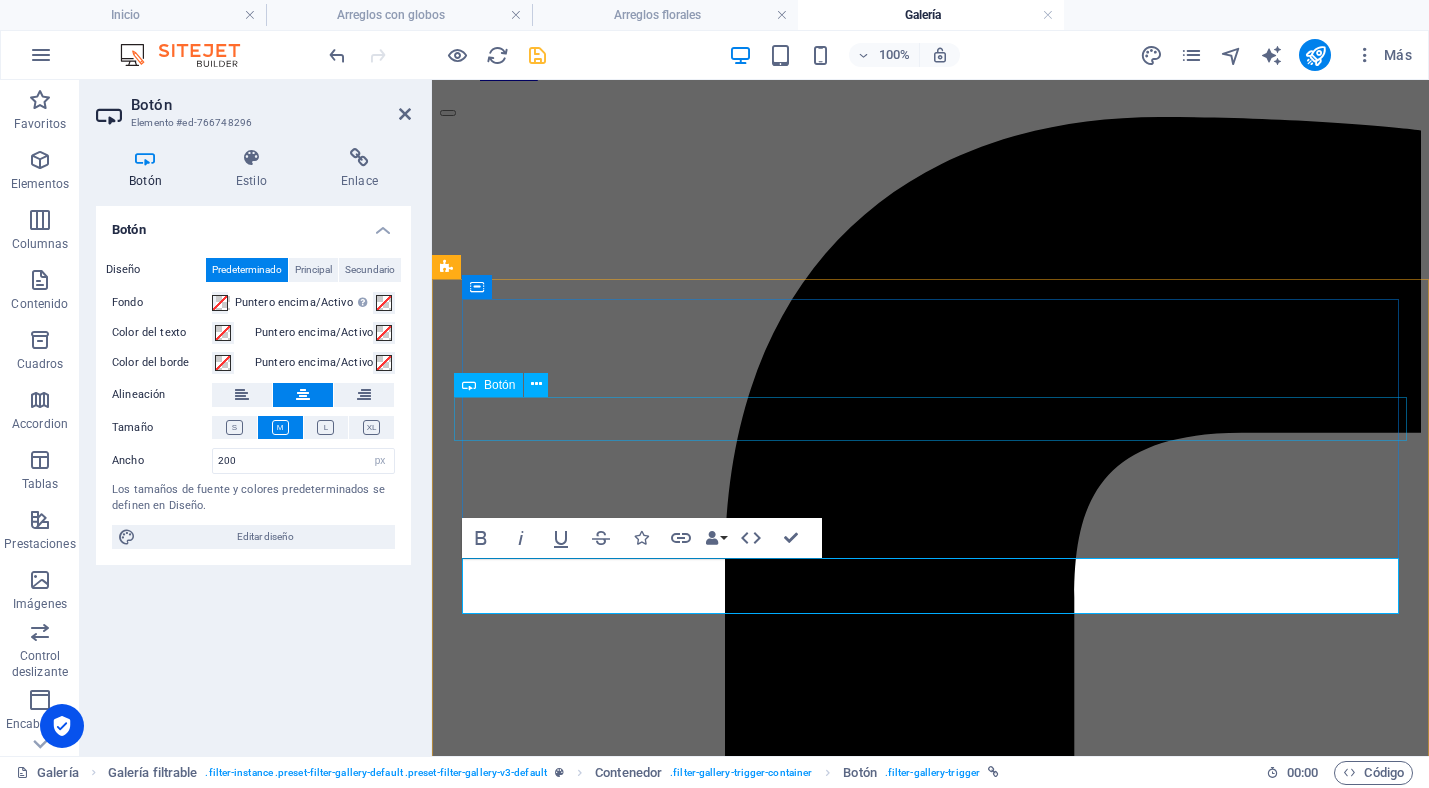 click on "Solicita una cotización" at bounding box center (930, 3778) 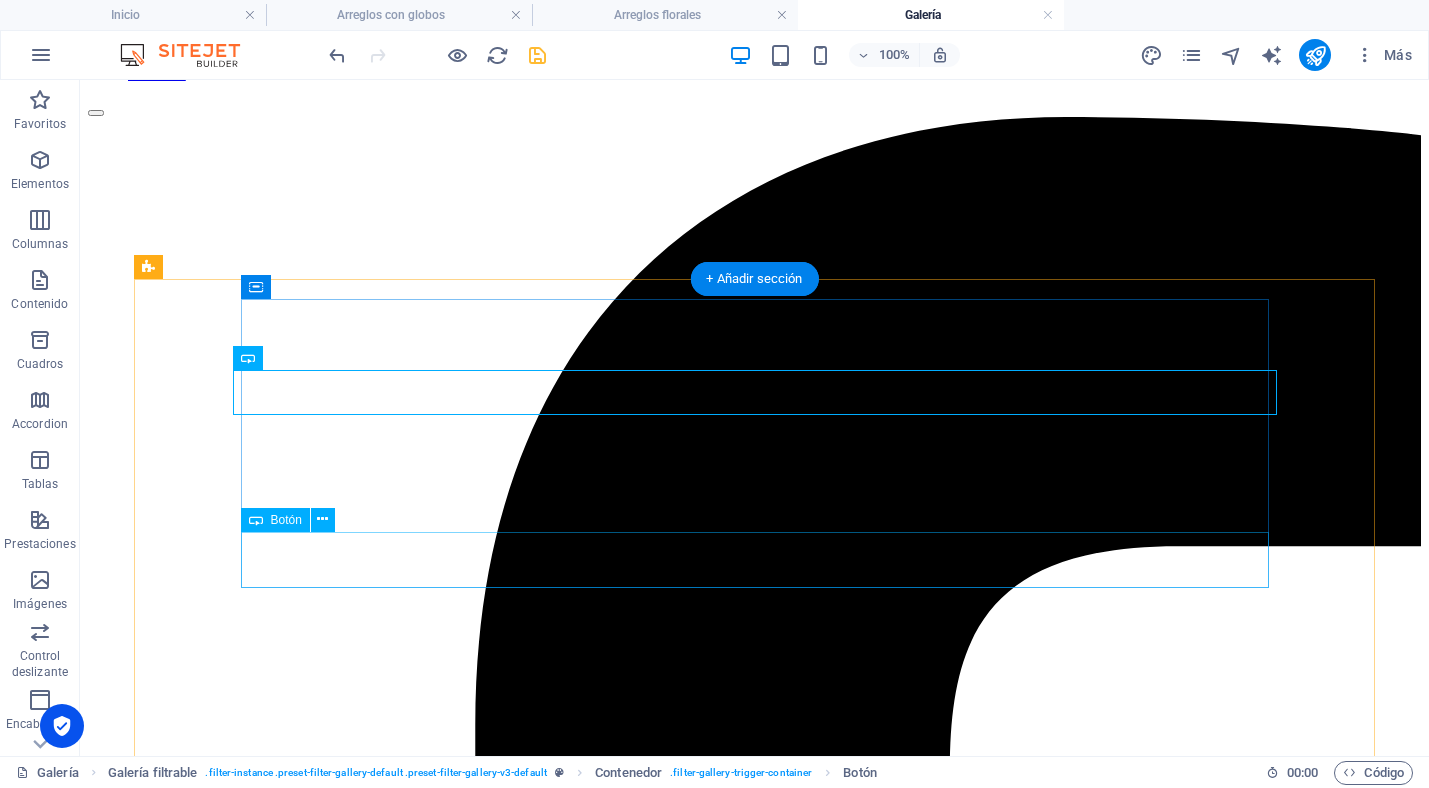 click on "Empresariales" at bounding box center (754, 4919) 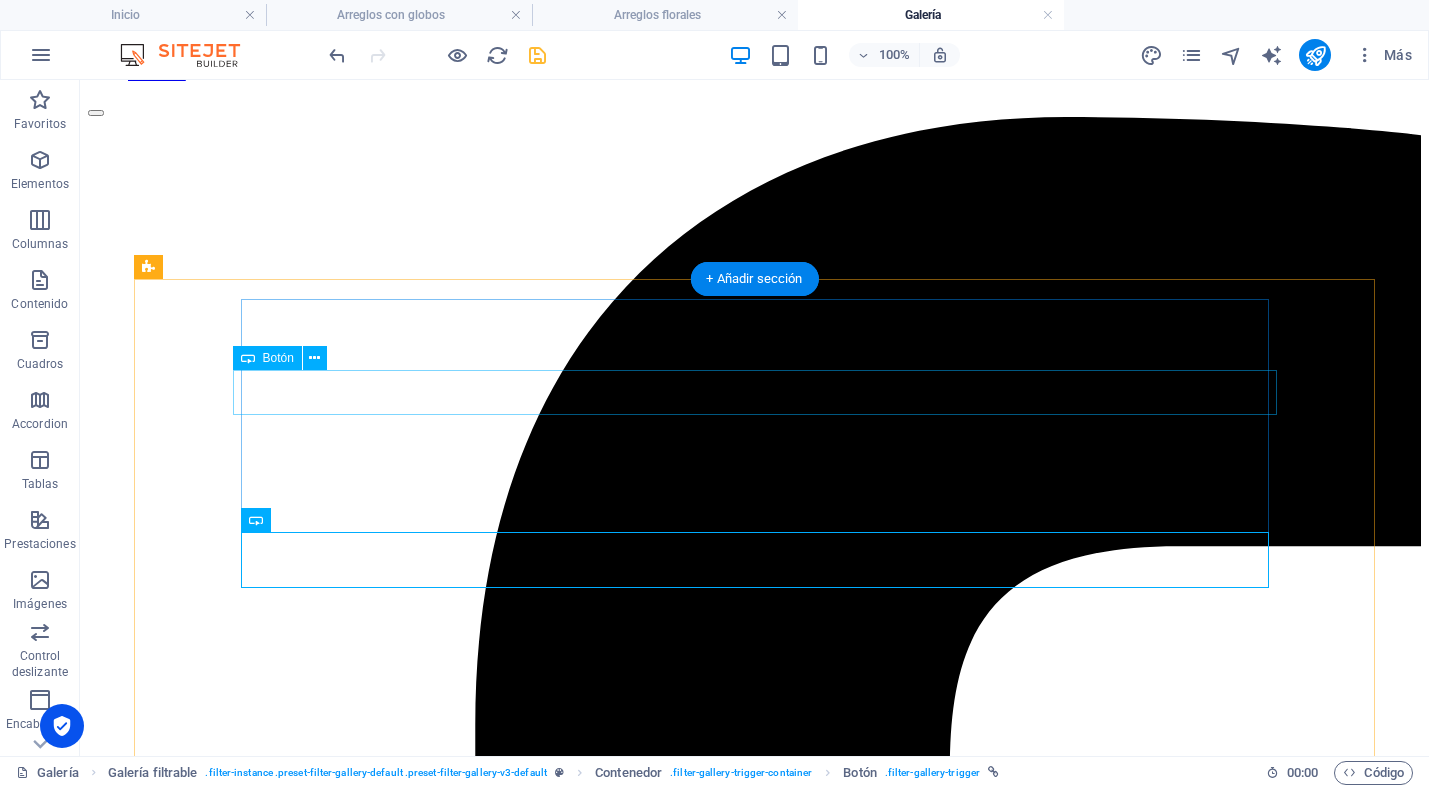 click on "Solicita una cotización" at bounding box center [754, 4791] 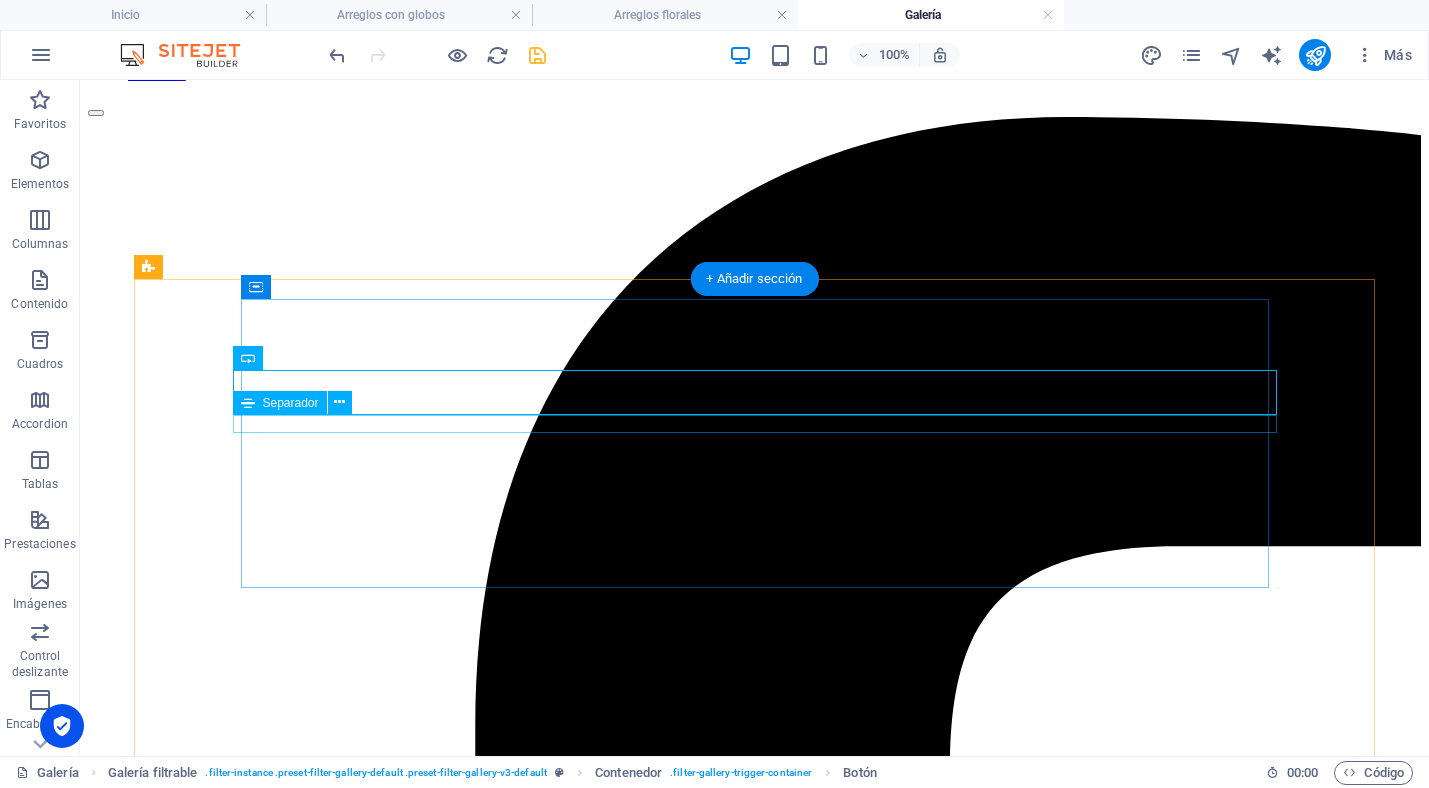 click at bounding box center (754, 4809) 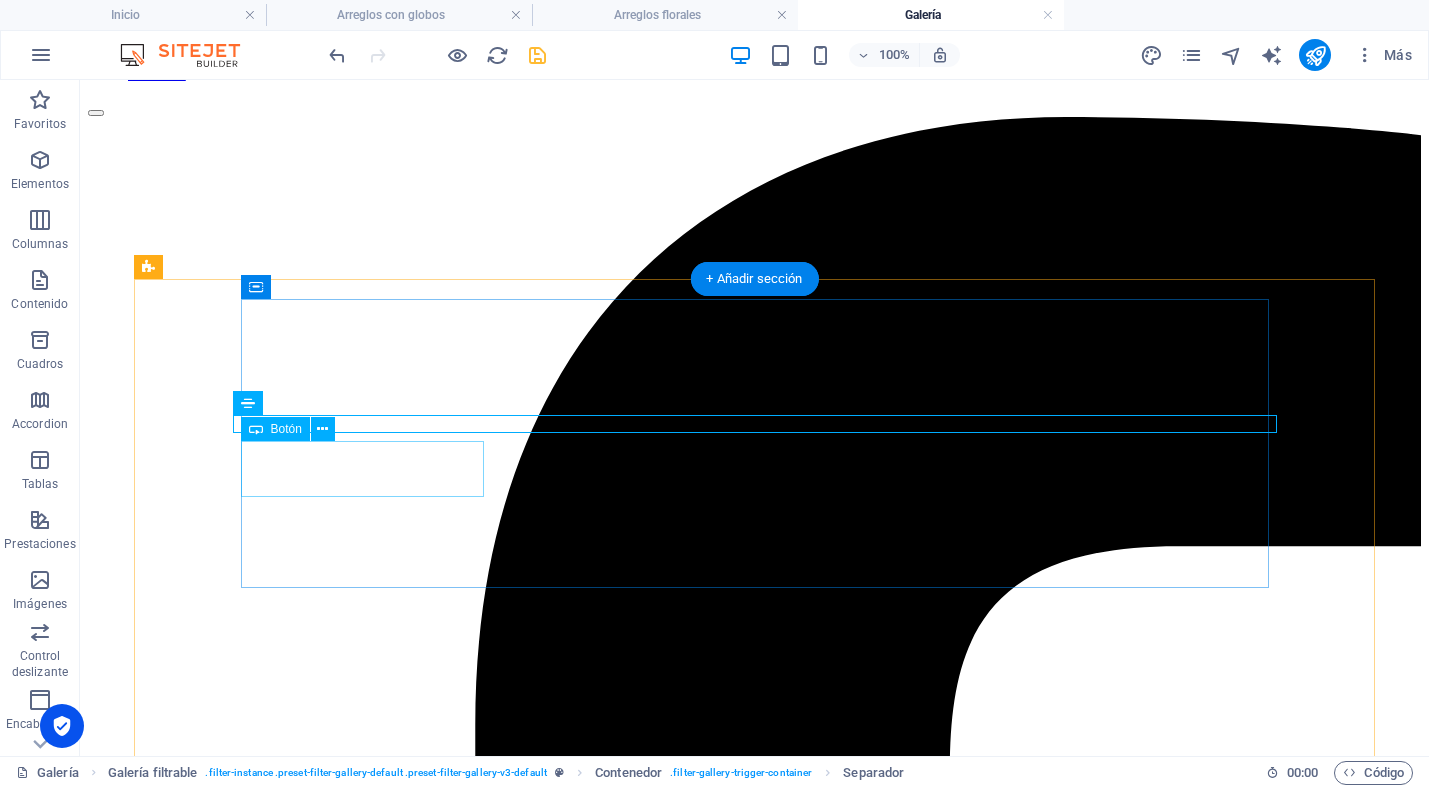 click on "Ver todo" at bounding box center [754, 4828] 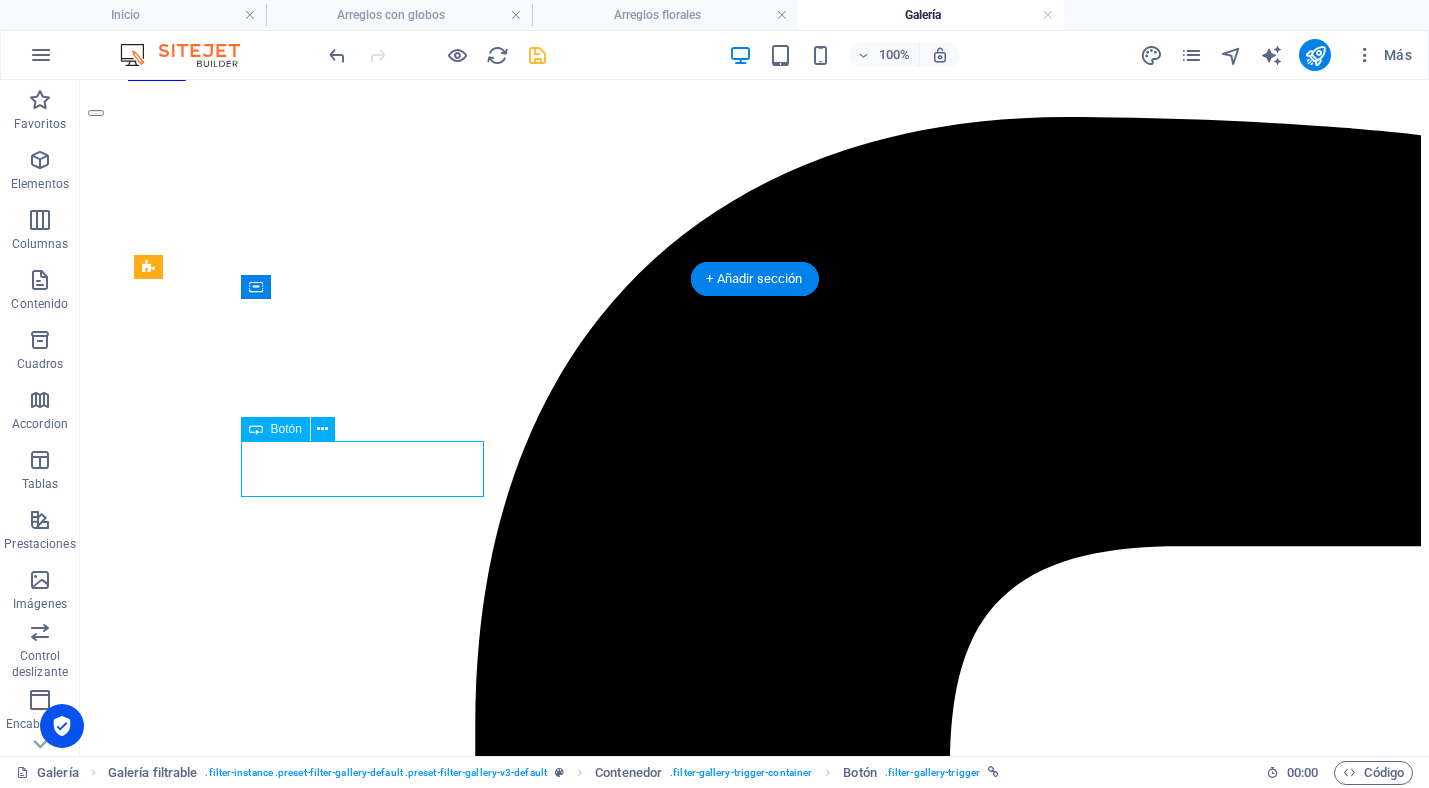 click on "Ver todo" at bounding box center [754, 4828] 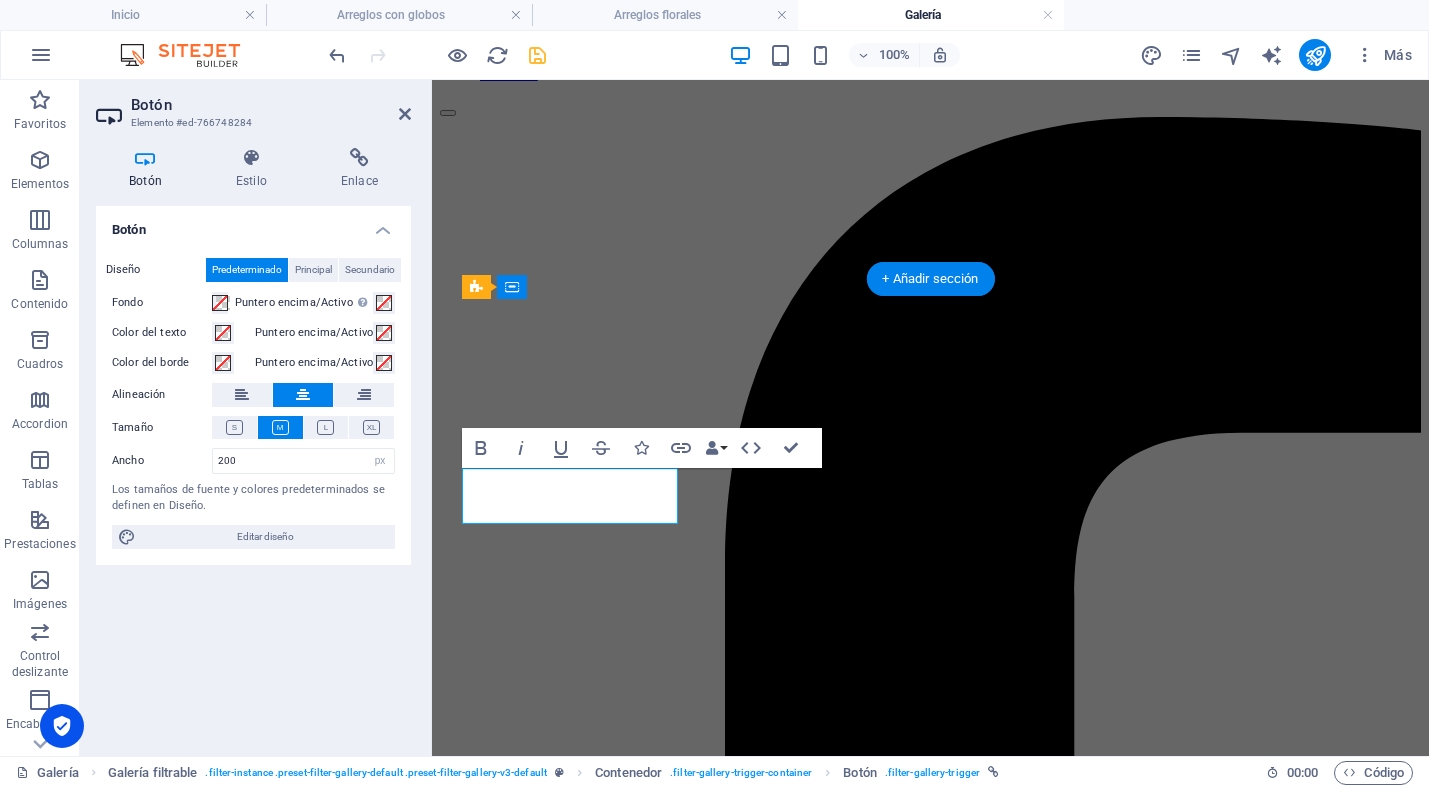 click on "Ver todo" at bounding box center (930, 3815) 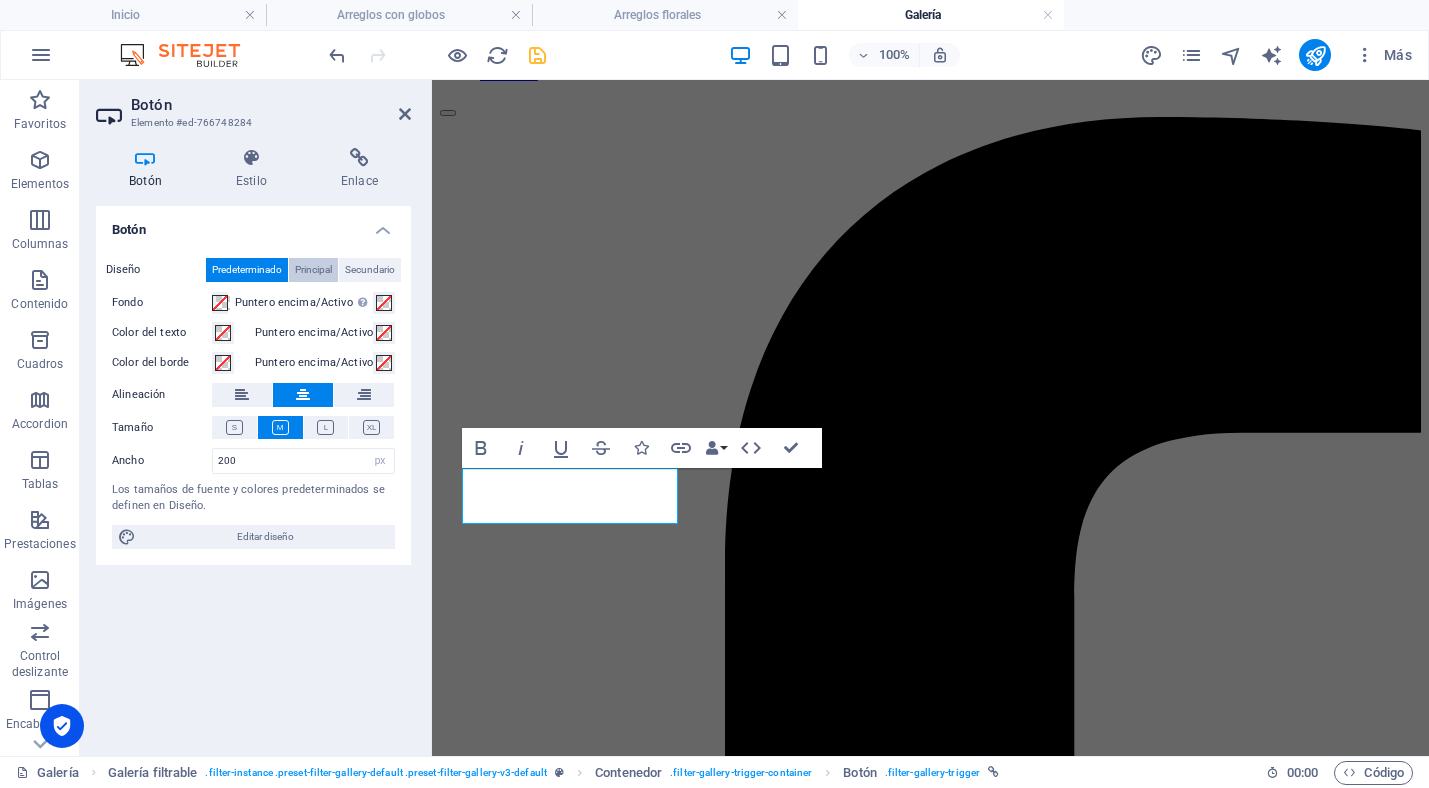 click on "Principal" at bounding box center (313, 270) 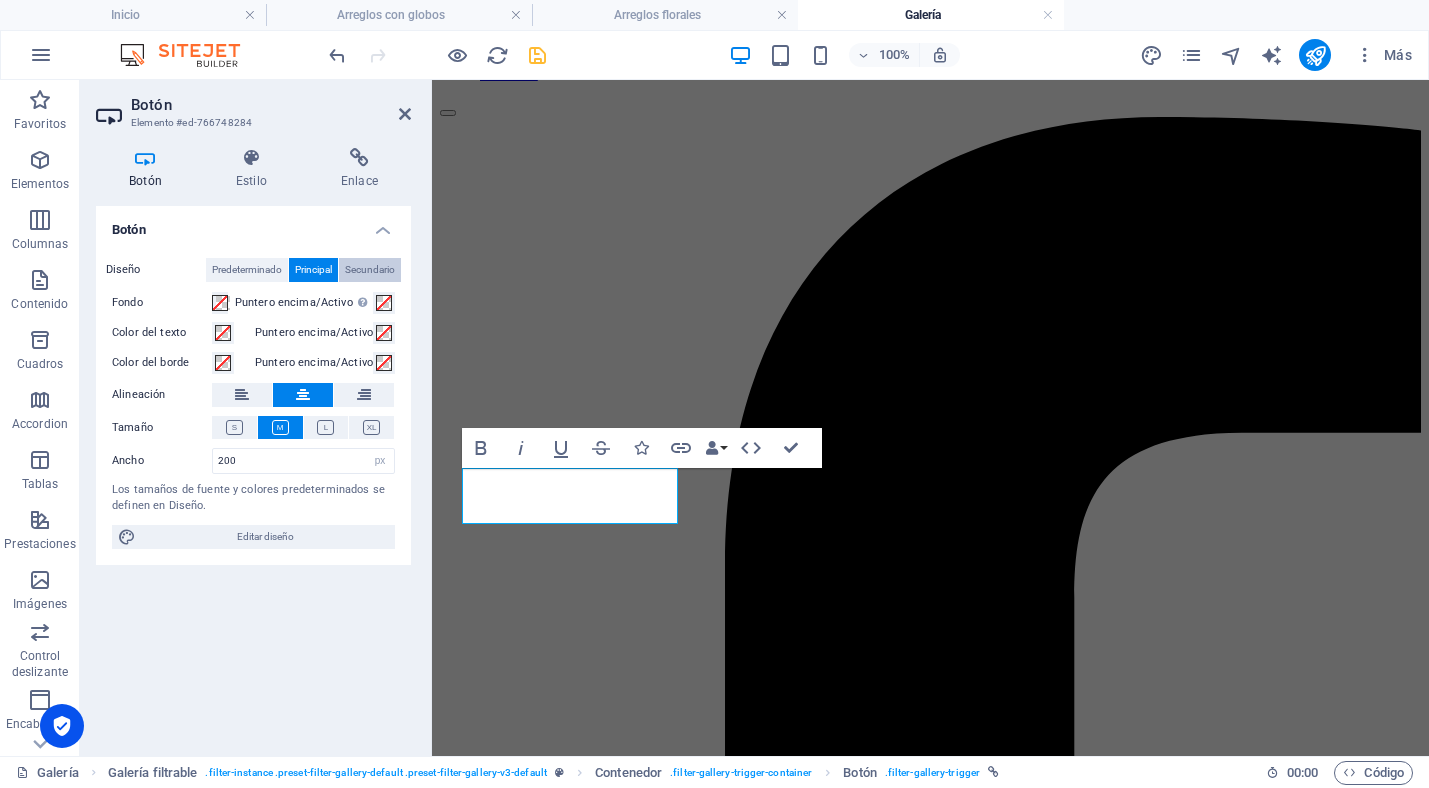 click on "Secundario" at bounding box center (370, 270) 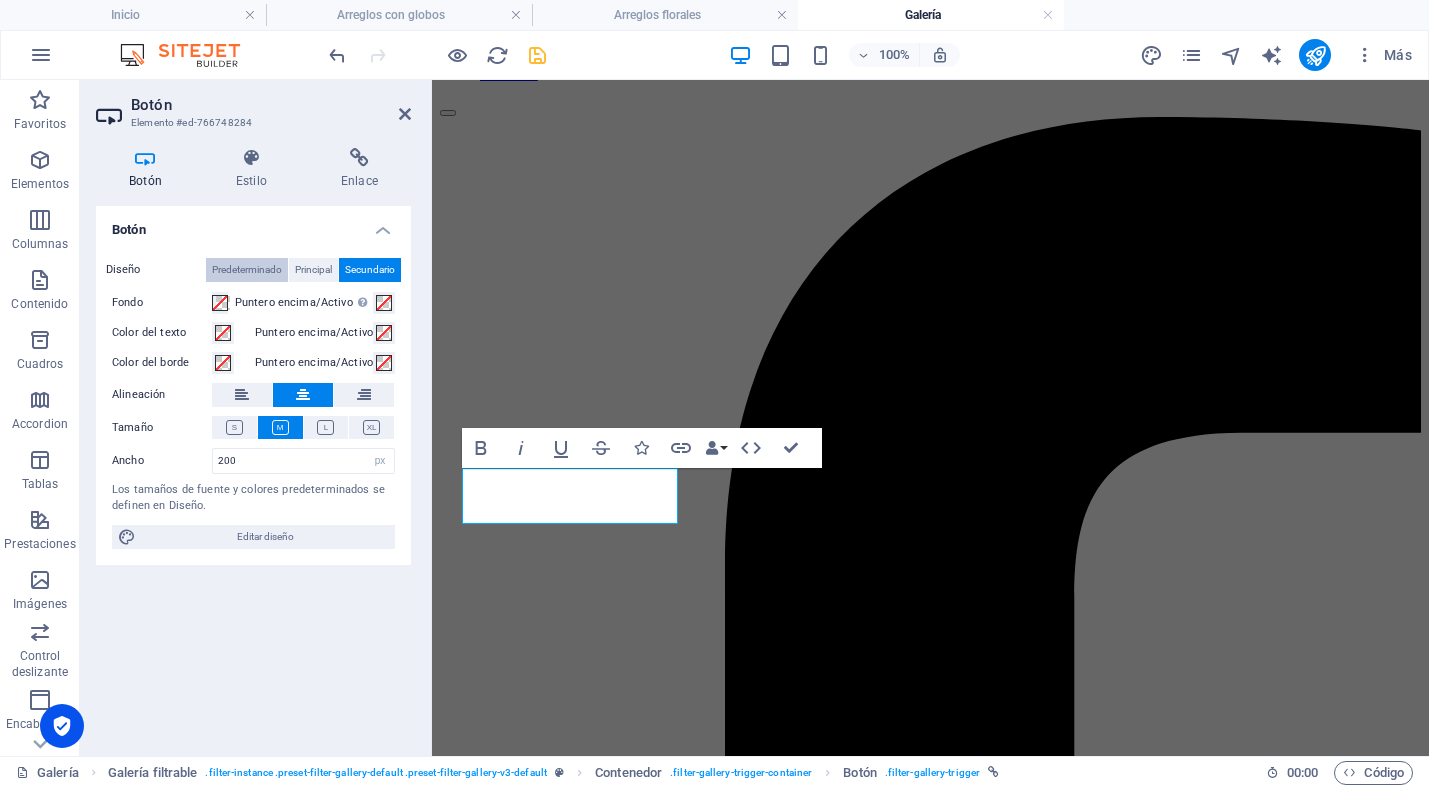 click on "Predeterminado" at bounding box center (247, 270) 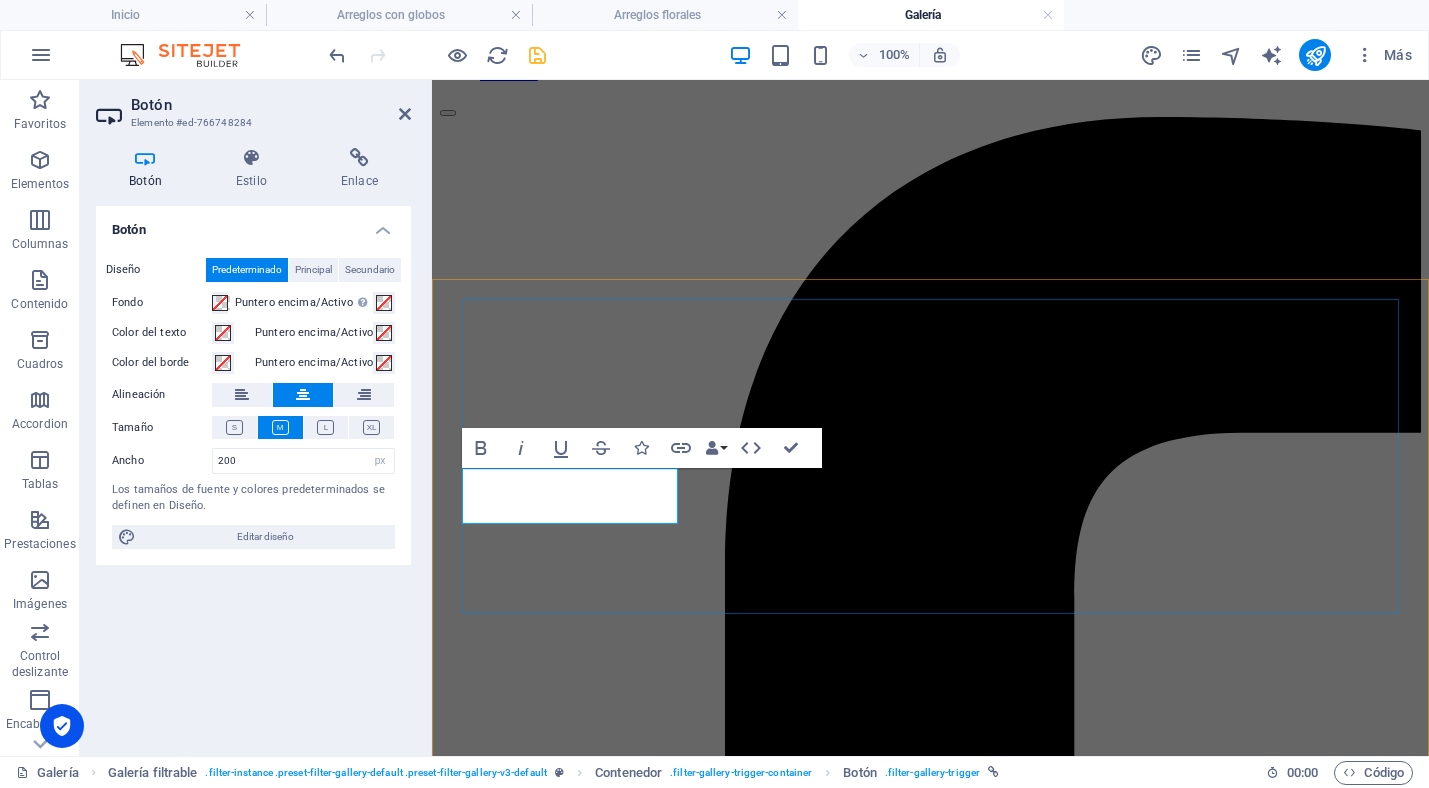drag, startPoint x: 676, startPoint y: 488, endPoint x: 658, endPoint y: 489, distance: 18.027756 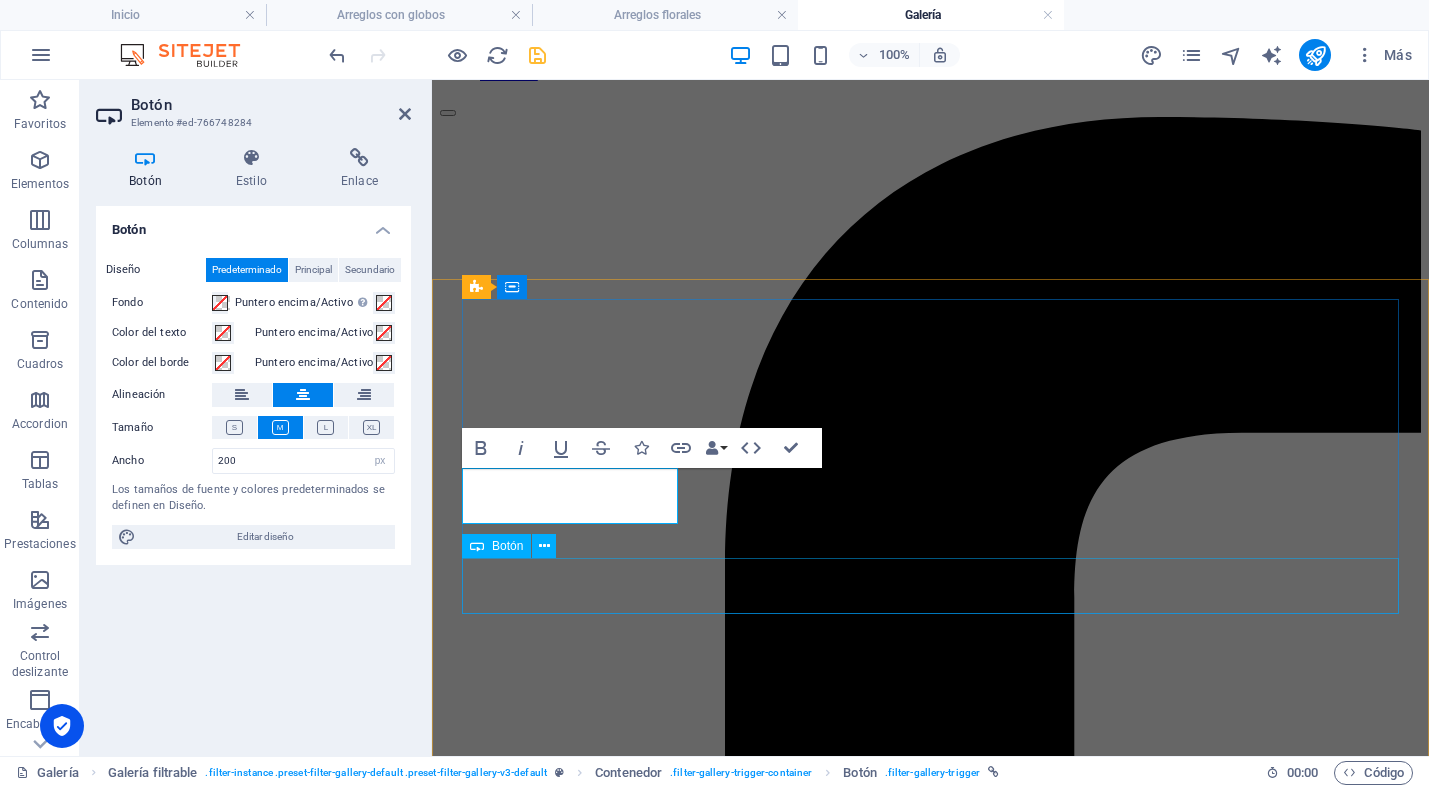 click on "Empresariales" at bounding box center [930, 3906] 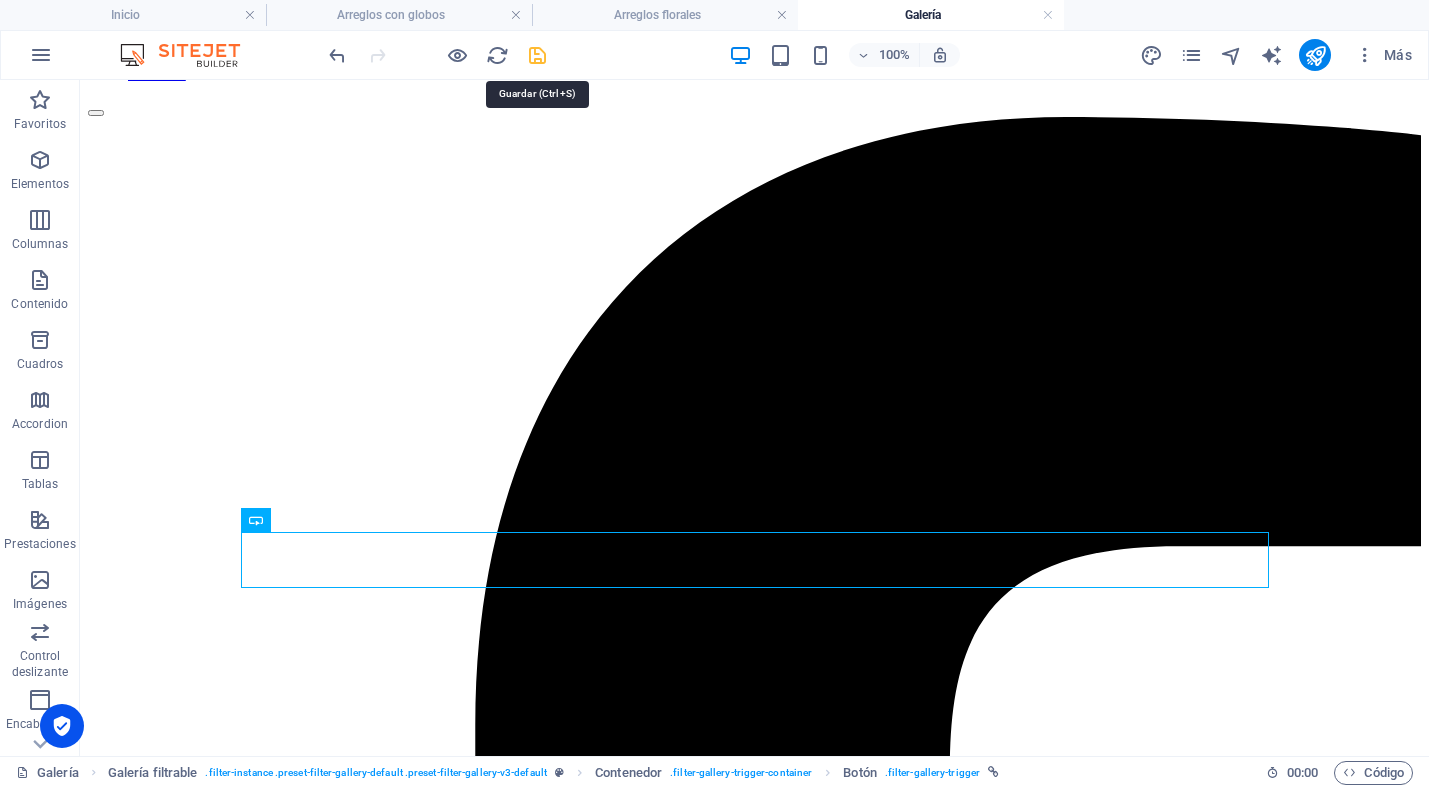 click at bounding box center [537, 55] 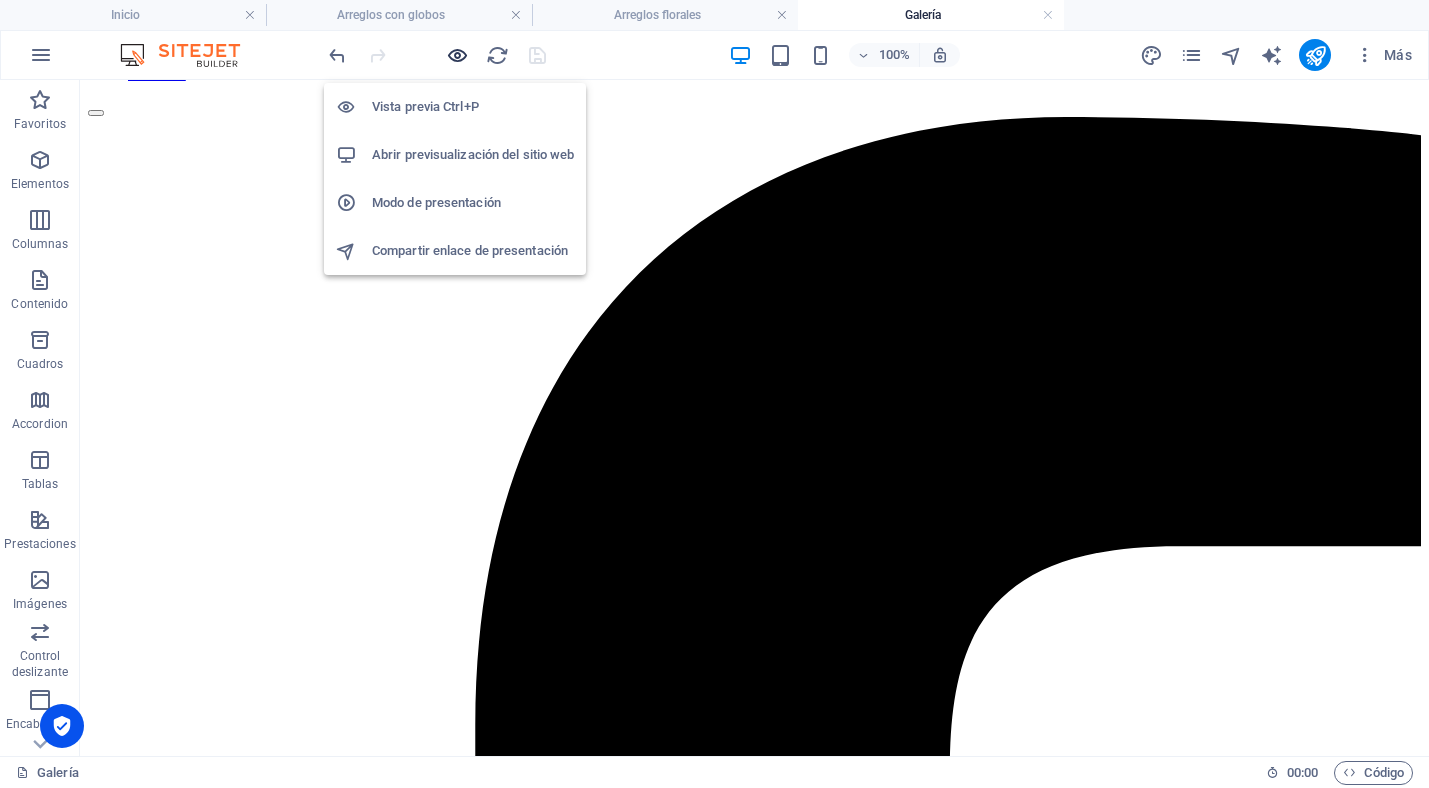 click at bounding box center [457, 55] 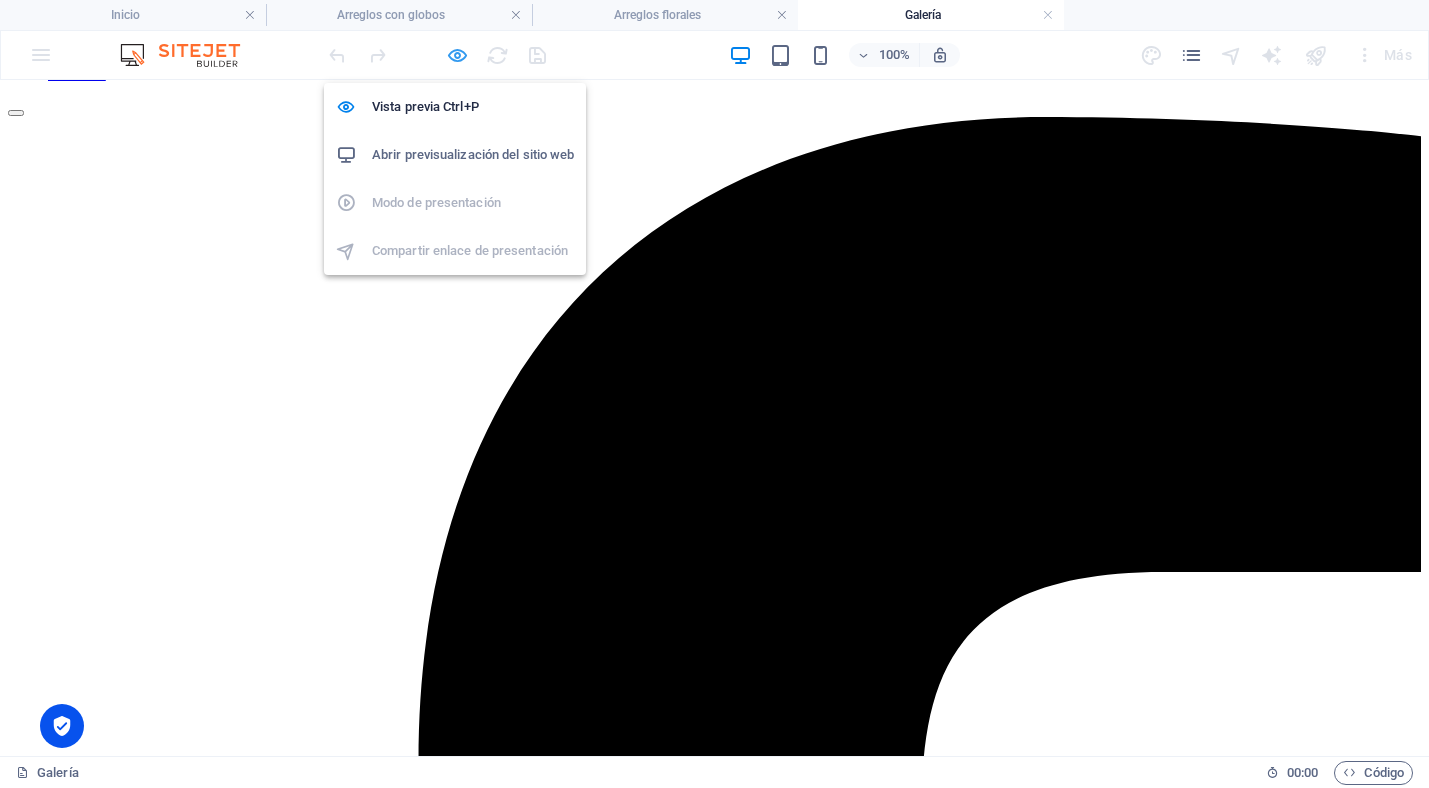 click at bounding box center (457, 55) 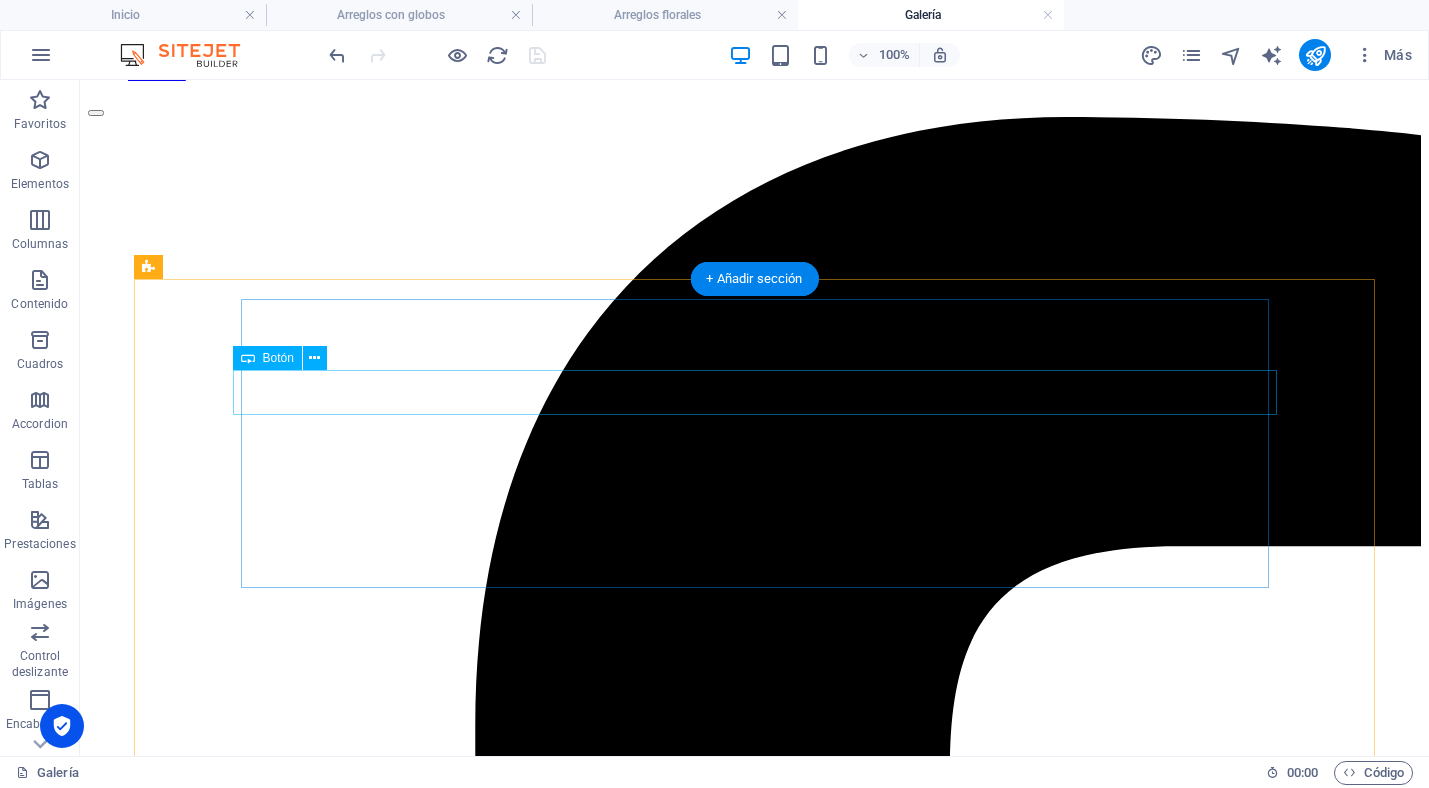 click on "Solicita una cotización" at bounding box center (754, 4791) 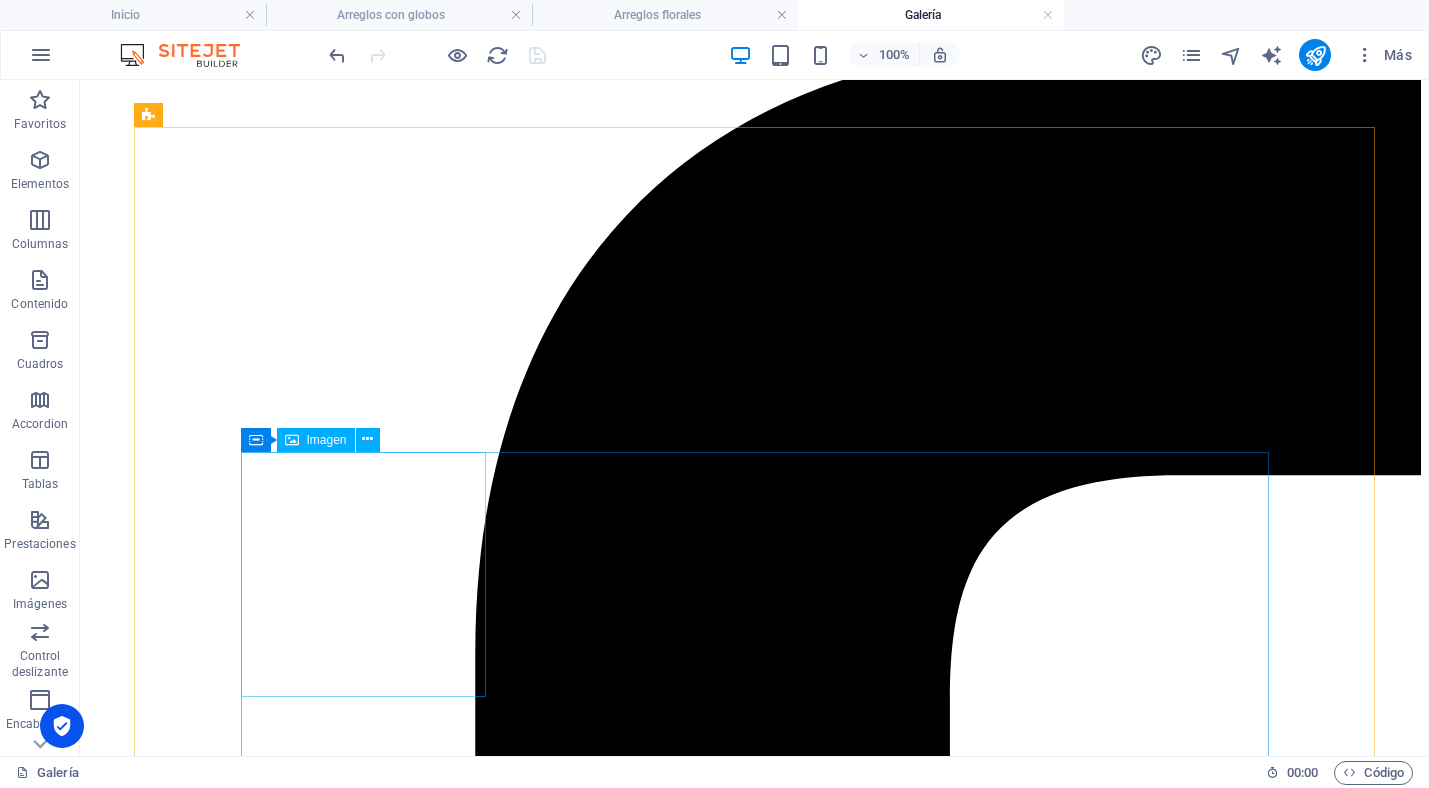 scroll, scrollTop: 353, scrollLeft: 0, axis: vertical 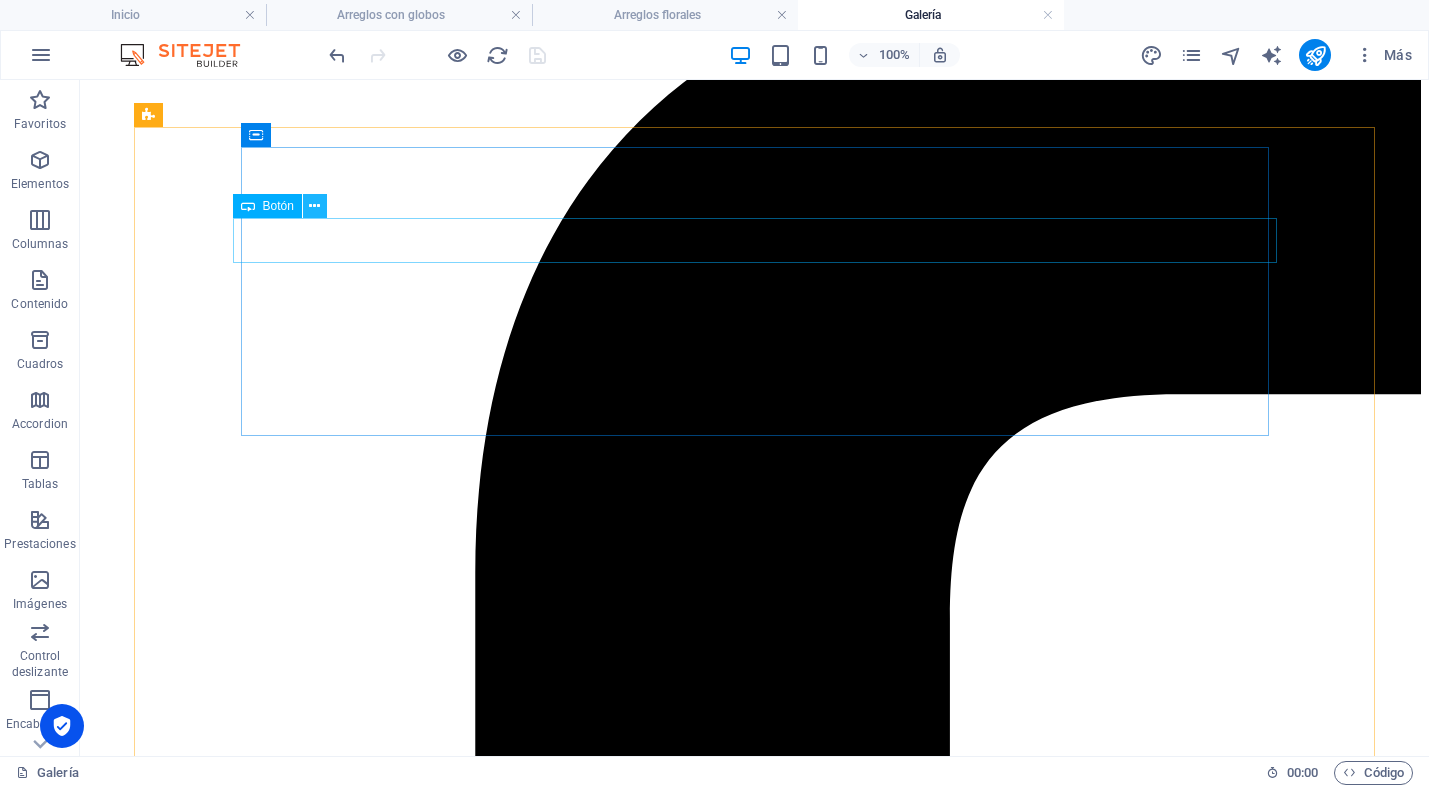 click at bounding box center (314, 206) 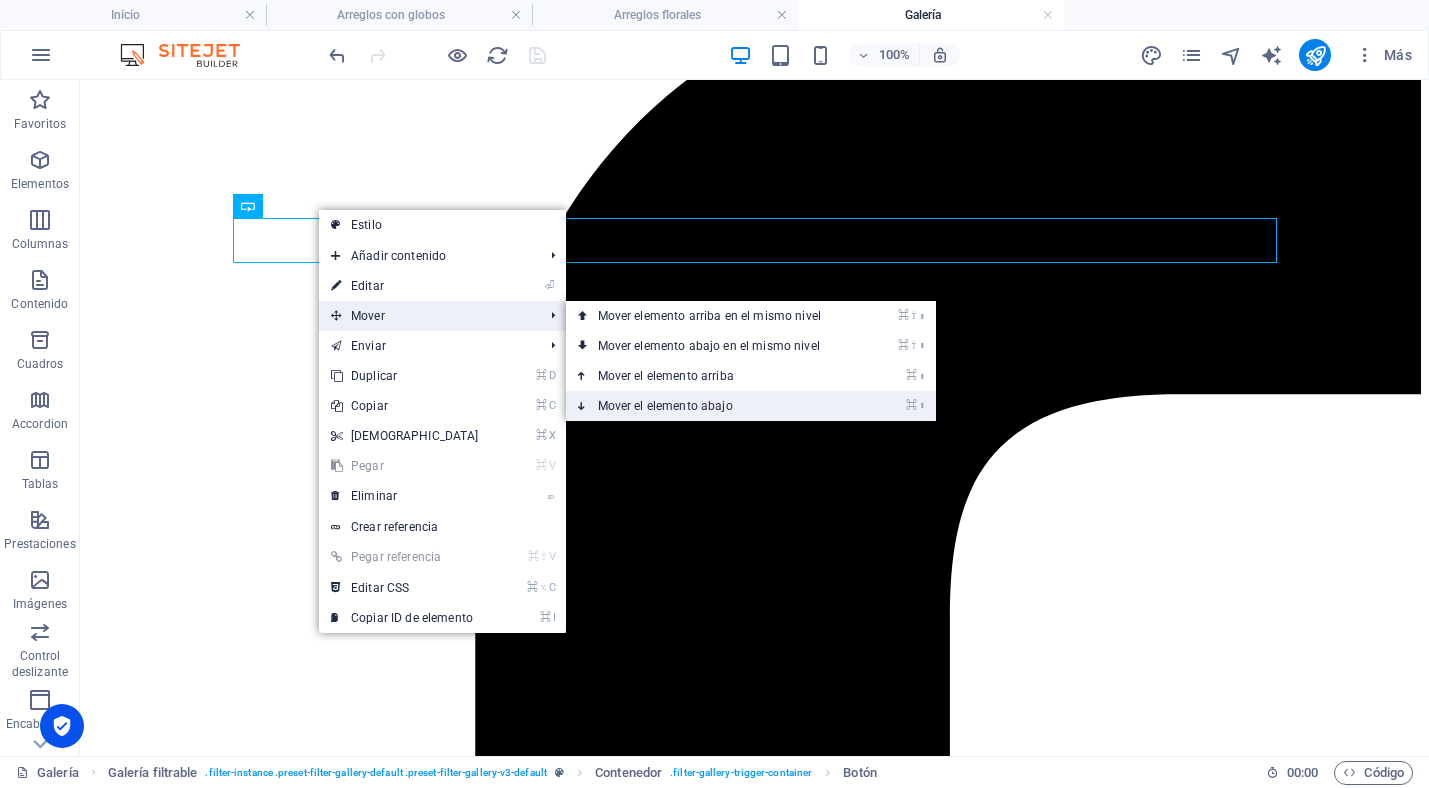 click on "⌘ ⬇  Mover el elemento abajo" at bounding box center [713, 406] 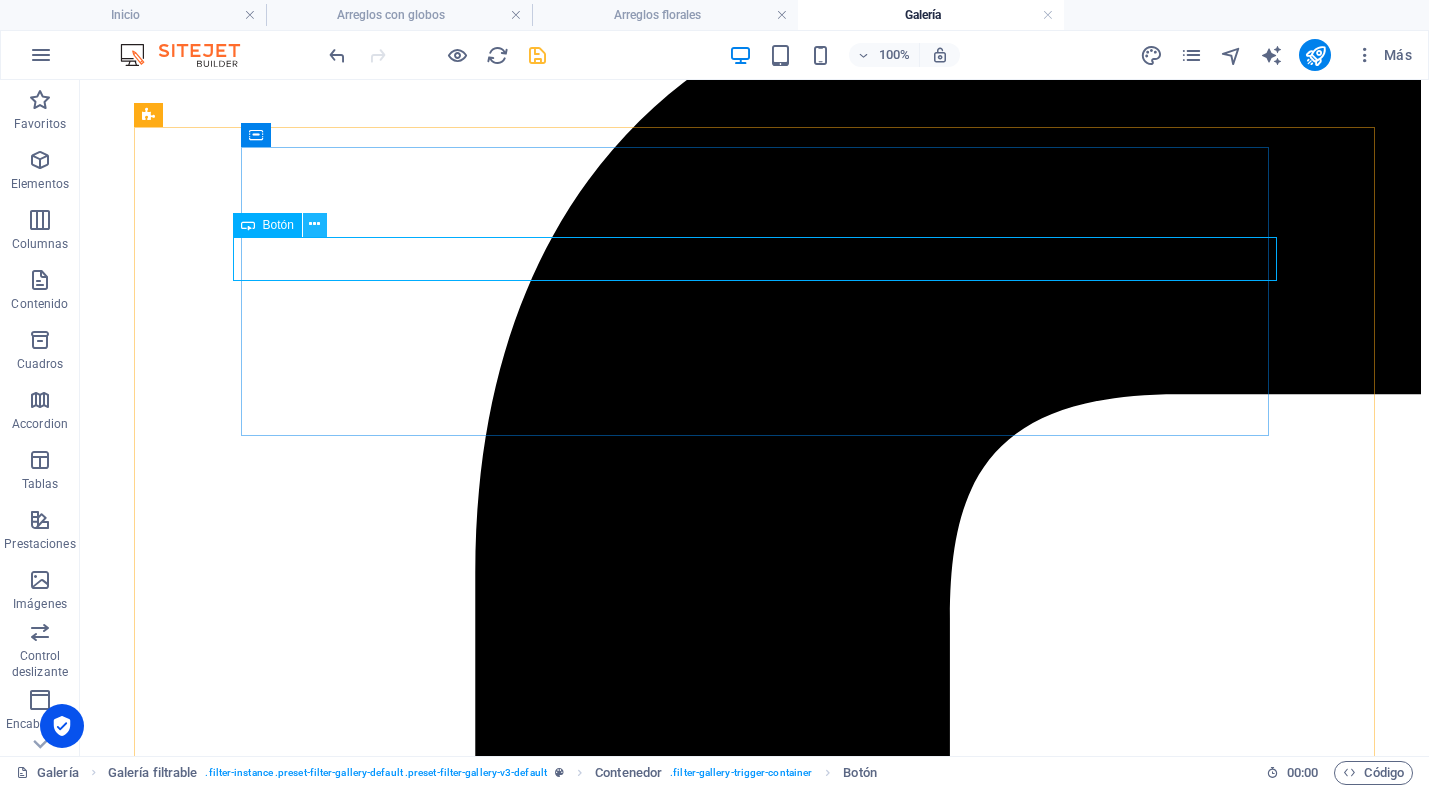 click at bounding box center [315, 225] 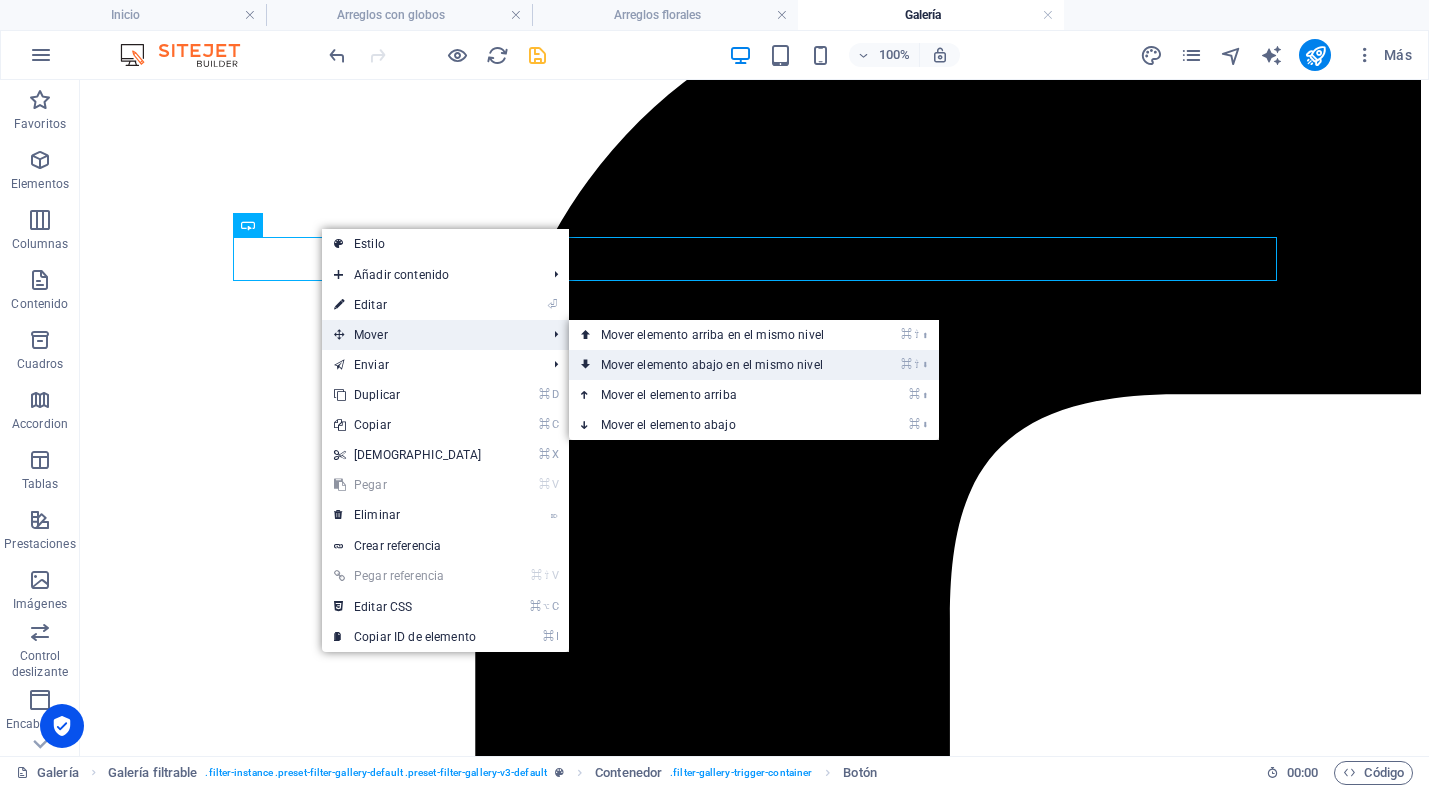 click on "⌘ ⇧ ⬇  Mover elemento abajo en el mismo nivel" at bounding box center (716, 365) 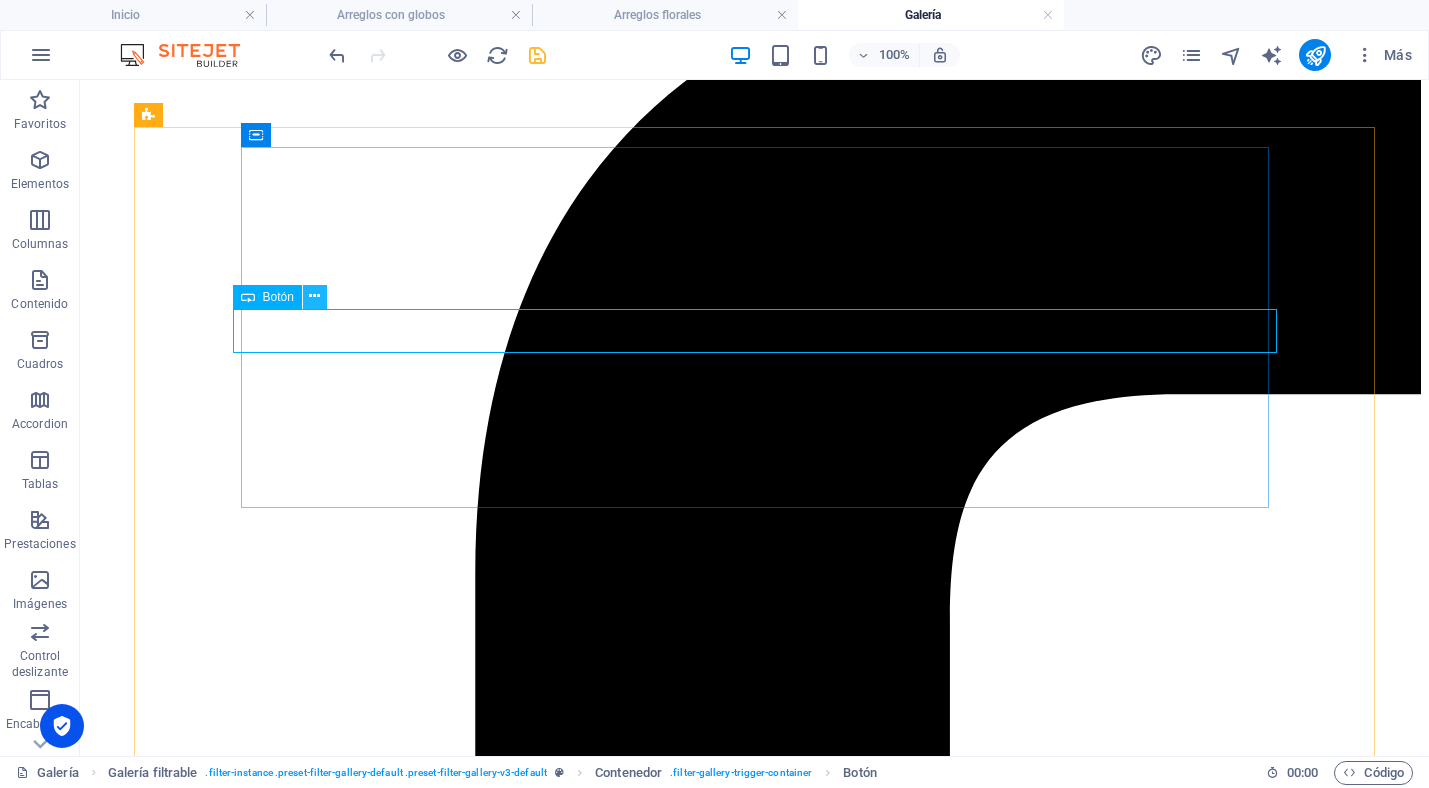 click at bounding box center [314, 296] 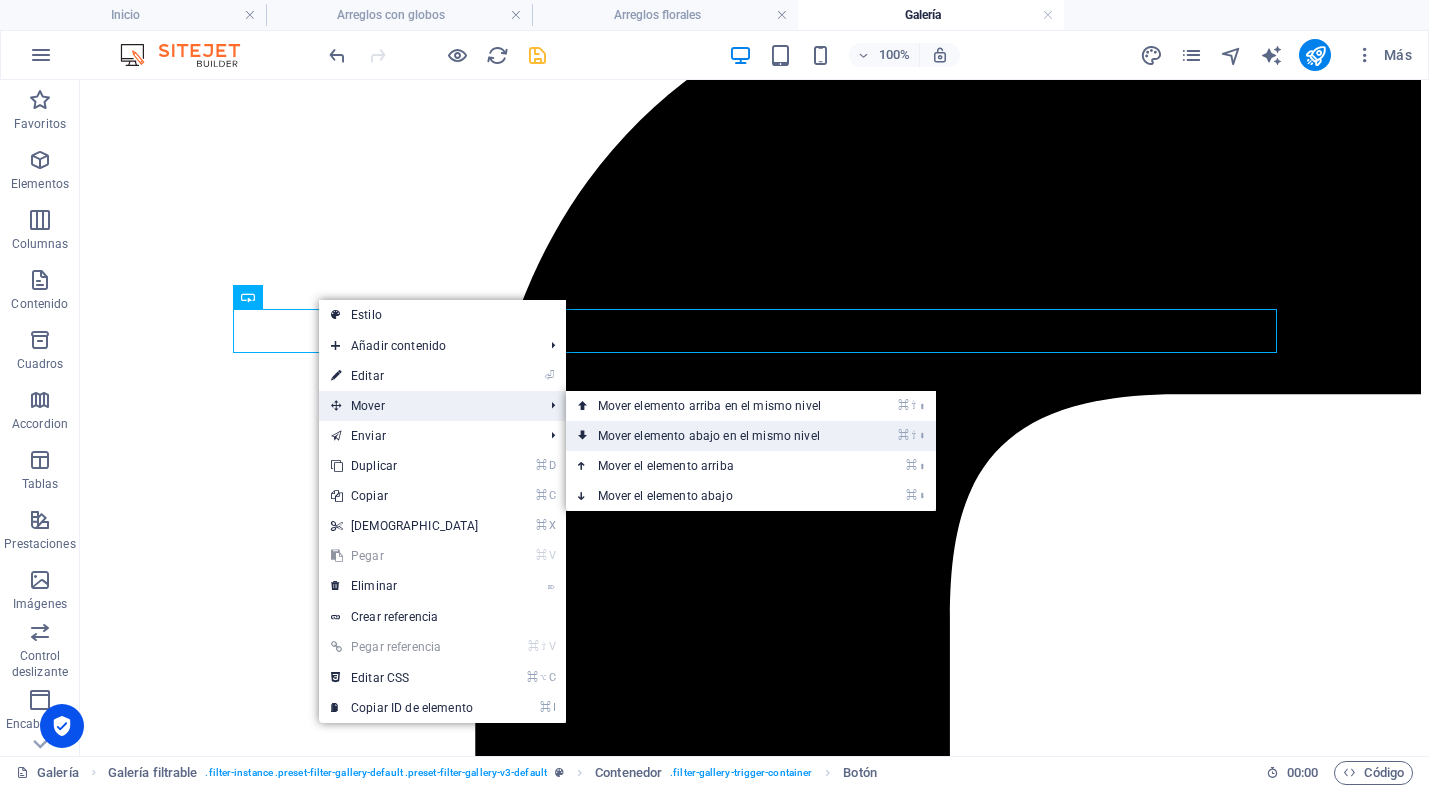click on "⌘ ⇧ ⬇  Mover elemento abajo en el mismo nivel" at bounding box center (713, 436) 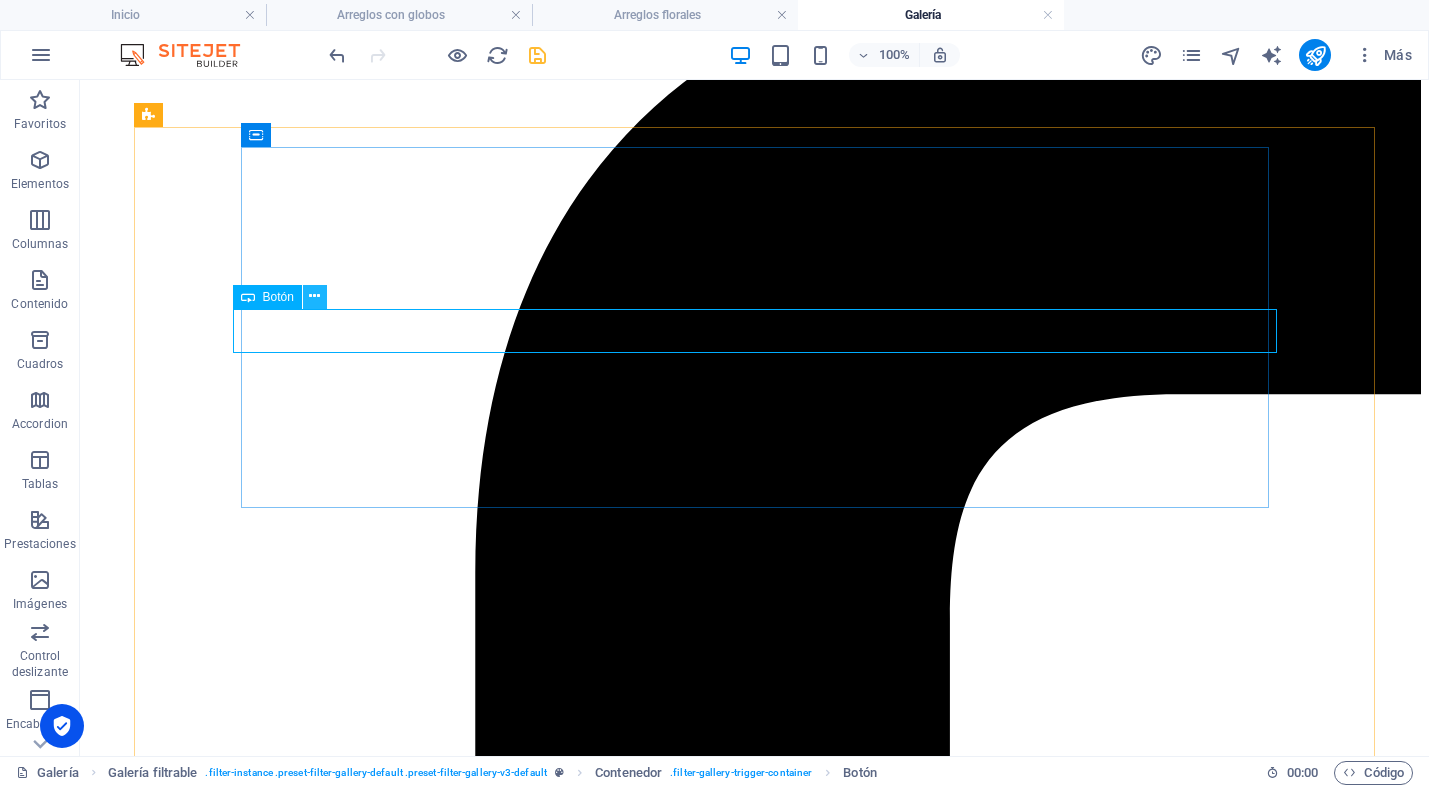 click at bounding box center [315, 297] 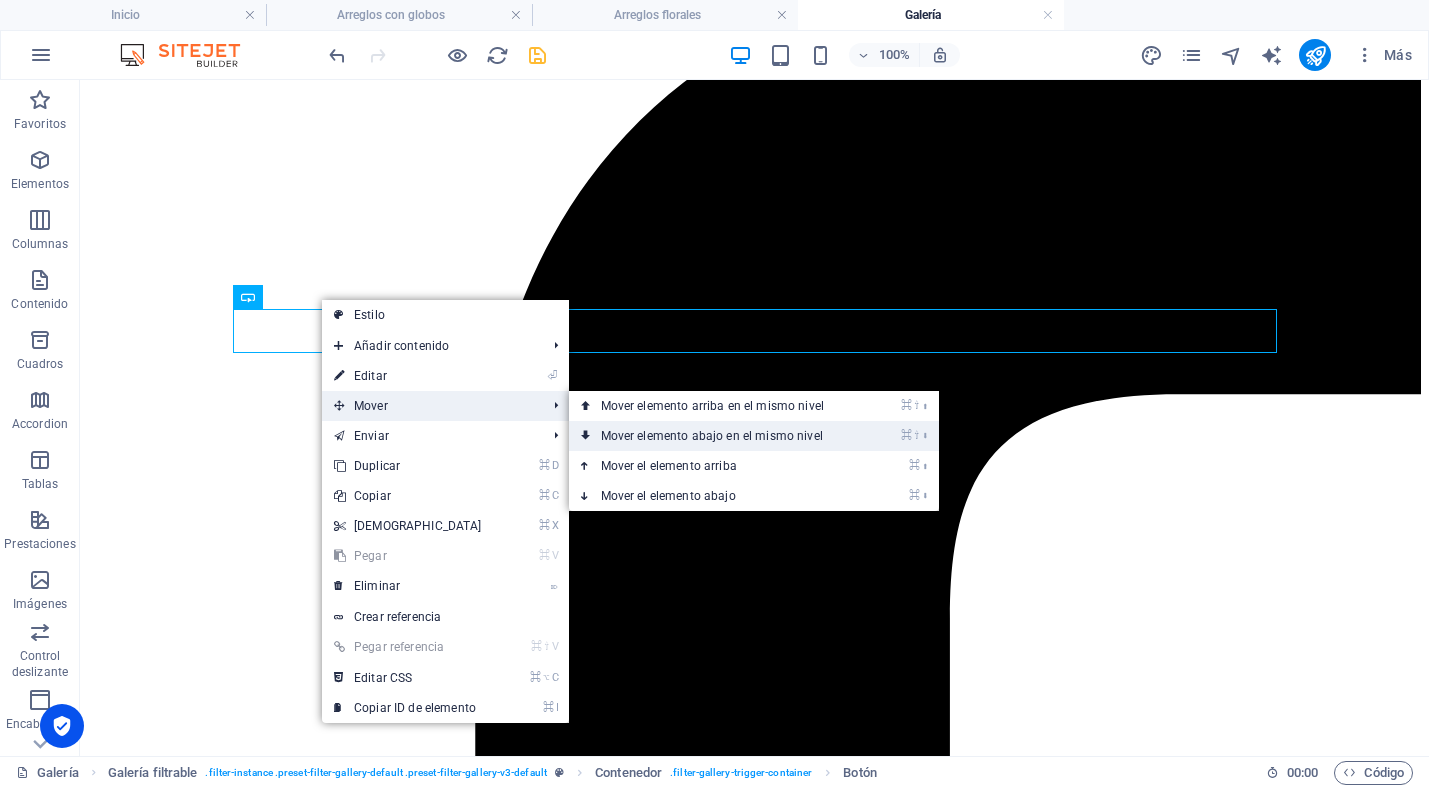 click on "⌘ ⇧ ⬇  Mover elemento abajo en el mismo nivel" at bounding box center (716, 436) 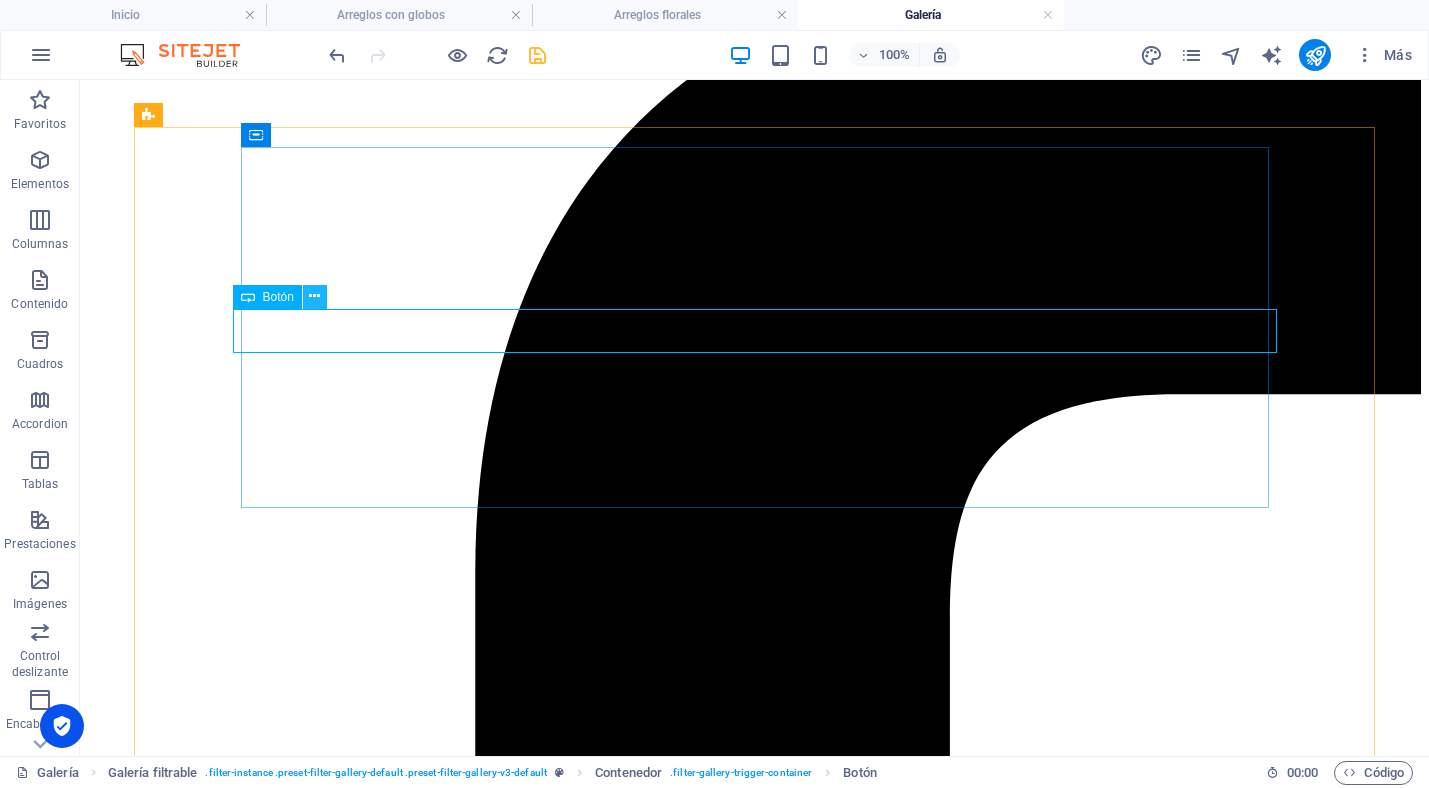 click at bounding box center [314, 296] 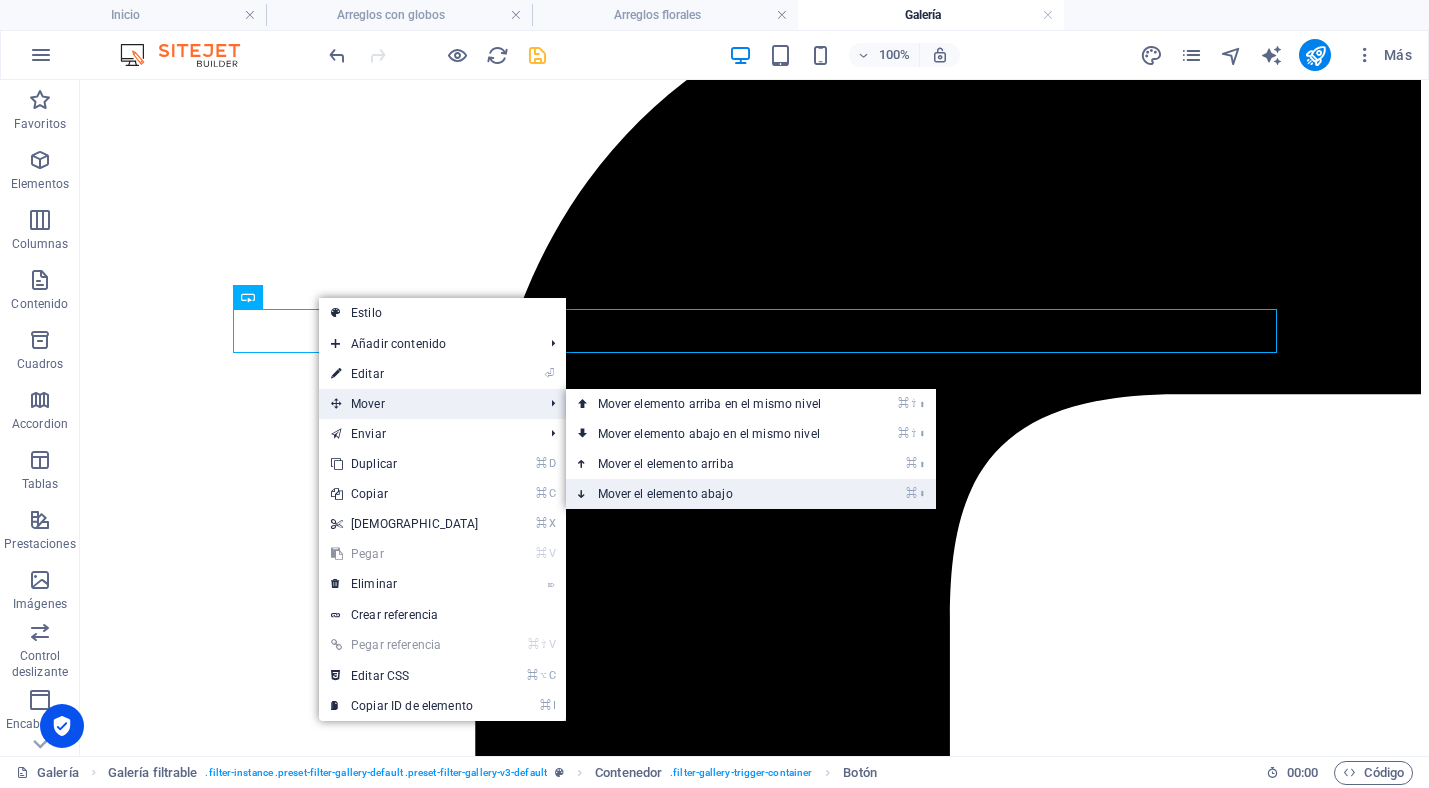 drag, startPoint x: 679, startPoint y: 491, endPoint x: 599, endPoint y: 411, distance: 113.137085 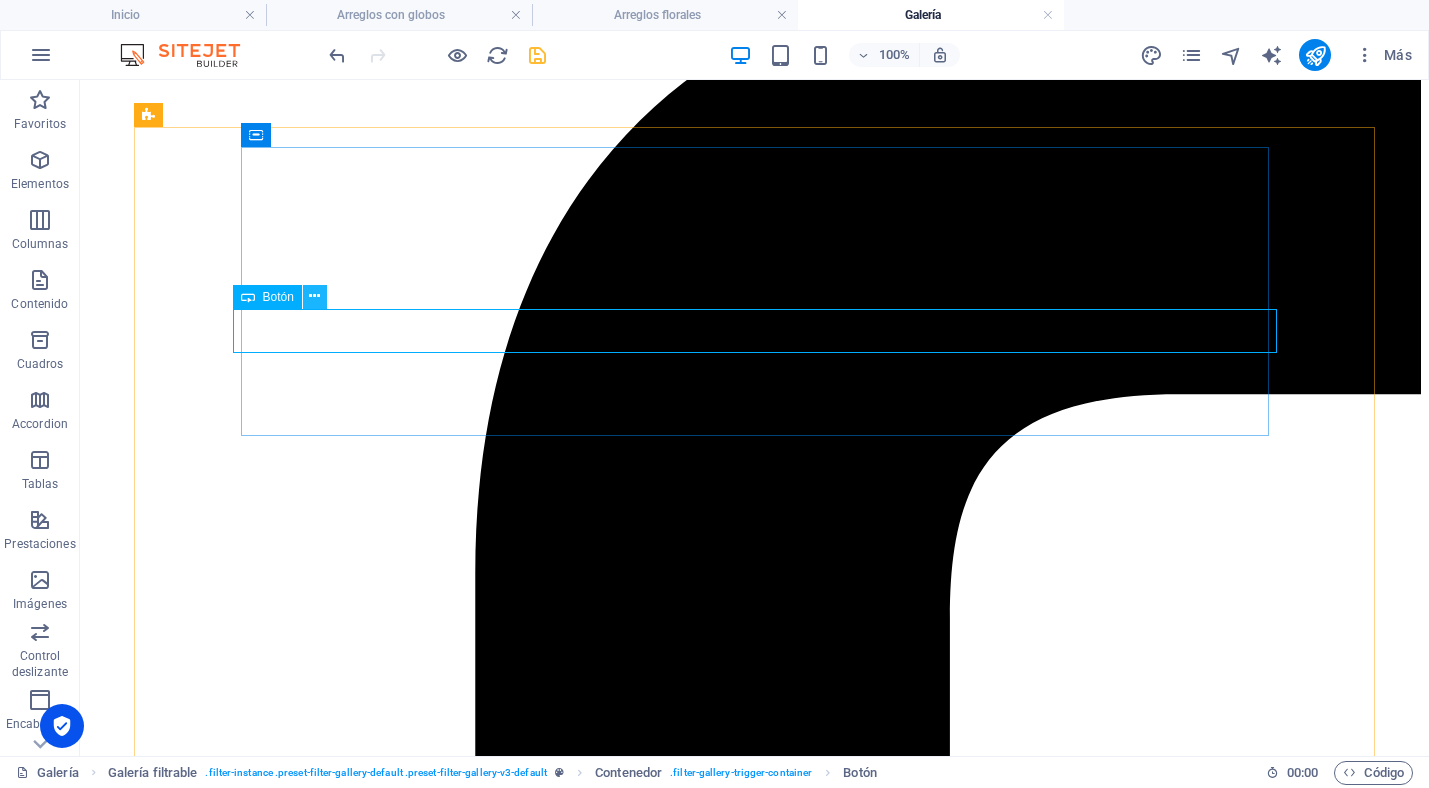 click at bounding box center (314, 296) 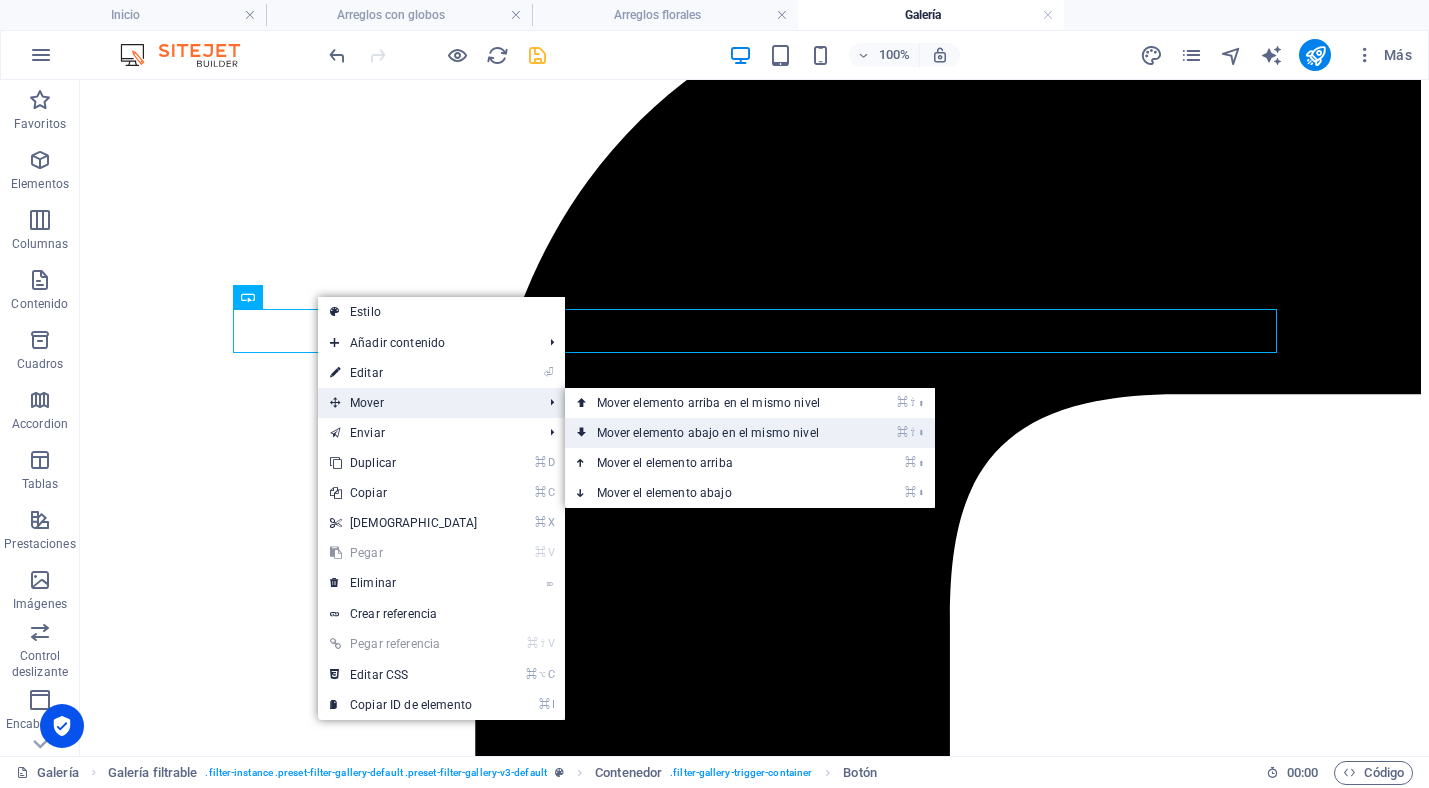 drag, startPoint x: 683, startPoint y: 430, endPoint x: 603, endPoint y: 350, distance: 113.137085 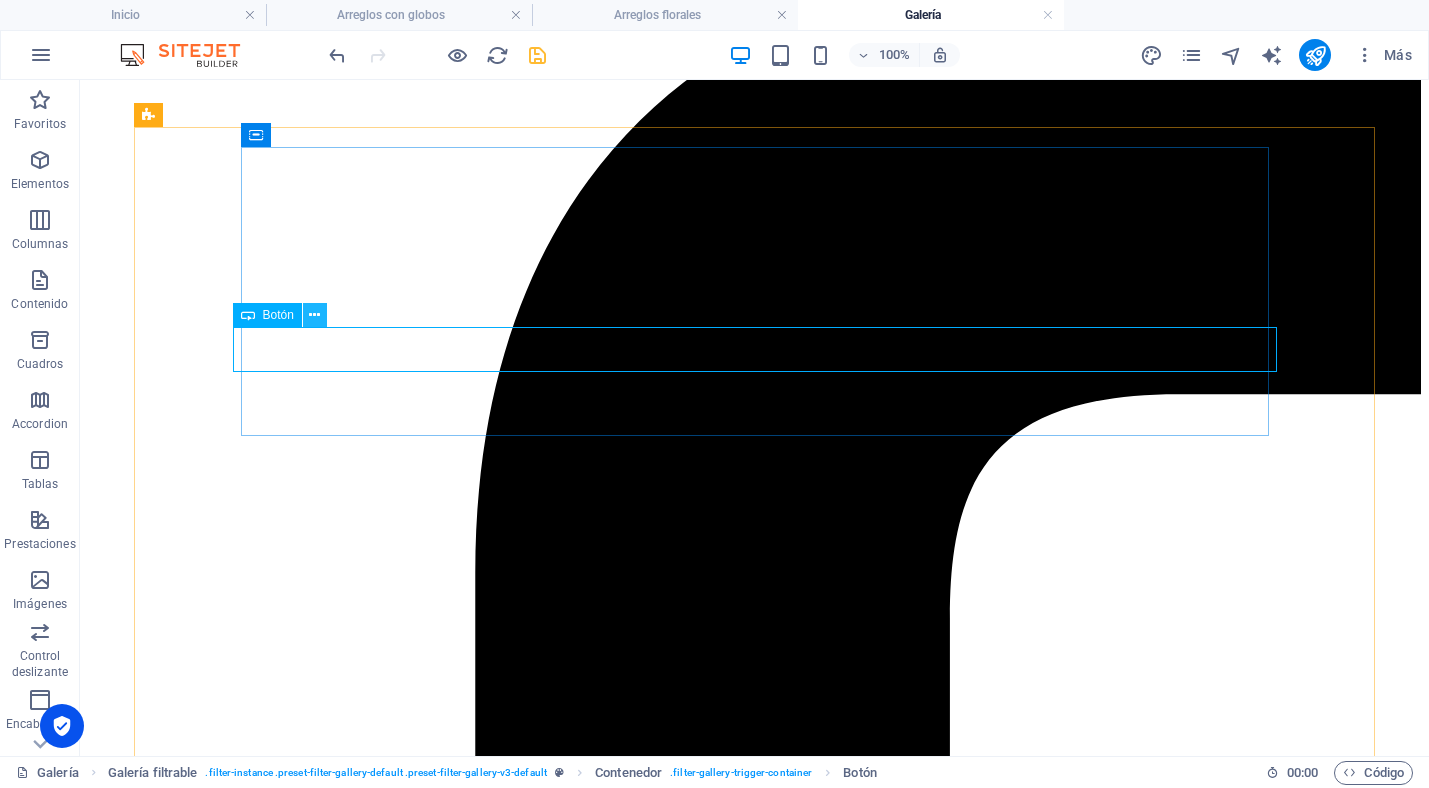 click at bounding box center (314, 315) 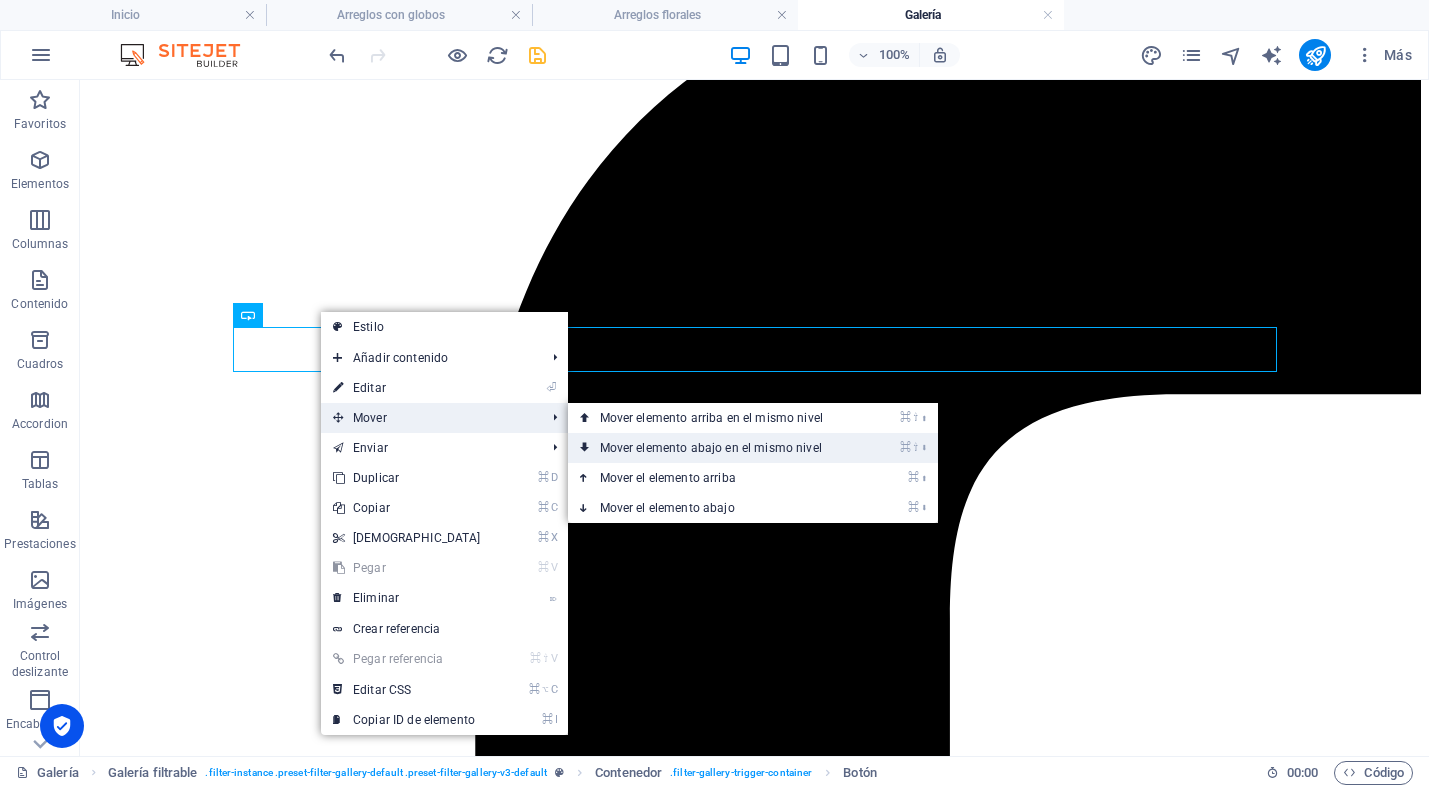 drag, startPoint x: 658, startPoint y: 440, endPoint x: 578, endPoint y: 361, distance: 112.432205 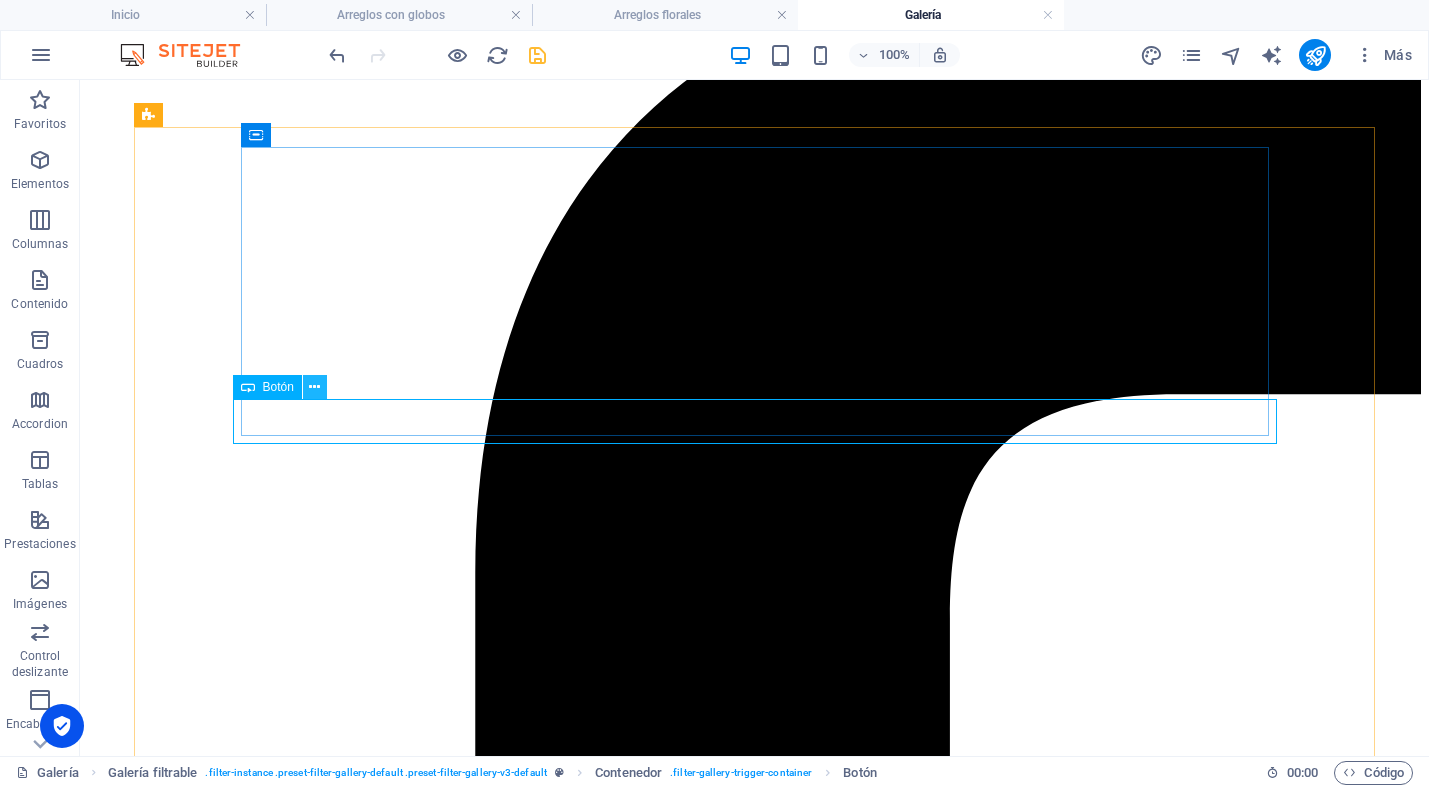 click at bounding box center [314, 387] 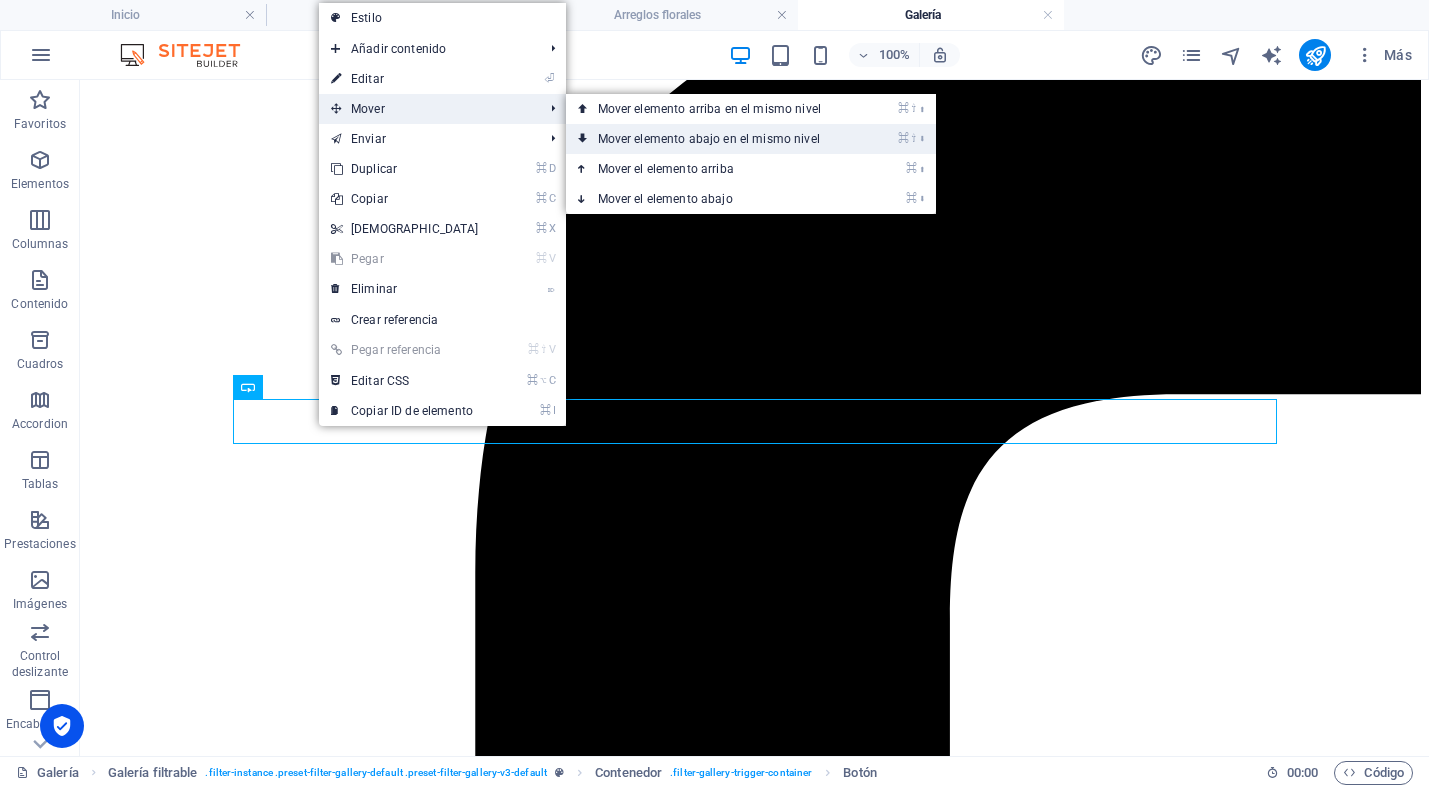 click on "⌘ ⇧ ⬇  Mover elemento abajo en el mismo nivel" at bounding box center (713, 139) 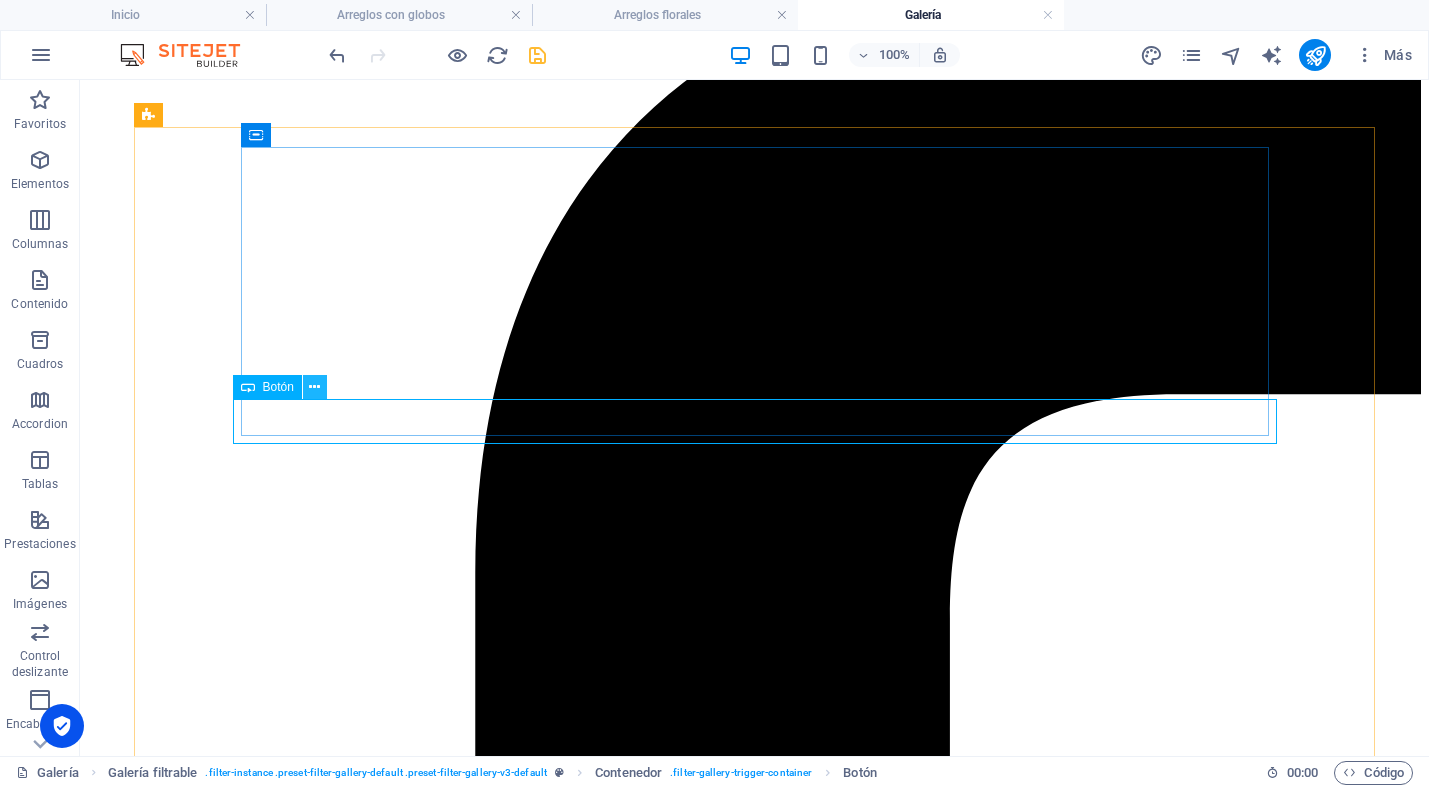 click at bounding box center (314, 387) 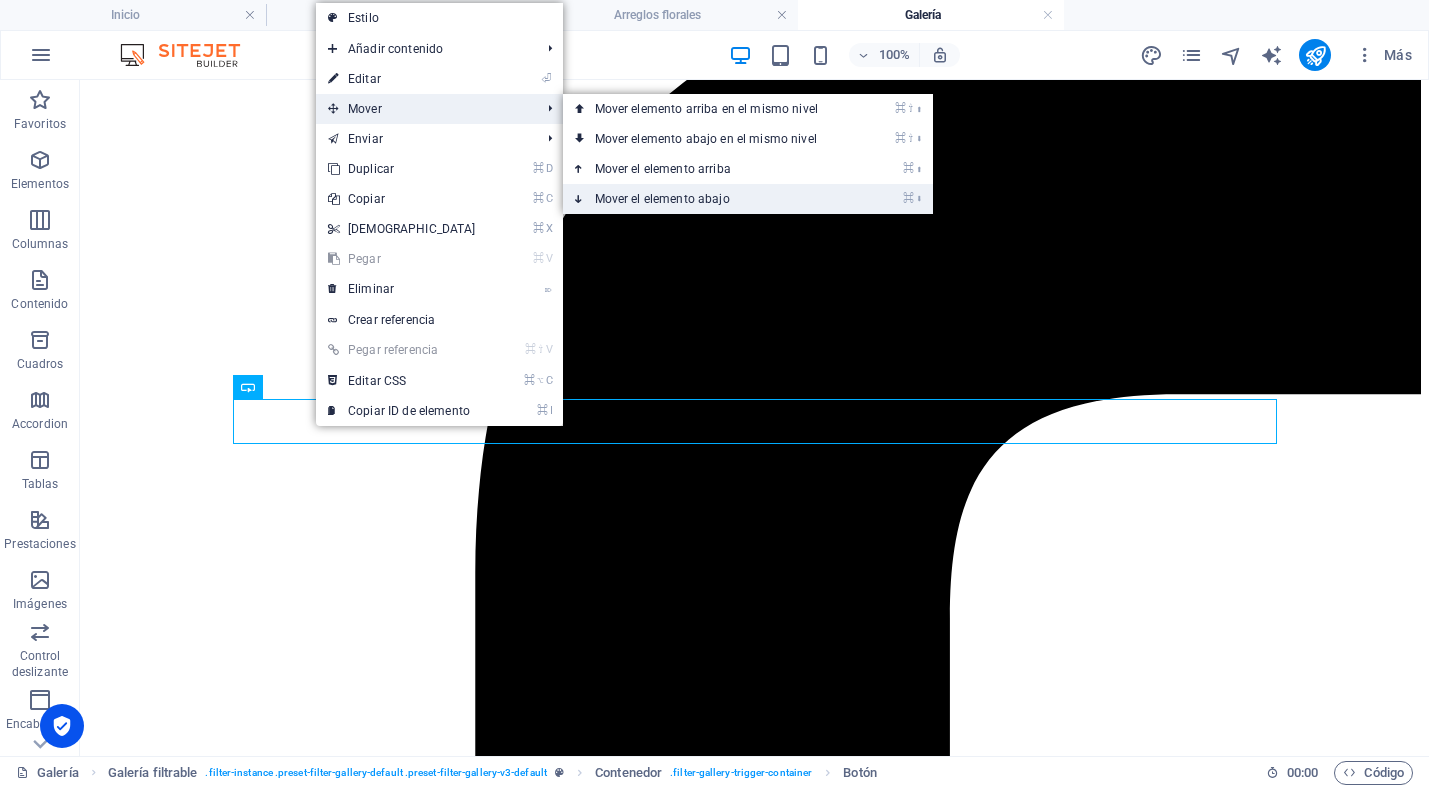 click on "⌘ ⬇  Mover el elemento abajo" at bounding box center (710, 199) 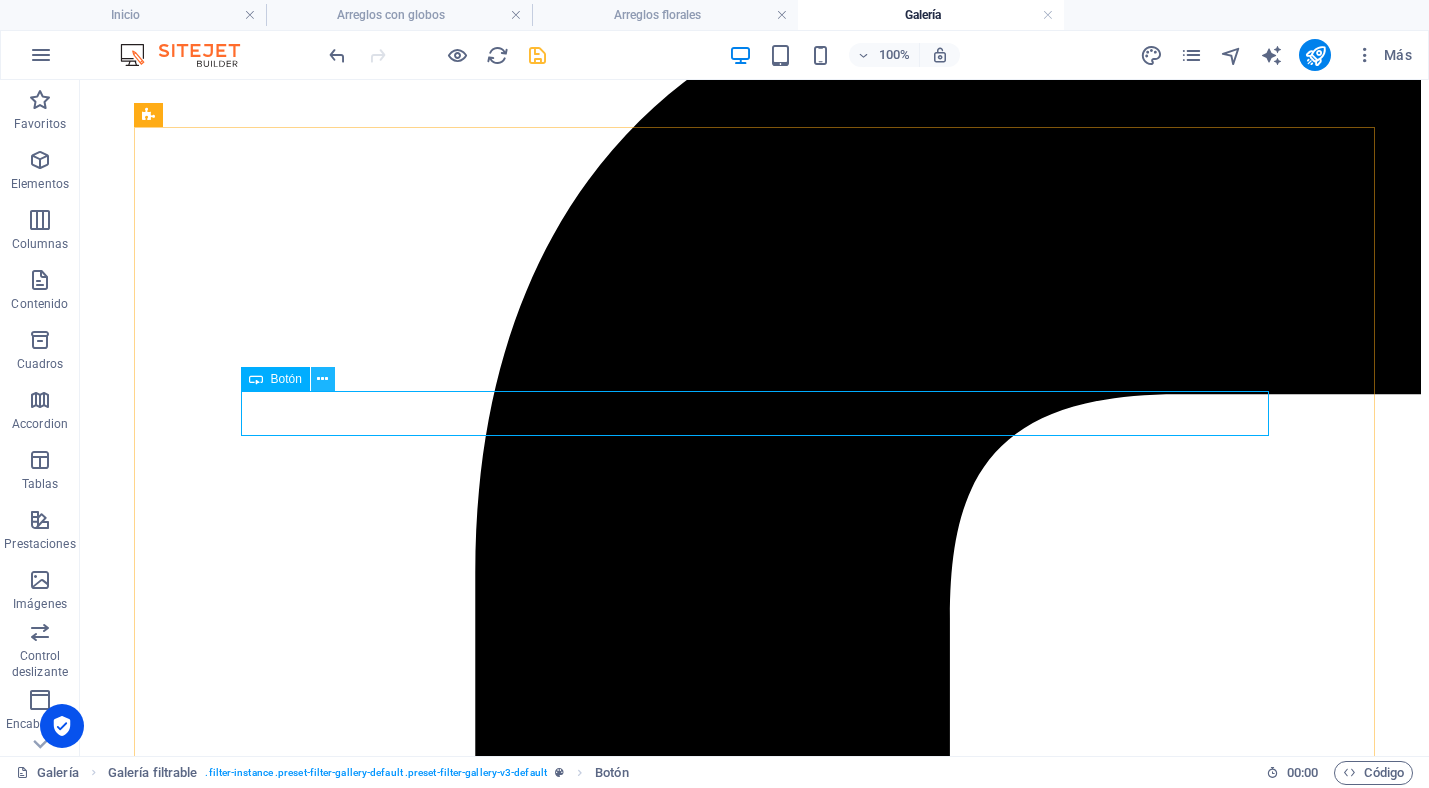 click at bounding box center (322, 379) 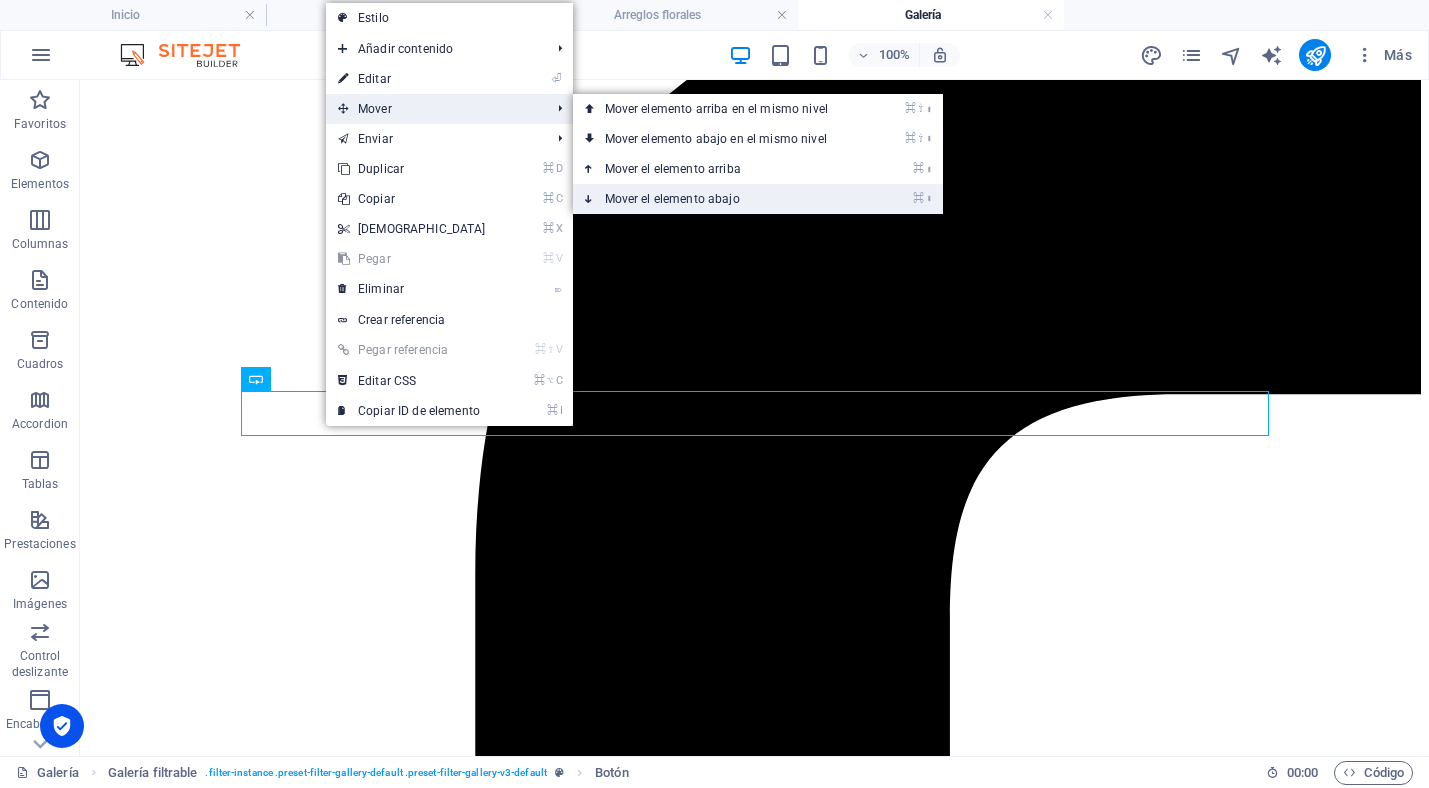 click on "⌘ ⬇  Mover el elemento abajo" at bounding box center (720, 199) 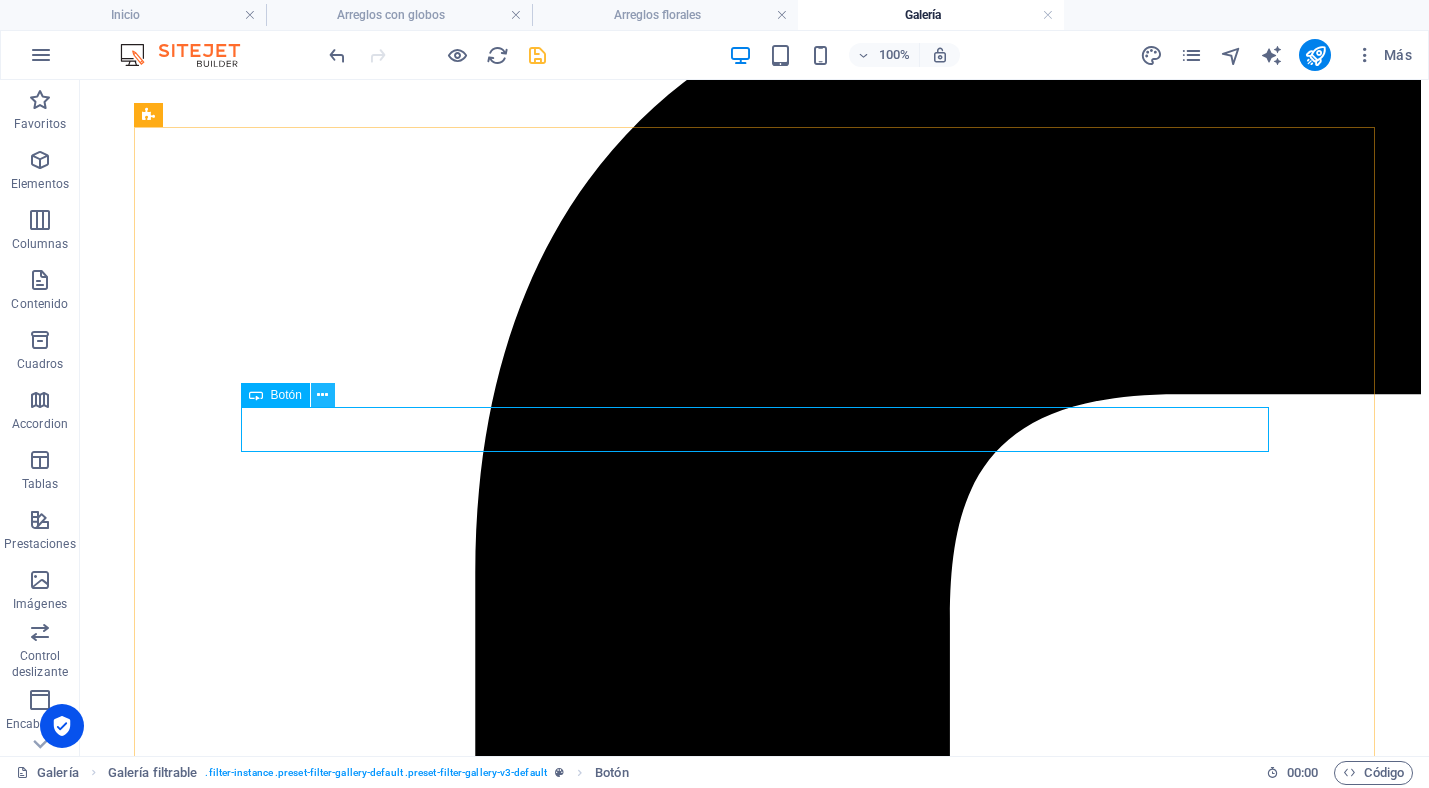 click at bounding box center [323, 395] 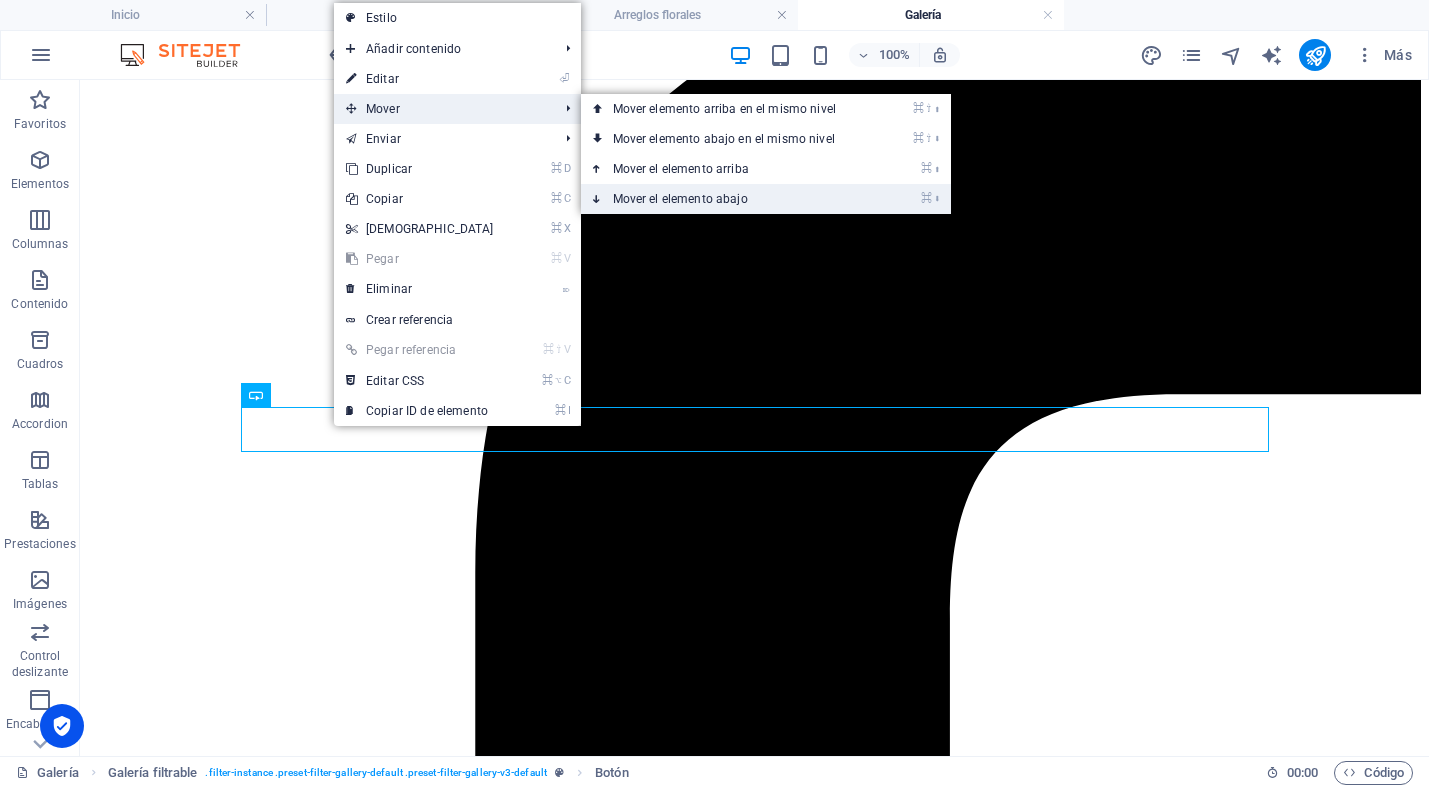 click on "⌘ ⬇  Mover el elemento abajo" at bounding box center [728, 199] 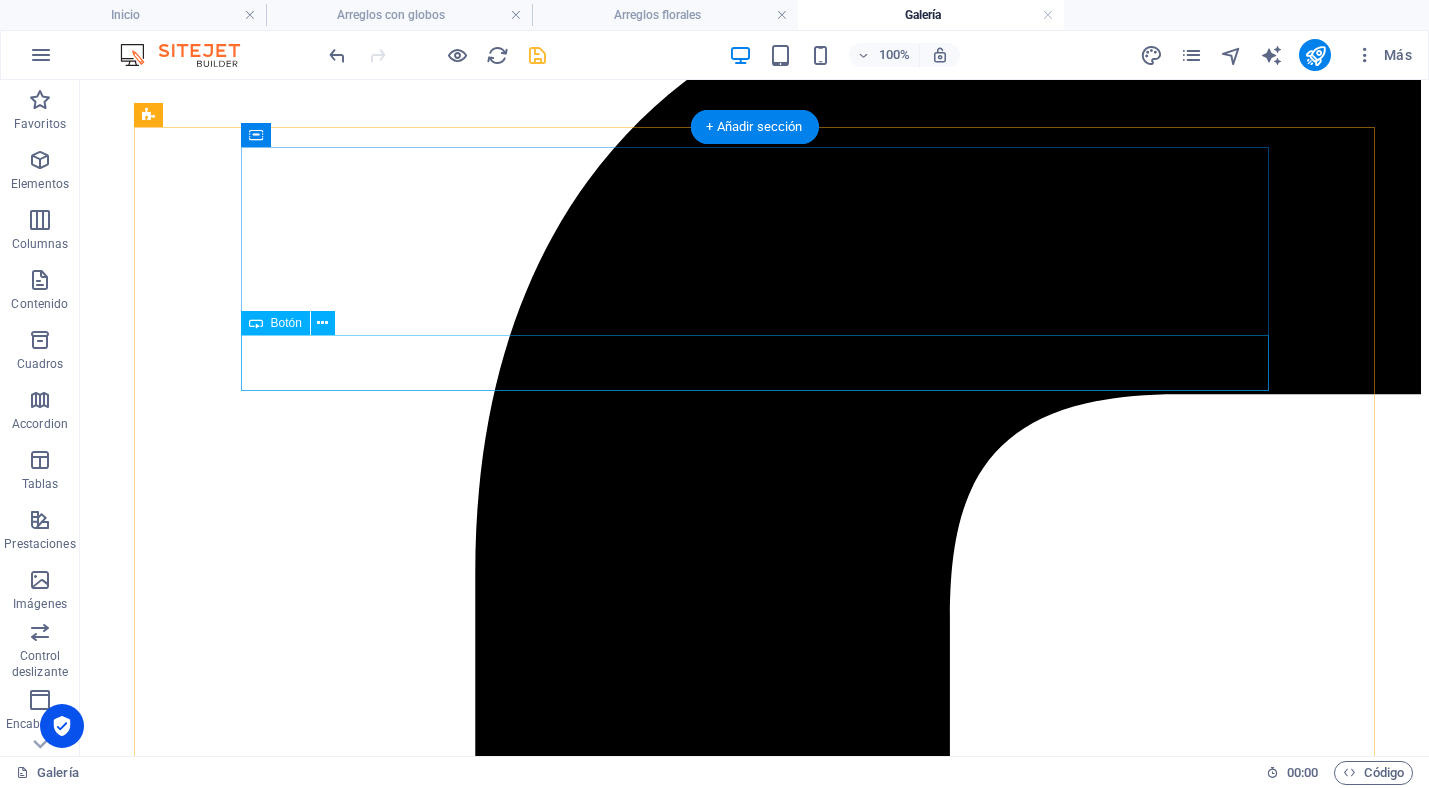 click on "Empresariales" at bounding box center (754, 4741) 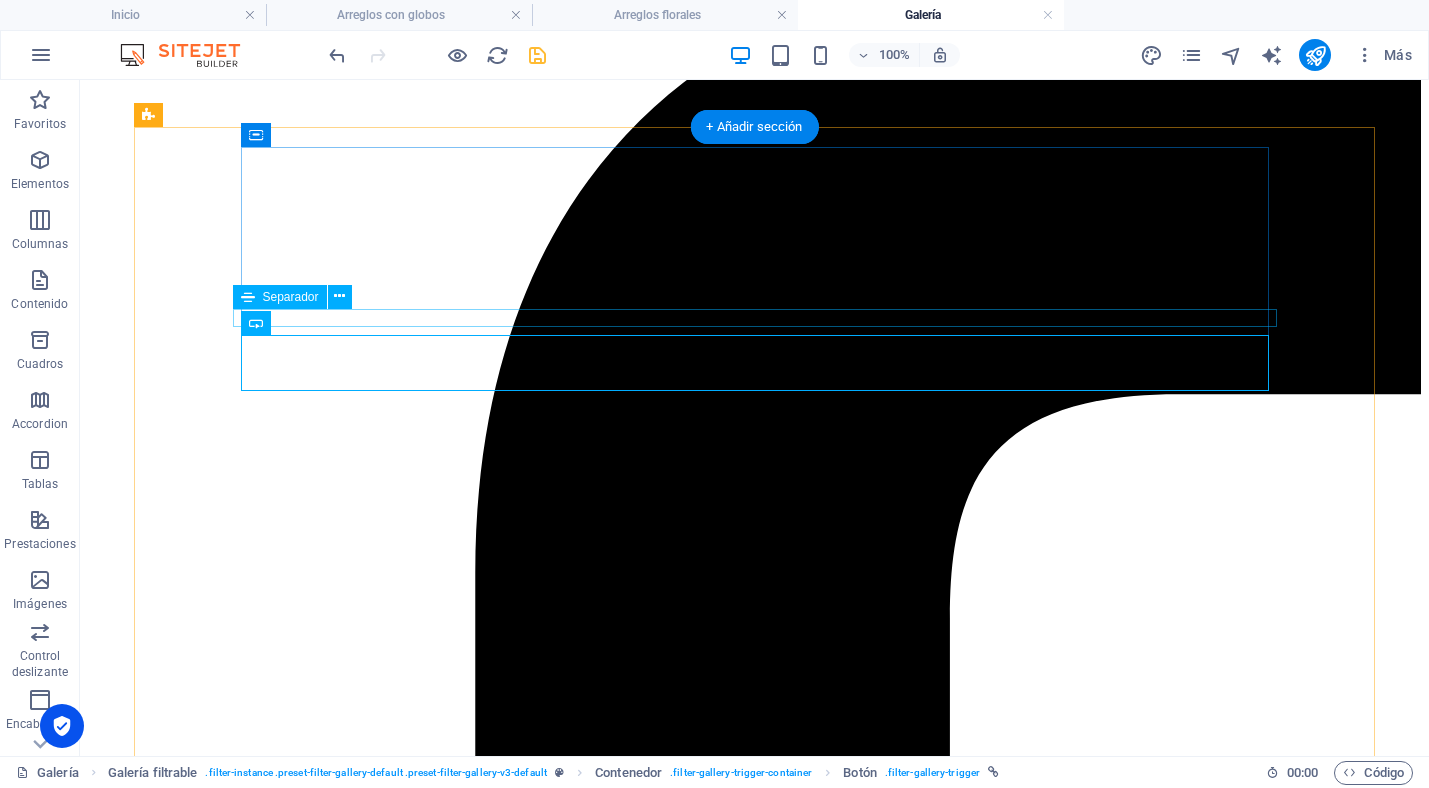 click at bounding box center [754, 4722] 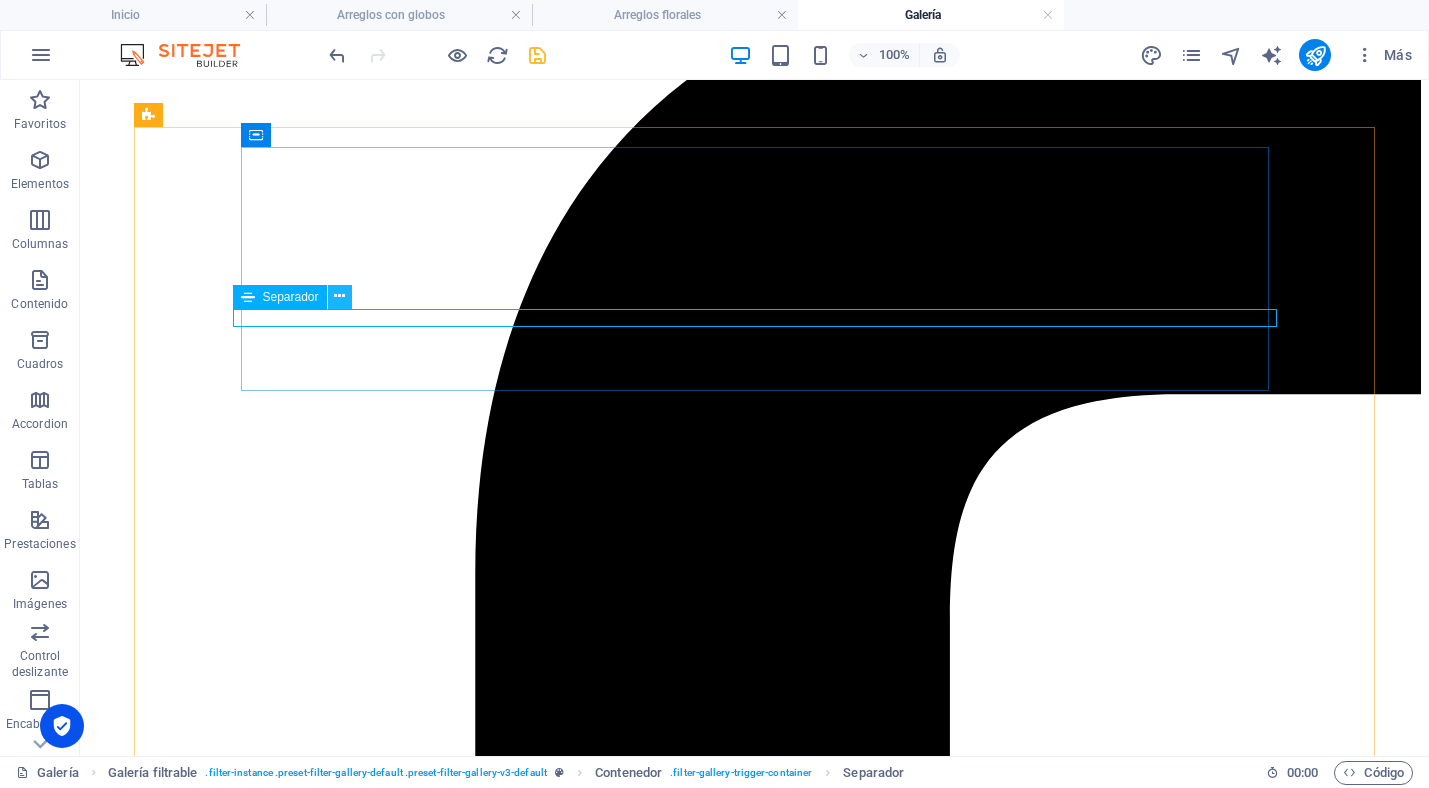 click at bounding box center (339, 296) 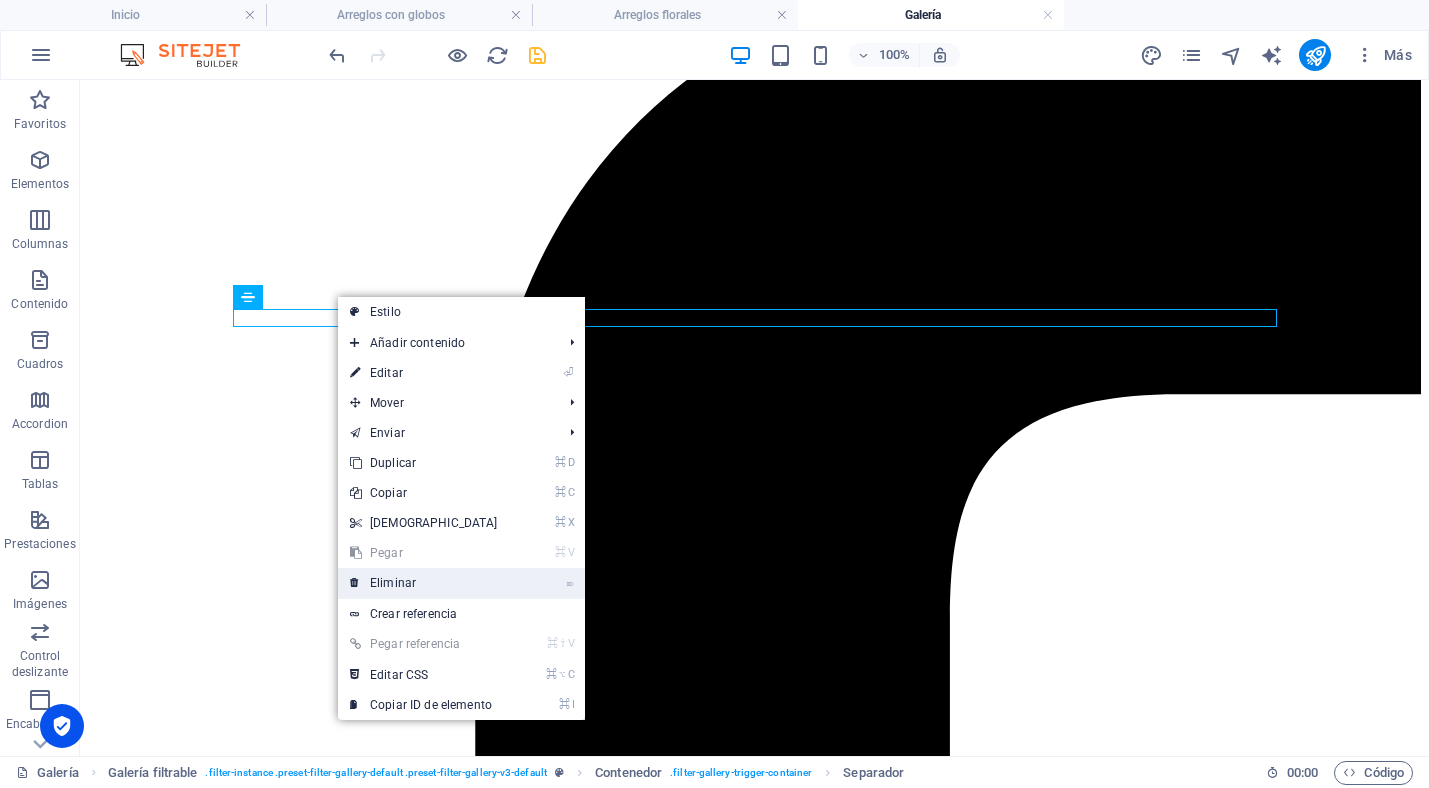 drag, startPoint x: 410, startPoint y: 578, endPoint x: 329, endPoint y: 498, distance: 113.84639 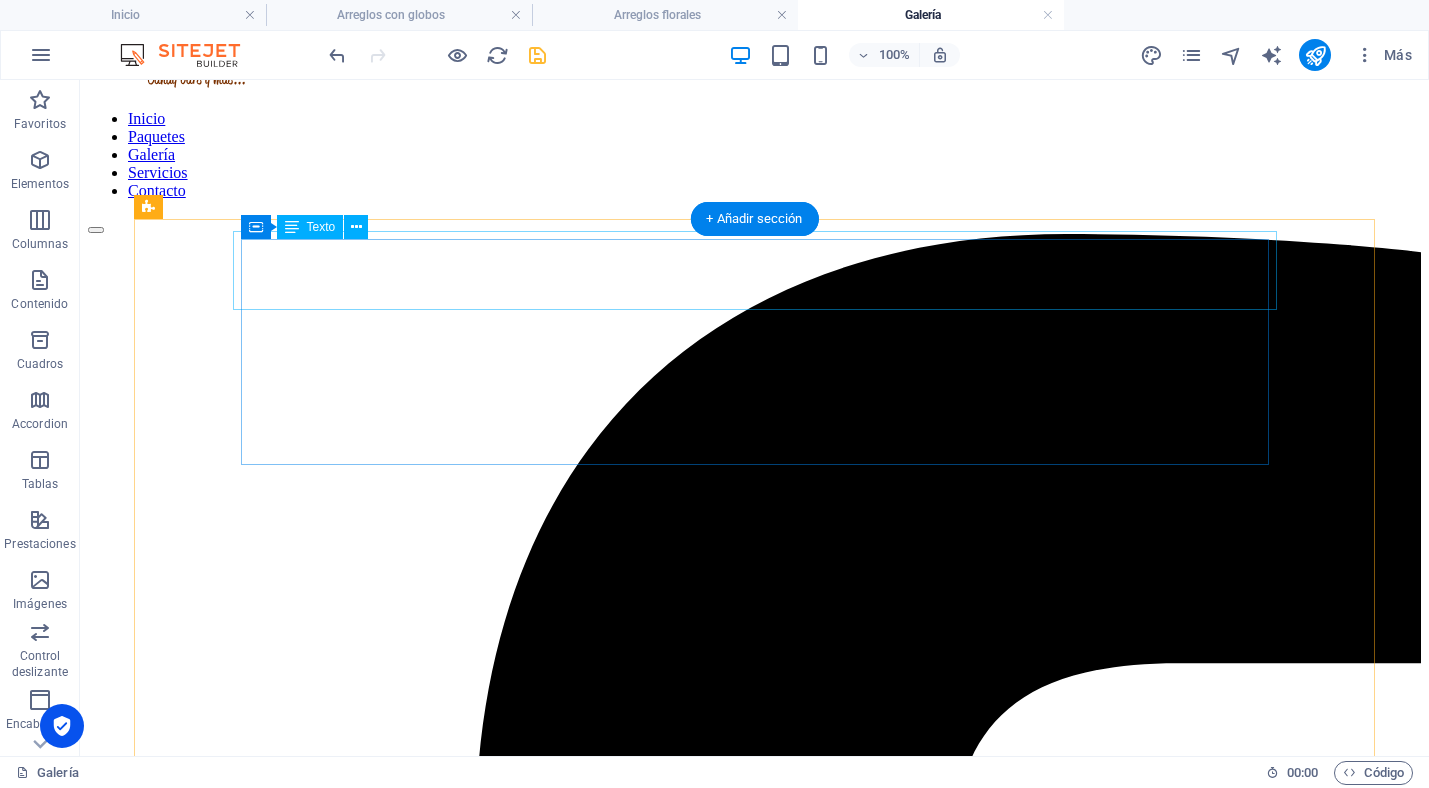 scroll, scrollTop: 62, scrollLeft: 0, axis: vertical 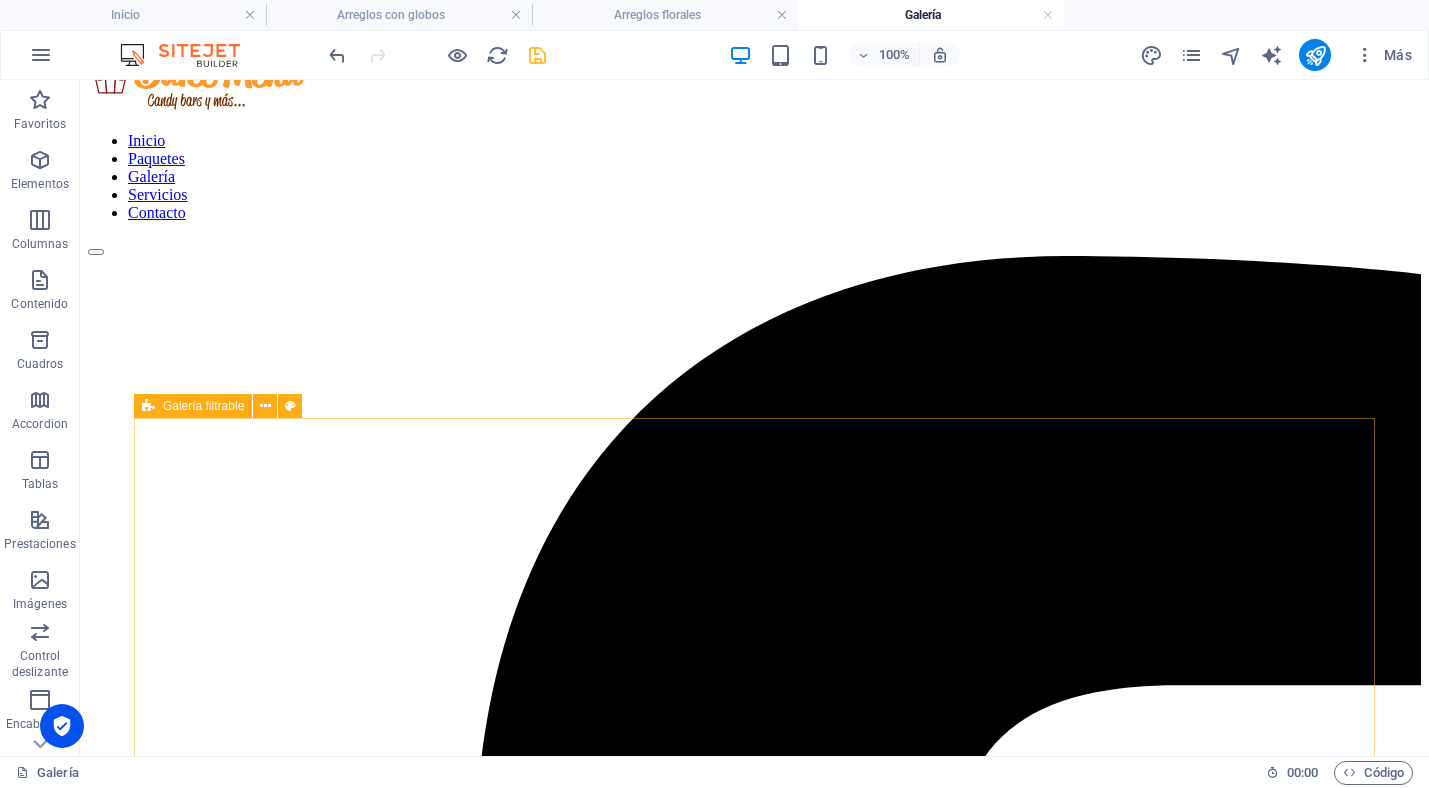 click on "Galería filtrable" at bounding box center [203, 406] 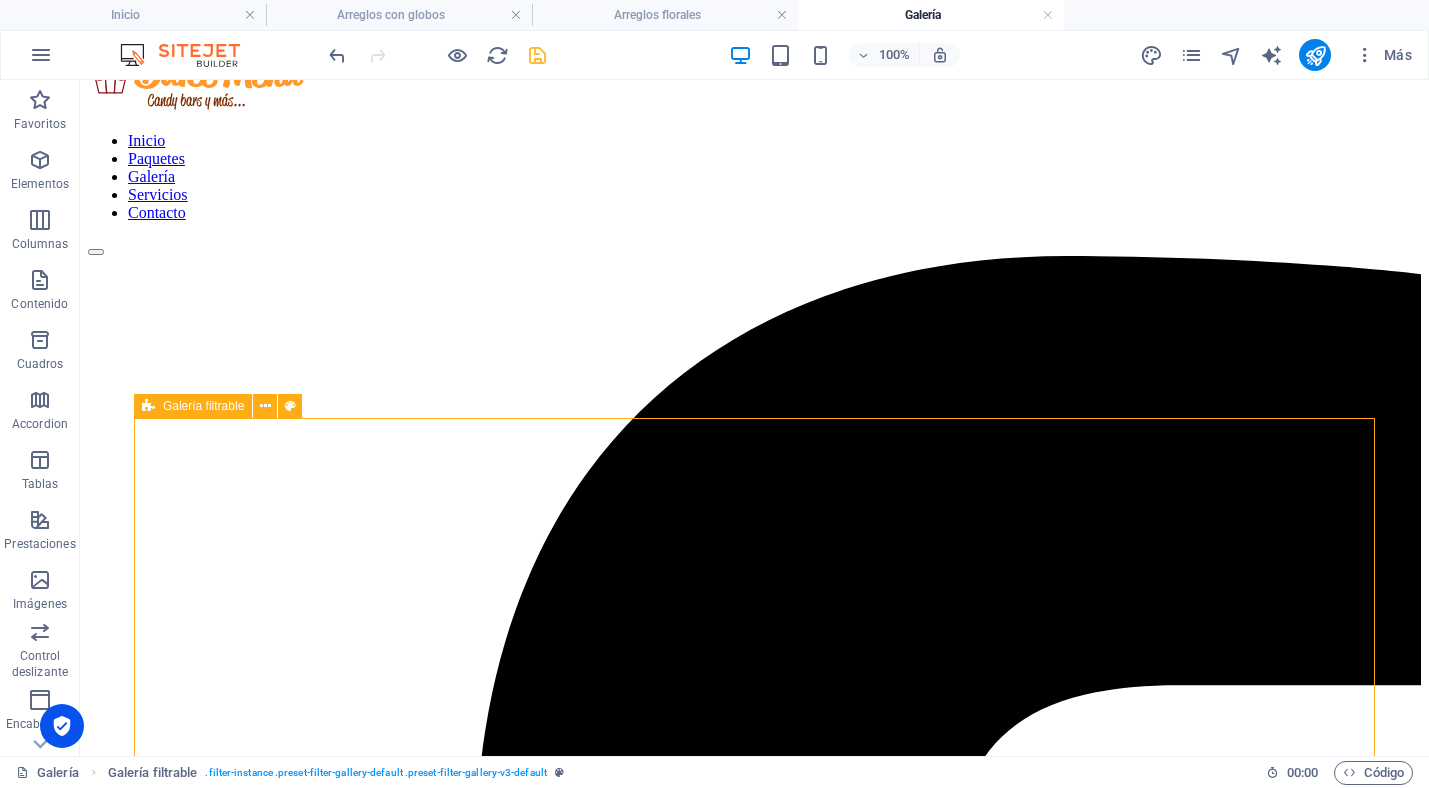 click on "Galería filtrable" at bounding box center [203, 406] 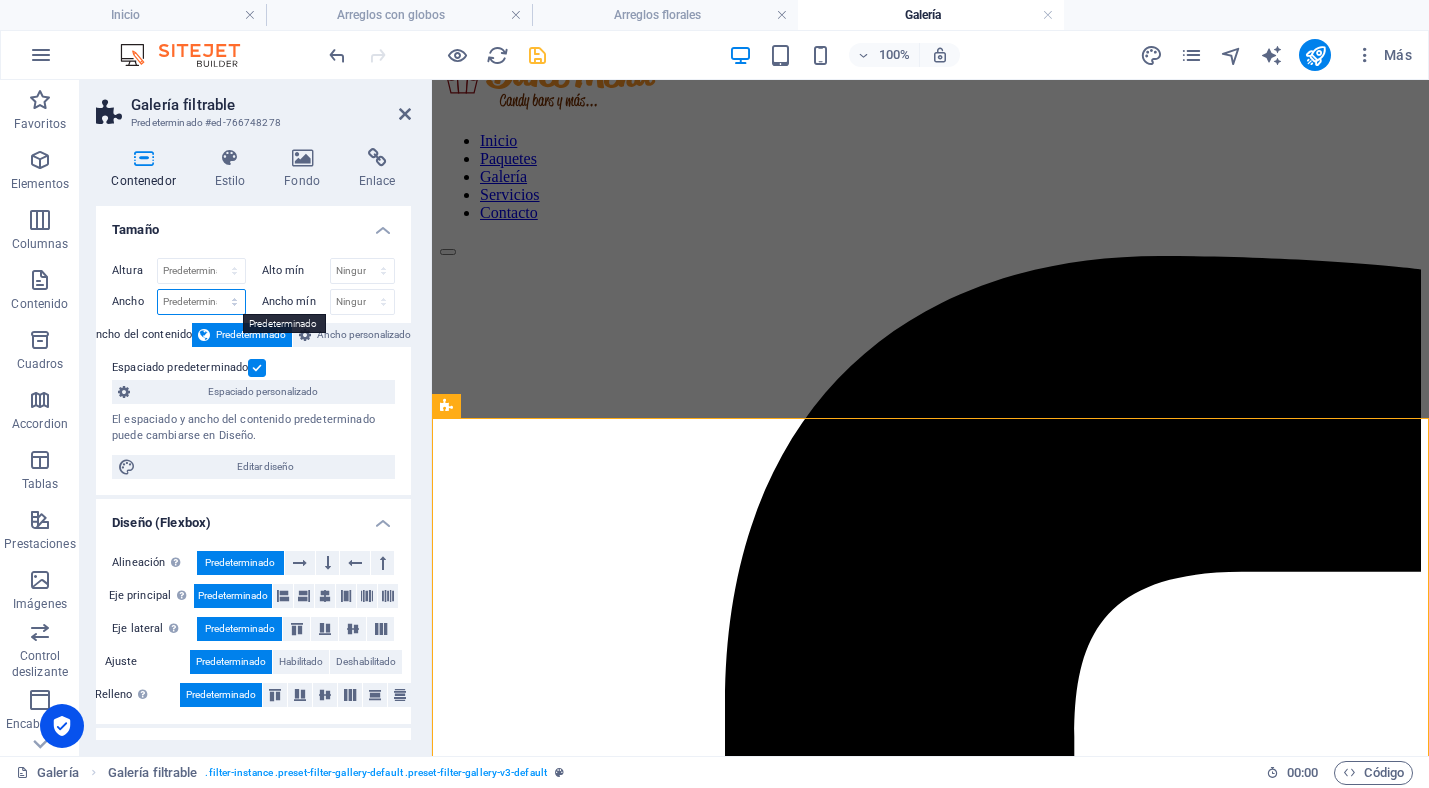 click on "Predeterminado px rem % em vh vw" at bounding box center (201, 302) 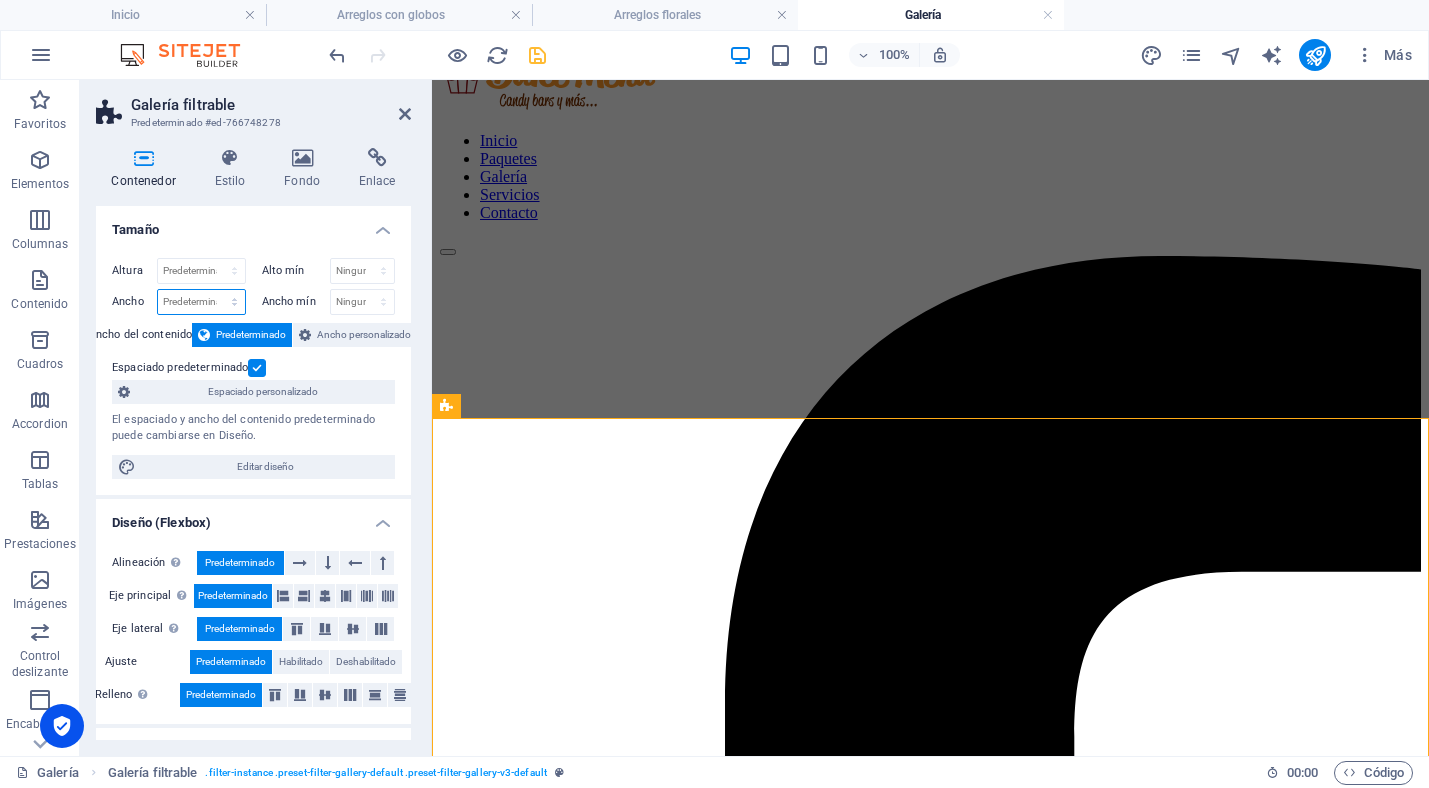 select on "px" 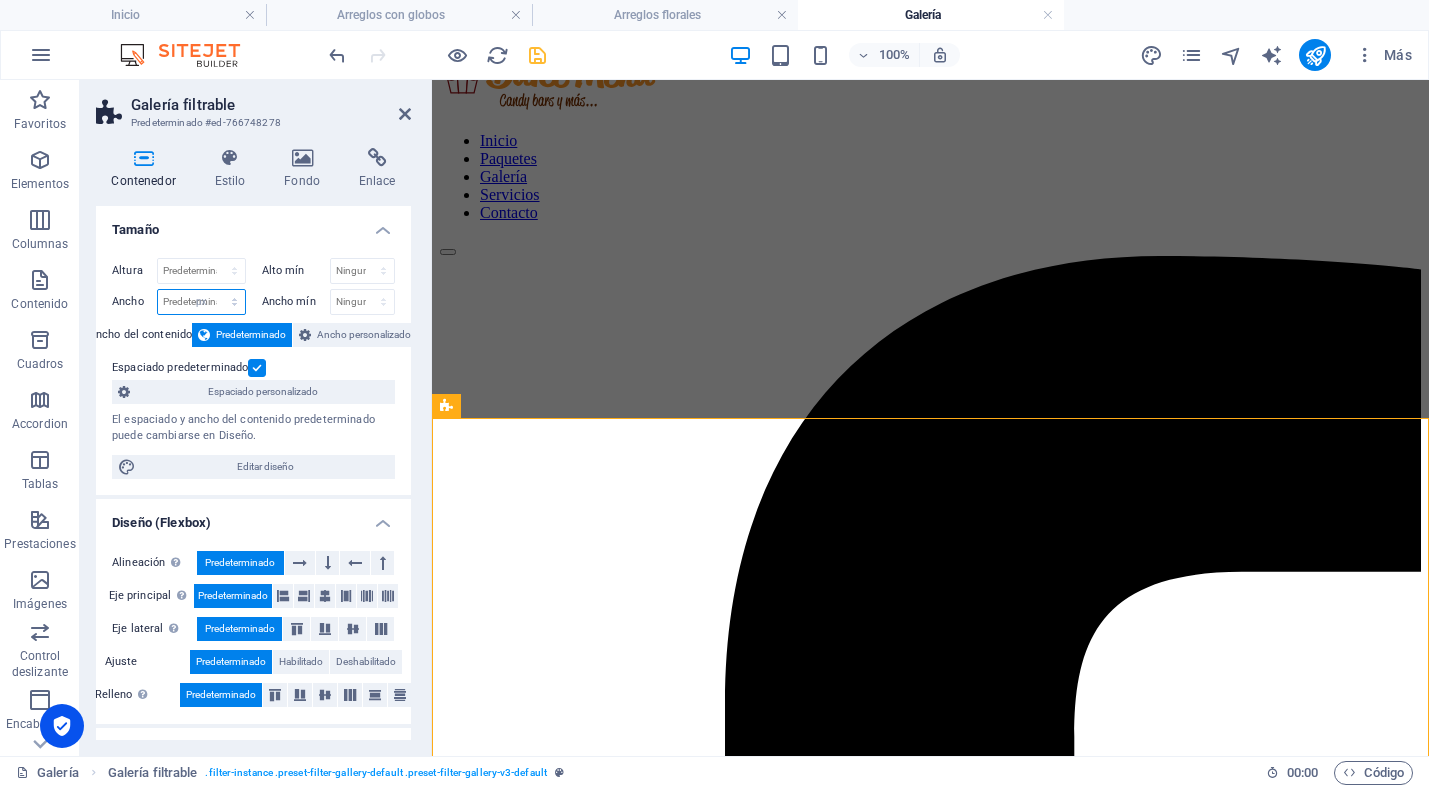type on "997" 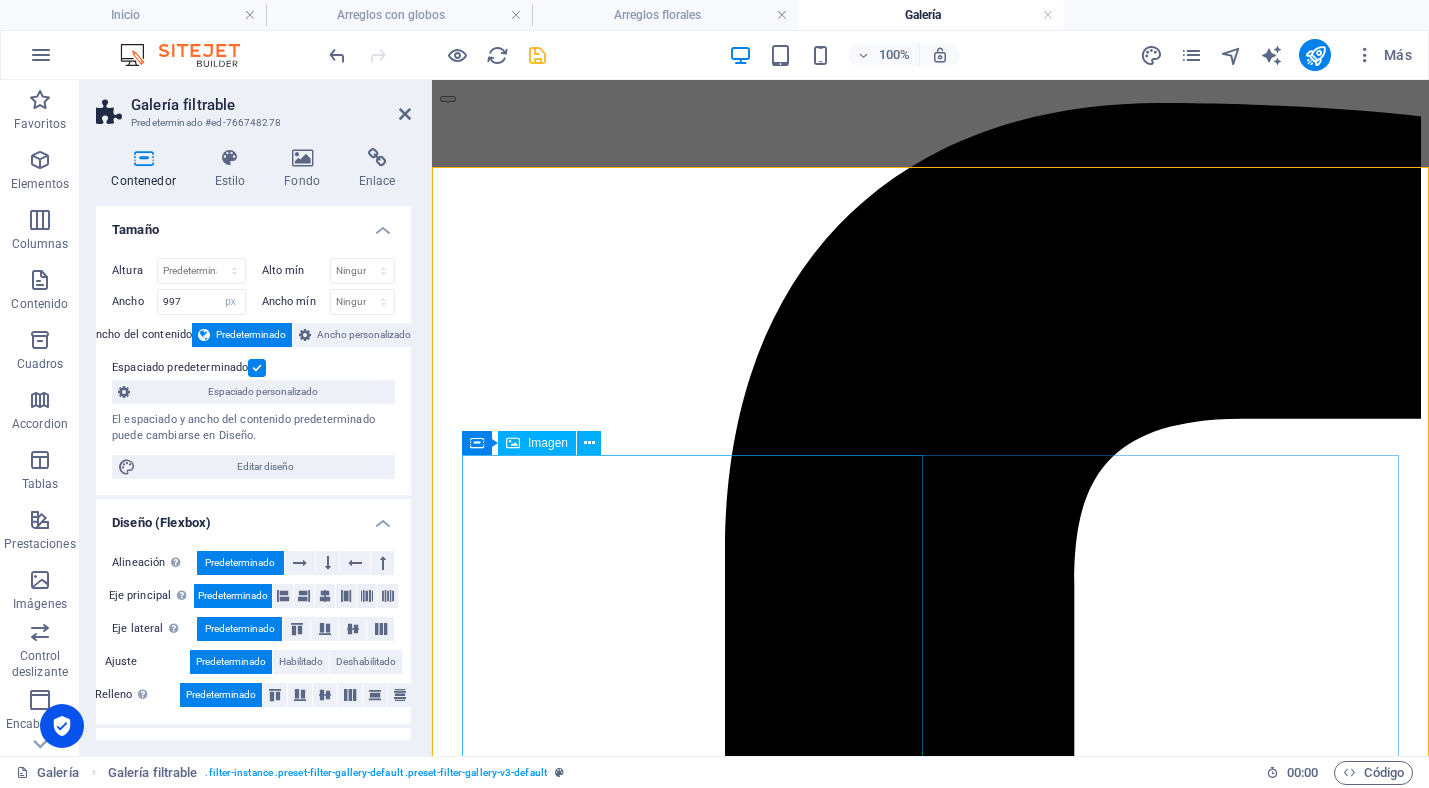 scroll, scrollTop: 313, scrollLeft: 0, axis: vertical 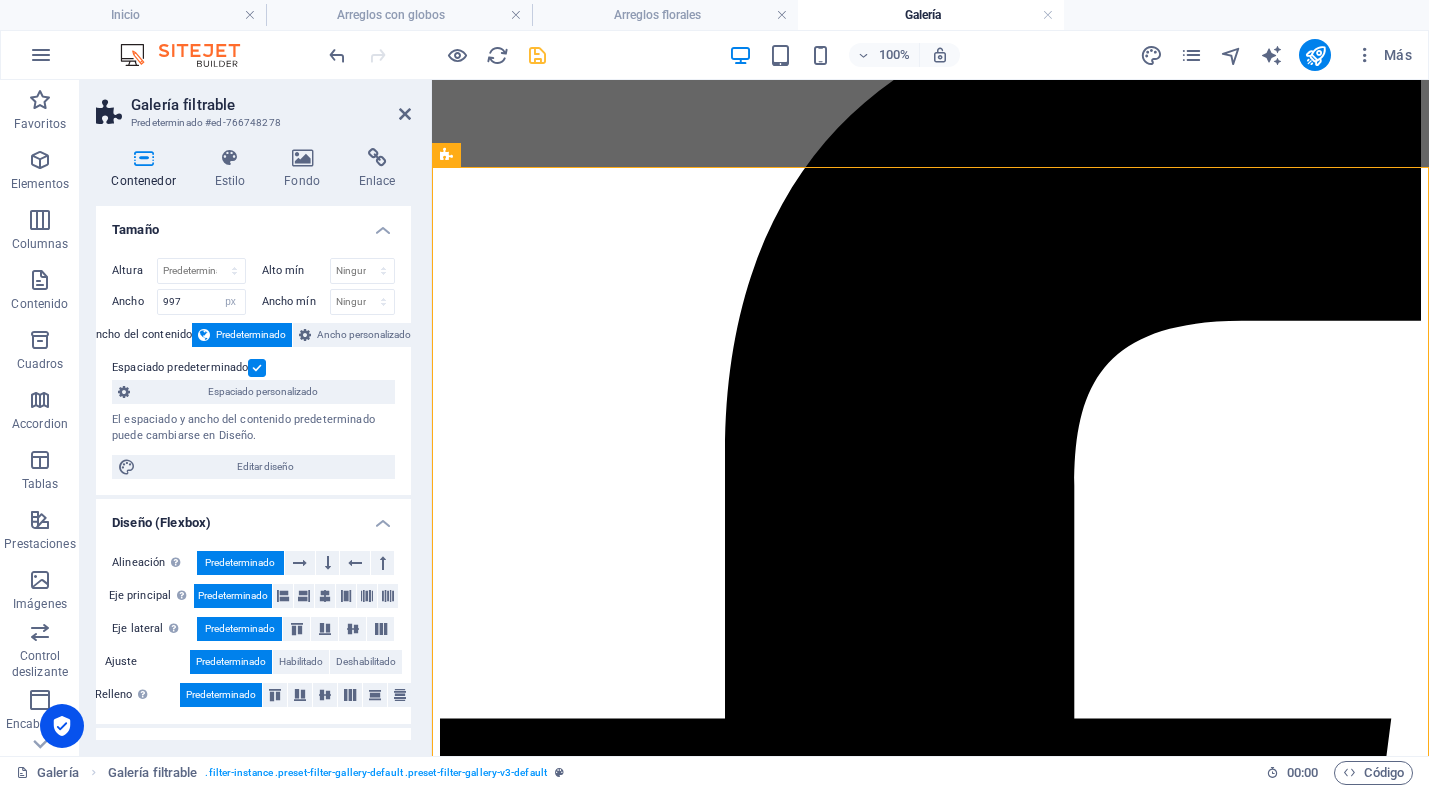 click on "Predeterminado" at bounding box center (251, 335) 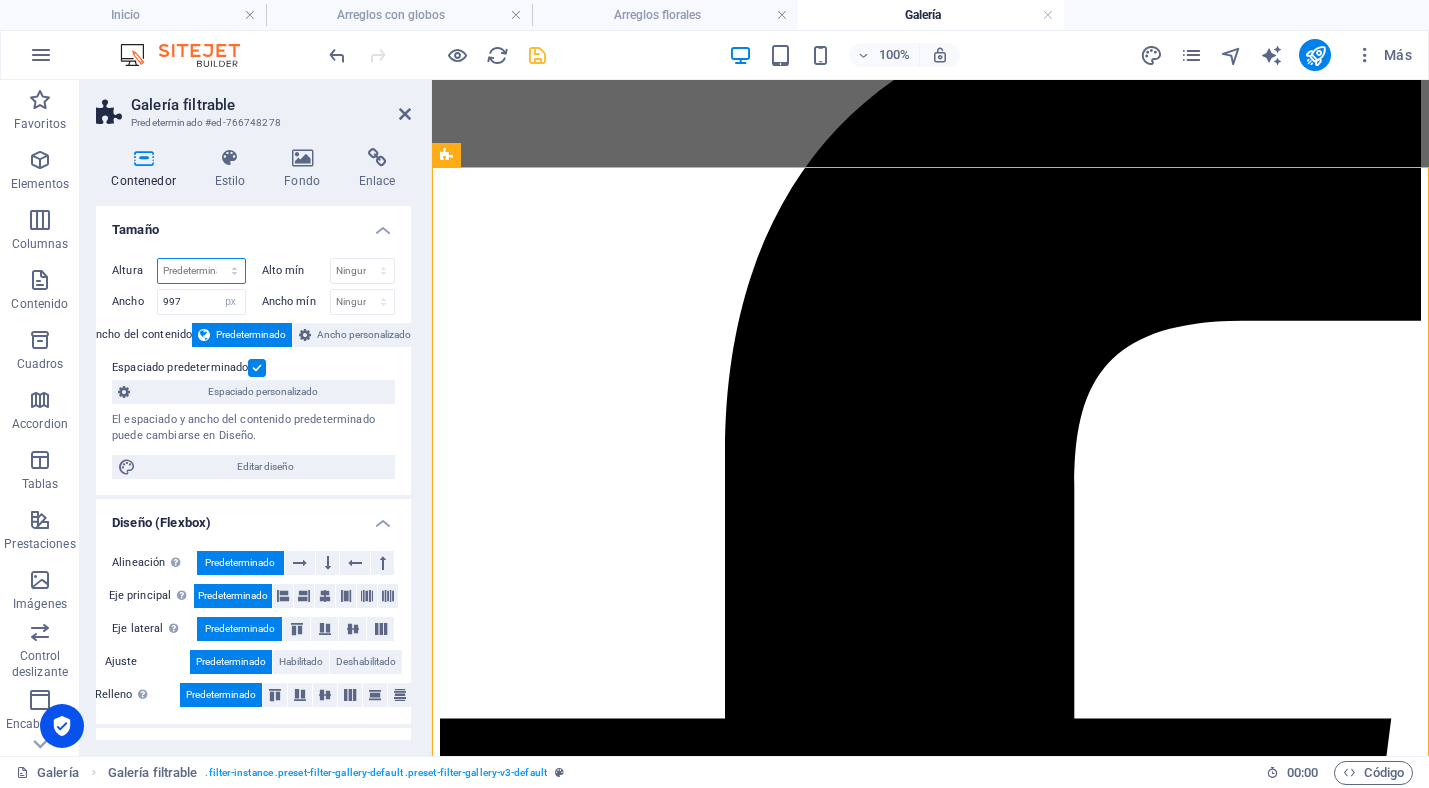 click on "Predeterminado px rem % vh vw" at bounding box center (201, 271) 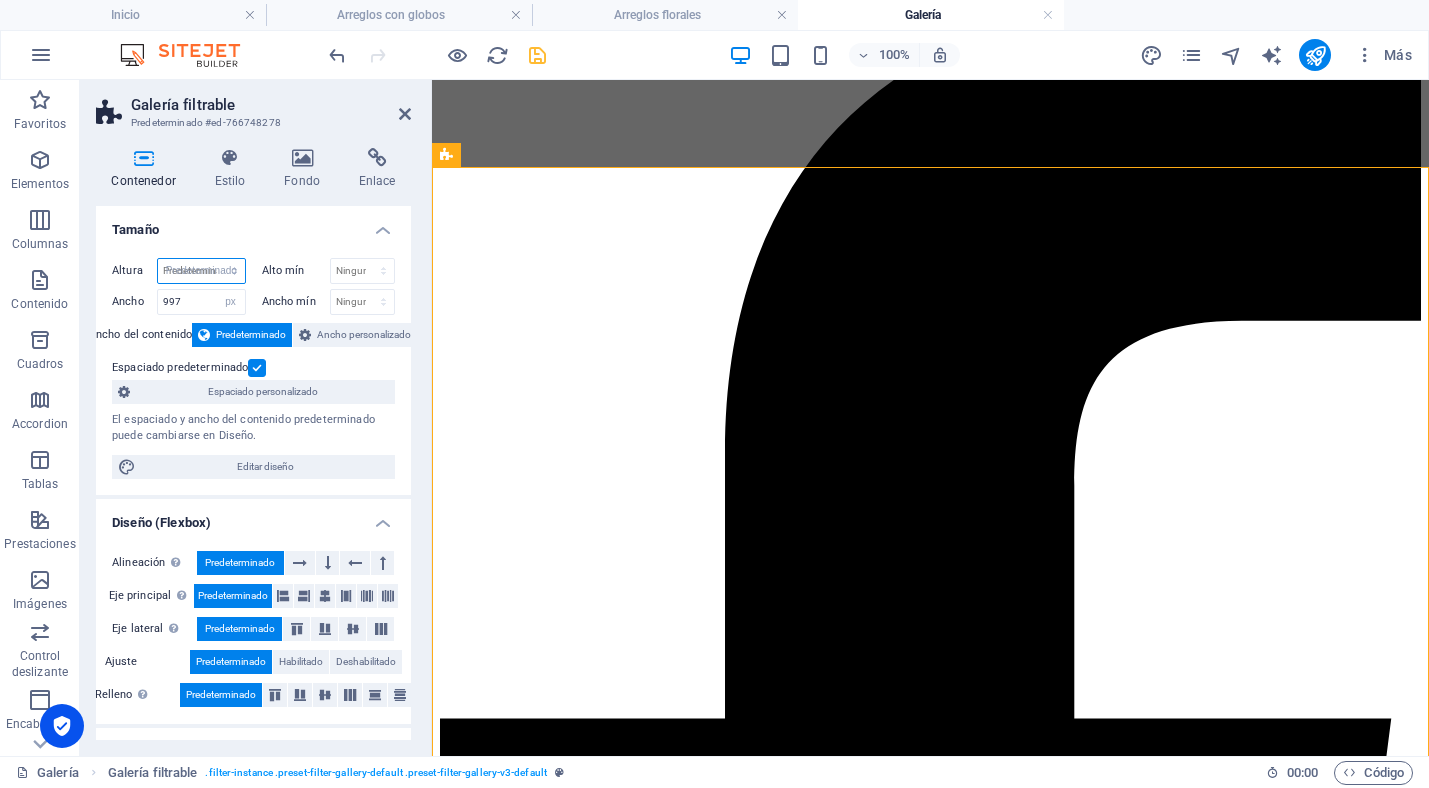 select on "DISABLED_OPTION_VALUE" 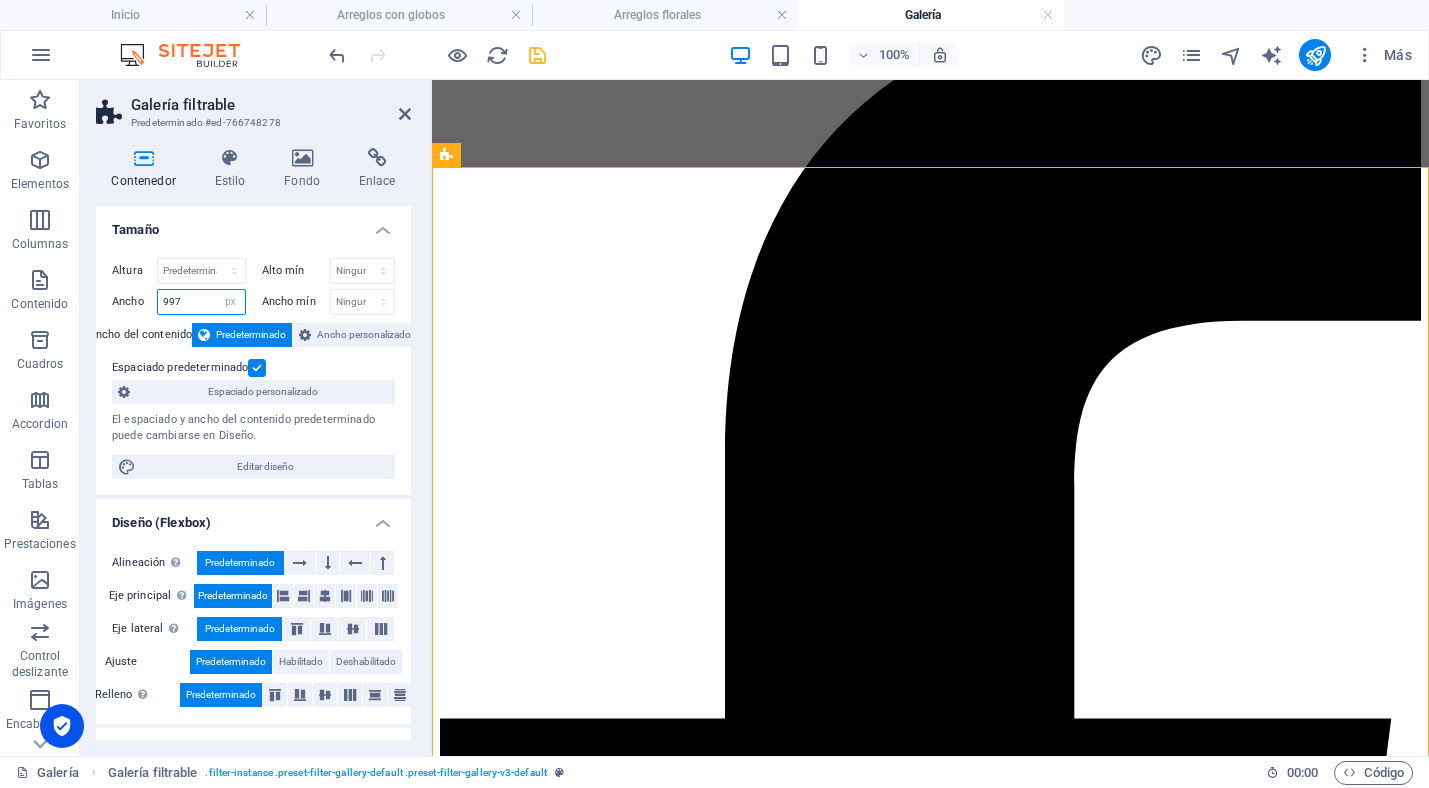 click on "997" at bounding box center [201, 302] 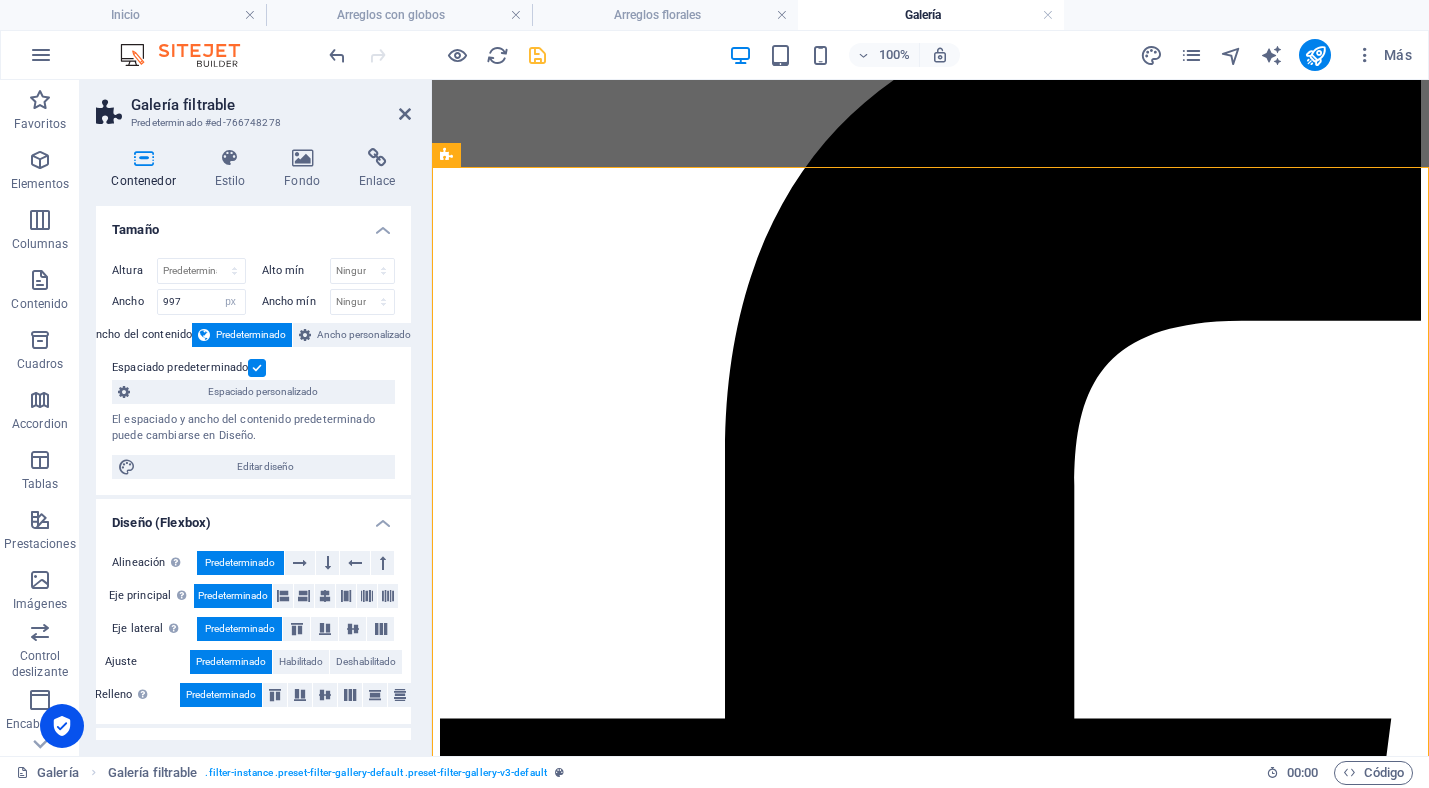click on "Tamaño" at bounding box center [253, 224] 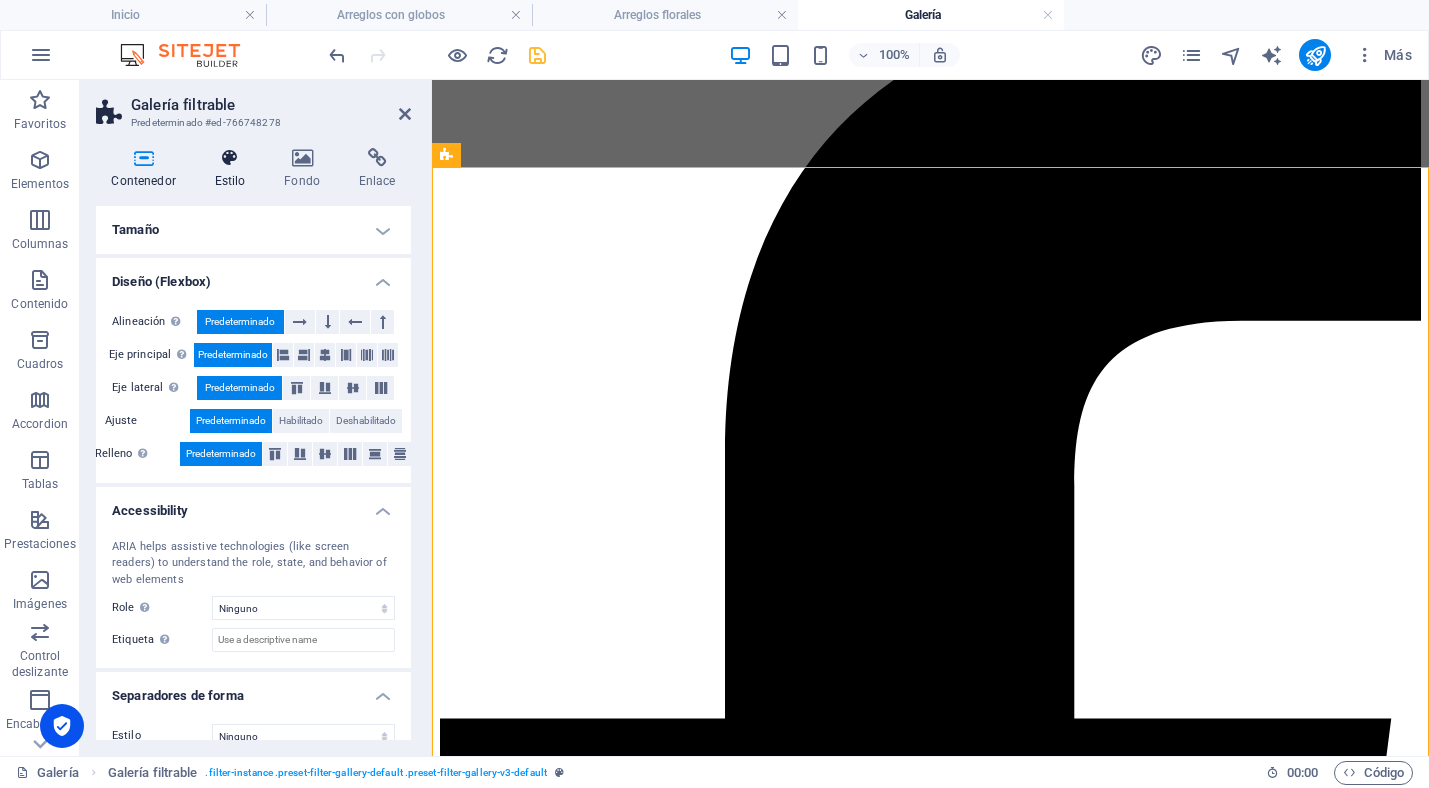 click at bounding box center [230, 158] 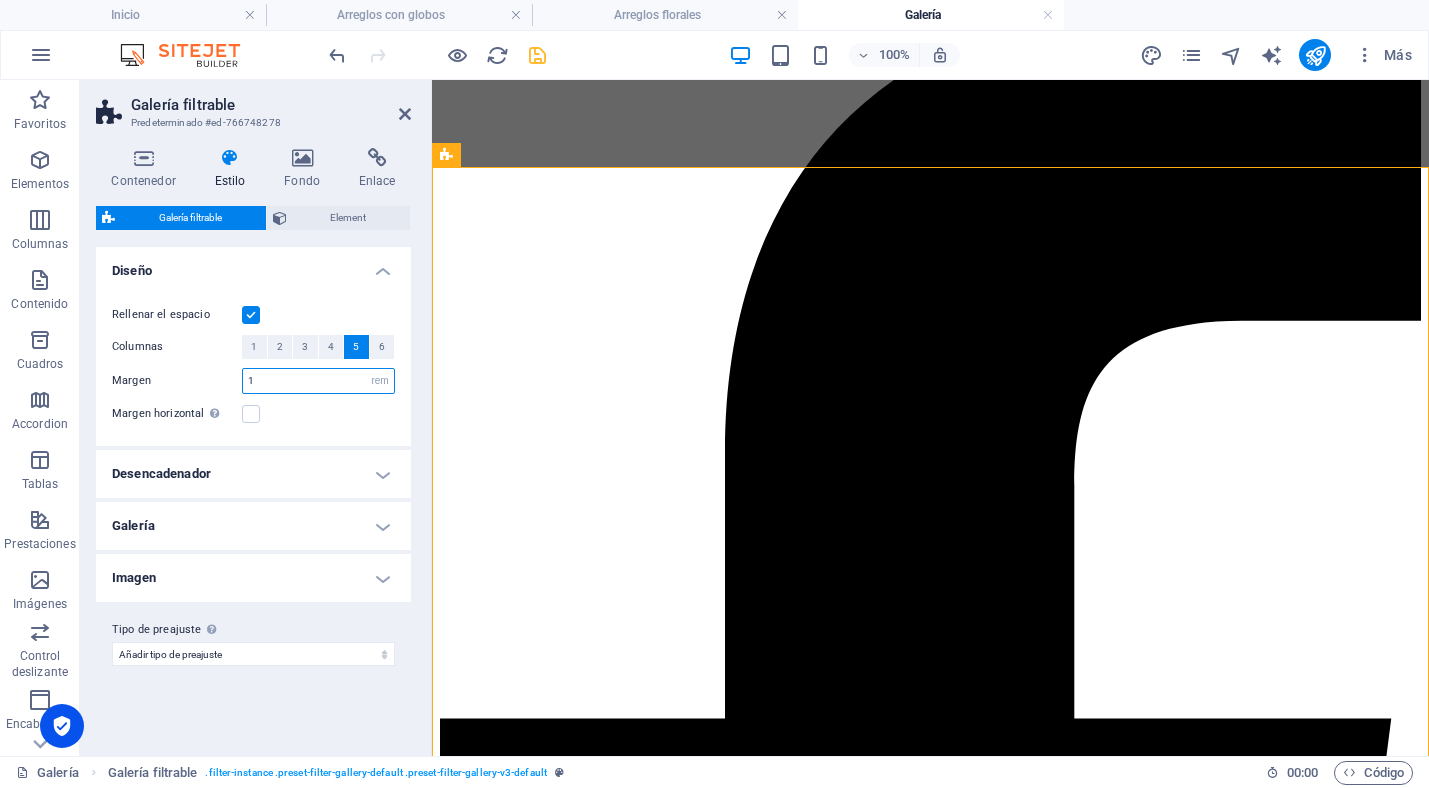 drag, startPoint x: 280, startPoint y: 384, endPoint x: 238, endPoint y: 382, distance: 42.047592 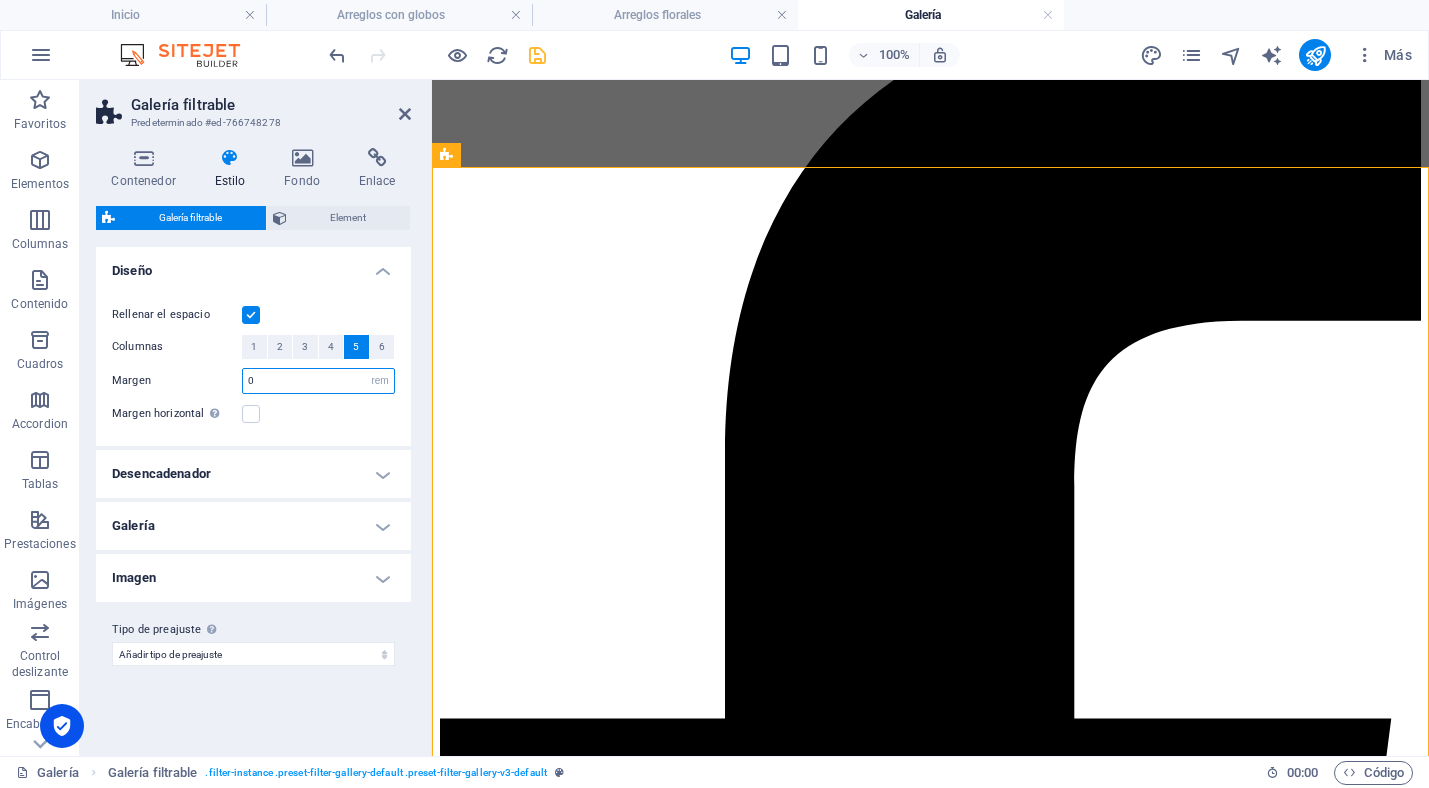 type on "0" 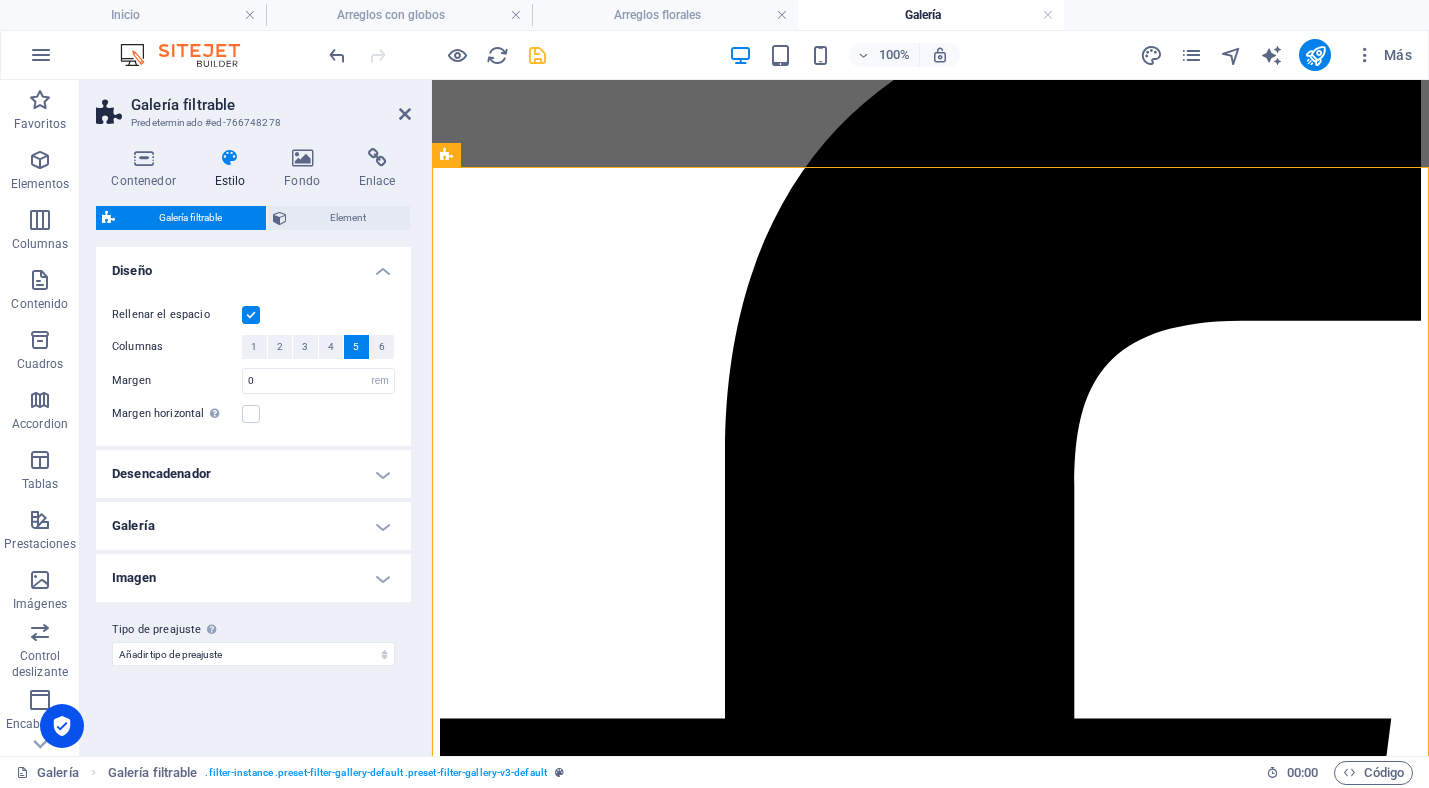 select 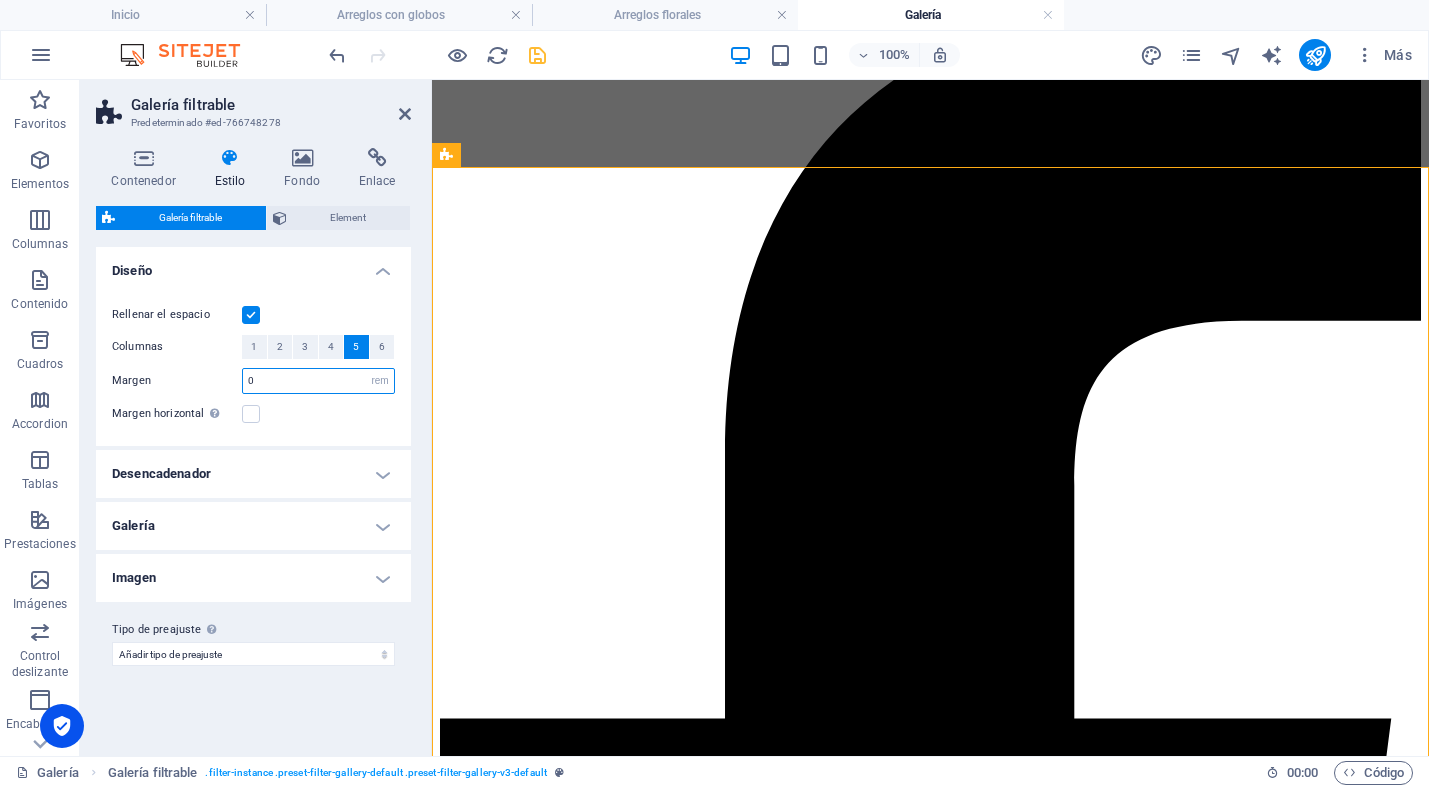 drag, startPoint x: 257, startPoint y: 384, endPoint x: 208, endPoint y: 385, distance: 49.010204 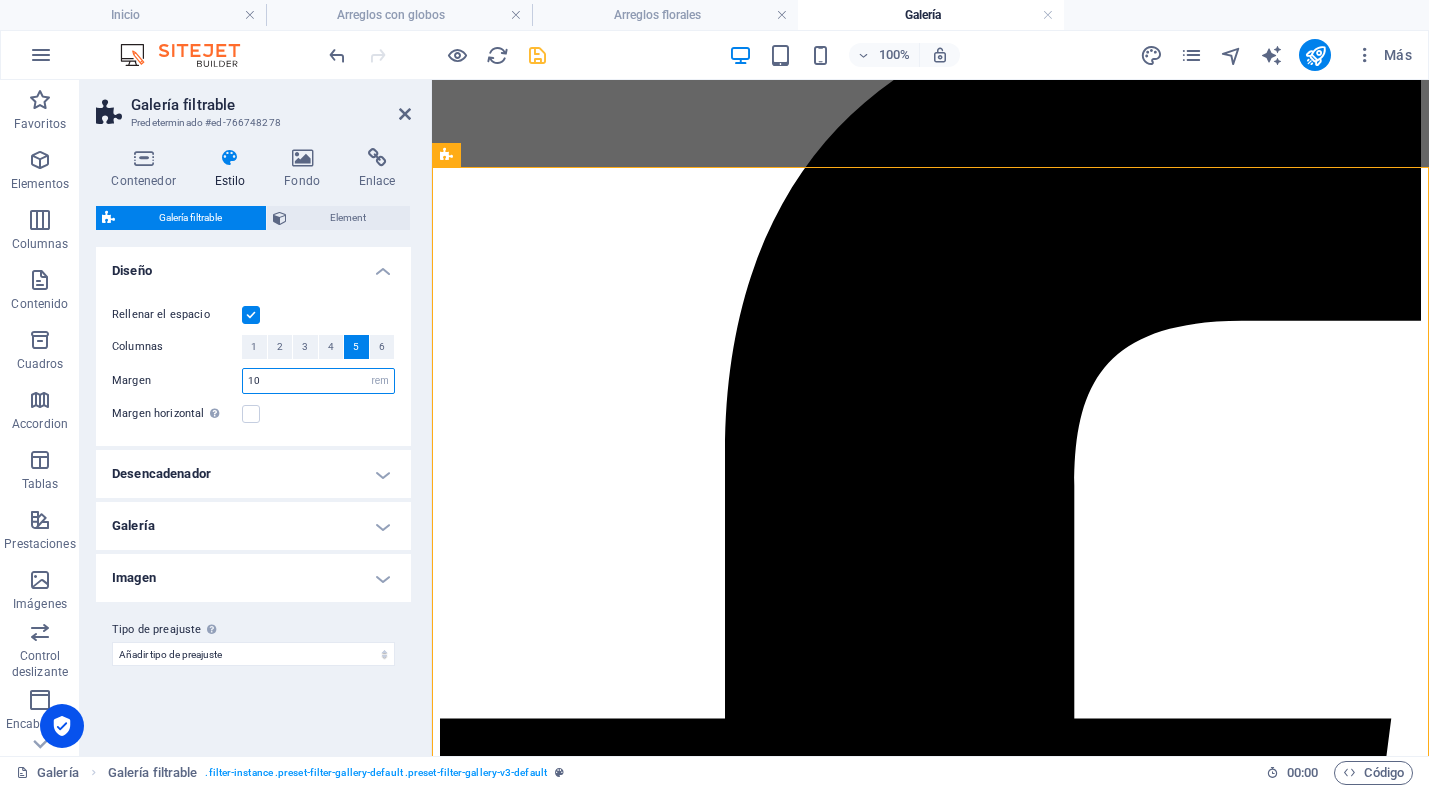 type on "10" 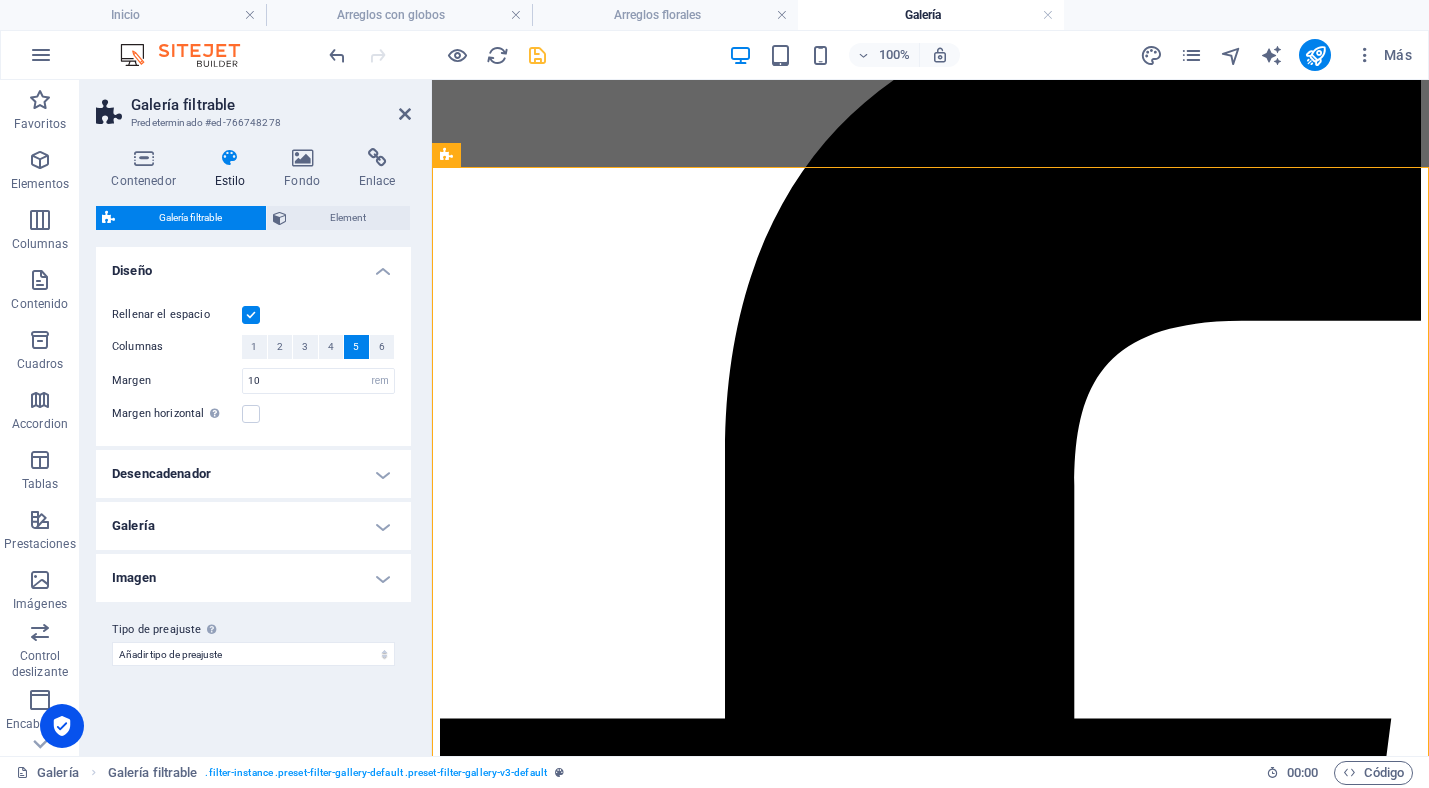 select 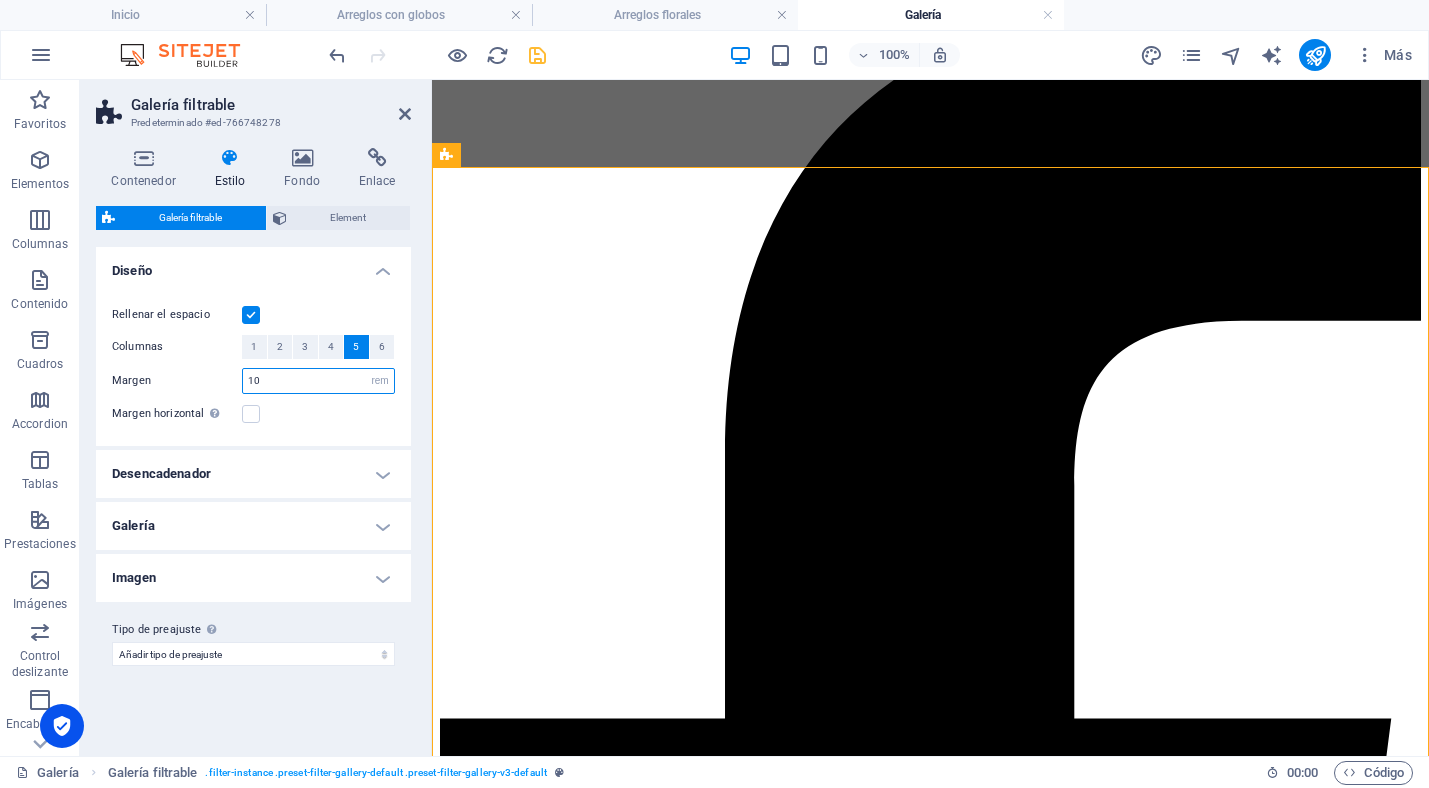 drag, startPoint x: 269, startPoint y: 384, endPoint x: 219, endPoint y: 386, distance: 50.039986 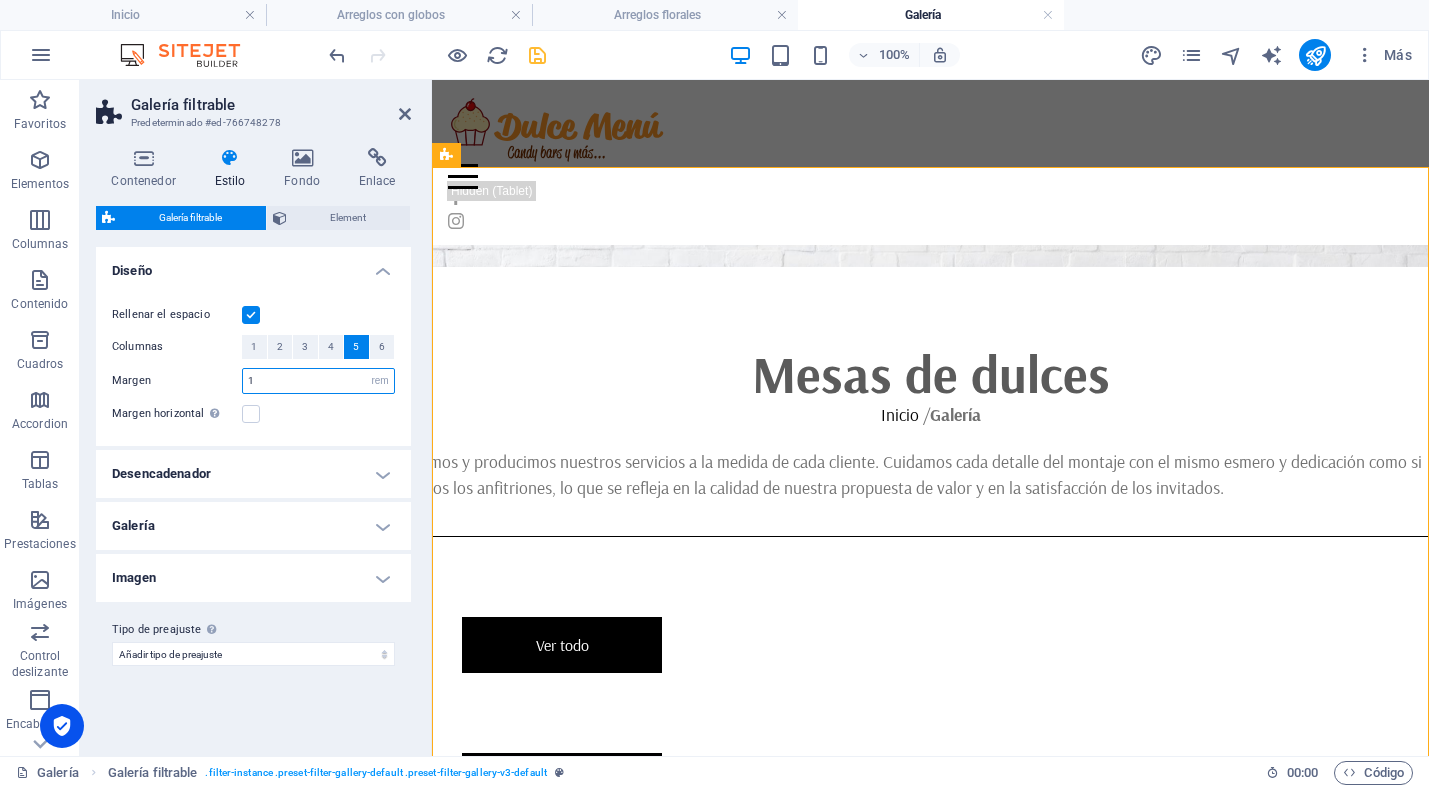 select 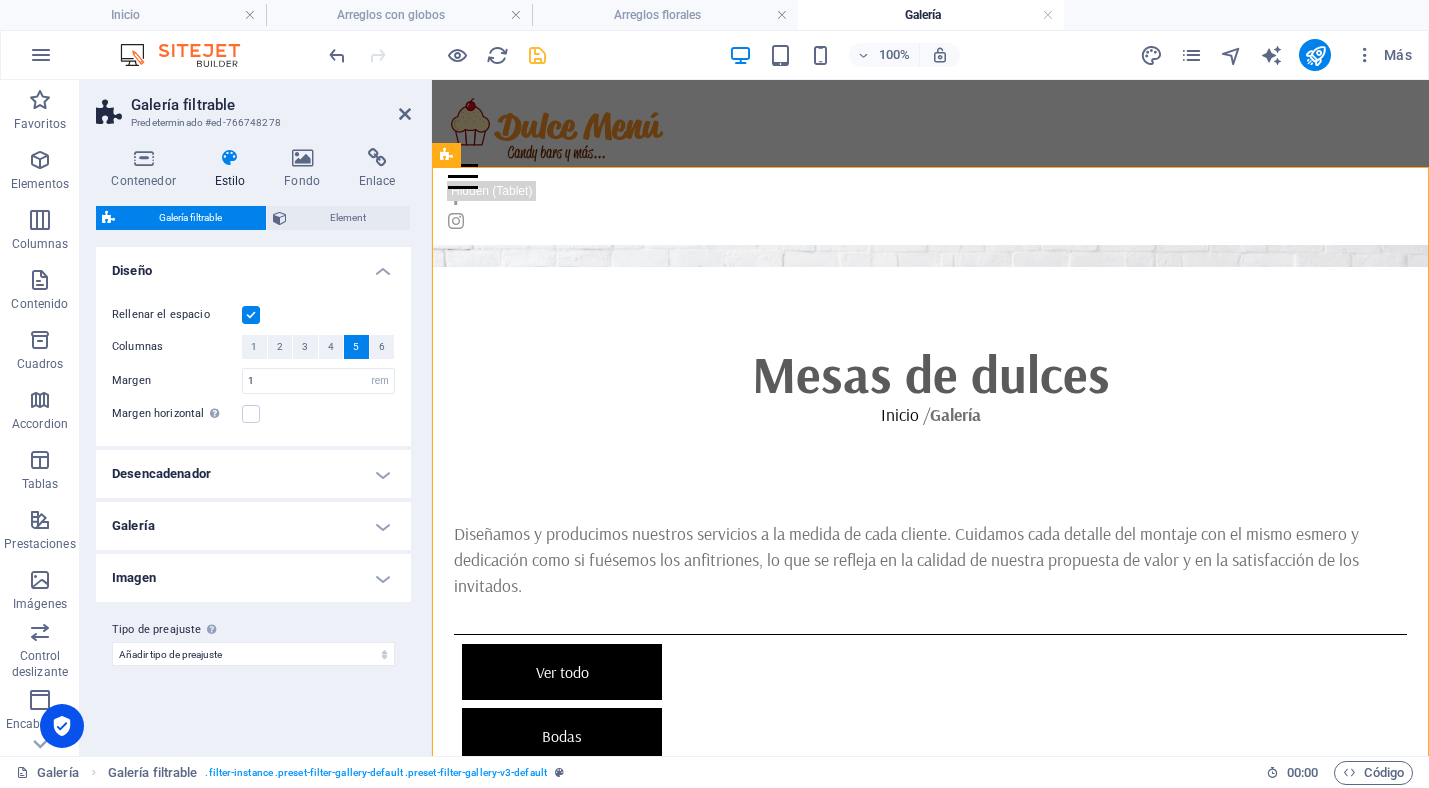 click on "Galería" at bounding box center [253, 526] 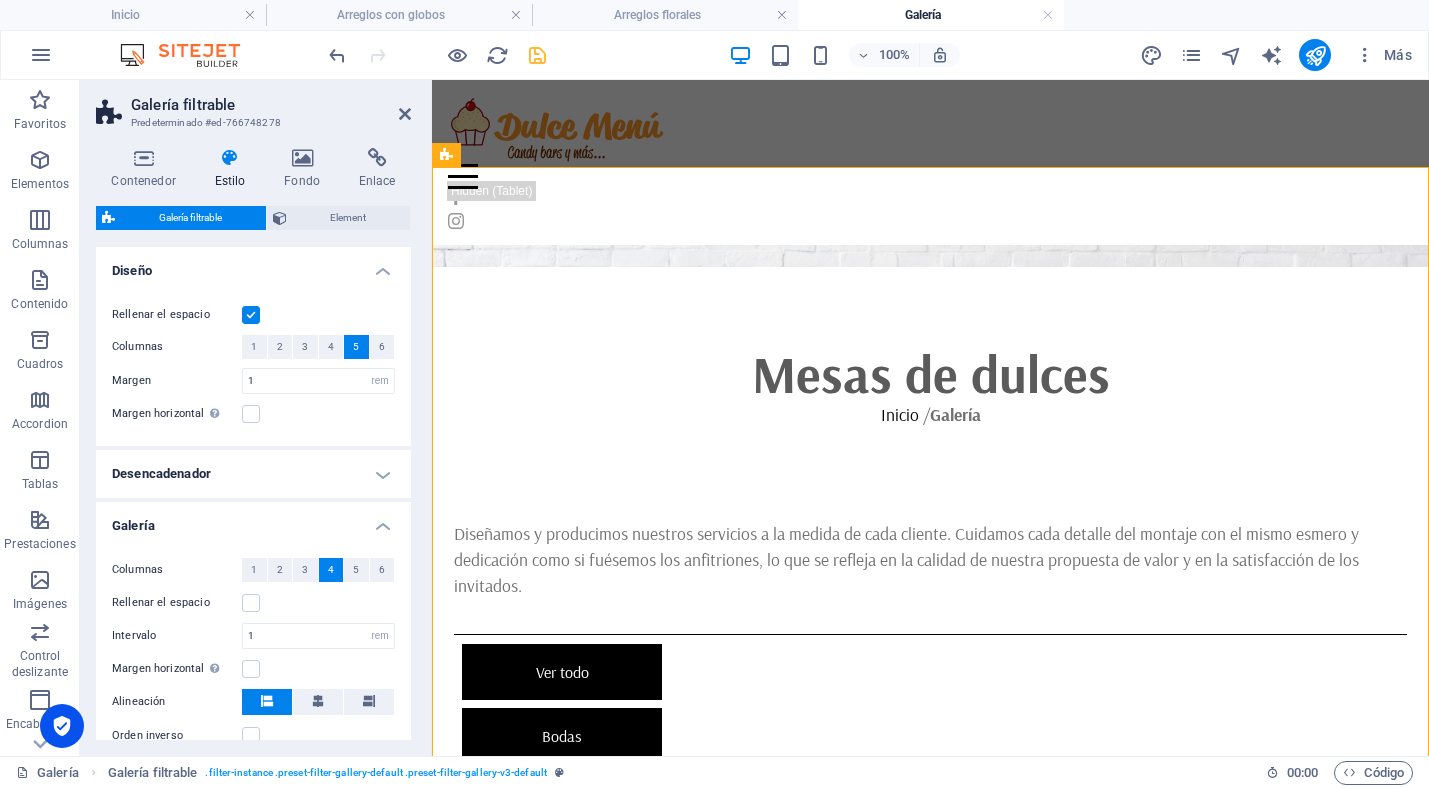click on "Galería" at bounding box center (253, 520) 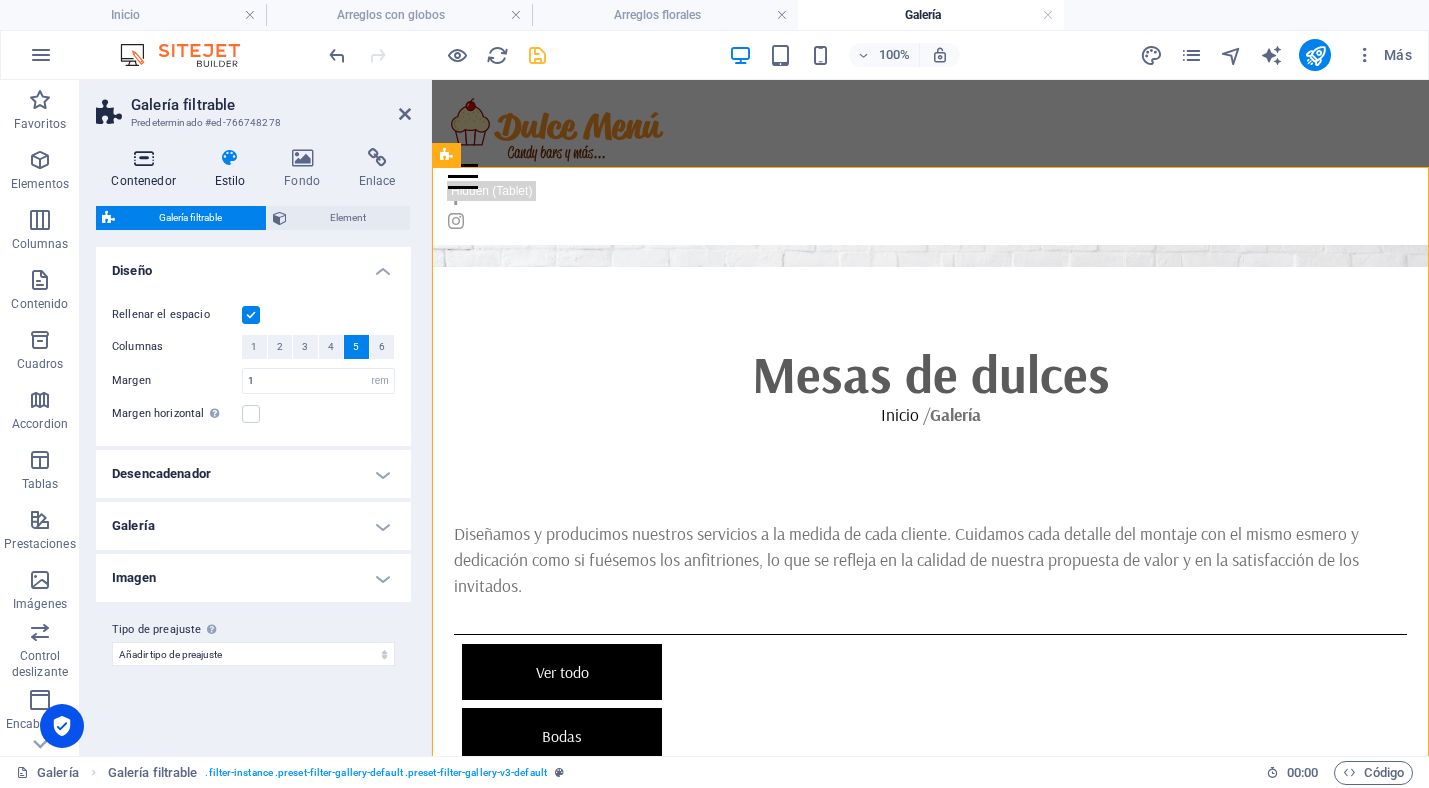 click at bounding box center (143, 158) 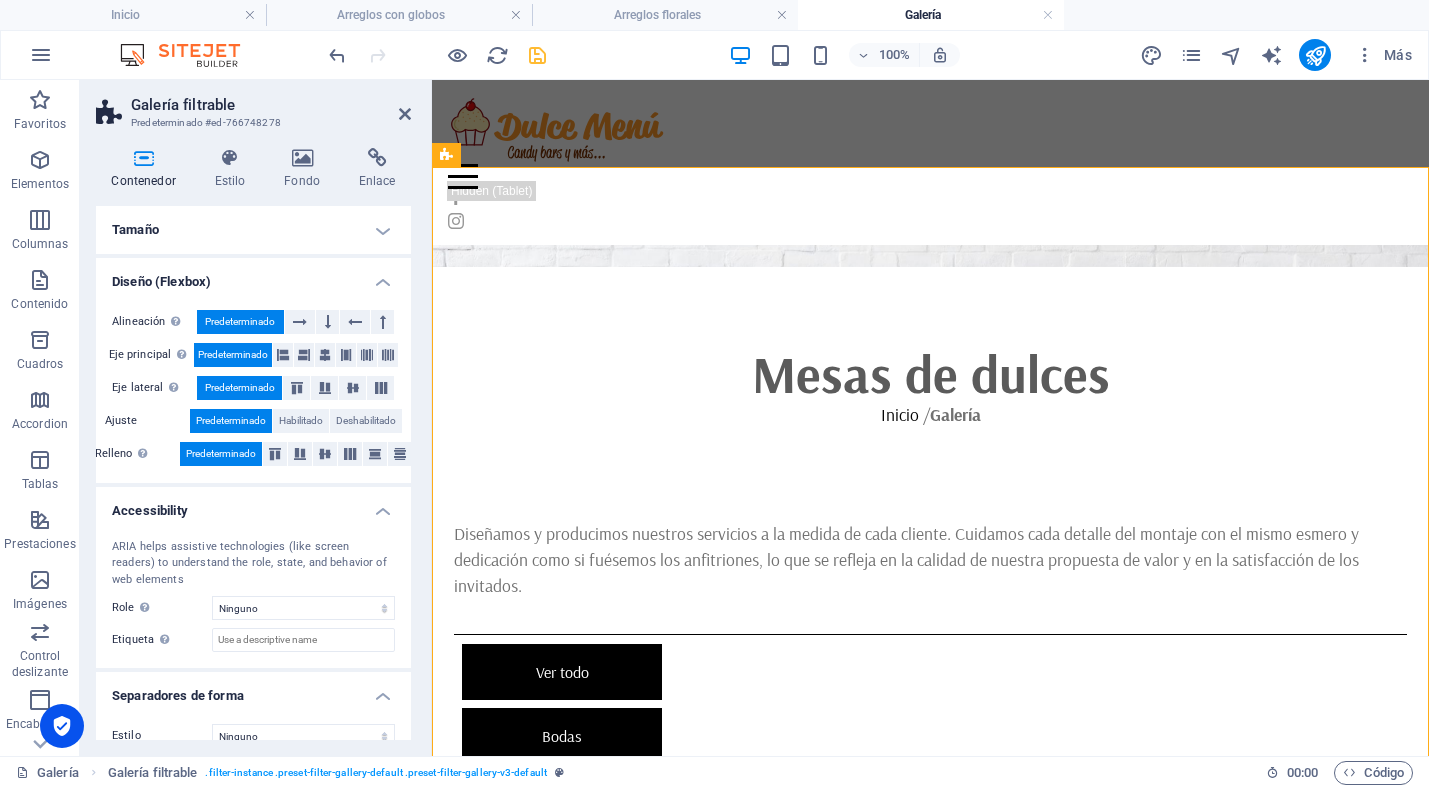 scroll, scrollTop: 24, scrollLeft: 0, axis: vertical 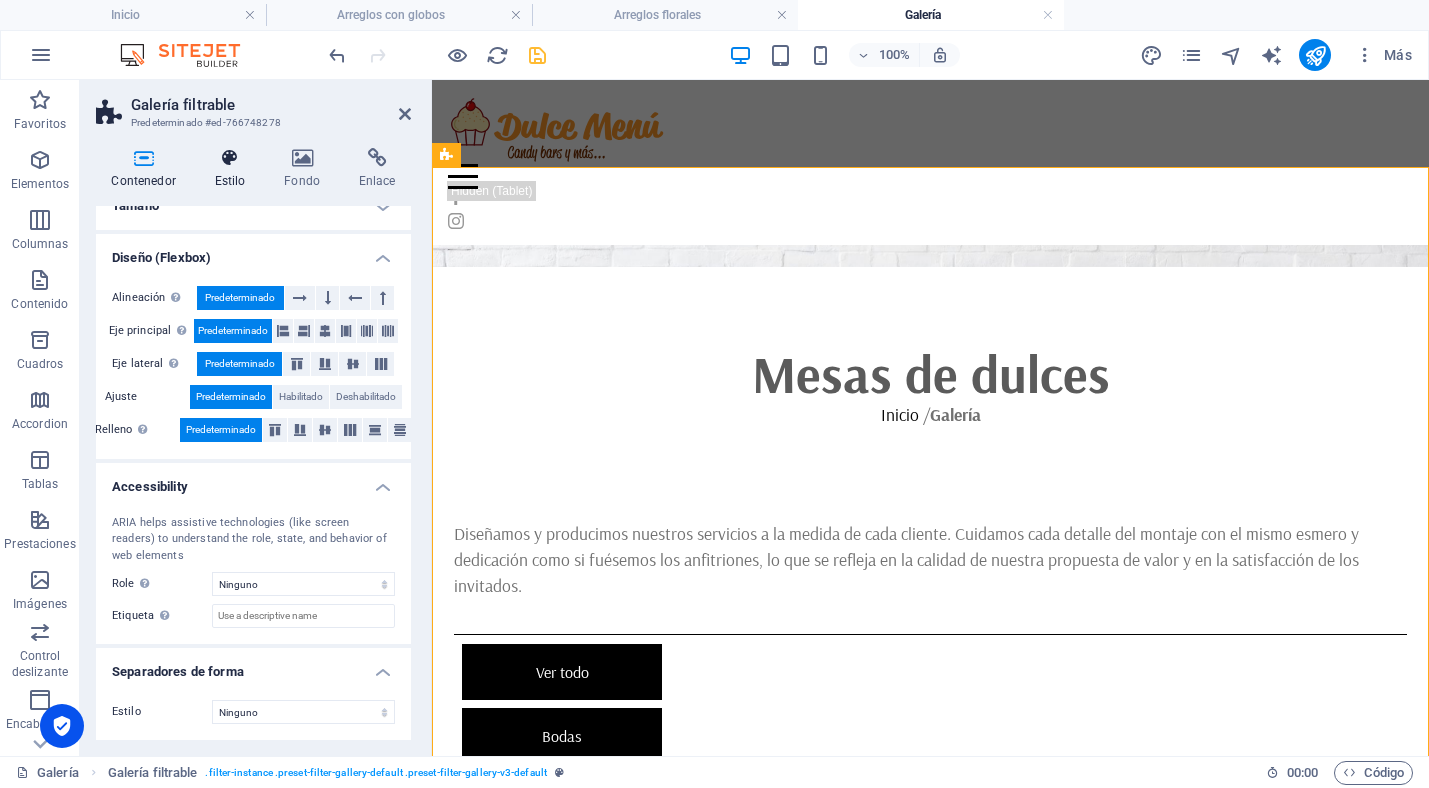 click at bounding box center [230, 158] 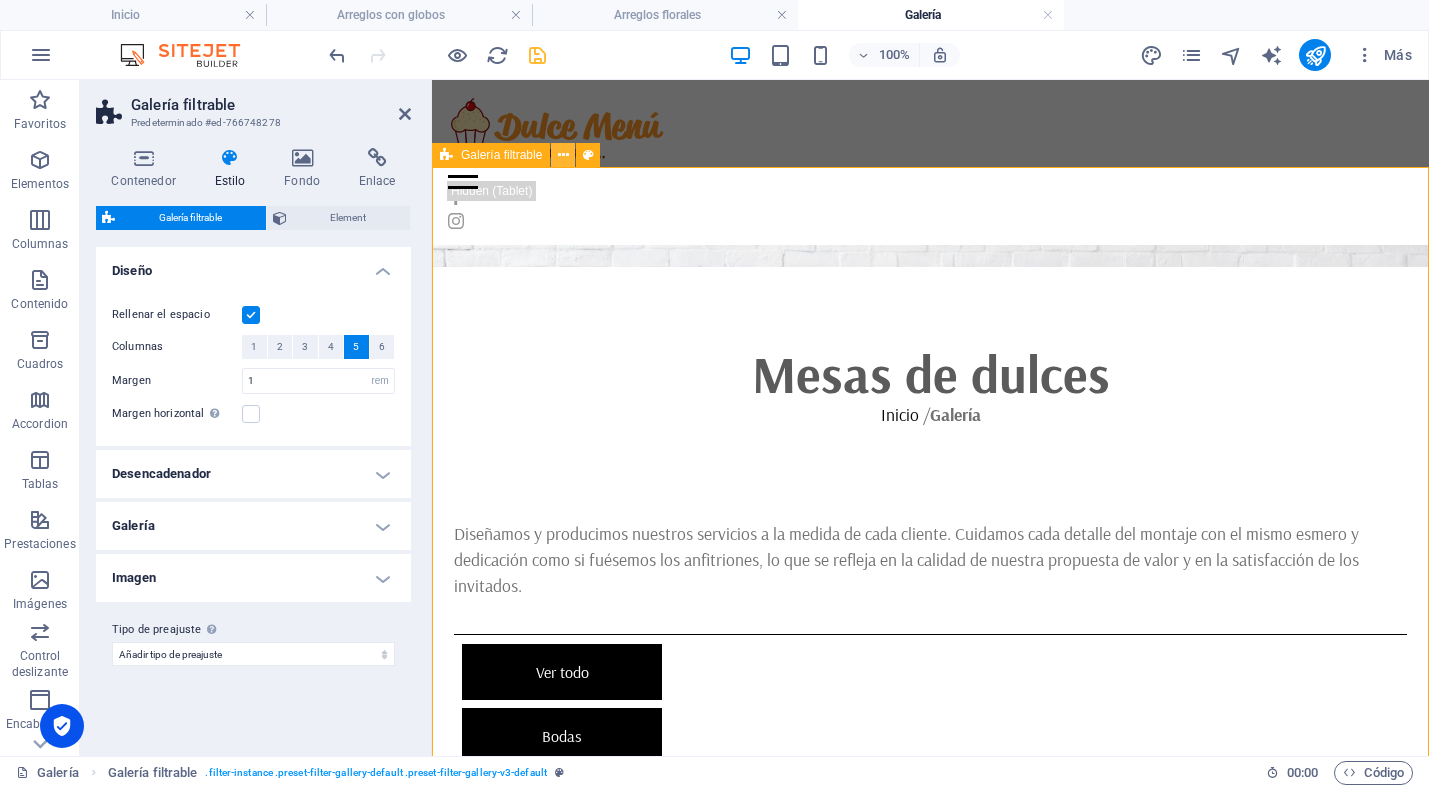 click at bounding box center [563, 155] 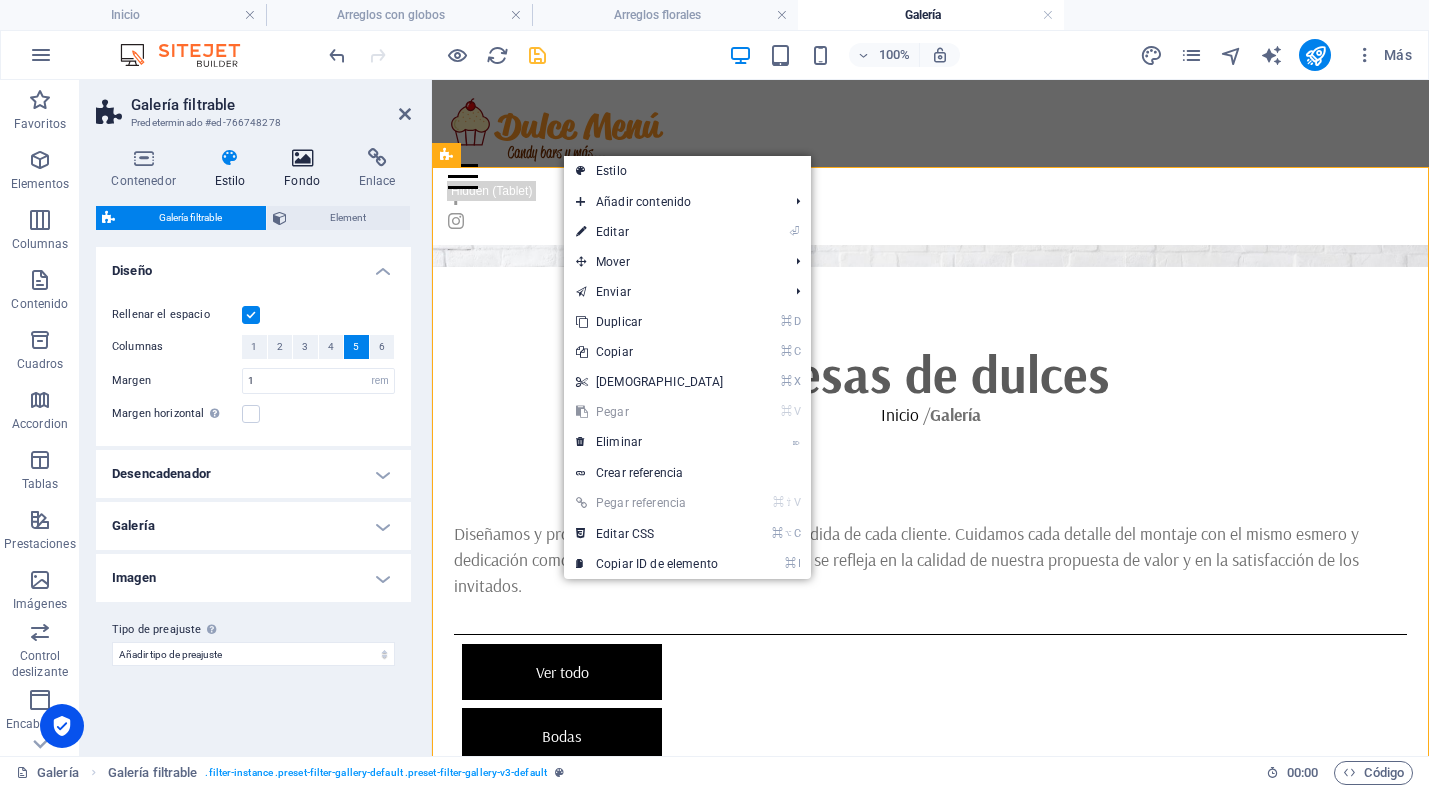click at bounding box center [302, 158] 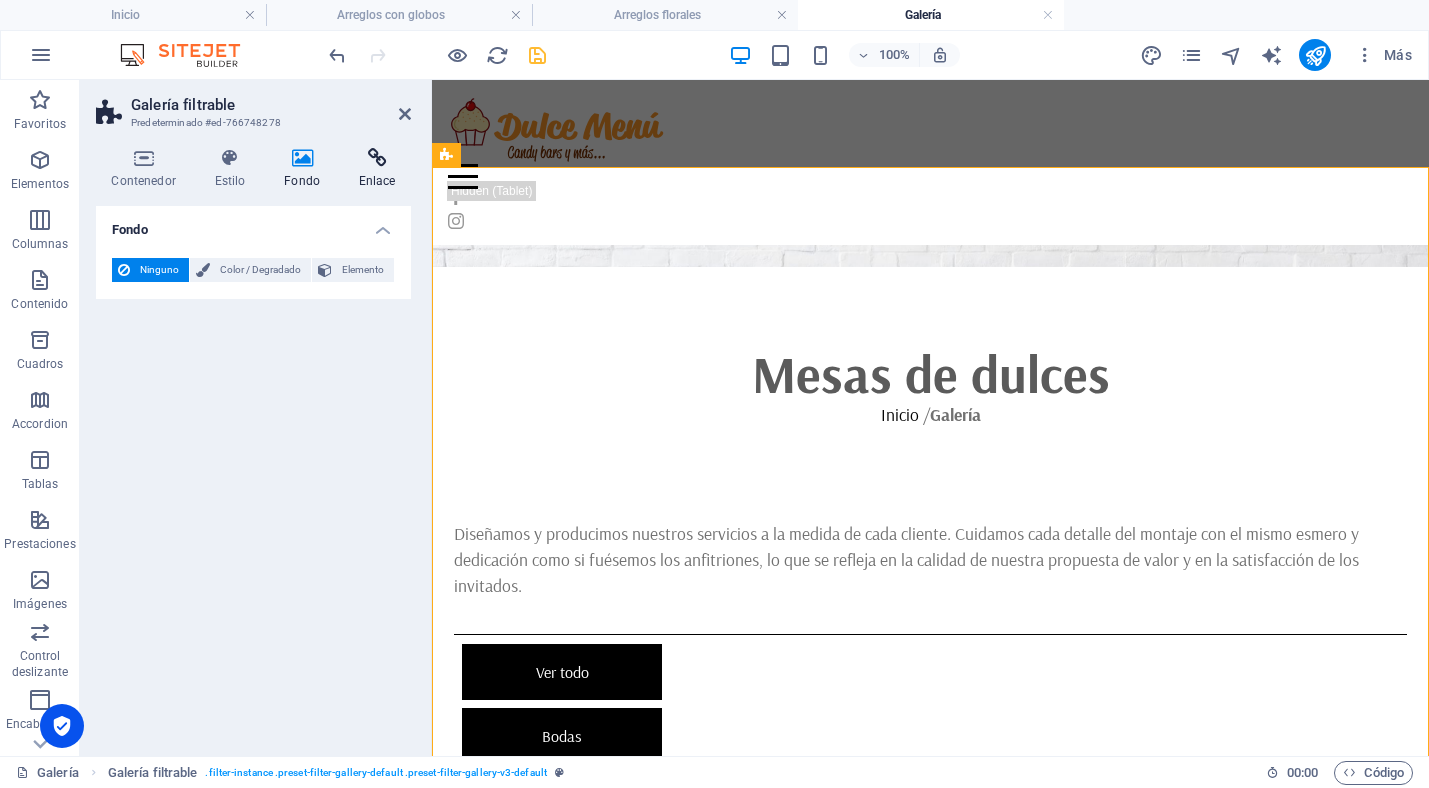 click at bounding box center [377, 158] 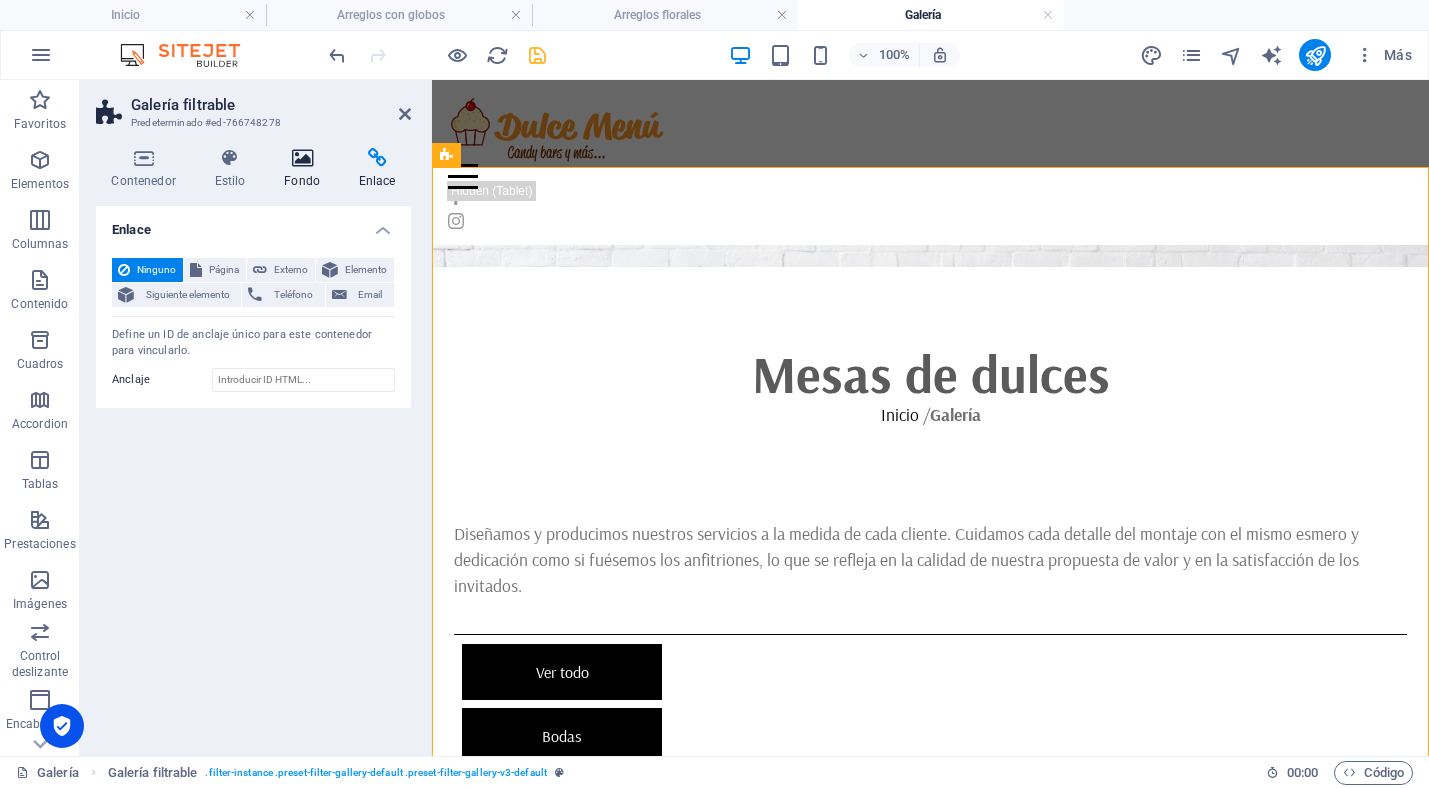 click at bounding box center (302, 158) 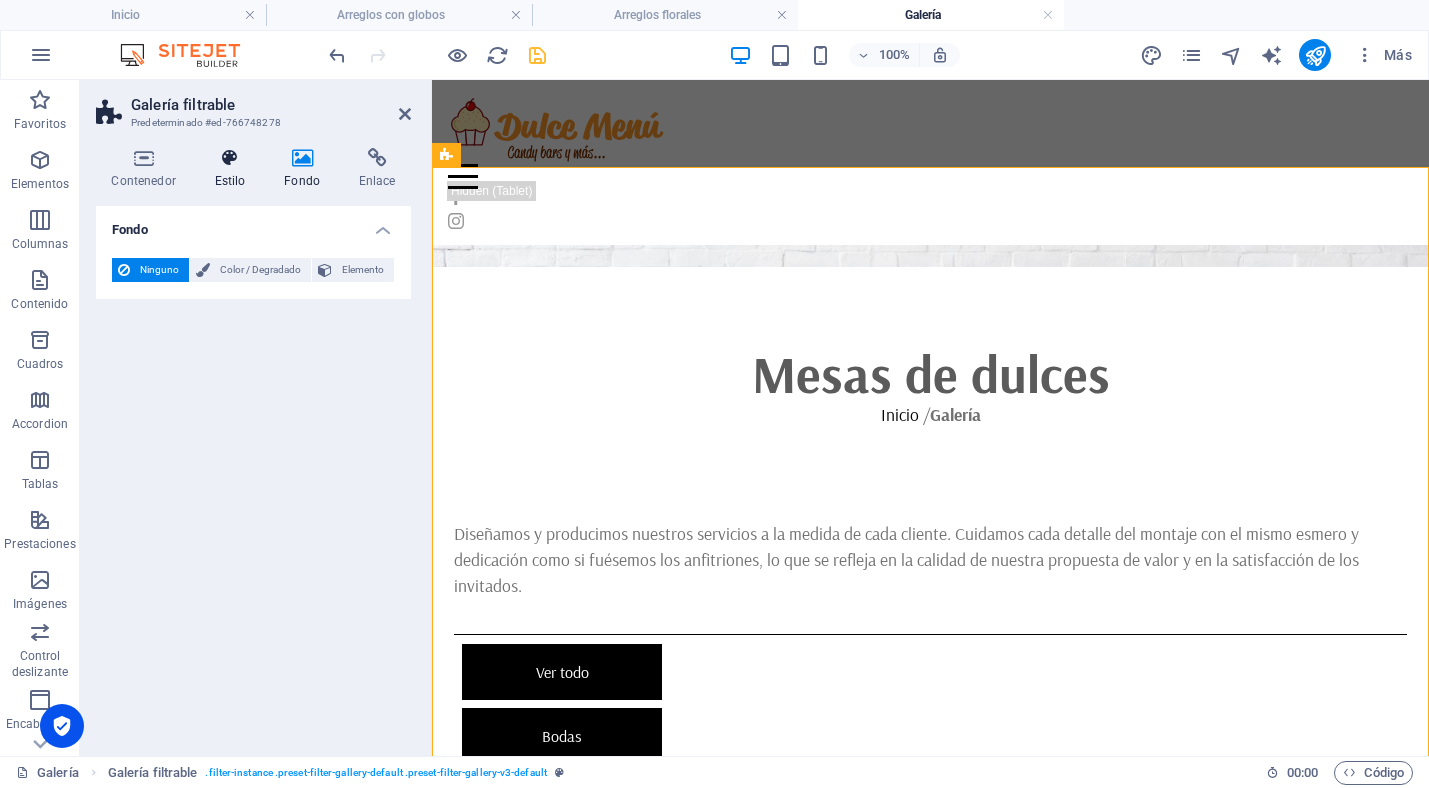 click at bounding box center (230, 158) 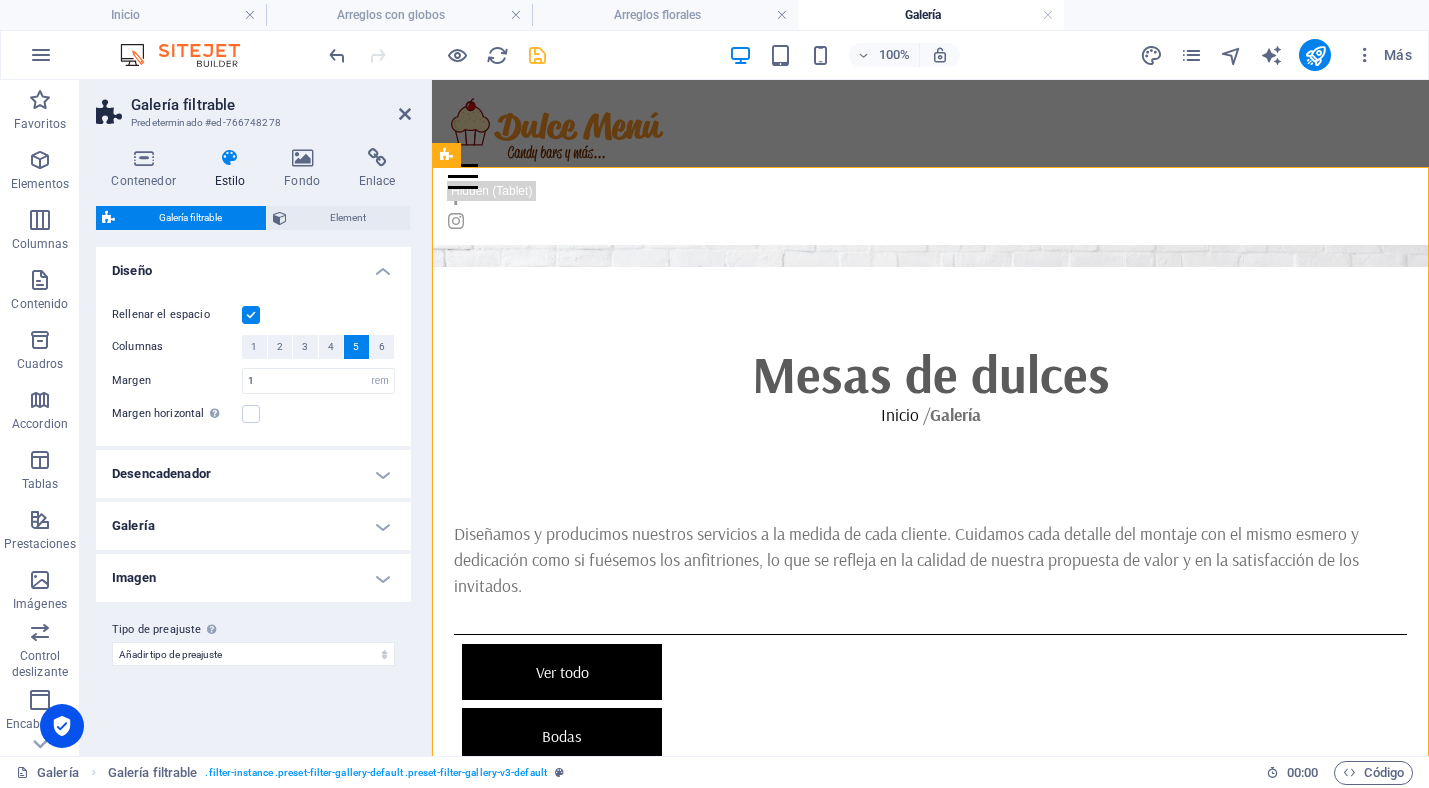 click on "Galería" at bounding box center [253, 526] 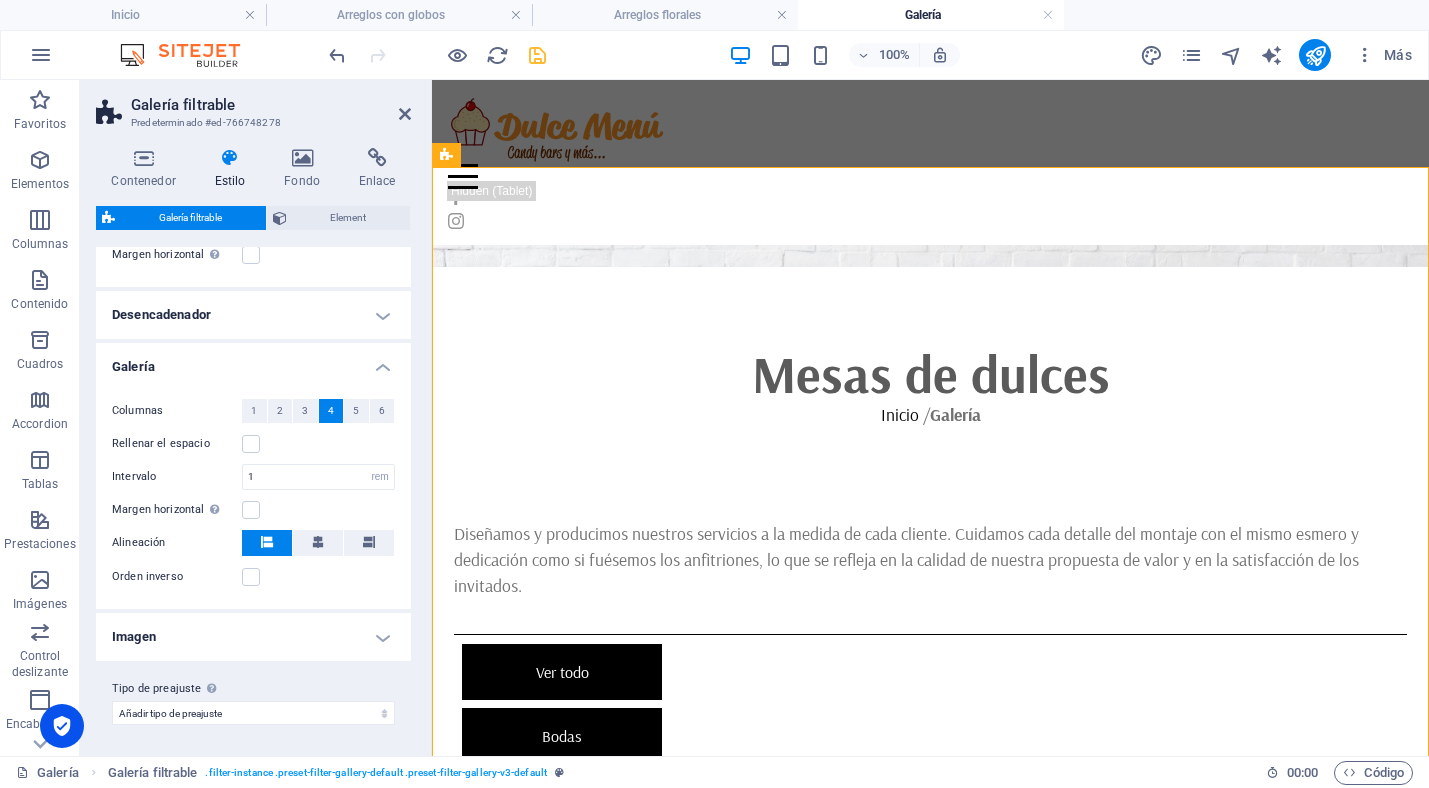 scroll, scrollTop: 0, scrollLeft: 0, axis: both 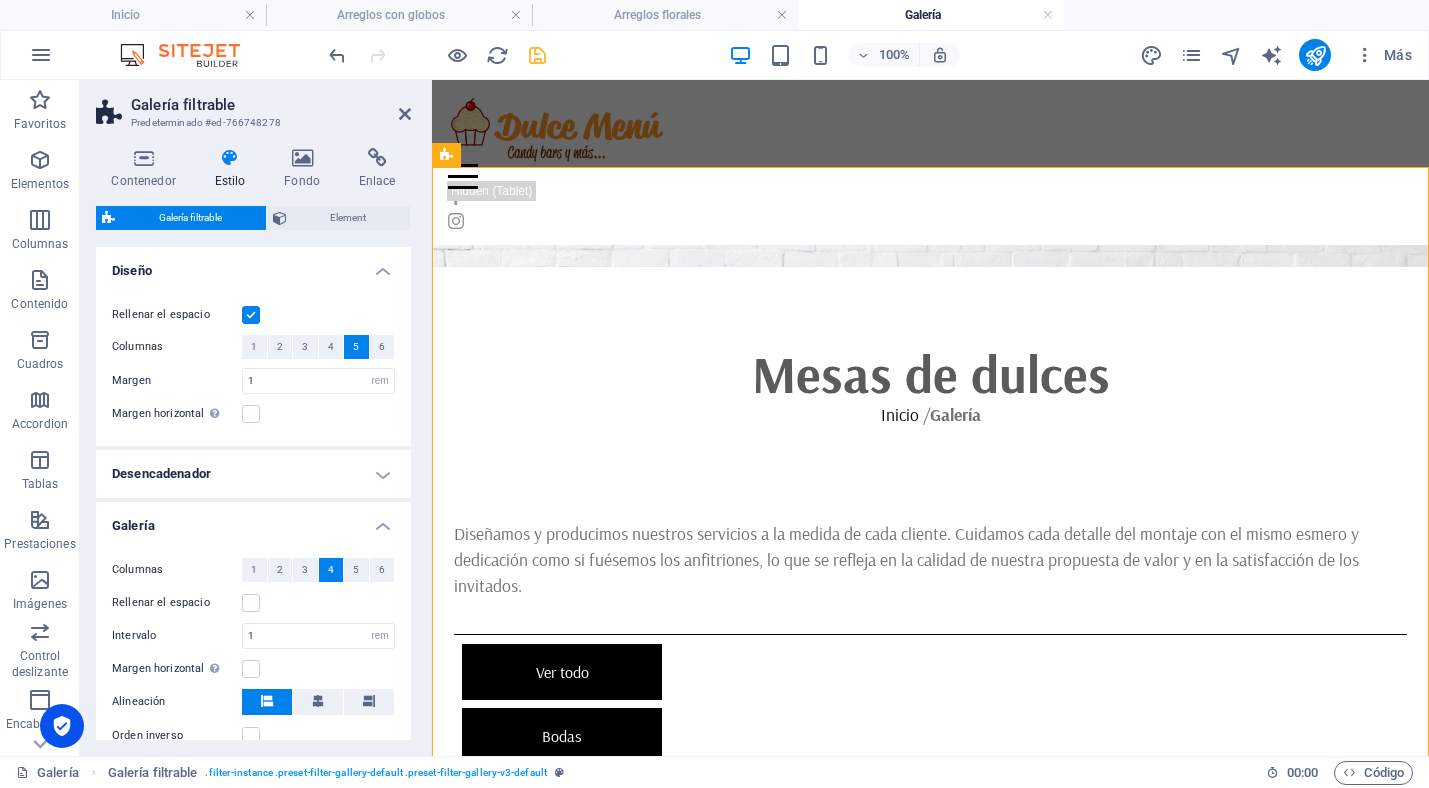 click on "Diseño" at bounding box center (253, 265) 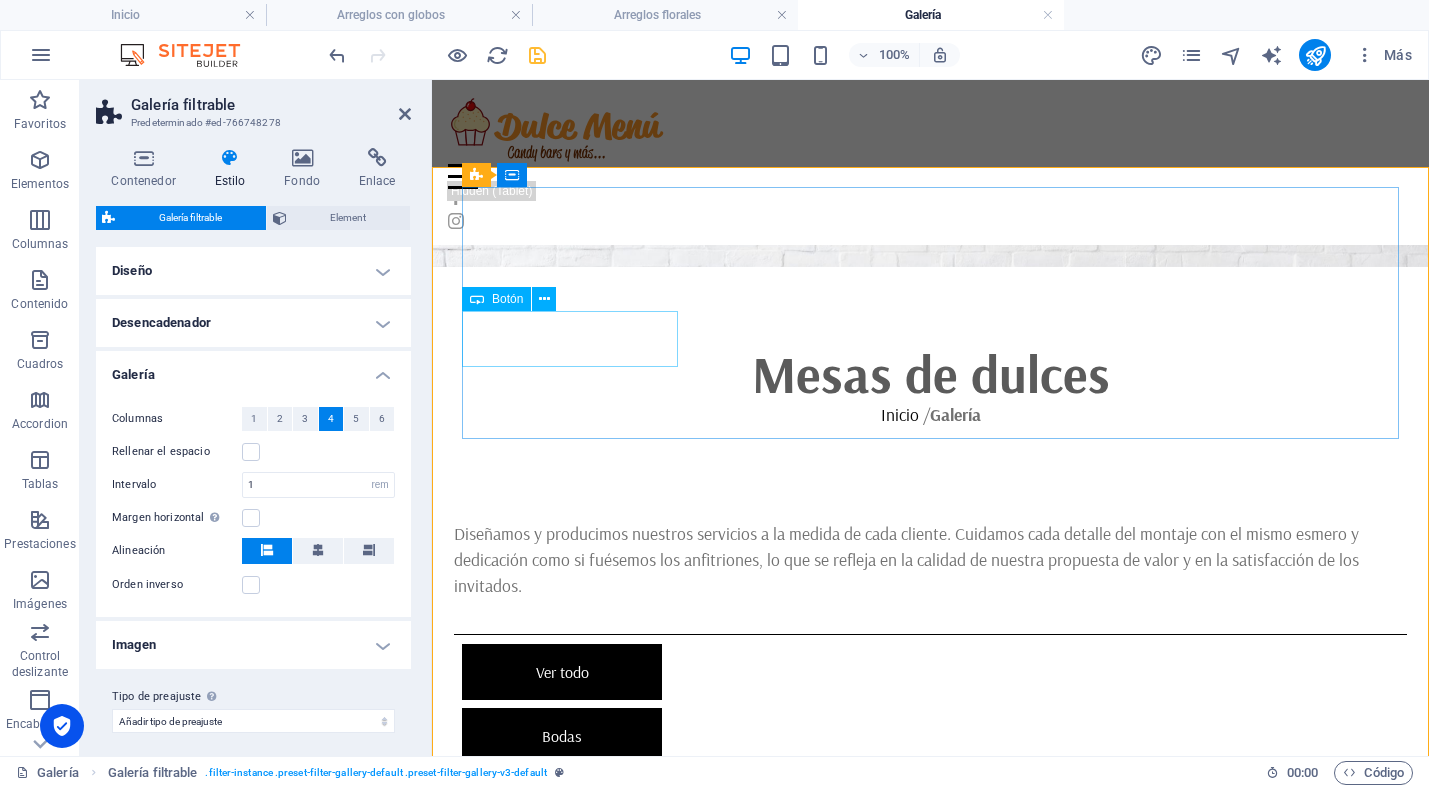 click on "Ver todo" at bounding box center (930, 672) 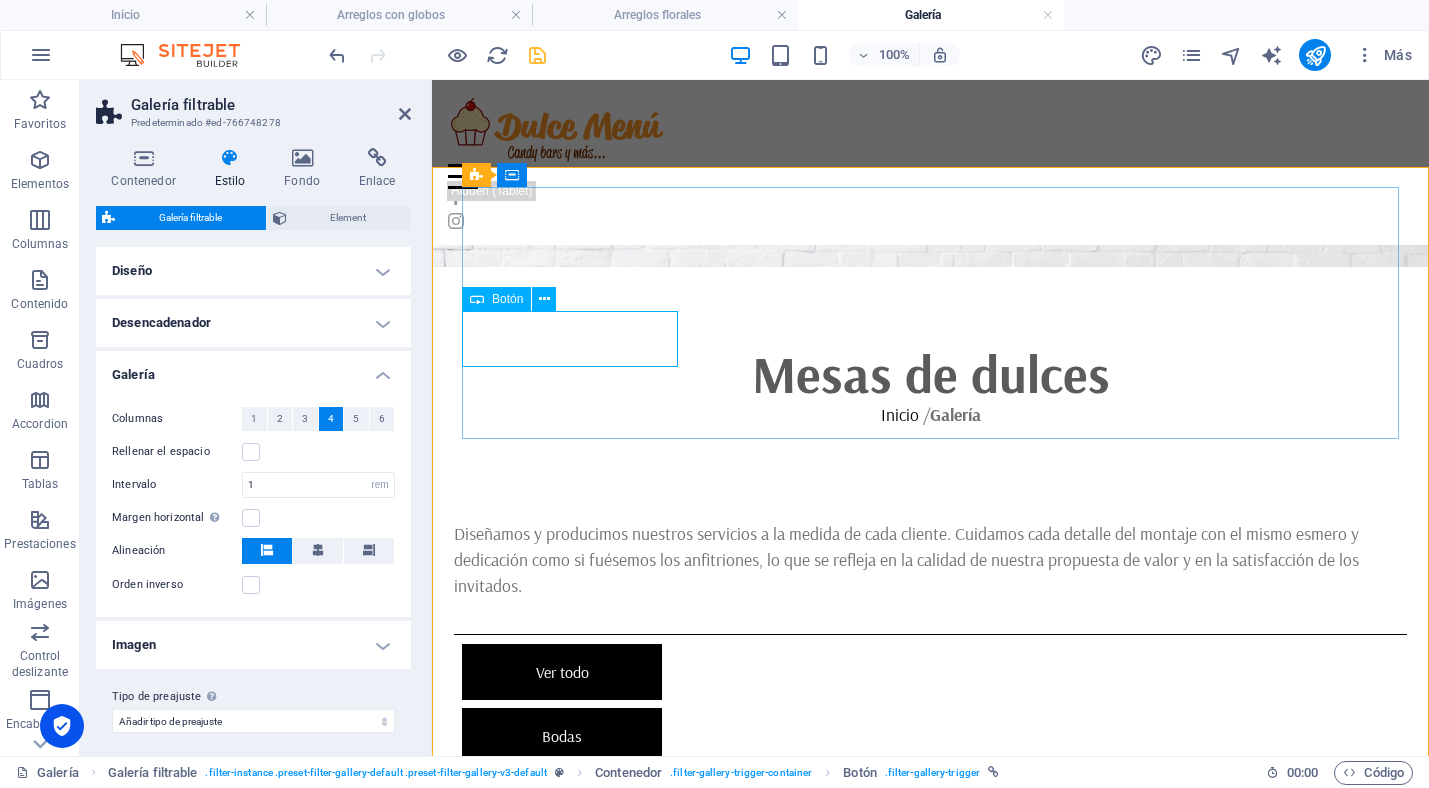 click on "Ver todo" at bounding box center (930, 672) 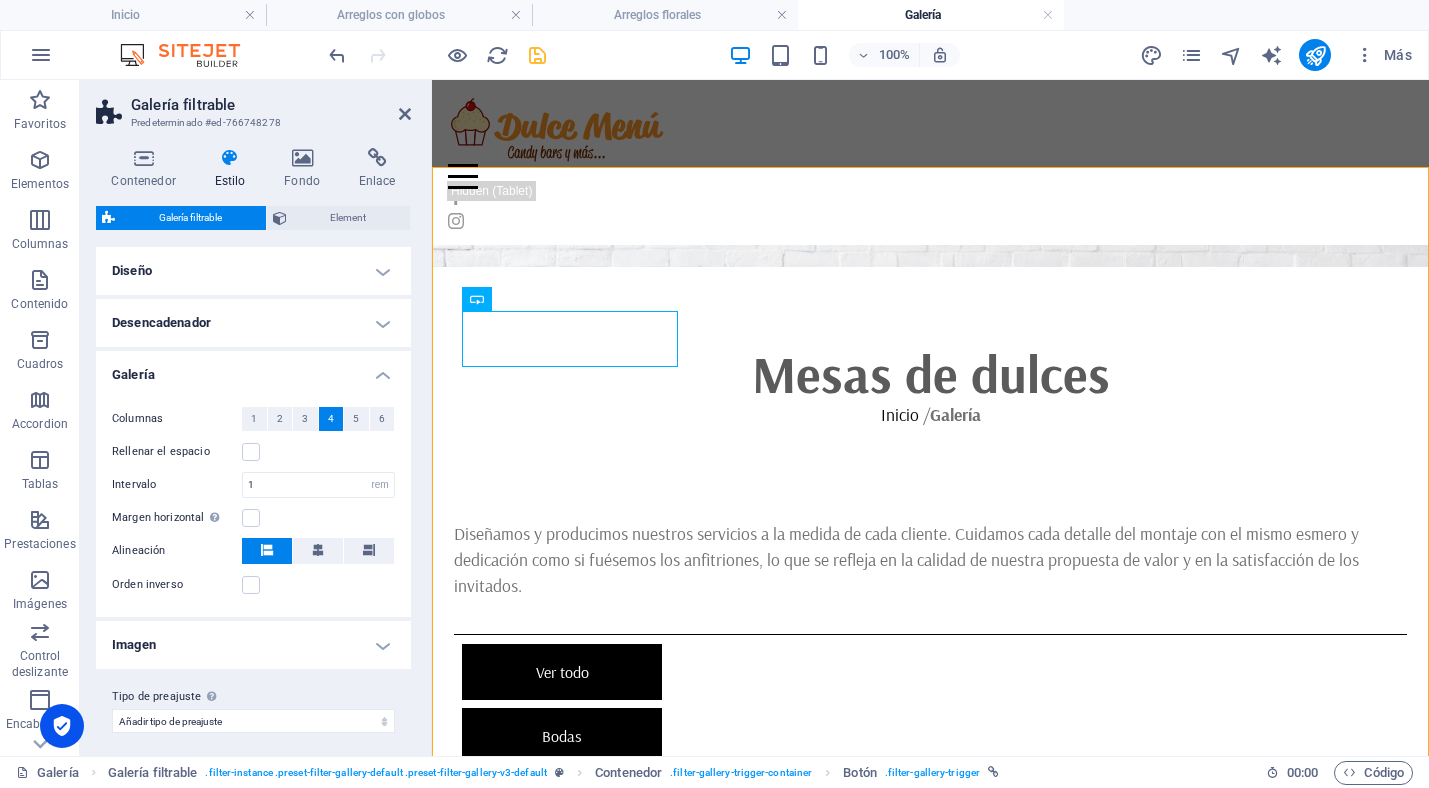 click on "Galería filtrable Predeterminado #ed-766748278
Contenedor Estilo Fondo Enlace Tamaño Altura Predeterminado px rem % vh vw Alto mín Ninguno px rem % vh vw Ancho 997 Predeterminado px rem % em vh vw Ancho mín Ninguno px rem % vh vw Ancho del contenido Predeterminado Ancho personalizado Ancho Predeterminado px rem % em vh vw Ancho mín Ninguno px rem % vh vw Espaciado predeterminado Espaciado personalizado El espaciado y ancho del contenido predeterminado puede cambiarse en Diseño. Editar diseño Diseño (Flexbox) Alineación Determina flex-direction. Predeterminado Eje principal Determina la forma en la que los elementos deberían comportarse por el eje principal en este contenedor (contenido justificado). Predeterminado Eje lateral Controla la dirección vertical del elemento en el contenedor (alinear elementos). Predeterminado Ajuste Predeterminado Habilitado Deshabilitado Relleno Controla las distancias y la dirección de los elementos en el eje Y en varias líneas (alinear contenido)." at bounding box center [256, 418] 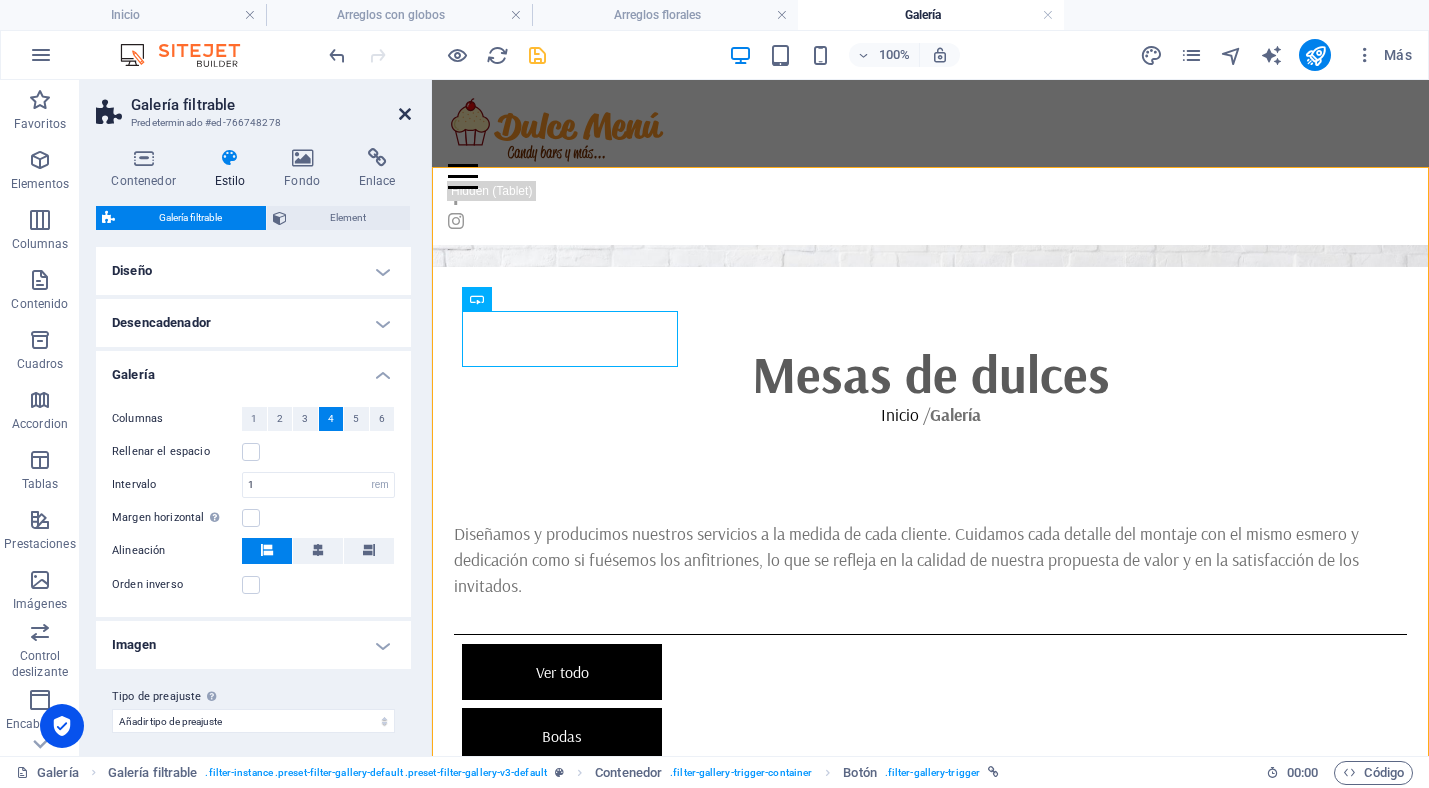 click at bounding box center (405, 114) 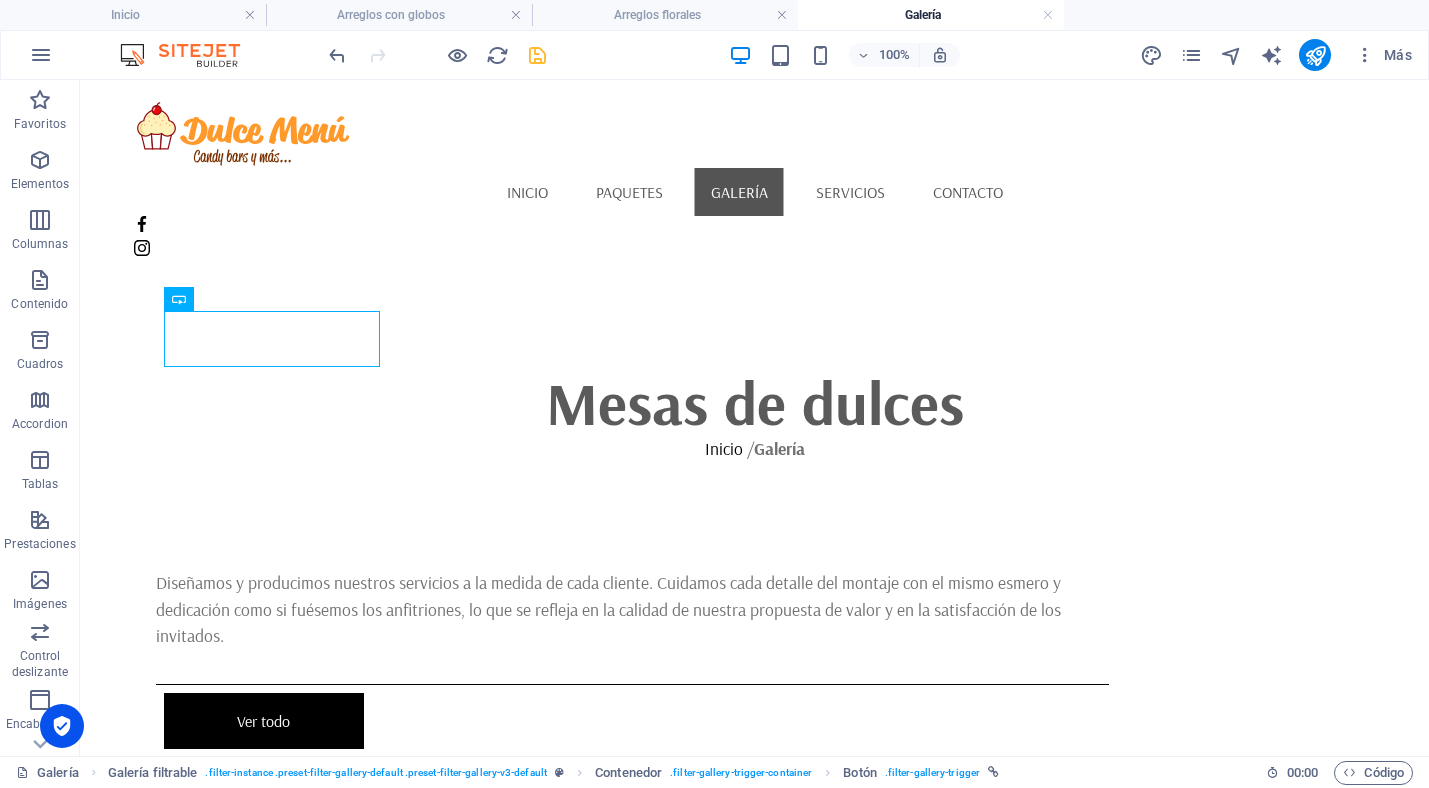 click on "Inicio Paquetes Galería Servicios Contacto Mesas de dulces Inicio   / Galería Diseñamos y producimos nuestros servicios a la medida de cada cliente. Cuidamos cada detalle del montaje con el mismo esmero y dedicación como si fuésemos los anfitriones, lo que se refleja en la calidad de nuestra propuesta de valor y en la satisfacción de los invitados. Ver todo Bodas Eventos religiosos Cumples, showers... Empresariales     WhatsApp  52 55 59626430       Correo ventas@dulcemenu.com" at bounding box center [754, 4828] 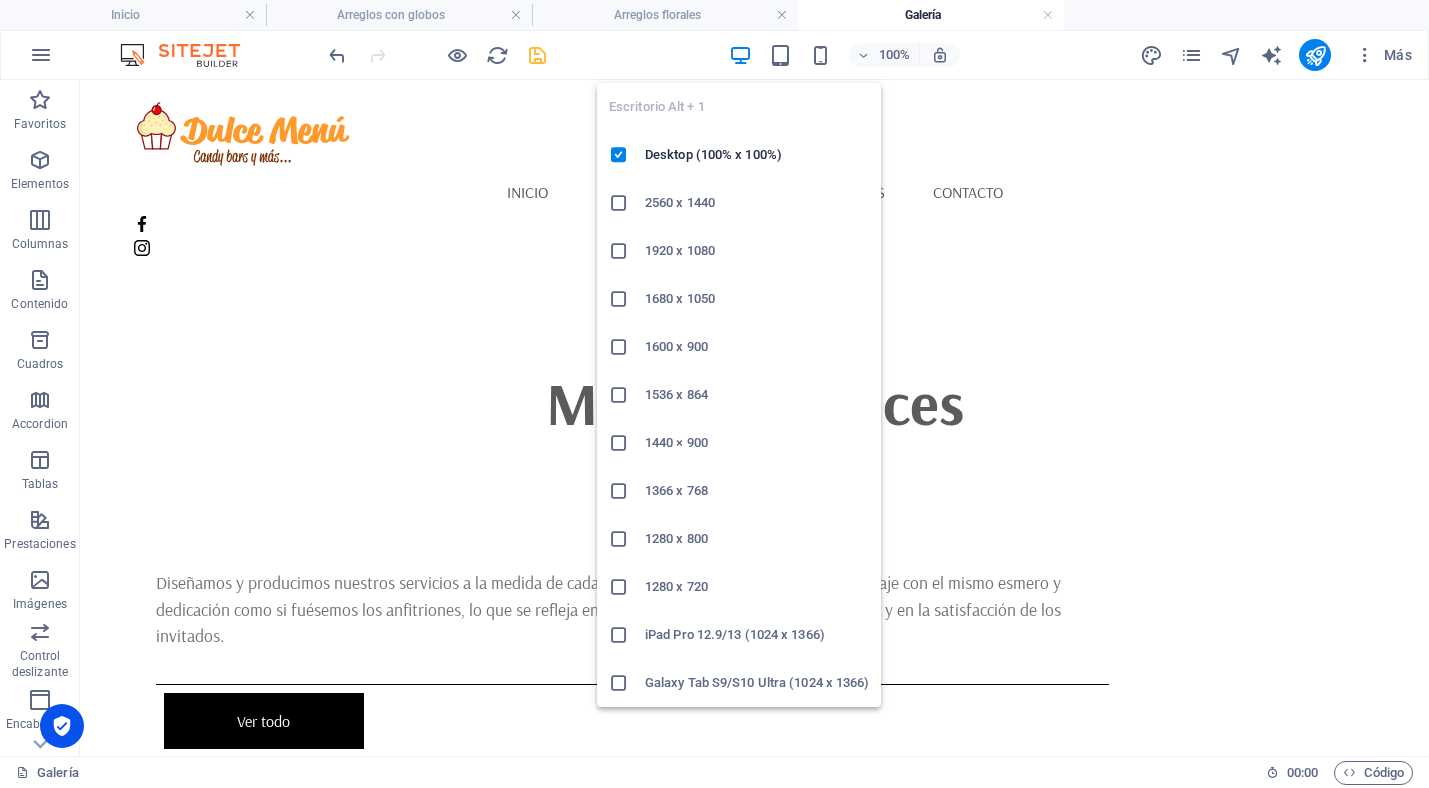 click at bounding box center [740, 55] 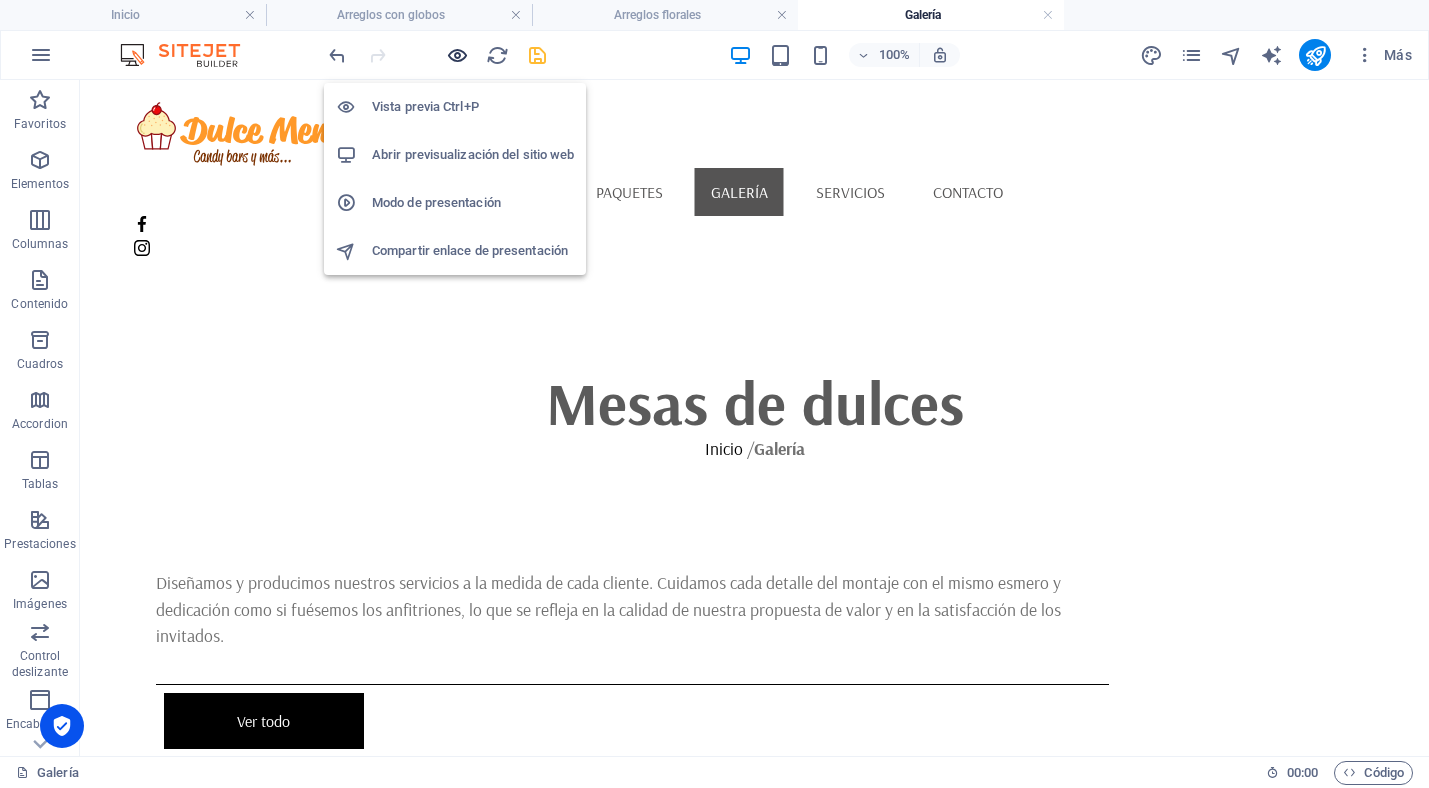 click at bounding box center [457, 55] 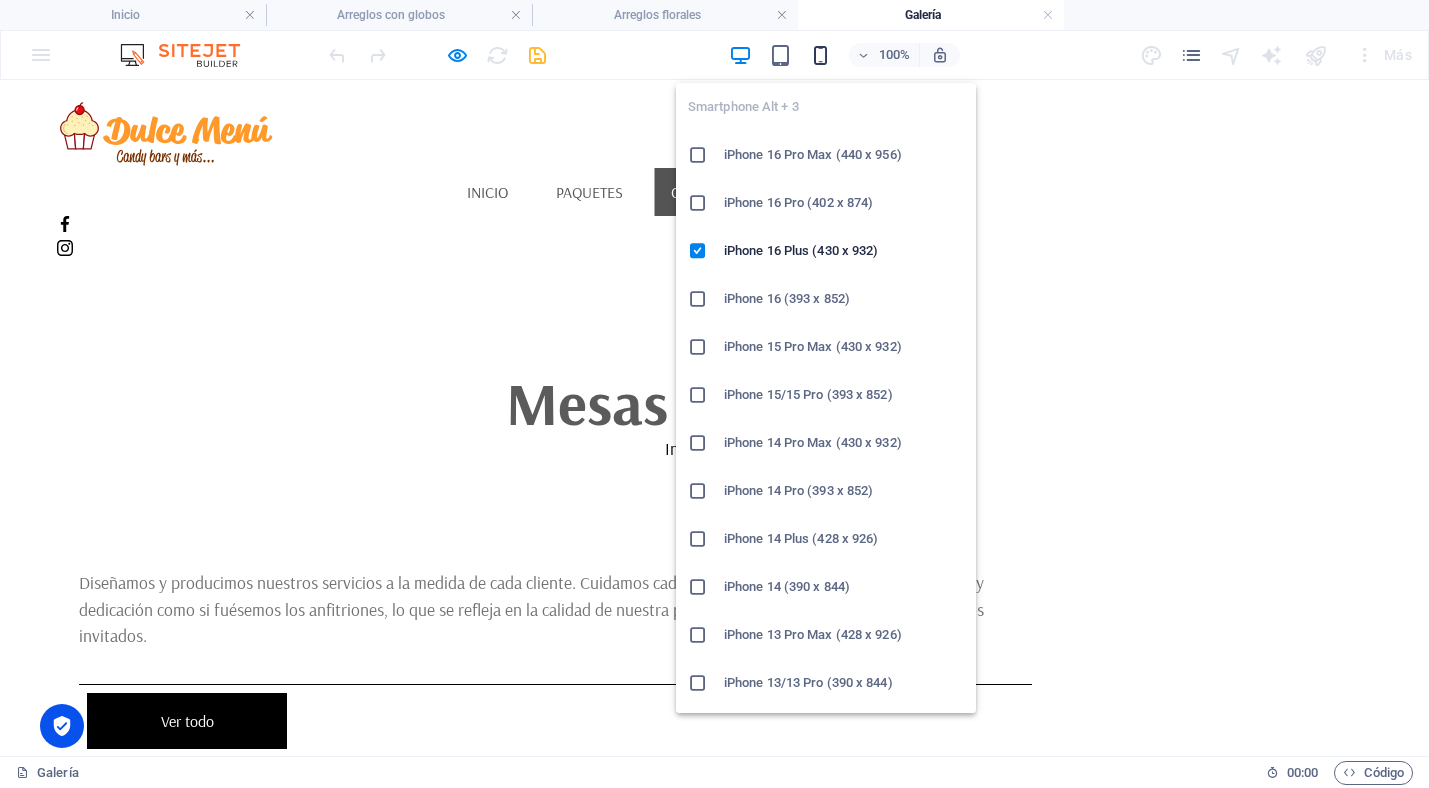 click at bounding box center (820, 55) 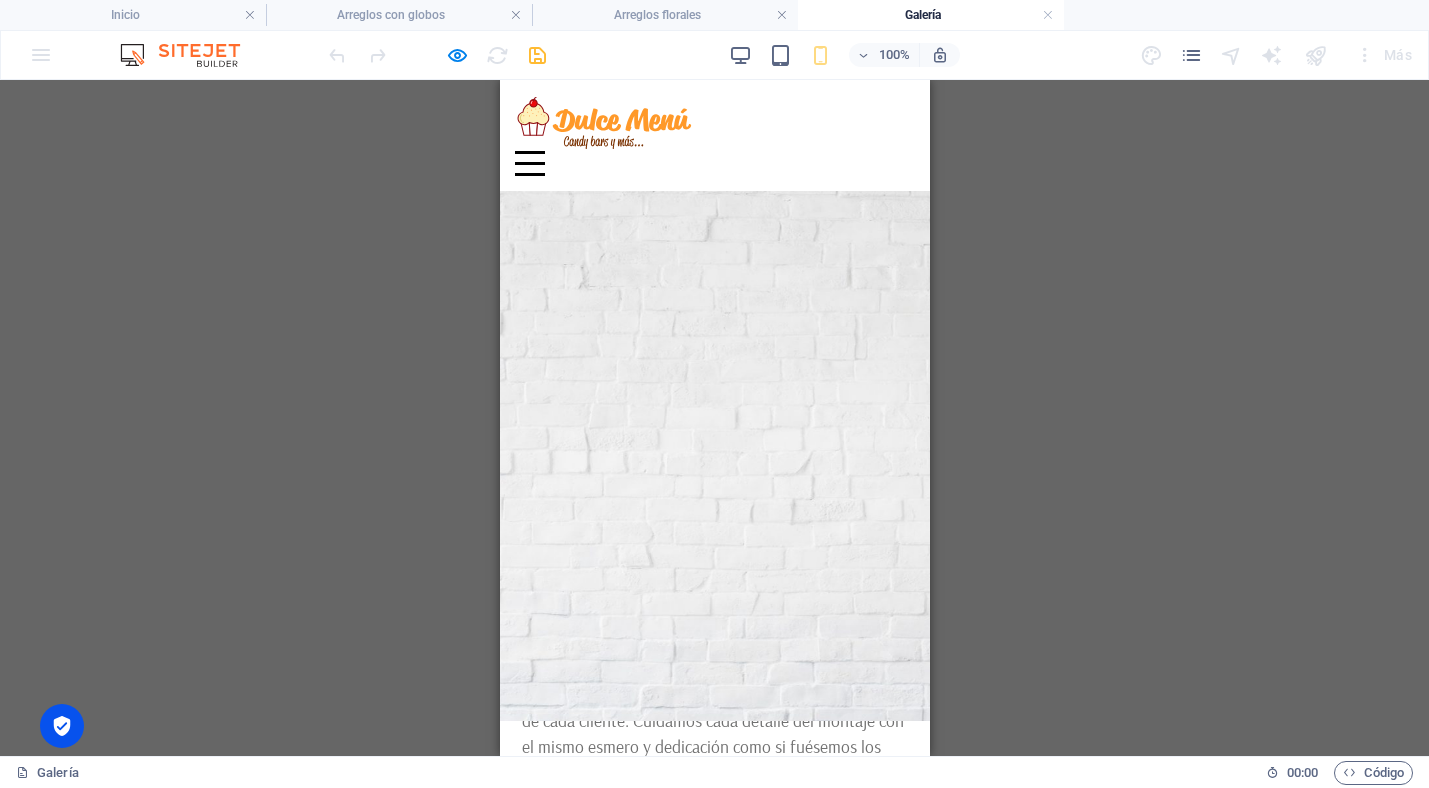 scroll, scrollTop: 0, scrollLeft: 0, axis: both 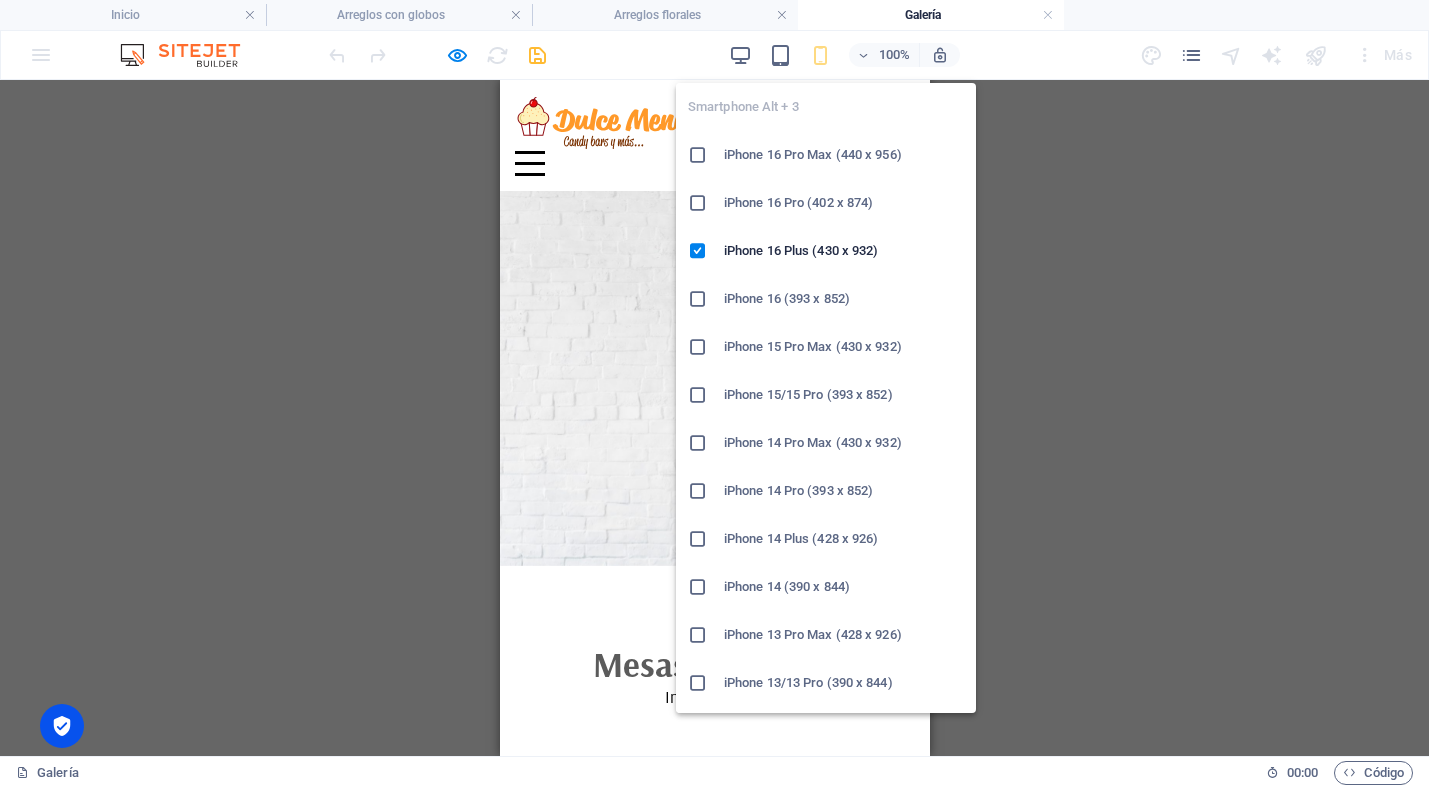 click at bounding box center (820, 55) 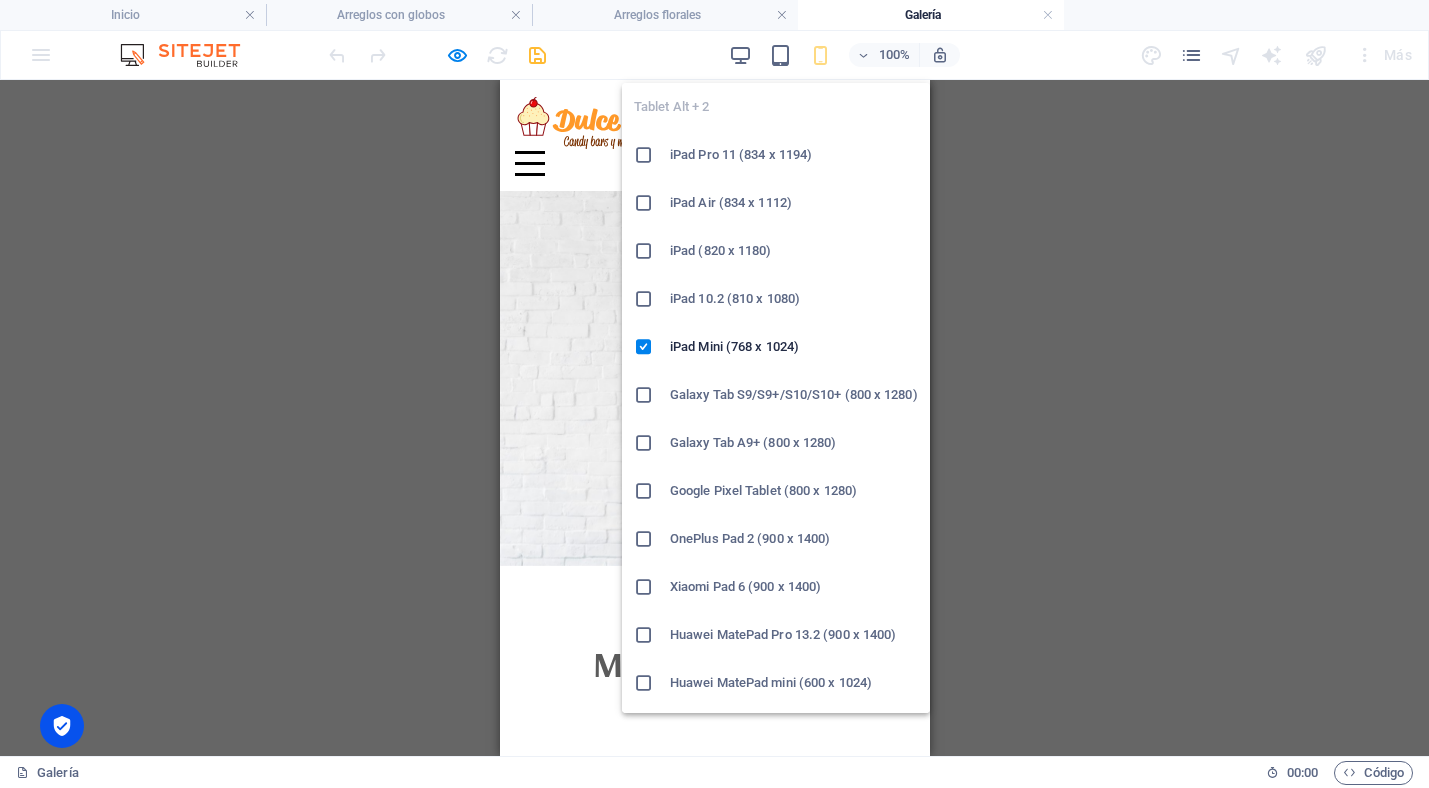 drag, startPoint x: 782, startPoint y: 56, endPoint x: 826, endPoint y: 57, distance: 44.011364 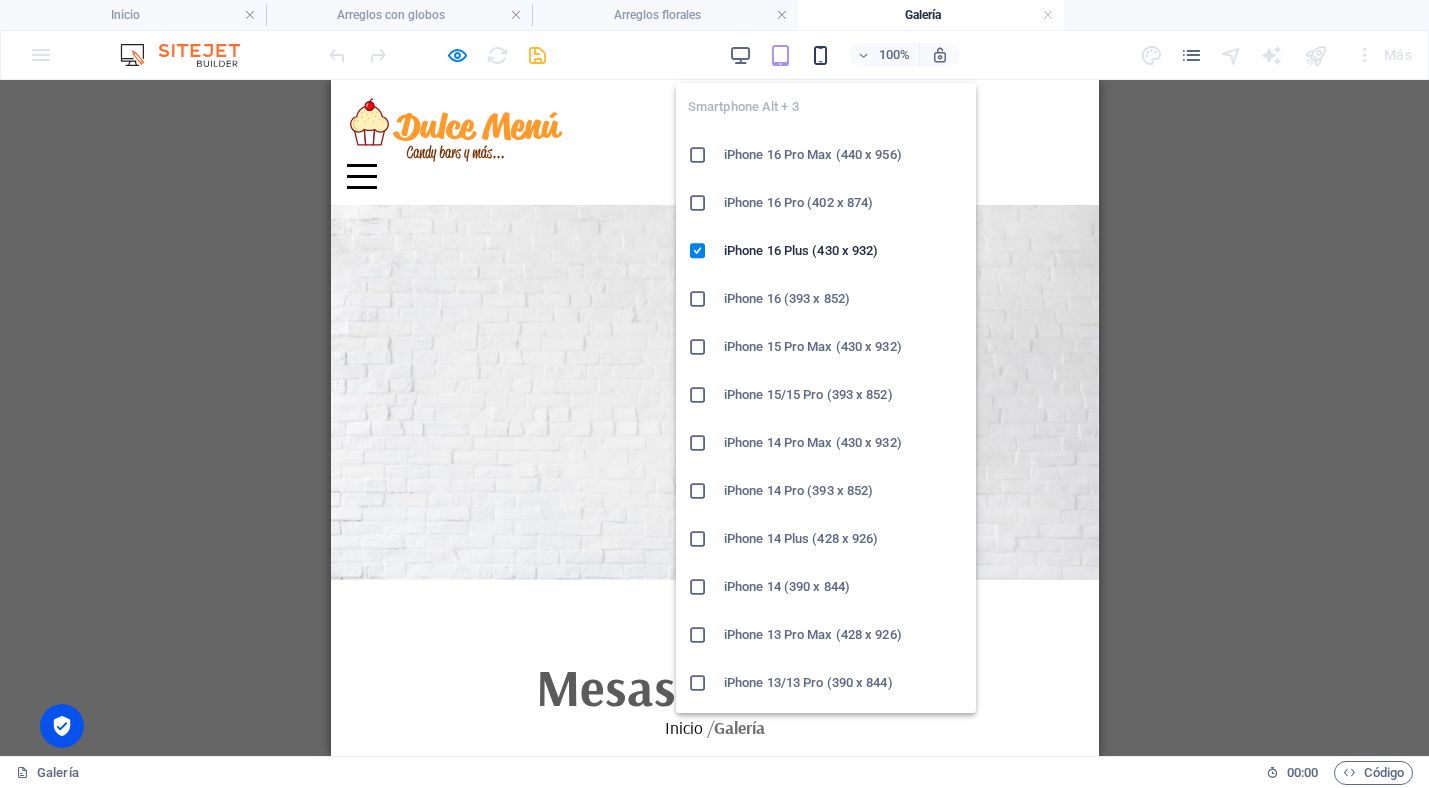 click at bounding box center (820, 55) 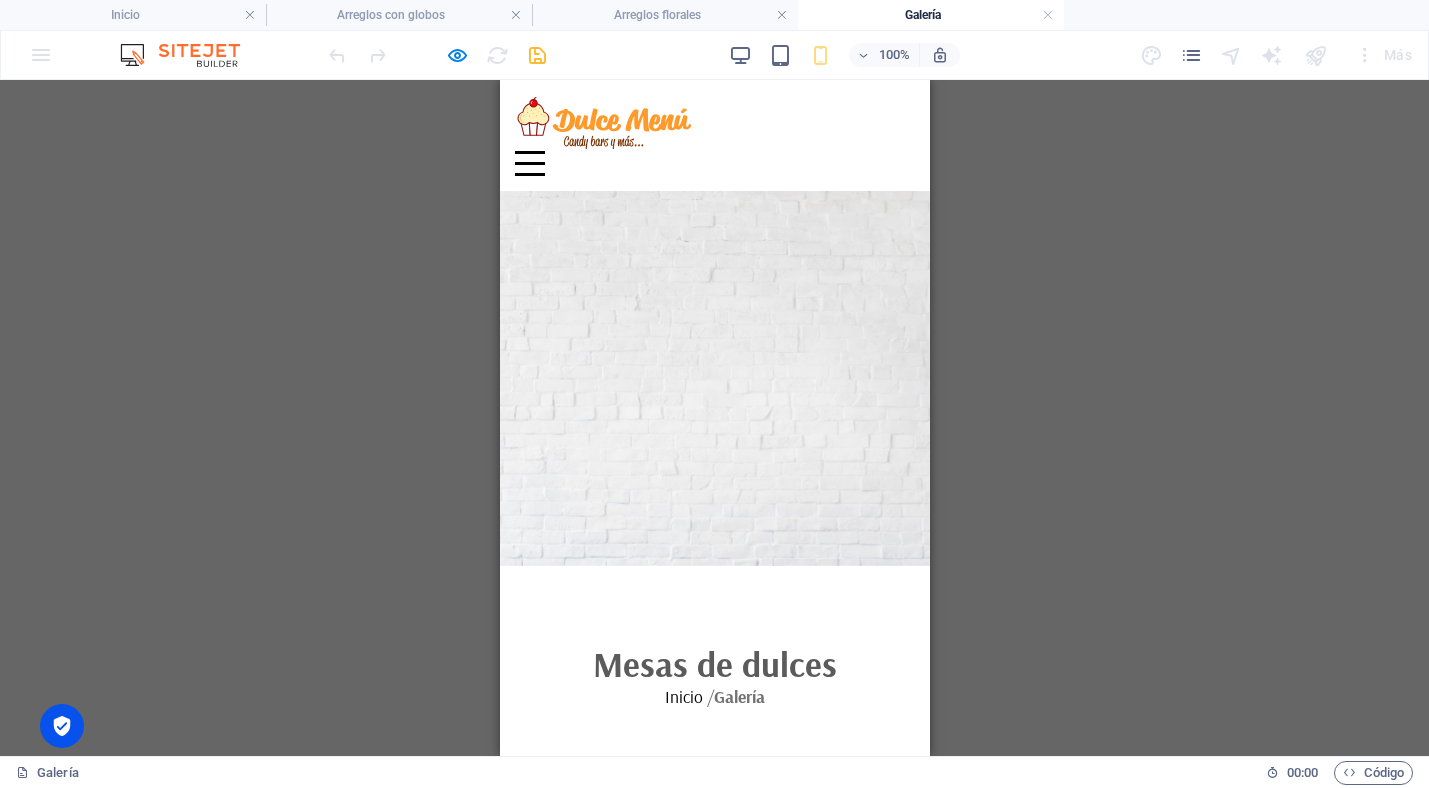click on "Arrastra aquí para reemplazar el contenido existente. Si quieres crear un elemento nuevo, pulsa “Ctrl”.
H1   Banner   Contenedor   Galería filtrable   Galería filtrable   Texto   Contenedor   Botón   Imagen   Contenedor   Imagen   Imagen   Imagen   Imagen   Imagen   Imagen   Imagen   Imagen   Imagen   Imagen   Imagen   Imagen   Imagen   Imagen   Imagen   Imagen   Referencia   Texto   Botón   Separador   Botón   Botón   Contenedor   Imagen   Botón   Botón   Botón   Separador   Separador   Botón   Separador   Separador" at bounding box center (714, 418) 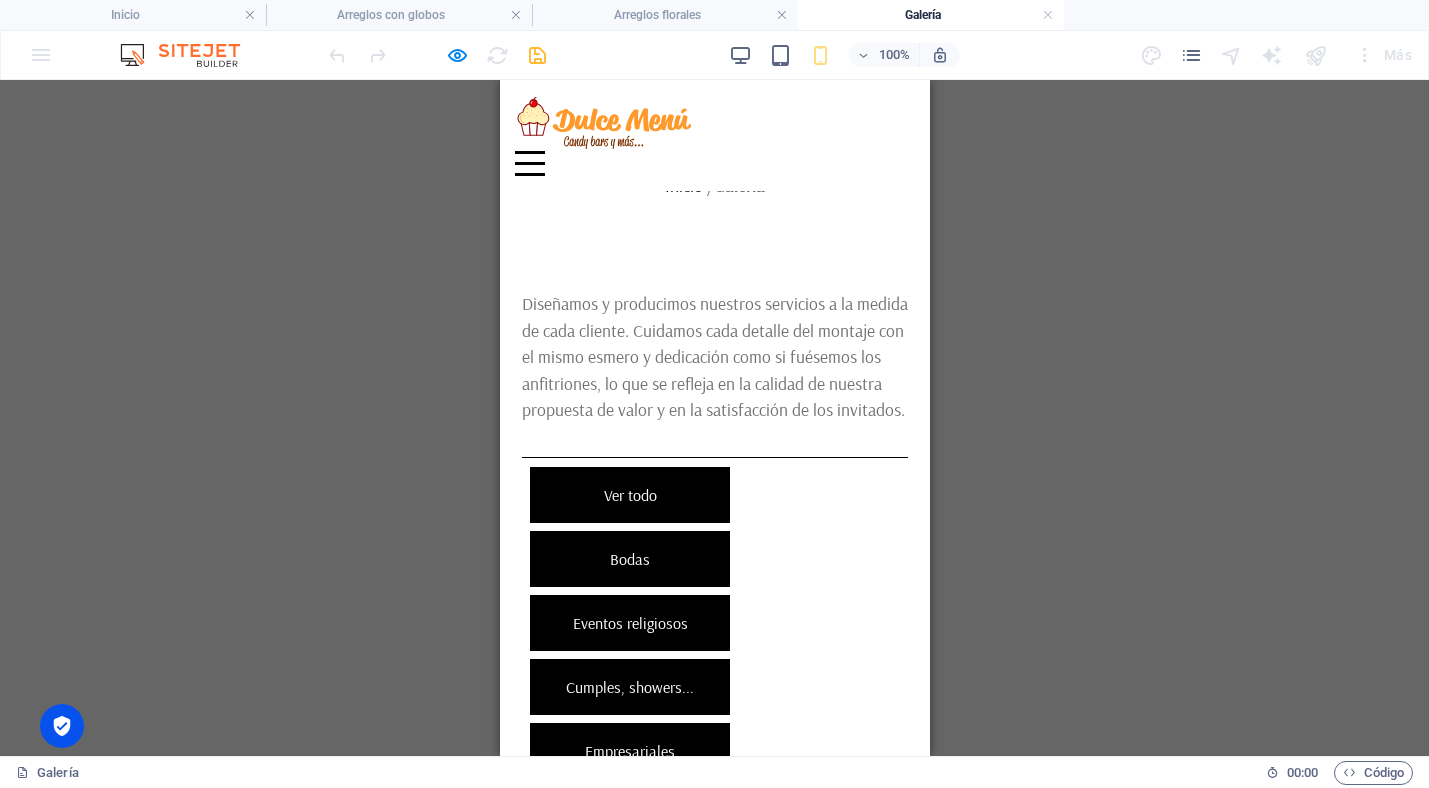 scroll, scrollTop: 434, scrollLeft: 0, axis: vertical 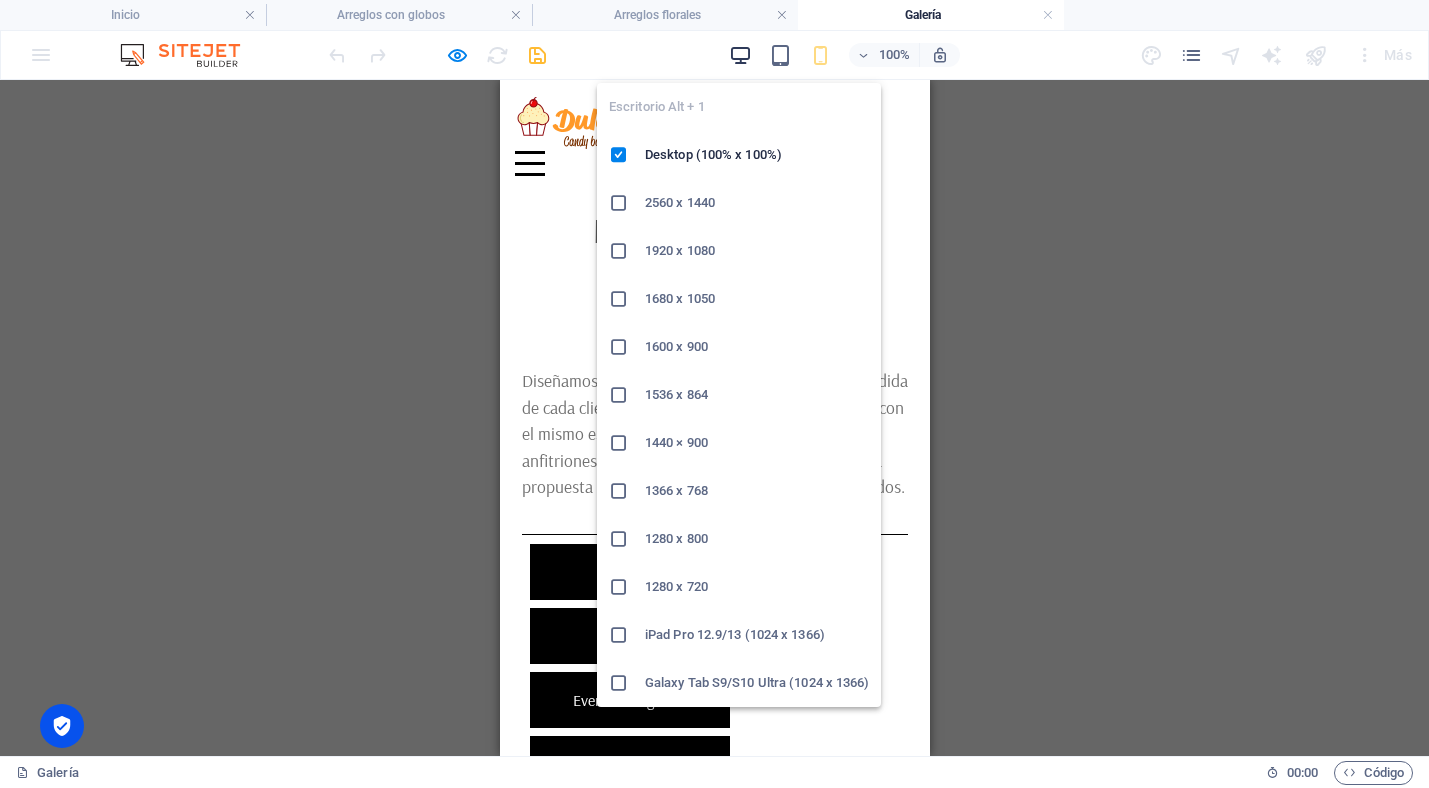 click at bounding box center (740, 55) 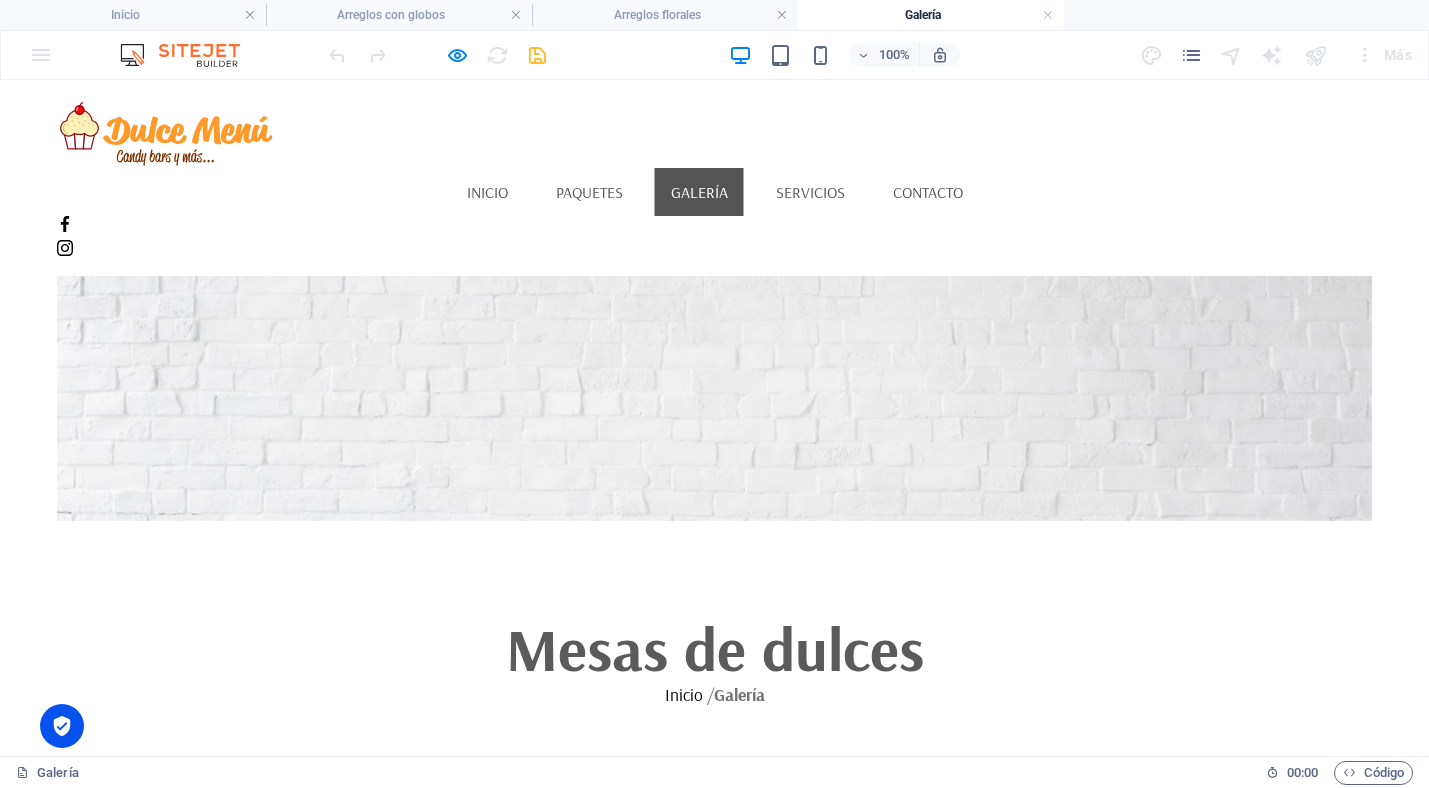 scroll, scrollTop: 74, scrollLeft: 0, axis: vertical 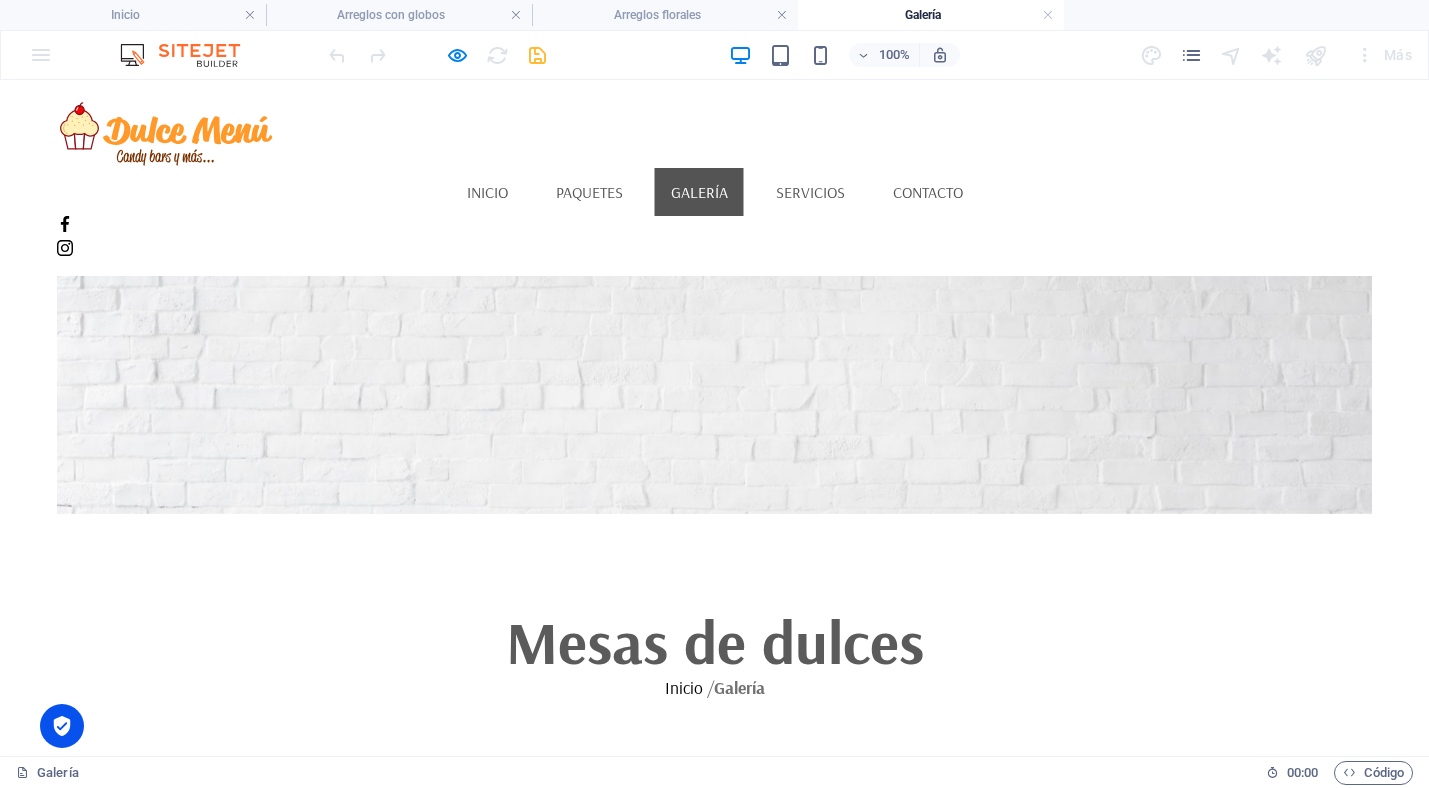 click on "Ver todo" at bounding box center [187, 960] 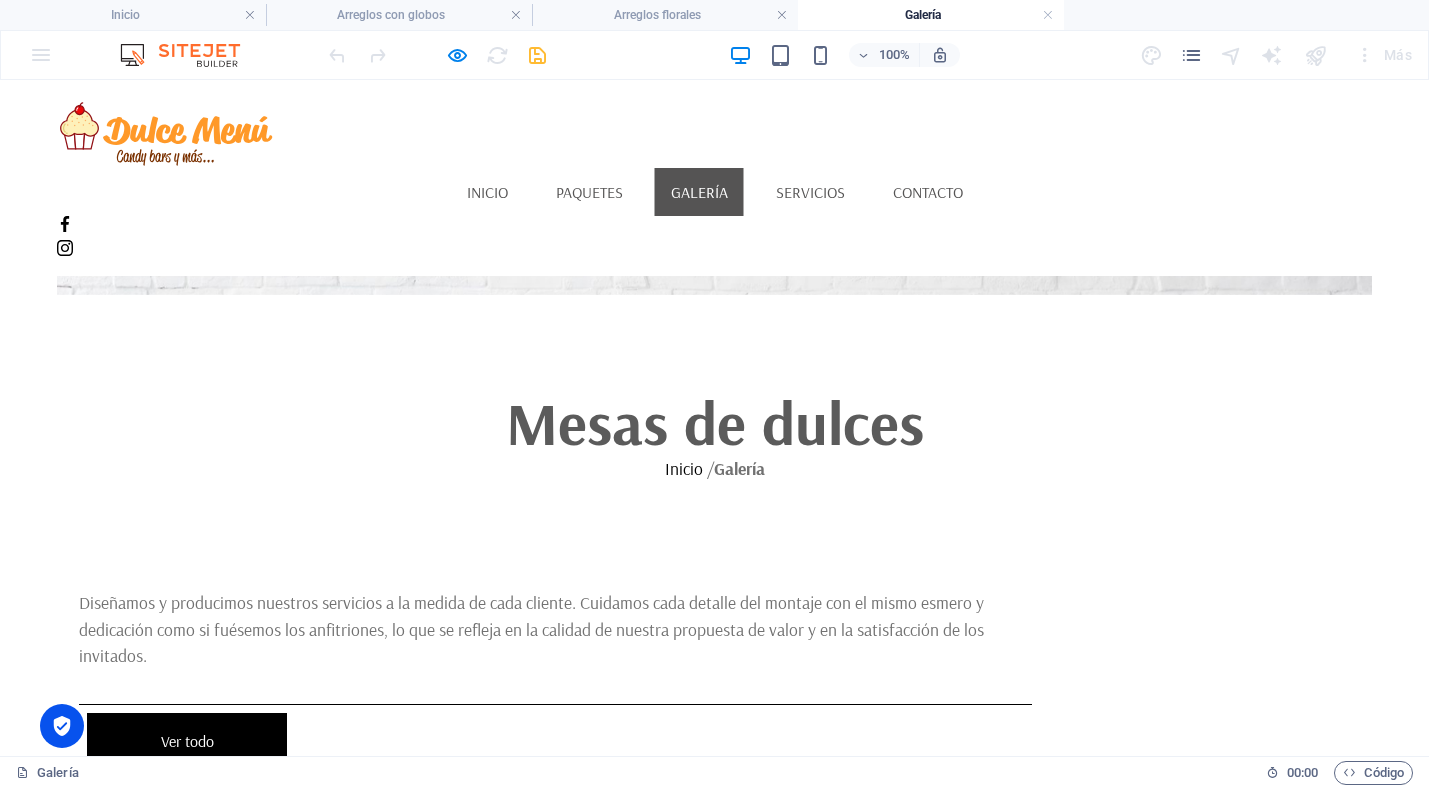 scroll, scrollTop: 511, scrollLeft: 0, axis: vertical 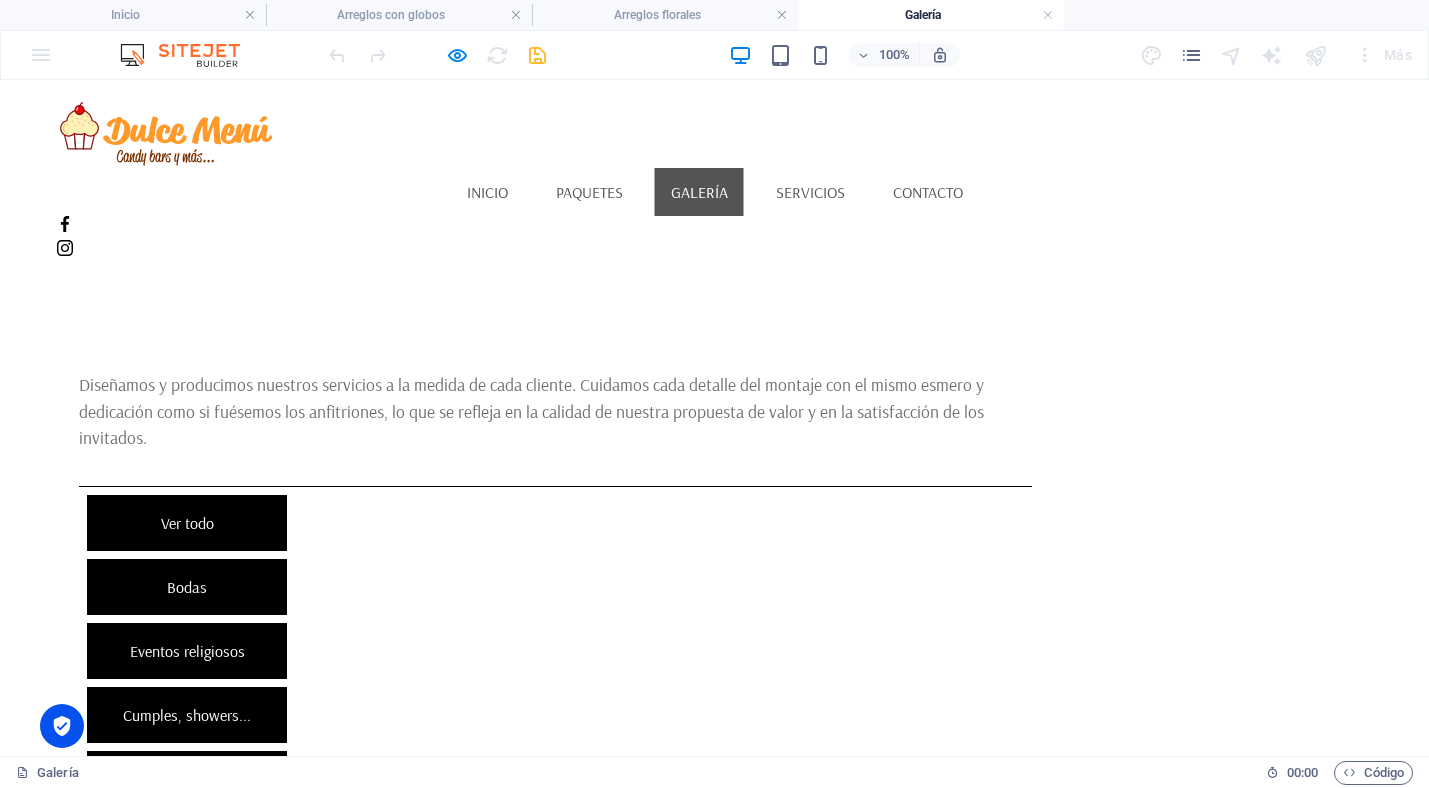 click on "Empresariales" at bounding box center (187, 779) 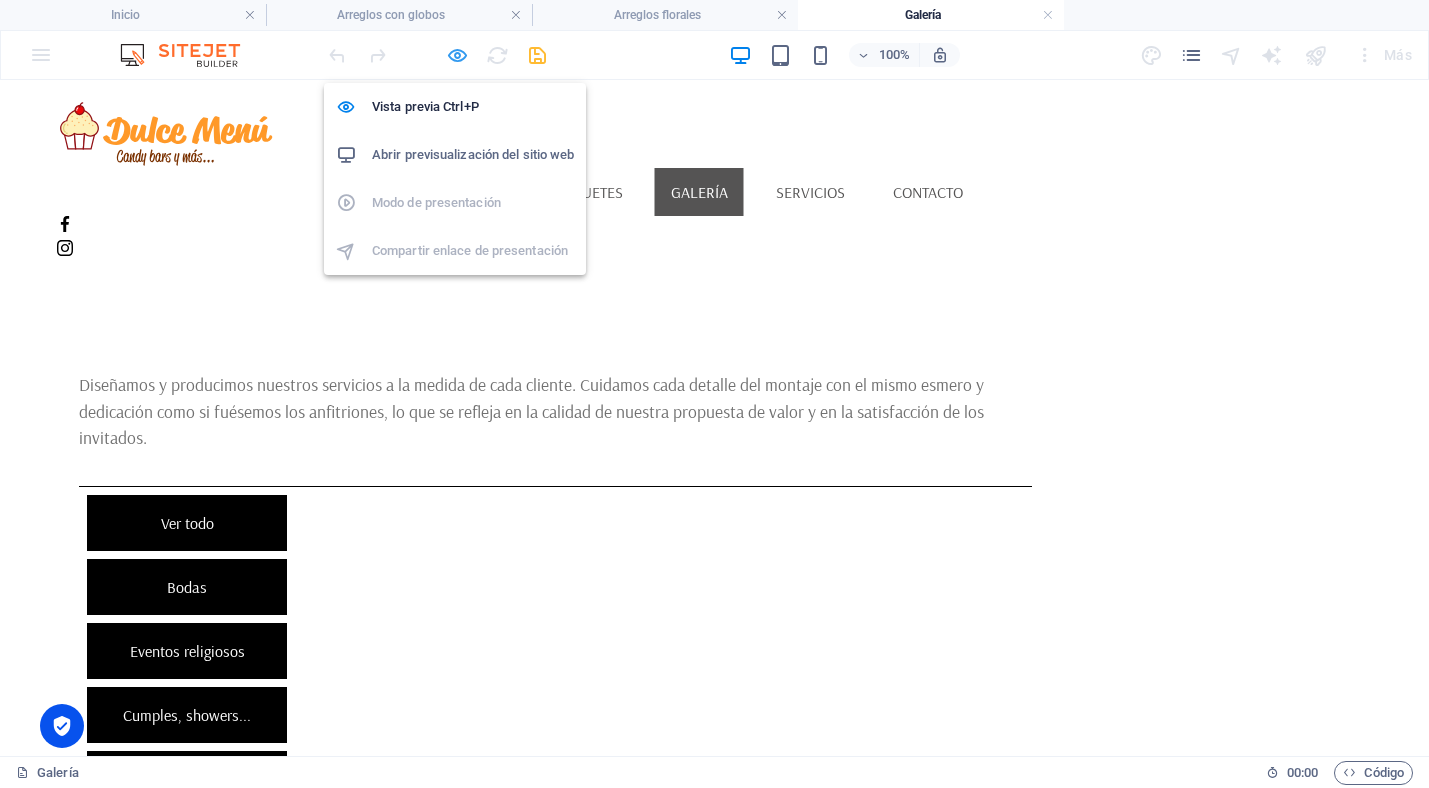 click at bounding box center [457, 55] 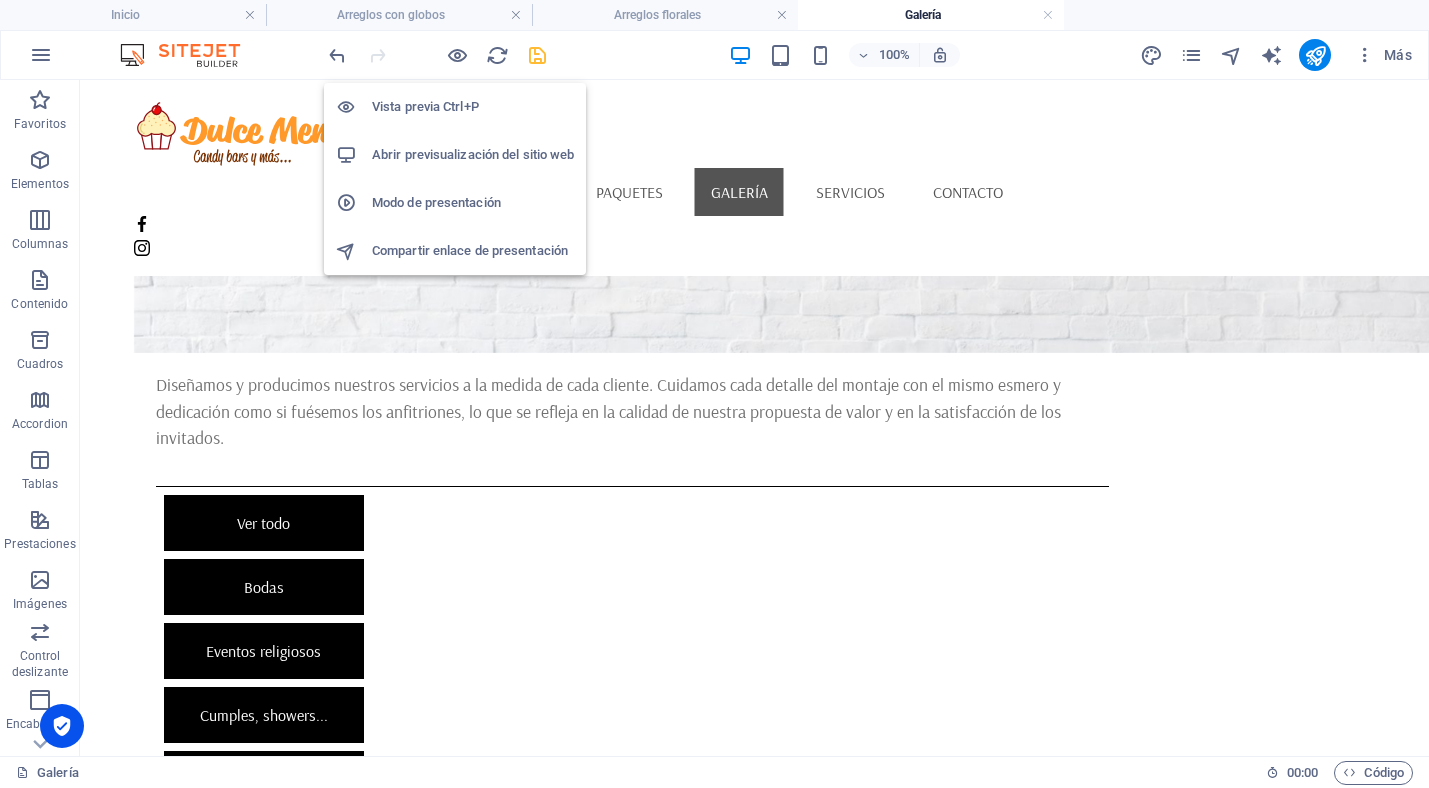 click on "Abrir previsualización del sitio web" at bounding box center (473, 155) 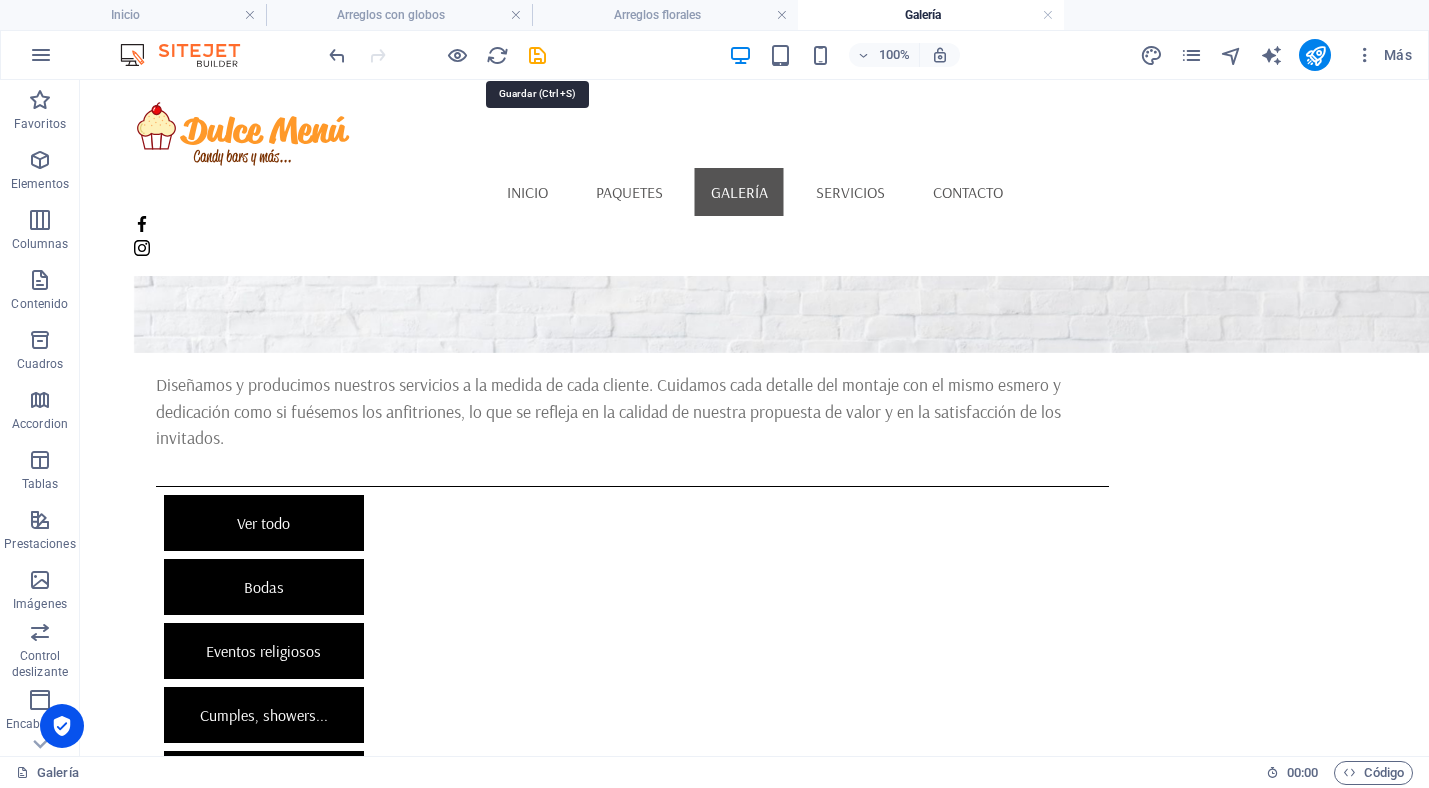 click at bounding box center (537, 55) 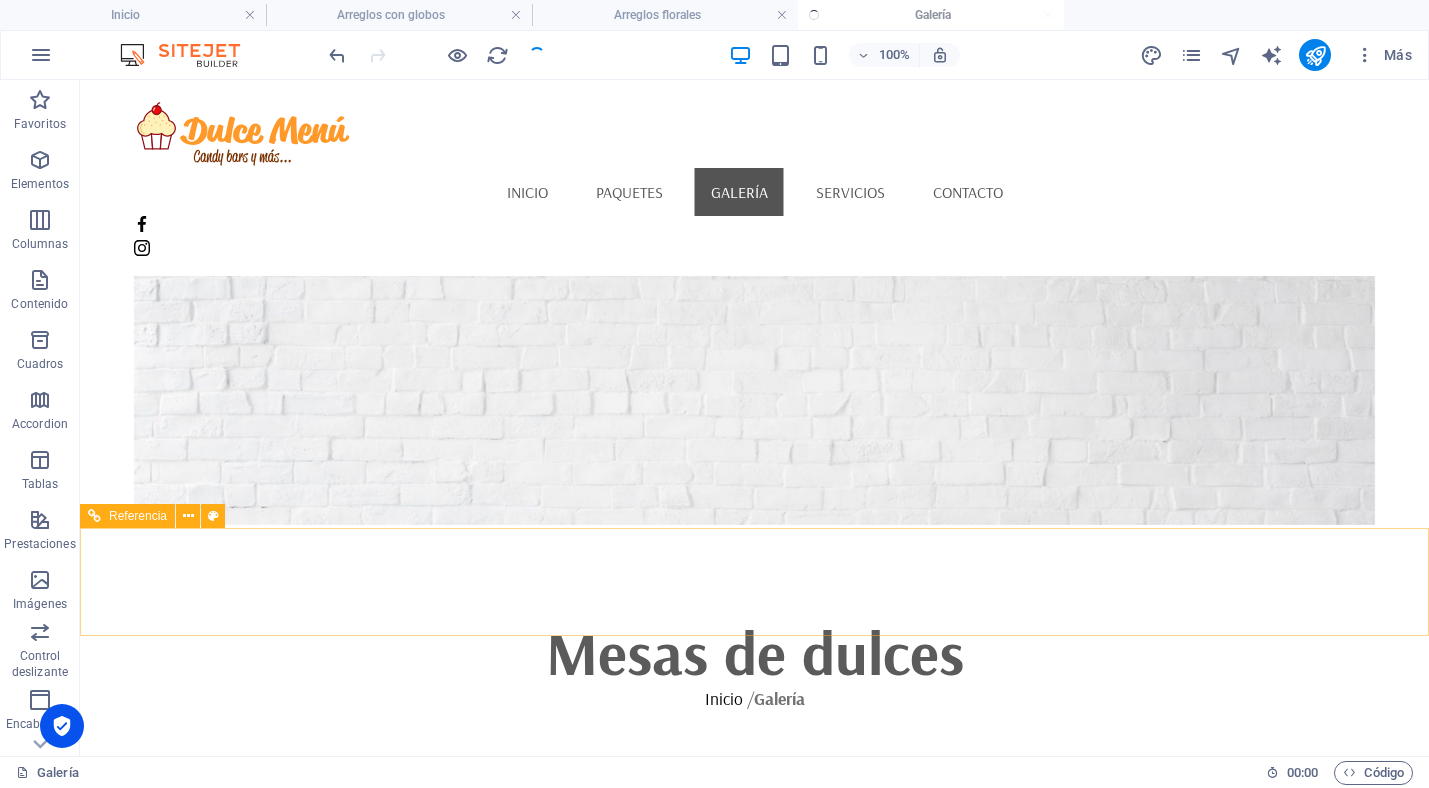 scroll, scrollTop: 31, scrollLeft: 0, axis: vertical 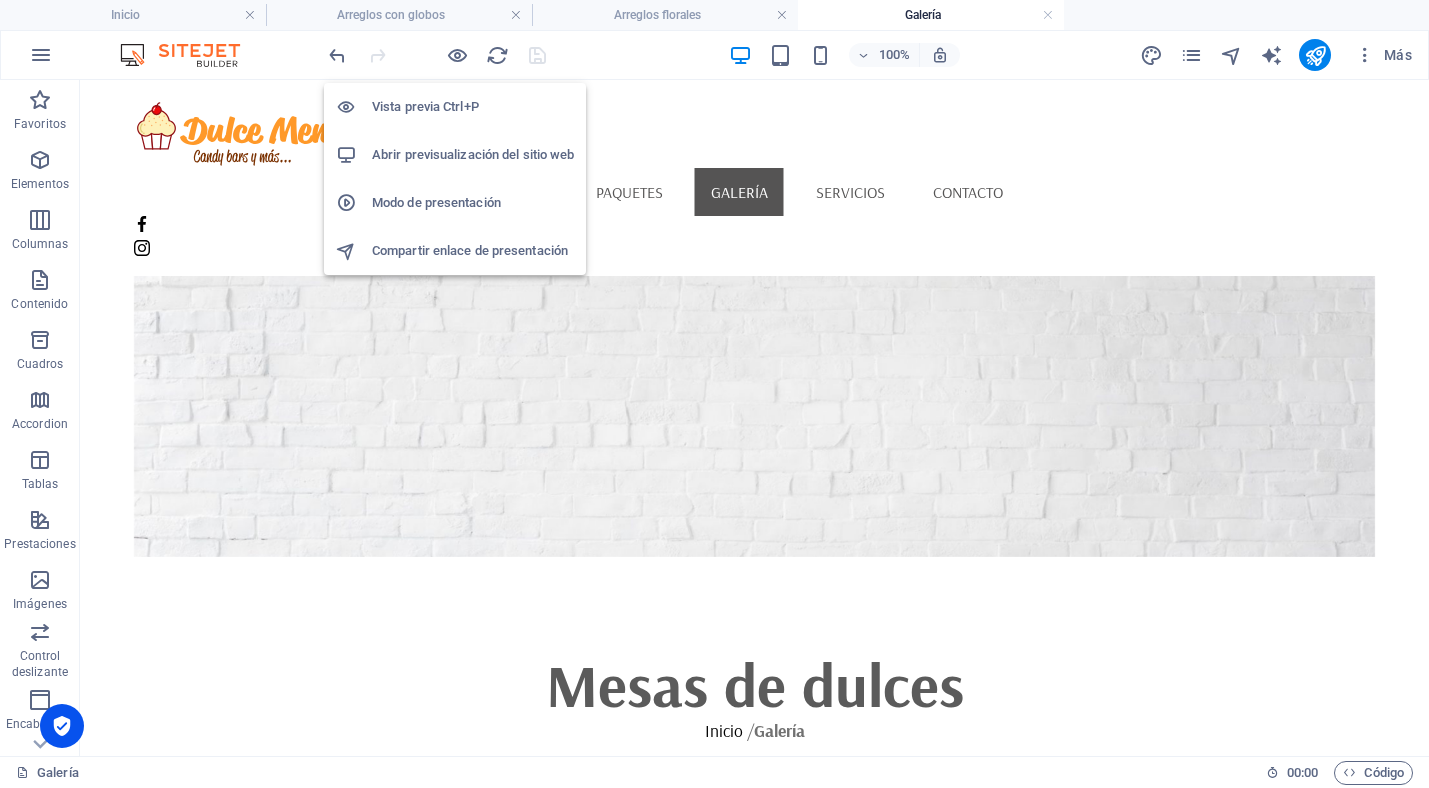 click on "Abrir previsualización del sitio web" at bounding box center [473, 155] 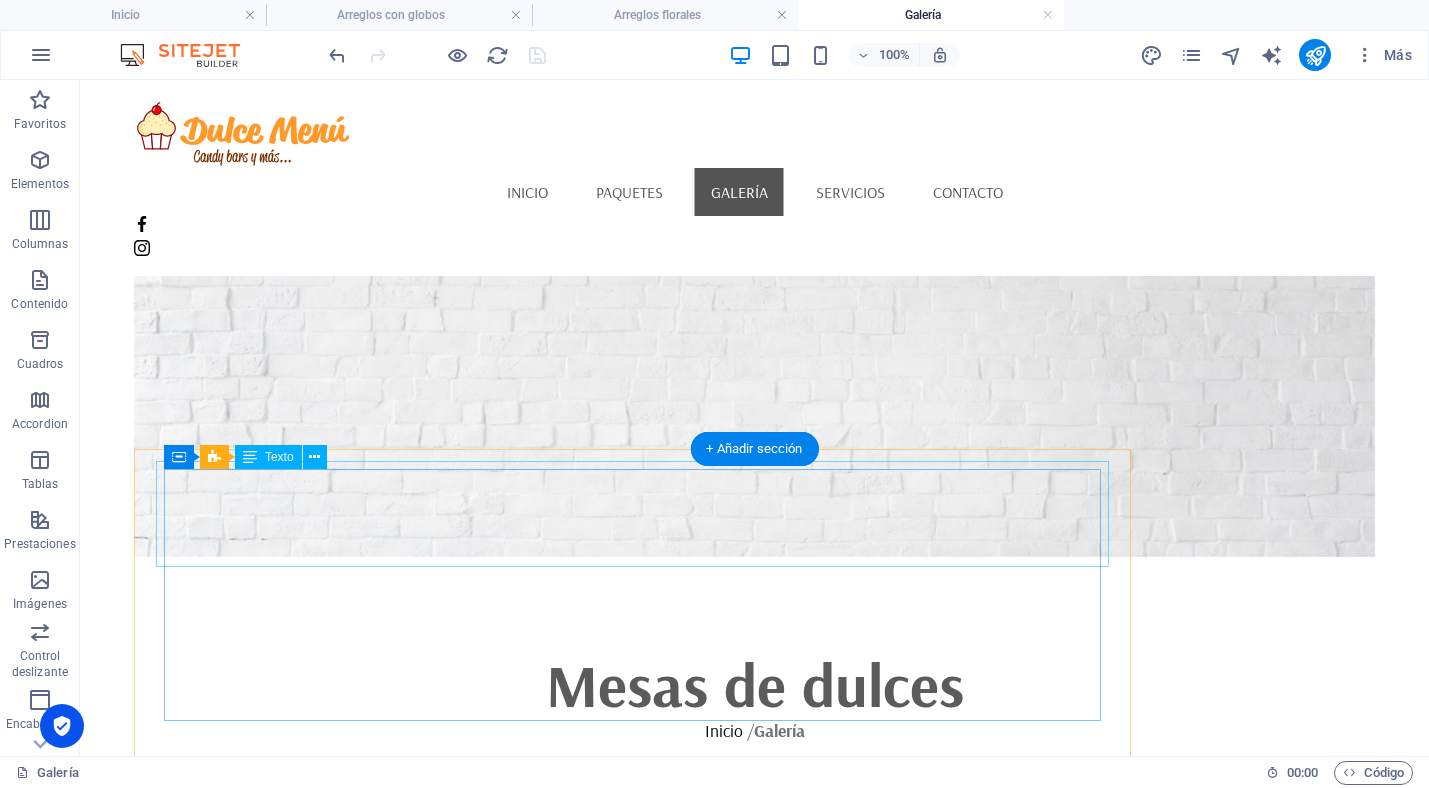 click on "Diseñamos y producimos nuestros servicios a la medida de cada cliente. Cuidamos cada detalle del montaje con el mismo esmero y dedicación como si fuésemos los anfitriones, lo que se refleja en la calidad de nuestra propuesta de valor y en la satisfacción de los invitados." at bounding box center (632, 904) 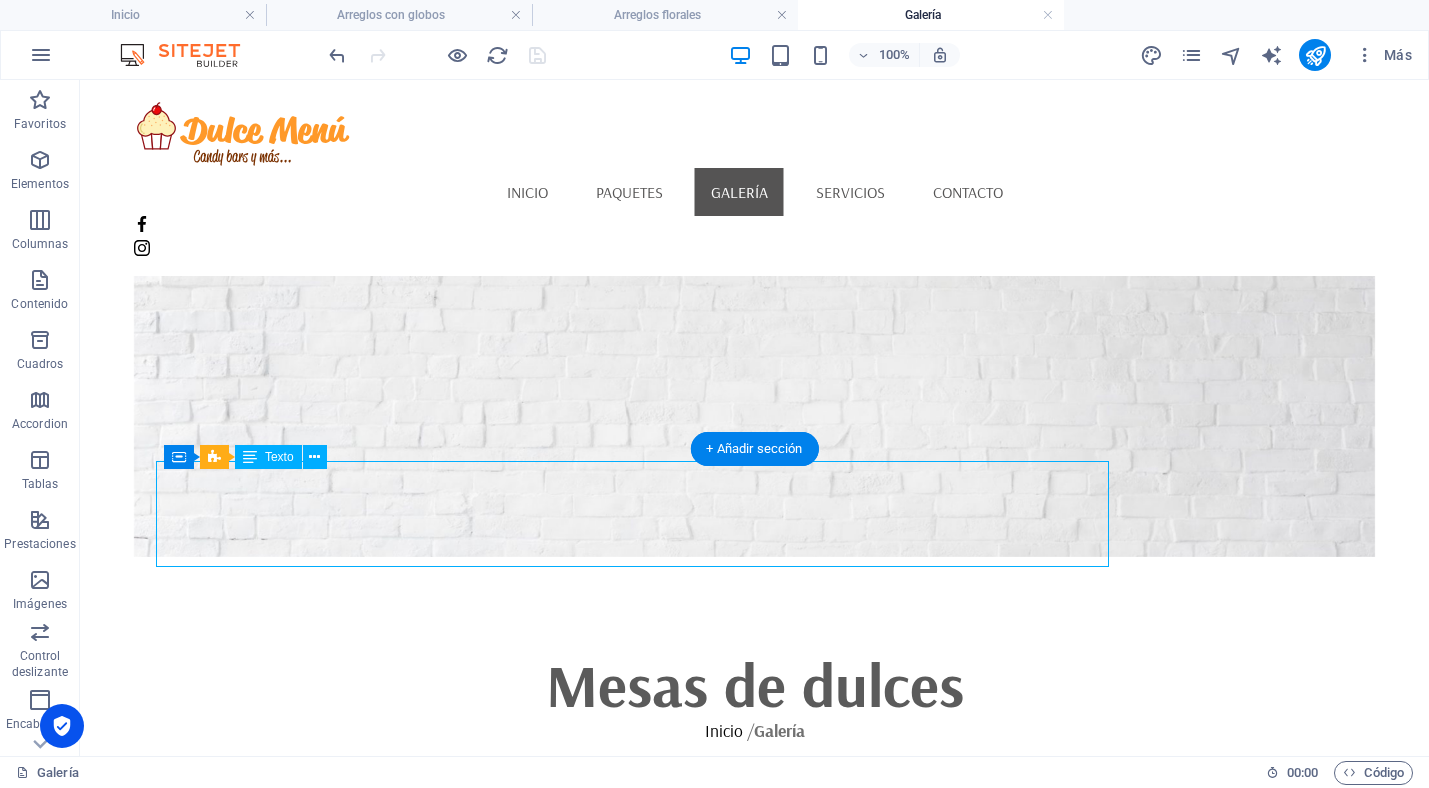 click on "Diseñamos y producimos nuestros servicios a la medida de cada cliente. Cuidamos cada detalle del montaje con el mismo esmero y dedicación como si fuésemos los anfitriones, lo que se refleja en la calidad de nuestra propuesta de valor y en la satisfacción de los invitados." at bounding box center [632, 904] 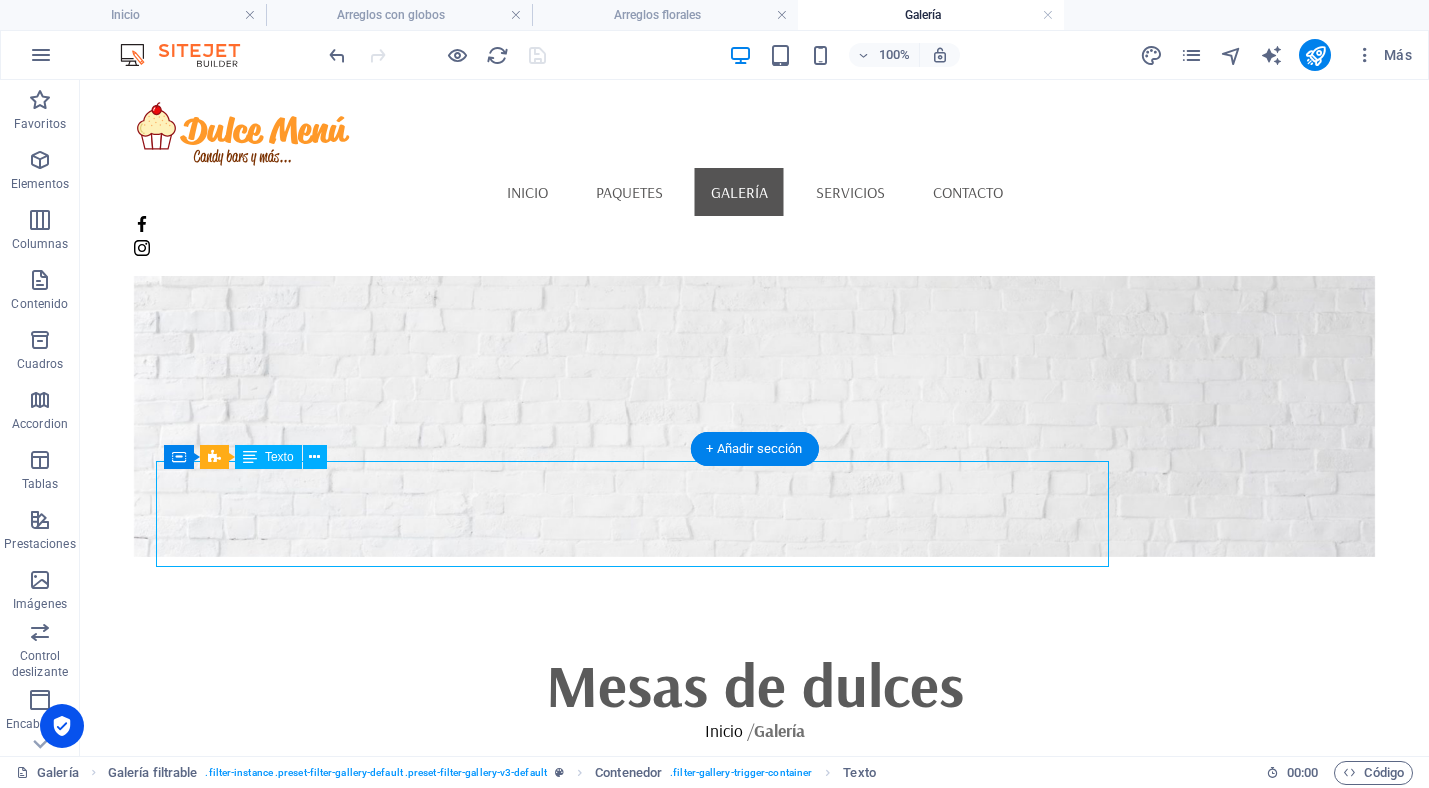 click on "Diseñamos y producimos nuestros servicios a la medida de cada cliente. Cuidamos cada detalle del montaje con el mismo esmero y dedicación como si fuésemos los anfitriones, lo que se refleja en la calidad de nuestra propuesta de valor y en la satisfacción de los invitados." at bounding box center [632, 904] 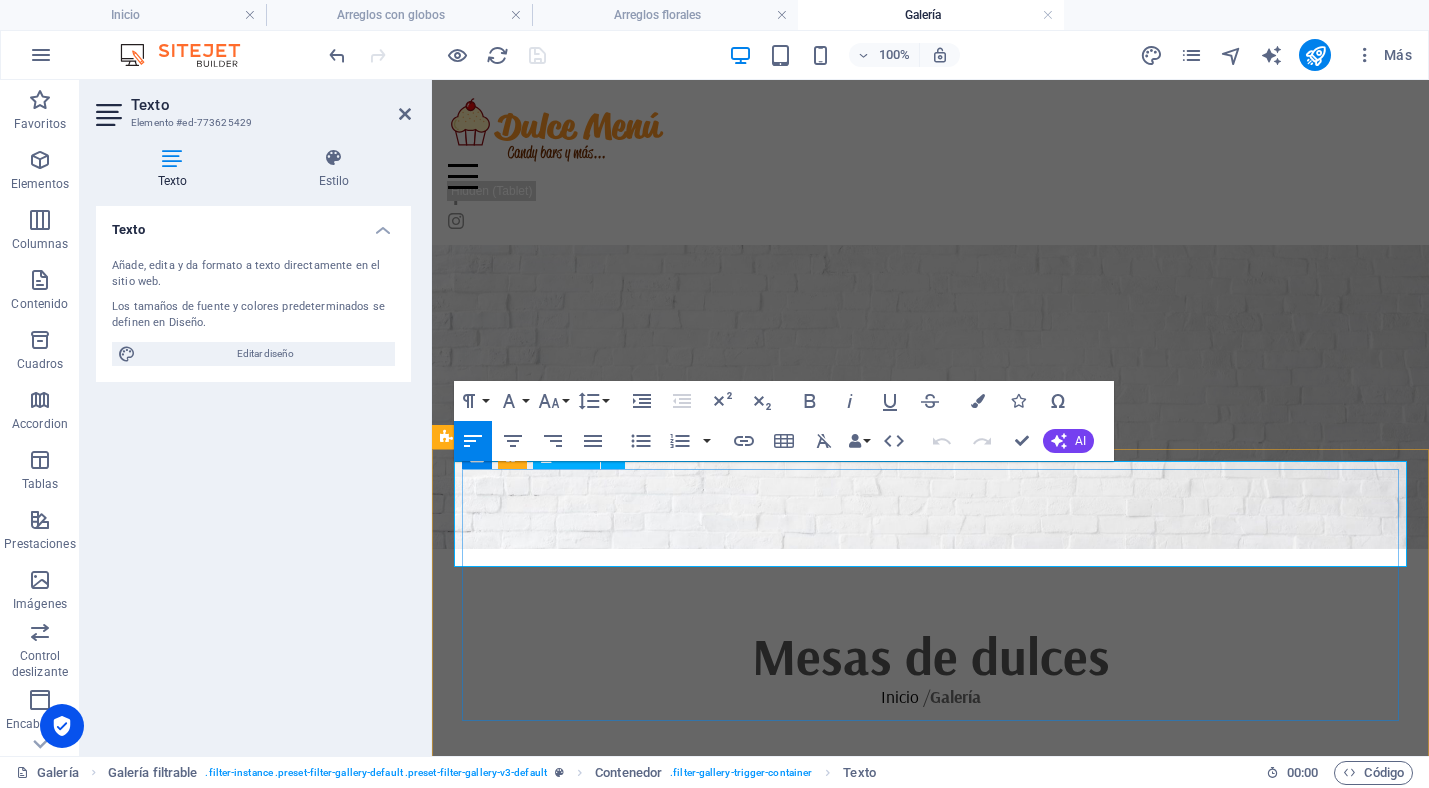 click at bounding box center (930, 894) 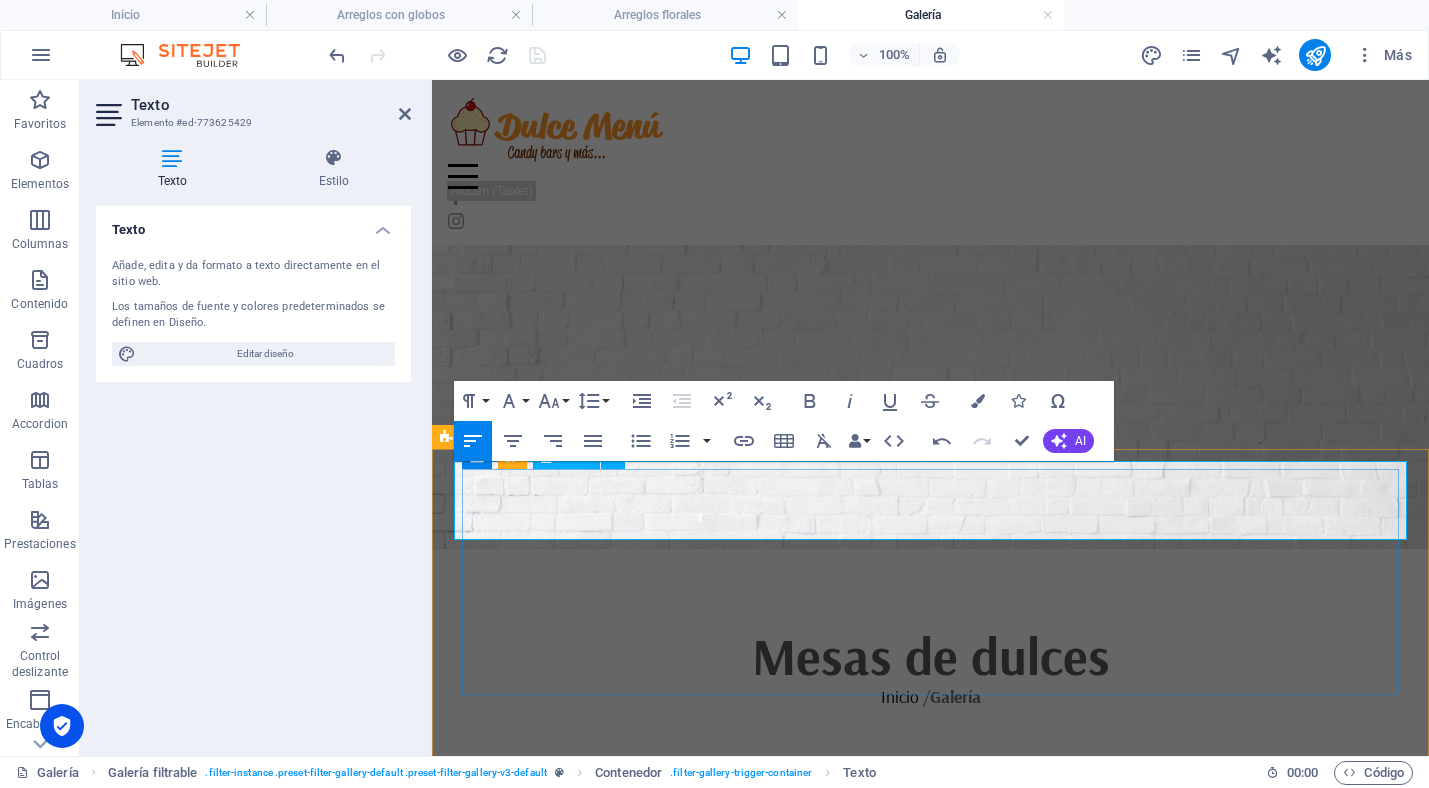 scroll, scrollTop: 34, scrollLeft: 0, axis: vertical 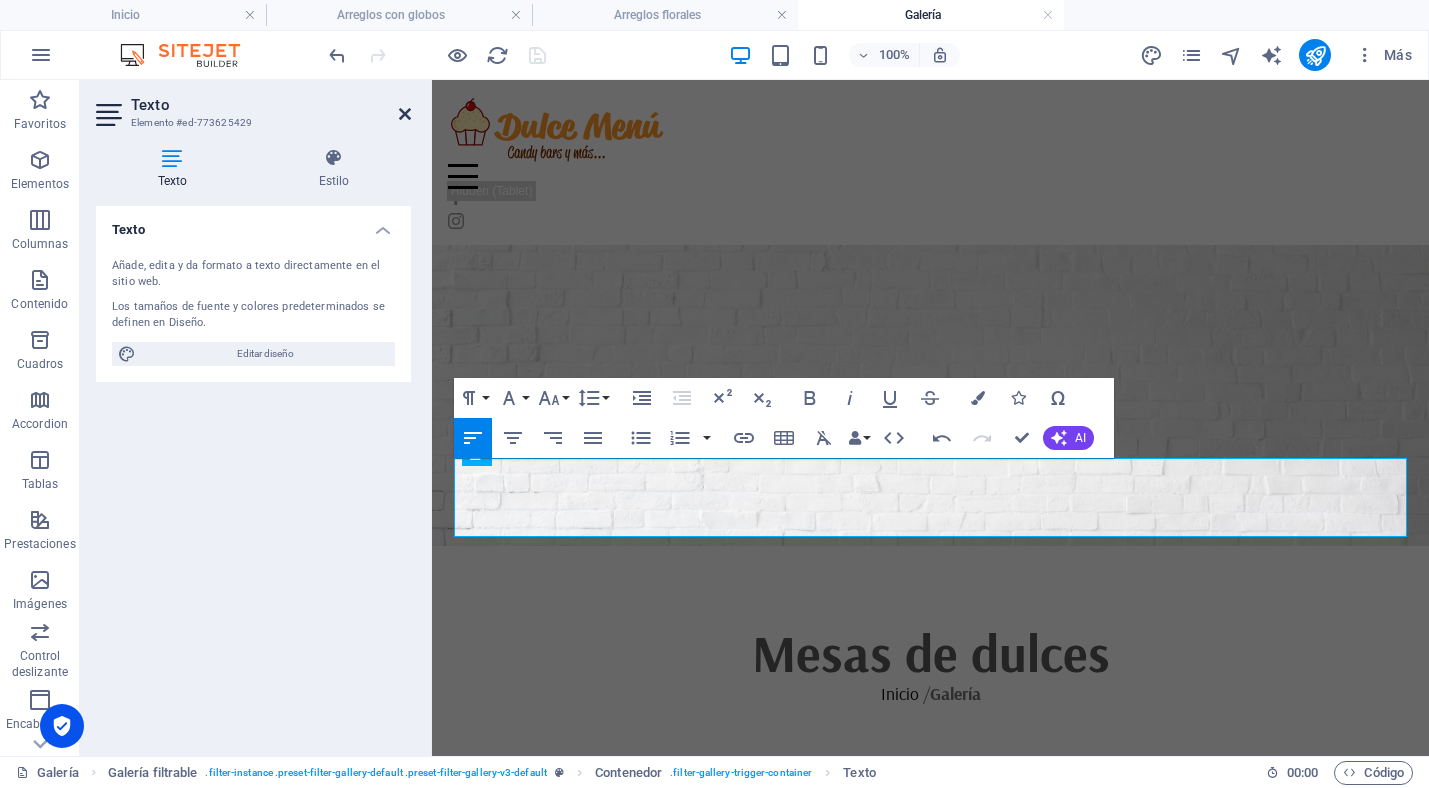 click at bounding box center (405, 114) 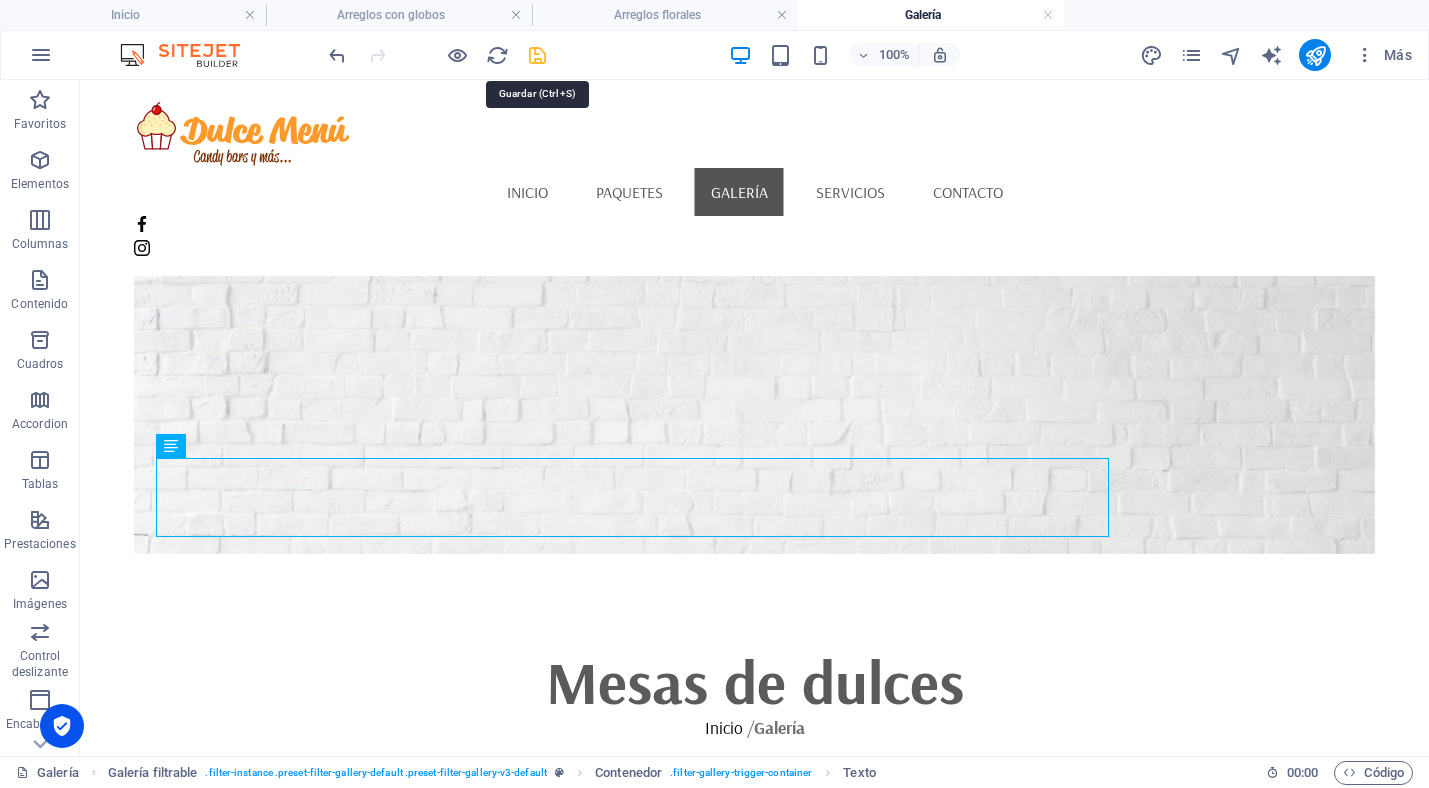 click at bounding box center (537, 55) 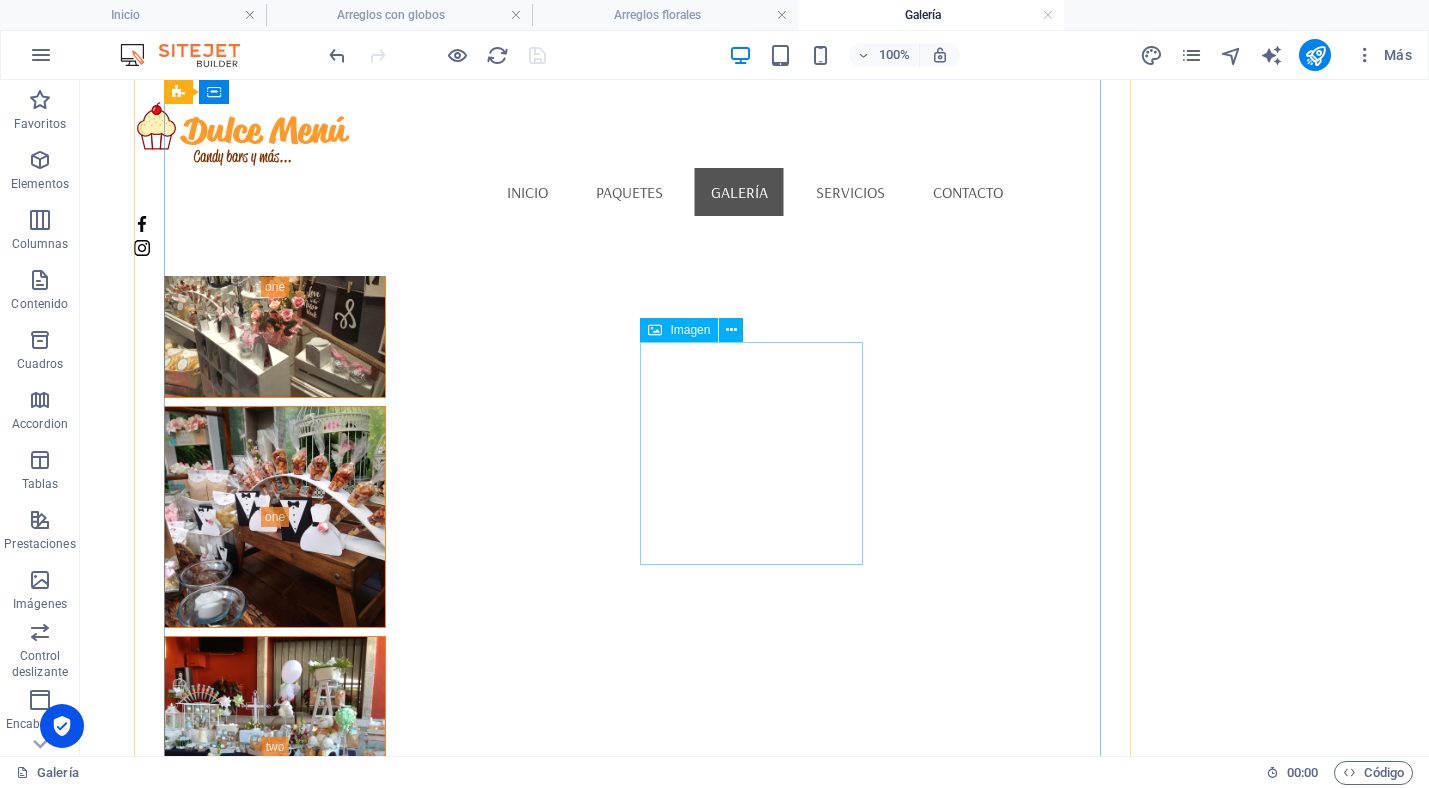 scroll, scrollTop: 2339, scrollLeft: 0, axis: vertical 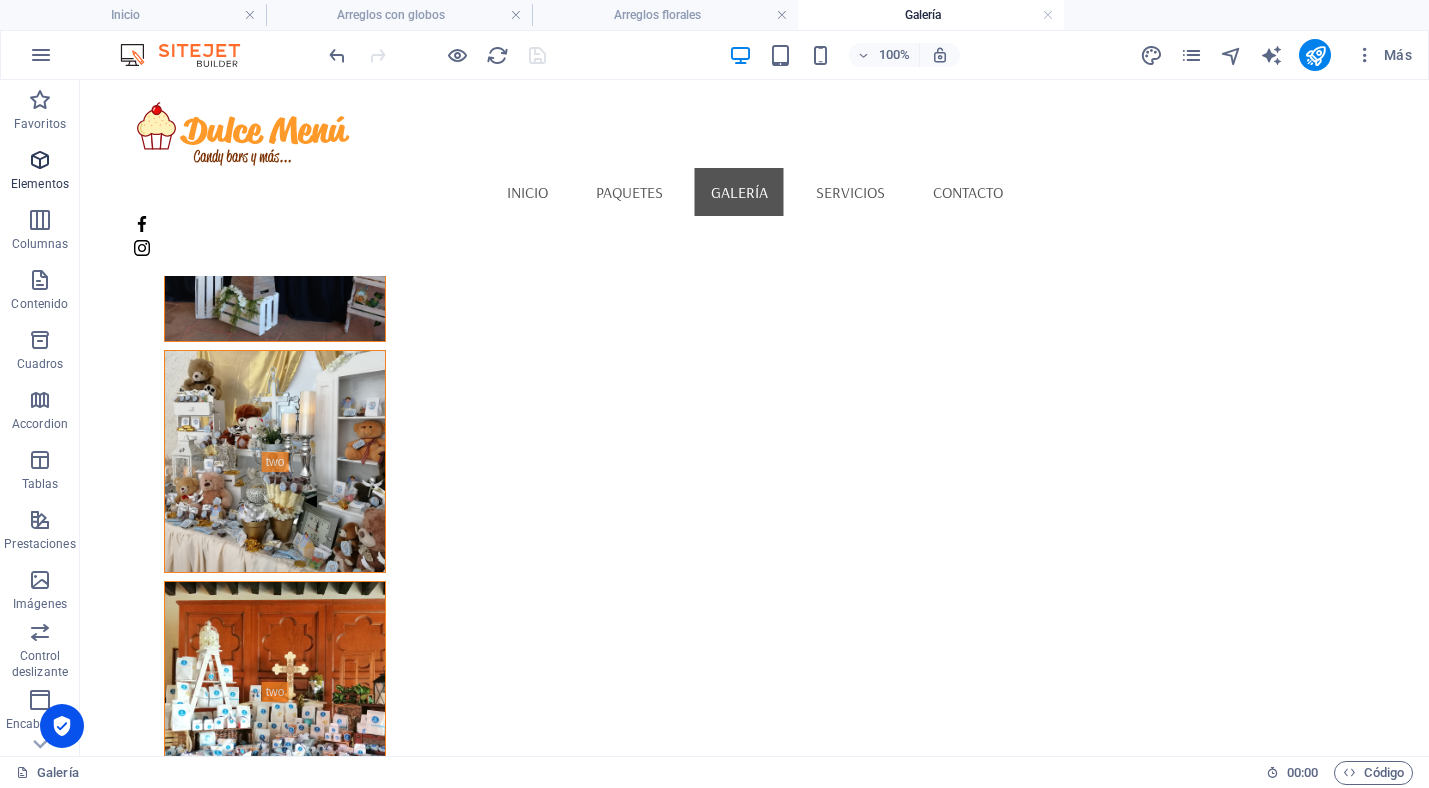 click at bounding box center (40, 160) 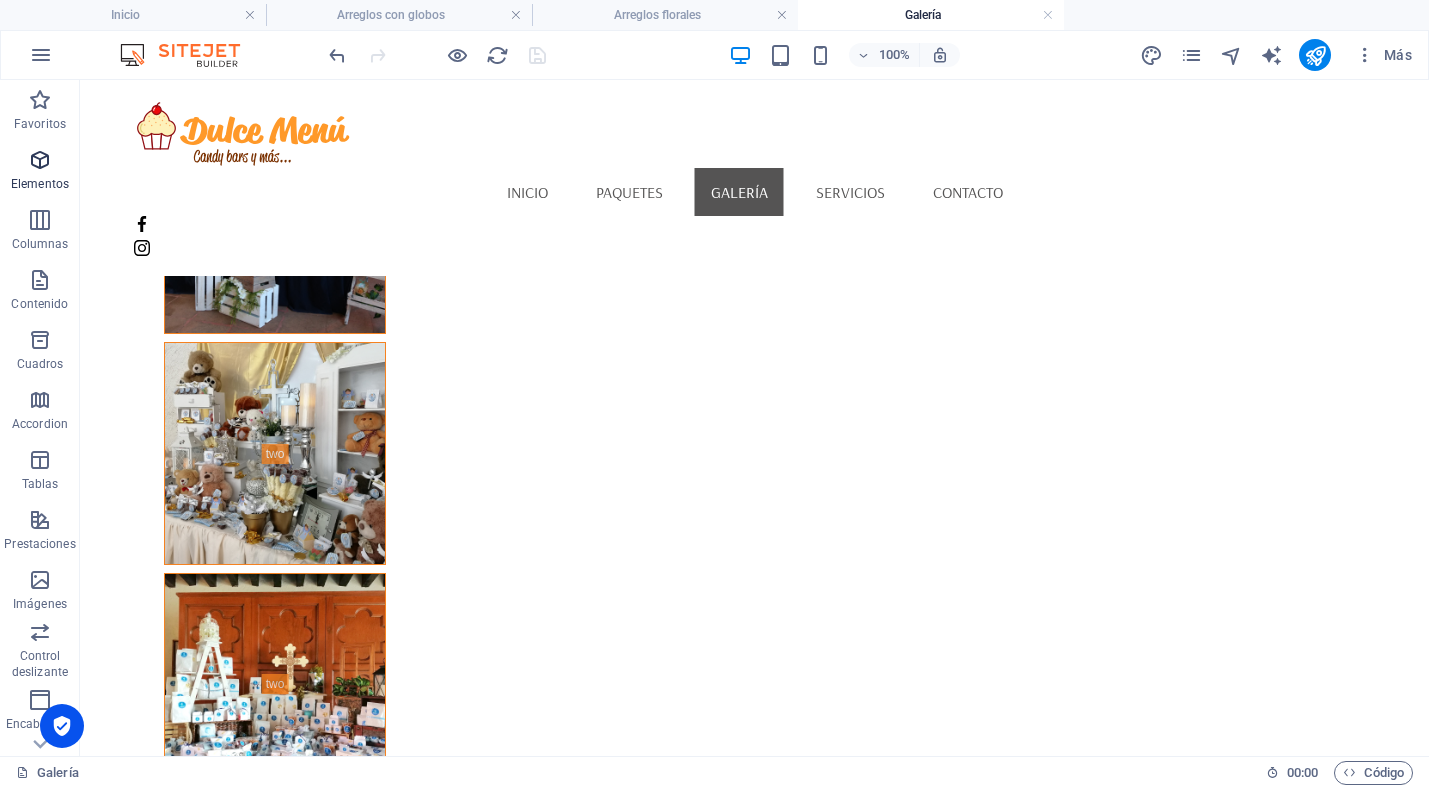 scroll, scrollTop: 2318, scrollLeft: 0, axis: vertical 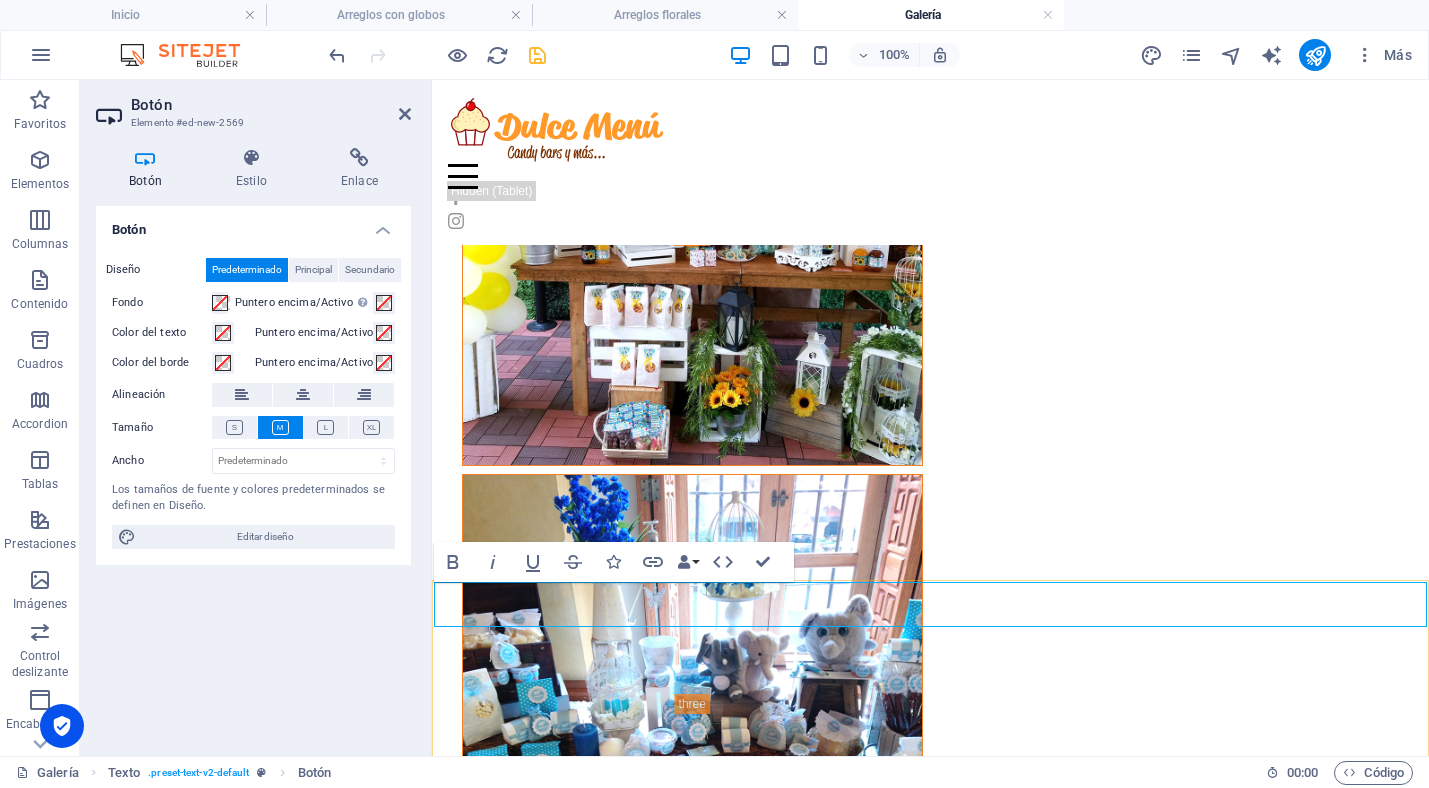 type 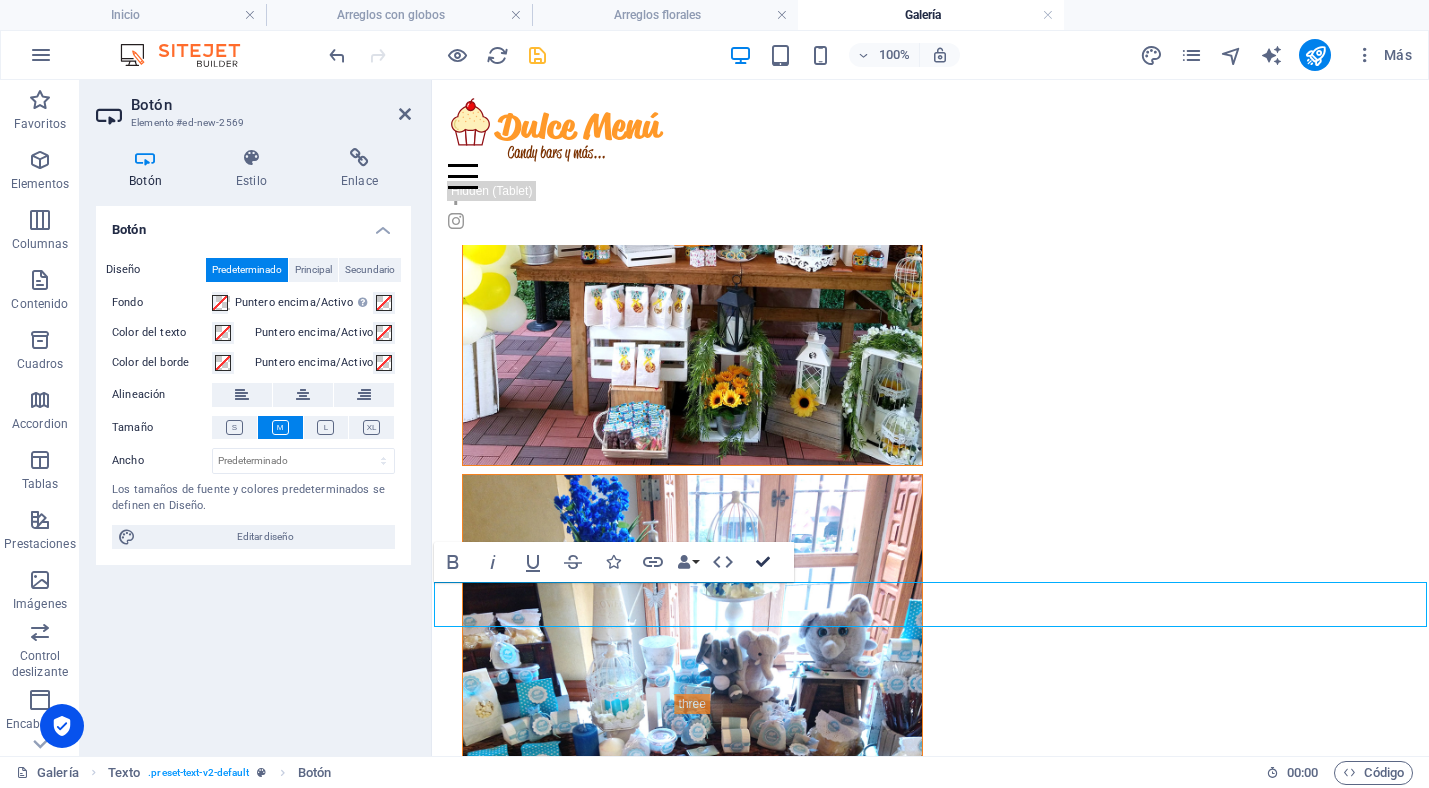 drag, startPoint x: 764, startPoint y: 561, endPoint x: 464, endPoint y: 442, distance: 322.73984 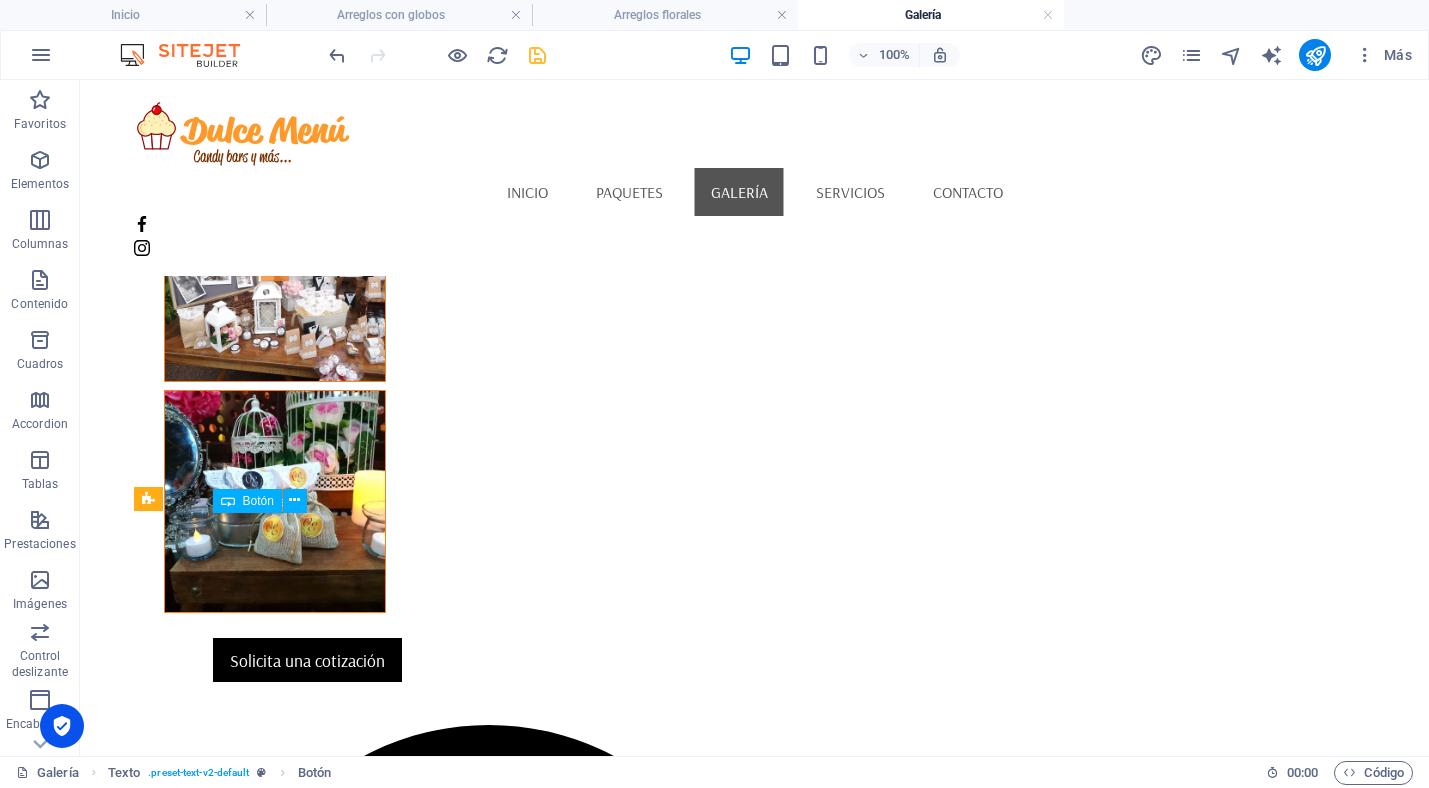 scroll, scrollTop: 2383, scrollLeft: 0, axis: vertical 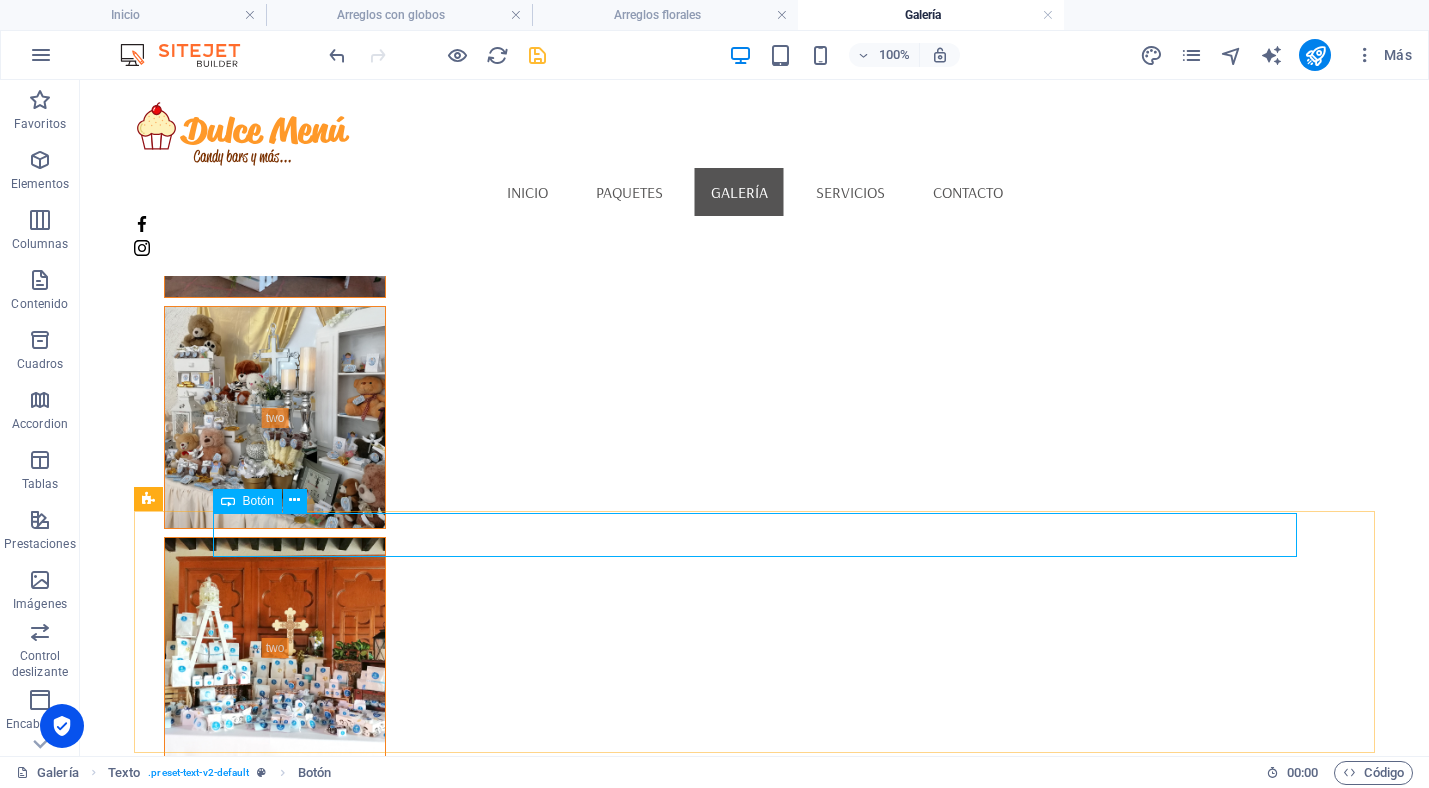 click on "Botón" at bounding box center [258, 501] 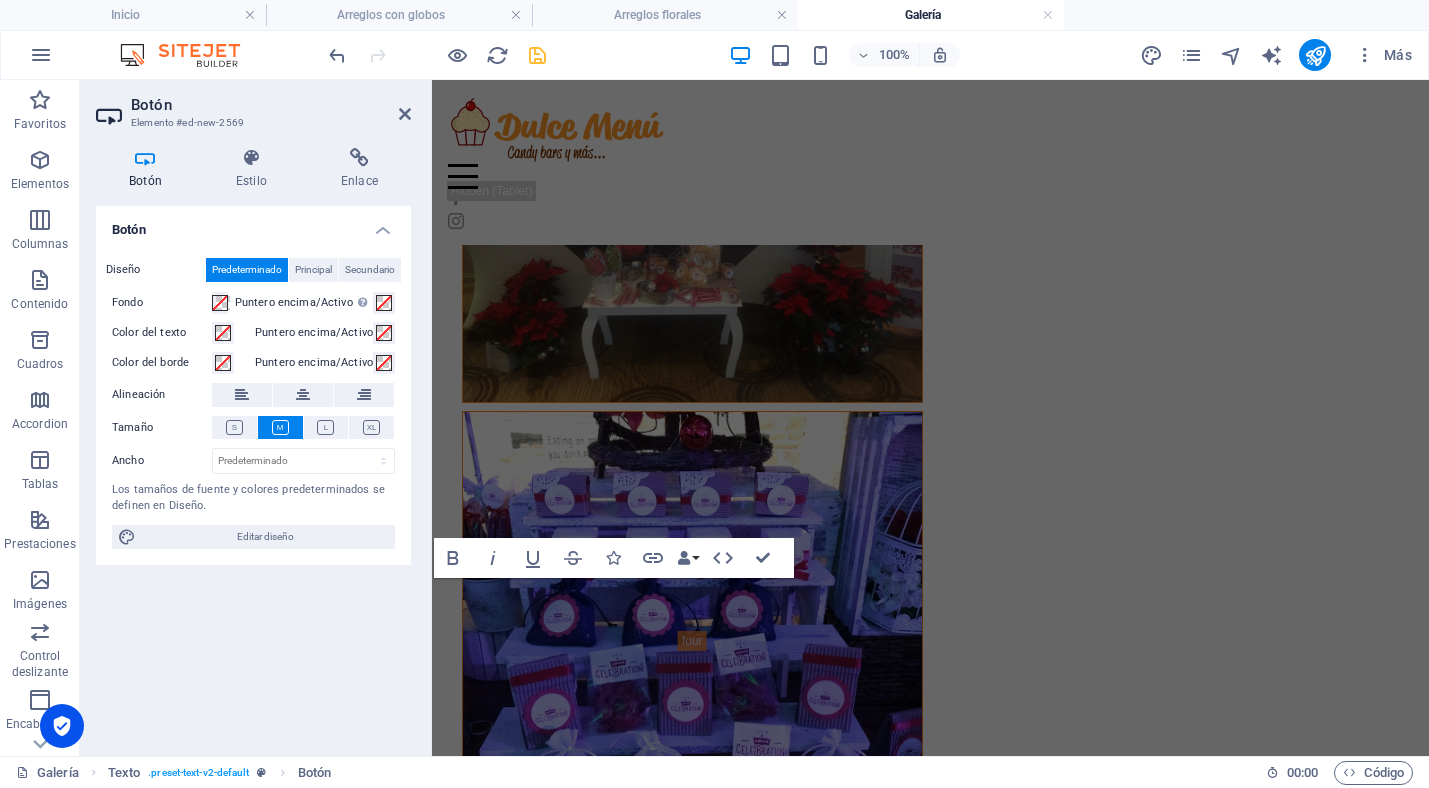 scroll, scrollTop: 8753, scrollLeft: 0, axis: vertical 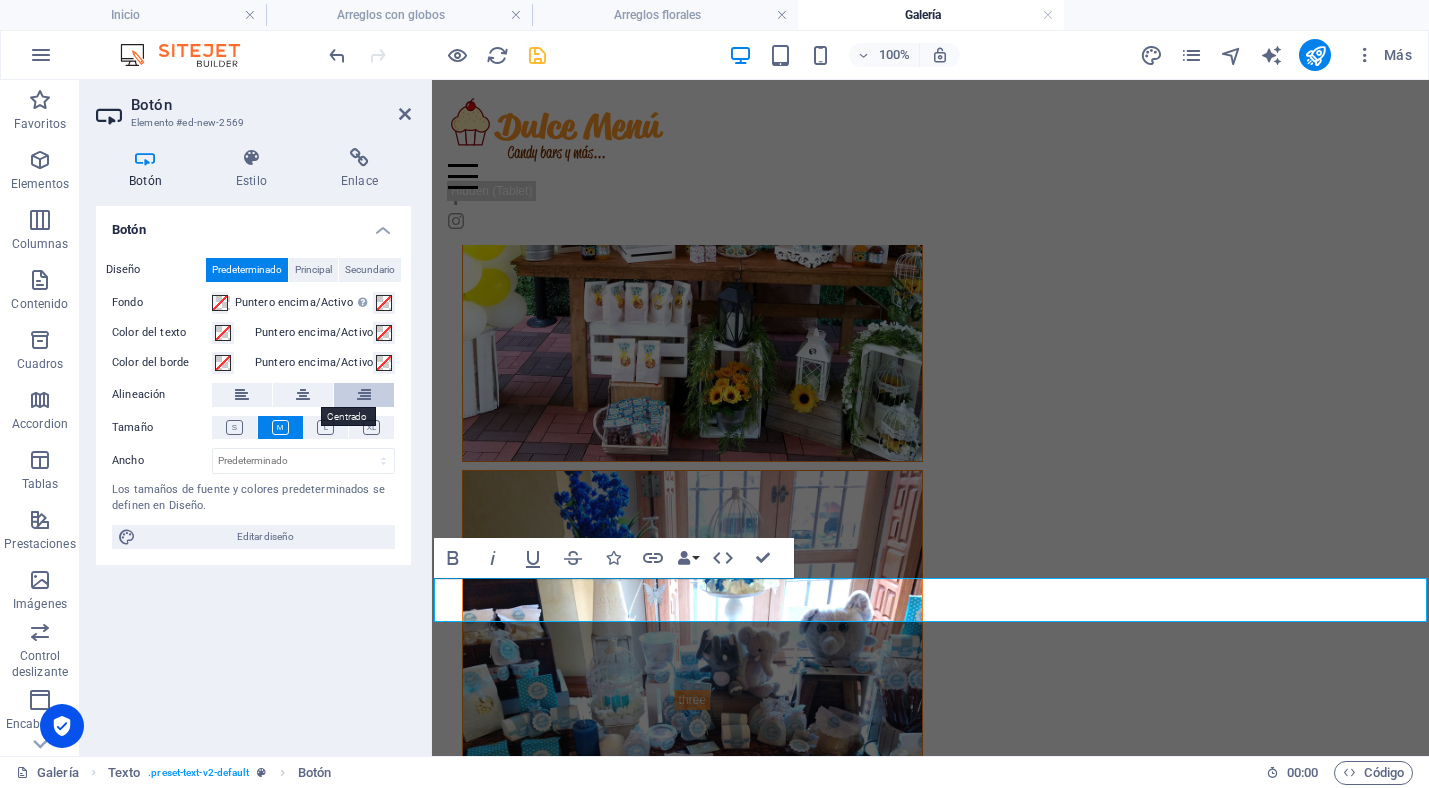 drag, startPoint x: 308, startPoint y: 389, endPoint x: 335, endPoint y: 390, distance: 27.018513 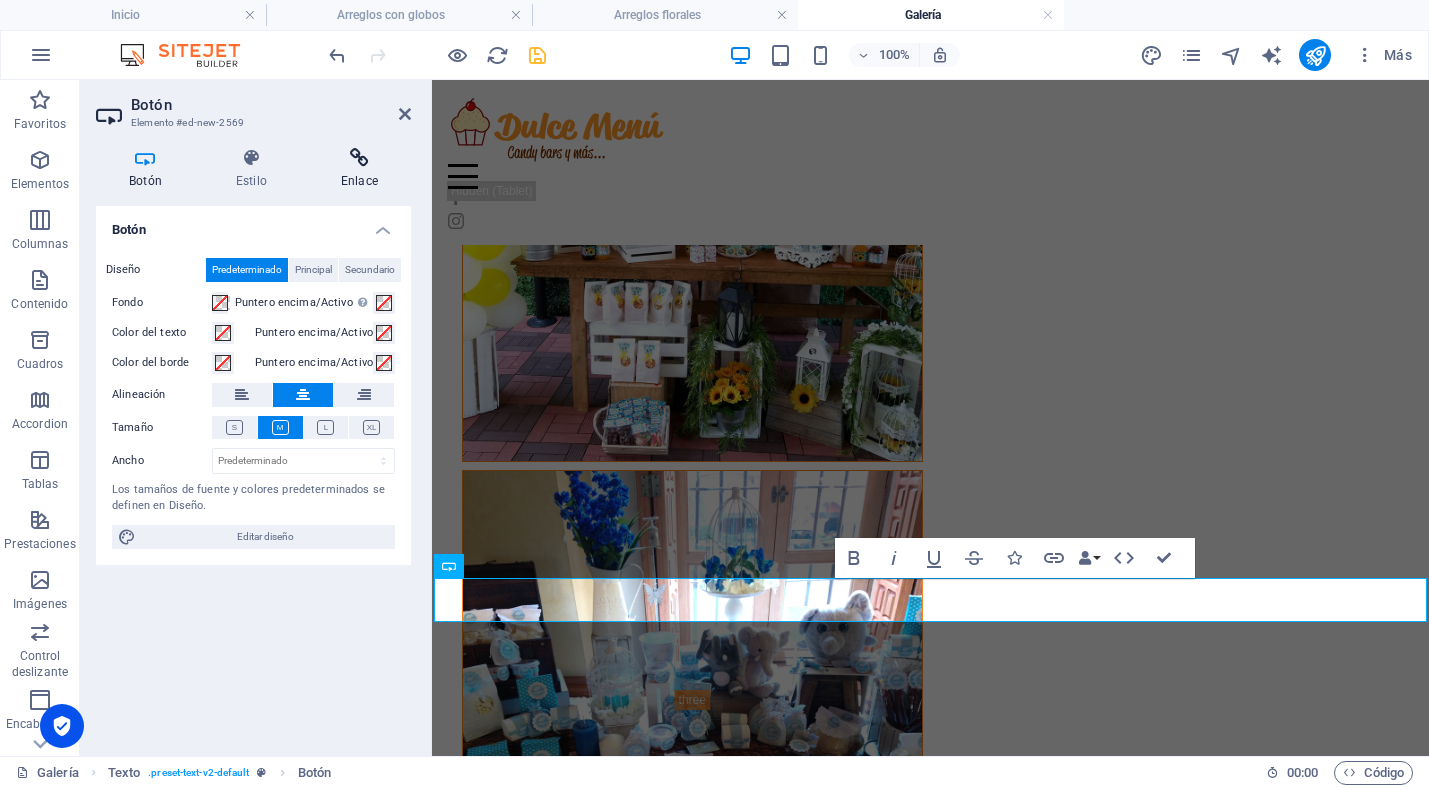 click at bounding box center (359, 158) 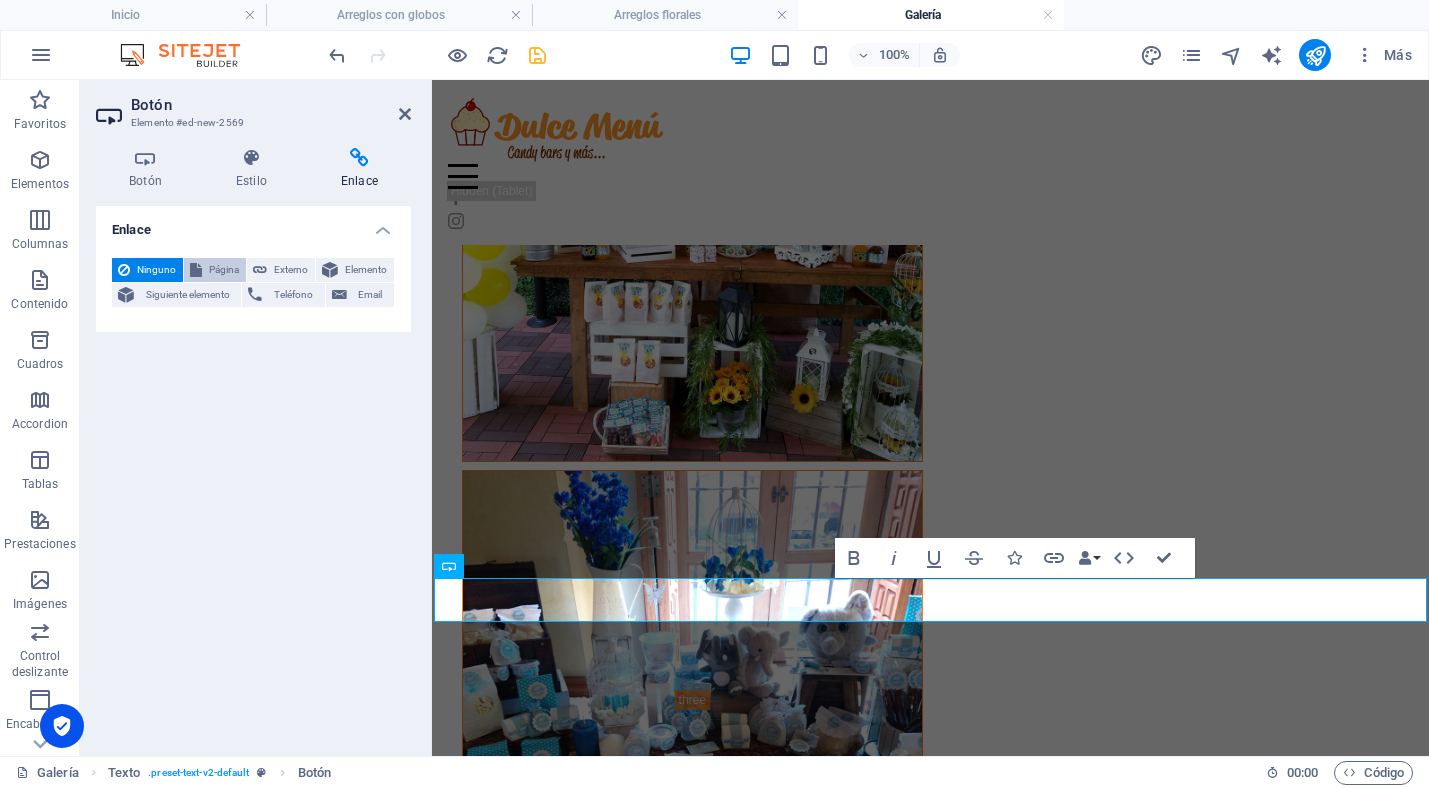 click on "Página" at bounding box center [215, 270] 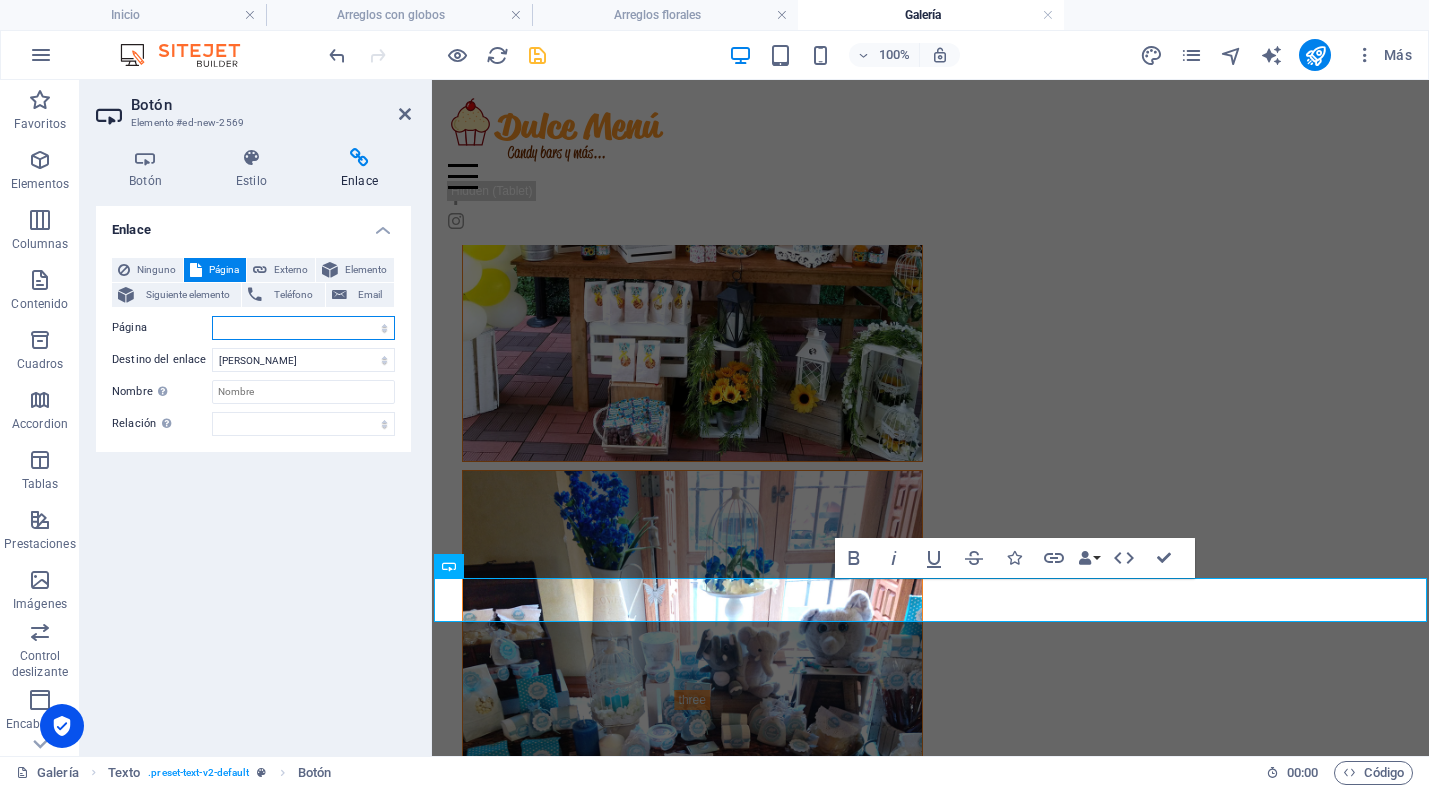 click on "Inicio Paquetes Galería Servicios Arreglos florales Arreglos con globos Contacto Términos de servicio Aviso de privacidad" at bounding box center (303, 328) 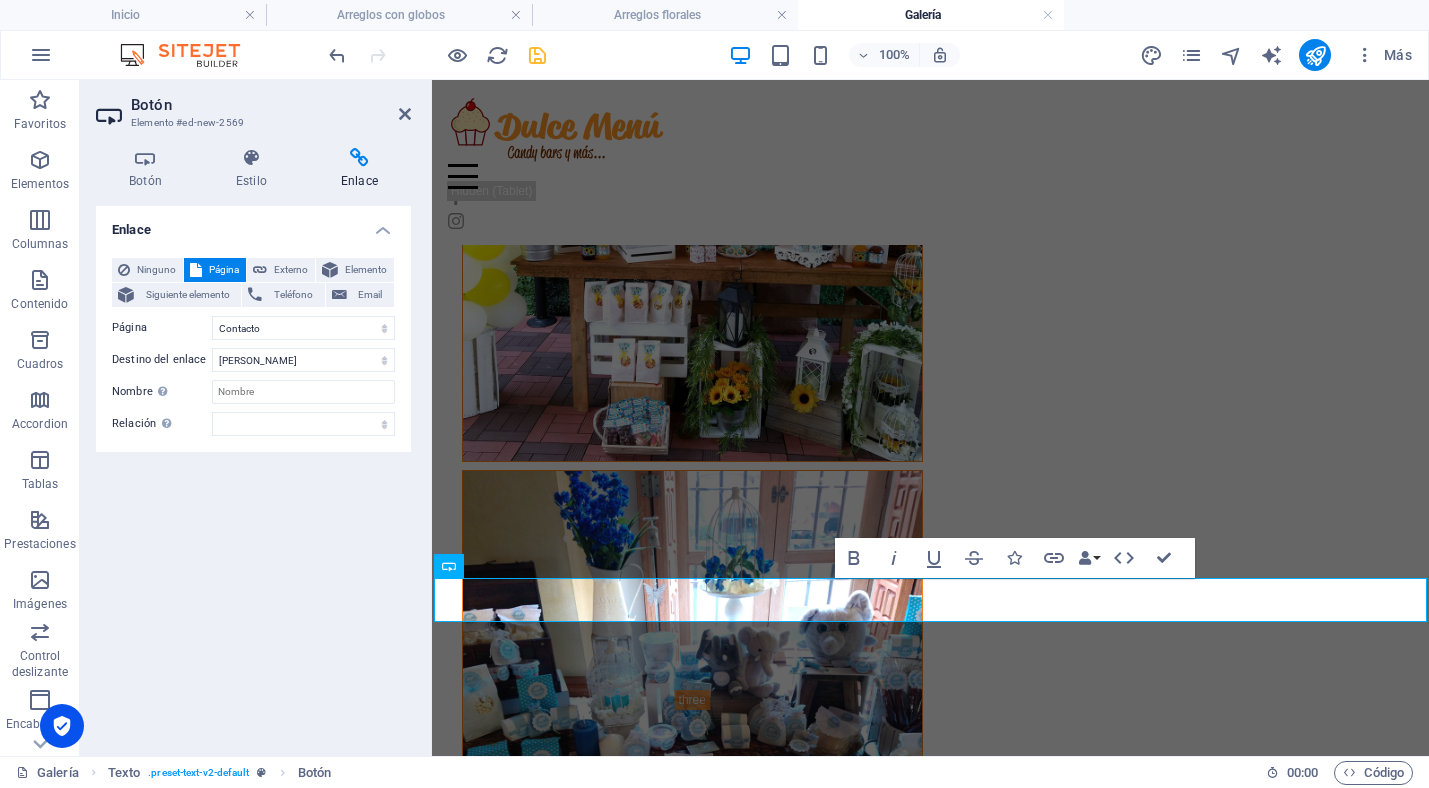 click on "Enlace Ninguno Página Externo Elemento Siguiente elemento Teléfono Email Página Inicio Paquetes Galería Servicios Arreglos florales Arreglos con globos Contacto Términos de servicio Aviso de privacidad Elemento
URL Teléfono Email Destino del enlace Nueva pestaña Misma pestaña Superposición Nombre Una descripción adicional del enlace no debería ser igual al texto del enlace. El título suele mostrarse como un texto de información cuando se mueve el ratón por encima del elemento. Déjalo en blanco en caso de dudas. Relación Define la  relación de este enlace con el destino del enlace . Por ejemplo, el valor "nofollow" indica a los buscadores que no sigan al enlace. Puede dejarse vacío. alternativo autor marcador externo ayuda licencia siguiente nofollow noreferrer noopener ant buscar etiqueta" at bounding box center [253, 473] 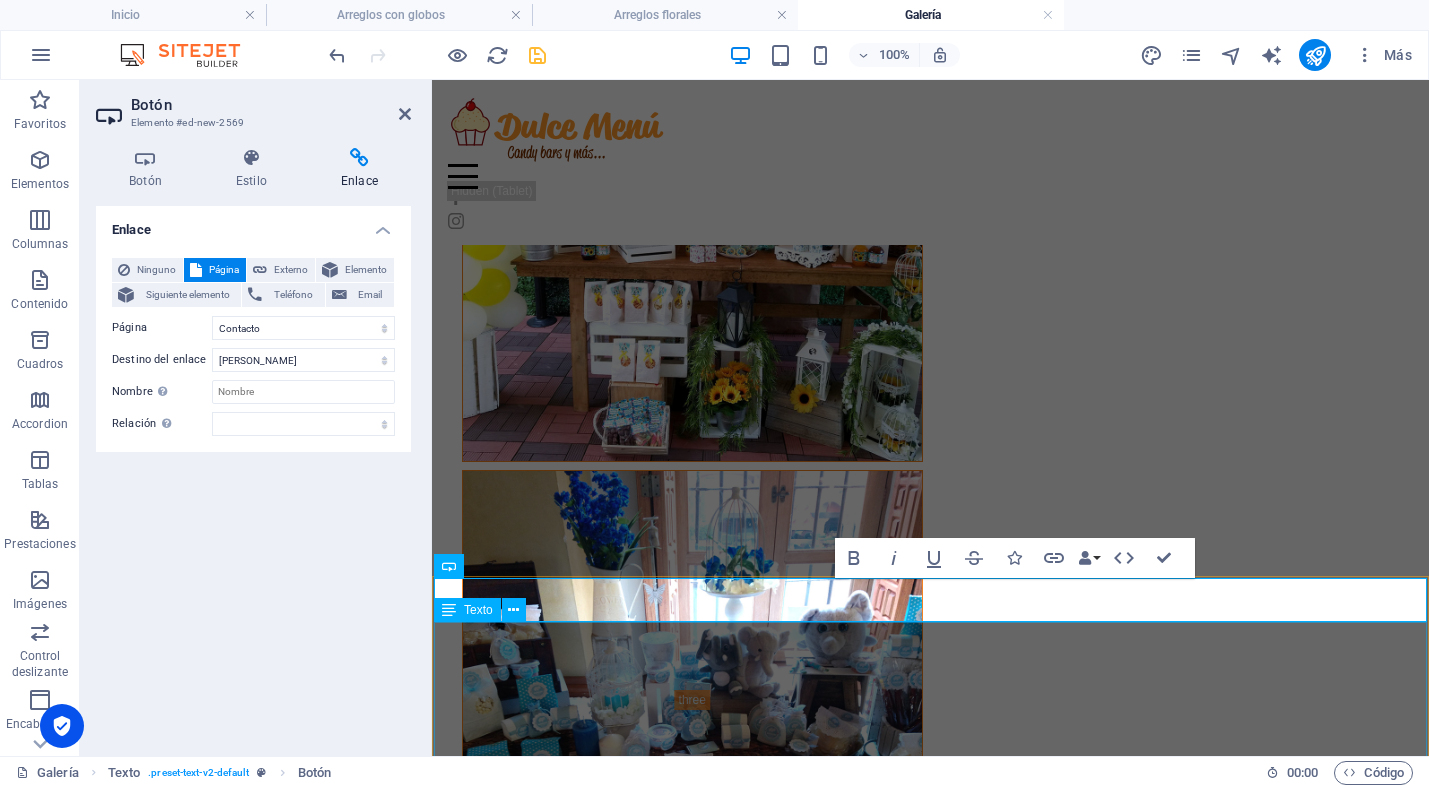 click on "WhatsApp  52 55 59626430       Correo ventas@dulcemenu.com" at bounding box center (930, 9325) 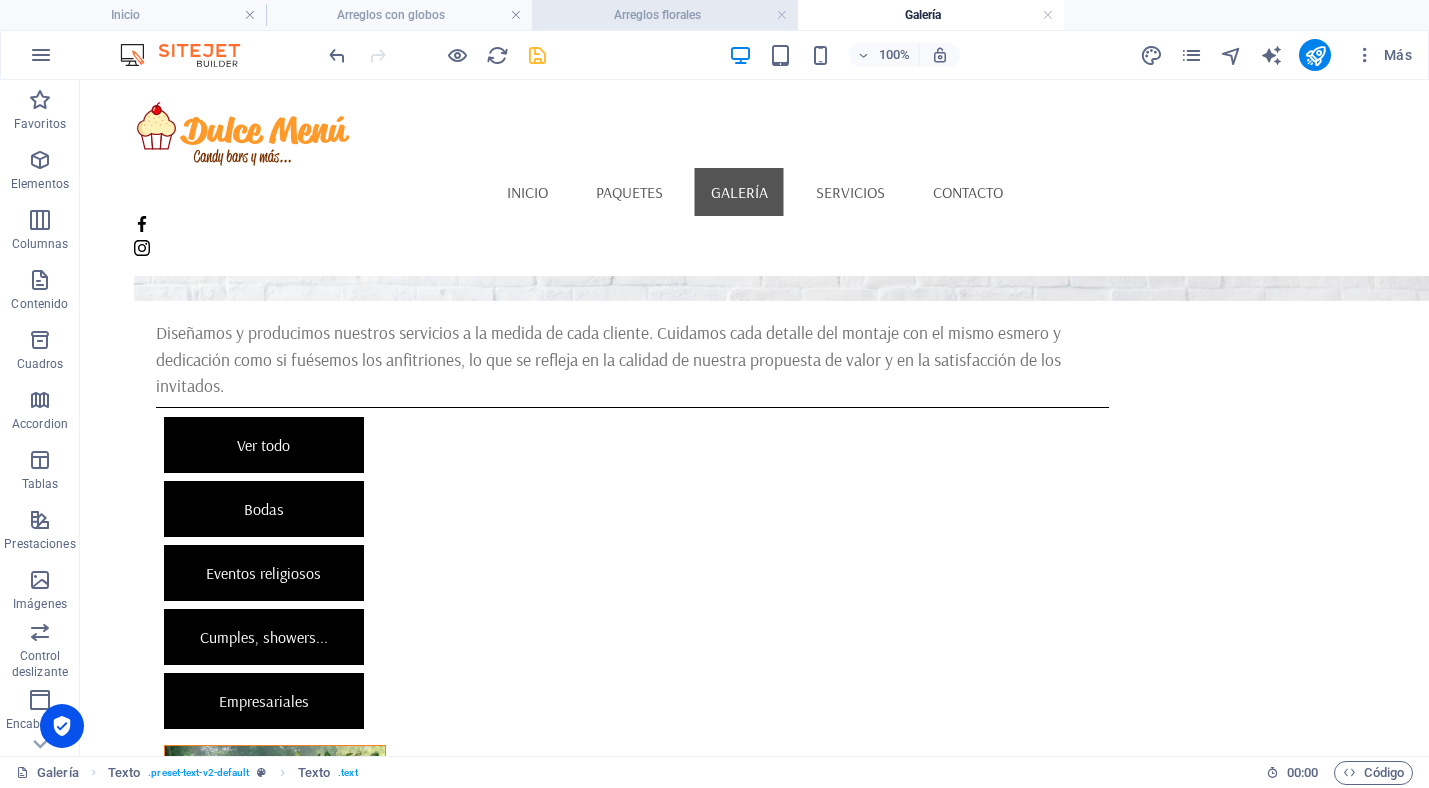 scroll, scrollTop: 558, scrollLeft: 0, axis: vertical 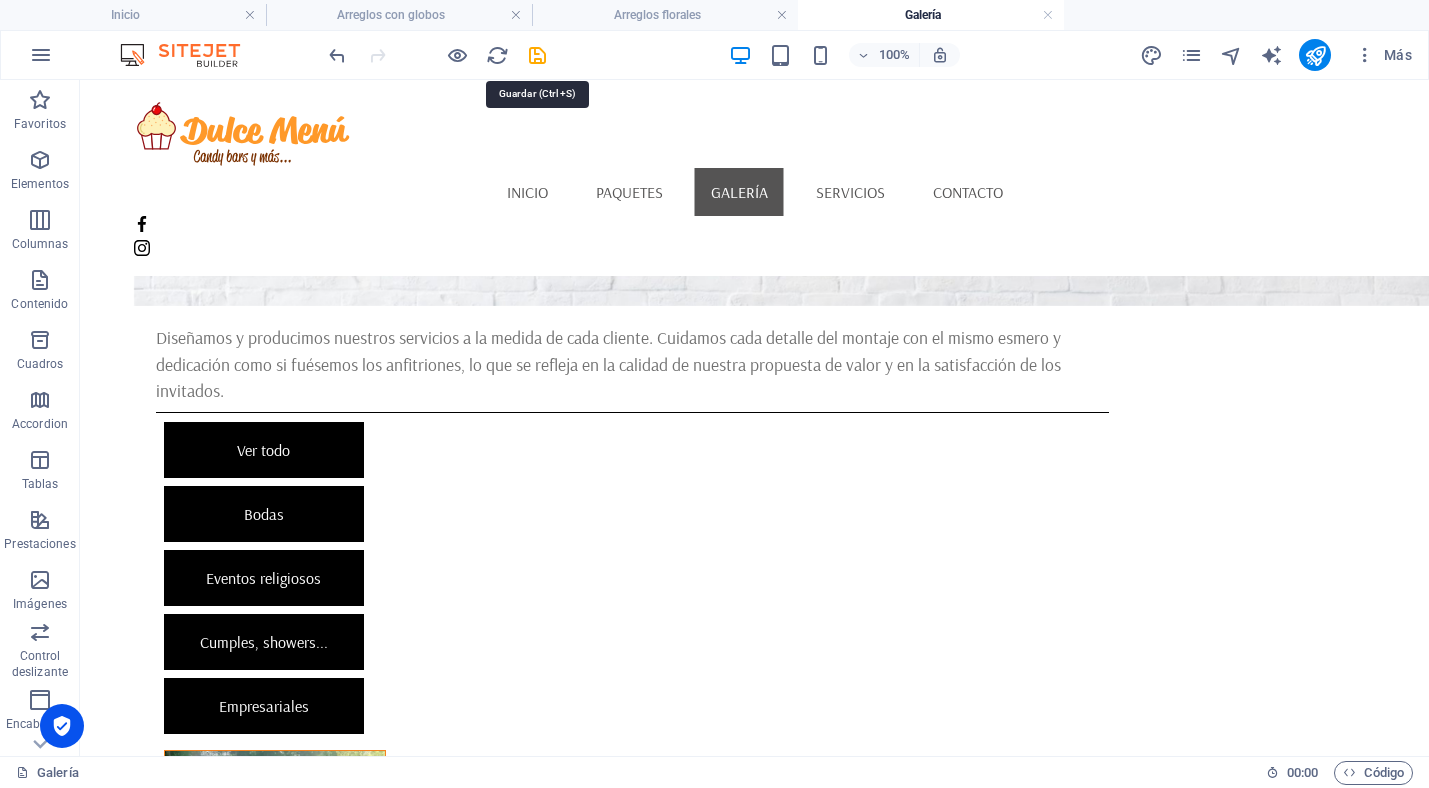 drag, startPoint x: 541, startPoint y: 52, endPoint x: 592, endPoint y: 59, distance: 51.47815 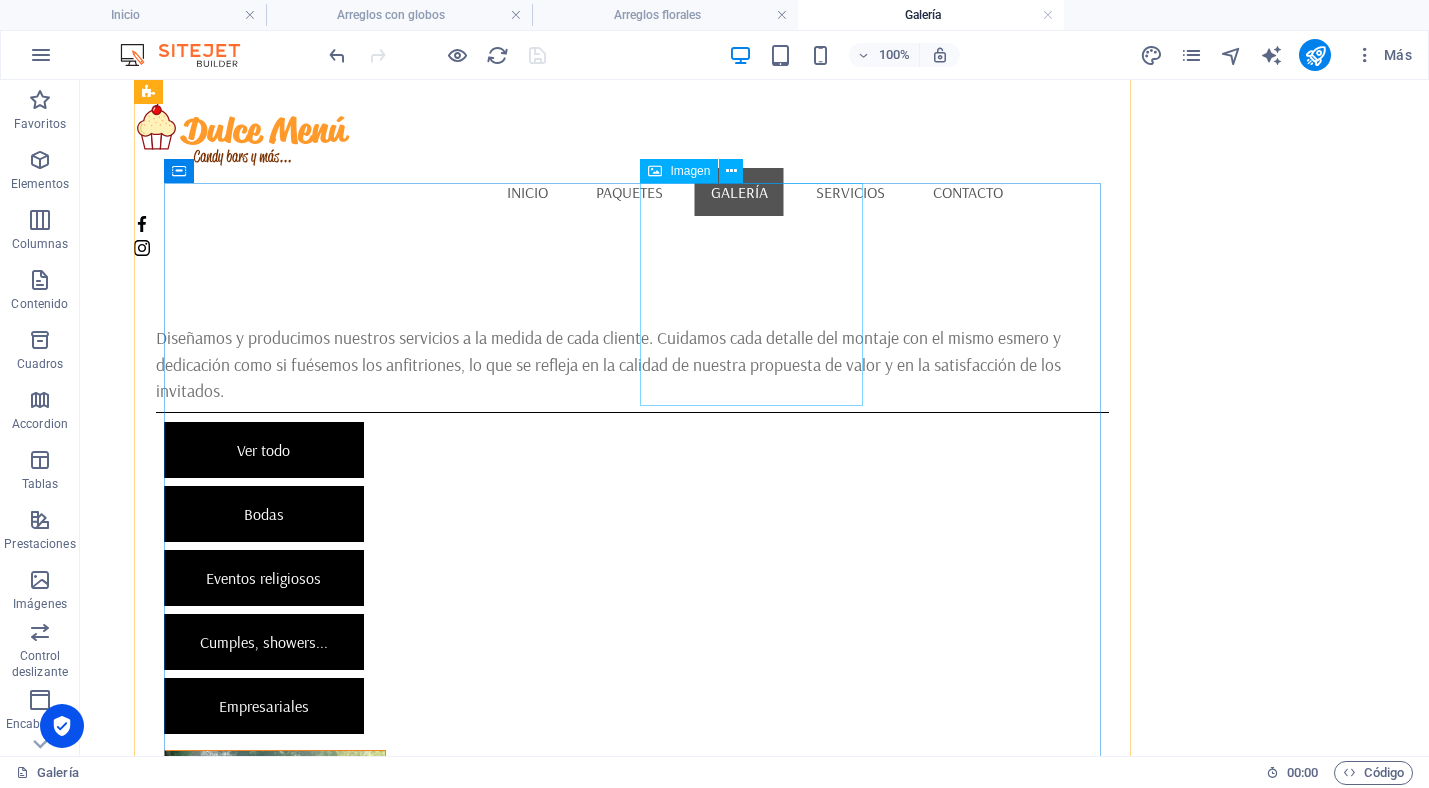 scroll, scrollTop: 0, scrollLeft: 0, axis: both 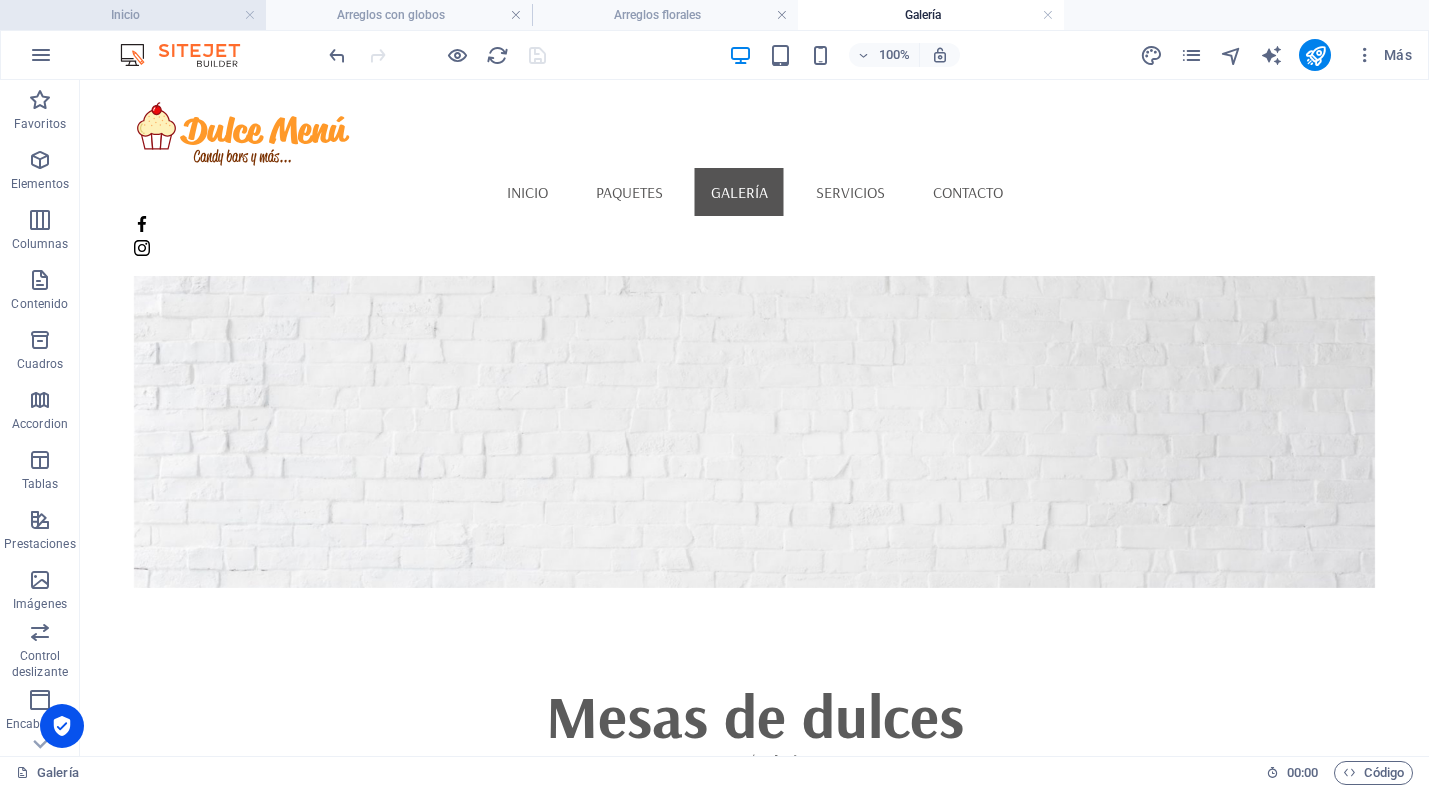 click on "Inicio" at bounding box center (133, 15) 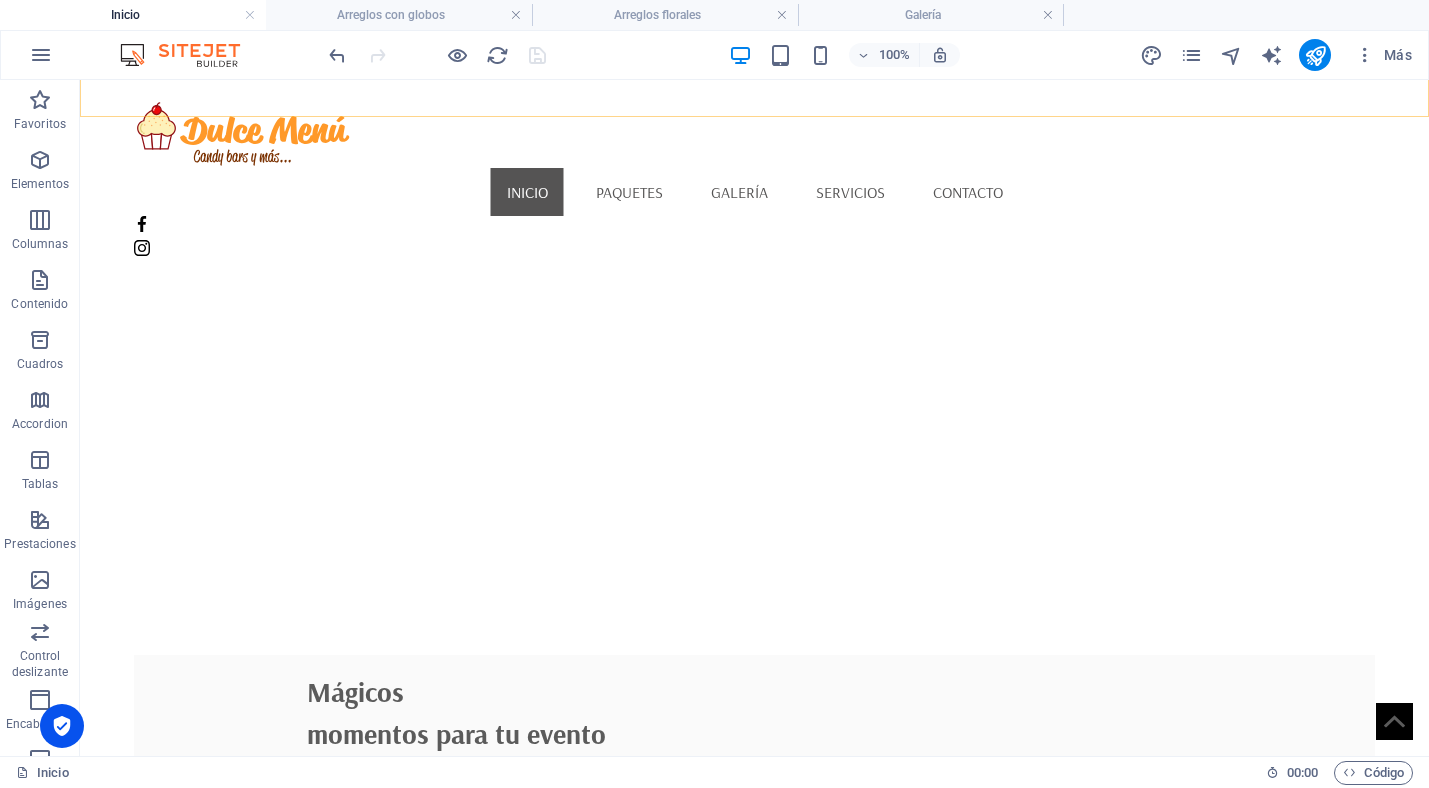 scroll, scrollTop: 265, scrollLeft: 0, axis: vertical 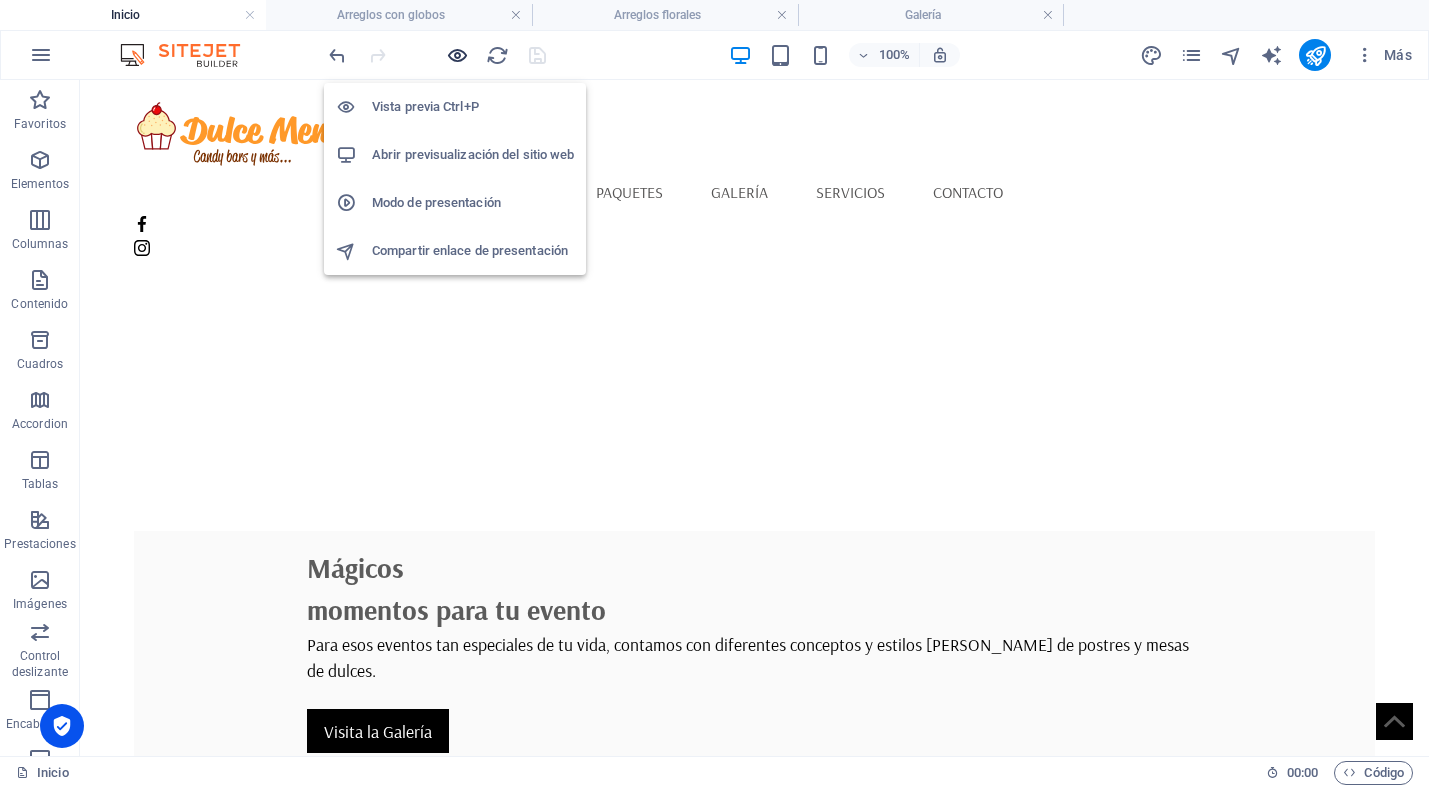 drag, startPoint x: 452, startPoint y: 51, endPoint x: 459, endPoint y: 60, distance: 11.401754 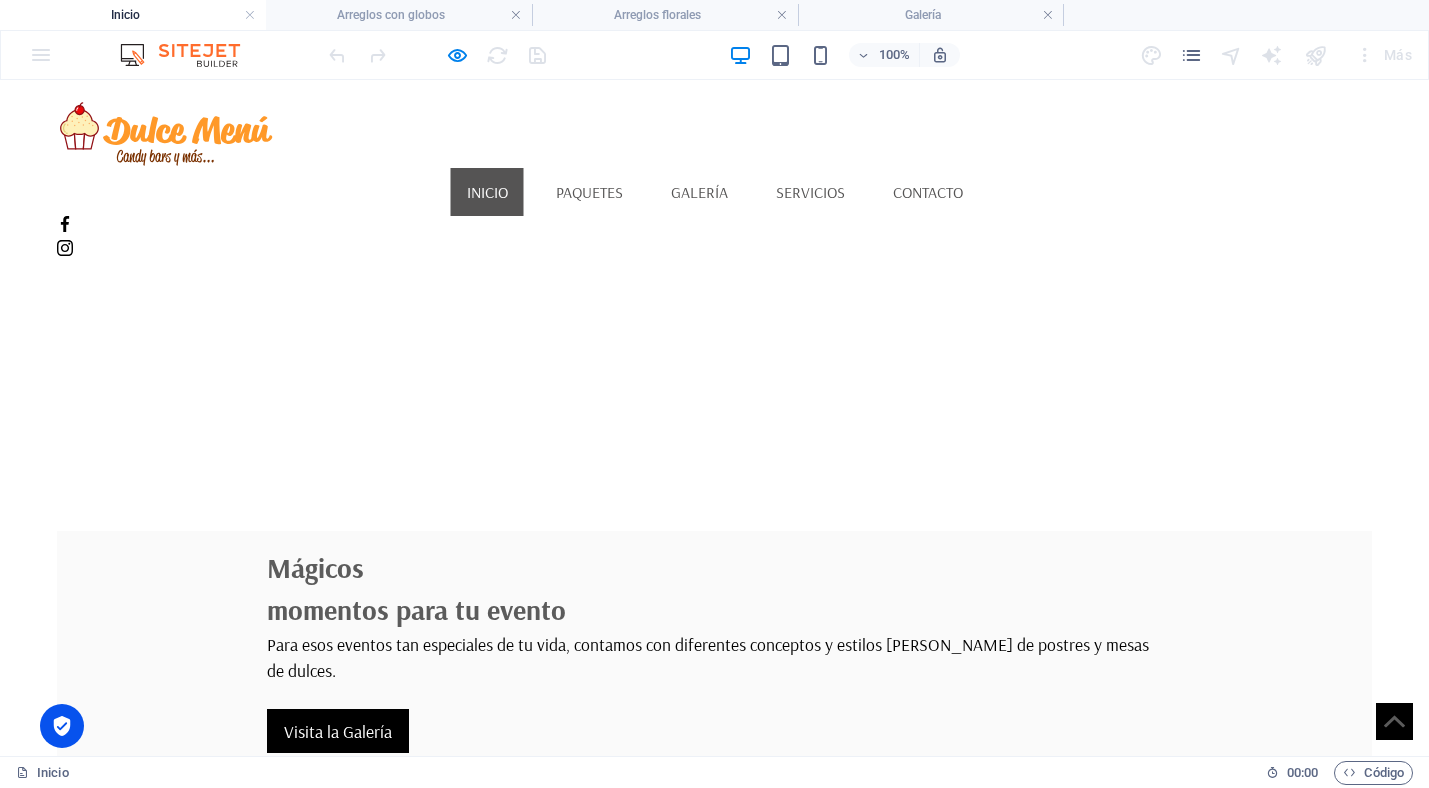 click on "[EMAIL_ADDRESS][DOMAIN_NAME]" at bounding box center [986, 1446] 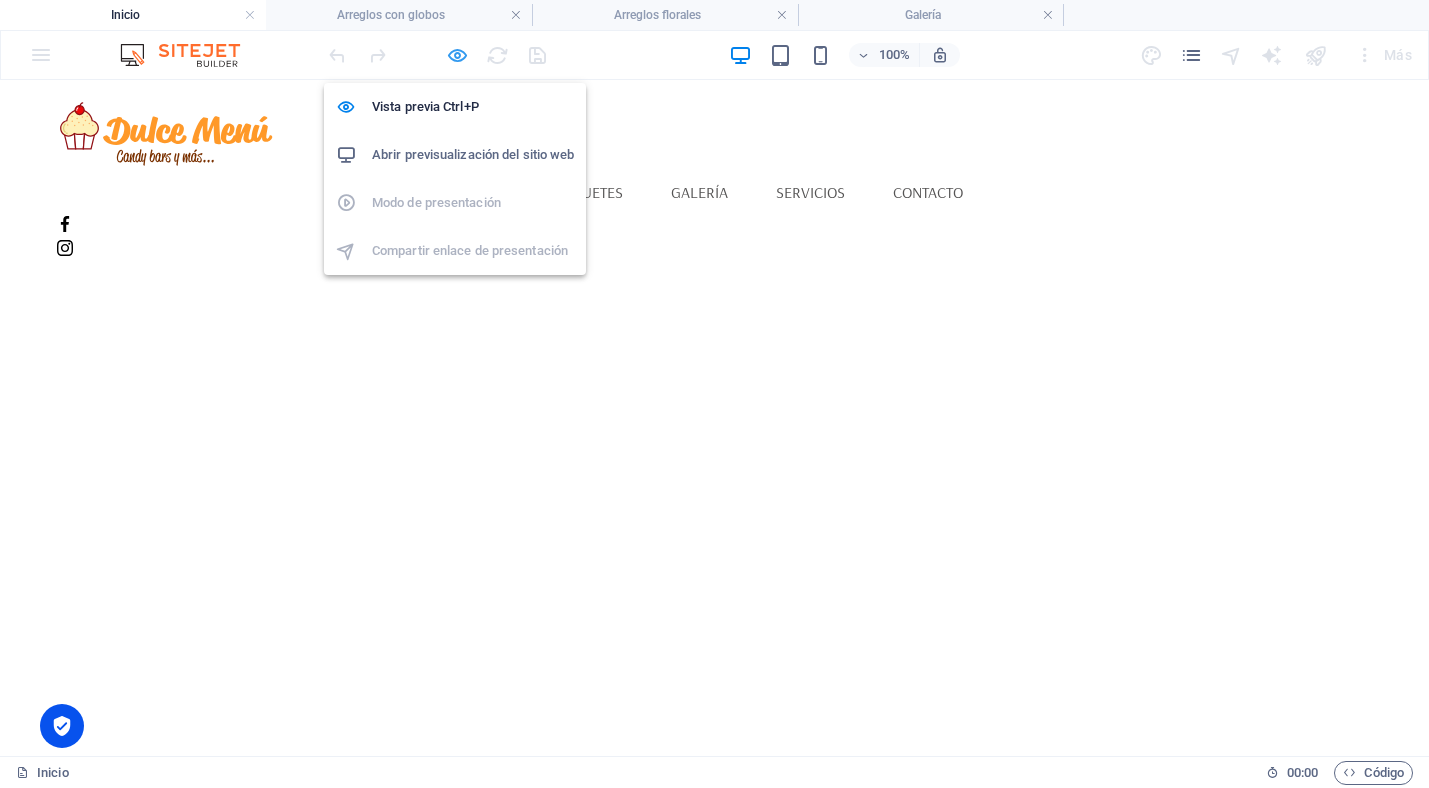 click at bounding box center (457, 55) 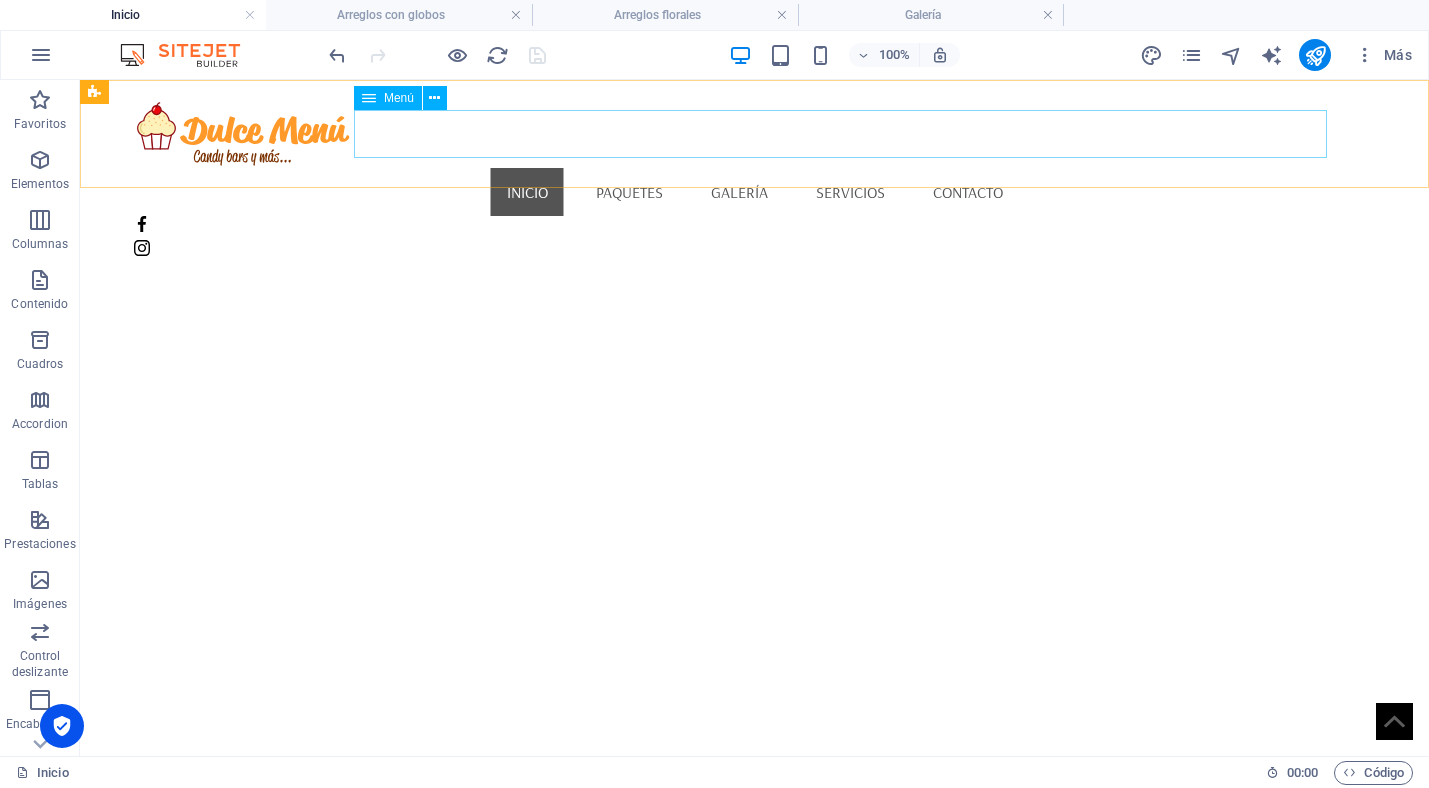 click on "Menú" at bounding box center [407, 98] 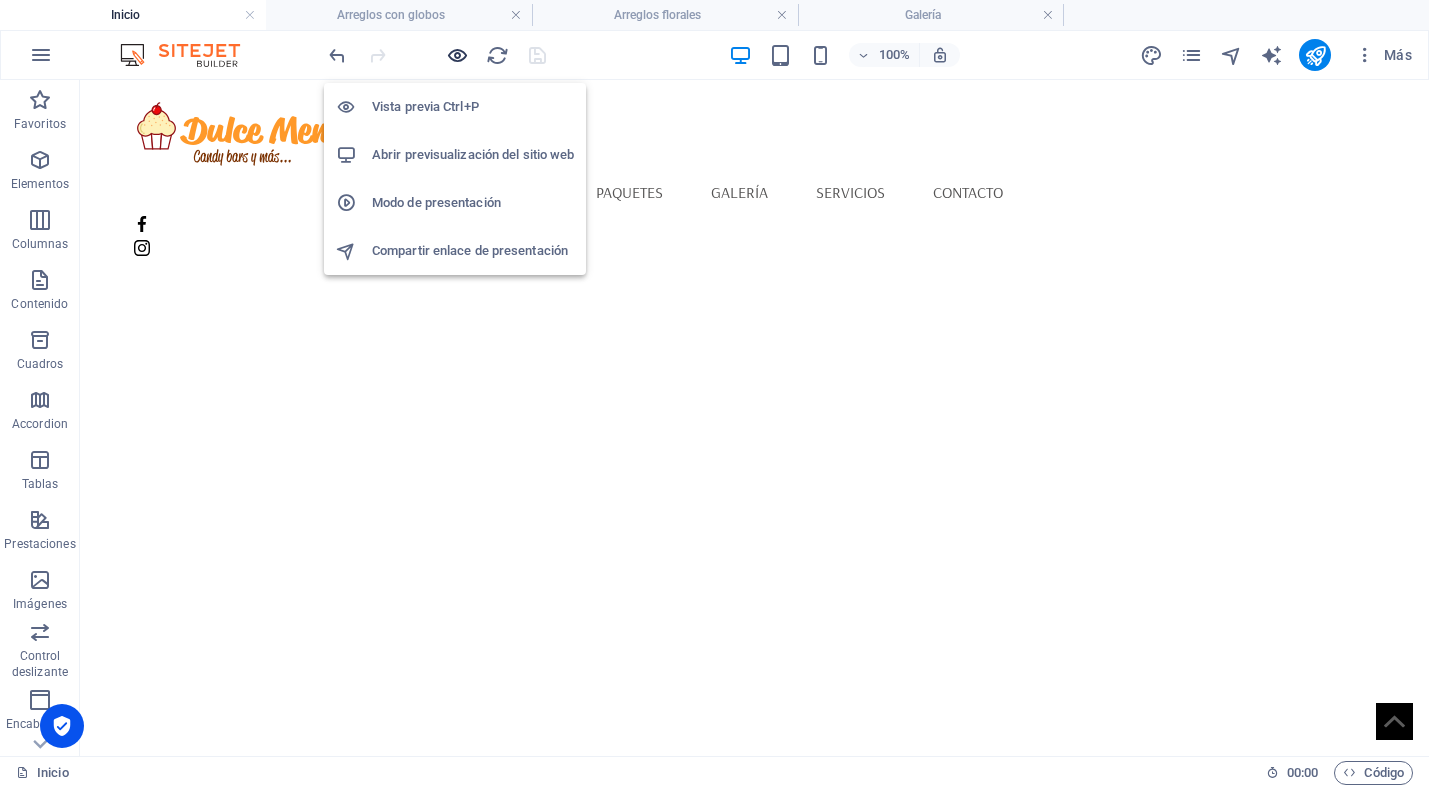 click at bounding box center [457, 55] 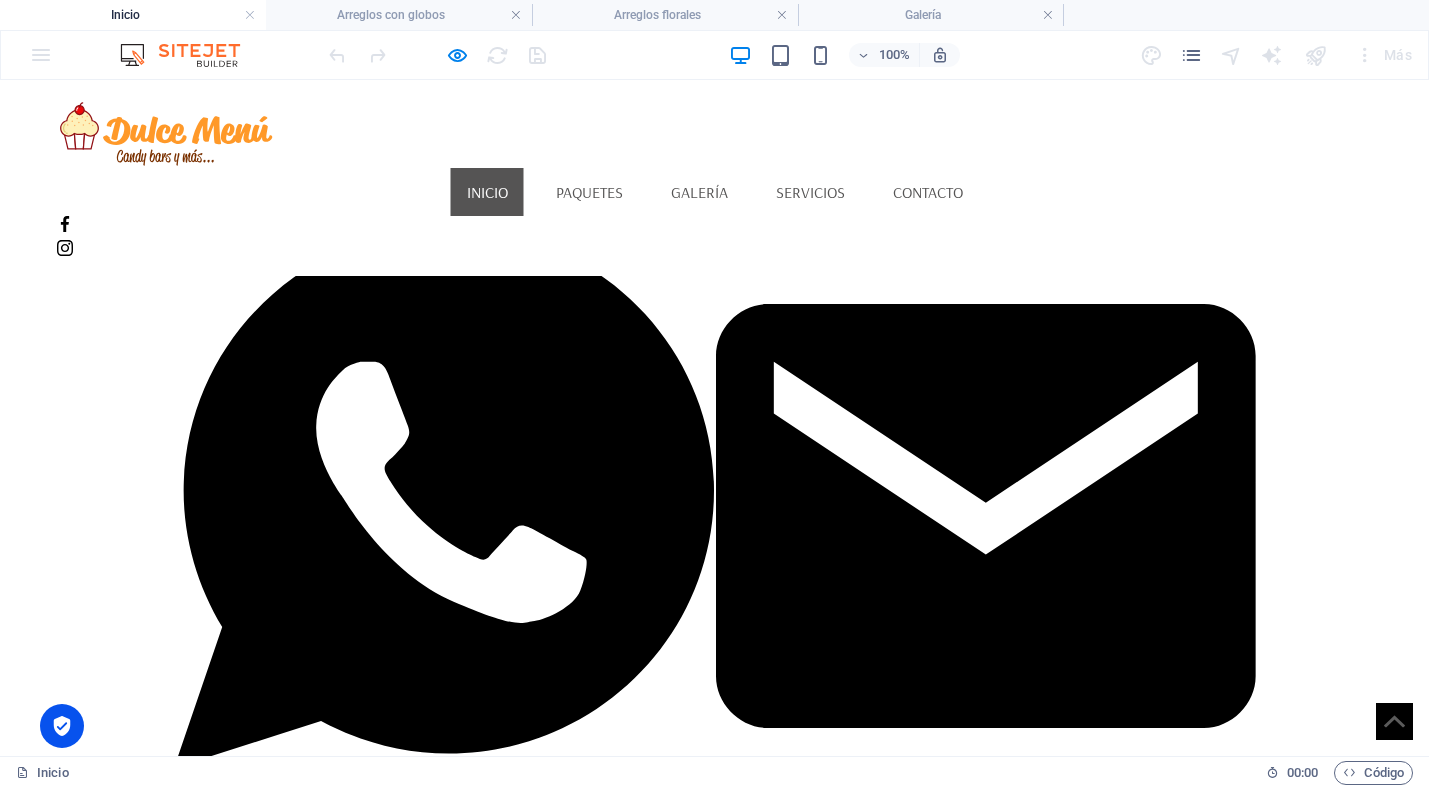 scroll, scrollTop: 839, scrollLeft: 0, axis: vertical 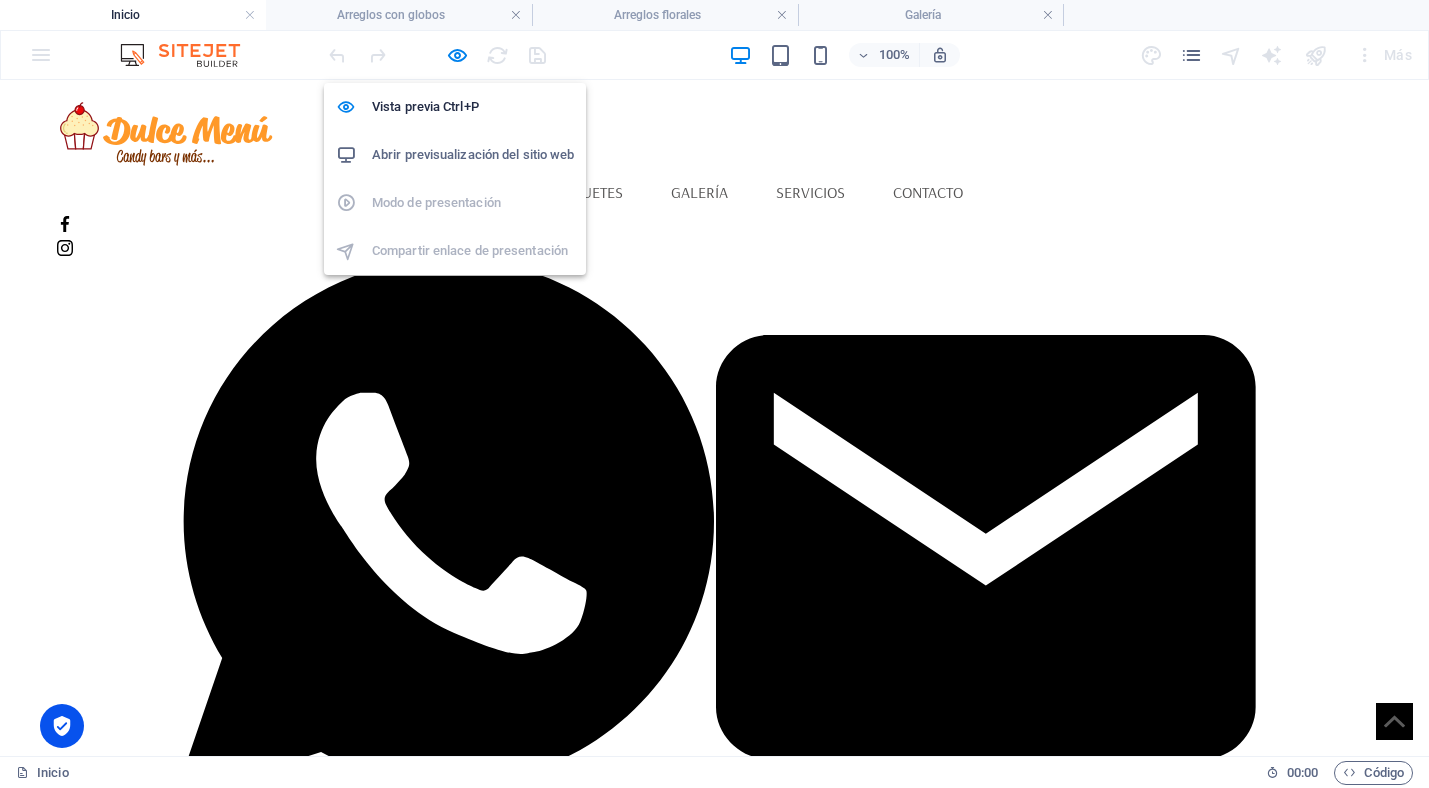click at bounding box center [457, 55] 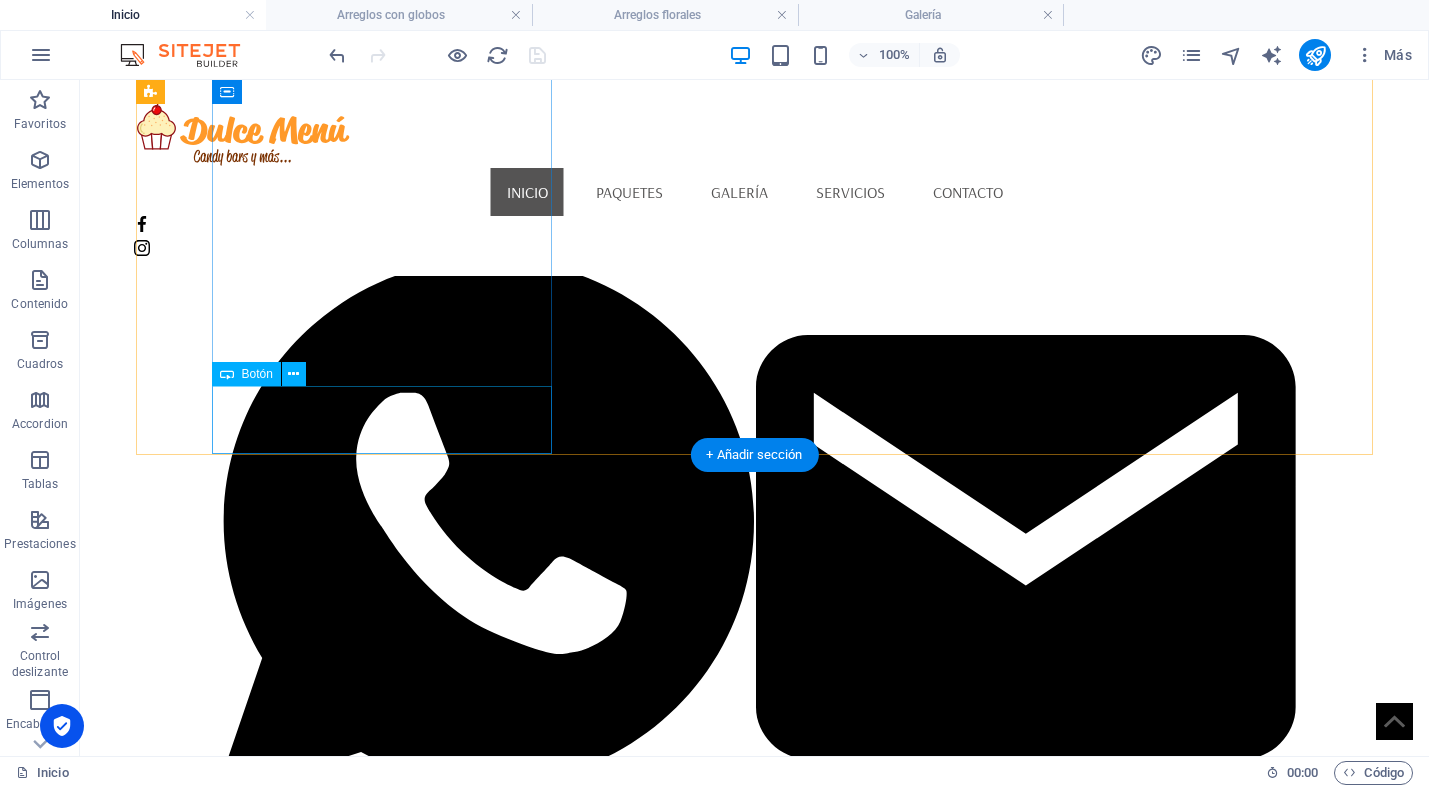 click on "Candy bars" at bounding box center [307, 1443] 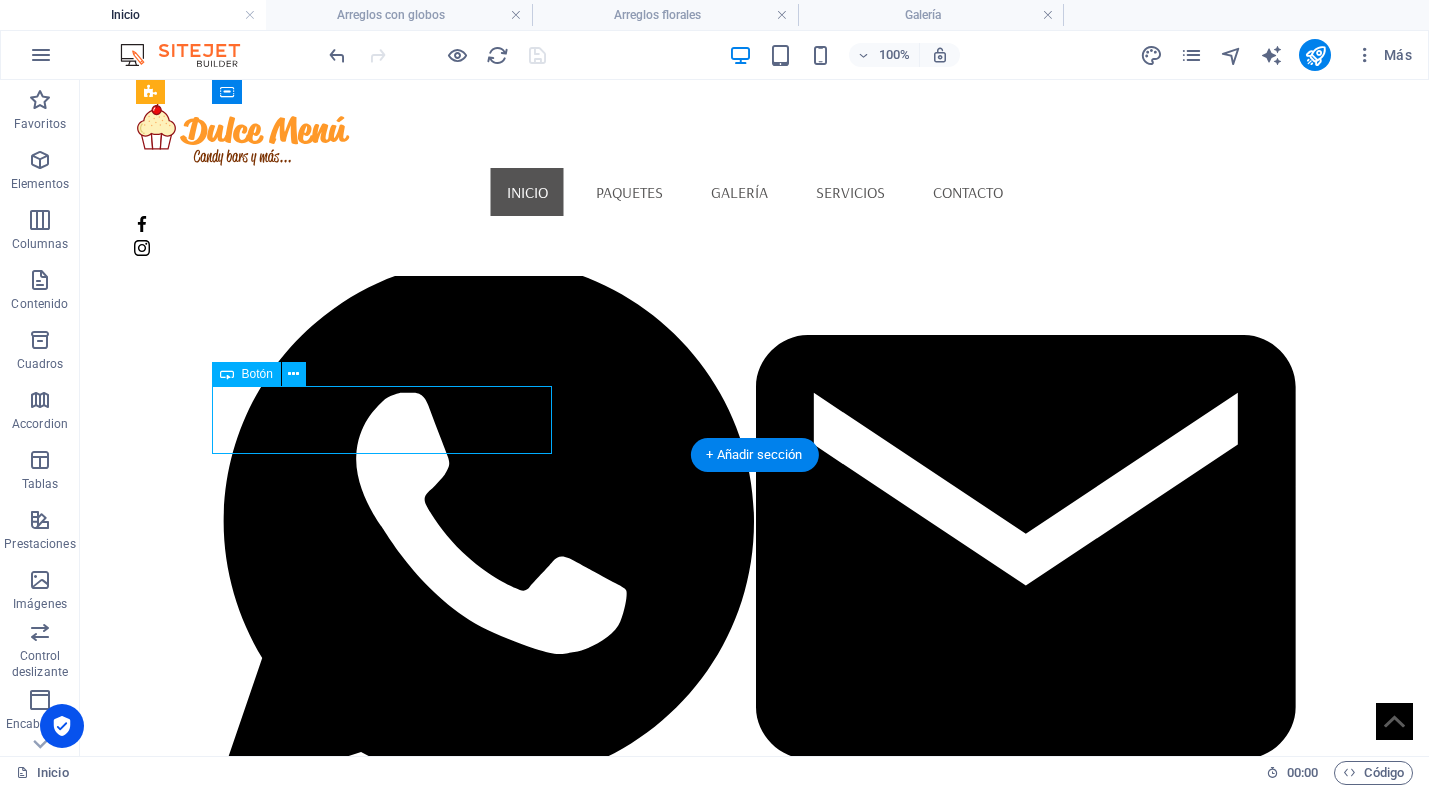 drag, startPoint x: 395, startPoint y: 411, endPoint x: 475, endPoint y: 491, distance: 113.137085 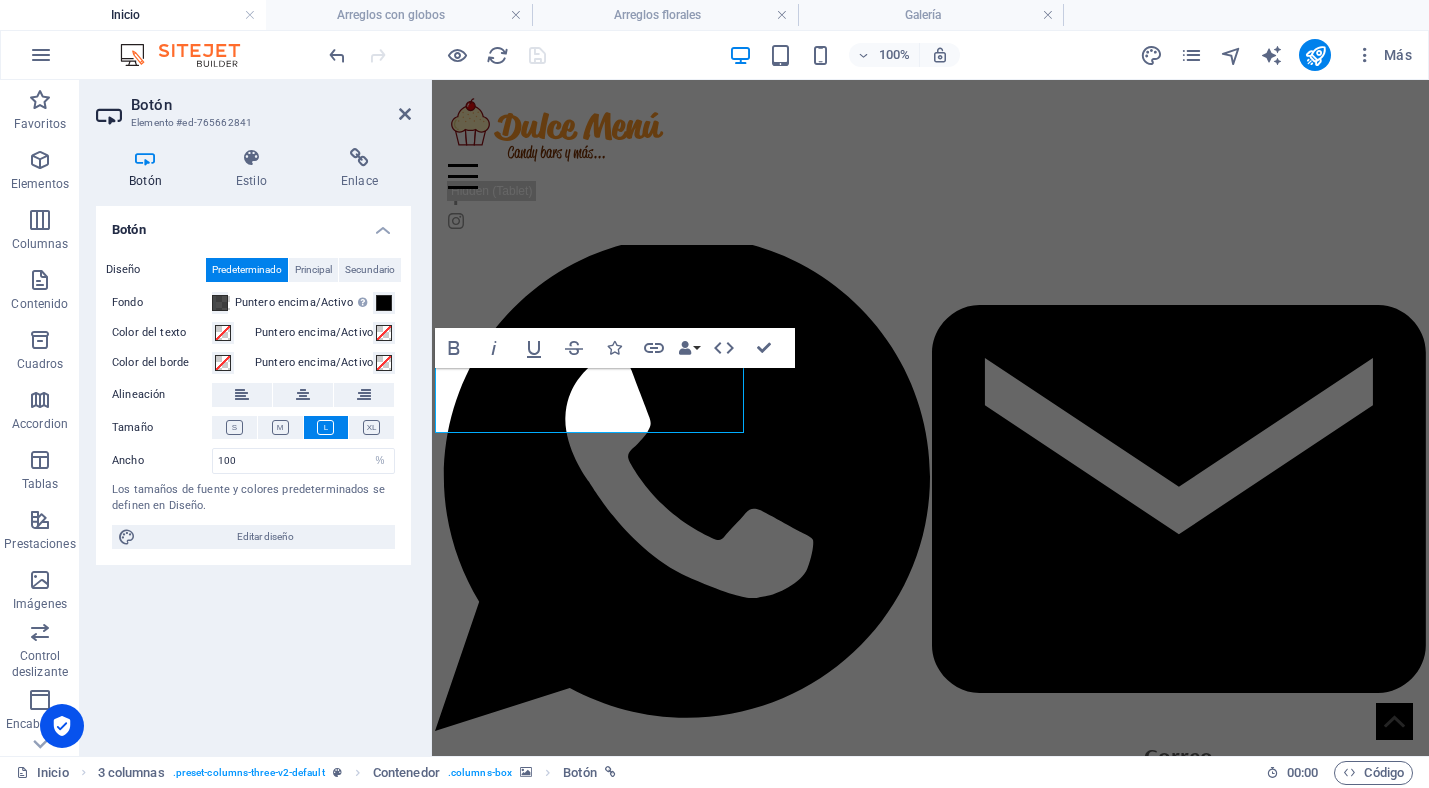scroll, scrollTop: 834, scrollLeft: 0, axis: vertical 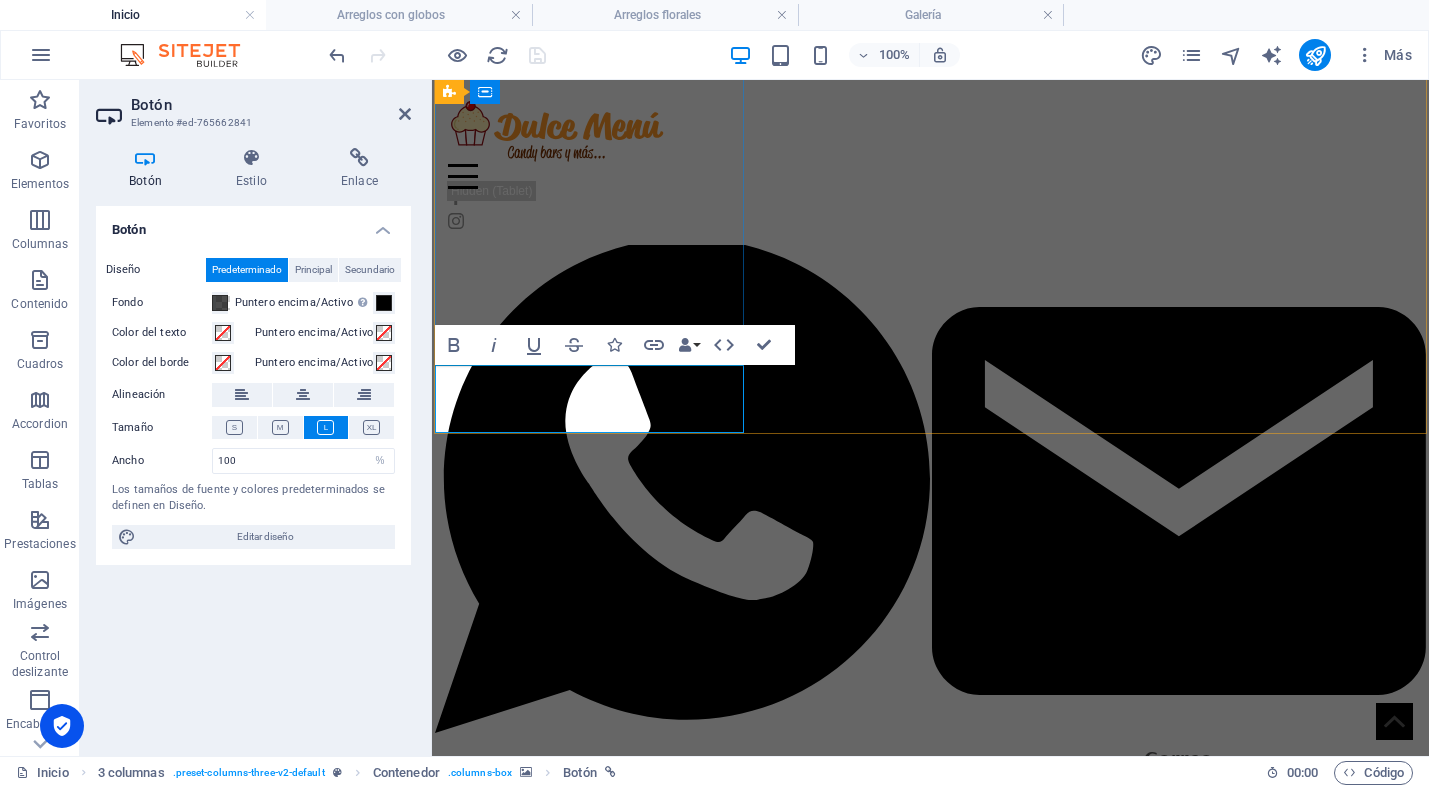 type 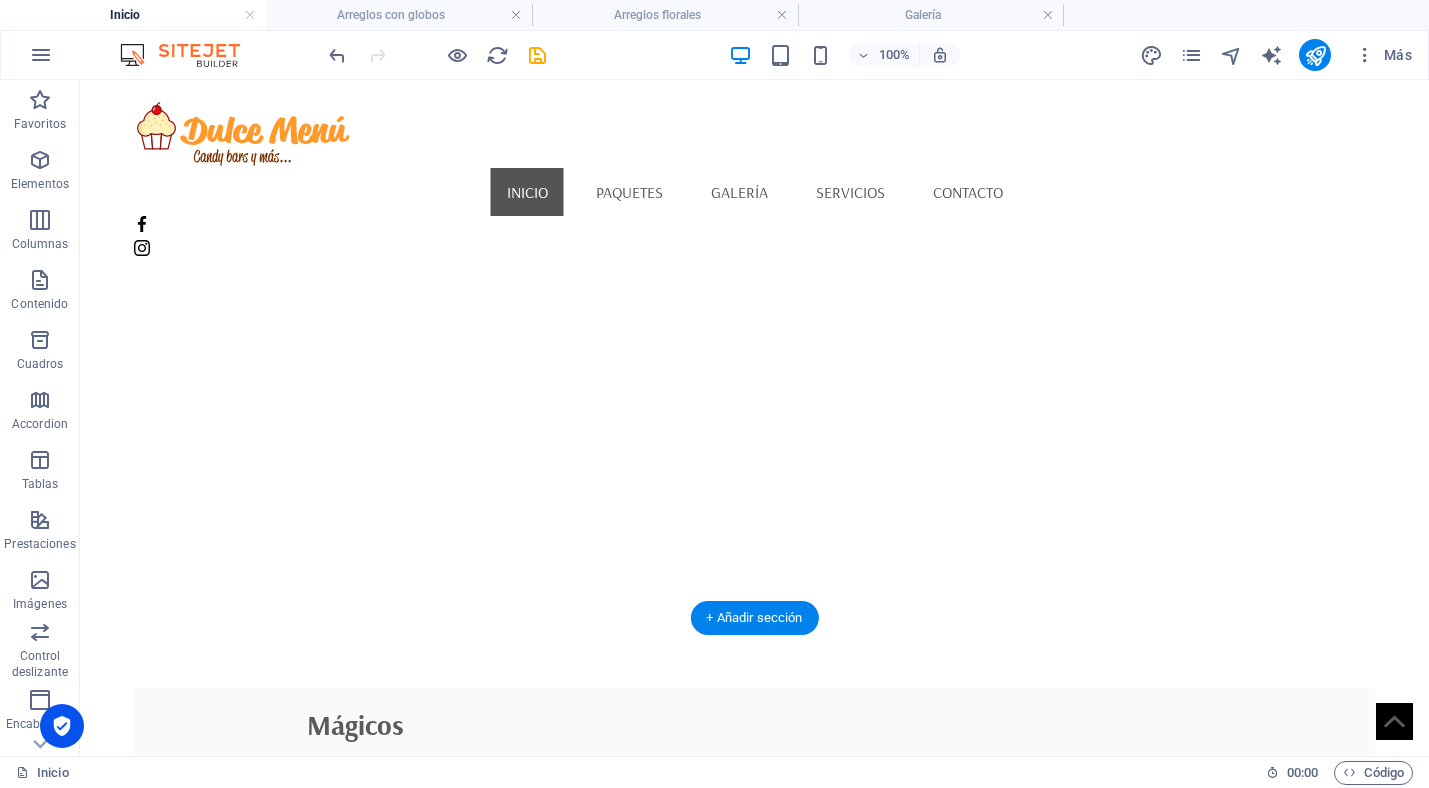 scroll, scrollTop: 0, scrollLeft: 0, axis: both 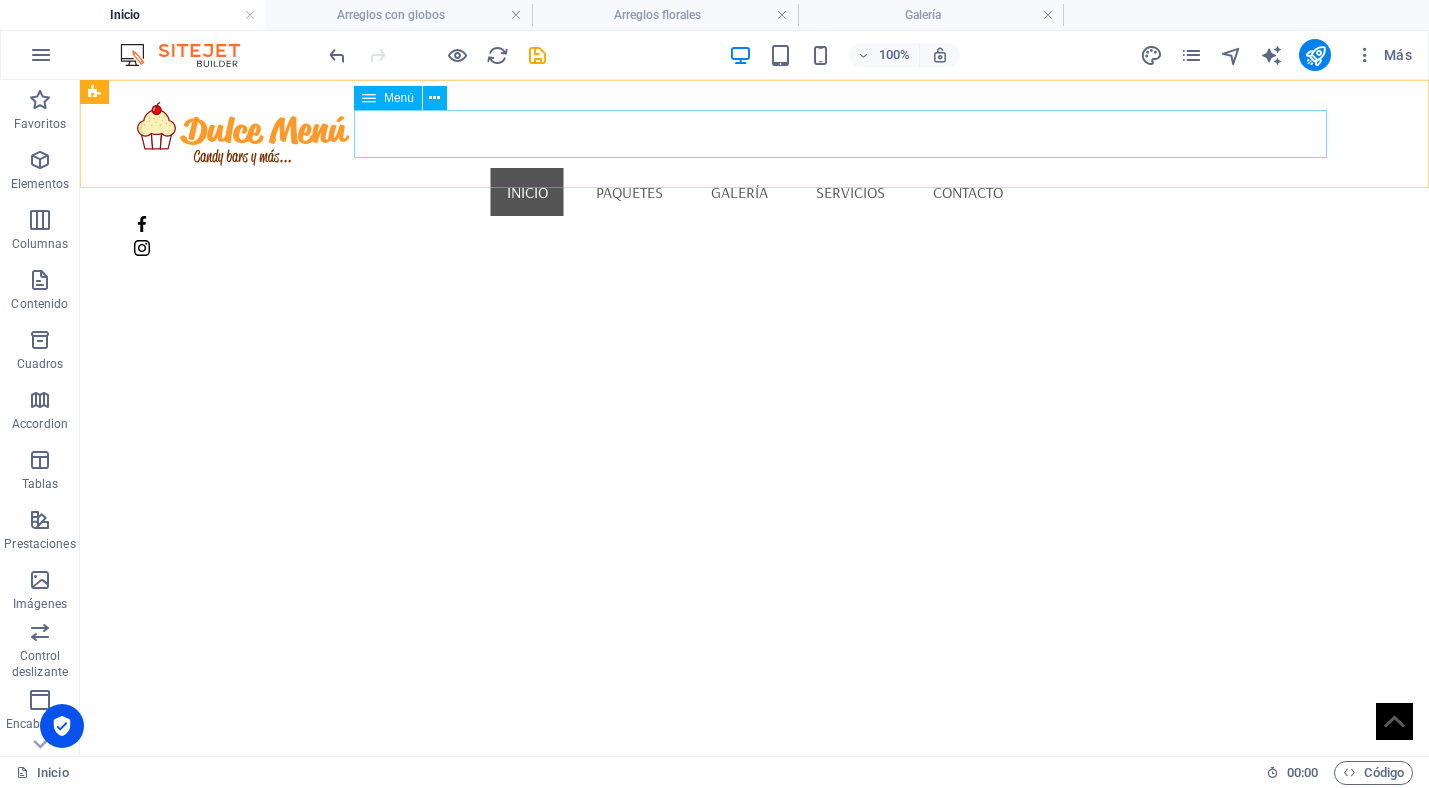 click on "Inicio Paquetes Galería Servicios Contacto" at bounding box center (754, 192) 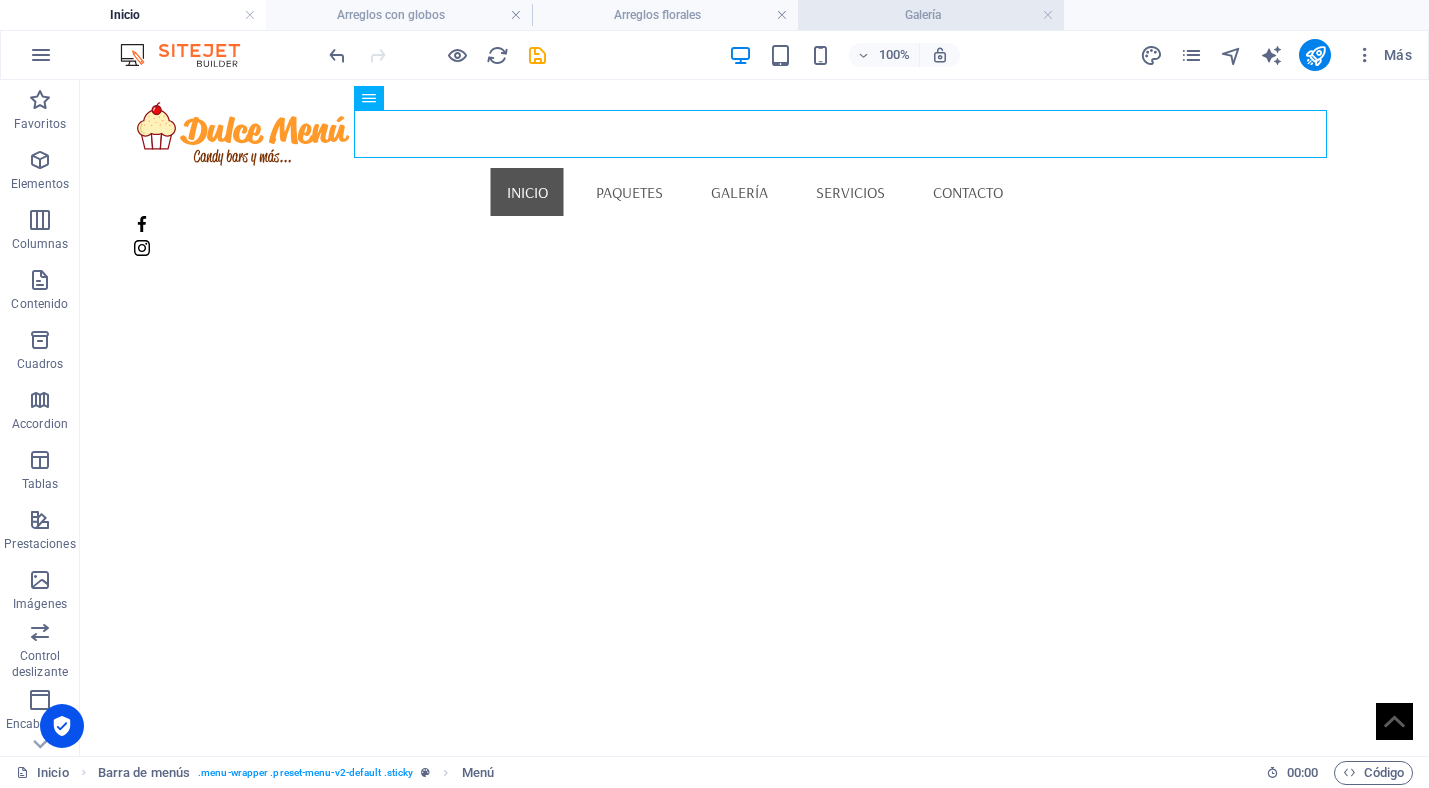 click on "Galería" at bounding box center (931, 15) 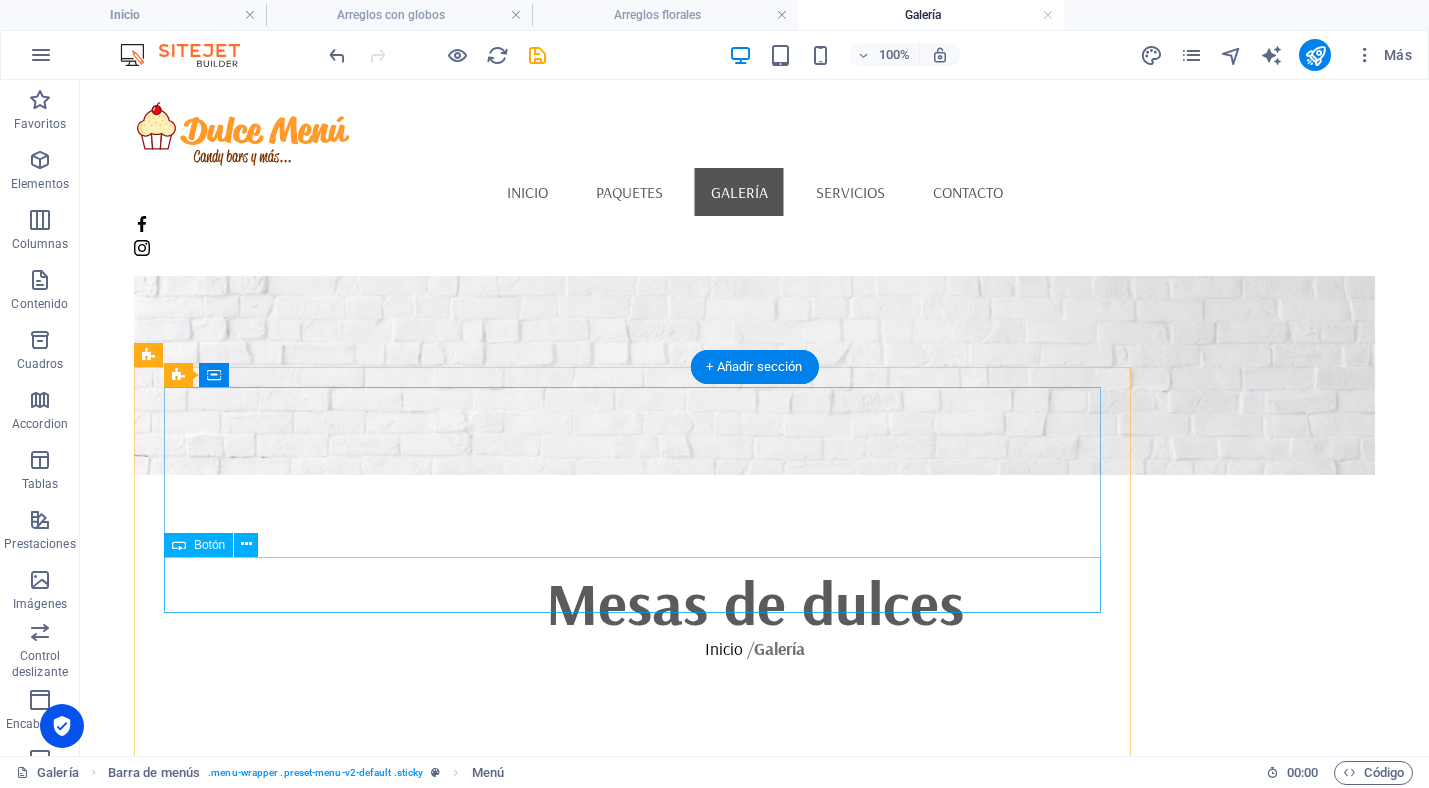 scroll, scrollTop: 165, scrollLeft: 0, axis: vertical 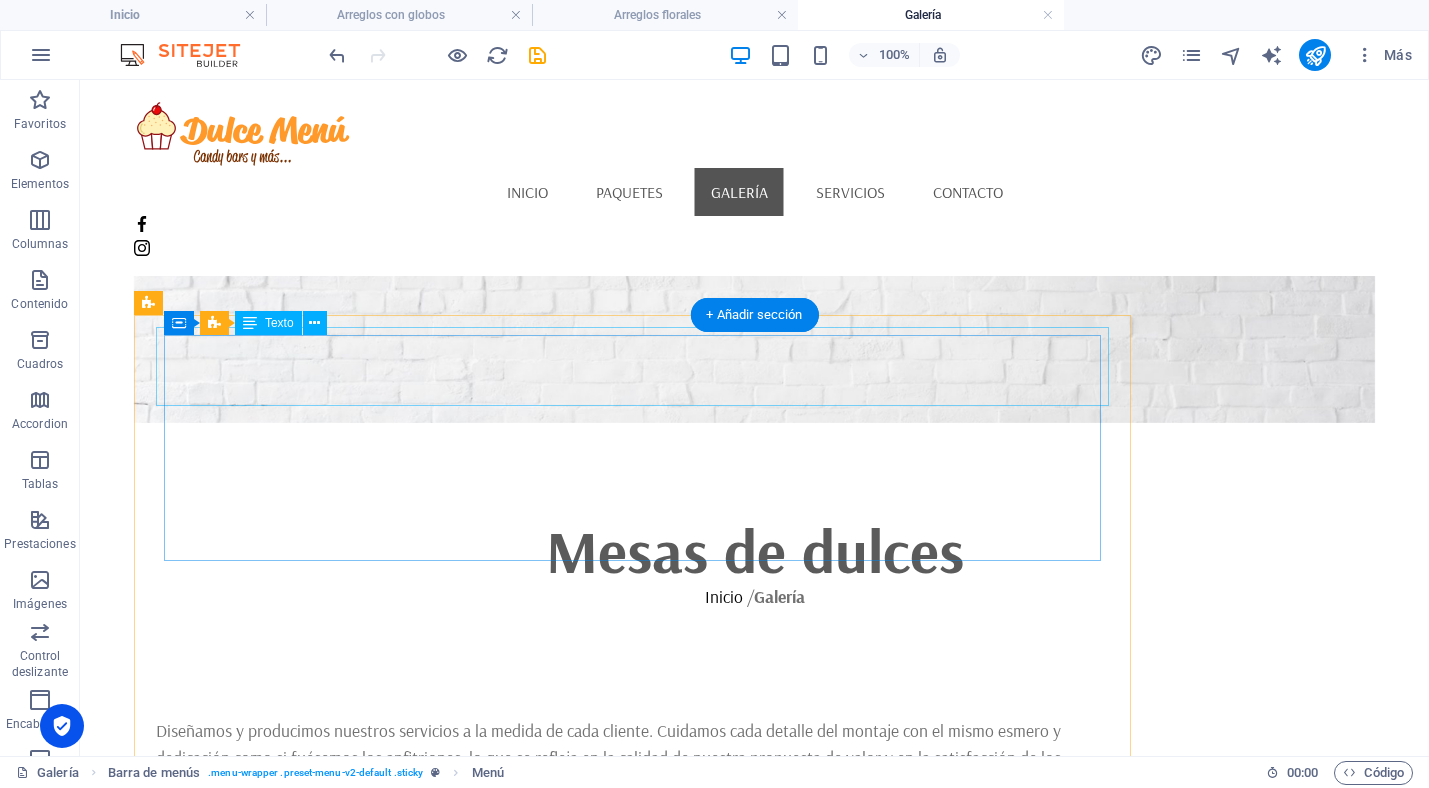 click on "Diseñamos y producimos nuestros servicios a la medida de cada cliente. Cuidamos cada detalle del montaje con el mismo esmero y dedicación como si fuésemos los anfitriones, lo que se refleja en la calidad de nuestra propuesta de valor y en la satisfacción de los invitados." at bounding box center (632, 756) 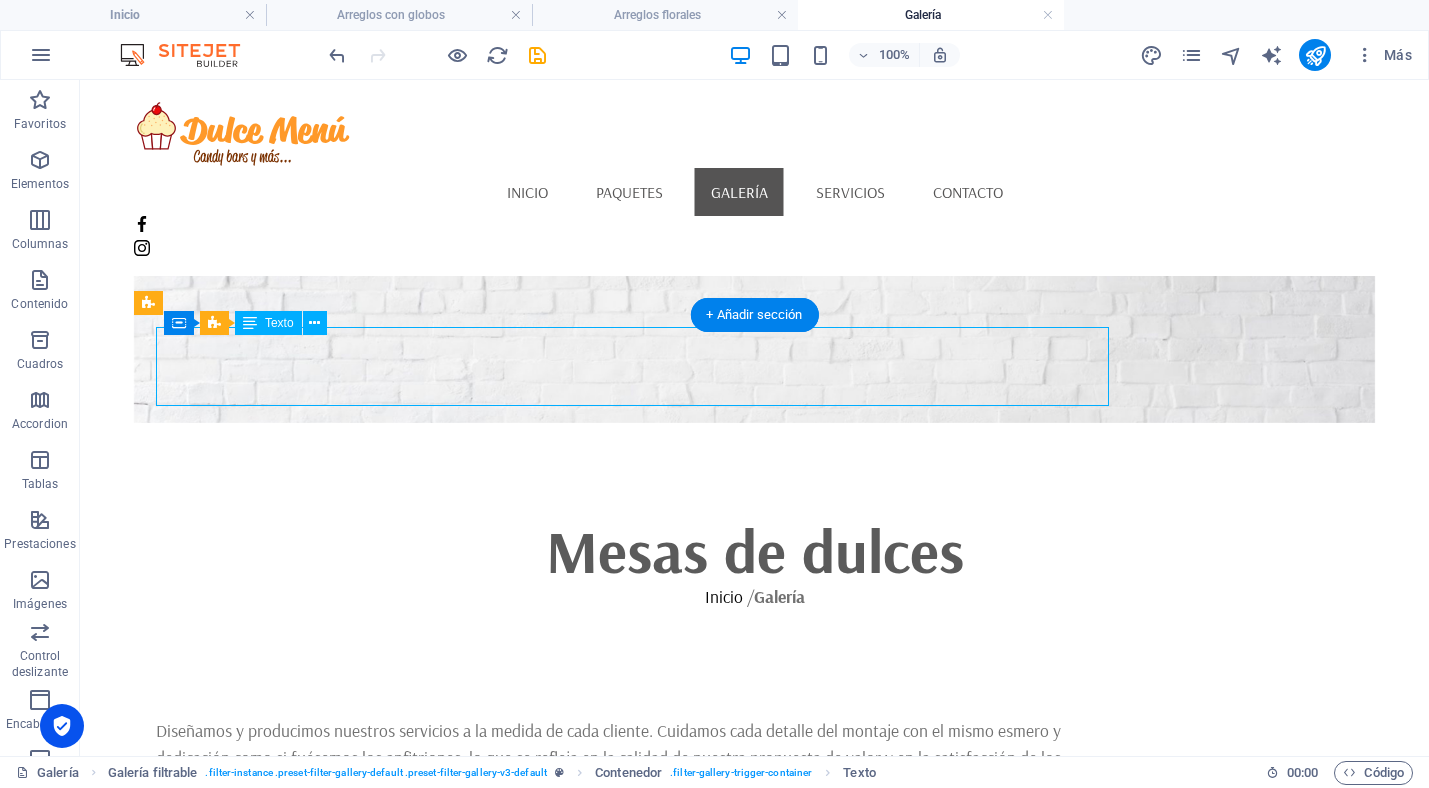 click on "Diseñamos y producimos nuestros servicios a la medida de cada cliente. Cuidamos cada detalle del montaje con el mismo esmero y dedicación como si fuésemos los anfitriones, lo que se refleja en la calidad de nuestra propuesta de valor y en la satisfacción de los invitados." at bounding box center [632, 756] 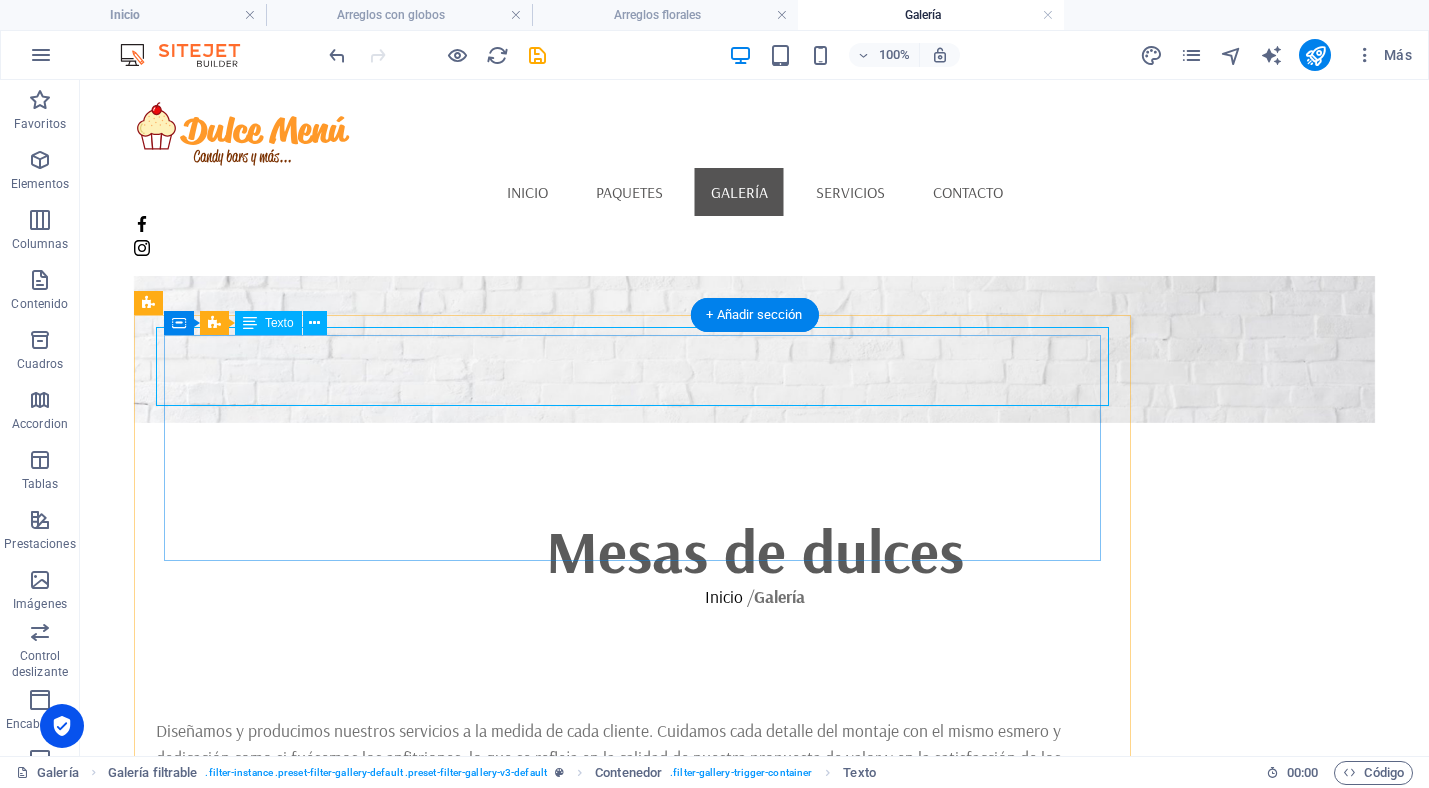 click on "Diseñamos y producimos nuestros servicios a la medida de cada cliente. Cuidamos cada detalle del montaje con el mismo esmero y dedicación como si fuésemos los anfitriones, lo que se refleja en la calidad de nuestra propuesta de valor y en la satisfacción de los invitados." at bounding box center (632, 756) 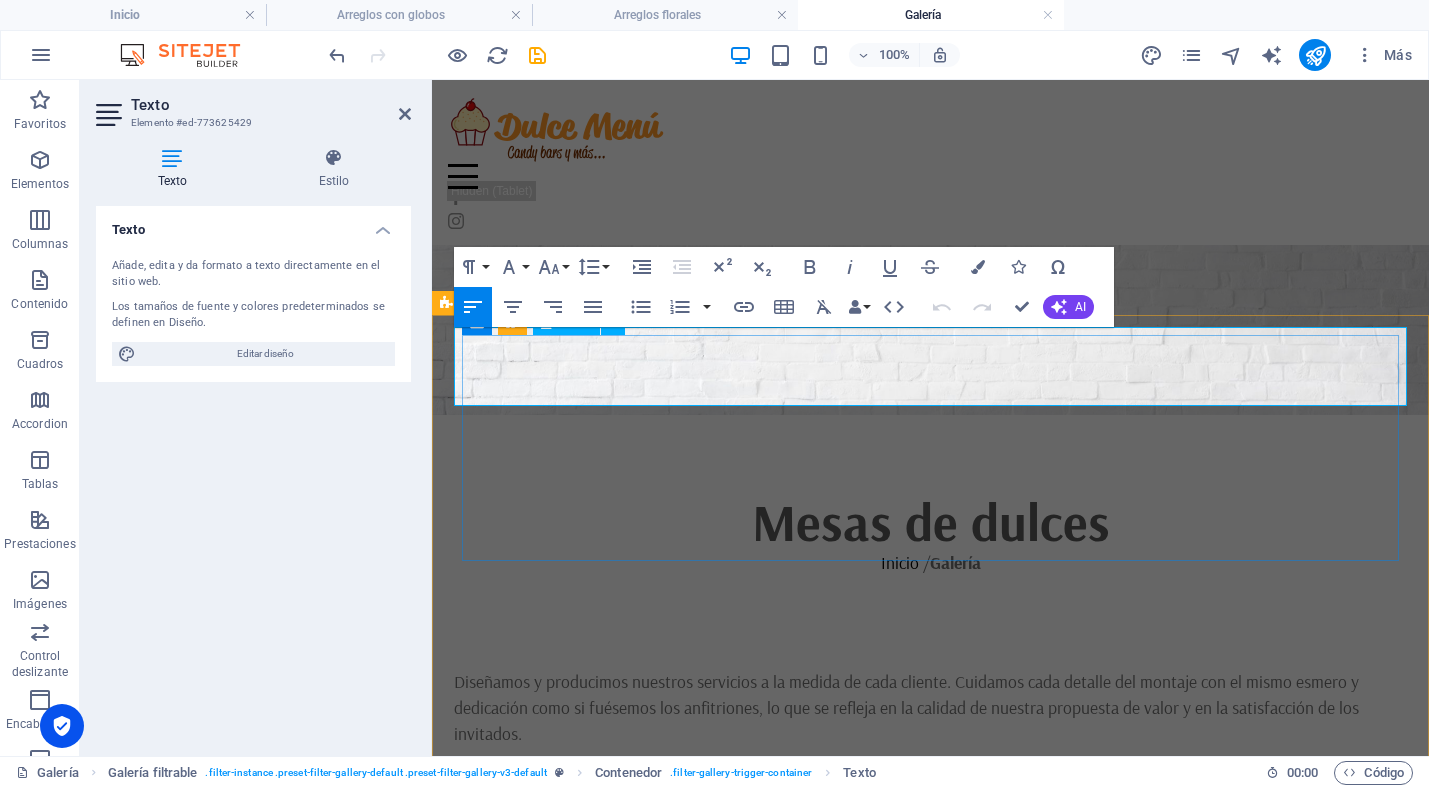 click on "Diseñamos y producimos nuestros servicios a la medida de cada cliente. Cuidamos cada detalle del montaje con el mismo esmero y dedicación como si fuésemos los anfitriones, lo que se refleja en la calidad de nuestra propuesta de valor y en la satisfacción de los invitados." at bounding box center [930, 707] 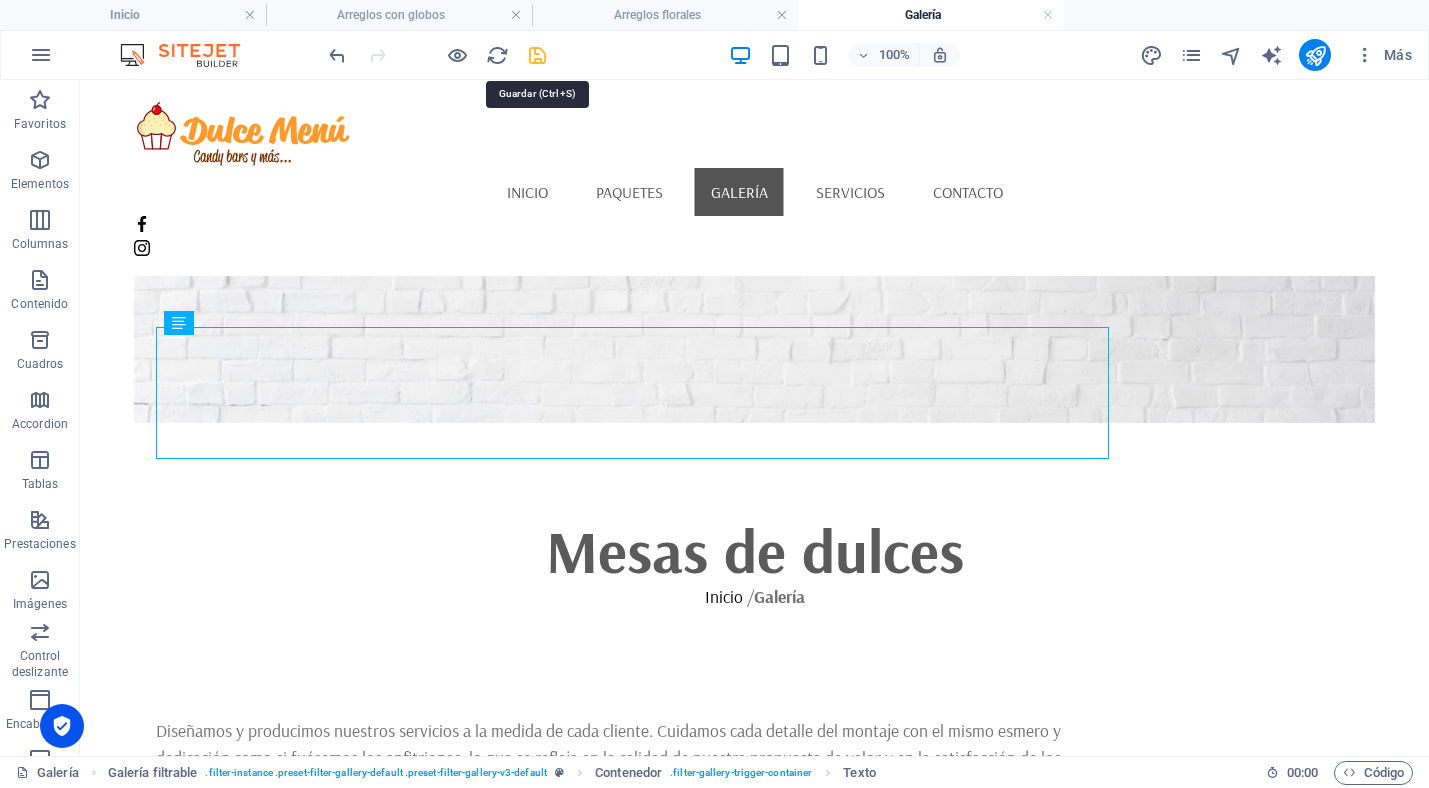 drag, startPoint x: 541, startPoint y: 56, endPoint x: 621, endPoint y: 6, distance: 94.33981 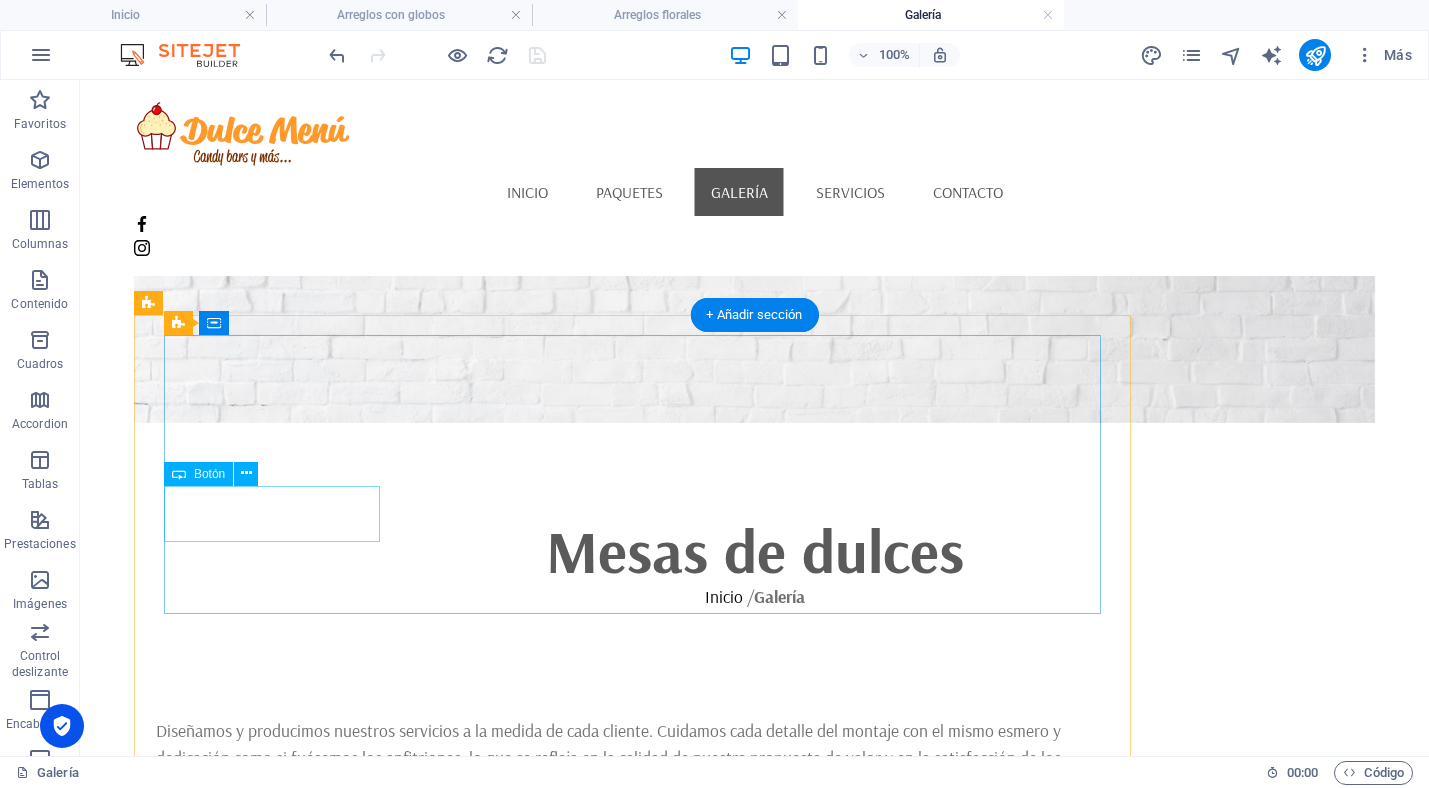 click on "Ver todo" at bounding box center (632, 896) 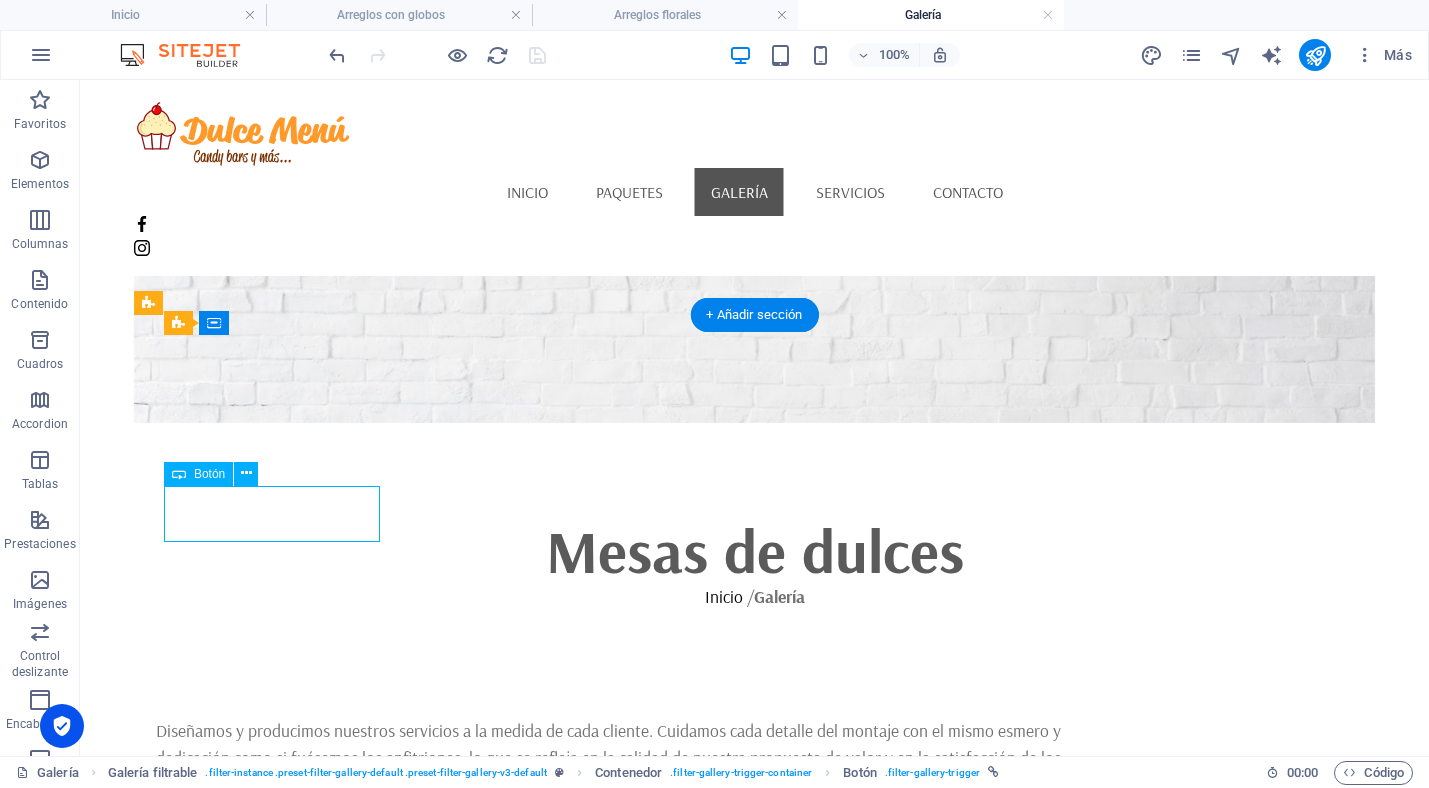 click on "Ver todo" at bounding box center (632, 896) 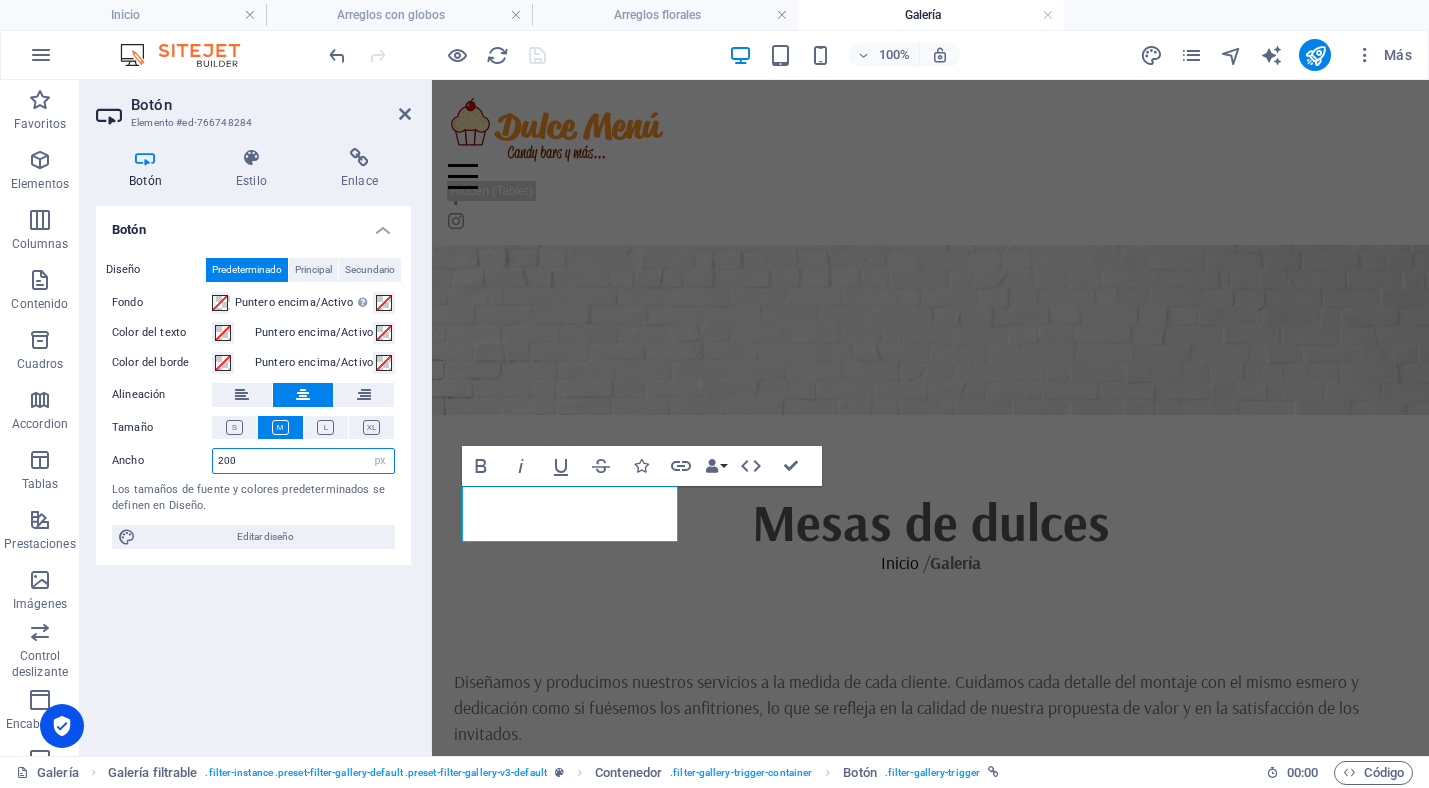 click on "200" at bounding box center [303, 461] 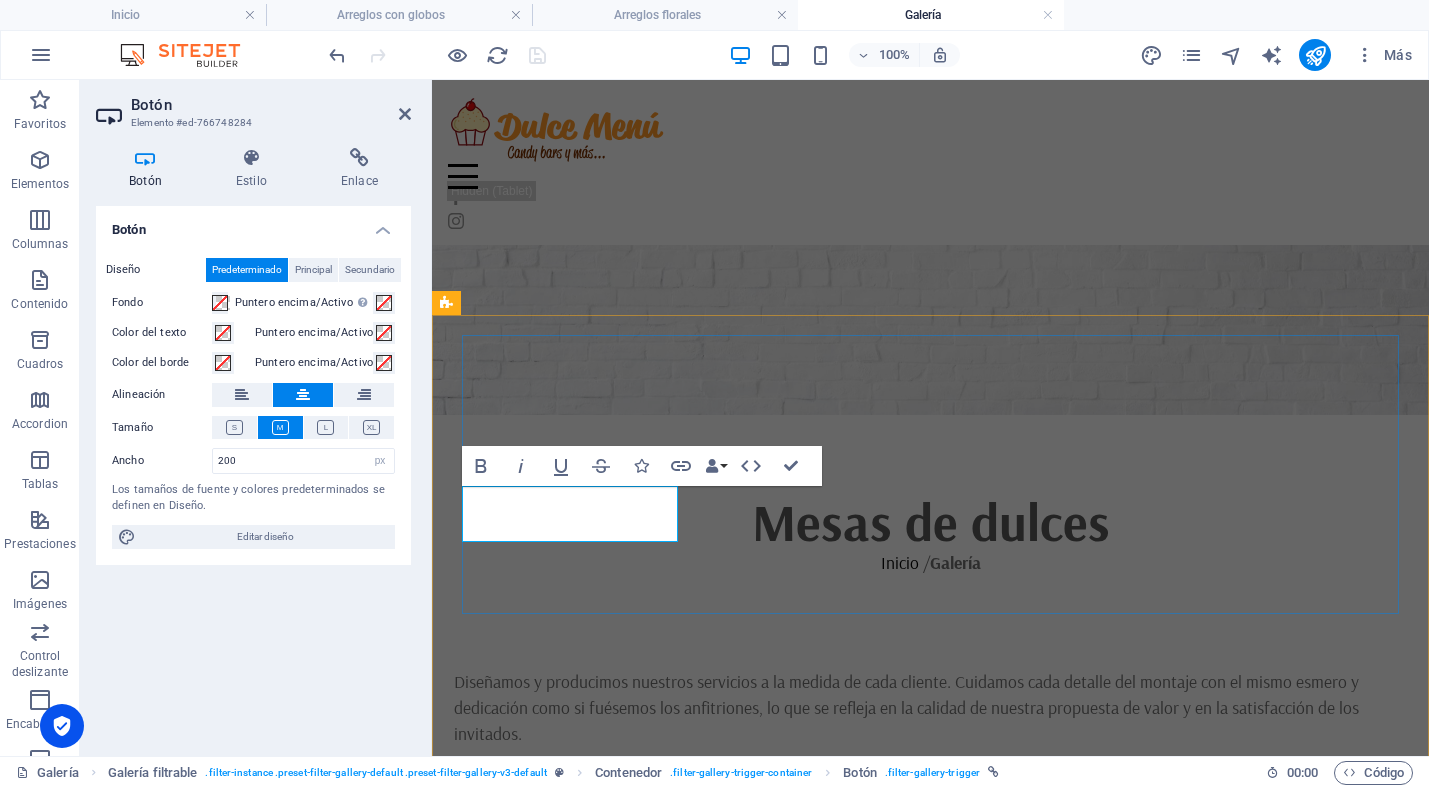 click on "Ver todo" at bounding box center (562, 846) 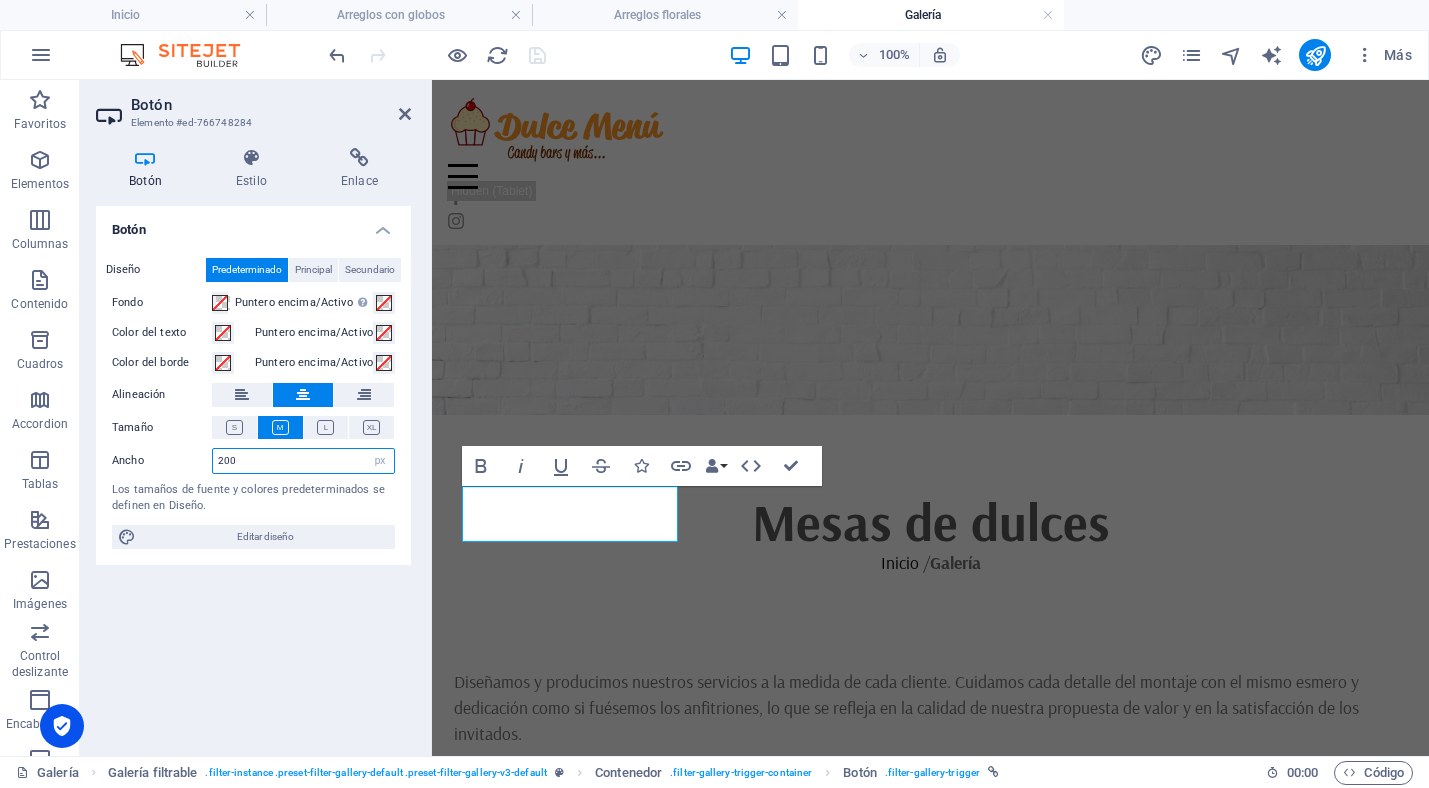 drag, startPoint x: 280, startPoint y: 459, endPoint x: 296, endPoint y: 459, distance: 16 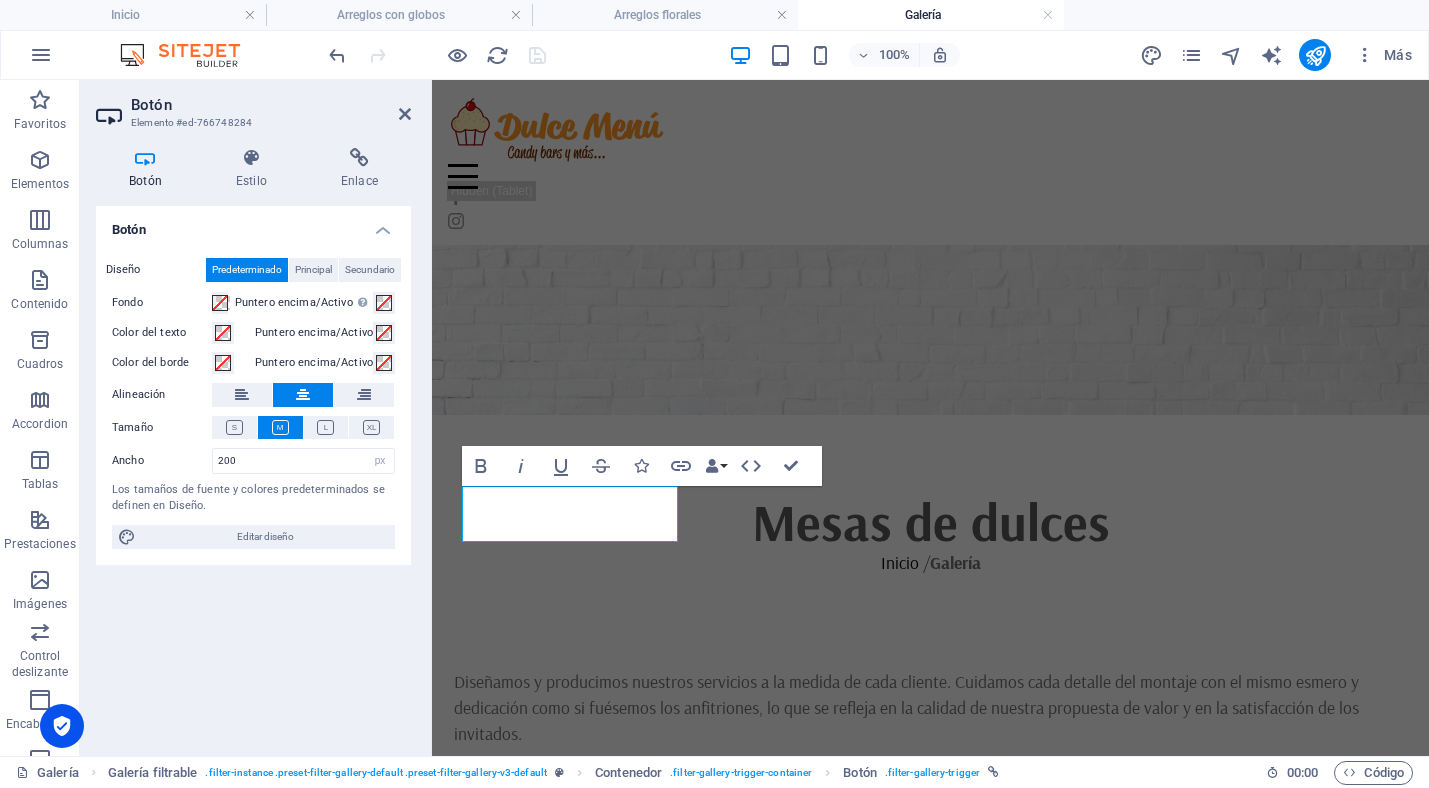 click on "Diseño Predeterminado Principal Secundario Fondo Puntero encima/Activo Cambia al modo de previsualización para probar el estado activo/puntero encima Color del texto Puntero encima/Activo Color del borde Puntero encima/Activo Alineación Tamaño Ancho 200 Predeterminado px rem % em vh vw Los tamaños de fuente y colores predeterminados se definen en Diseño. Editar diseño" at bounding box center (253, 403) 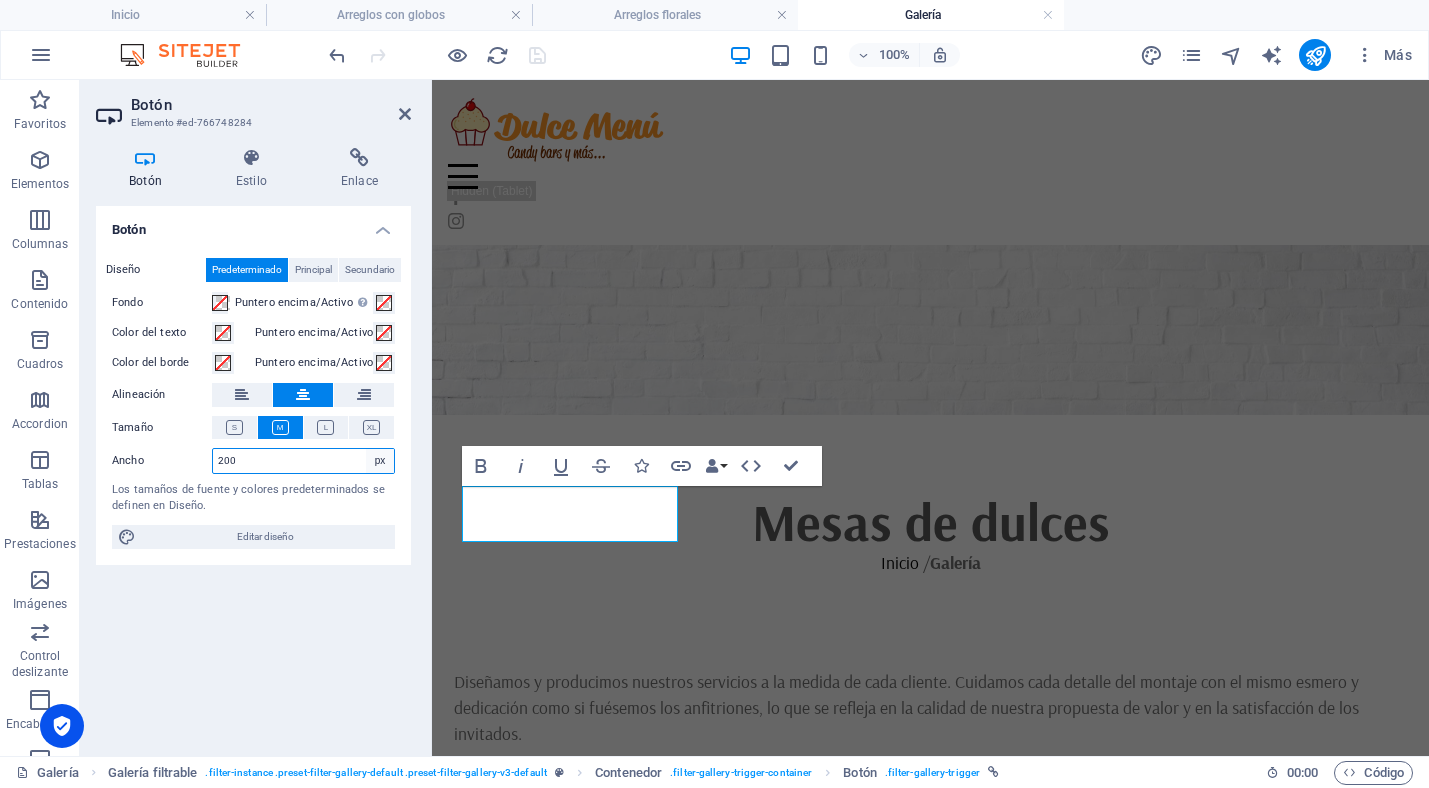 click on "Predeterminado px rem % em vh vw" at bounding box center (380, 461) 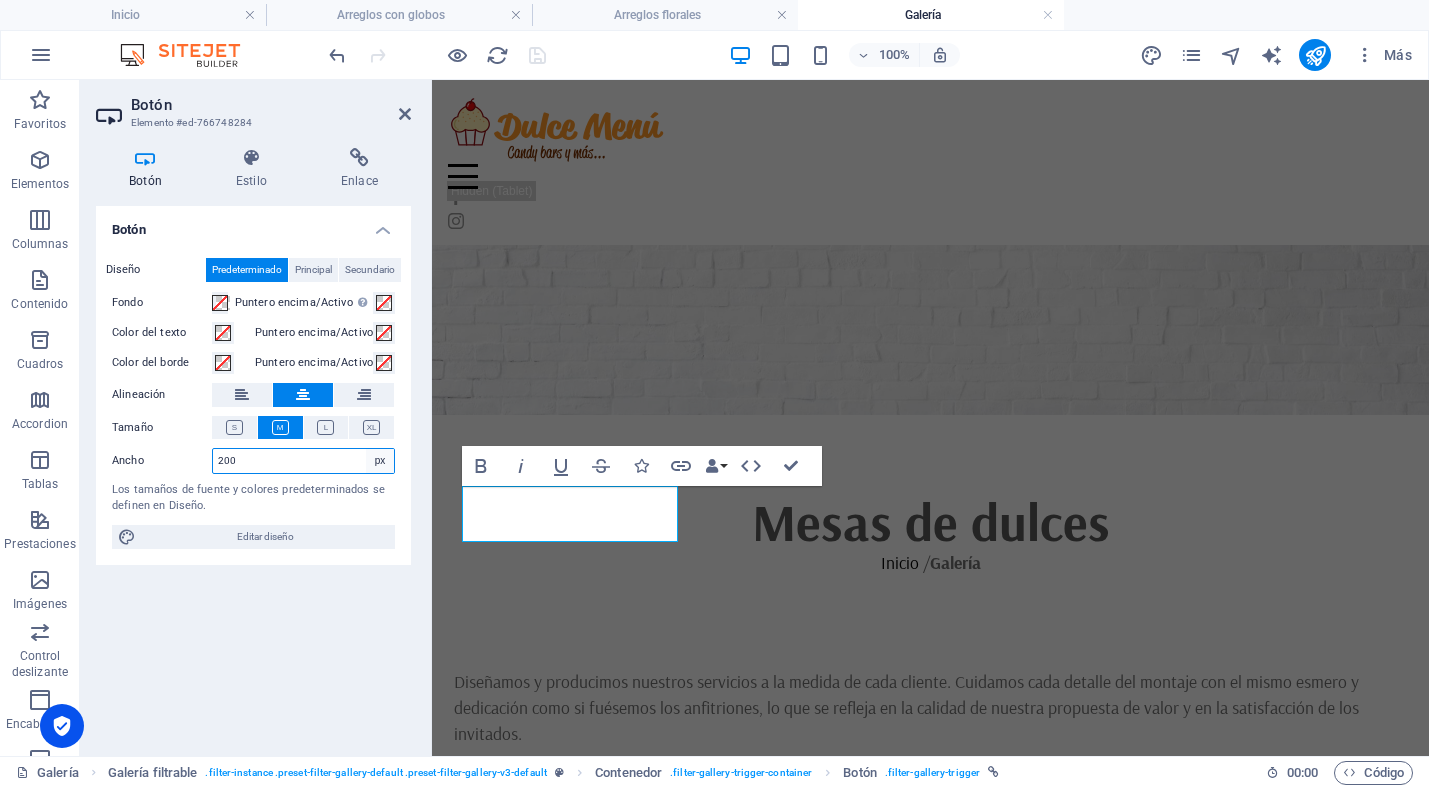 select on "default" 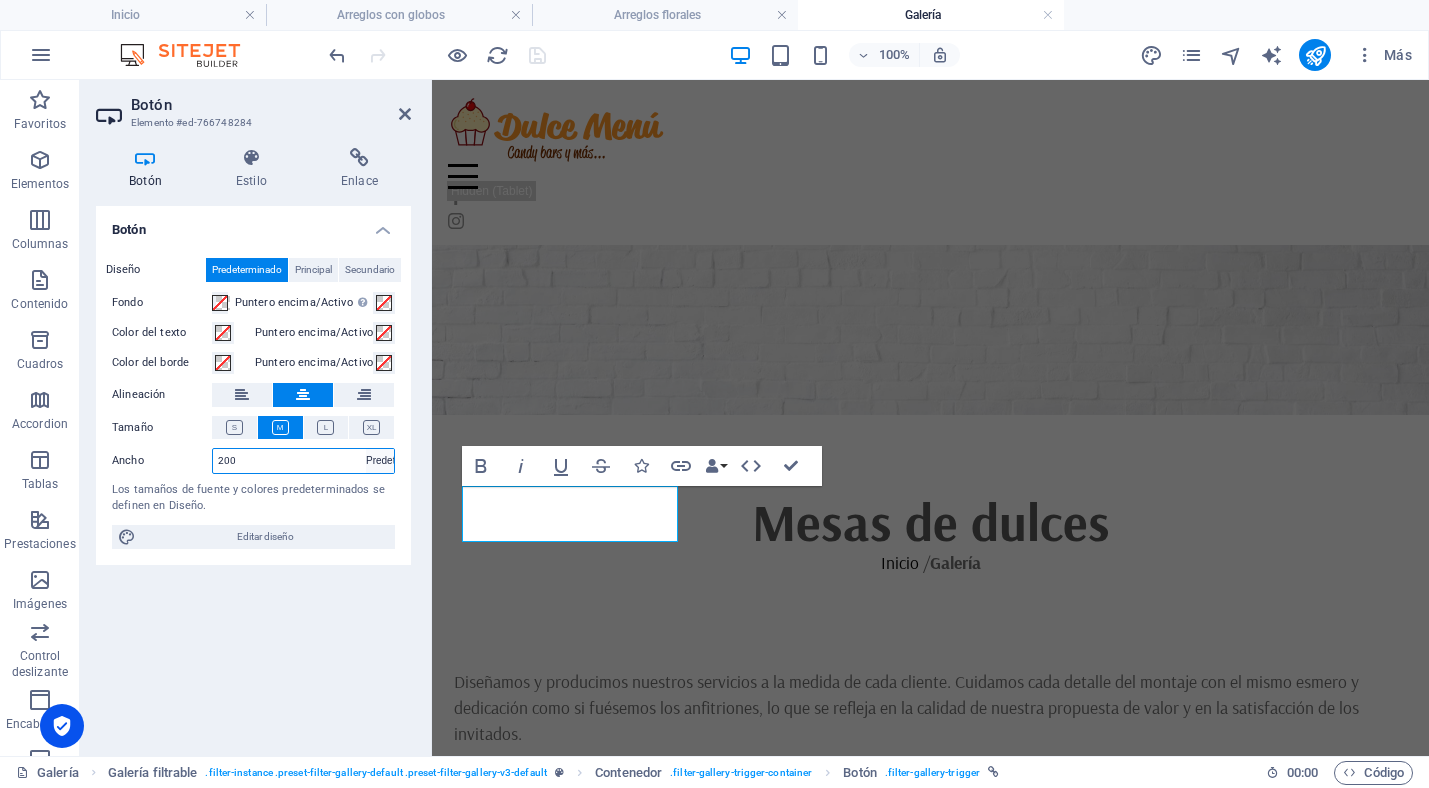 type 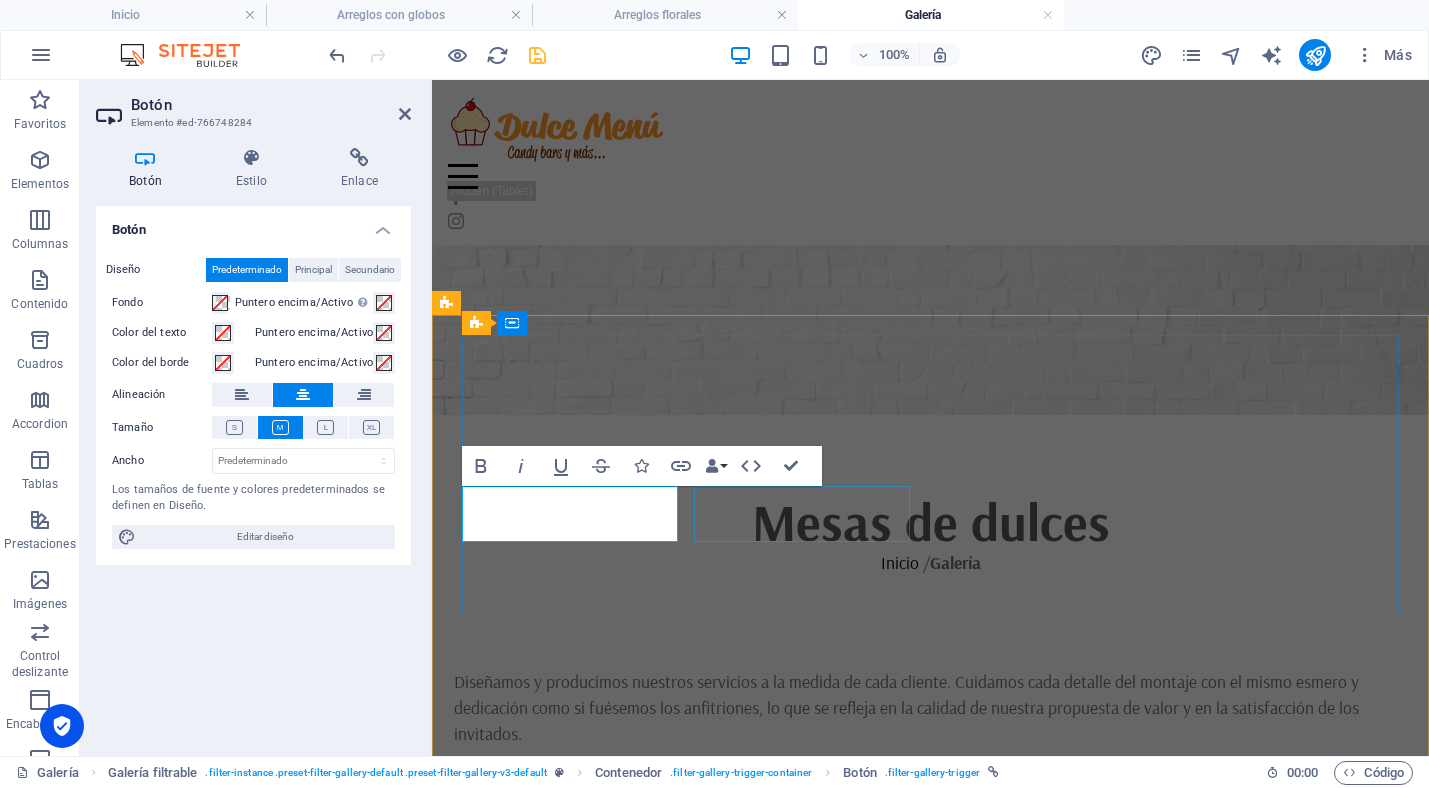 click on "Bodas" at bounding box center [930, 910] 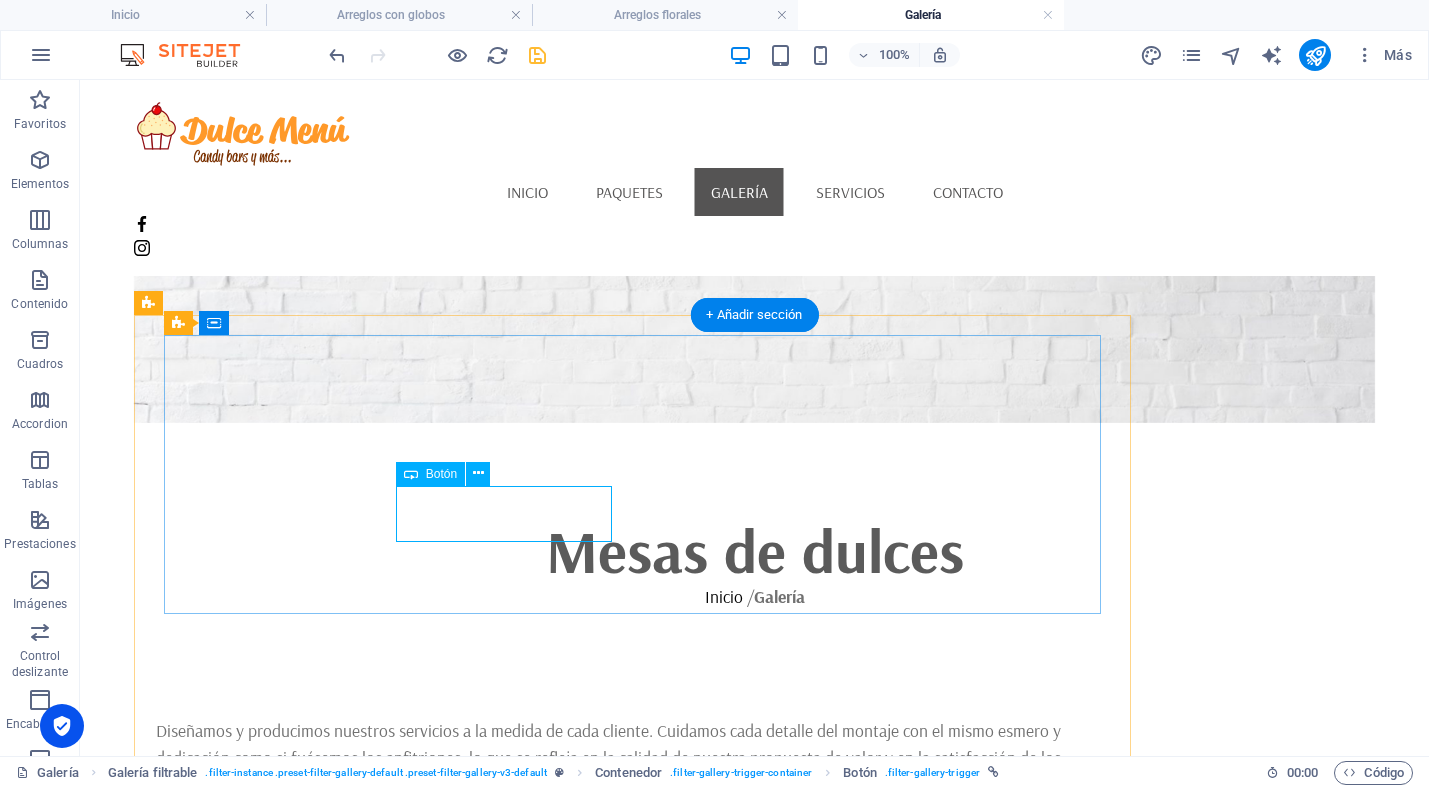 click on "Bodas" at bounding box center (632, 960) 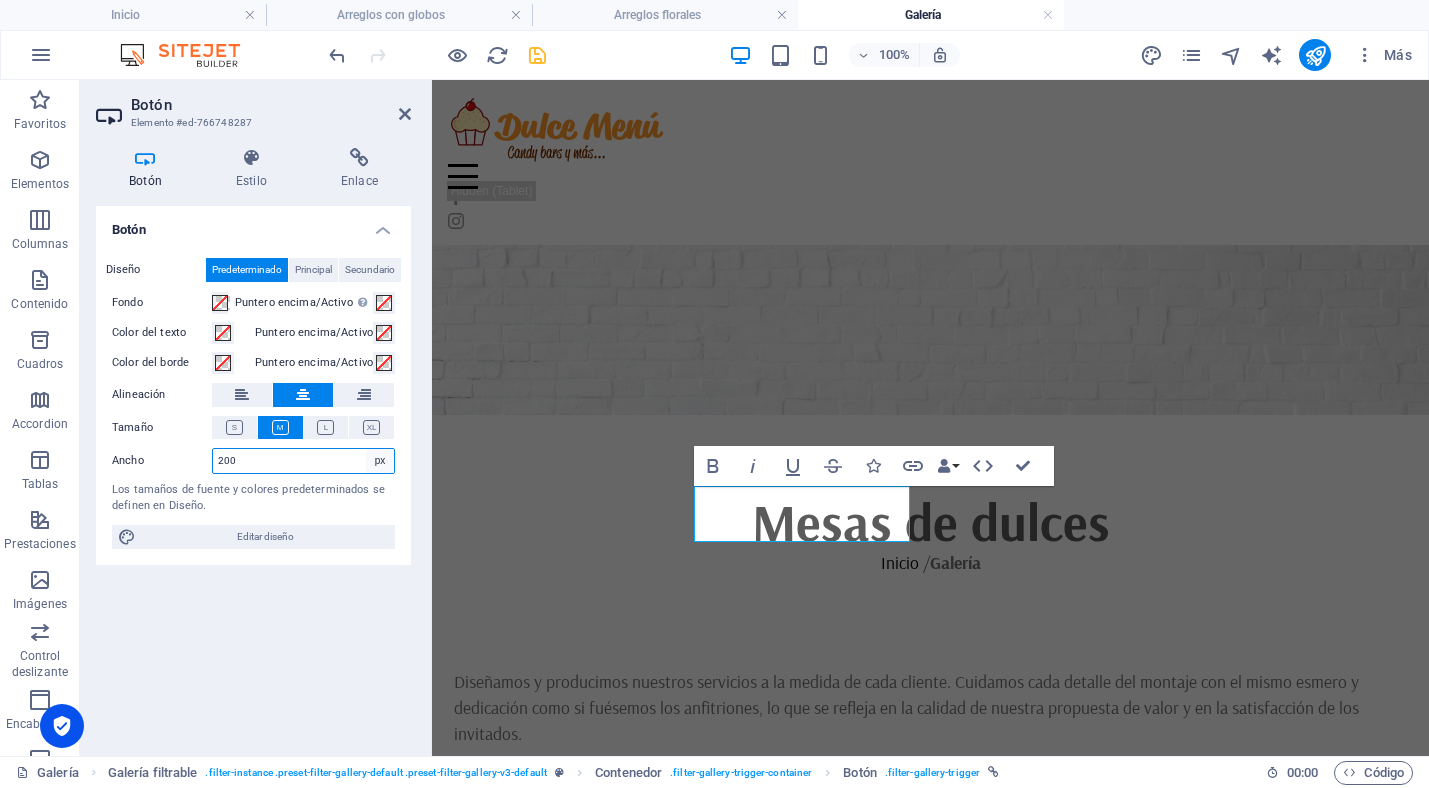 click on "Predeterminado px rem % em vh vw" at bounding box center [380, 461] 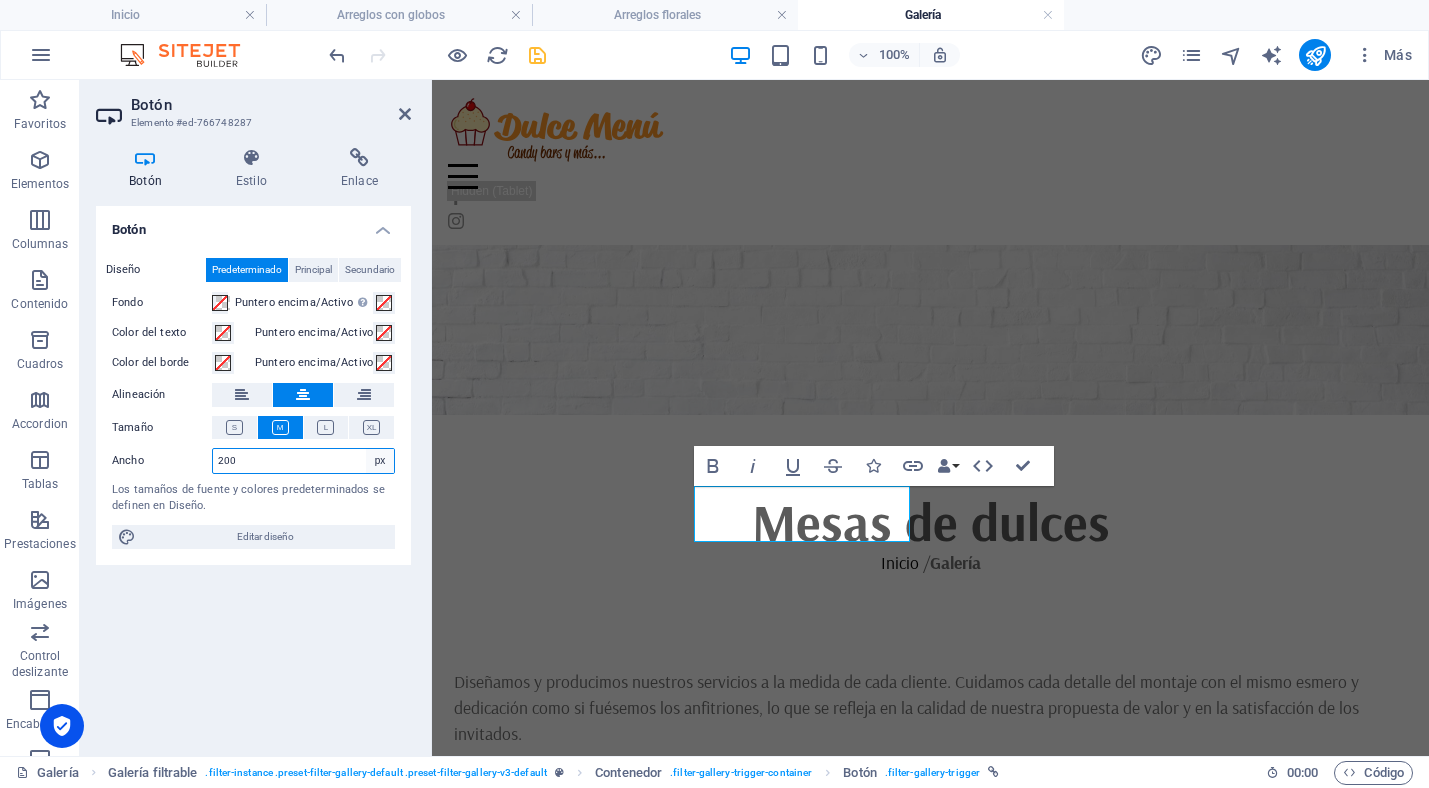 select on "default" 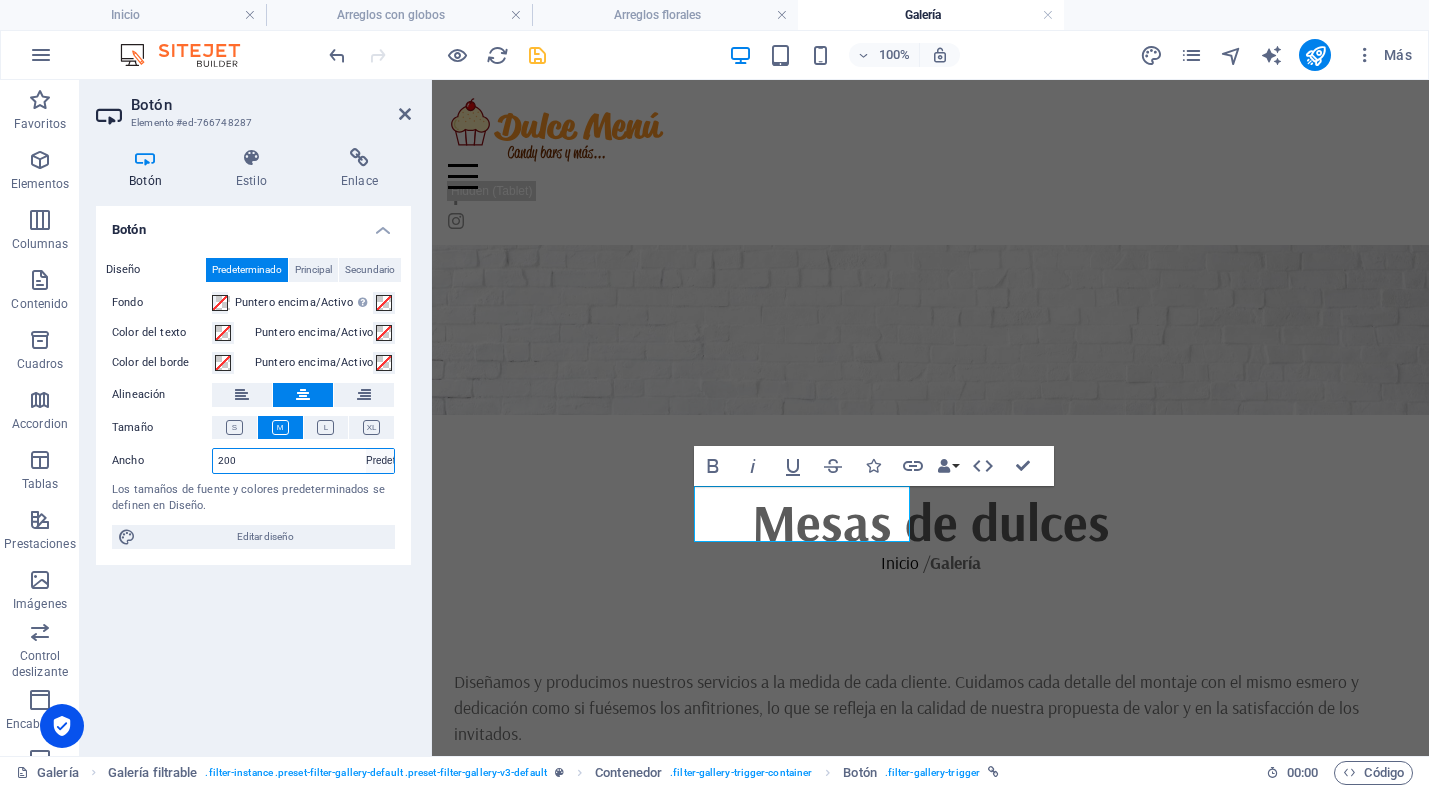 type 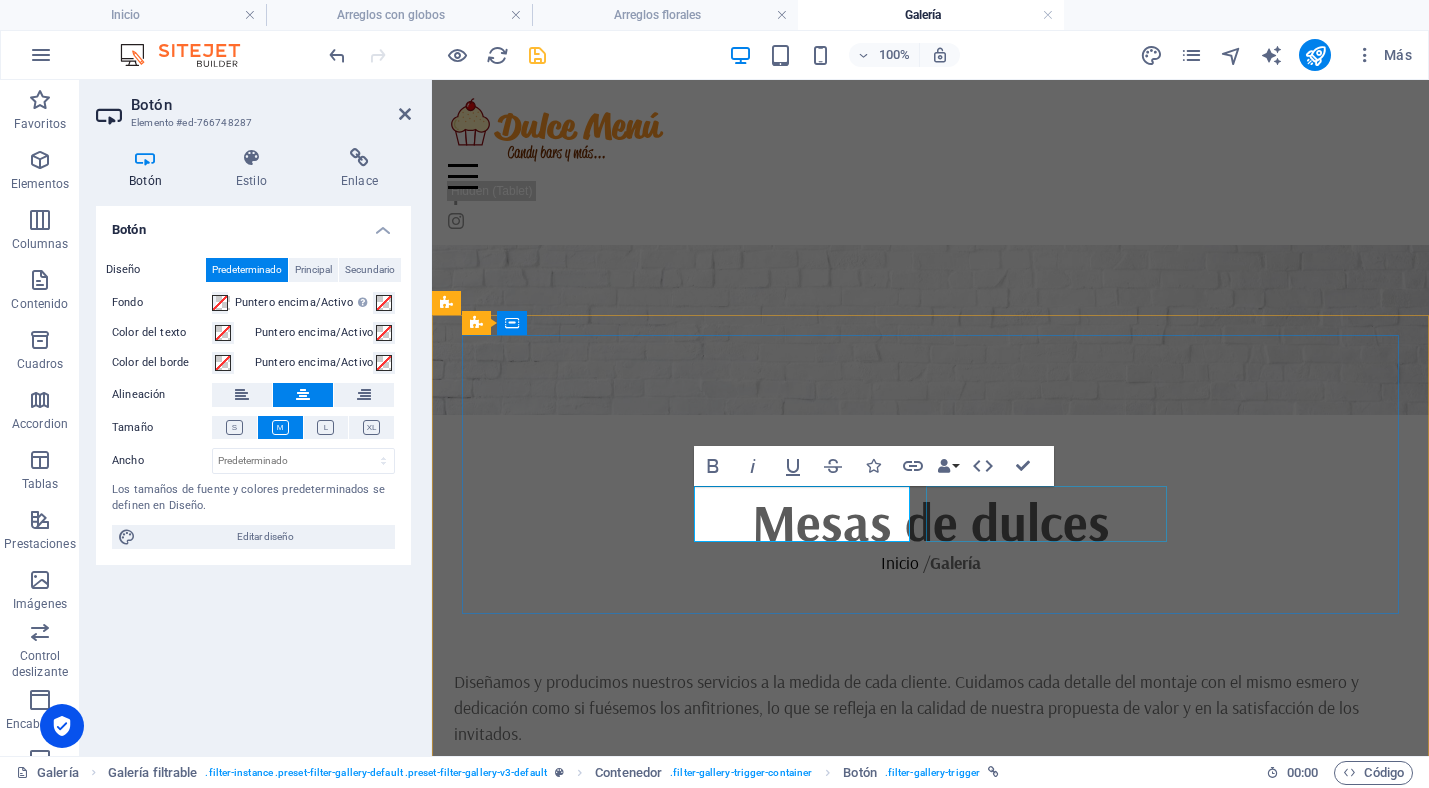 click on "Eventos religiosos" at bounding box center [930, 974] 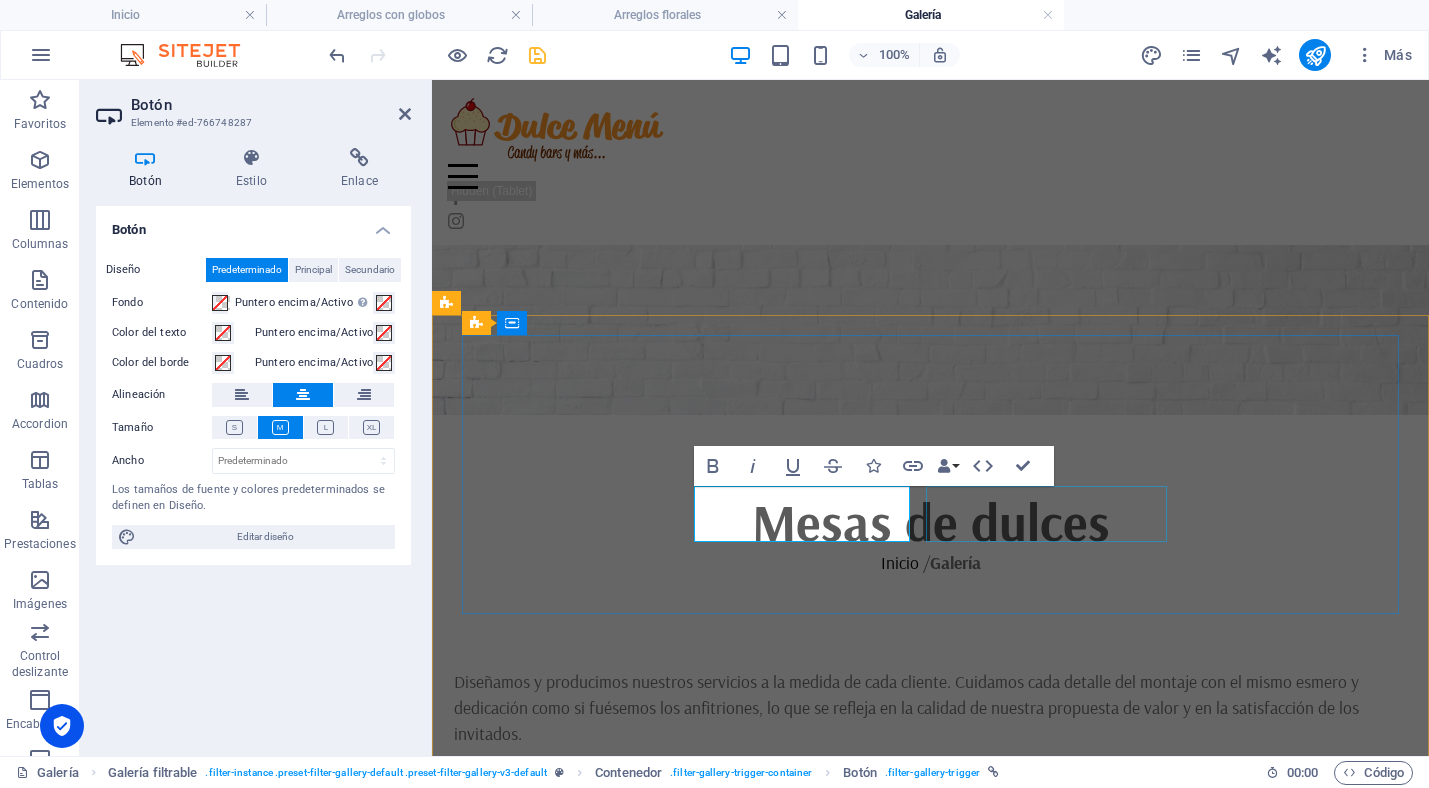 click on "Eventos religiosos" at bounding box center (930, 974) 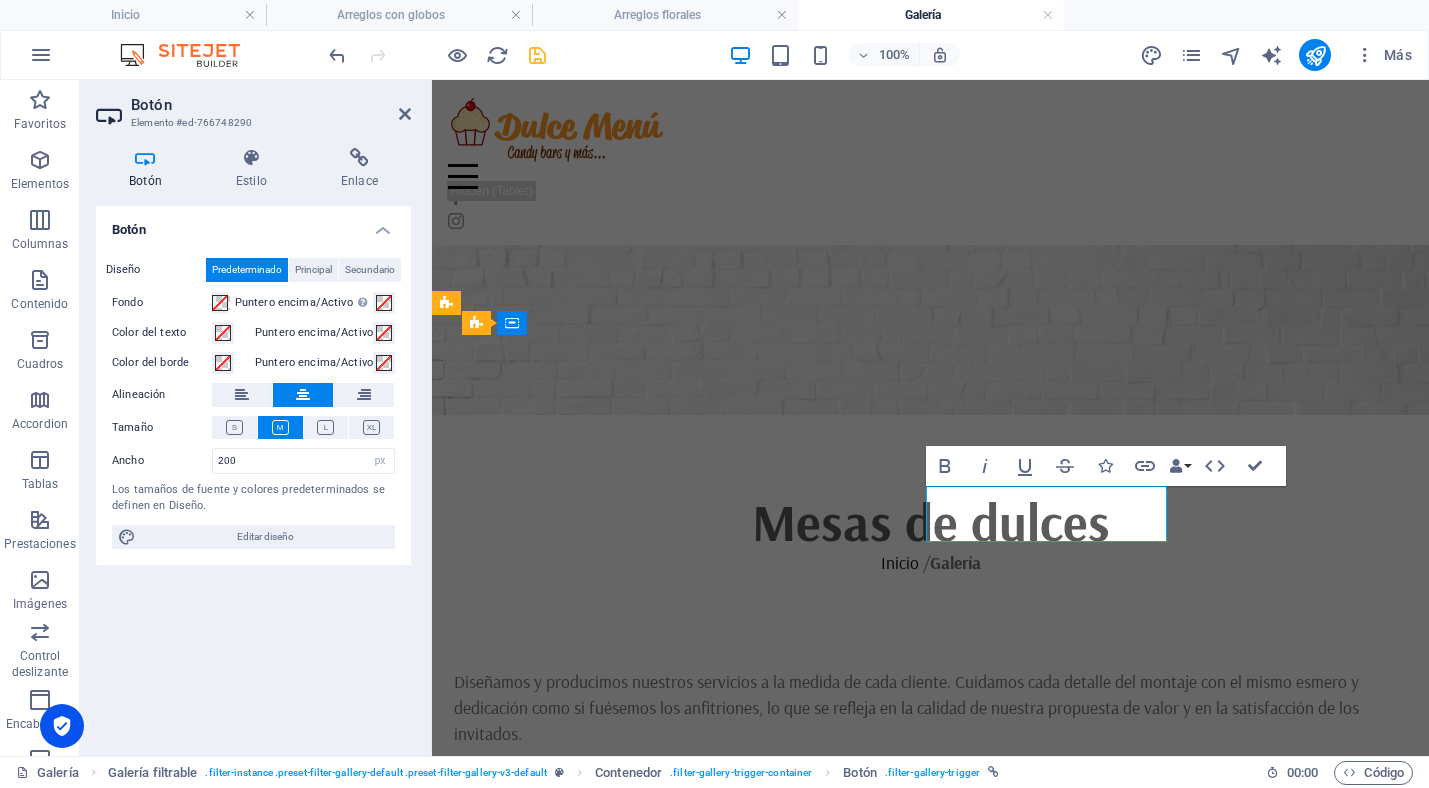 click on "Eventos religiosos" at bounding box center (562, 974) 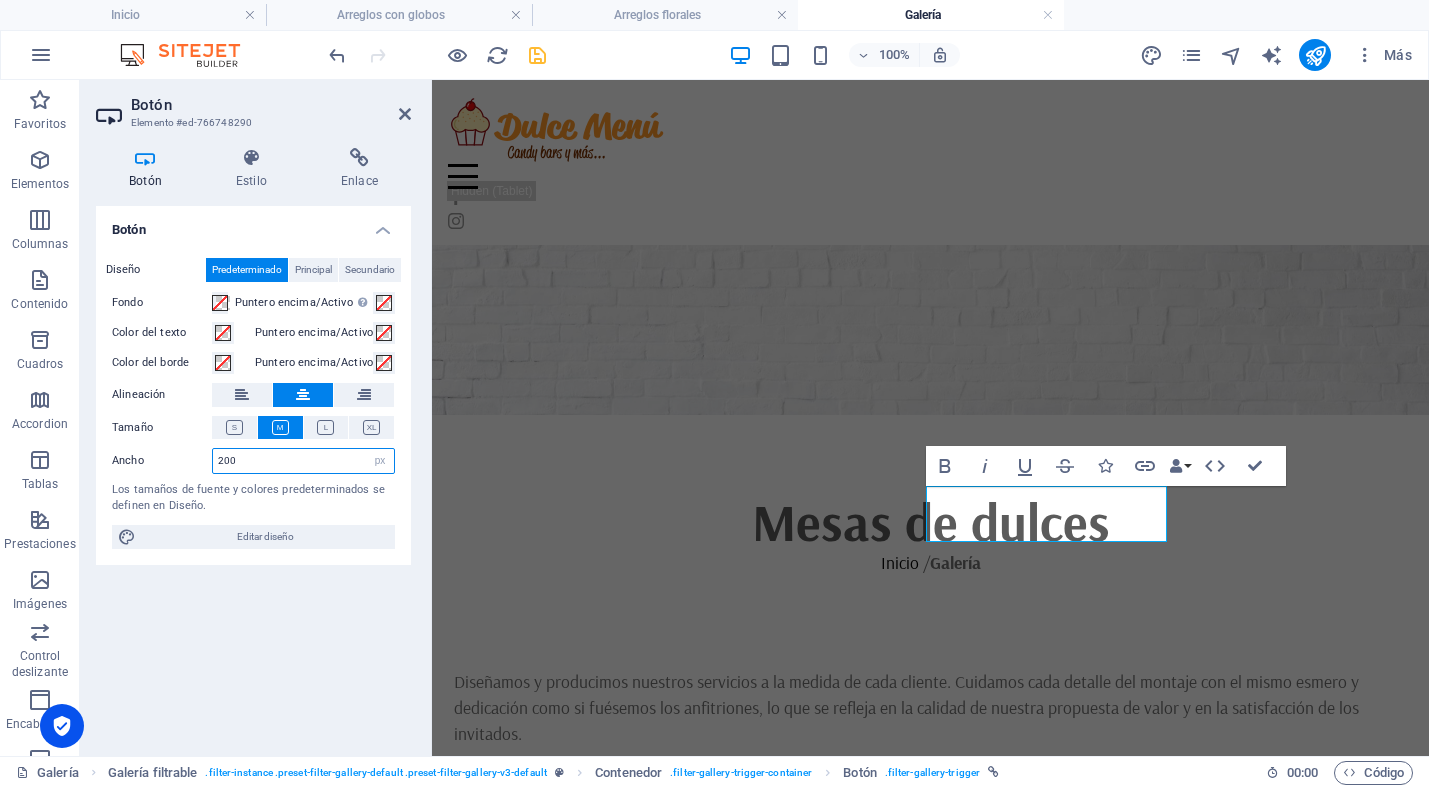 click on "200" at bounding box center [303, 461] 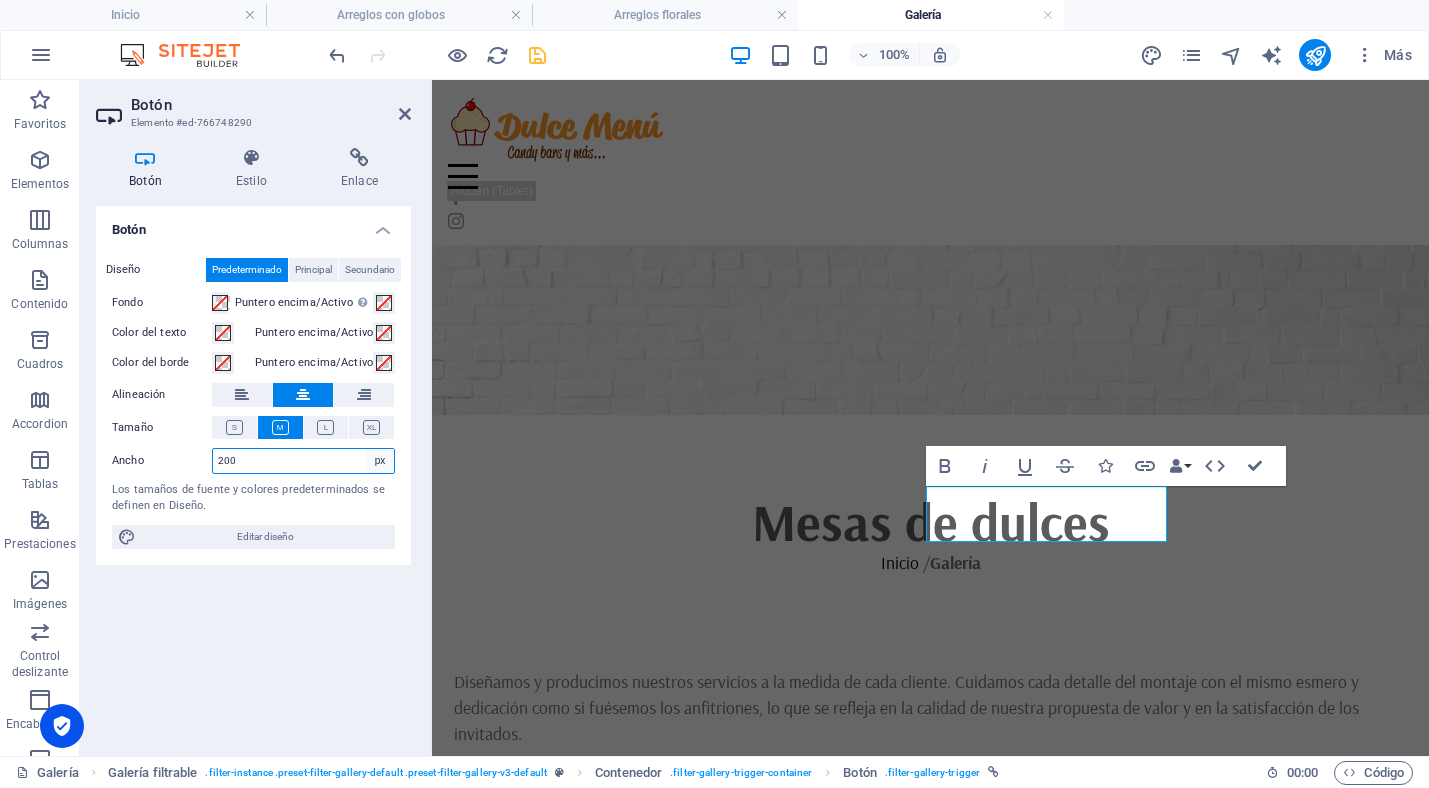 click on "Predeterminado px rem % em vh vw" at bounding box center (380, 461) 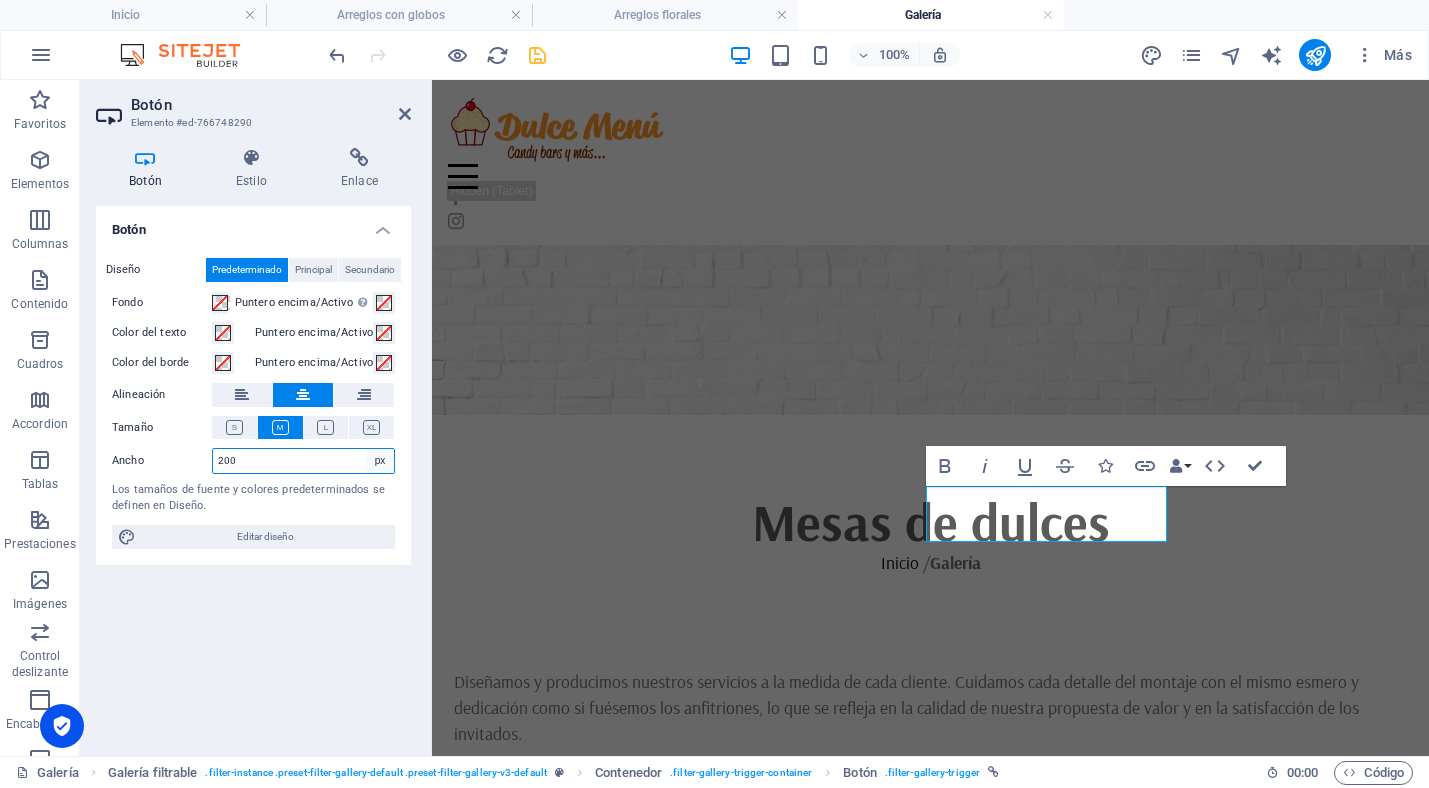 select on "default" 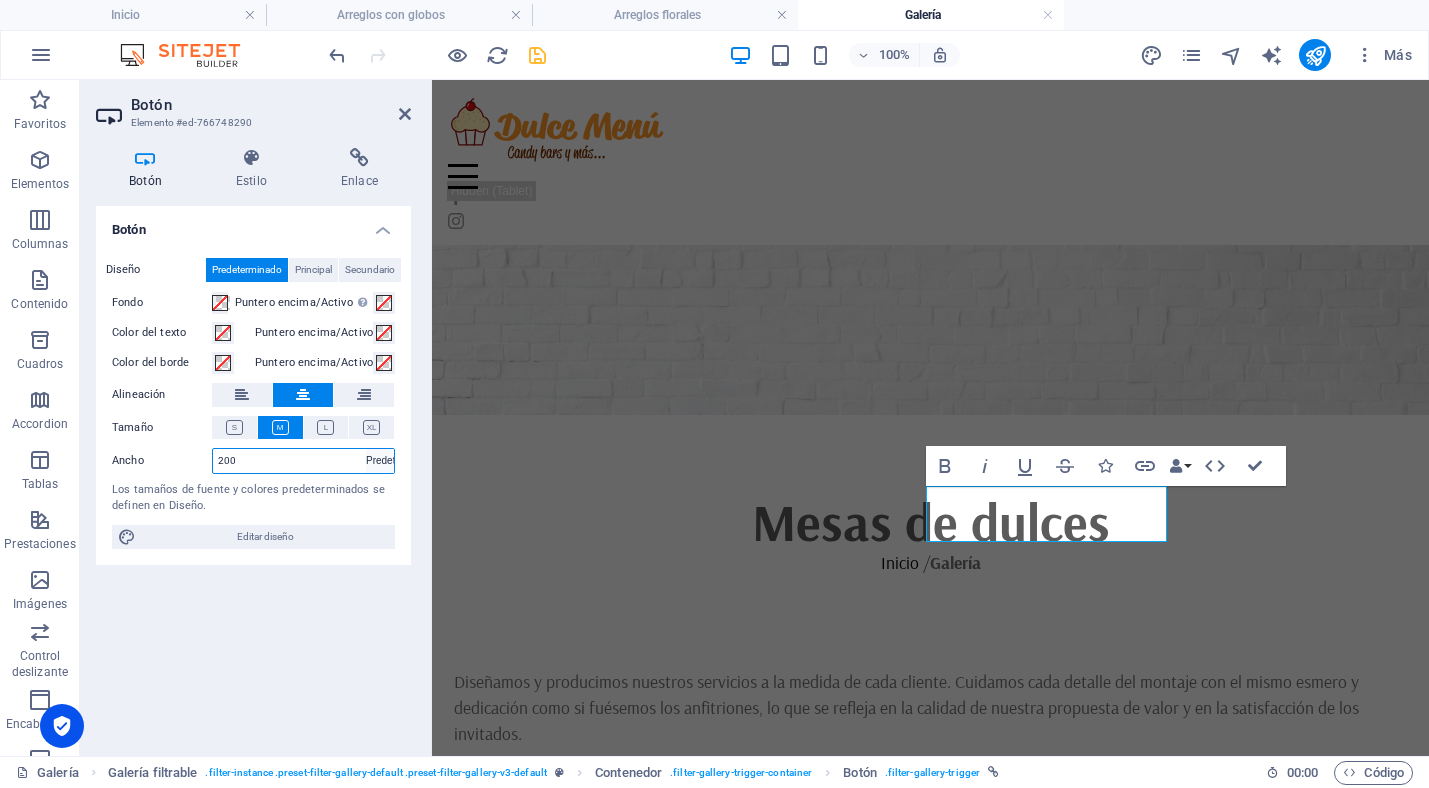 type 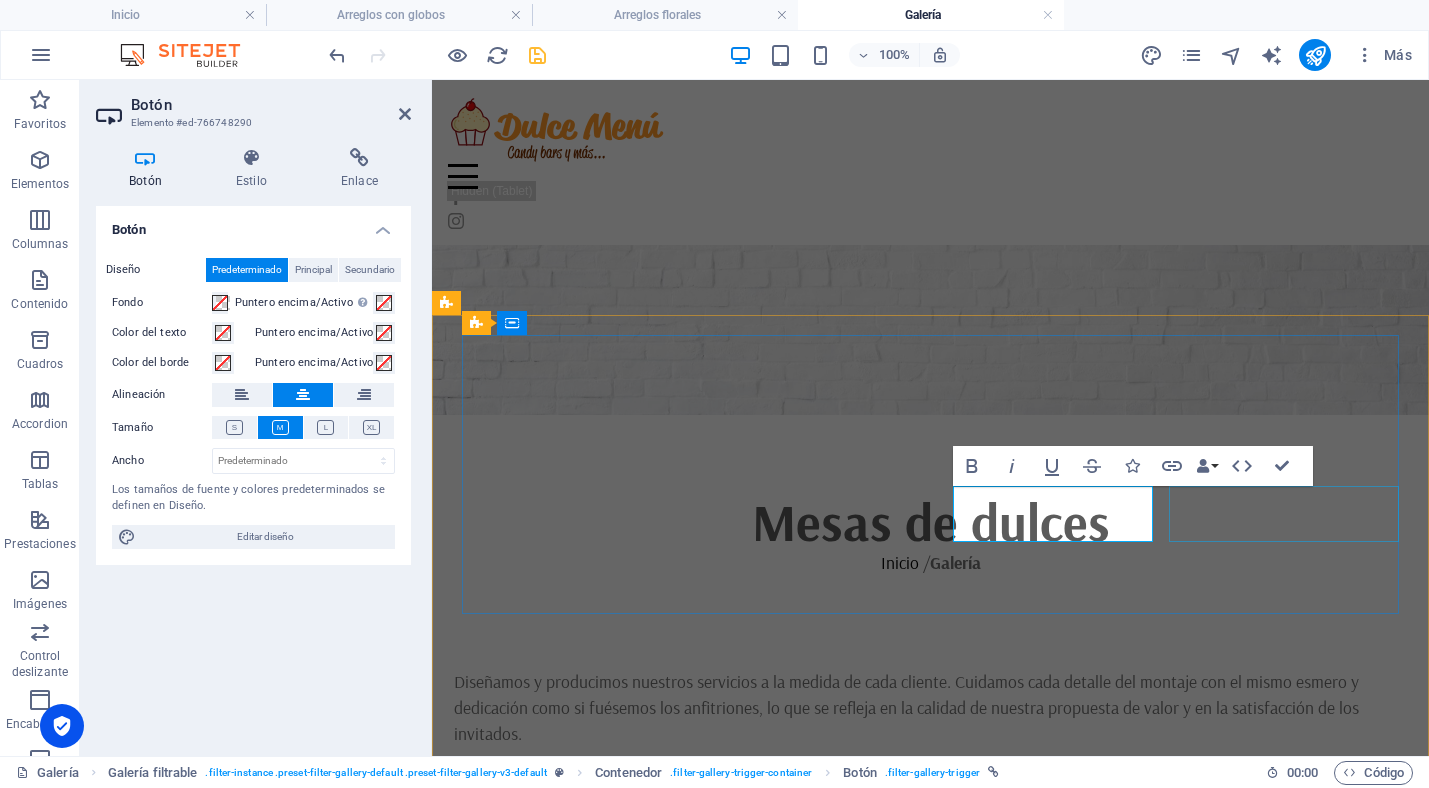 click on "Cumples, showers..." at bounding box center (930, 1038) 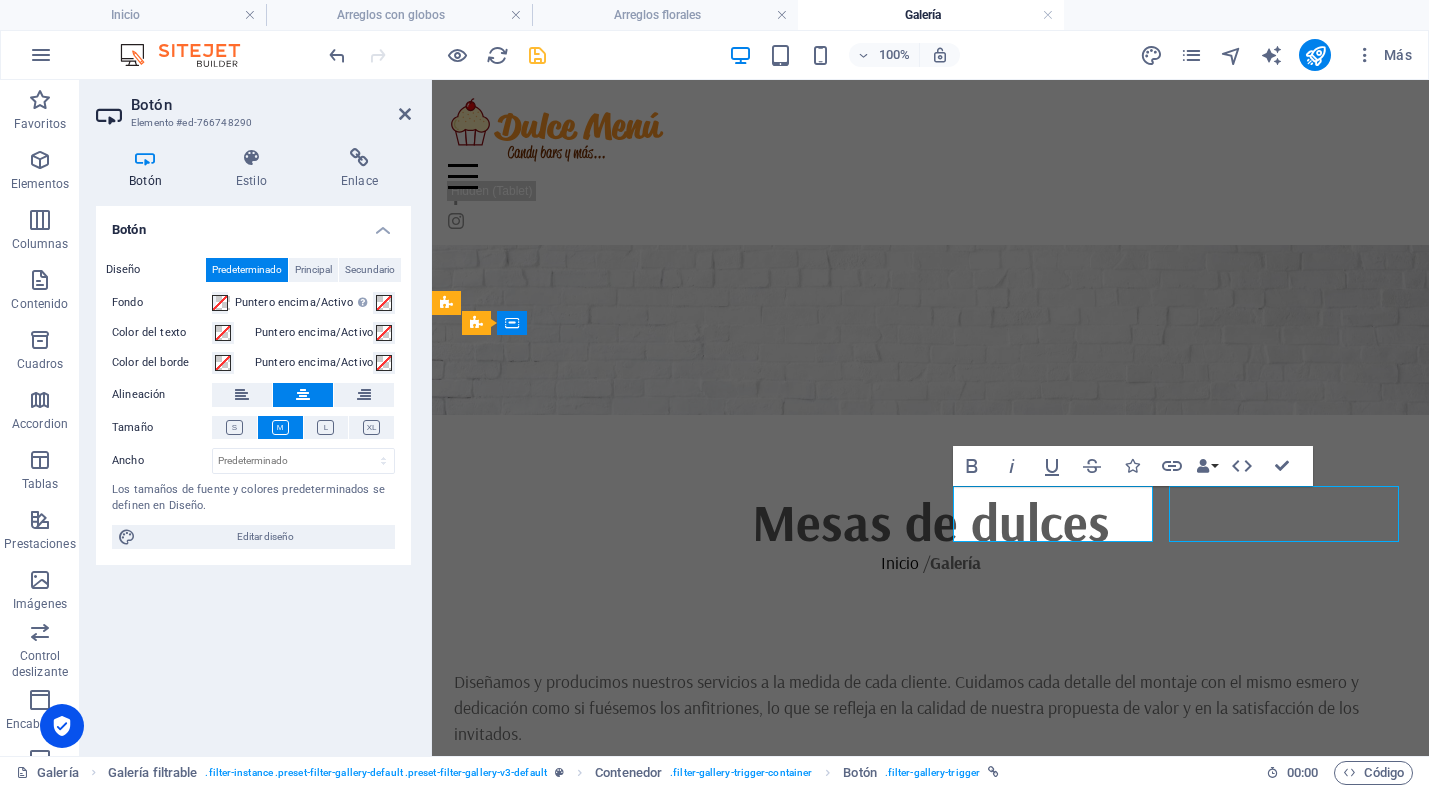 click on "Cumples, showers..." at bounding box center [930, 1038] 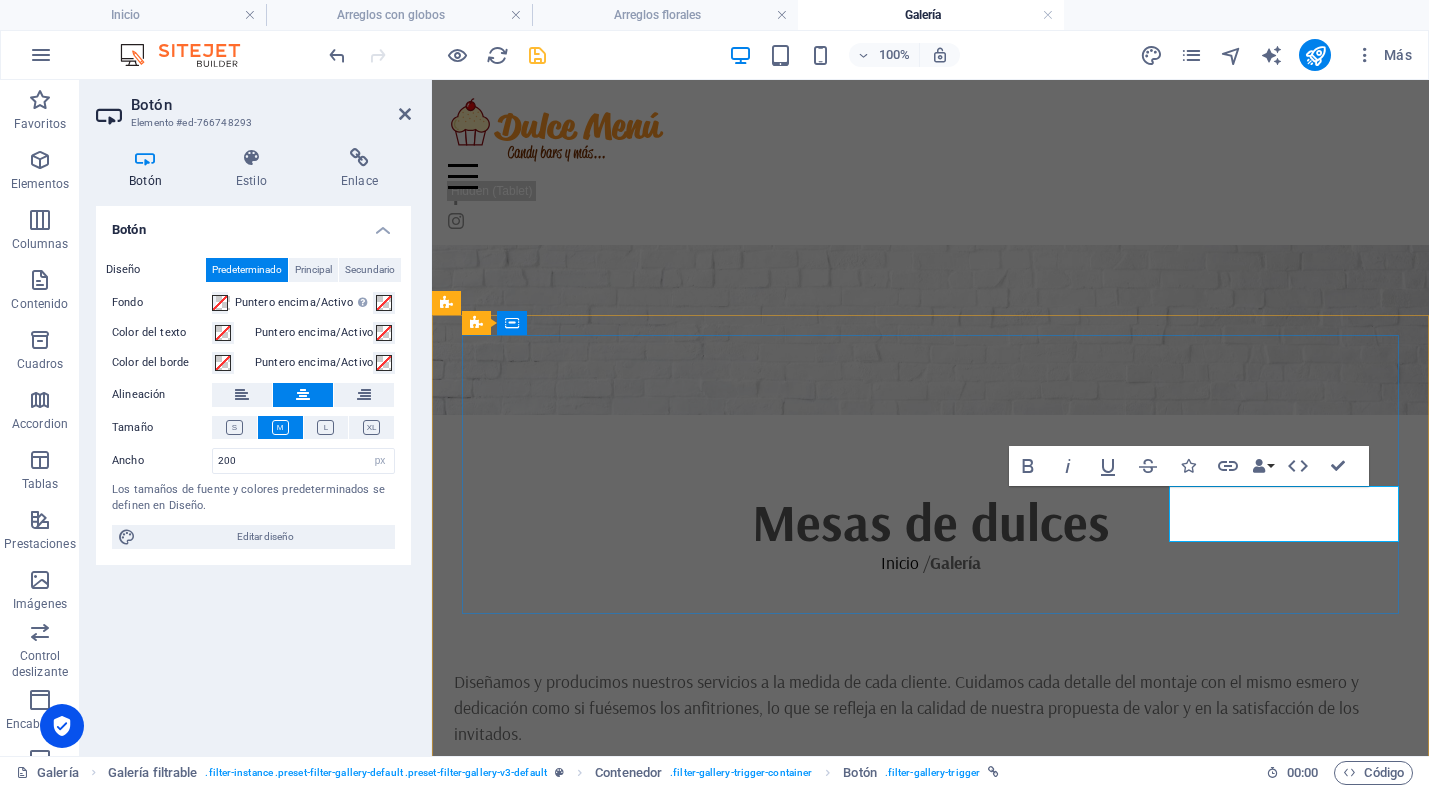 click on "Cumples, showers..." at bounding box center (562, 1038) 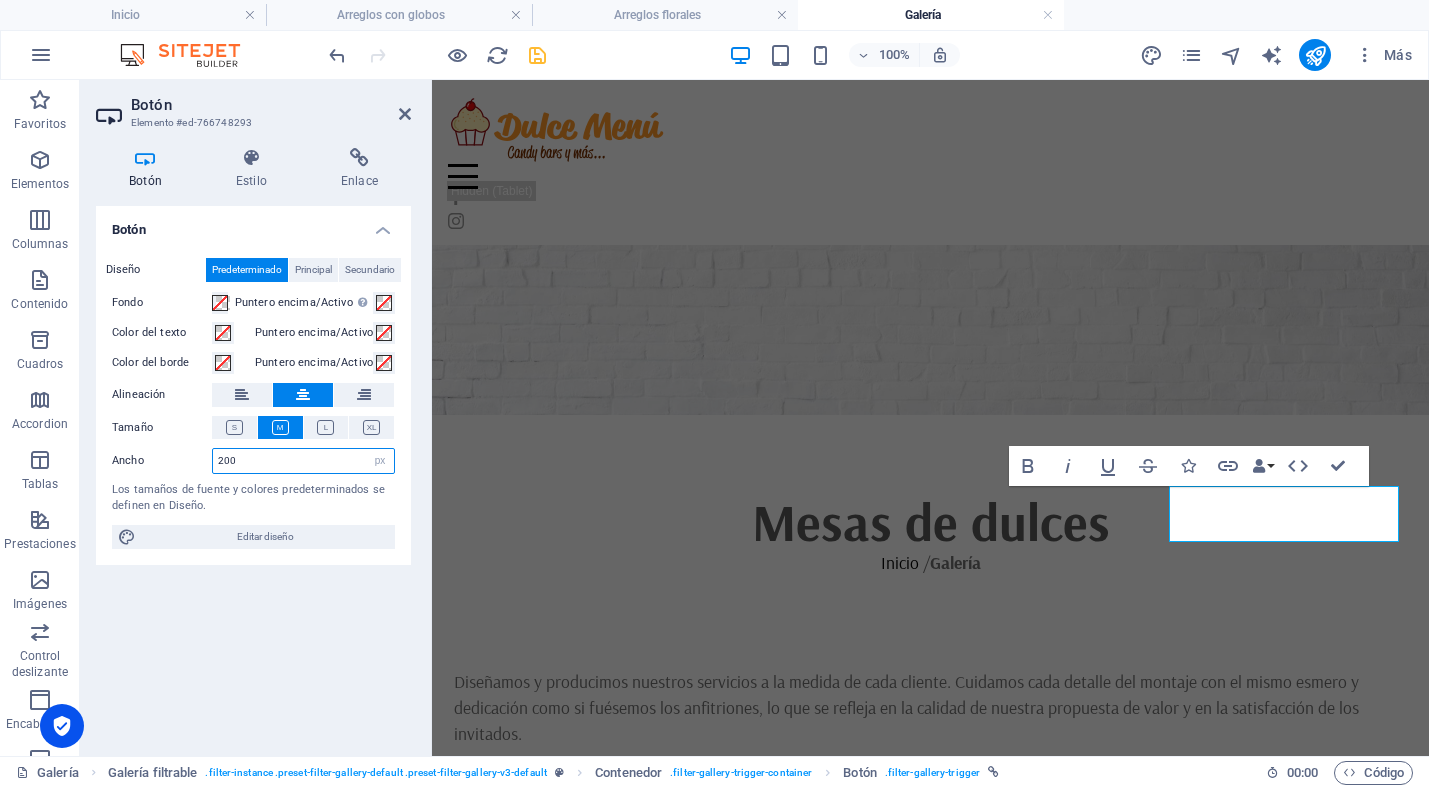 click on "200" at bounding box center [303, 461] 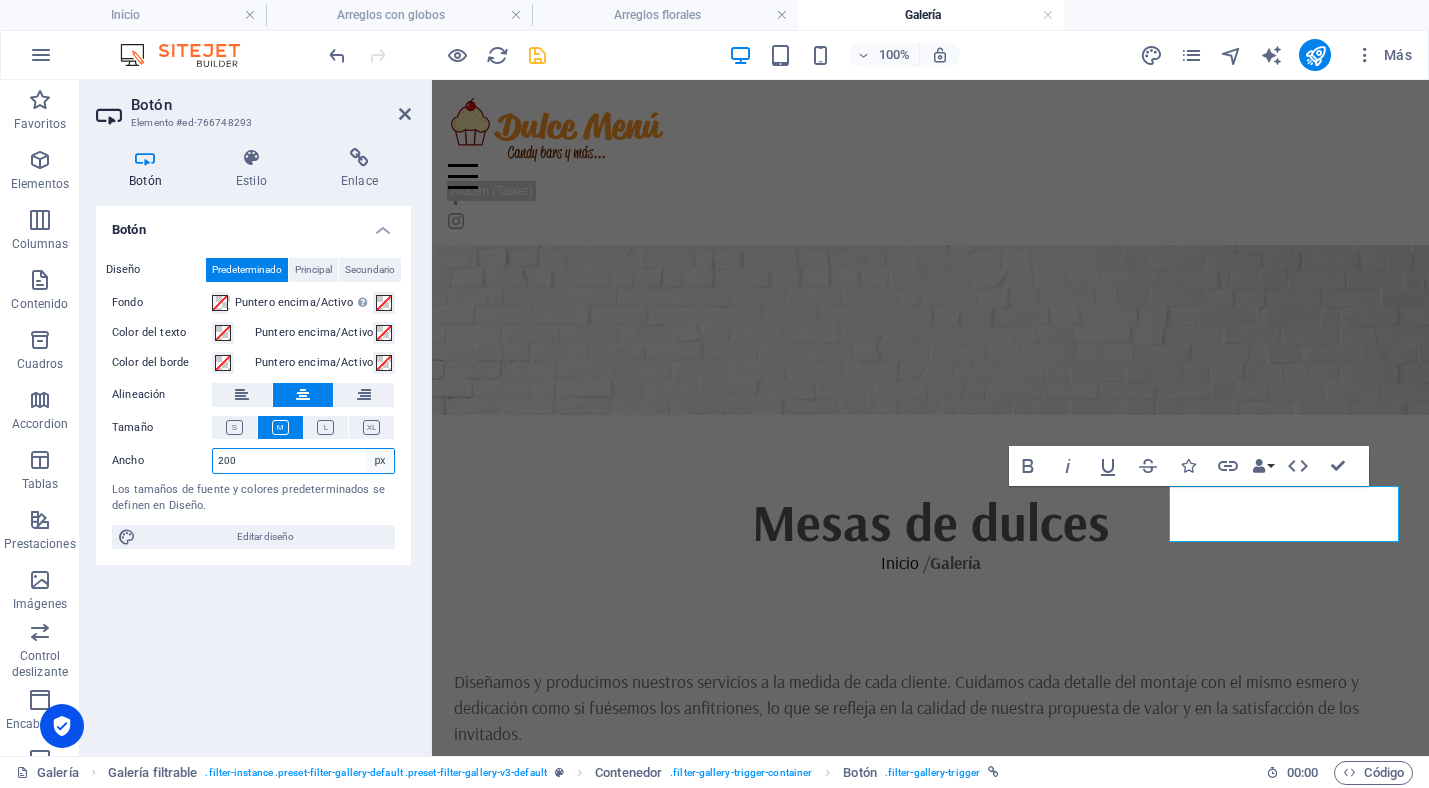 click on "Predeterminado px rem % em vh vw" at bounding box center (380, 461) 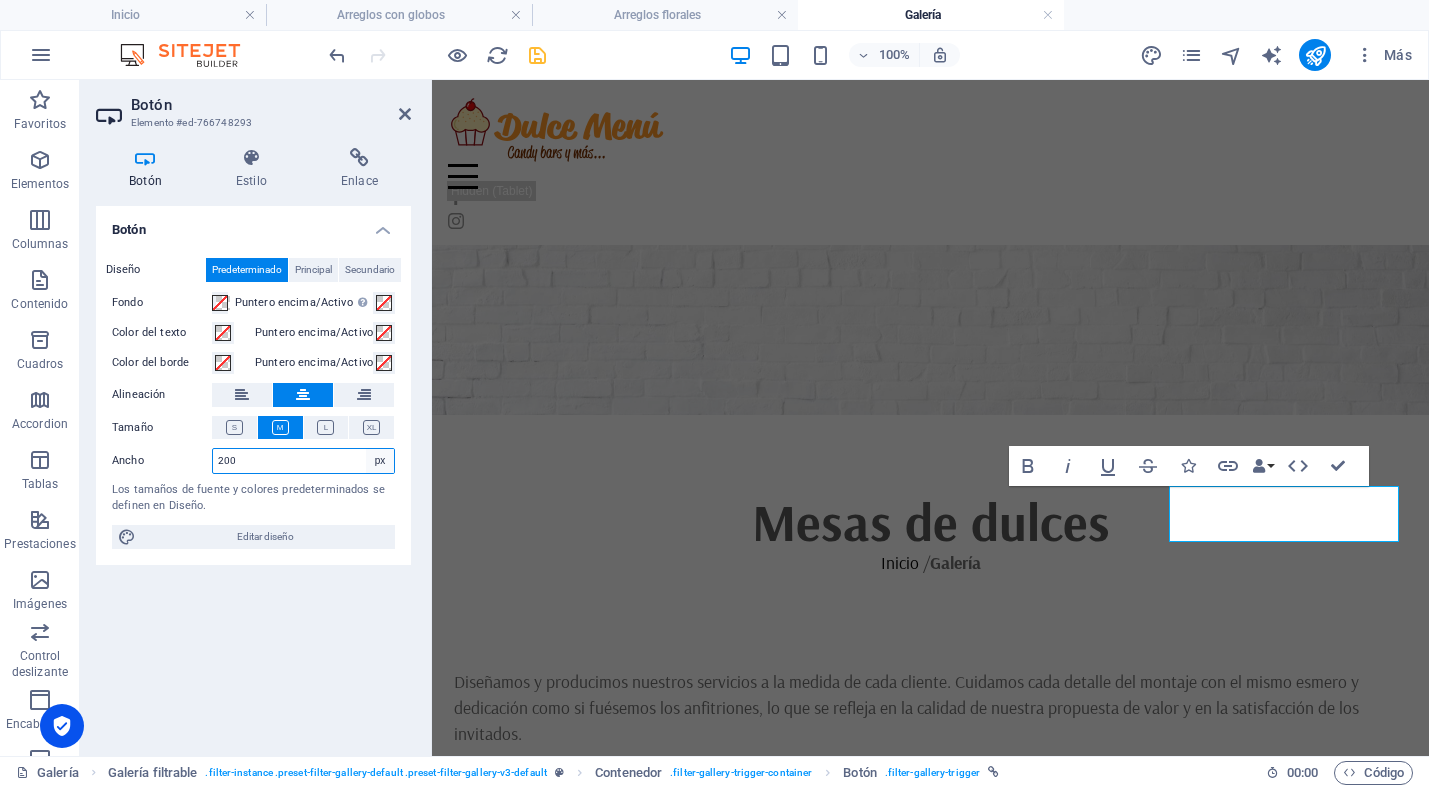 select on "default" 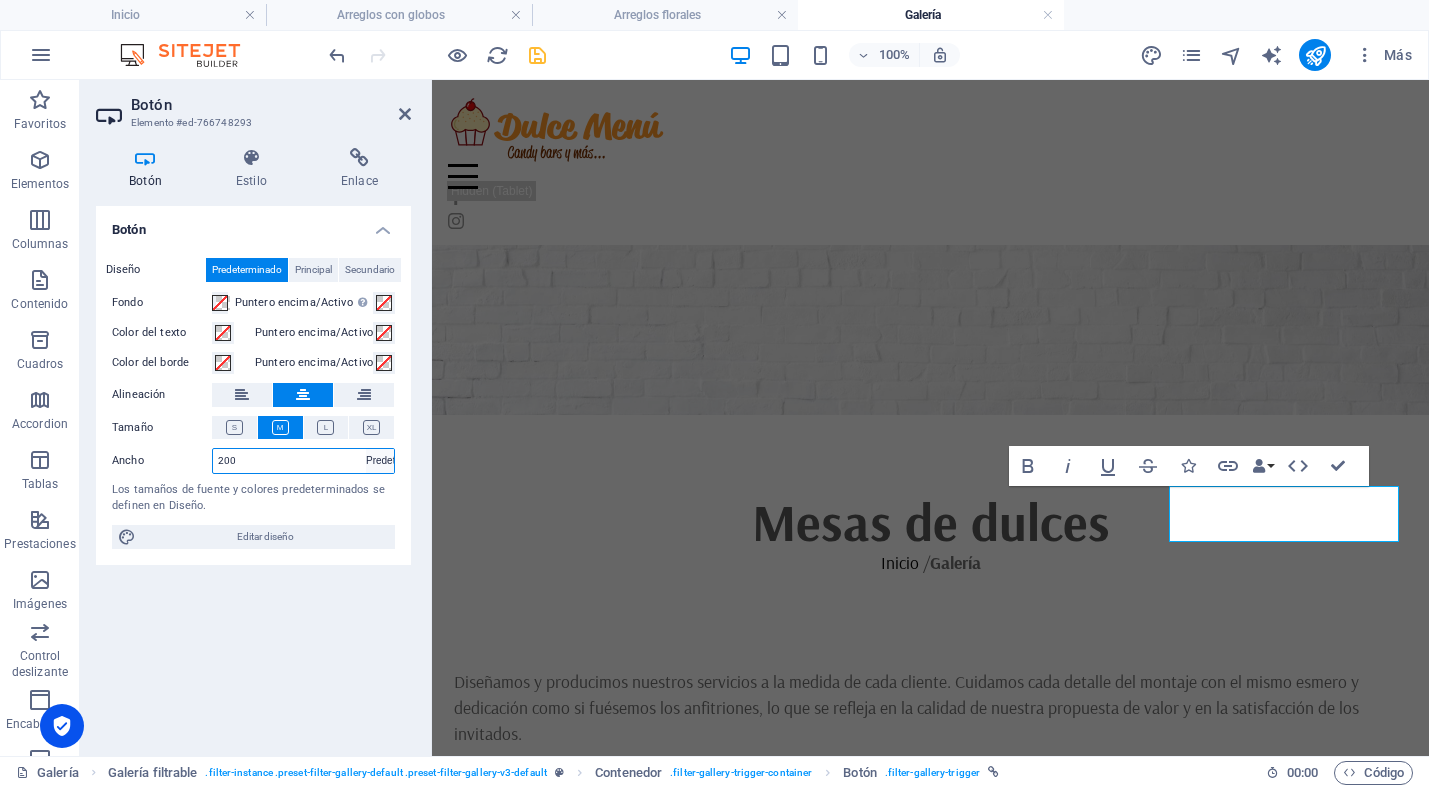 type 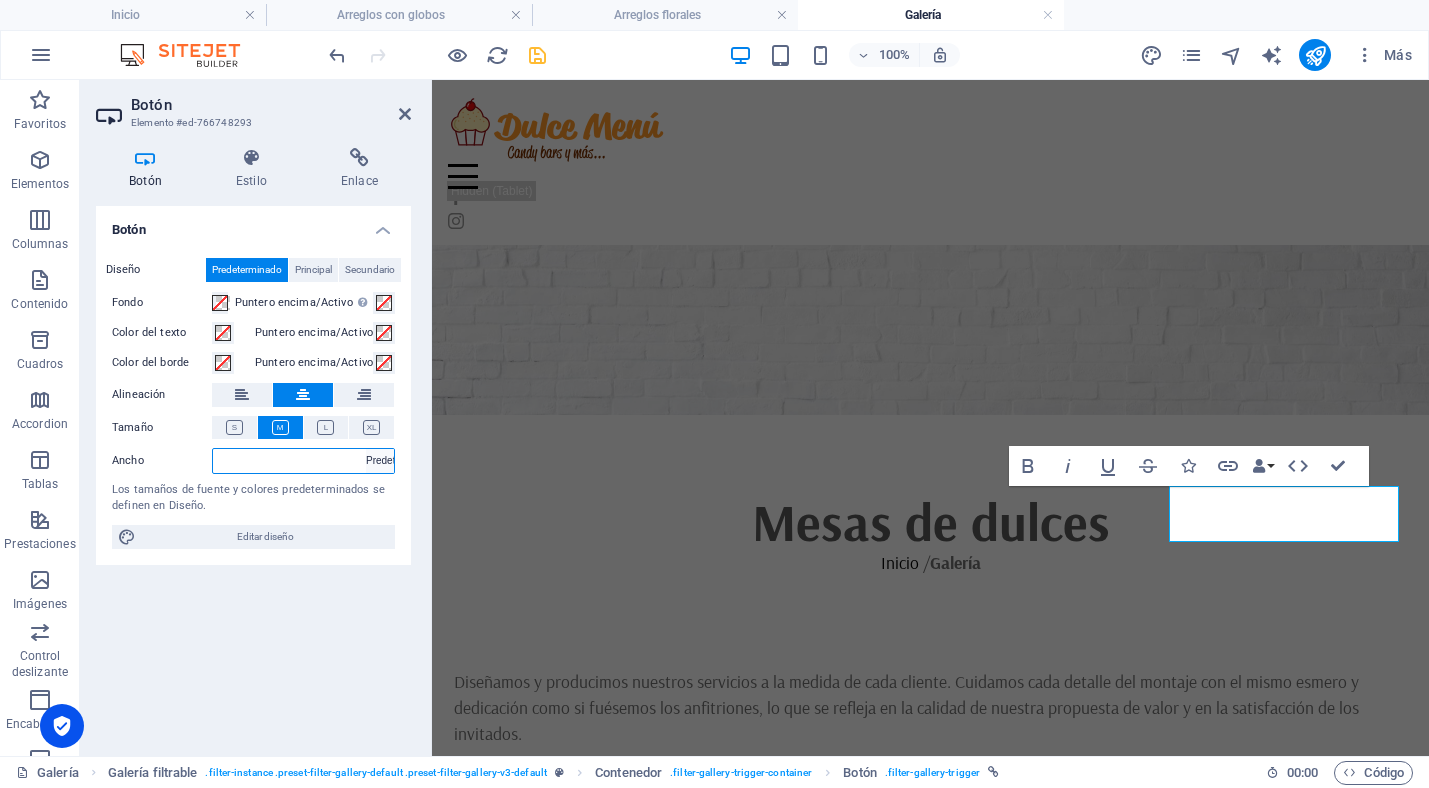 select on "DISABLED_OPTION_VALUE" 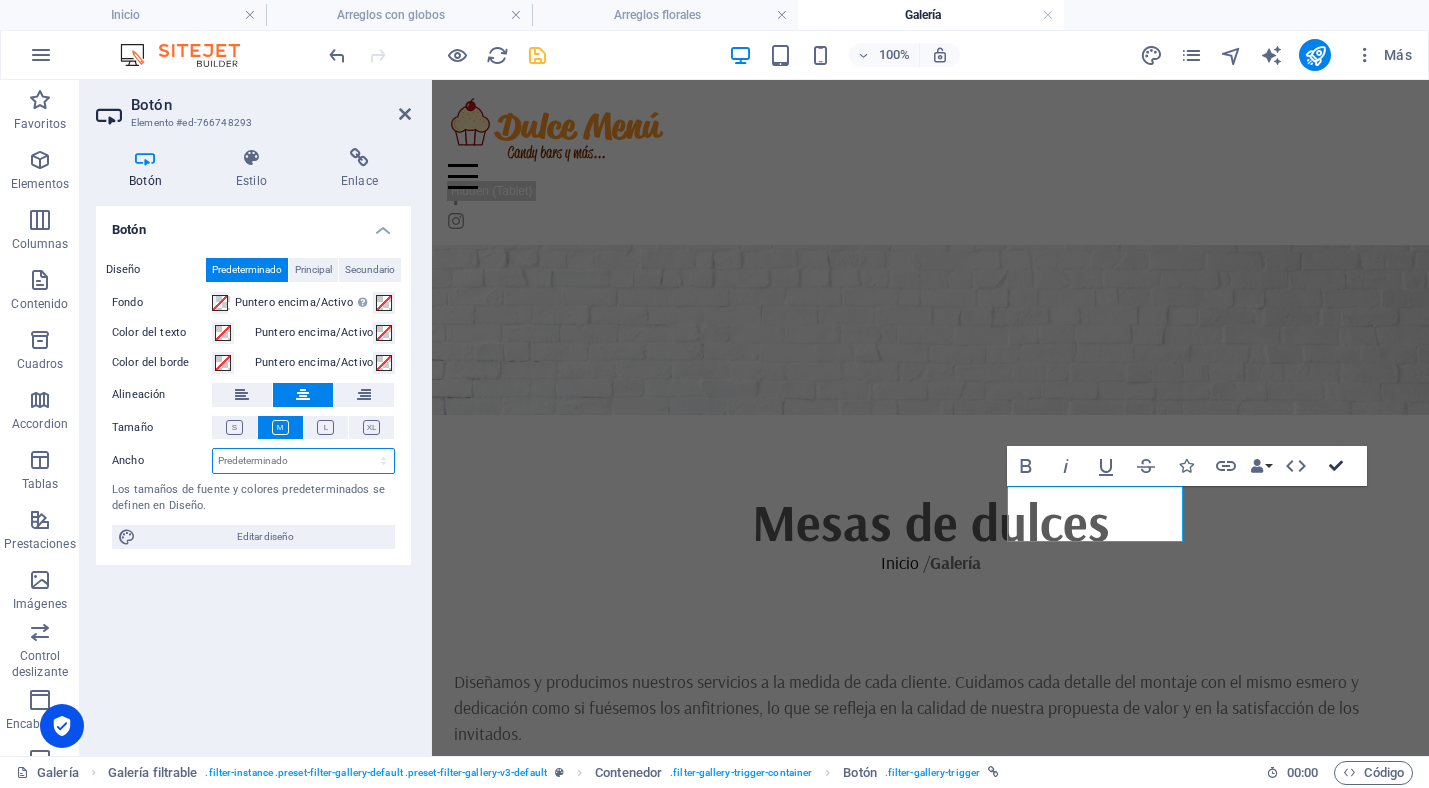 drag, startPoint x: 1336, startPoint y: 461, endPoint x: 1256, endPoint y: 381, distance: 113.137085 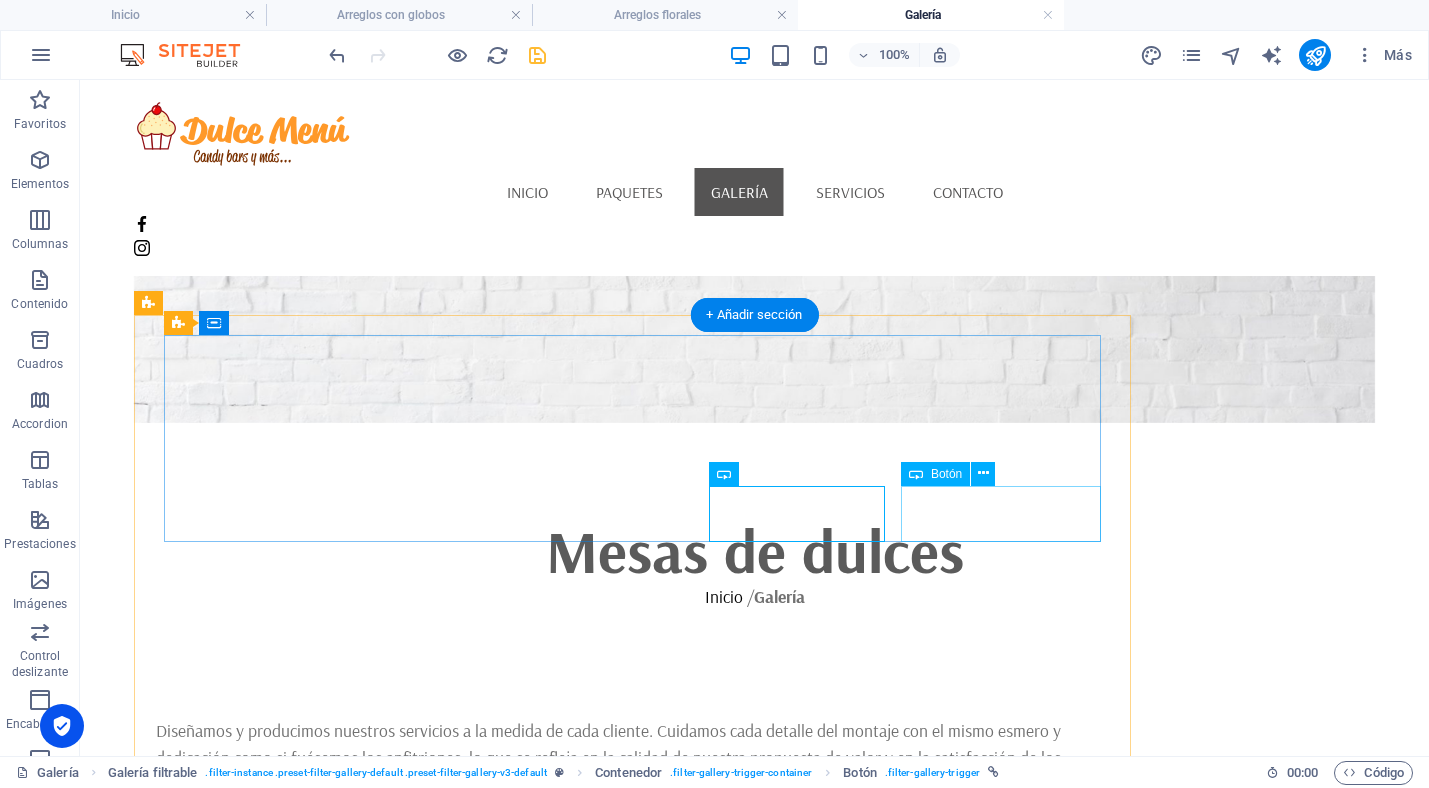 click on "Empresariales" at bounding box center [632, 1152] 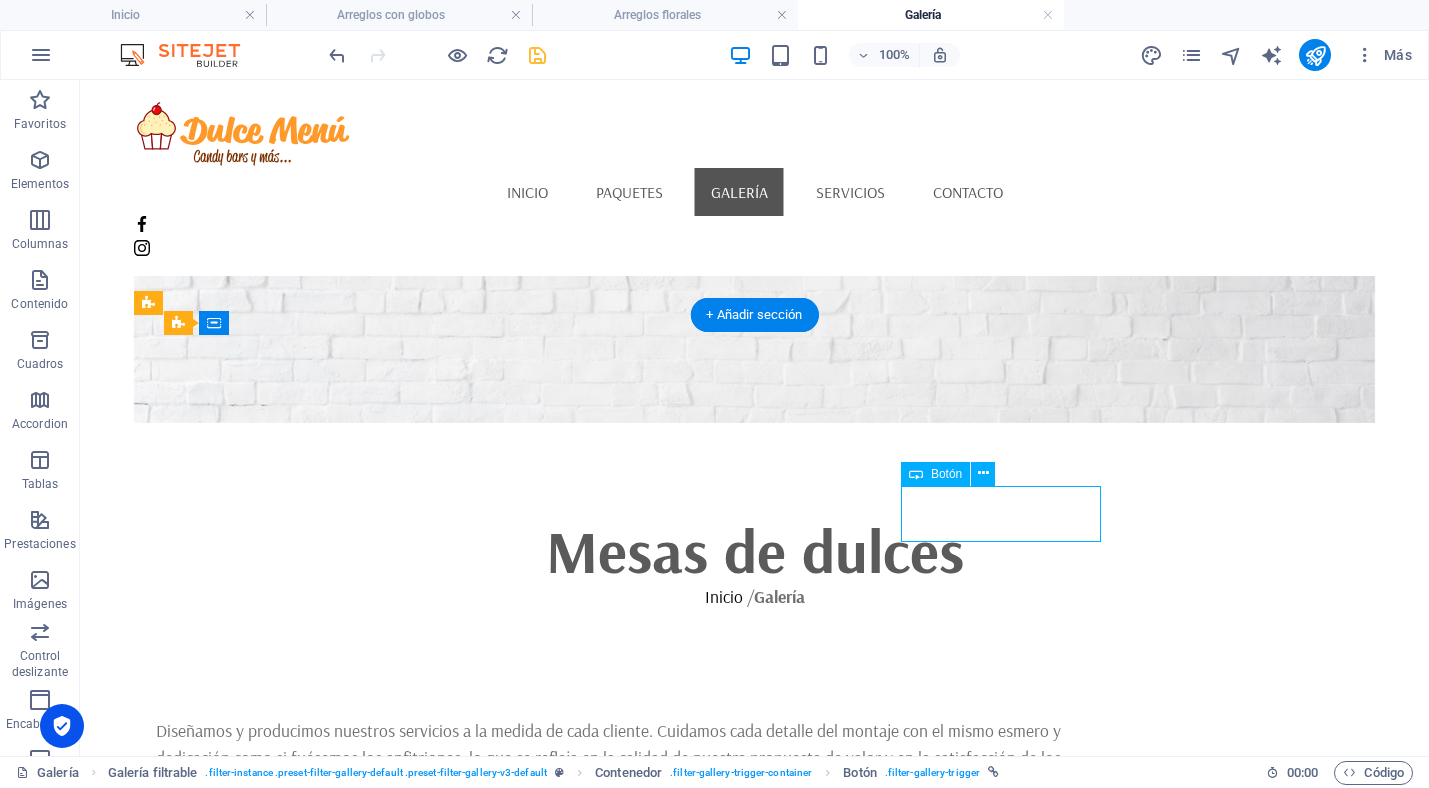 click on "Empresariales" at bounding box center (632, 1152) 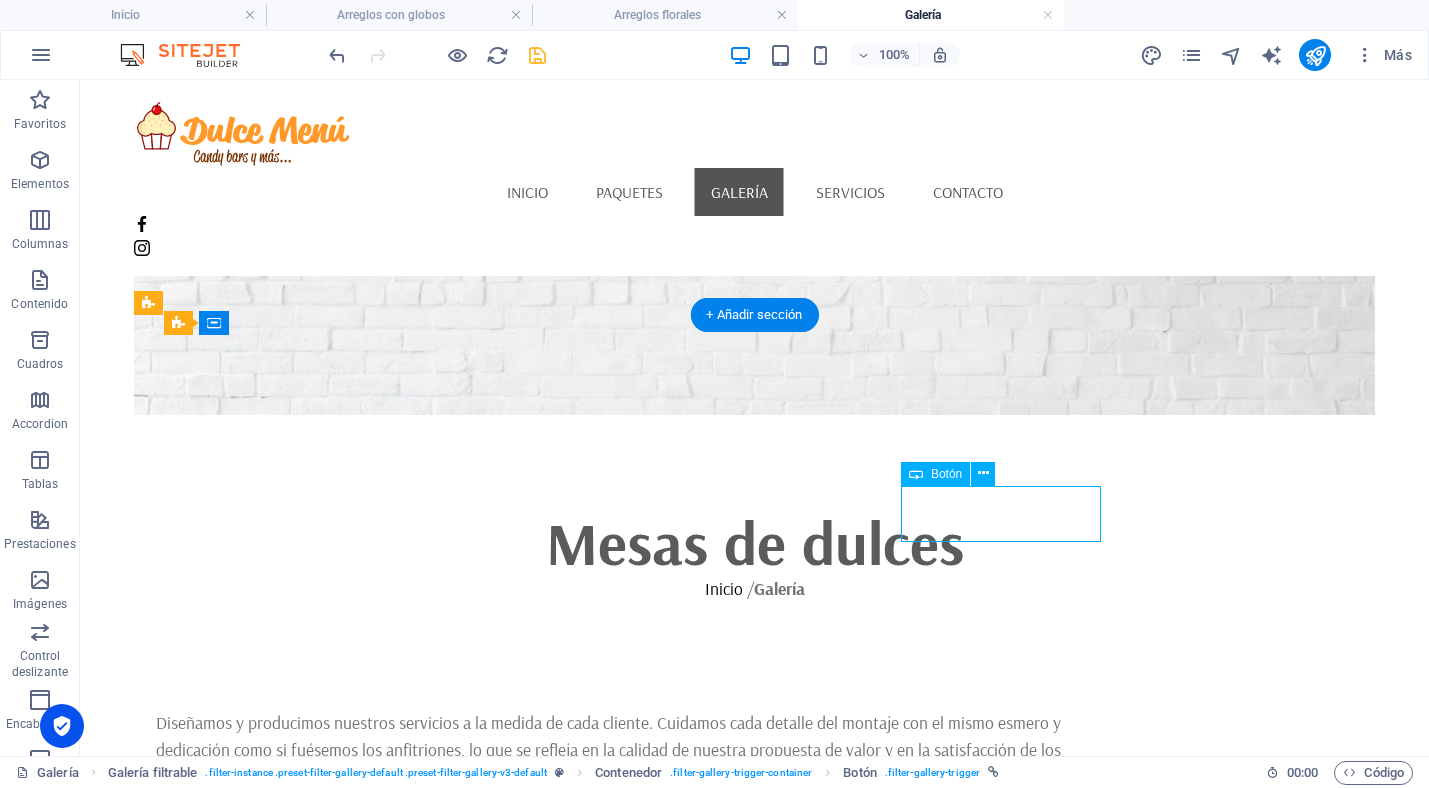 select on "px" 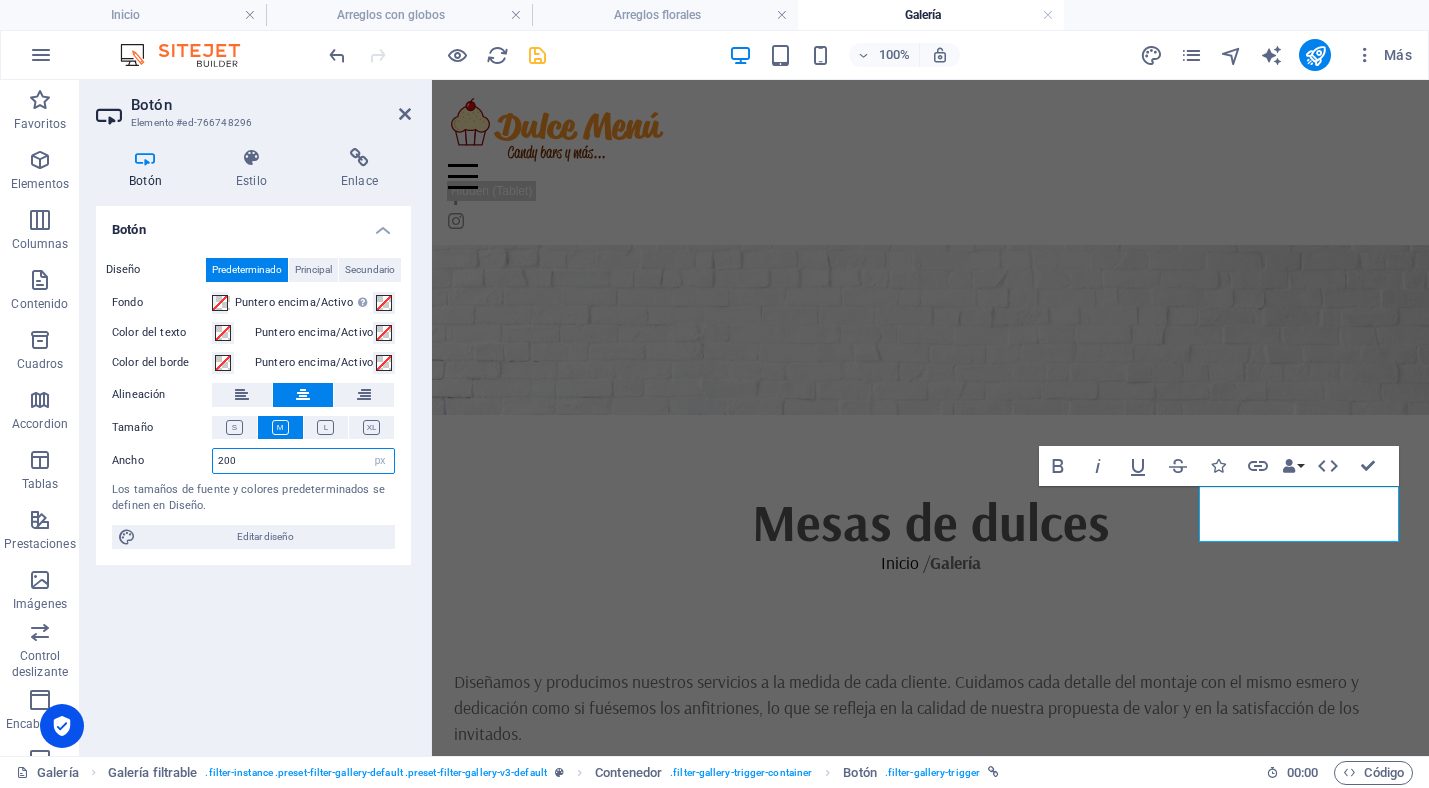 click on "200" at bounding box center [303, 461] 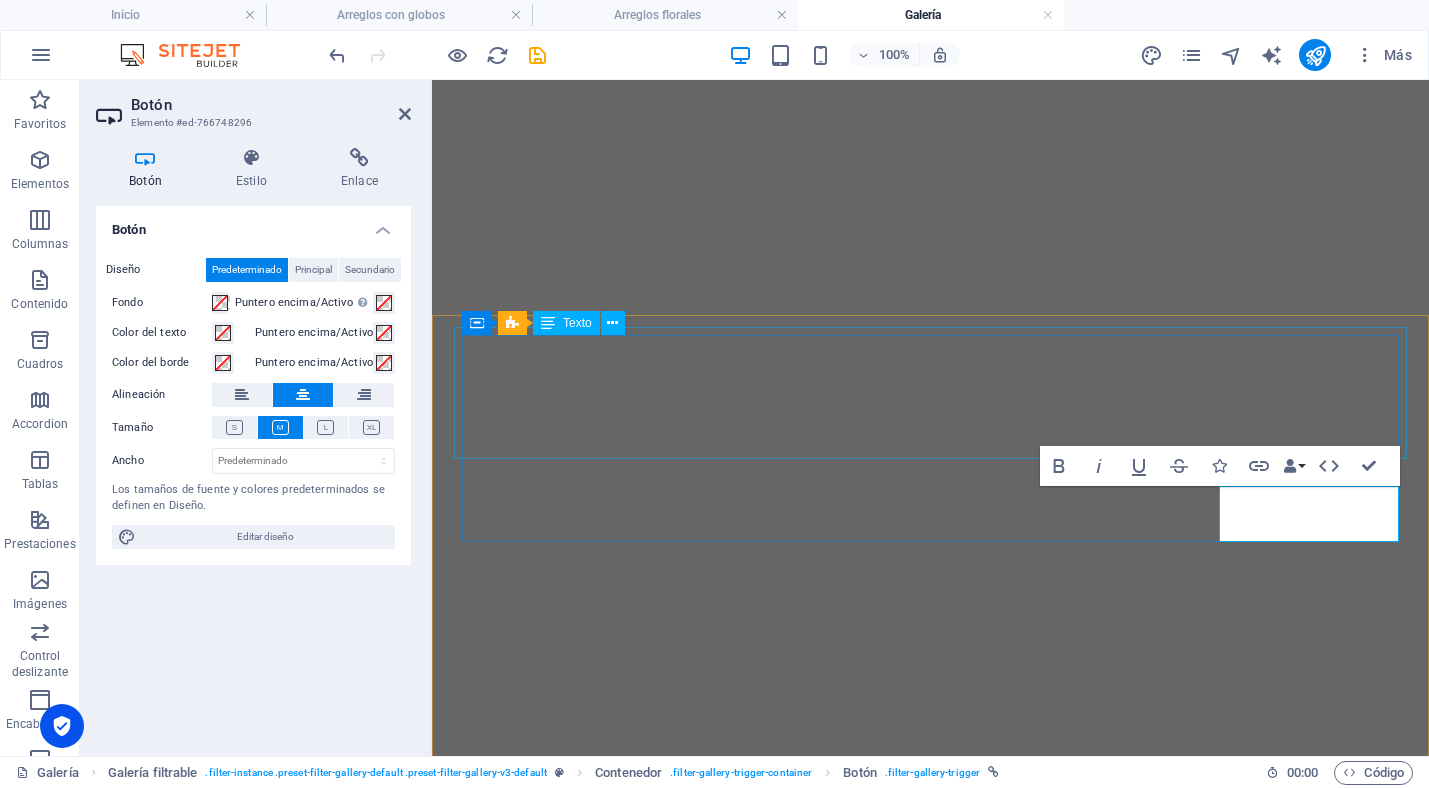 scroll, scrollTop: 0, scrollLeft: 0, axis: both 